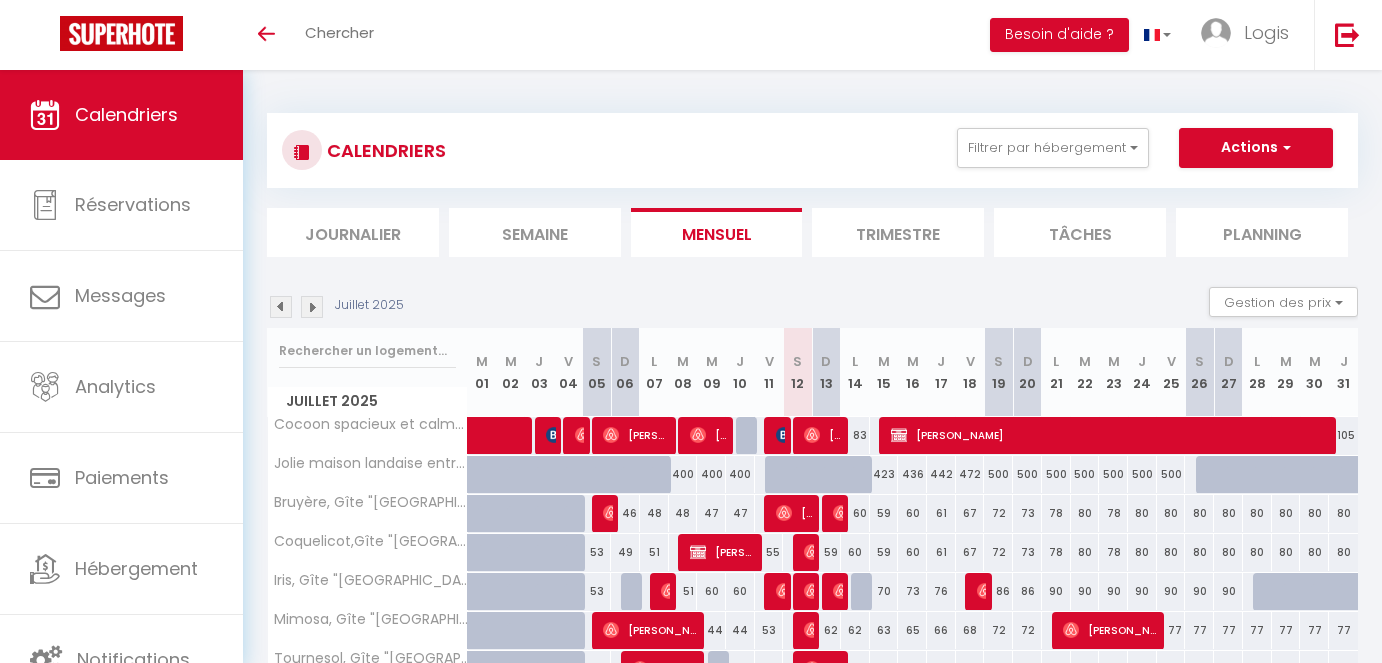 scroll, scrollTop: 104, scrollLeft: 0, axis: vertical 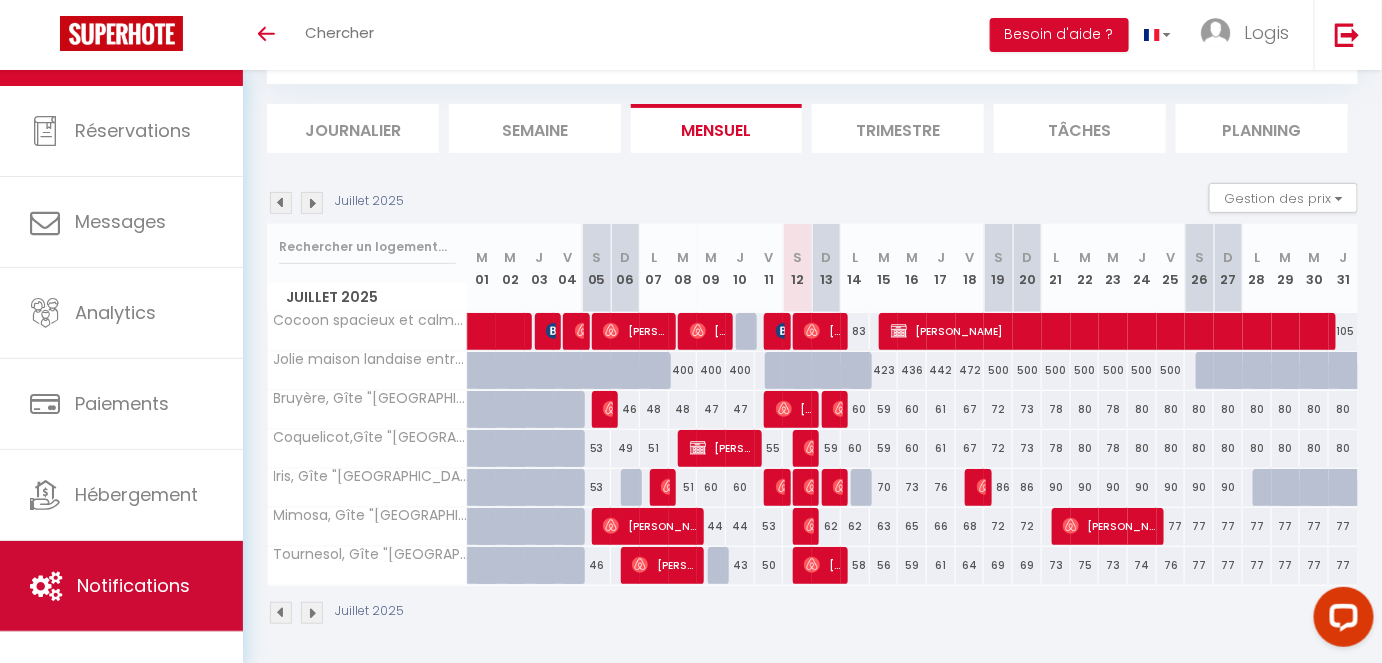 click on "Notifications" at bounding box center (121, 586) 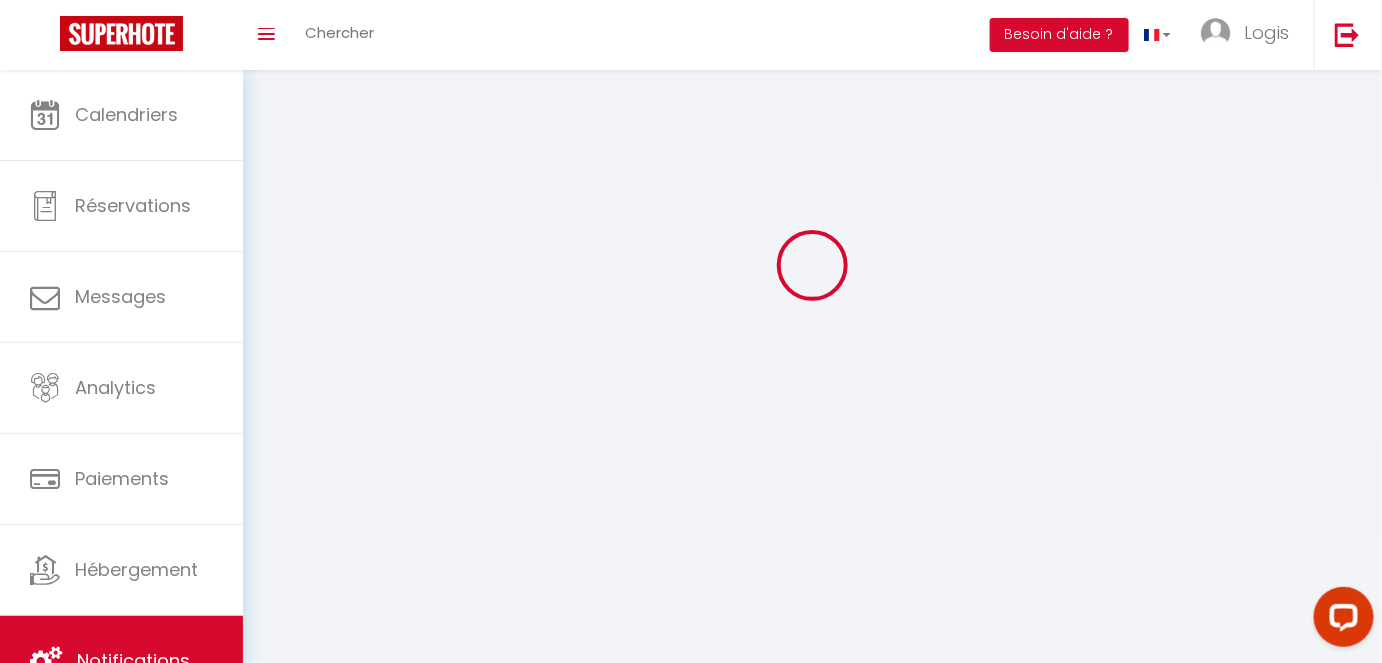 scroll, scrollTop: 0, scrollLeft: 0, axis: both 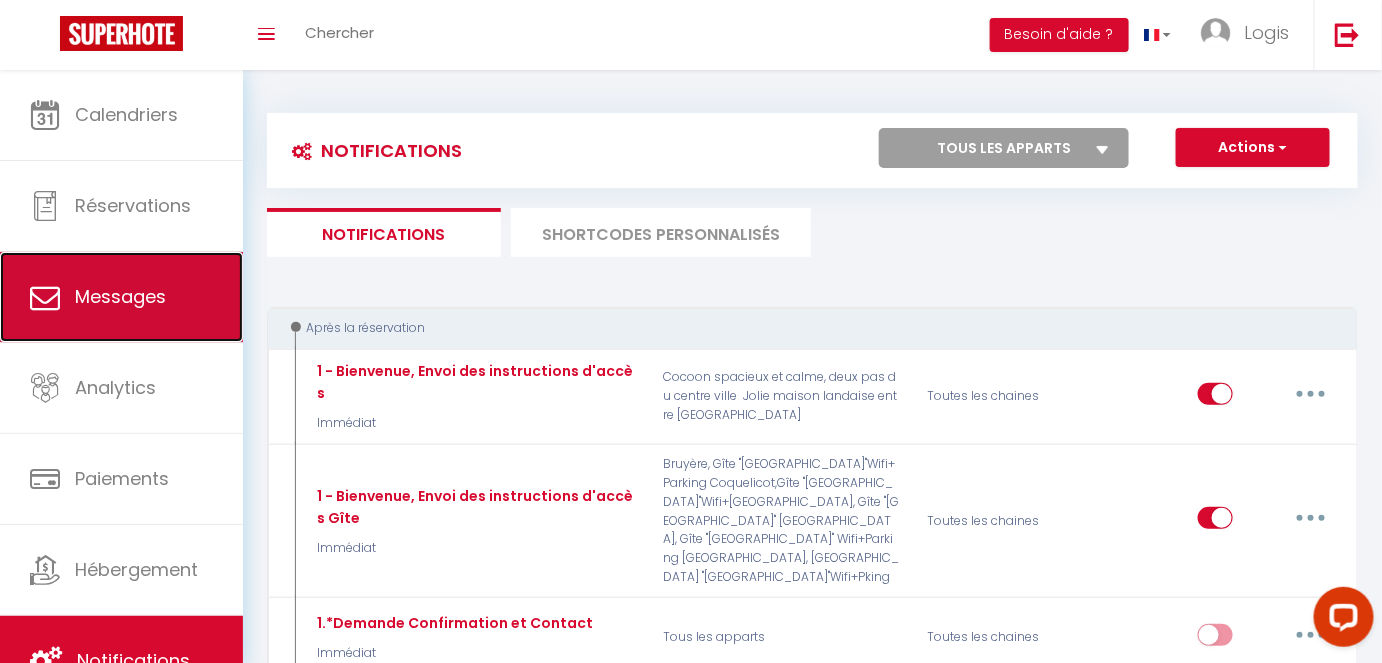 click on "Messages" at bounding box center (121, 297) 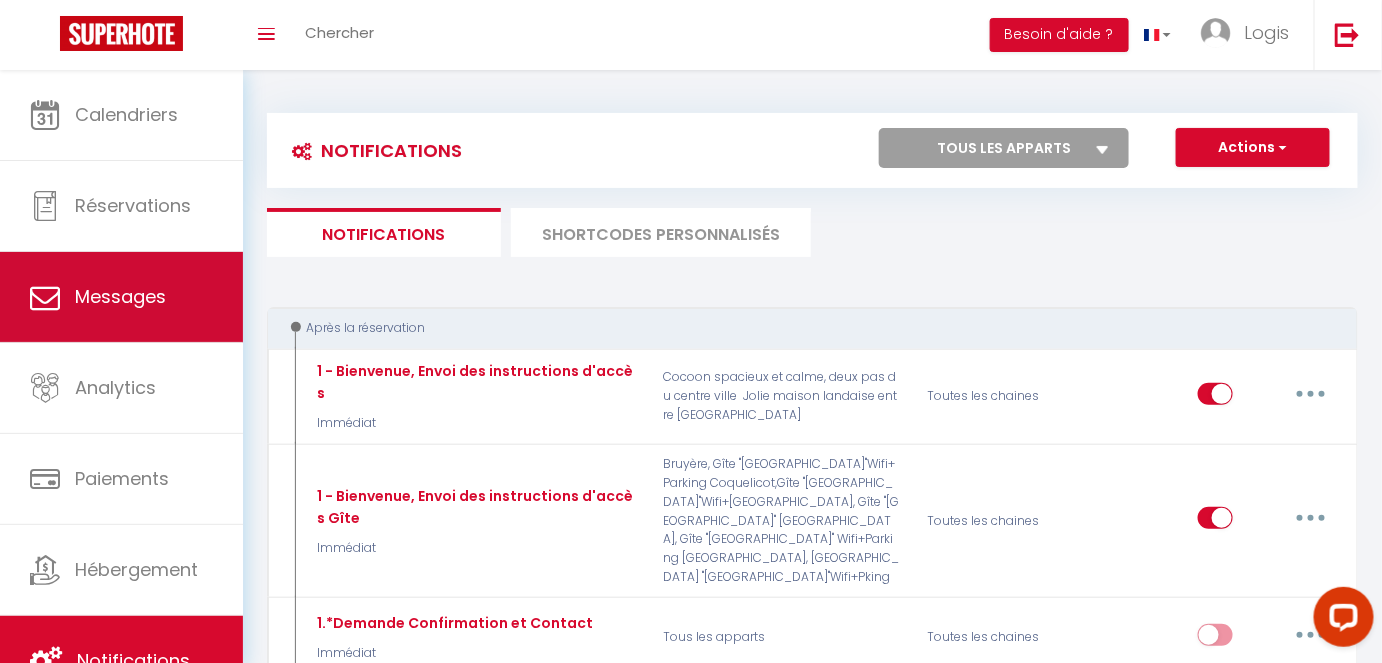 select on "message" 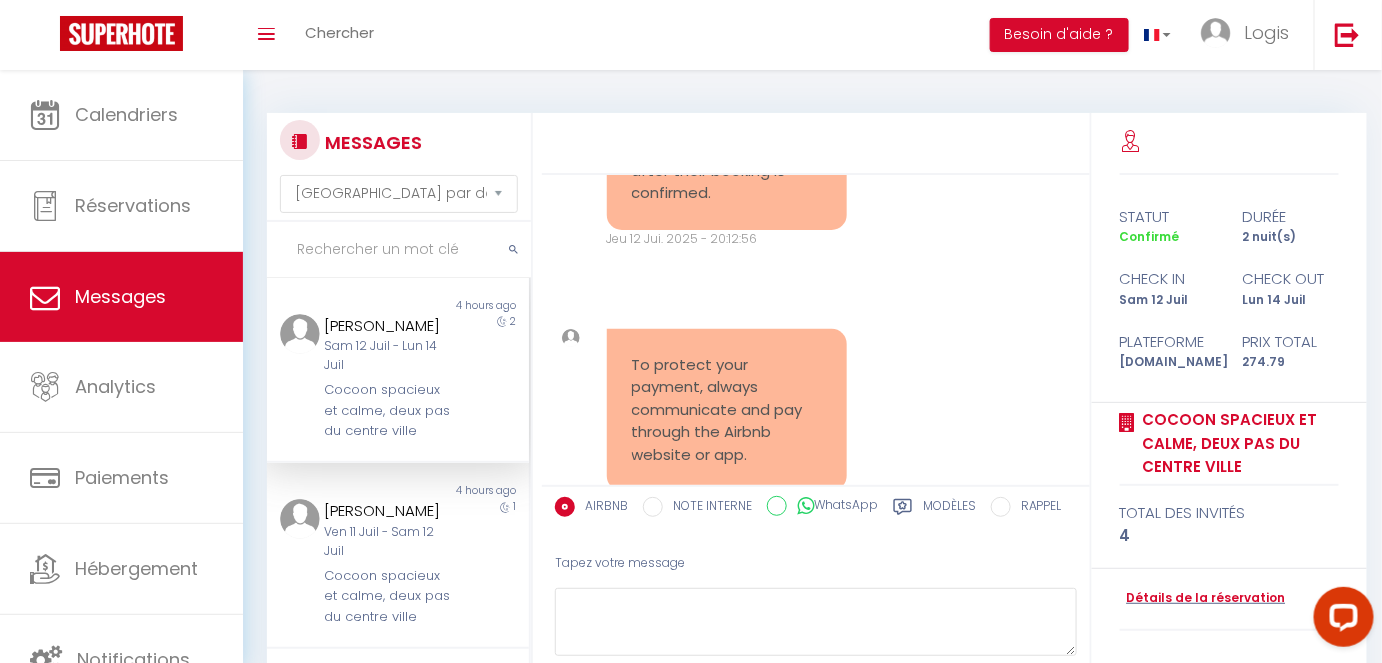 scroll, scrollTop: 0, scrollLeft: 0, axis: both 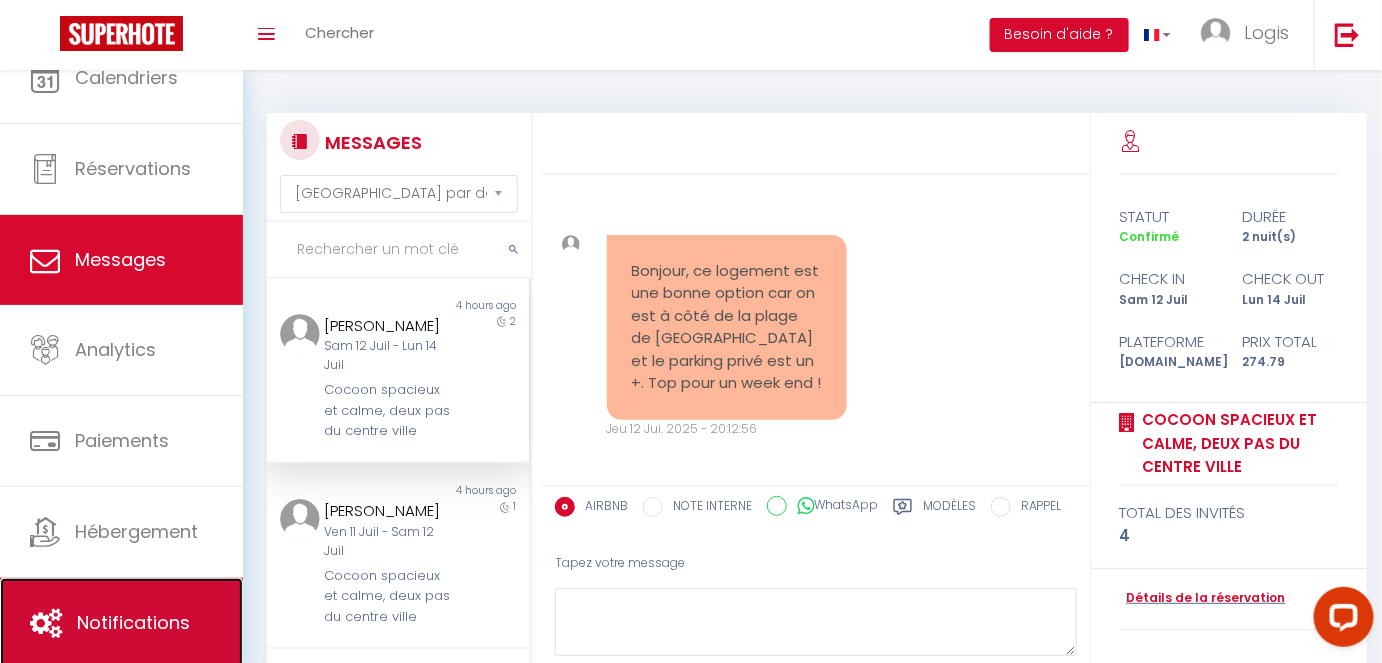 click on "Notifications" at bounding box center (133, 622) 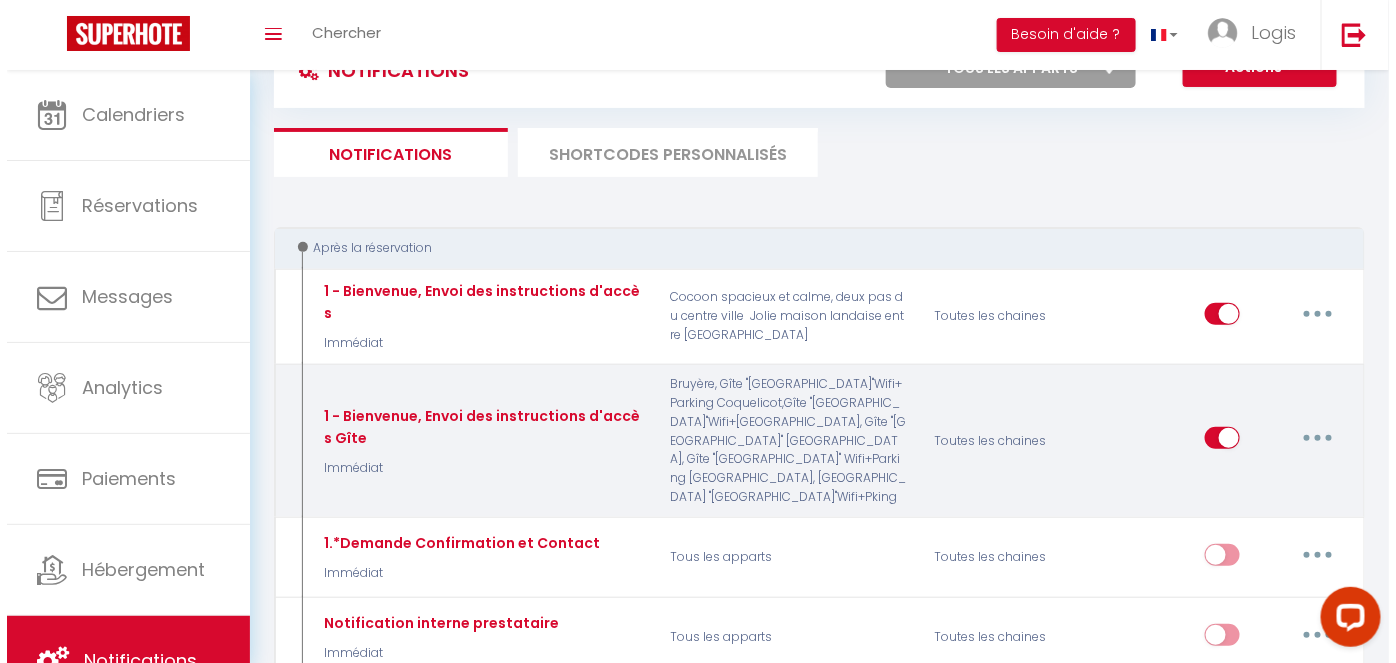 scroll, scrollTop: 82, scrollLeft: 0, axis: vertical 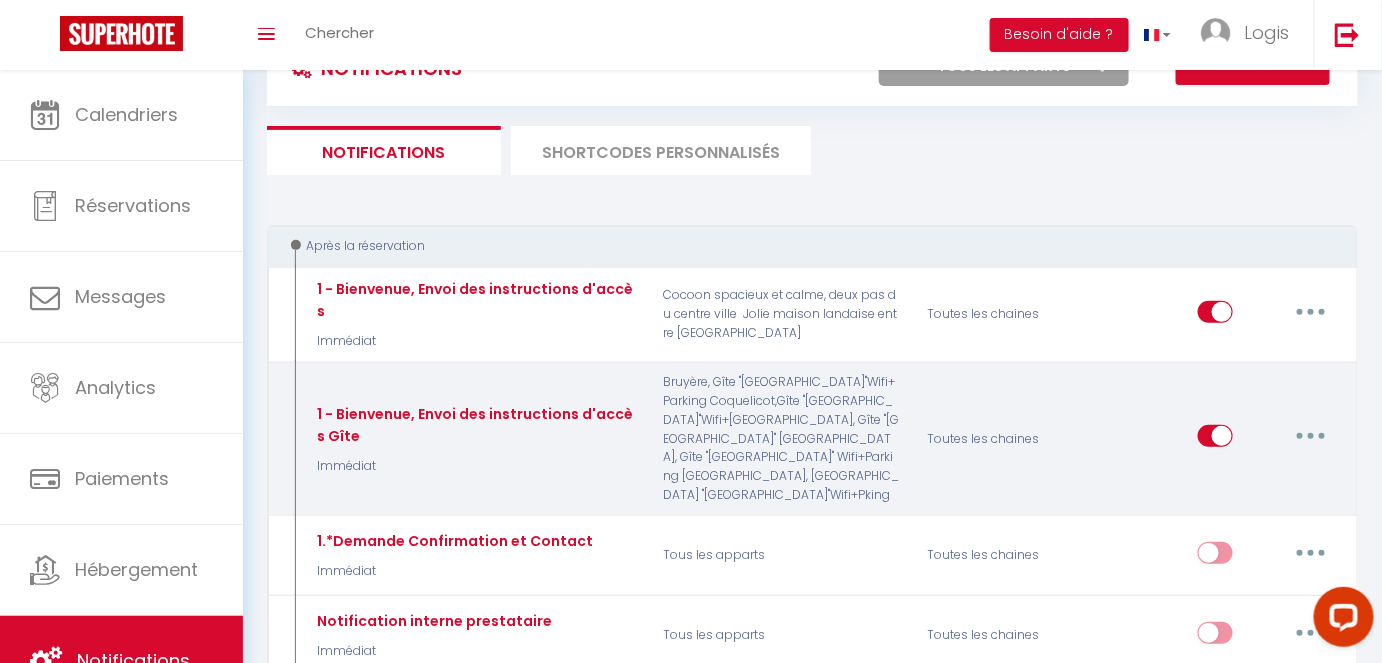 click at bounding box center [1311, 436] 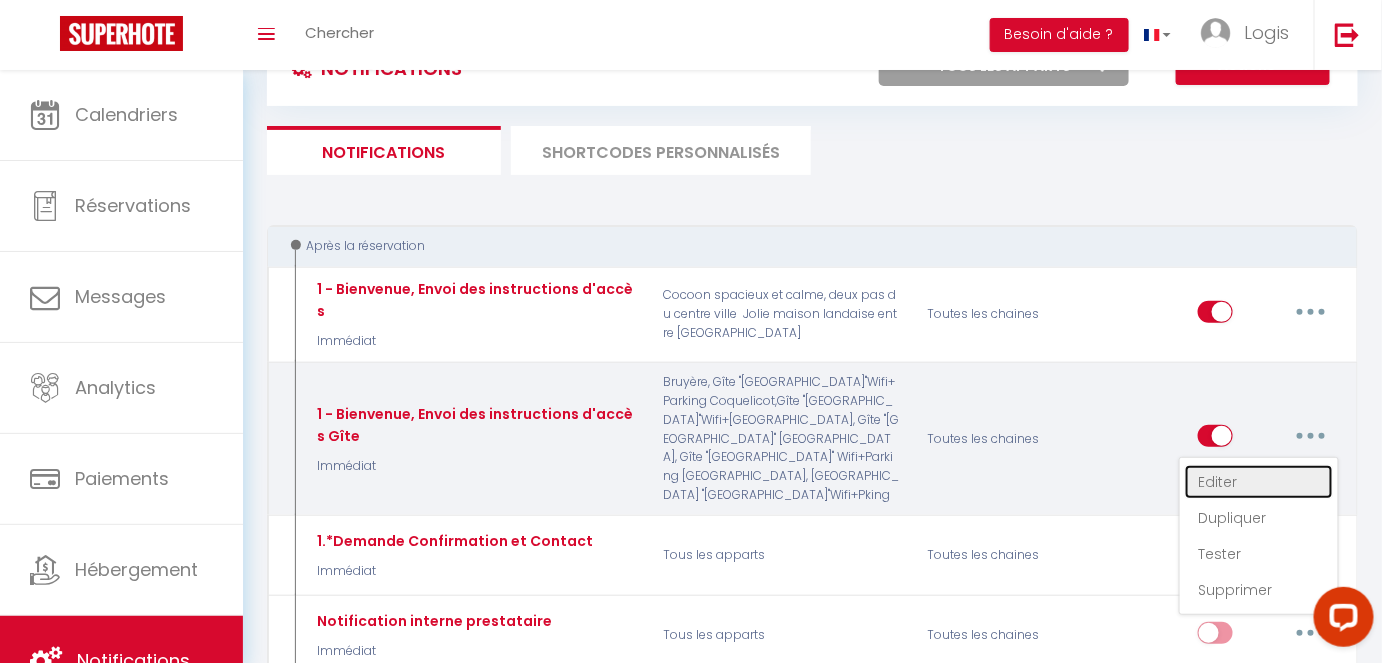 click on "Editer" at bounding box center [1259, 482] 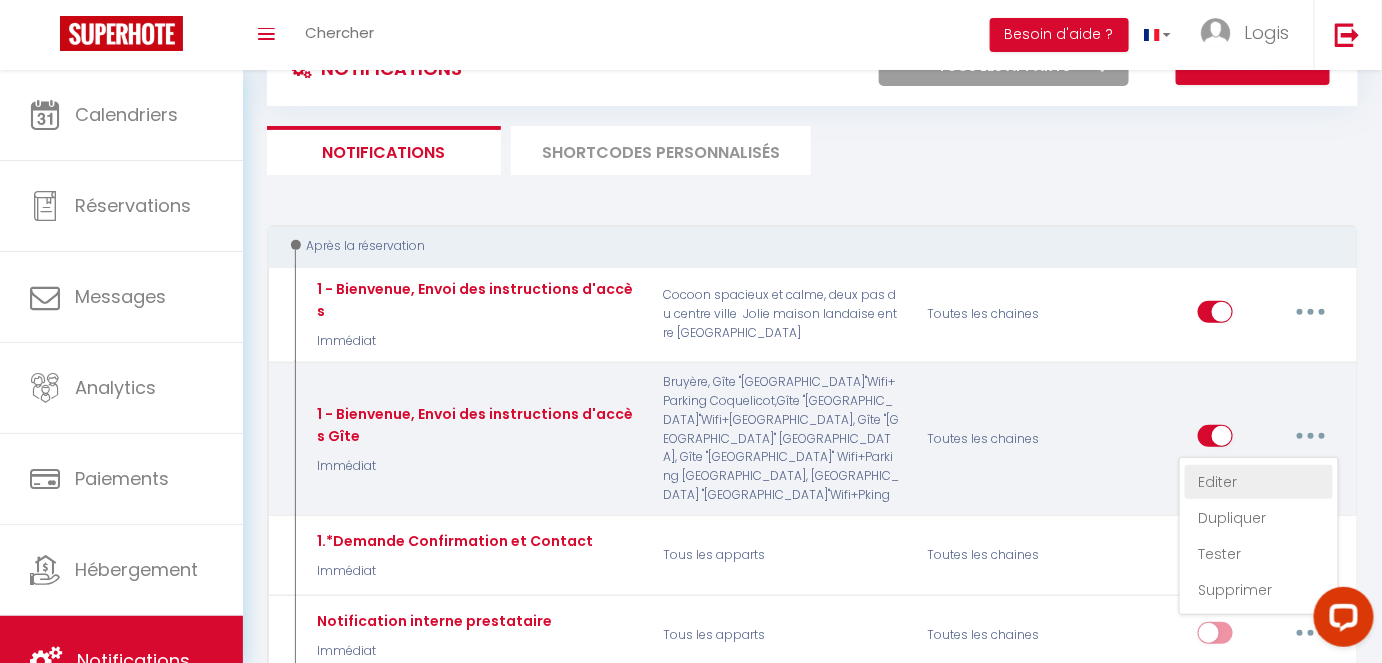 type on "1 - Bienvenue, Envoi des instructions d'accès Gîte" 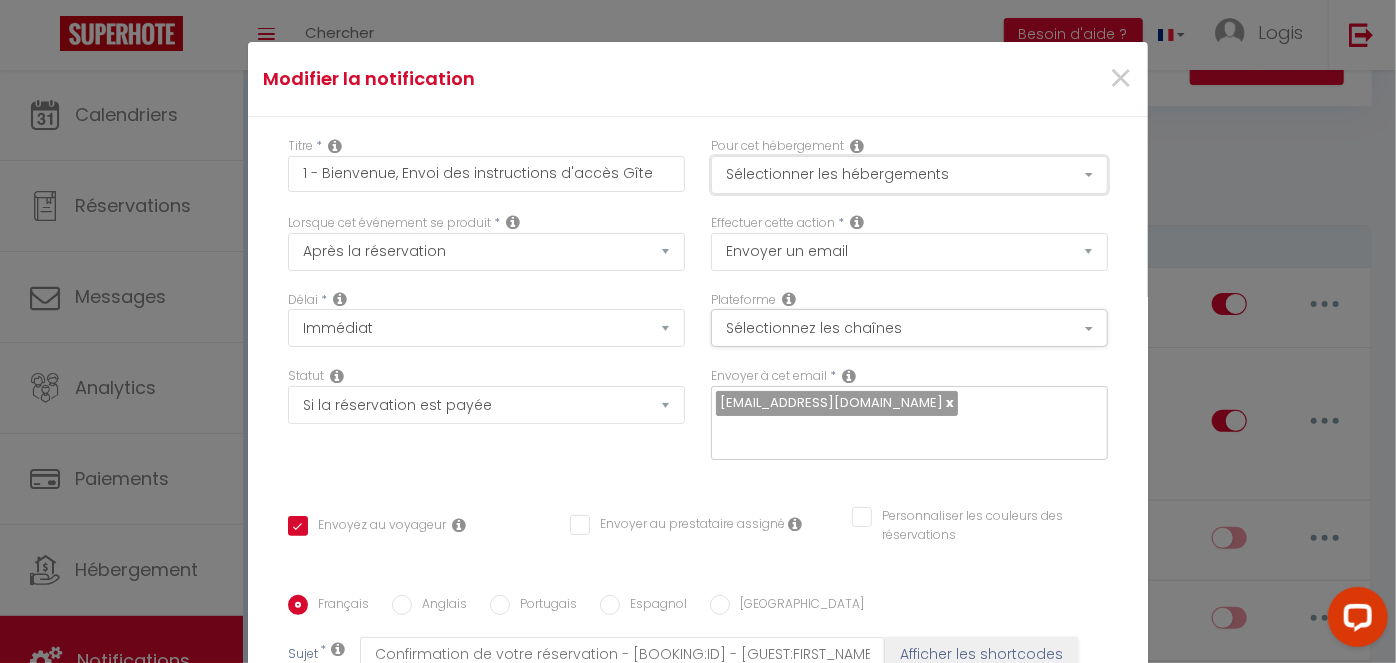 click on "Sélectionner les hébergements" at bounding box center (909, 175) 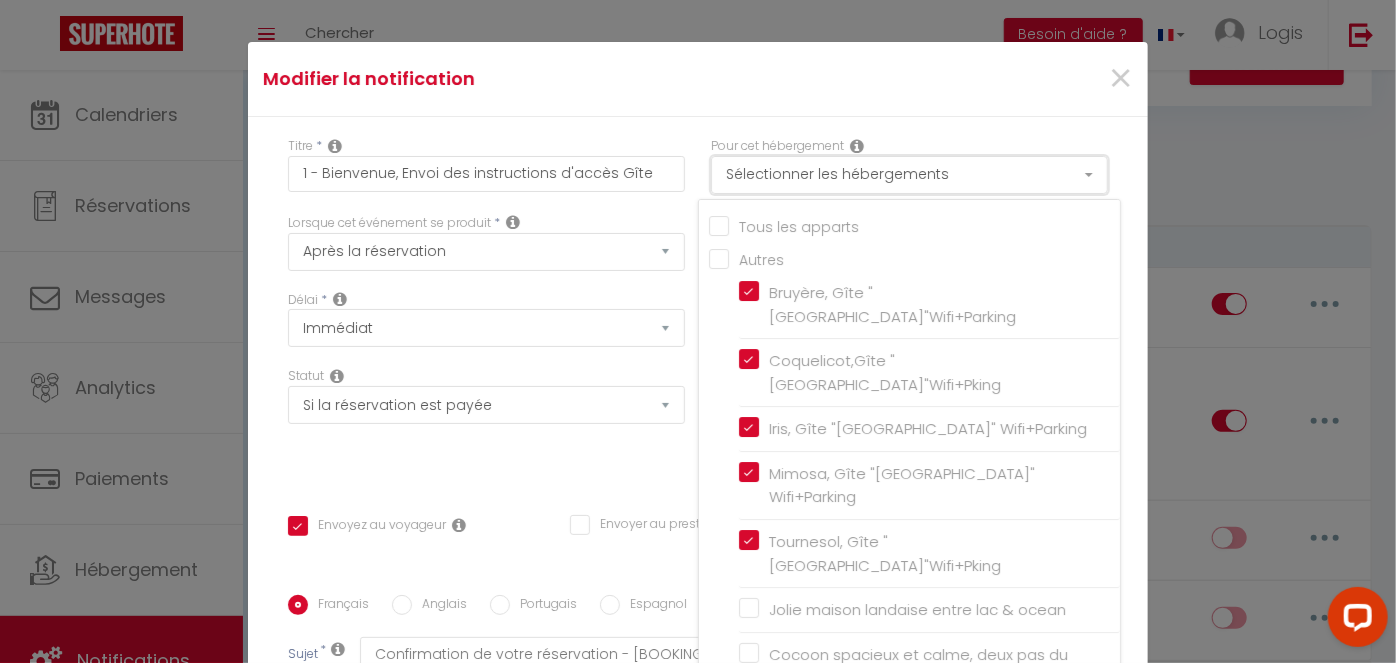 click on "Sélectionner les hébergements" at bounding box center (909, 175) 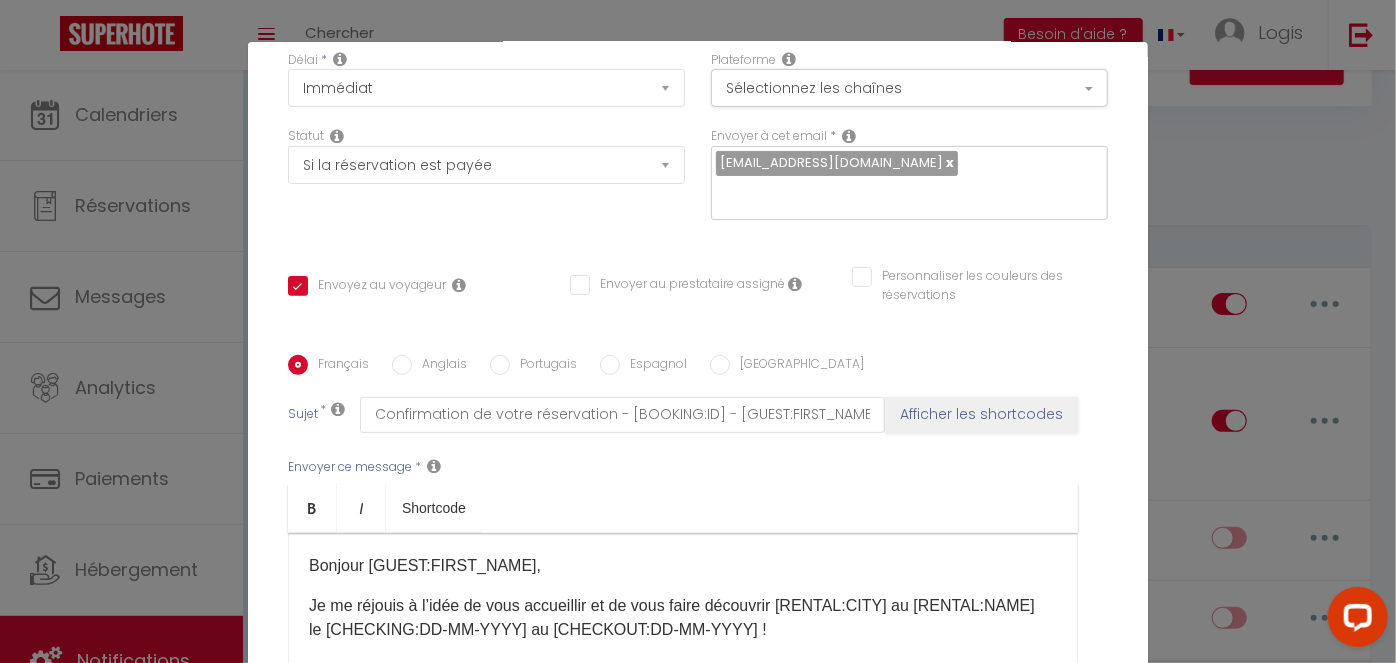 scroll, scrollTop: 246, scrollLeft: 0, axis: vertical 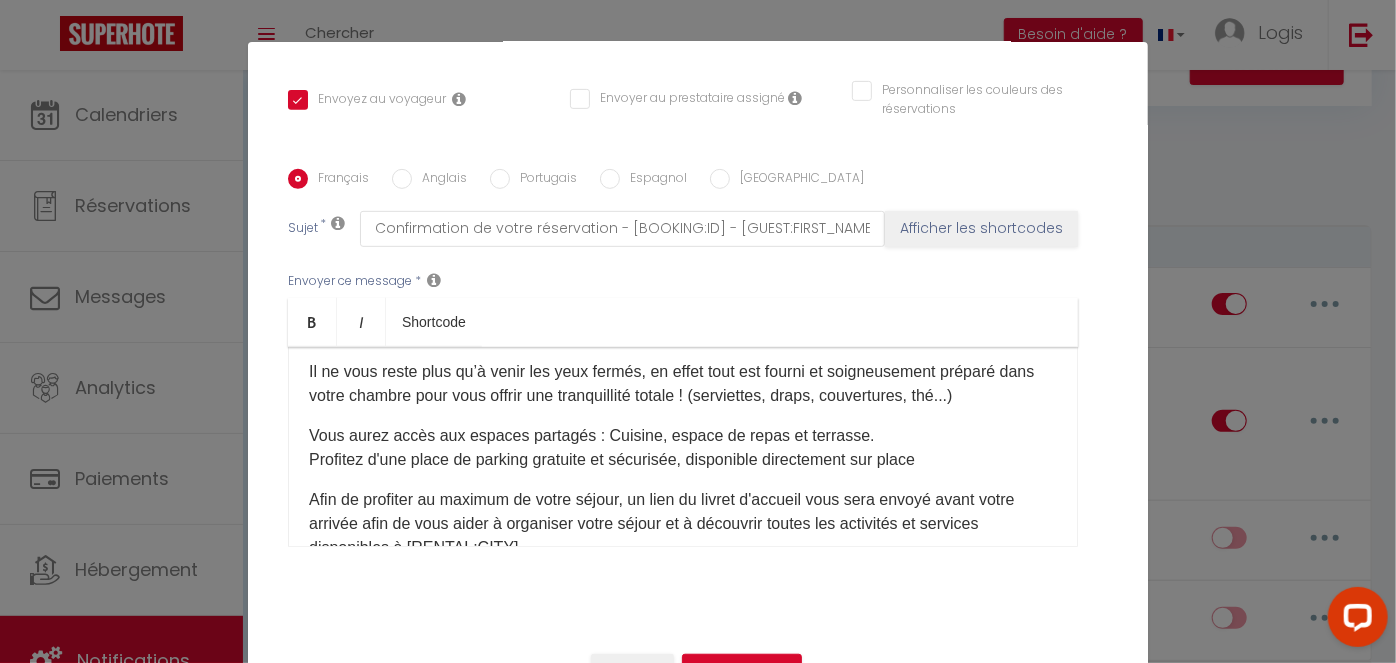 click on "Vous aurez accès aux espaces partagés : Cuisine, espace de repas et terrasse. Profitez d'une place de parking gratuite et sécurisée, disponible directement sur place​​" at bounding box center (683, 448) 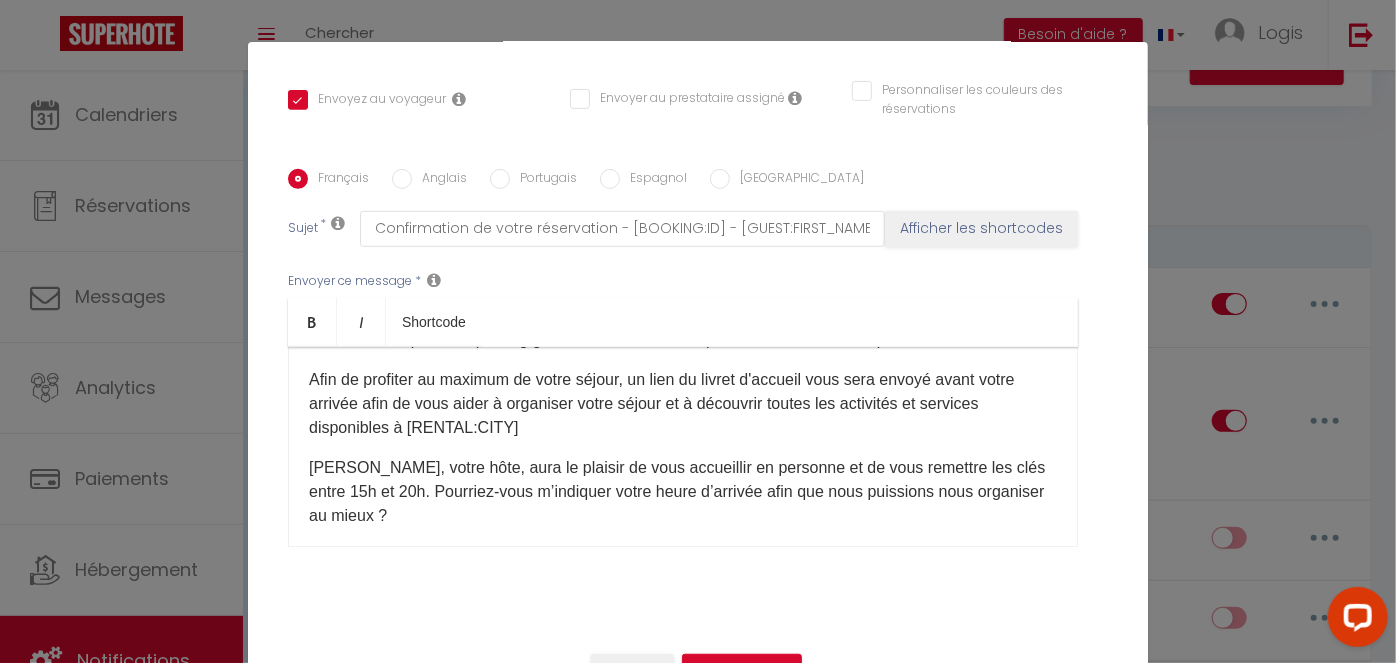 scroll, scrollTop: 235, scrollLeft: 0, axis: vertical 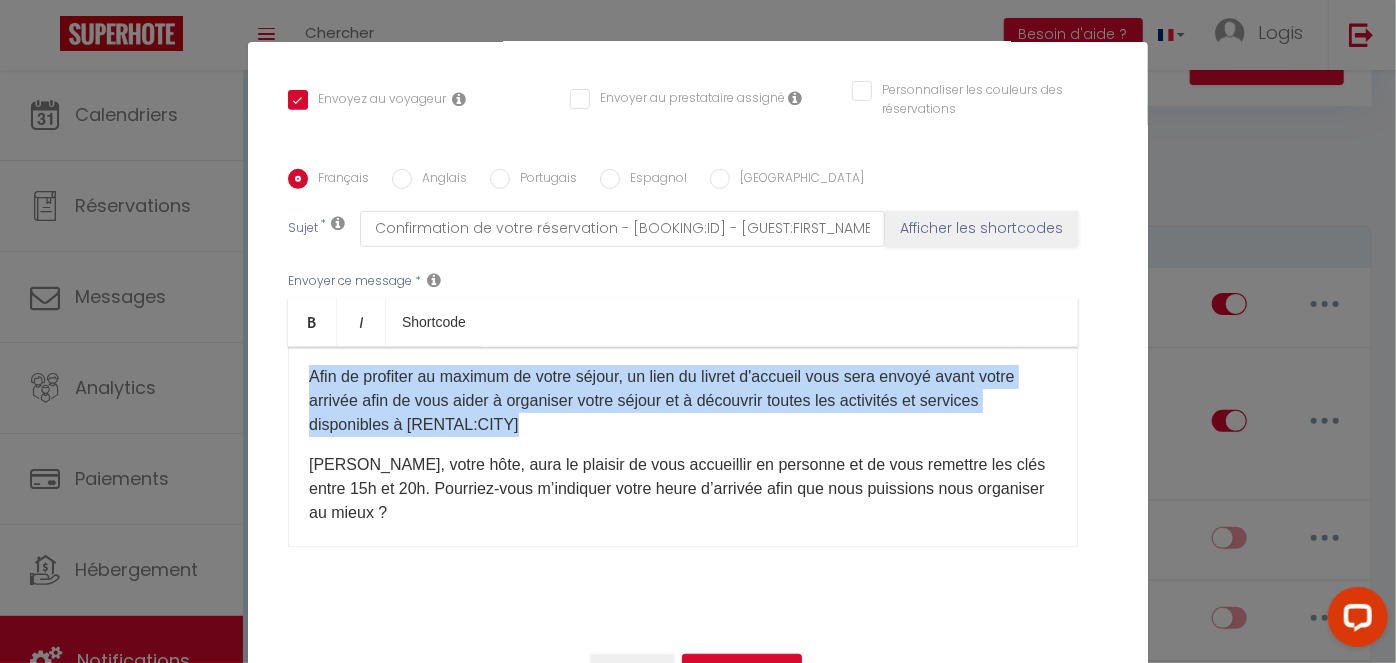 drag, startPoint x: 583, startPoint y: 430, endPoint x: 289, endPoint y: 378, distance: 298.56323 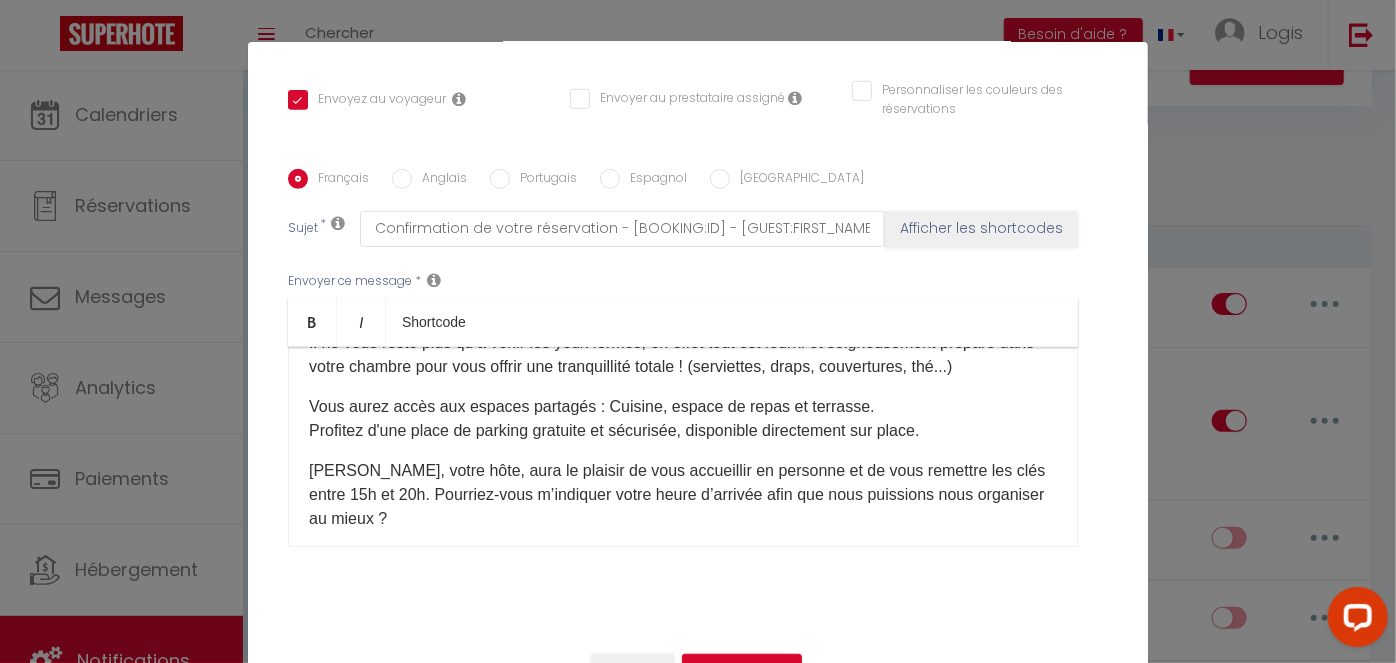 scroll, scrollTop: 133, scrollLeft: 0, axis: vertical 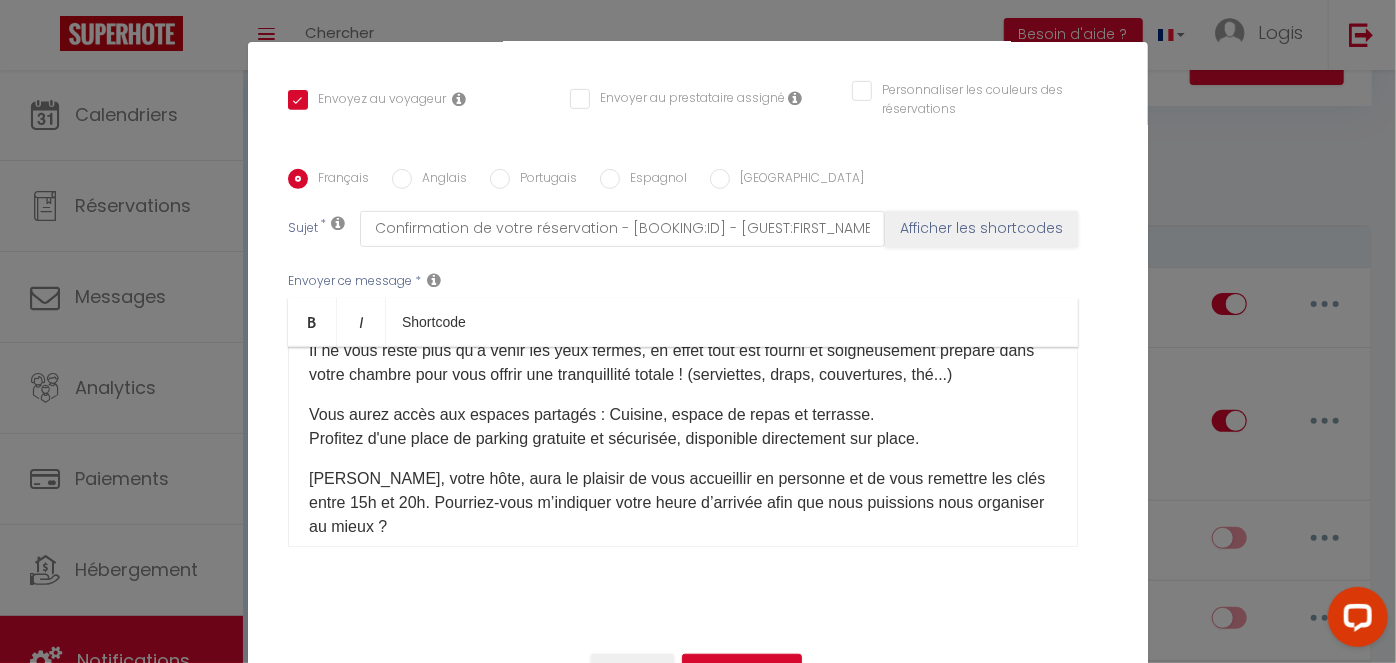 click on "[PERSON_NAME], votre hôte, aura le plaisir de vous accueillir en personne et de vous remettre les clés entre 15h et 20h.​​ Pourriez-vous m’indiquer votre heure d’arrivée afin que nous puissions nous organiser au mieux ?​" at bounding box center [683, 503] 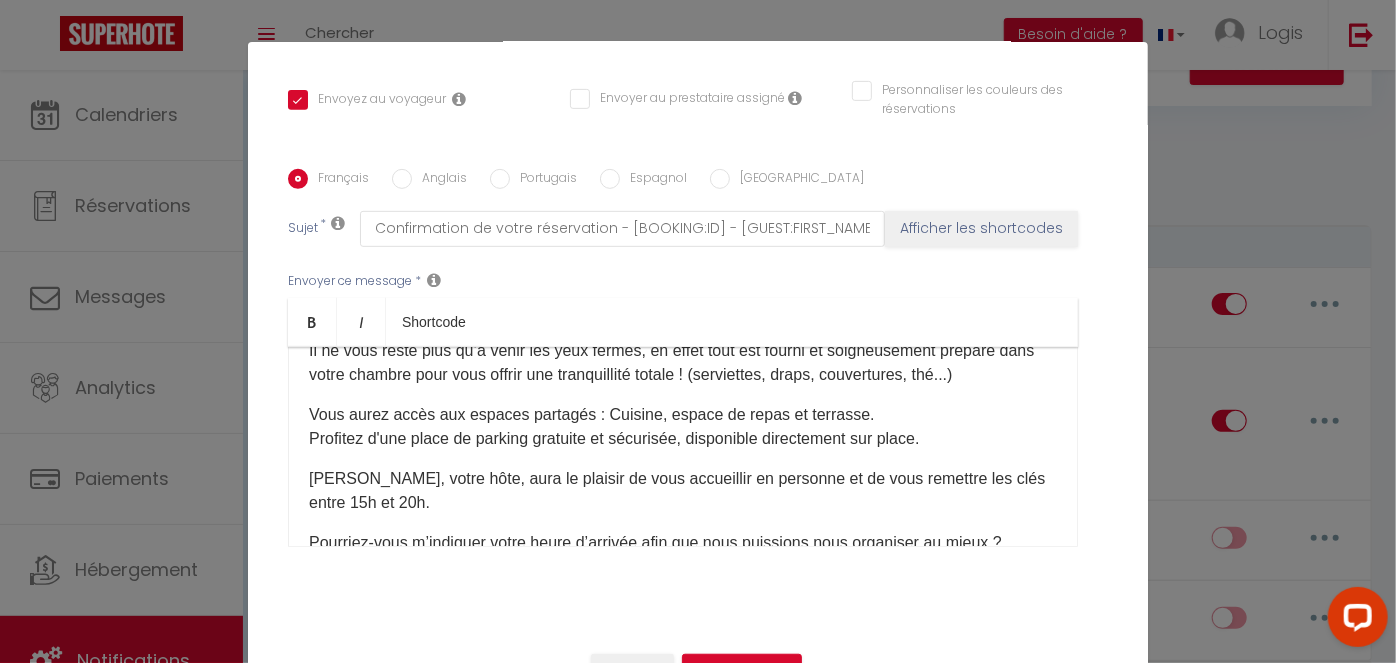 scroll, scrollTop: 138, scrollLeft: 0, axis: vertical 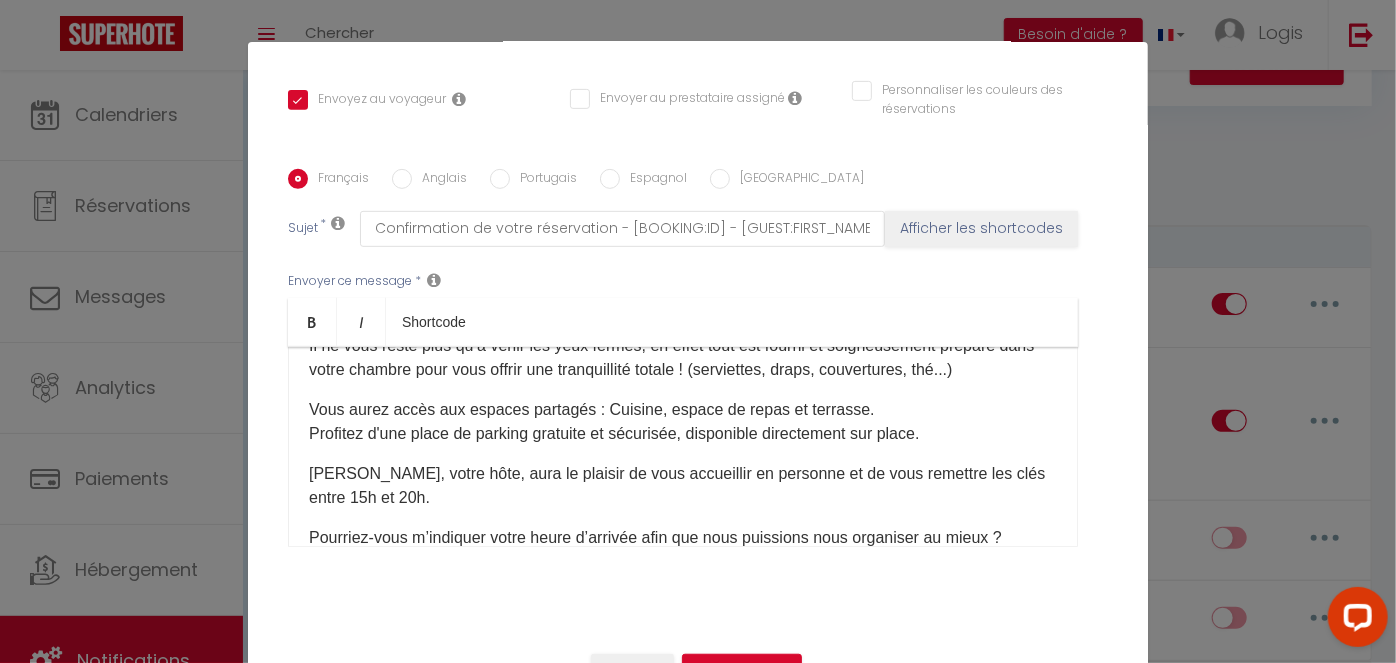 click on "[PERSON_NAME], votre hôte, aura le plaisir de vous accueillir en personne et de vous remettre les clés entre 15h et 20h.​​" at bounding box center (683, 486) 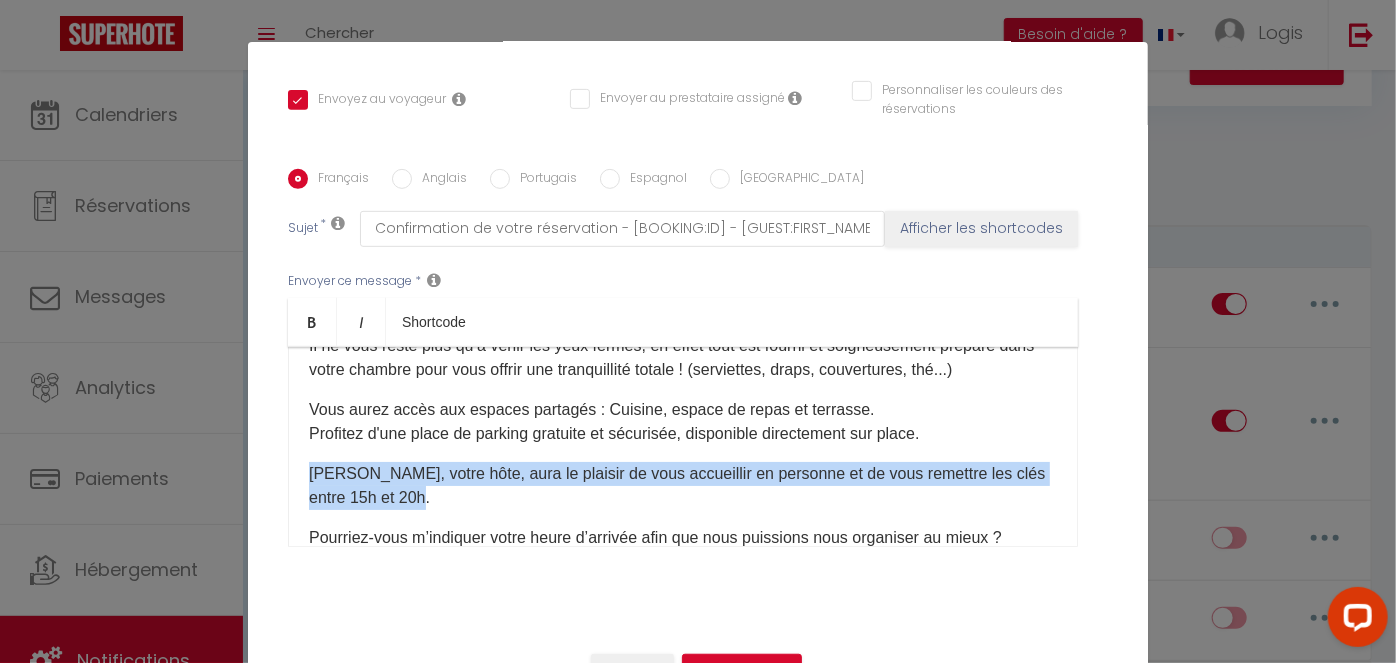 drag, startPoint x: 456, startPoint y: 502, endPoint x: 294, endPoint y: 467, distance: 165.73775 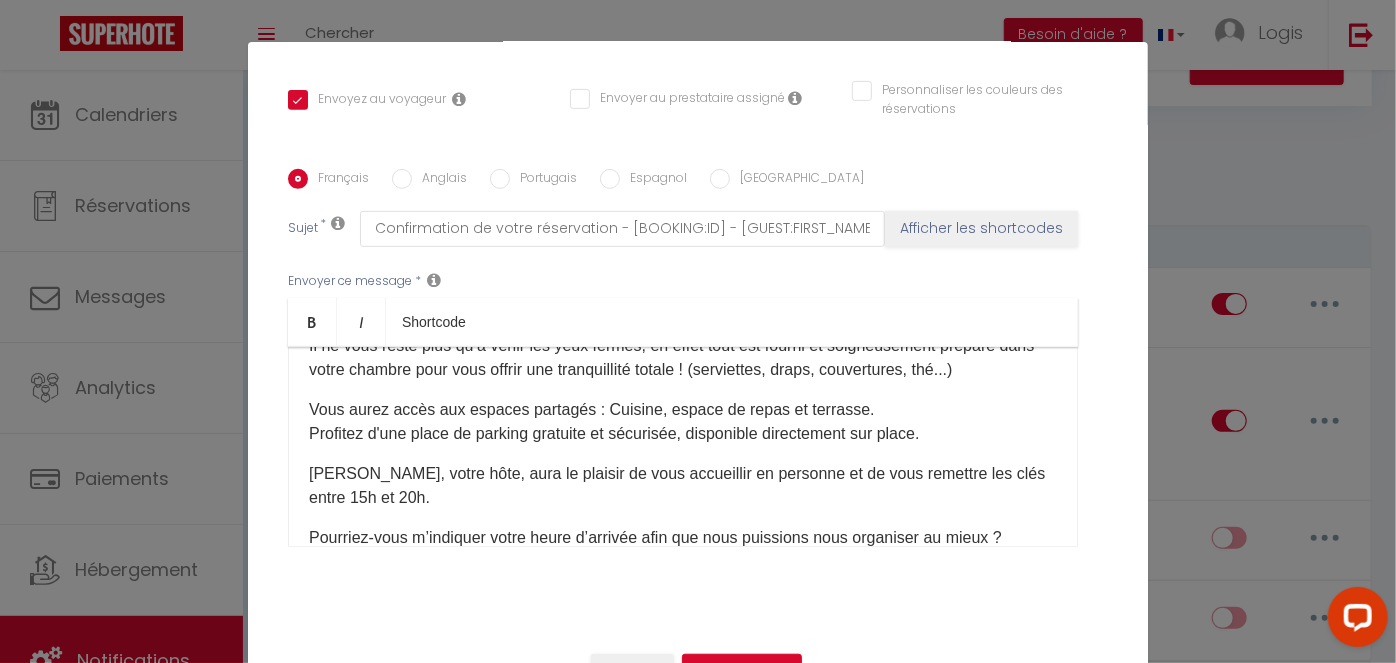 scroll, scrollTop: 138, scrollLeft: 0, axis: vertical 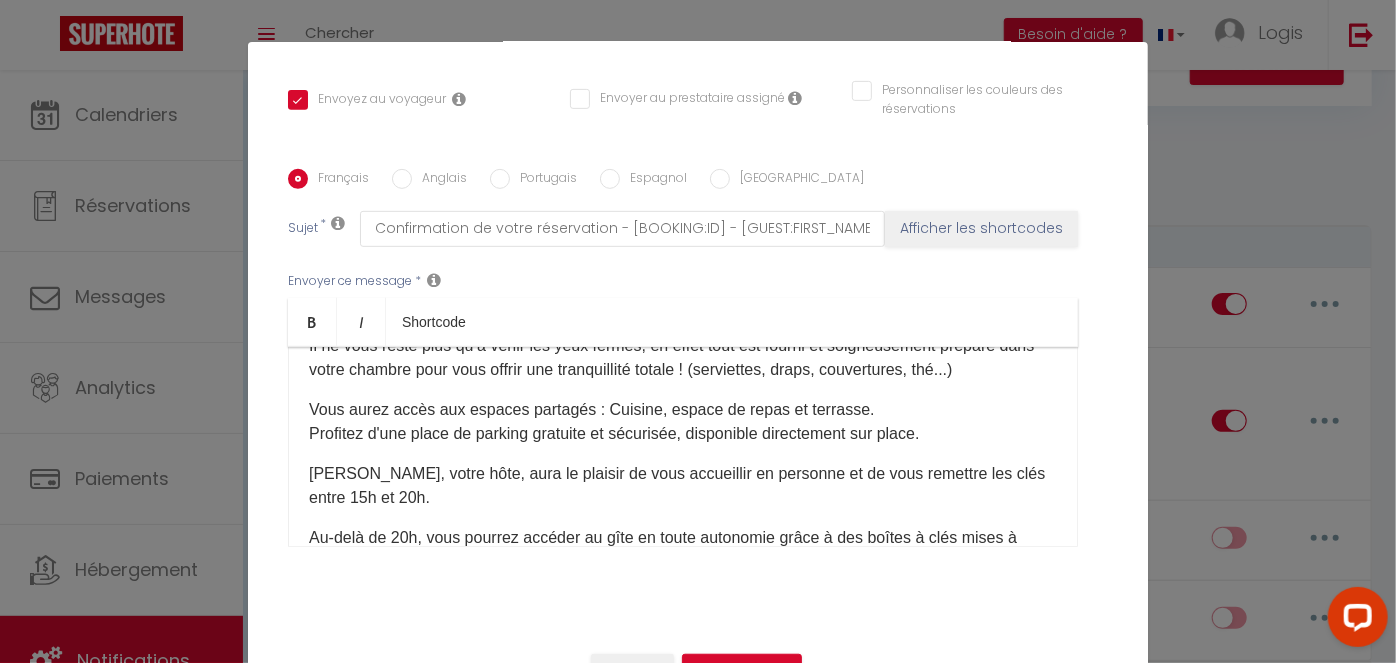 click on "Au-delà de 20h, vous pourrez accéder au gîte en toute autonomie grâce à des boîtes à clés mises à disposition à l’entrée. Le code d’accès vous sera envoyé le jour de votre arrivée." 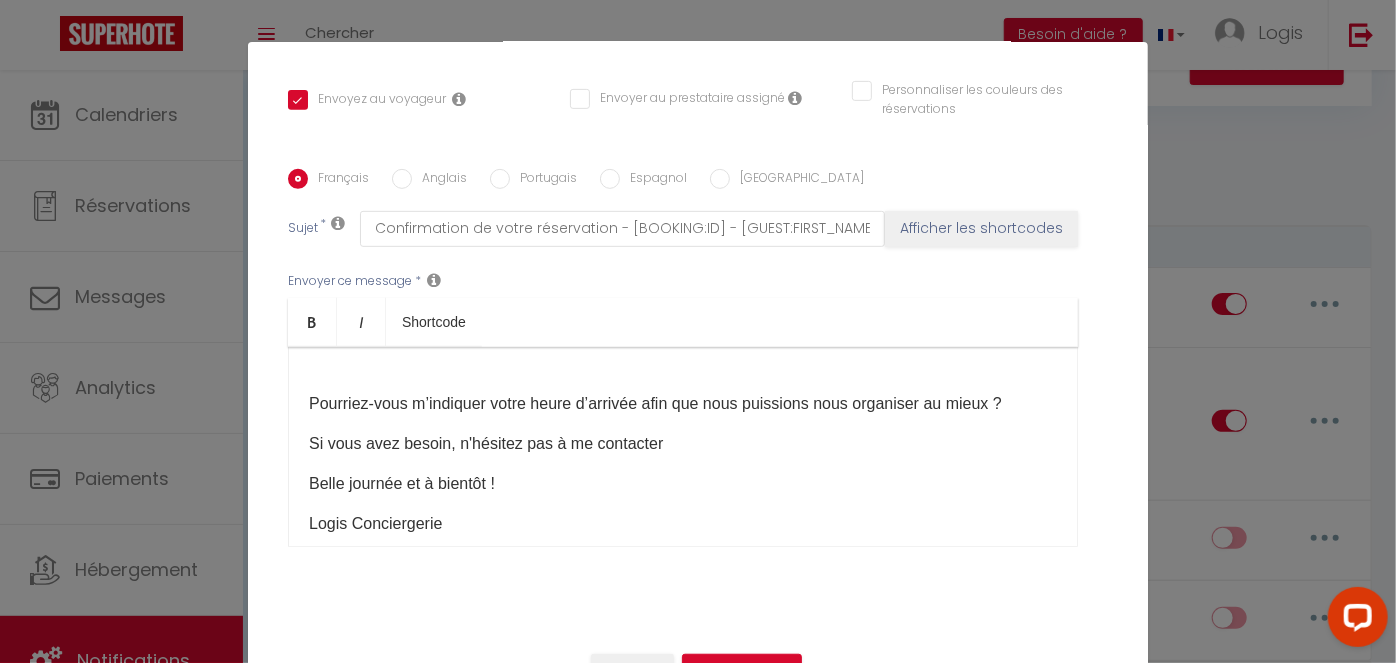 scroll, scrollTop: 338, scrollLeft: 0, axis: vertical 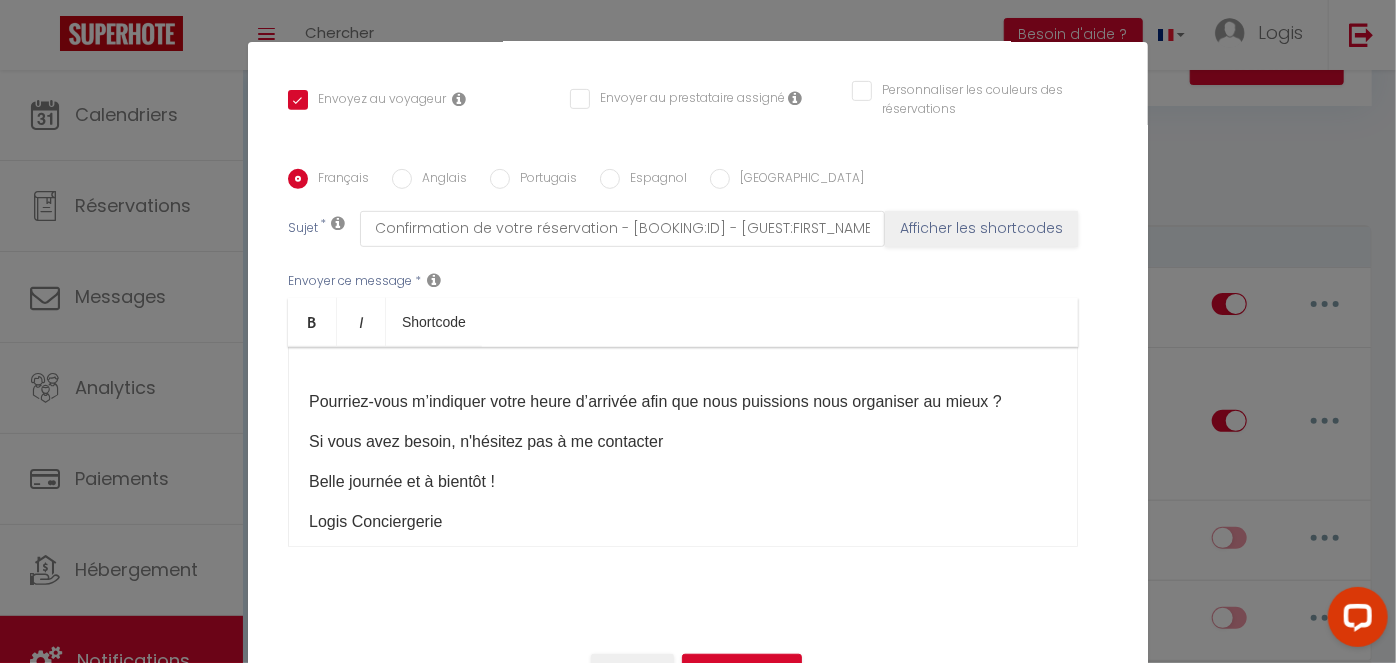 click on "Bonjour [GUEST:FIRST_NAME],
Je me réjouis à l’idée de vous accueillir et de vous faire découvrir [RENTAL:CITY] au [RENTAL:NAME] le [CHECKING:DD-MM-YYYY] au [CHECKOUT:DD-MM-YYYY]​​ !
Il ne vous reste plus qu’à venir les yeux fermés, en effet tout est fourni et soigneusement préparé dans votre chambre pour vous offrir une tranquillité totale ! (serviettes, draps, couvertures, thé...) Vous aurez accès aux espaces partagés : Cuisine, espace de repas et terrasse. Profitez d'une place de parking gratuite et sécurisée, disponible directement sur place​​. [PERSON_NAME], votre hôte, aura le plaisir de vous accueillir en personne et de vous remettre les clés entre 15h et 20h. Au-delà de 20h, vous pourrez accéder au gîte en toute autonomie grâce à des boîtes à clés mises à disposition à l’entrée. Le code d’accès vous sera envoyé le jour de votre arrivée. ​ Pourriez-vous m’indiquer votre heure d’arrivée afin que nous puissions nous organiser au mieux ?​" at bounding box center (683, 447) 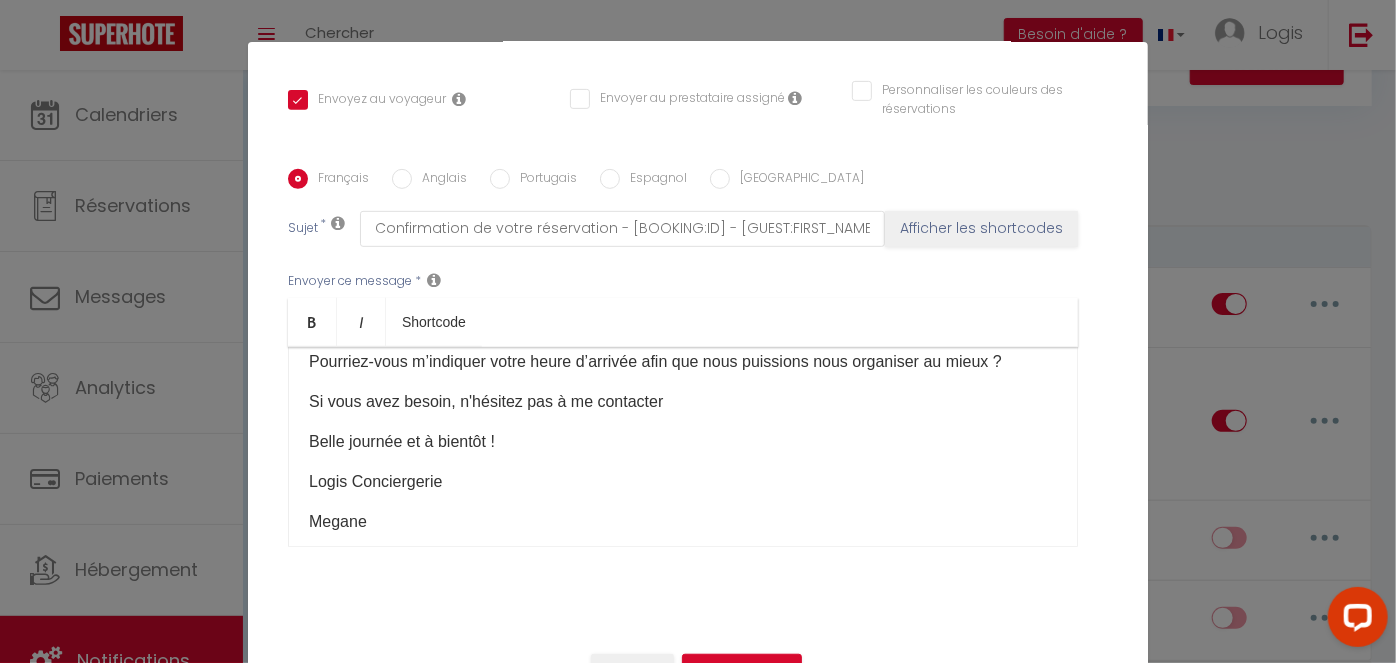 click on "Si vous avez besoin, n'hésitez pas à me contacter" at bounding box center (683, 402) 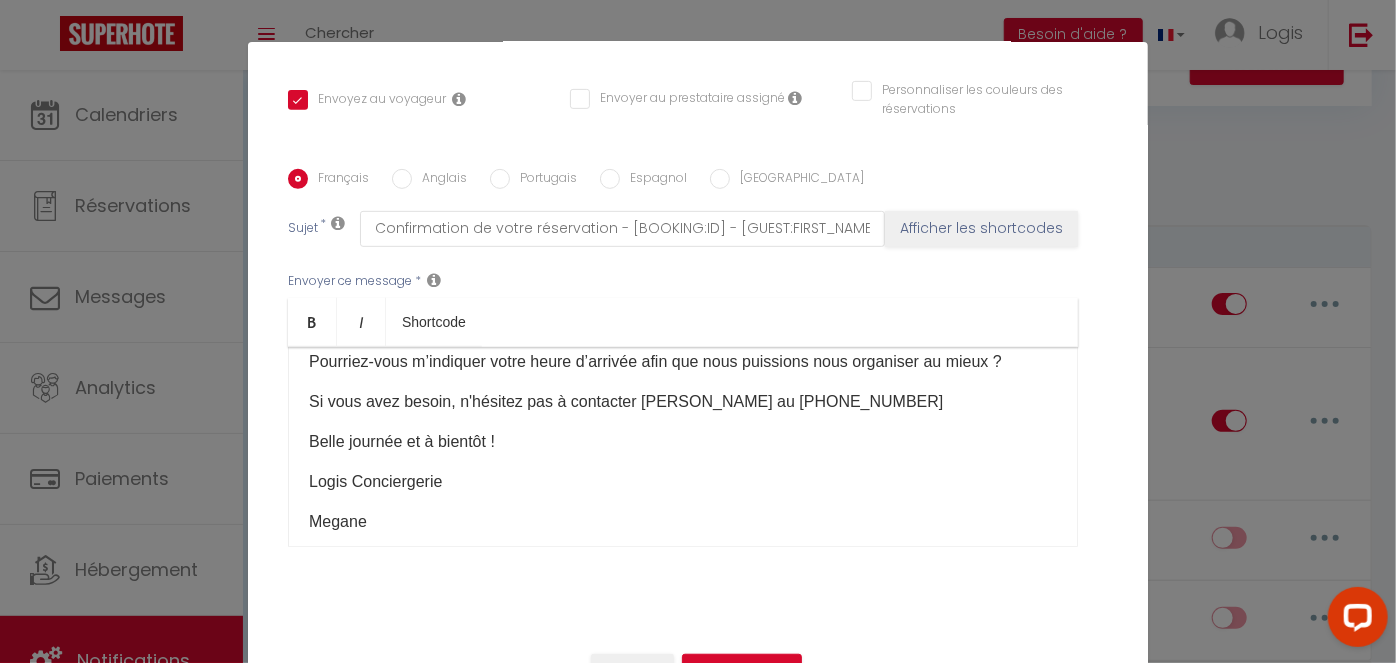 click on "Megane" at bounding box center [683, 522] 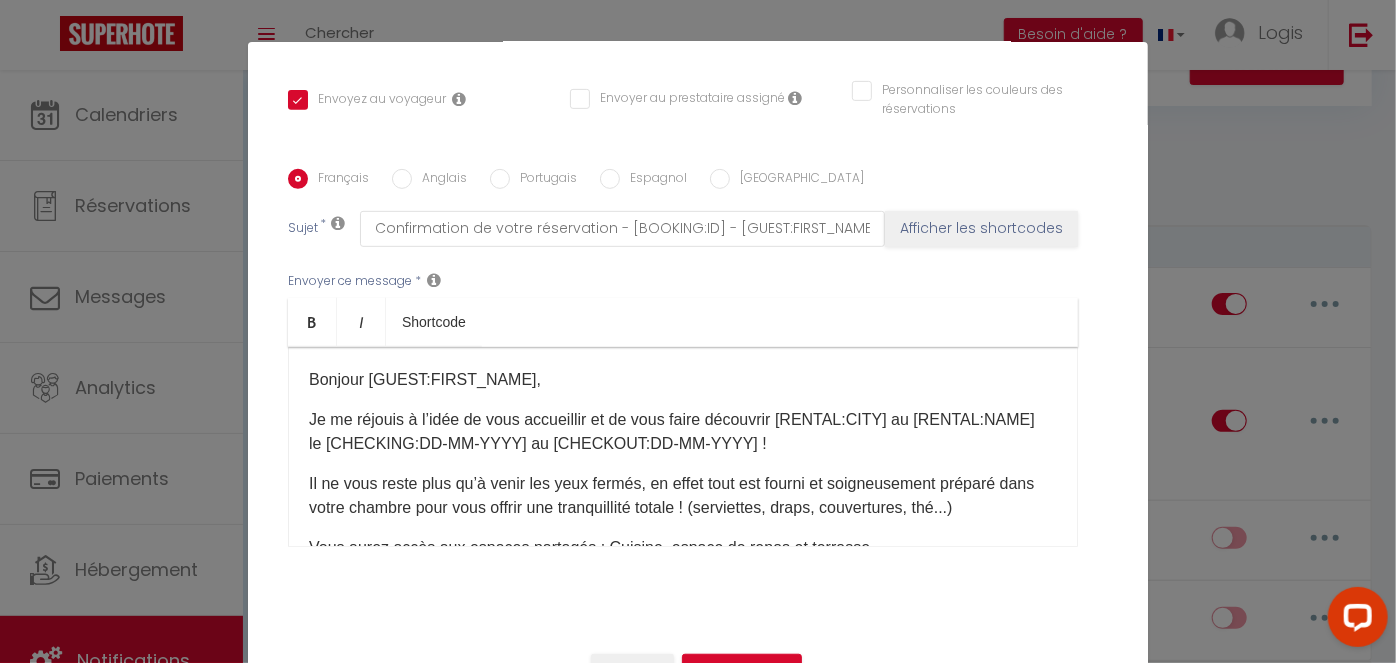 scroll, scrollTop: 389, scrollLeft: 0, axis: vertical 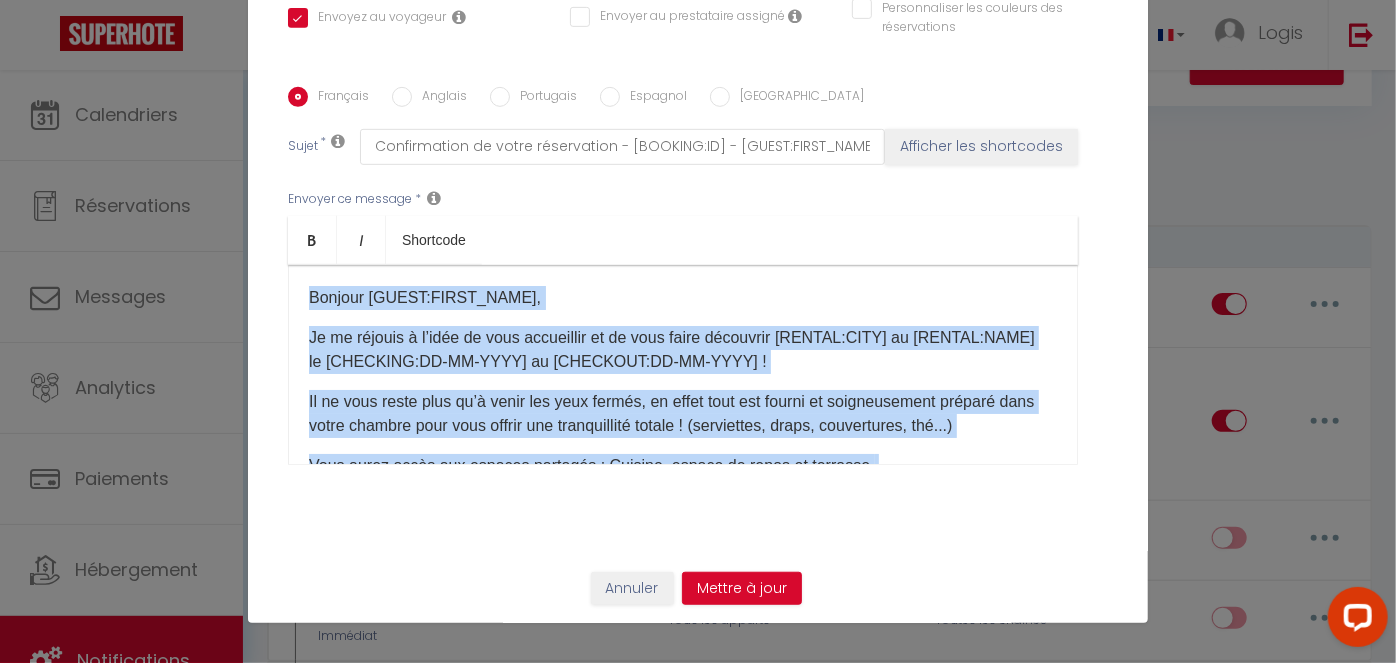 drag, startPoint x: 519, startPoint y: 422, endPoint x: 264, endPoint y: 230, distance: 319.20056 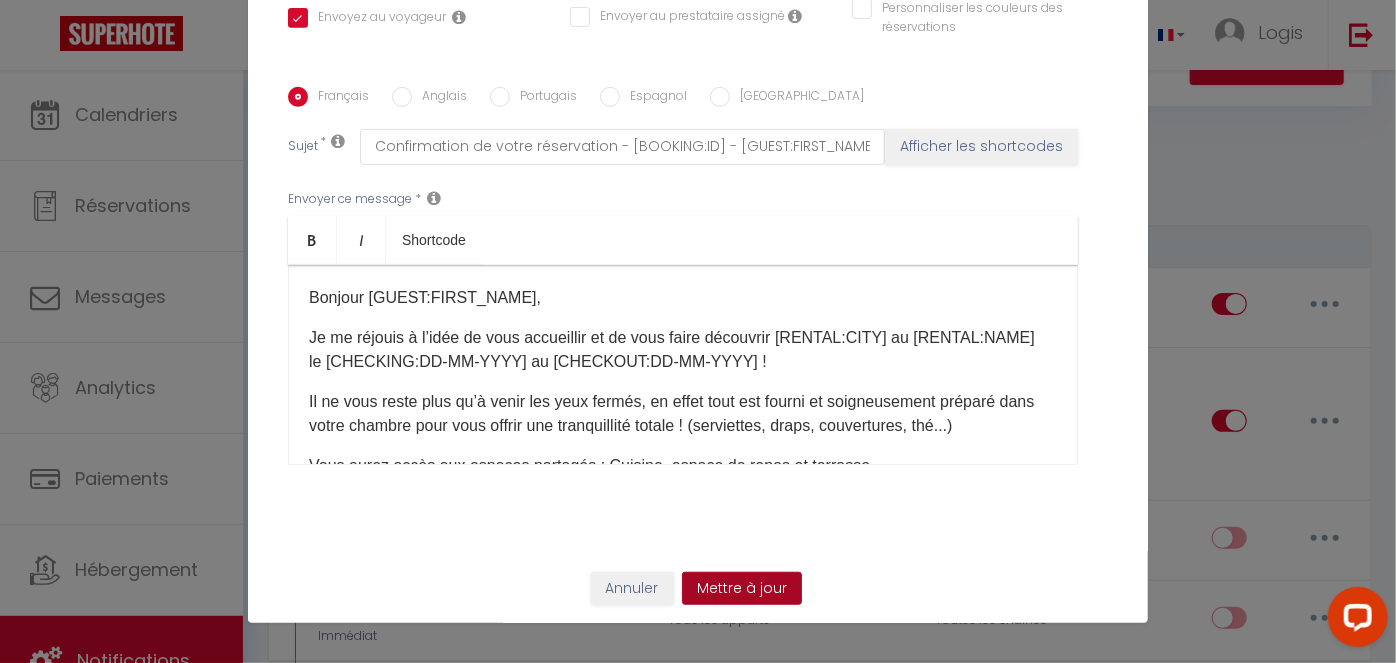 click on "Mettre à jour" at bounding box center (742, 589) 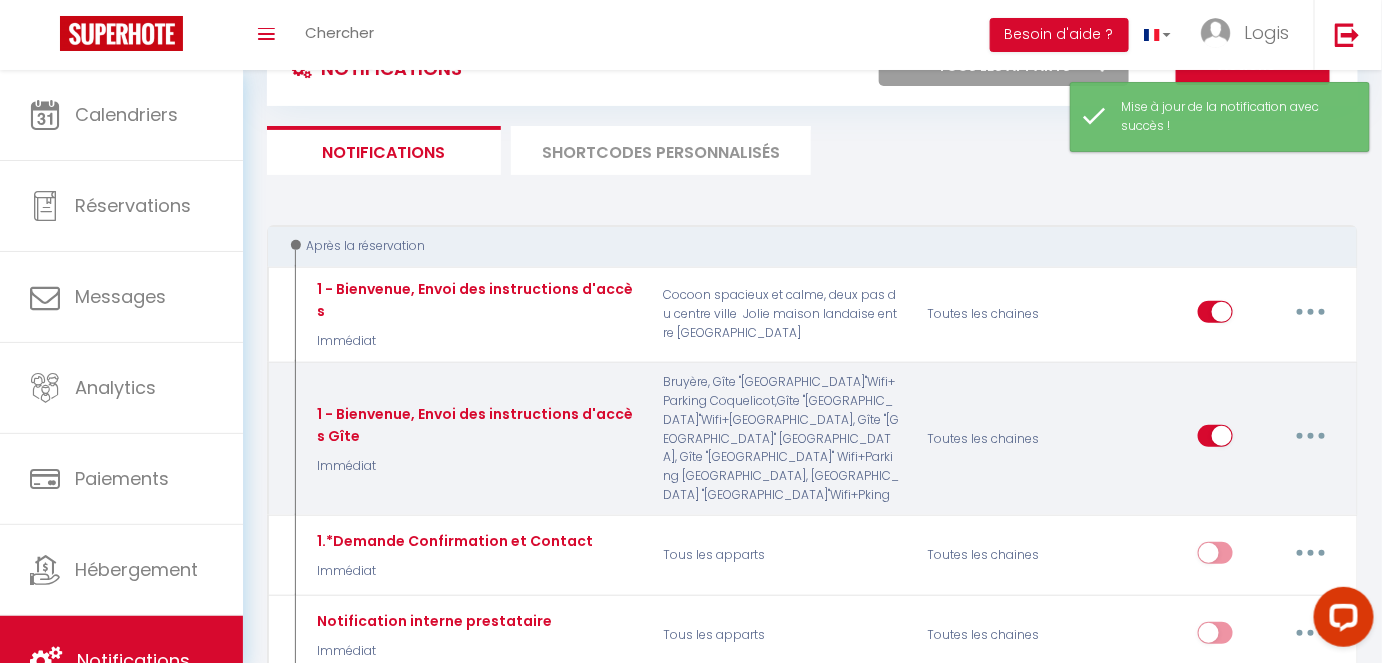 click at bounding box center [1311, 436] 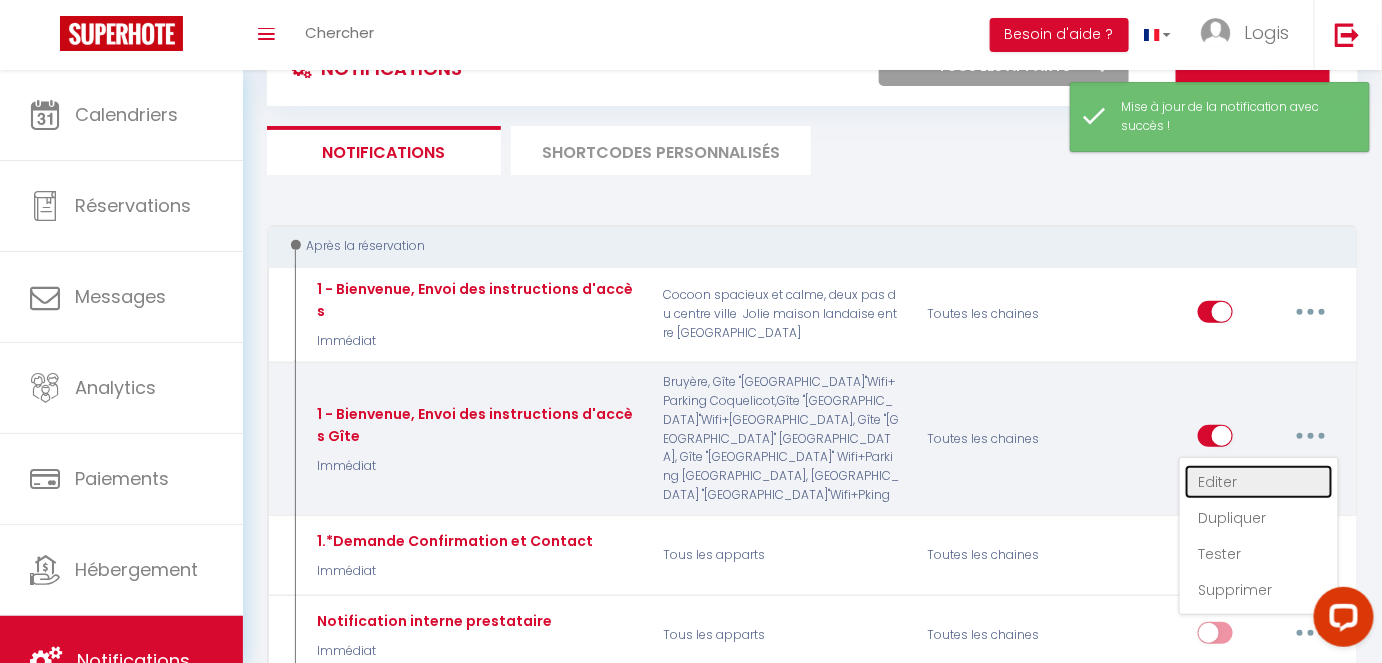 click on "Editer" at bounding box center (1259, 482) 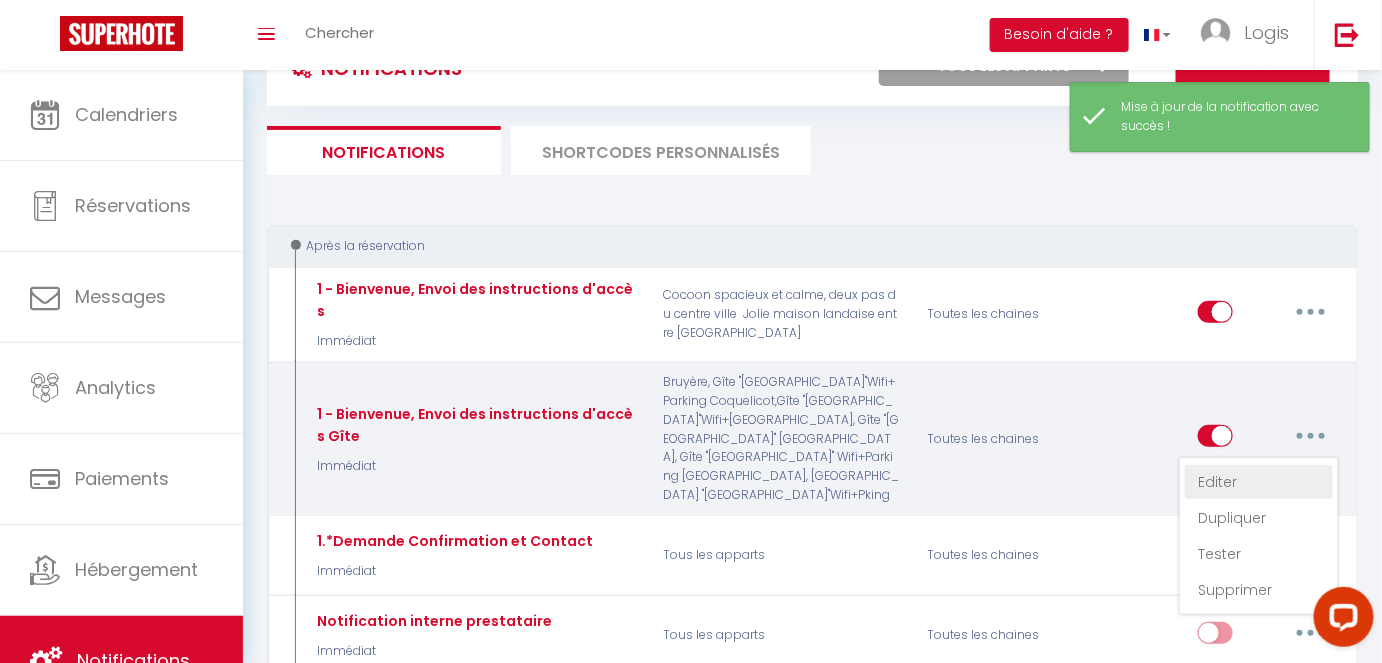 type on "1 - Bienvenue, Envoi des instructions d'accès Gîte" 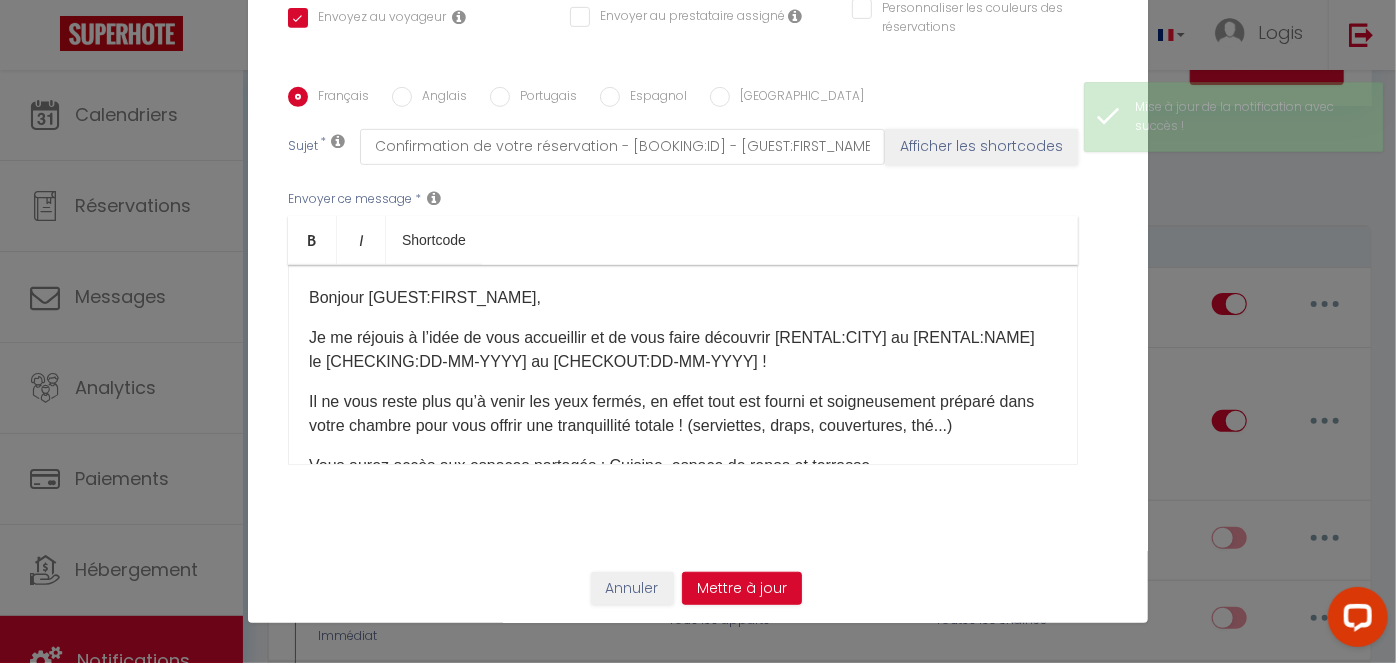 click on "Anglais" at bounding box center [439, 98] 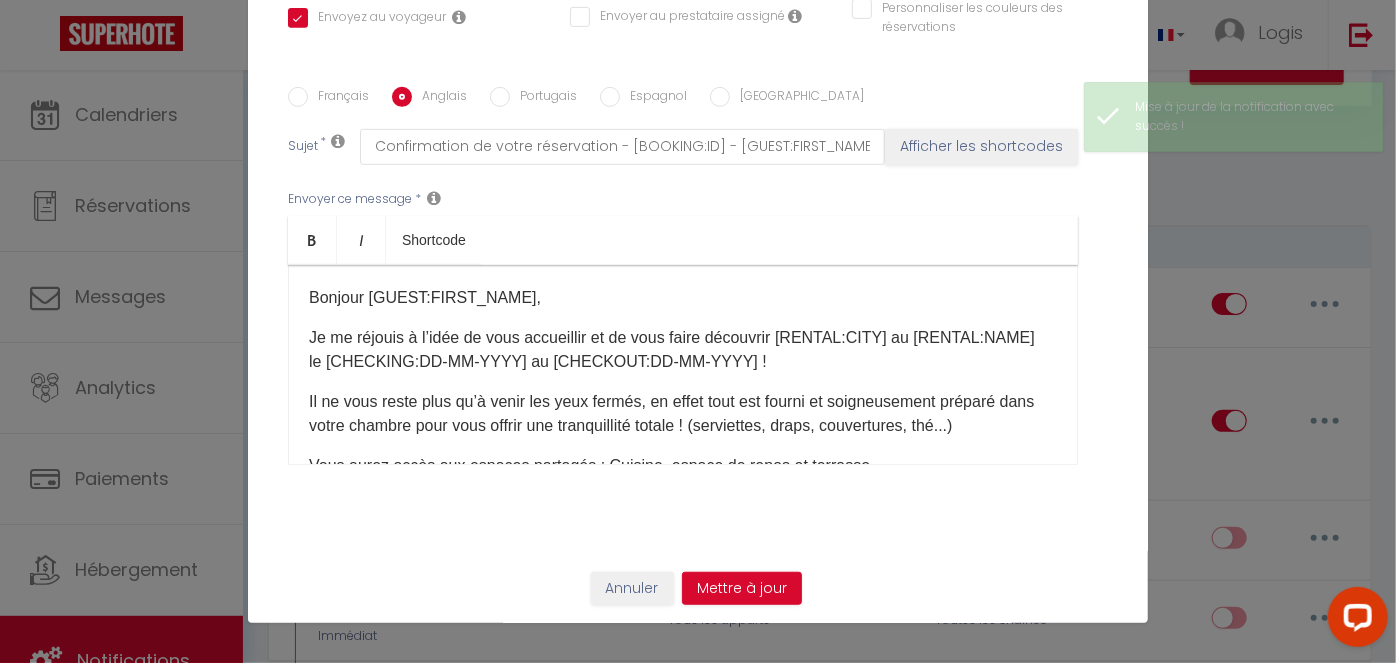 checkbox on "true" 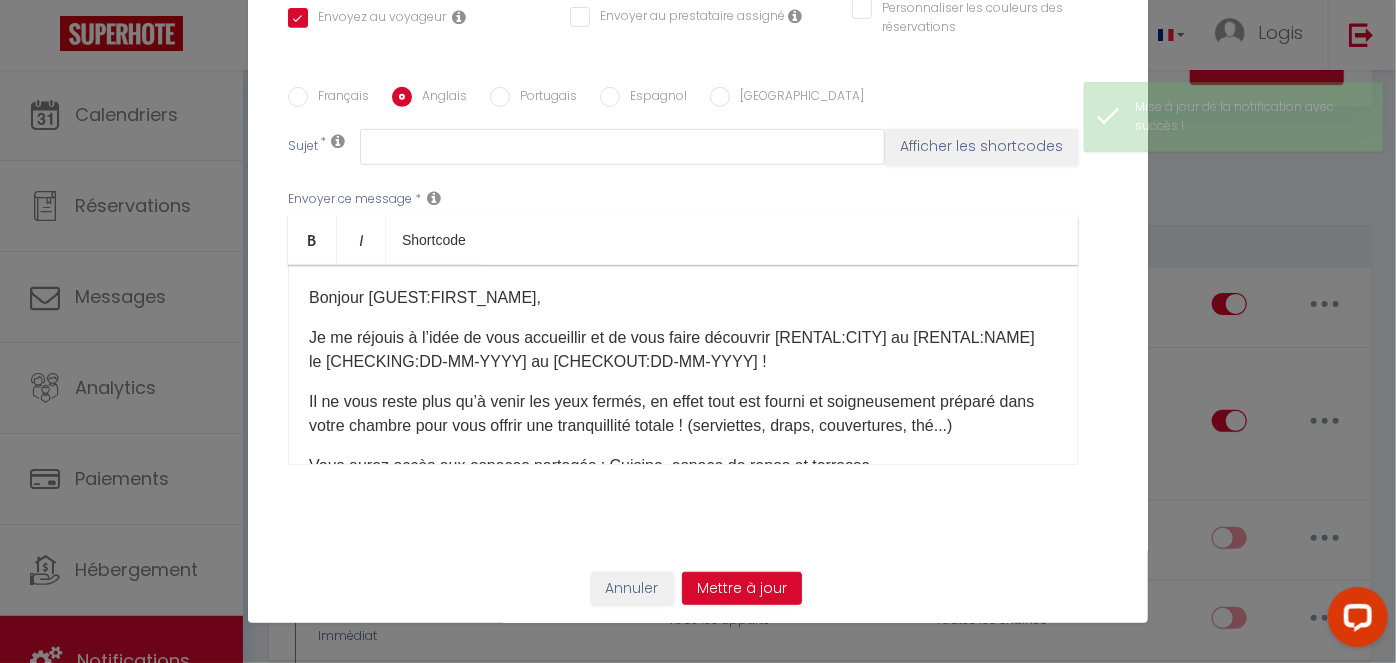 scroll, scrollTop: 0, scrollLeft: 0, axis: both 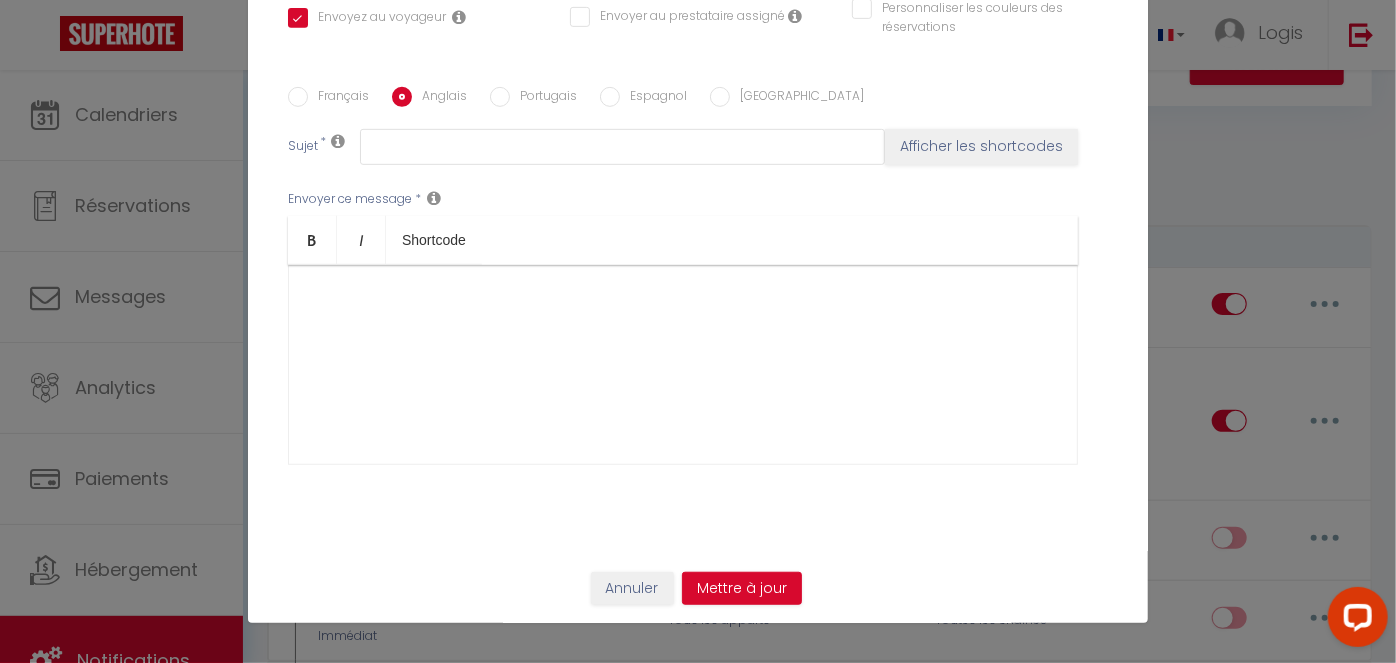 click at bounding box center (683, 365) 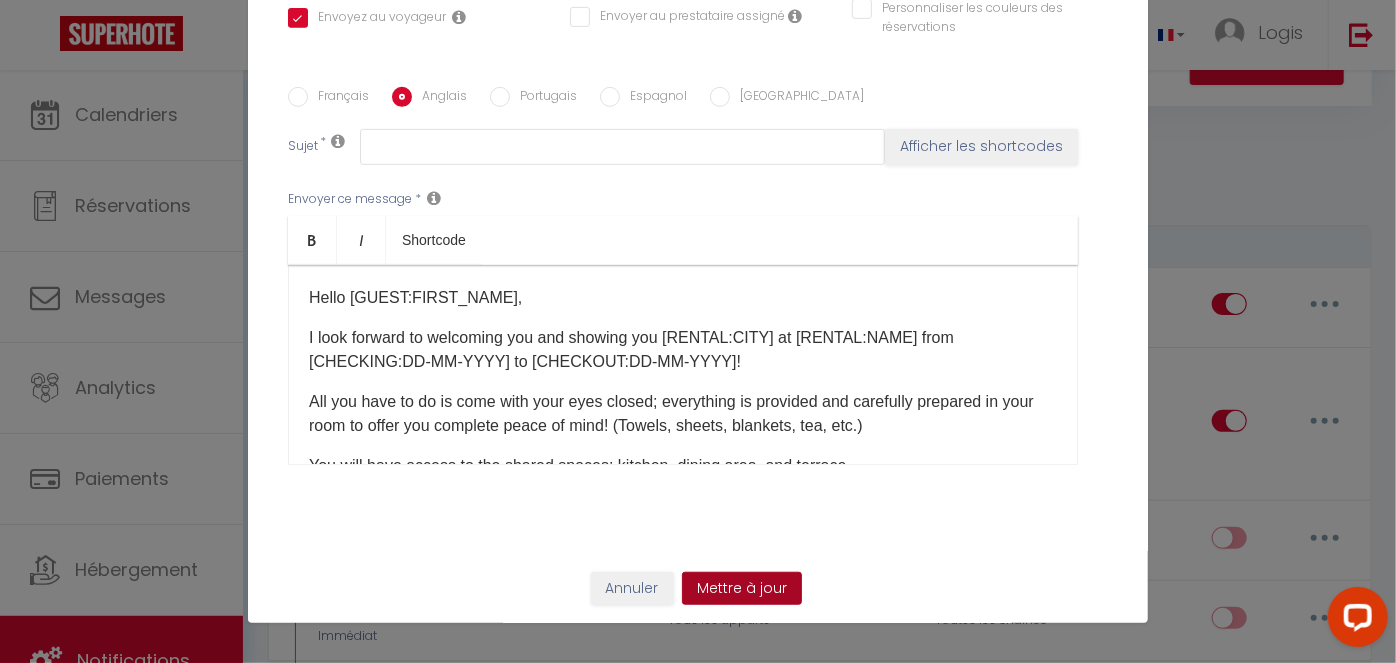 click on "Mettre à jour" at bounding box center (742, 589) 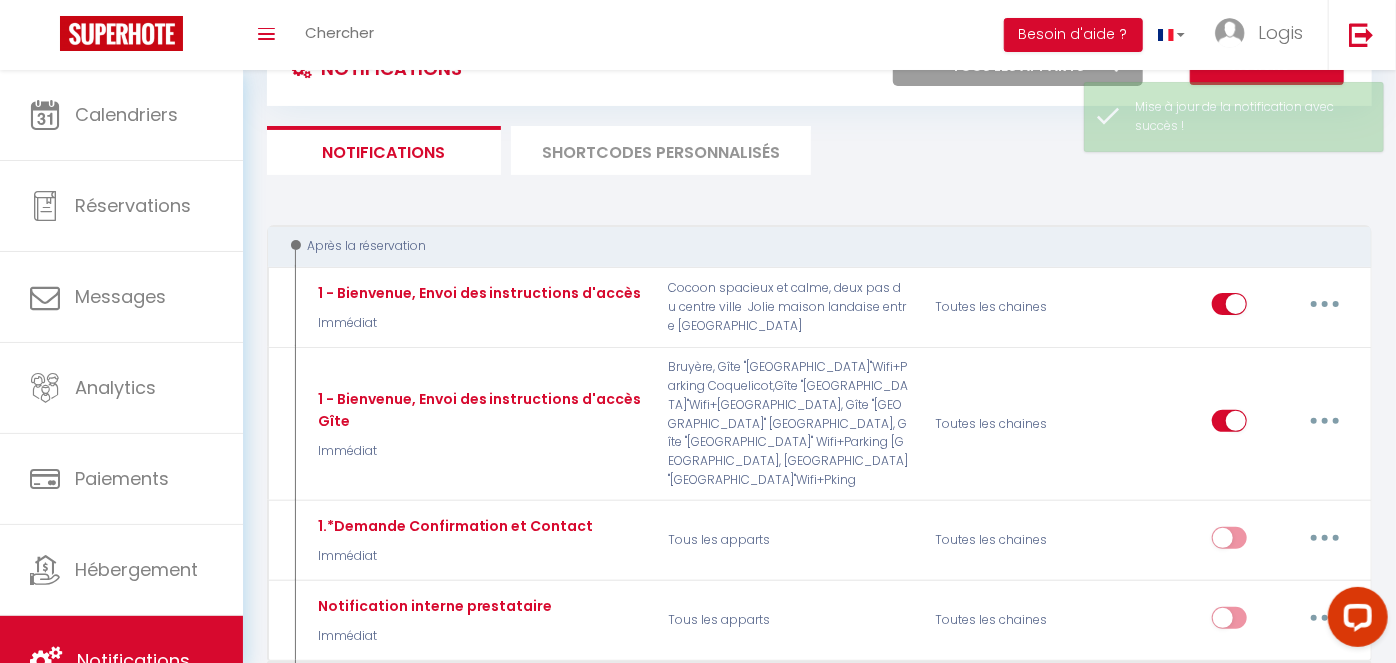 select 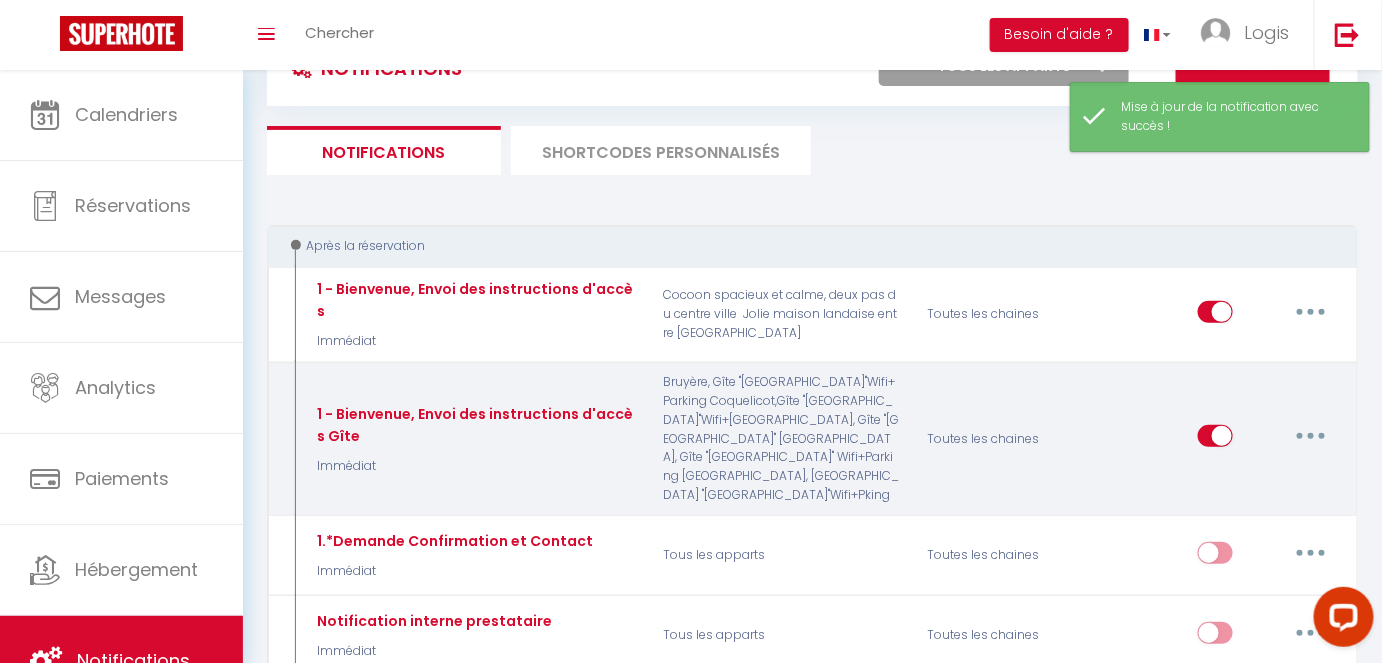 click at bounding box center (1311, 436) 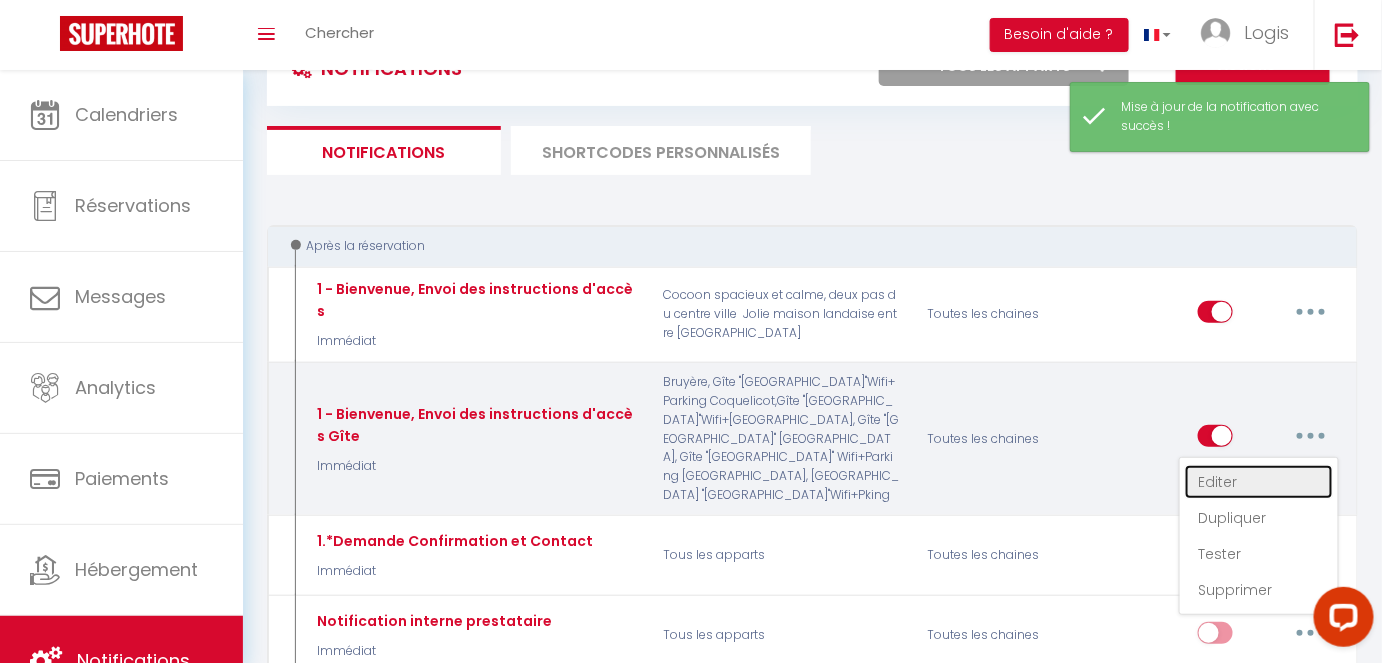 click on "Editer" at bounding box center [1259, 482] 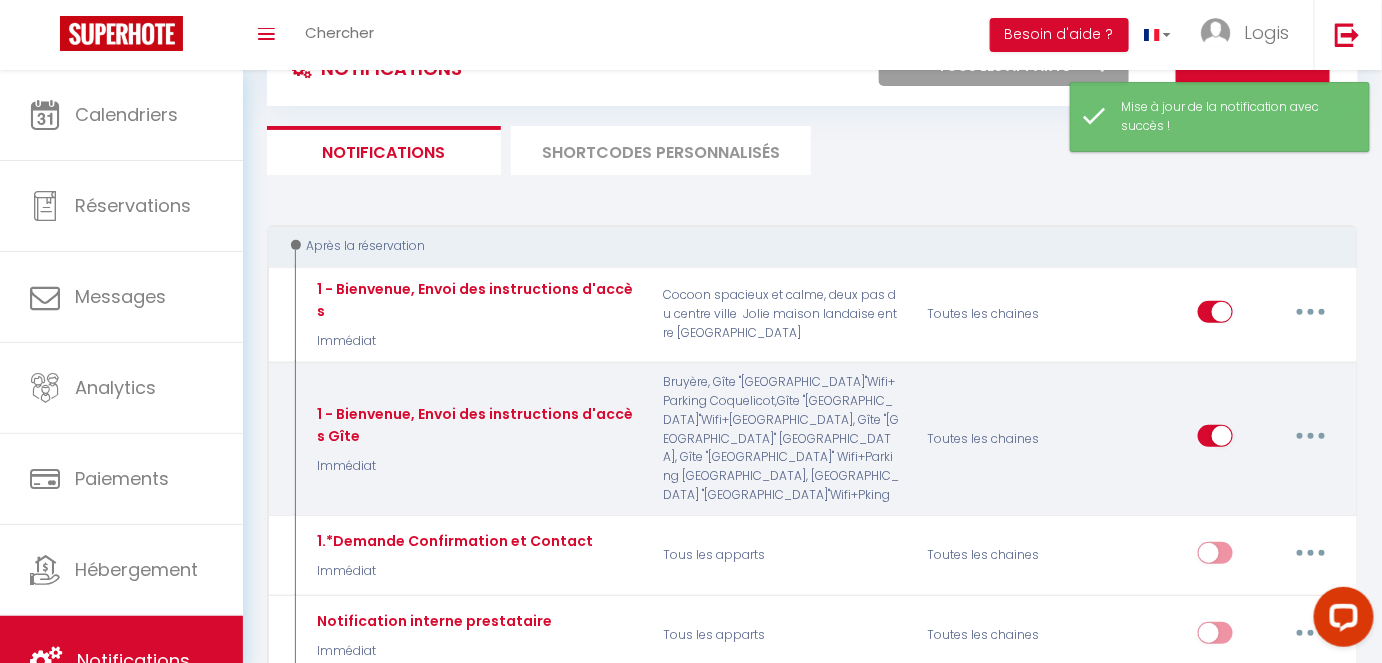 type on "1 - Bienvenue, Envoi des instructions d'accès Gîte" 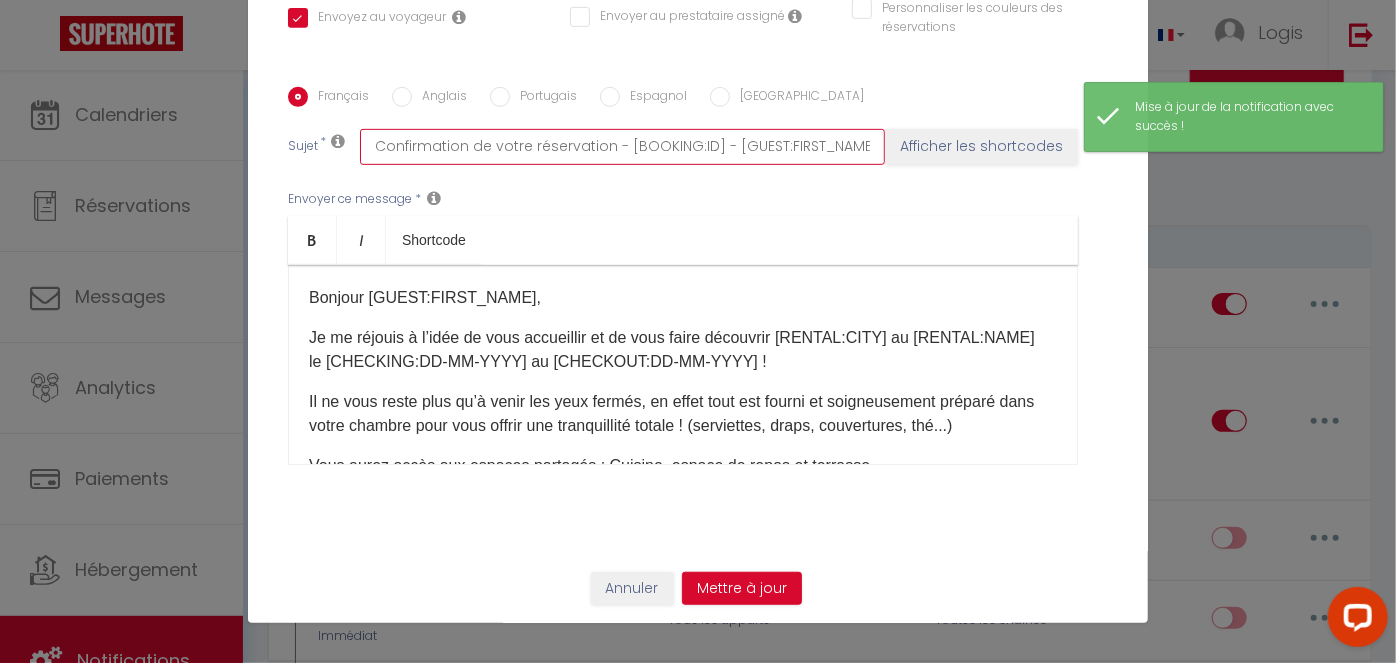 click on "Confirmation de votre réservation - [BOOKING:ID] - [GUEST:FIRST_NAME] [GUEST:LAST_NAME] - [RENTAL:NAME]" at bounding box center (622, 147) 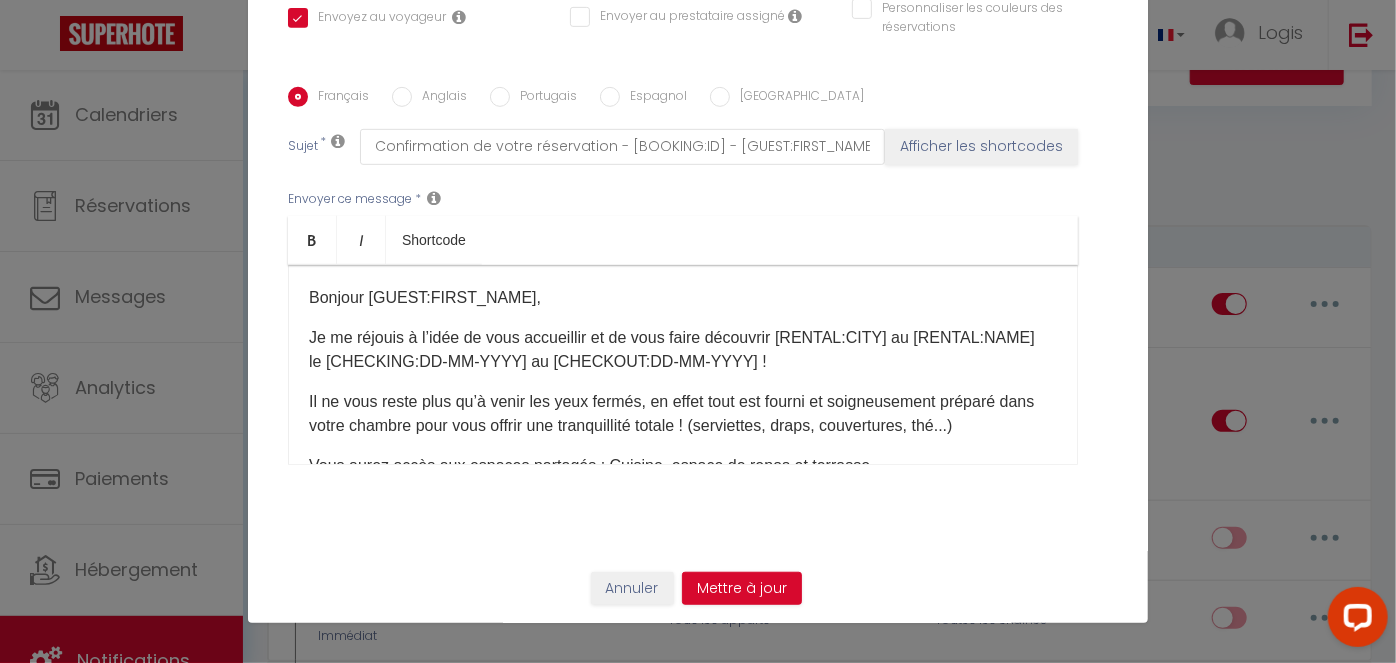 click on "Anglais" at bounding box center (439, 98) 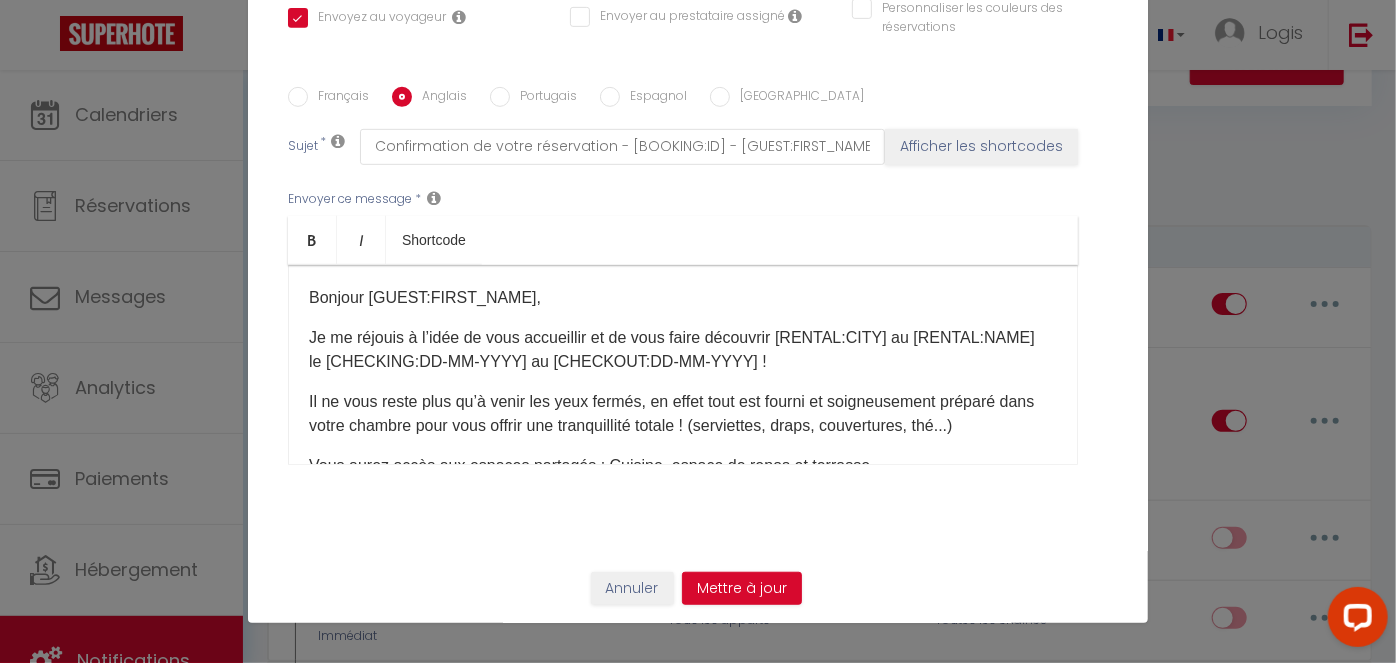 checkbox on "true" 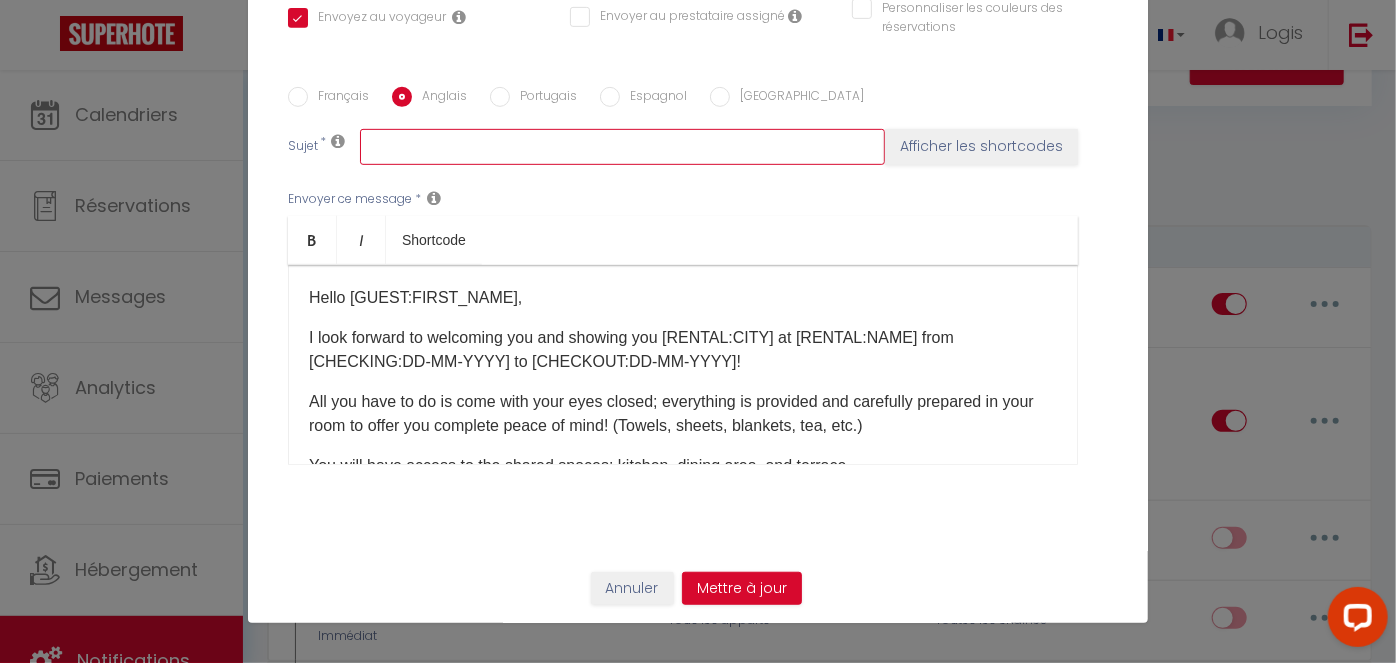 click at bounding box center (622, 147) 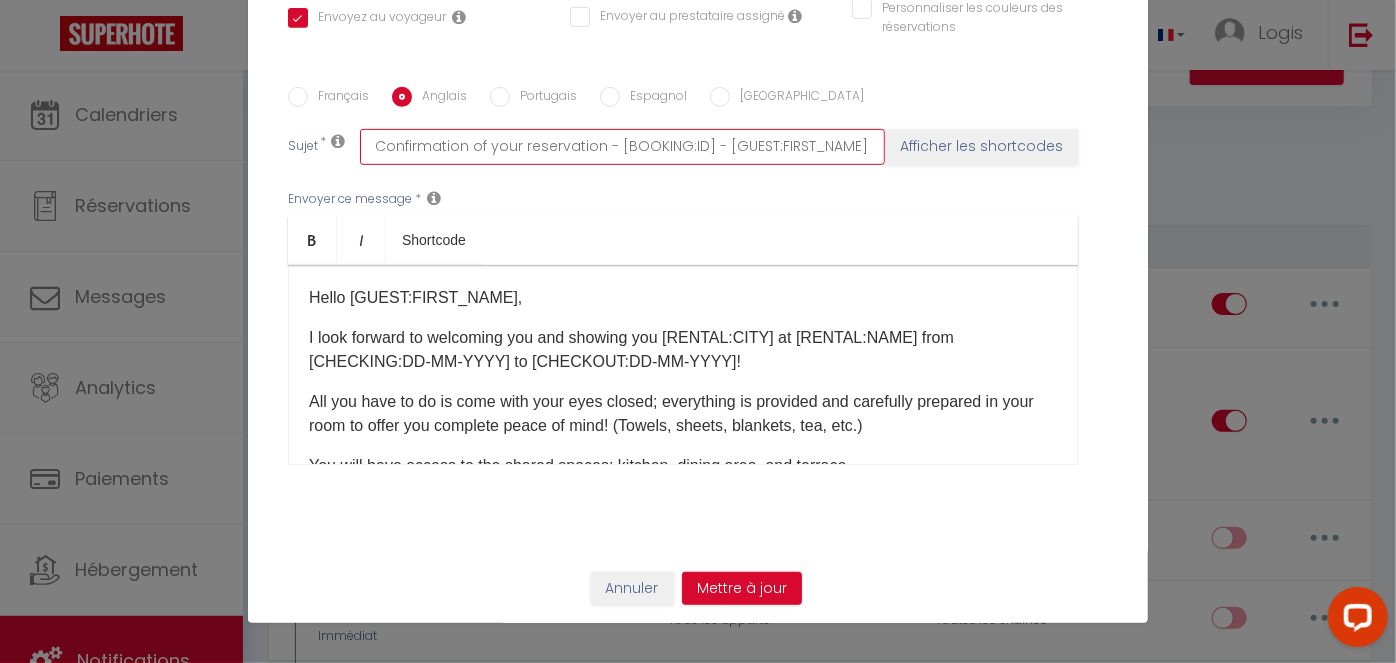 checkbox on "true" 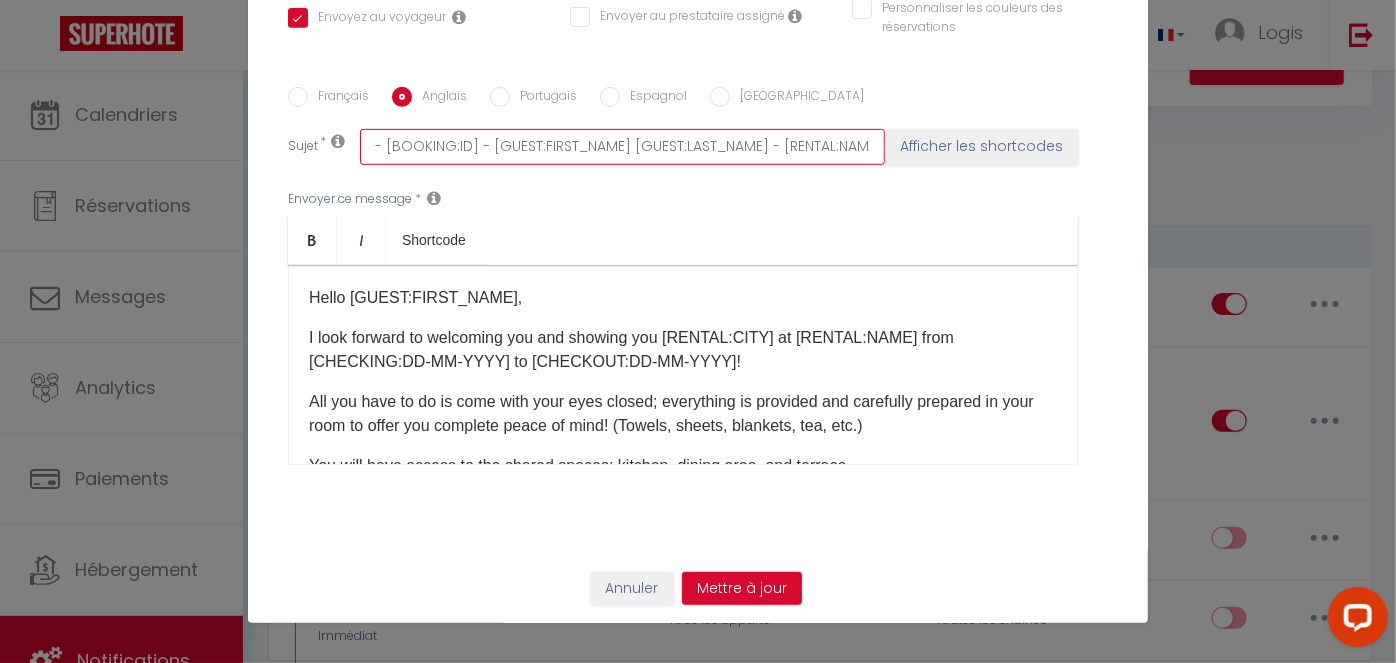 scroll, scrollTop: 424, scrollLeft: 0, axis: vertical 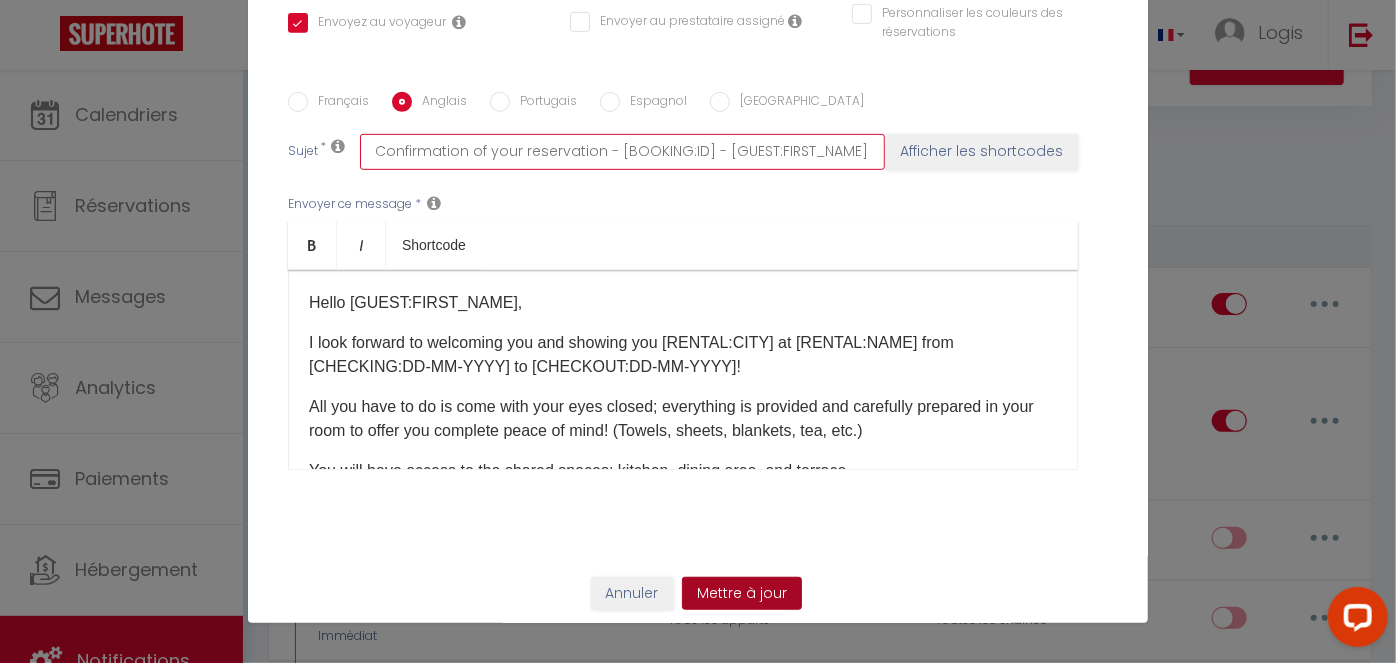 type on "Confirmation of your reservation - [BOOKING:ID] - [GUEST:FIRST_NAME] [GUEST:LAST_NAME] - [RENTAL:NAME]" 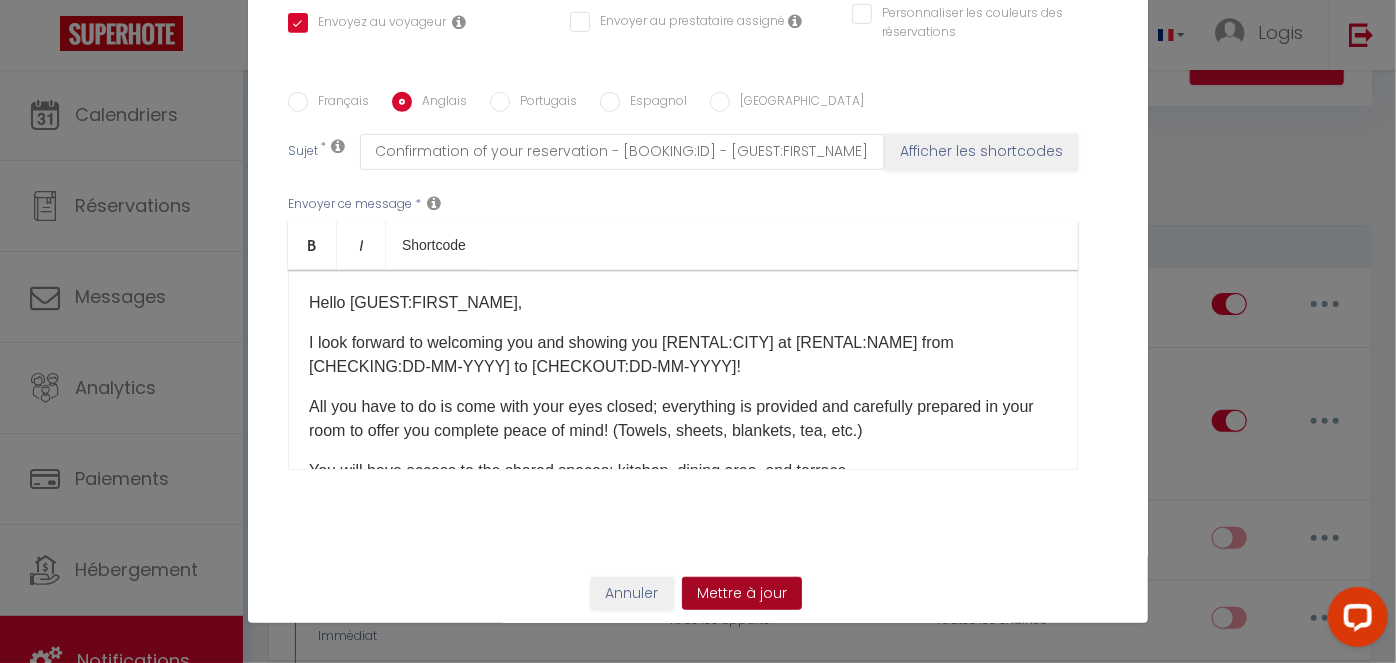 click on "Mettre à jour" at bounding box center (742, 594) 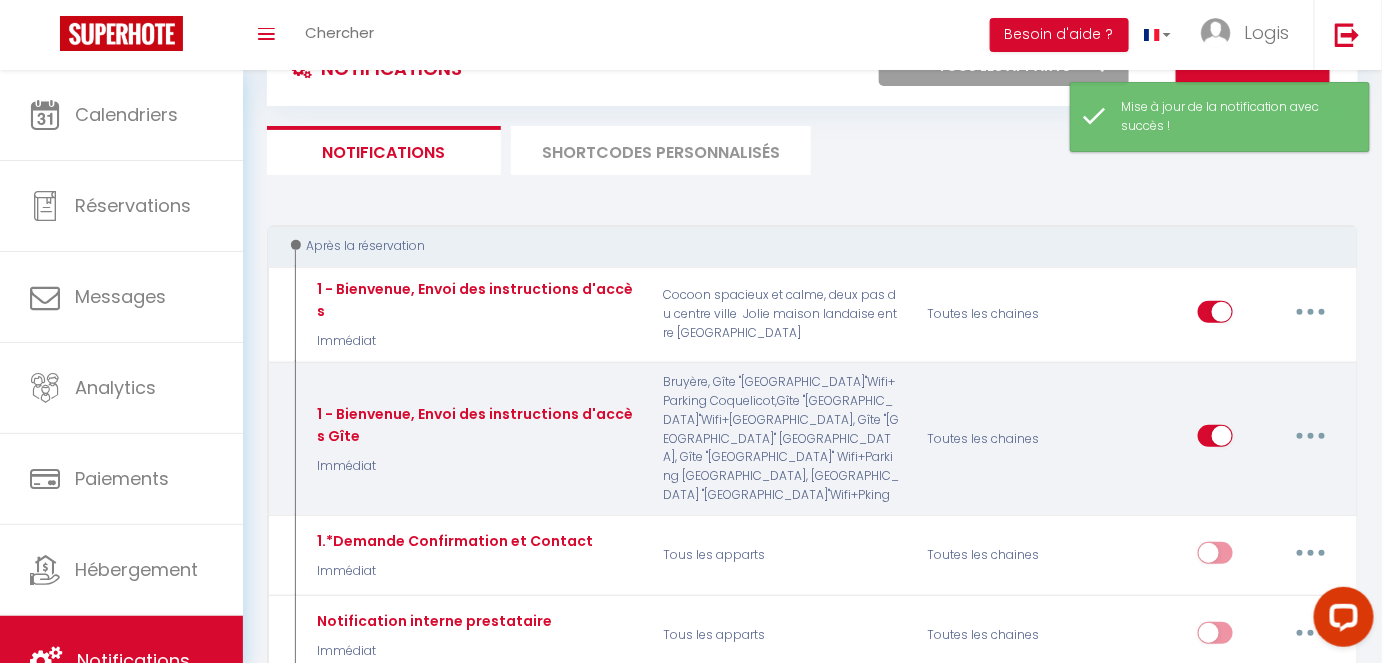 click at bounding box center (1311, 436) 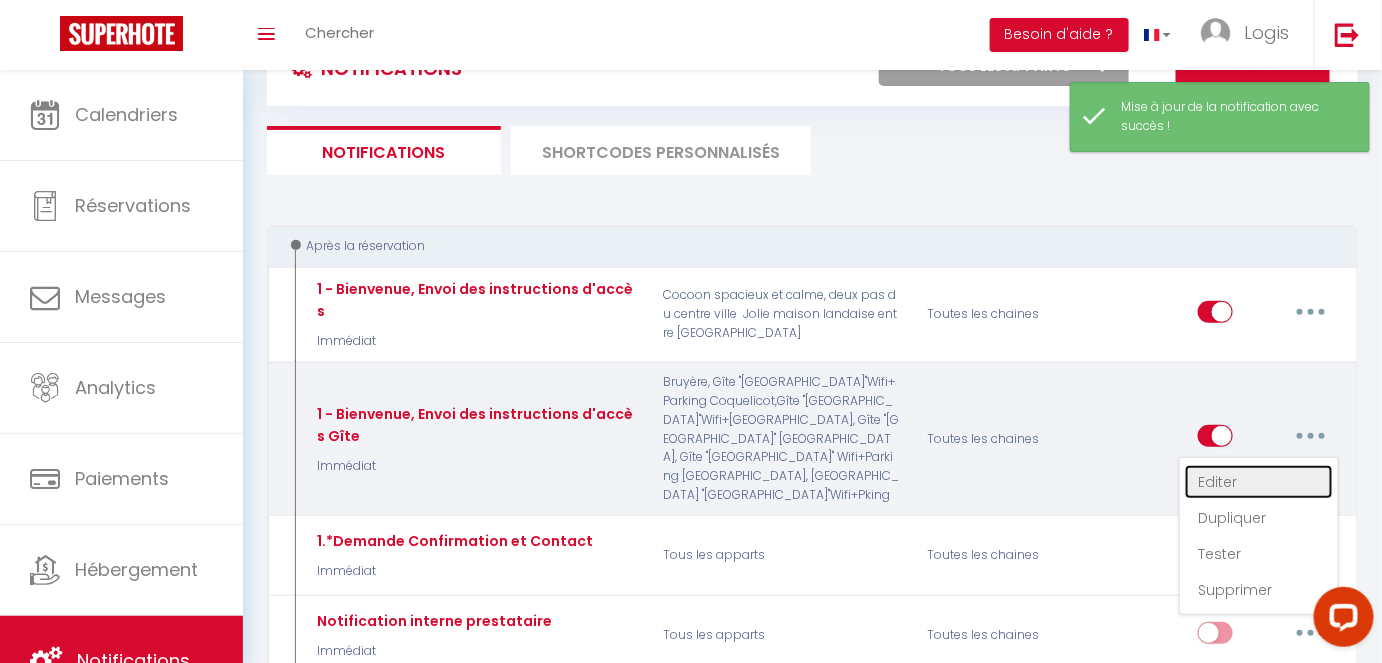 click on "Editer" at bounding box center (1259, 482) 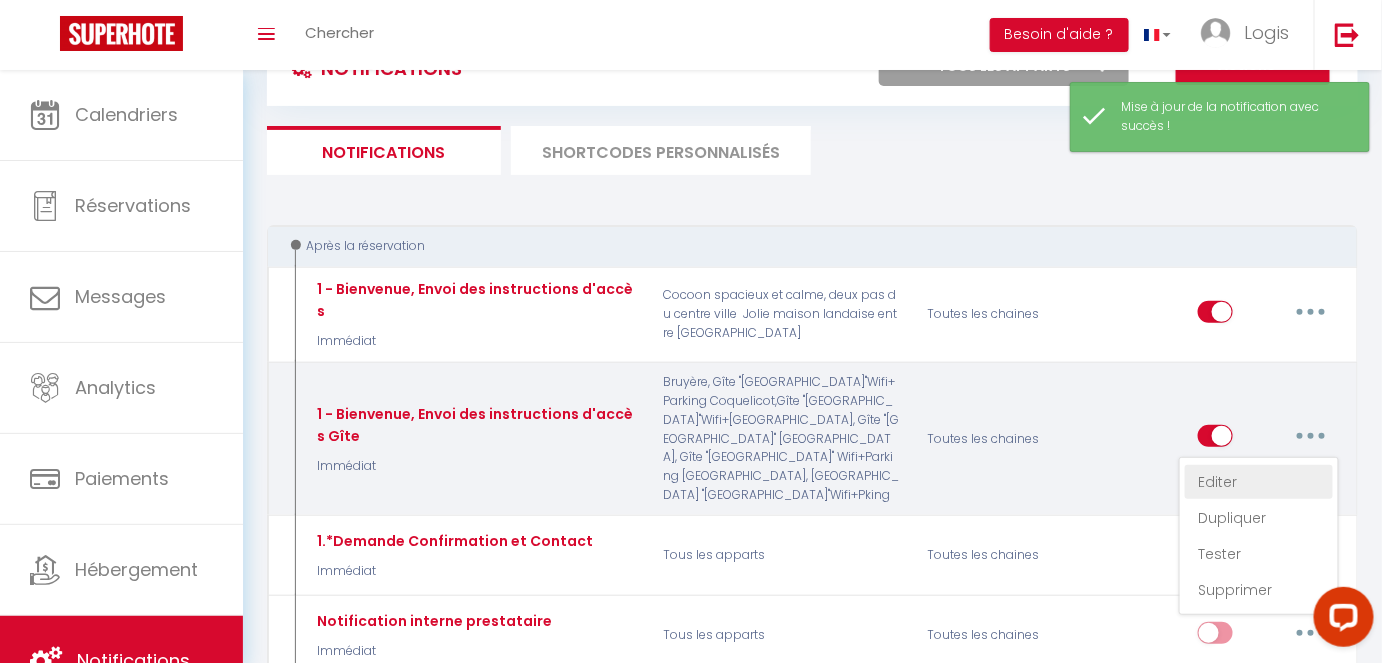 type on "1 - Bienvenue, Envoi des instructions d'accès Gîte" 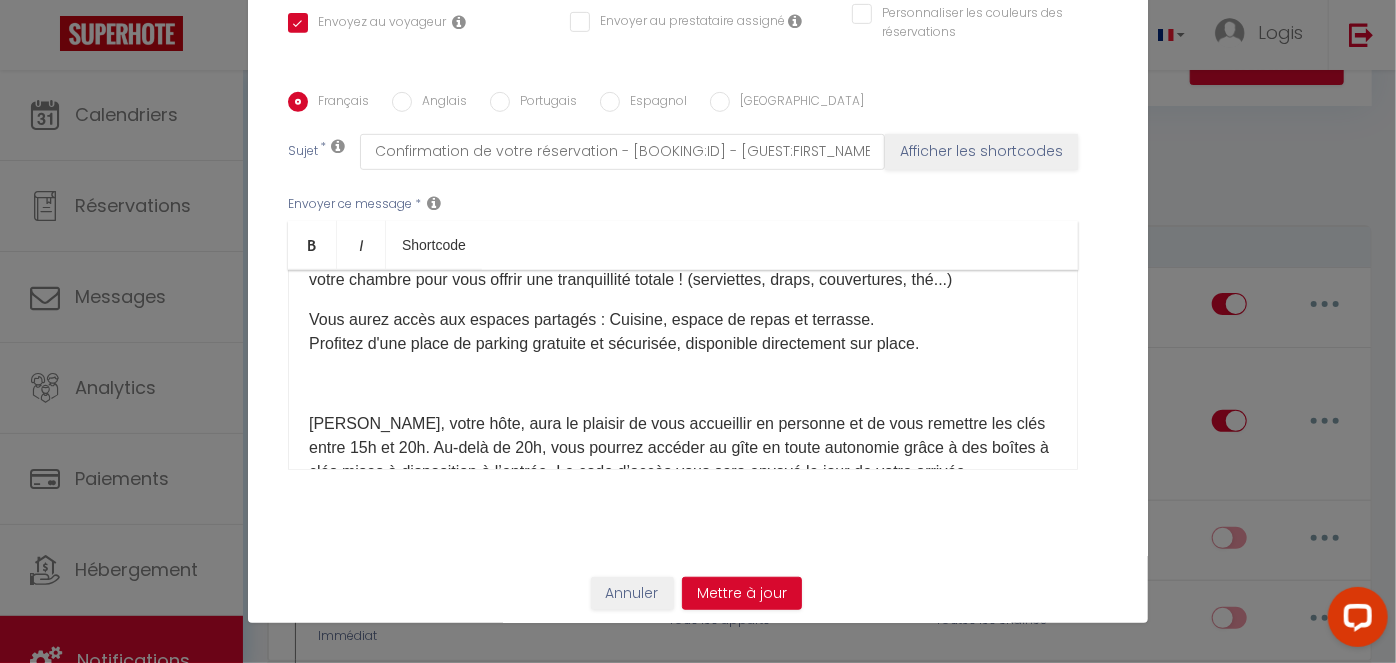 scroll, scrollTop: 152, scrollLeft: 0, axis: vertical 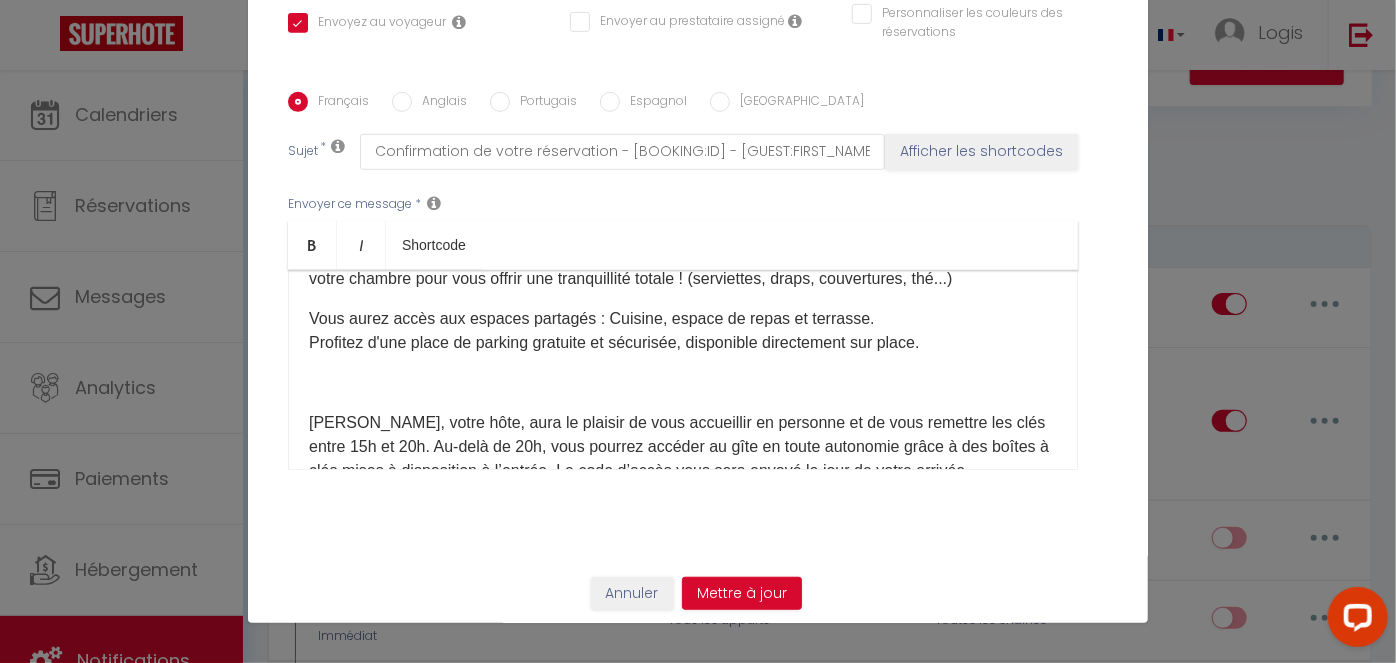 drag, startPoint x: 524, startPoint y: 379, endPoint x: 303, endPoint y: 416, distance: 224.07588 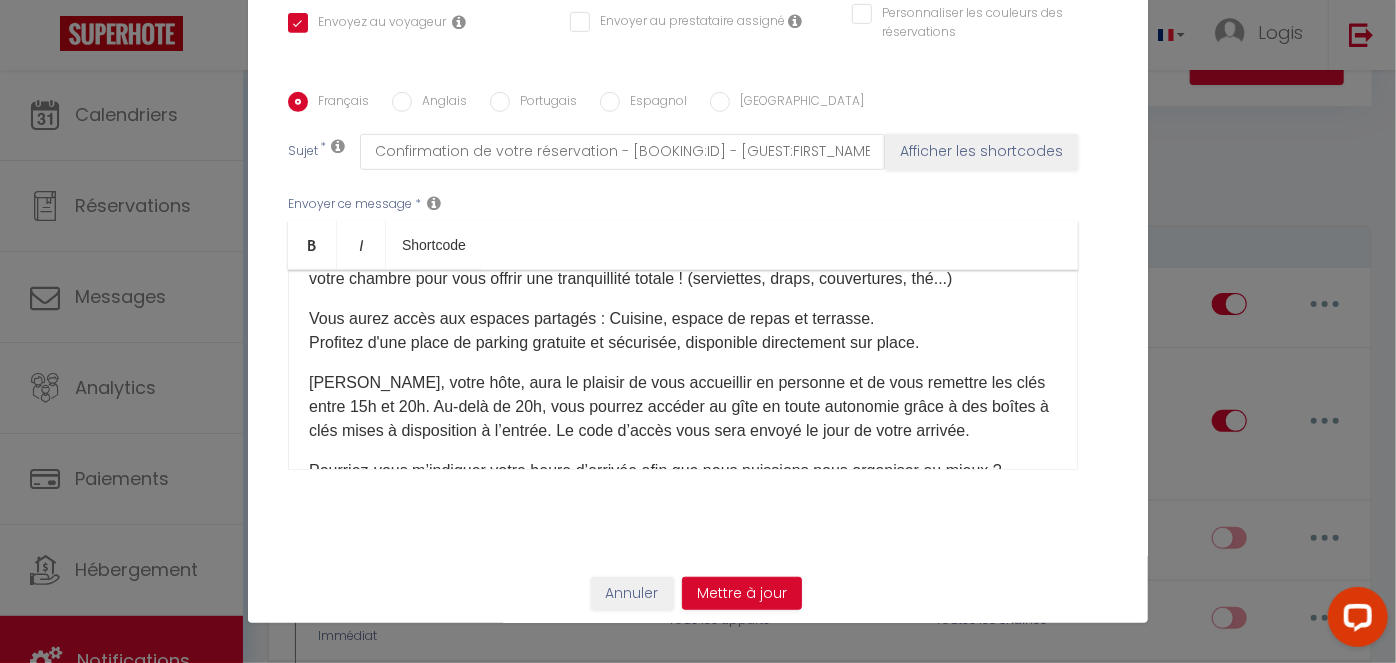 click on "[PERSON_NAME], votre hôte, aura le plaisir de vous accueillir en personne et de vous remettre les clés entre 15h et 20h. Au-delà de 20h, vous pourrez accéder au gîte en toute autonomie grâce à des boîtes à clés mises à disposition à l’entrée. Le code d’accès vous sera envoyé le jour de votre arrivée." at bounding box center (683, 407) 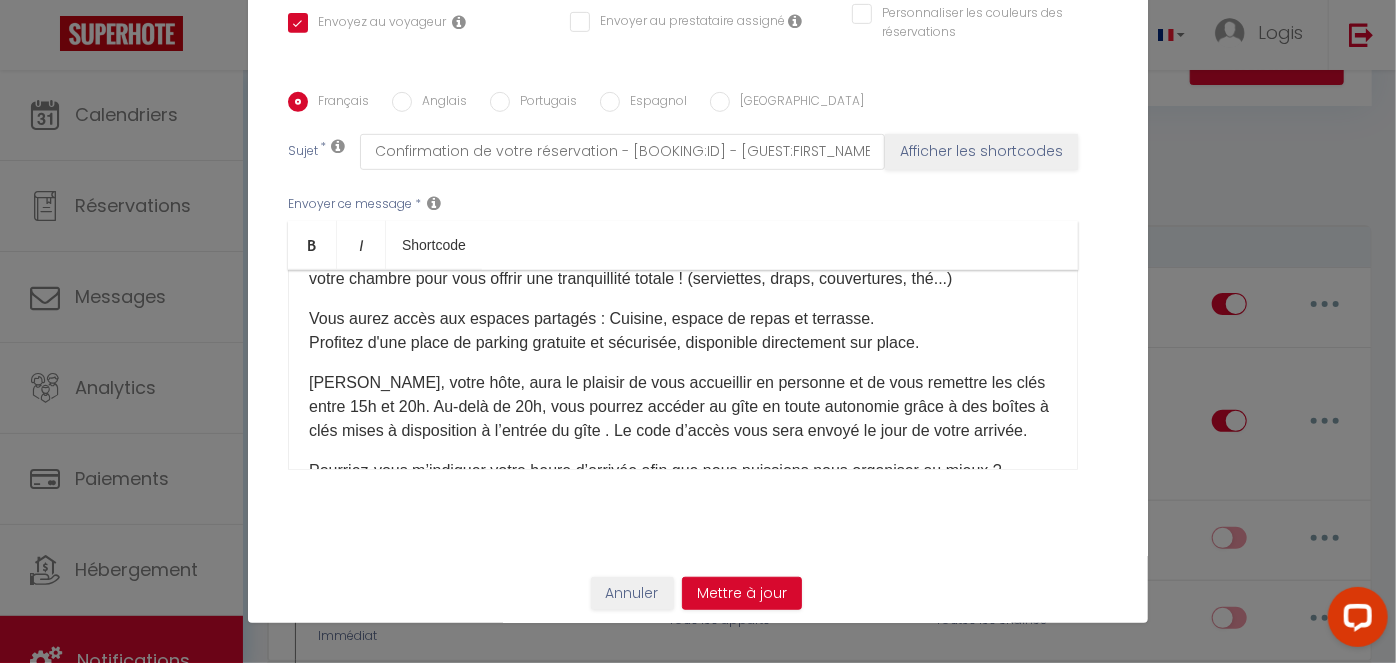 click on "[PERSON_NAME], votre hôte, aura le plaisir de vous accueillir en personne et de vous remettre les clés entre 15h et 20h. Au-delà de 20h, vous pourrez accéder au gîte en toute autonomie grâce à des boîtes à clés mises à disposition à l’entrée du gîte . Le code d’accès vous sera envoyé le jour de votre arrivée." at bounding box center [683, 407] 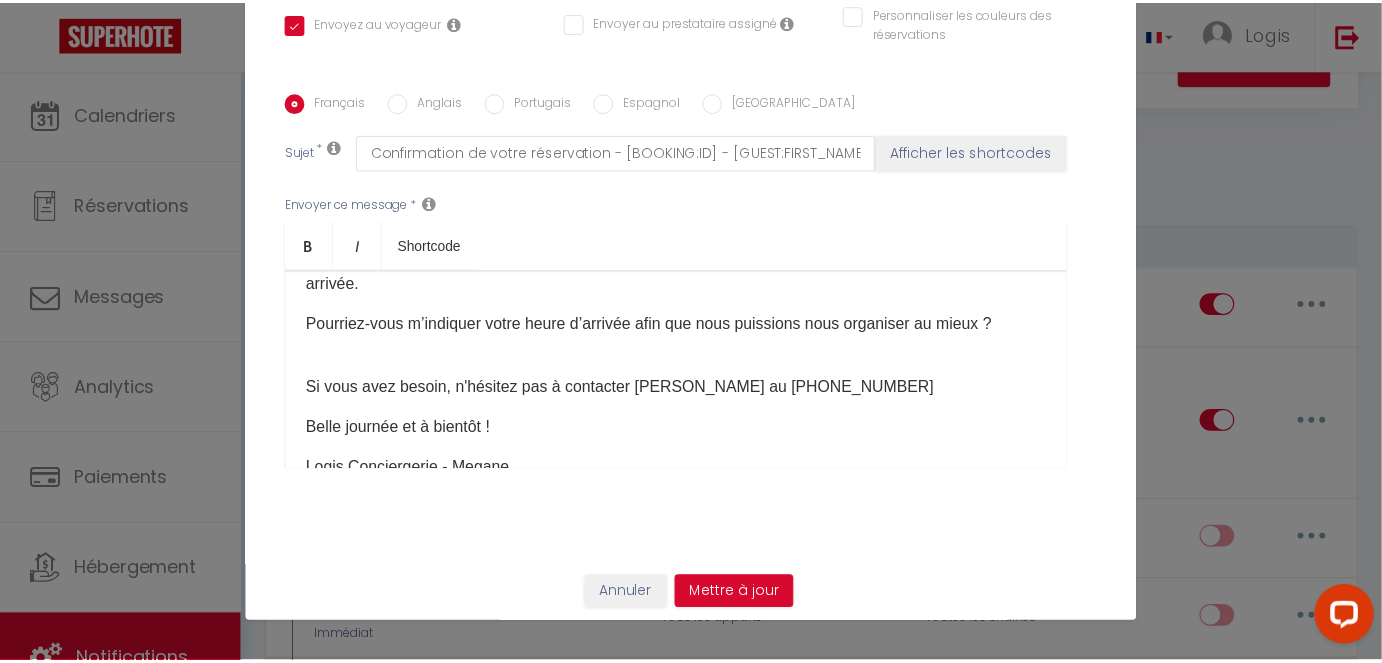 scroll, scrollTop: 329, scrollLeft: 0, axis: vertical 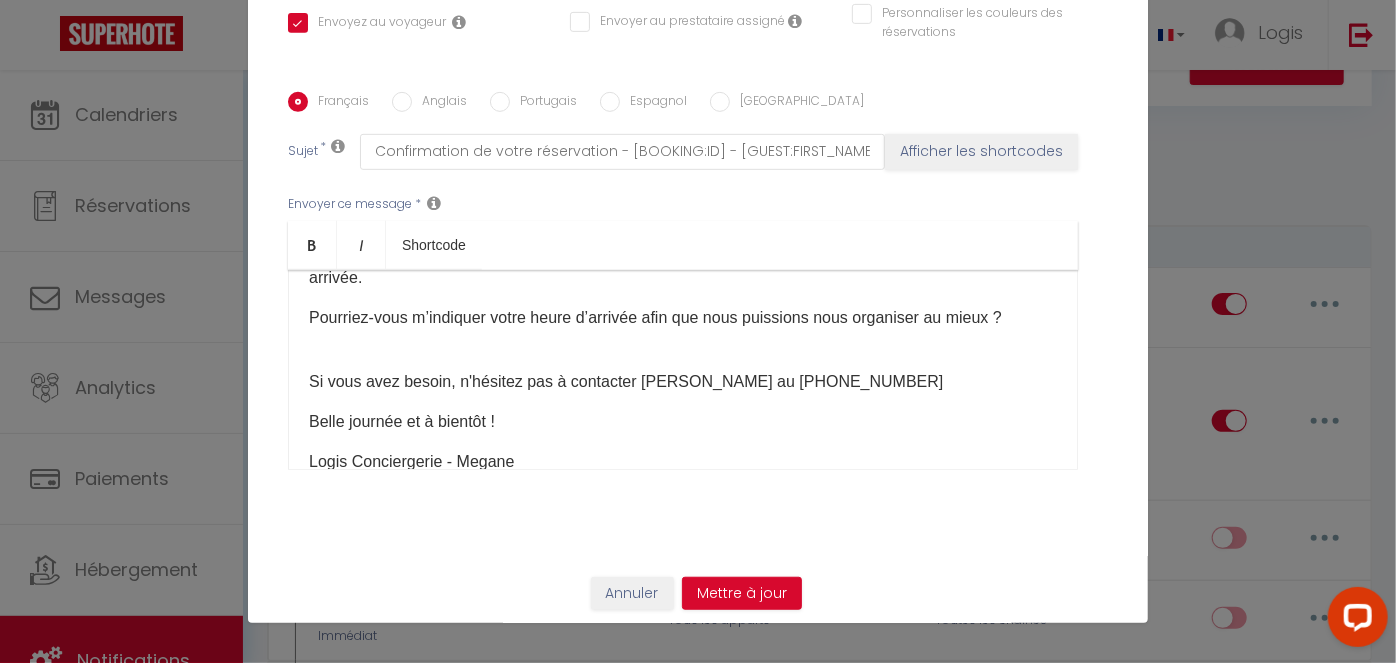 click on "Si vous avez besoin, n'hésitez pas à contacter [PERSON_NAME] au [PHONE_NUMBER]" at bounding box center [683, 382] 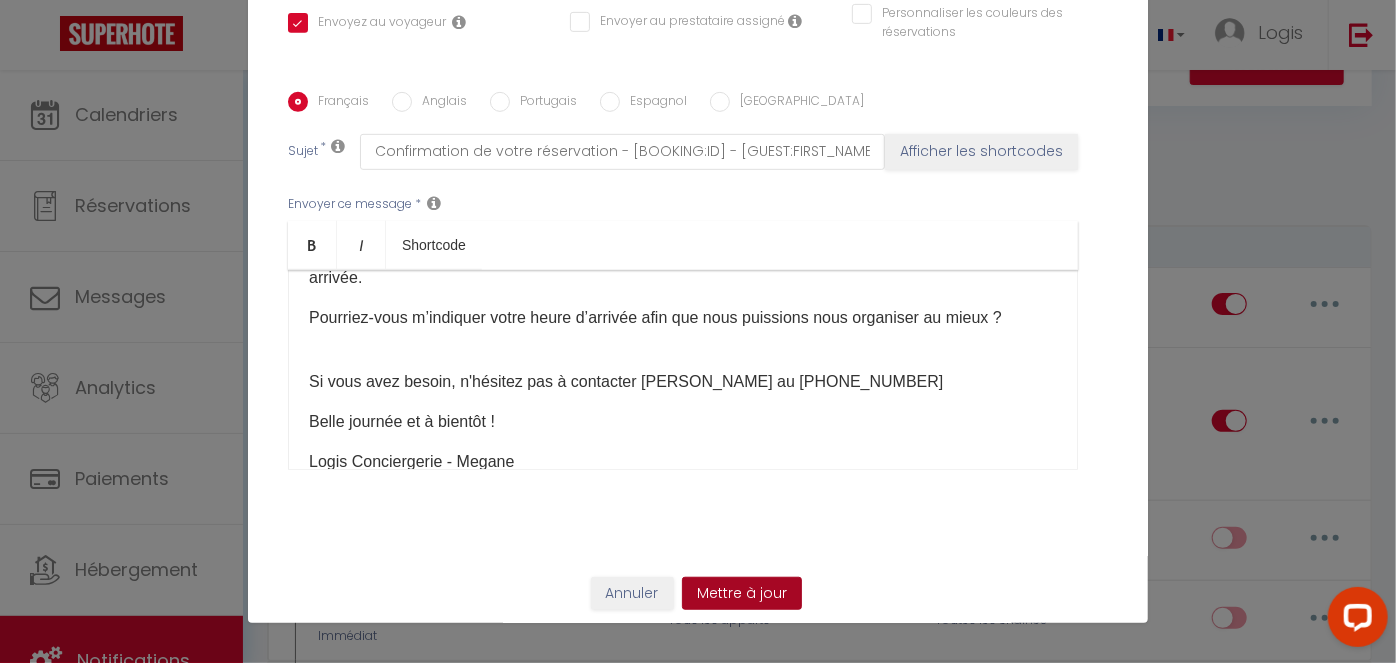 click on "Mettre à jour" at bounding box center [742, 594] 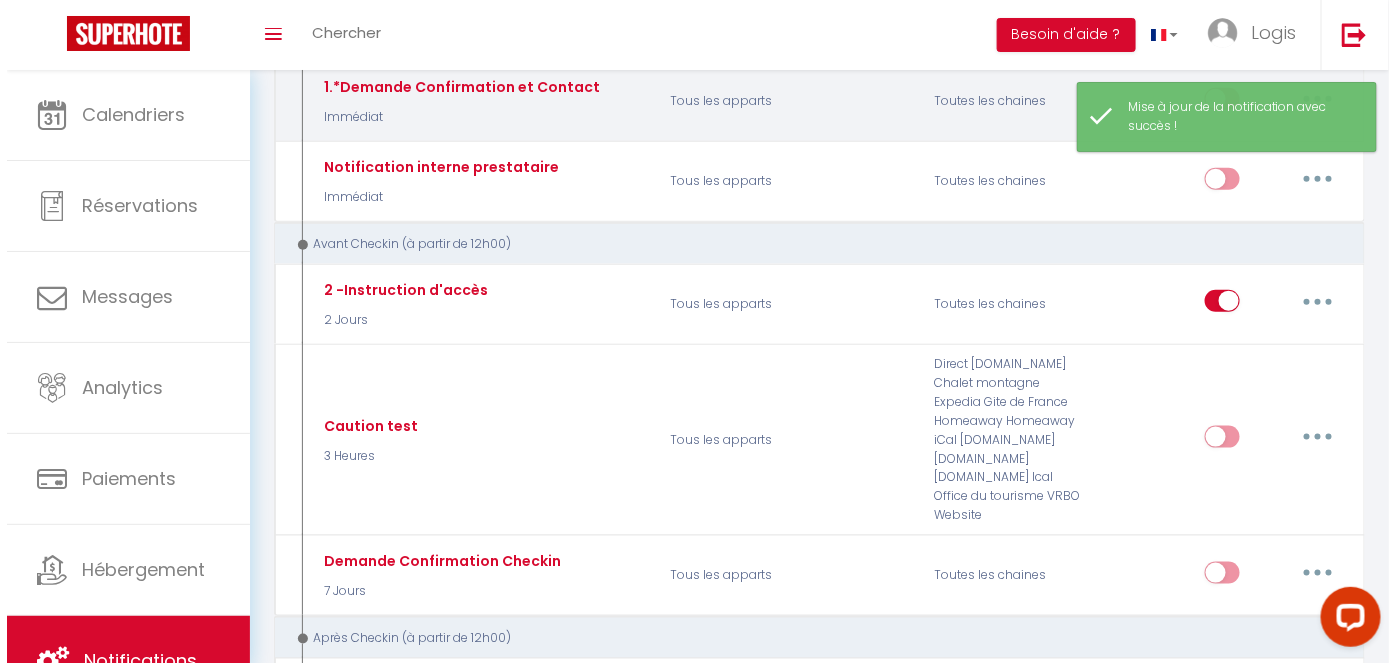 scroll, scrollTop: 537, scrollLeft: 0, axis: vertical 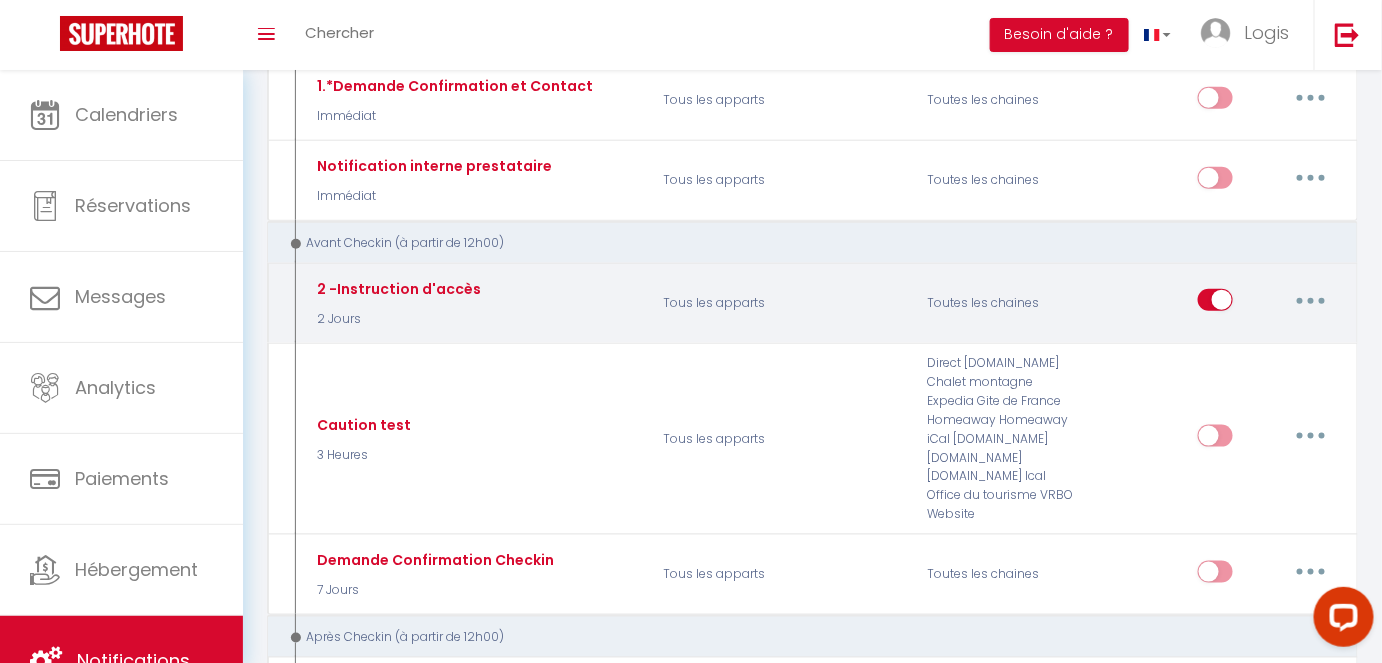 click at bounding box center [1311, 300] 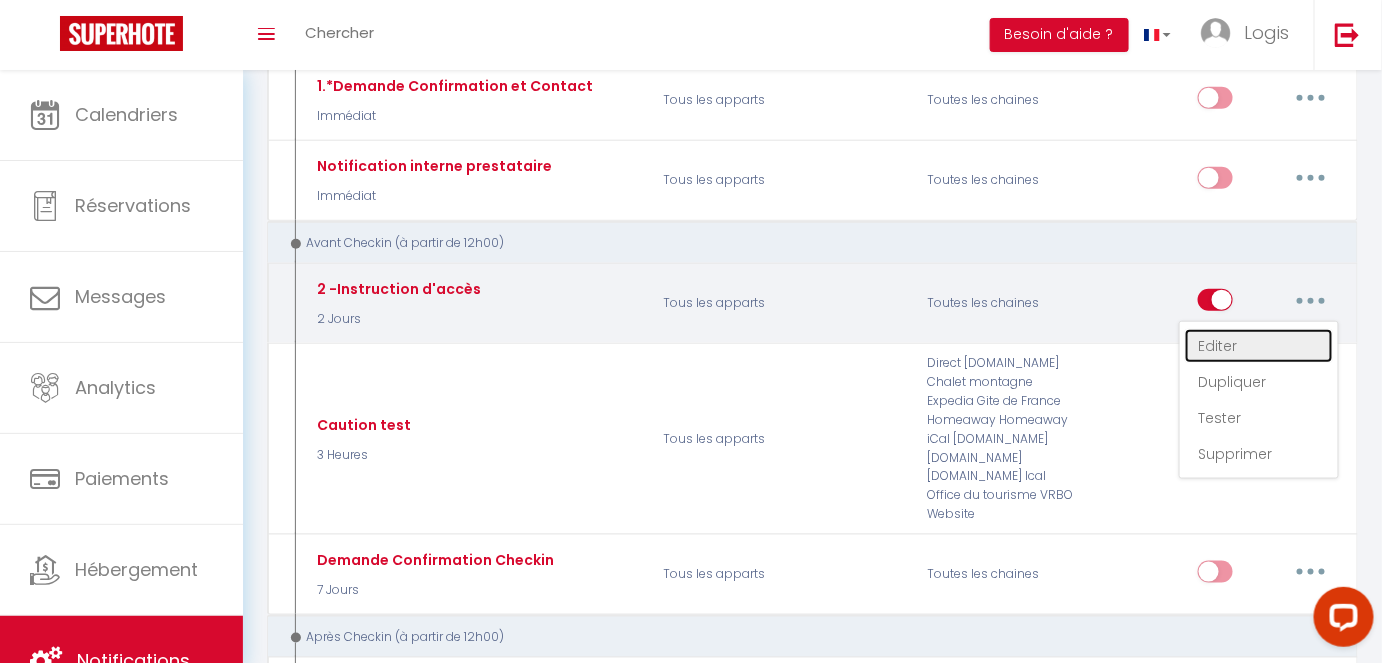 click on "Editer" at bounding box center [1259, 346] 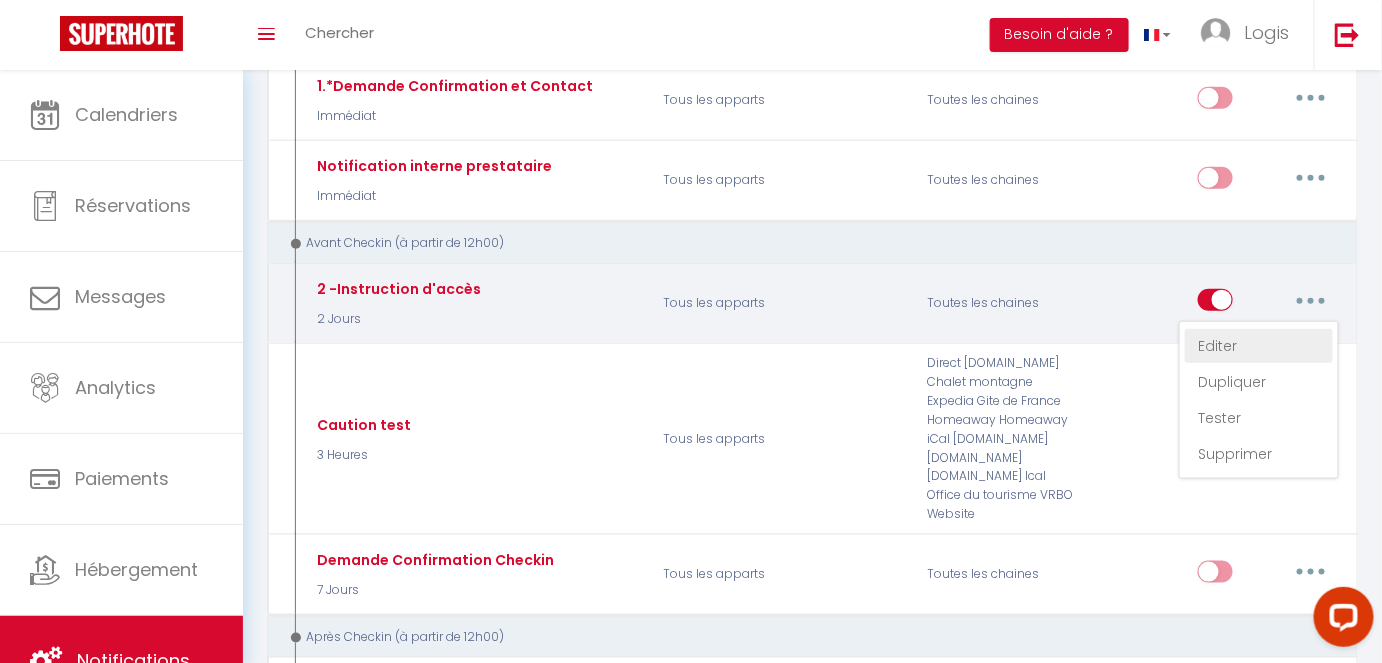 type on "2 -Instruction d'accès" 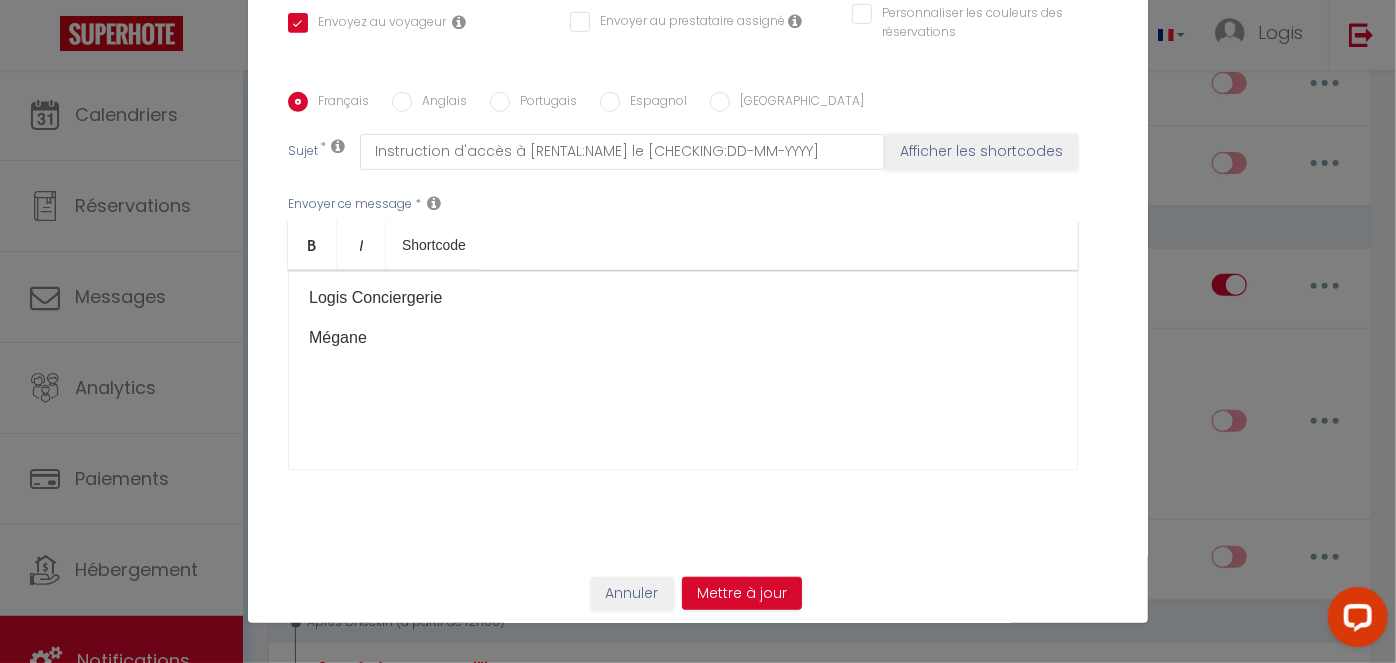 scroll, scrollTop: 0, scrollLeft: 0, axis: both 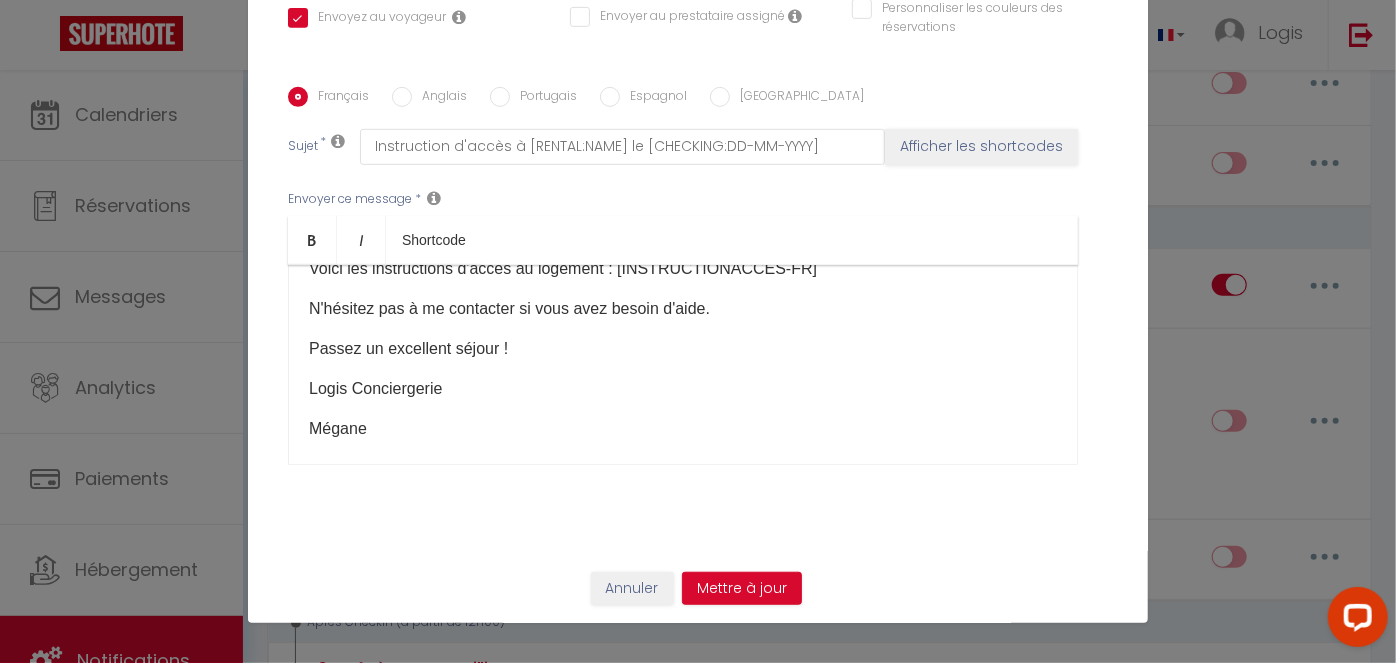click on "N'hésitez pas à me contacter si vous avez besoin d'aide." at bounding box center [683, 309] 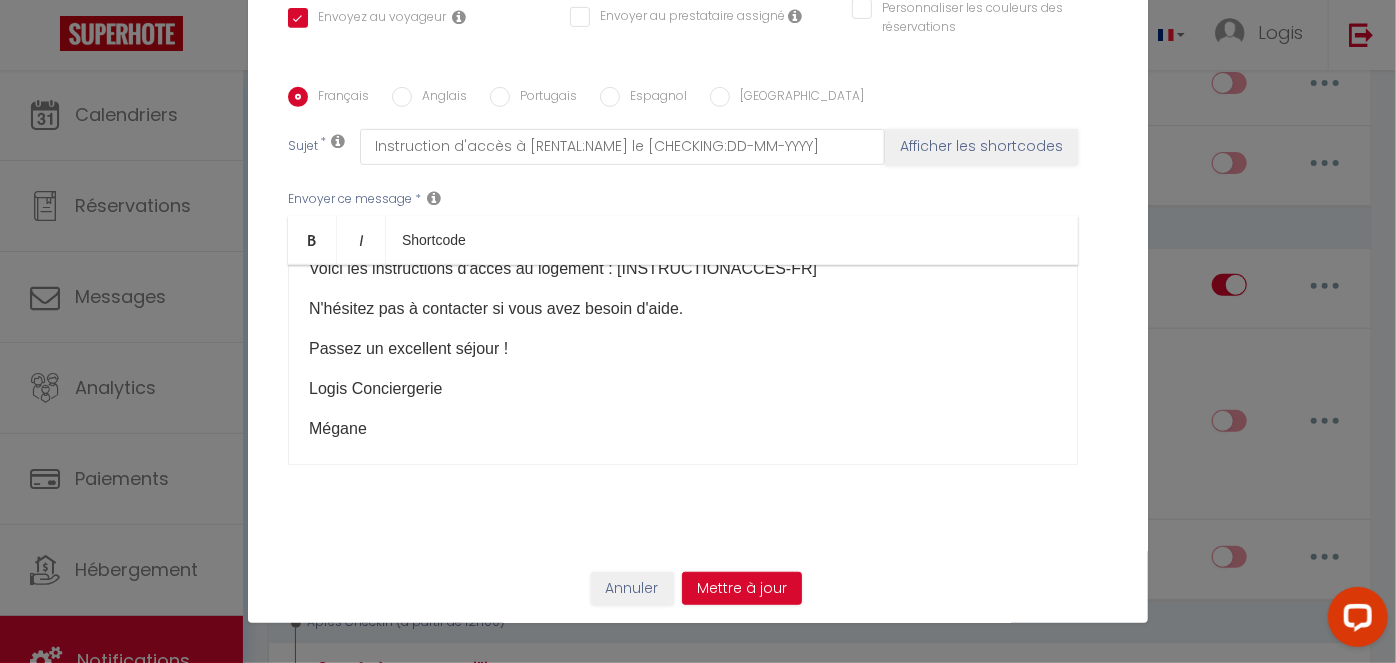 click on "N'hésitez pas à contacter si vous avez besoin d'aide." at bounding box center [683, 309] 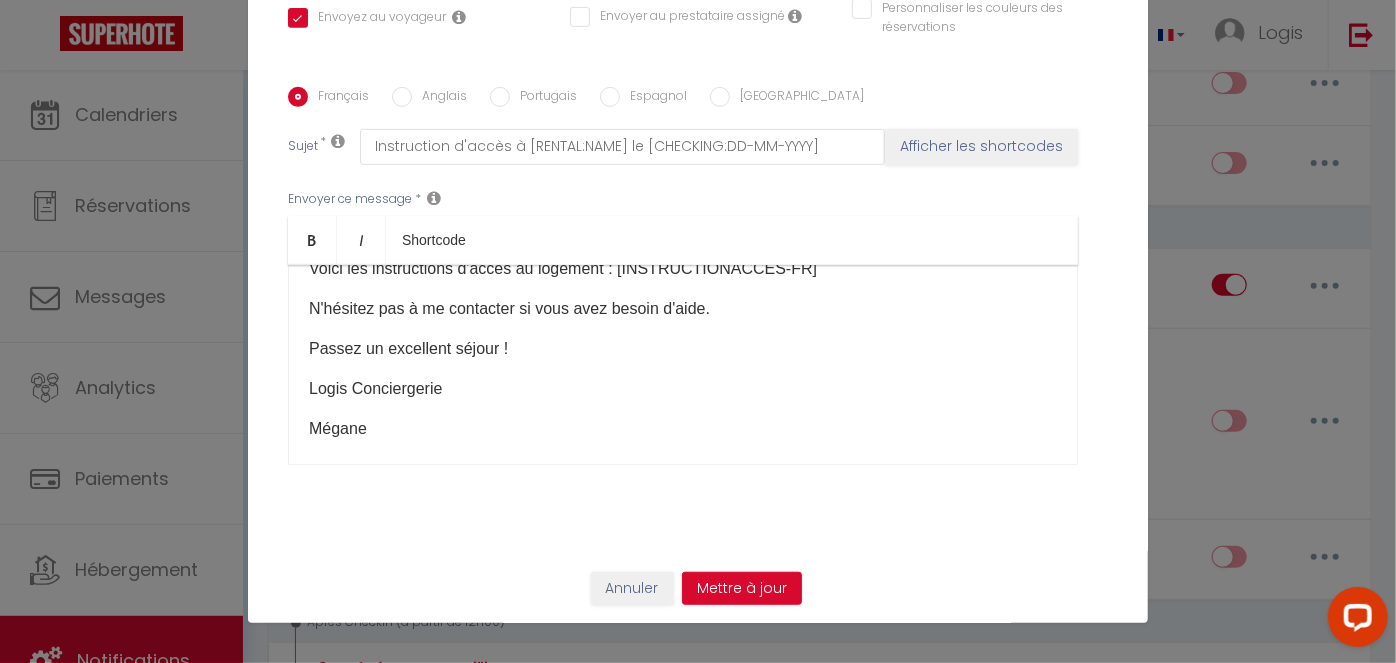 click on "N'hésitez pas à me contacter si vous avez besoin d'aide." at bounding box center (683, 309) 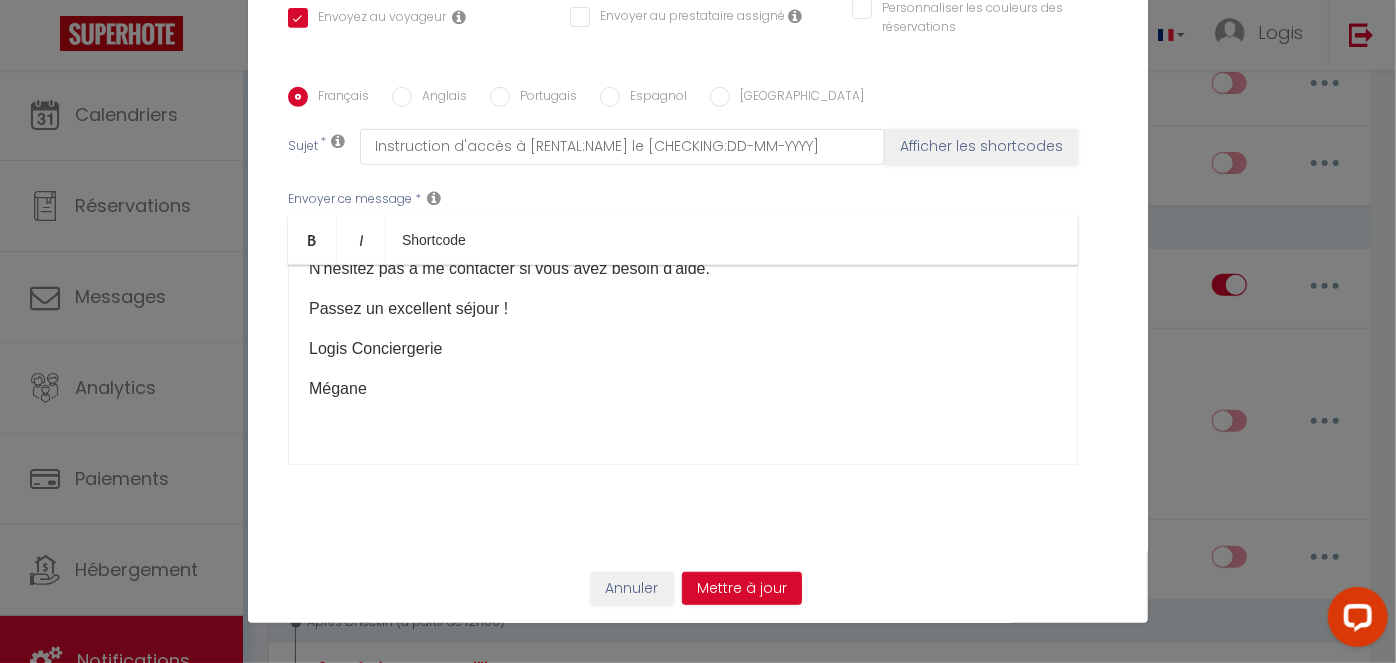 scroll, scrollTop: 0, scrollLeft: 0, axis: both 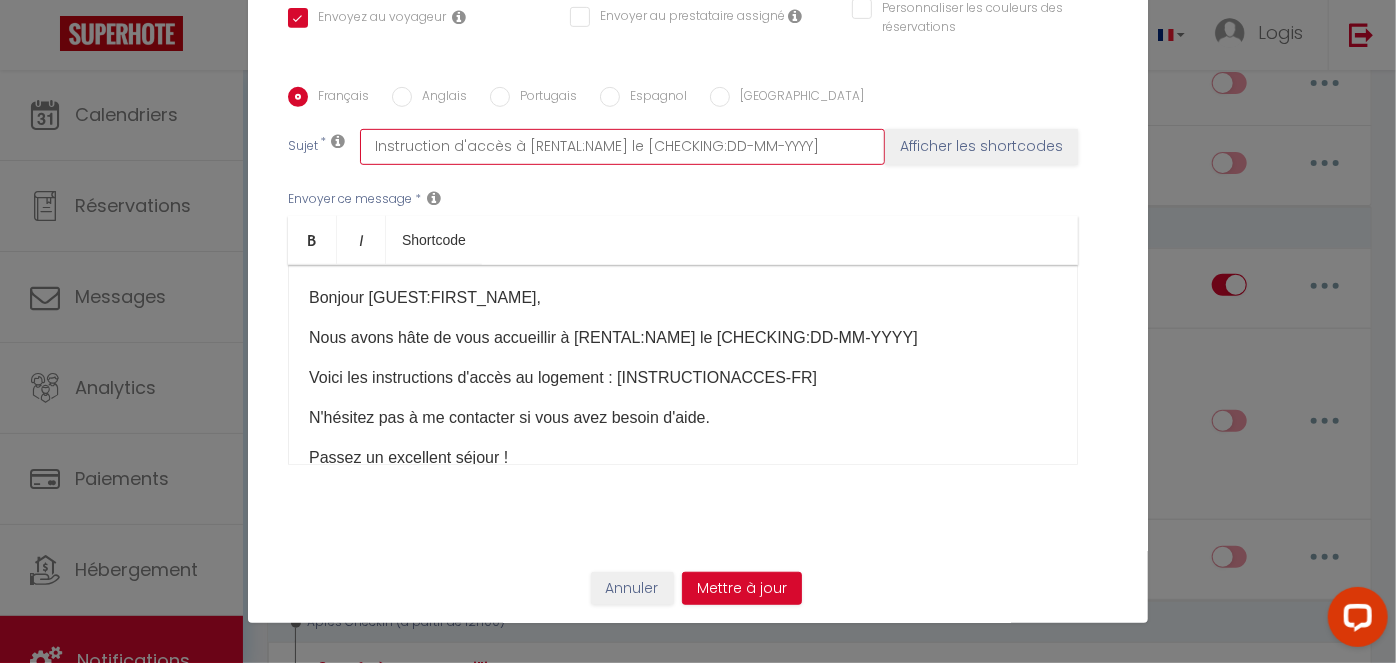 click on "Instruction d'accès à [RENTAL:NAME] le [CHECKING:DD-MM-YYYY]" at bounding box center [622, 147] 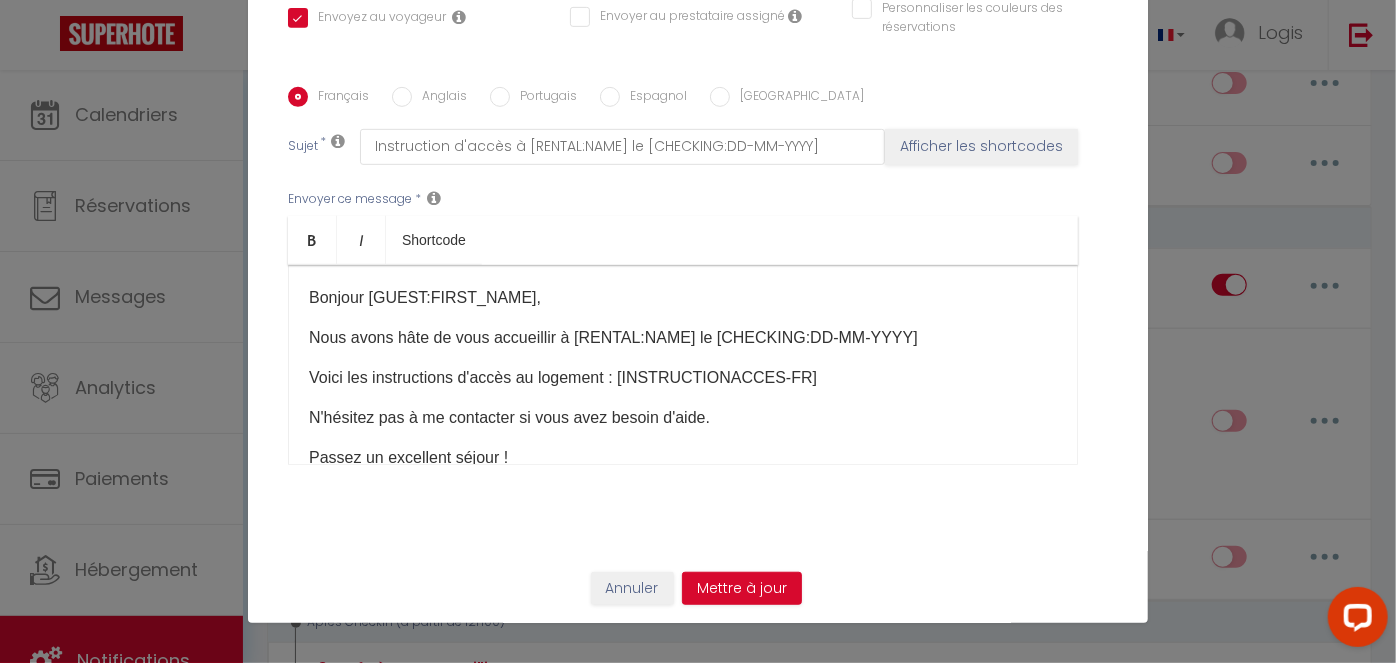 click on "Anglais" at bounding box center [439, 98] 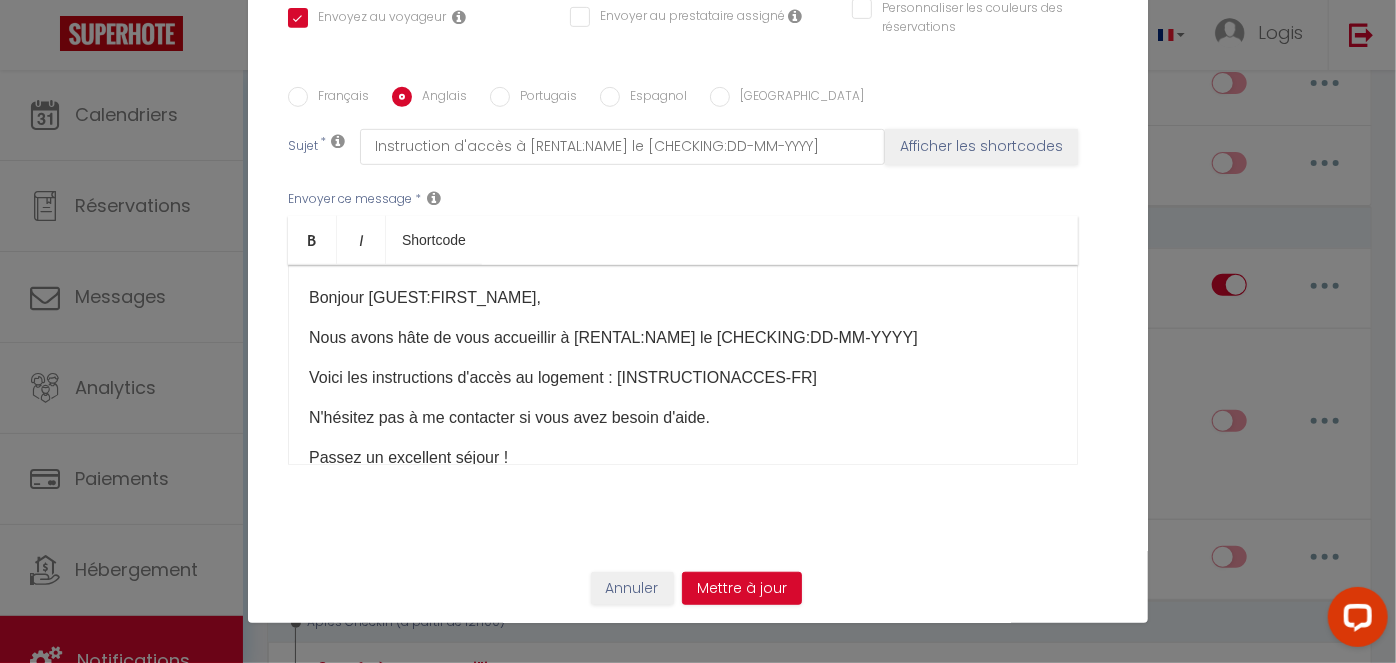 checkbox on "true" 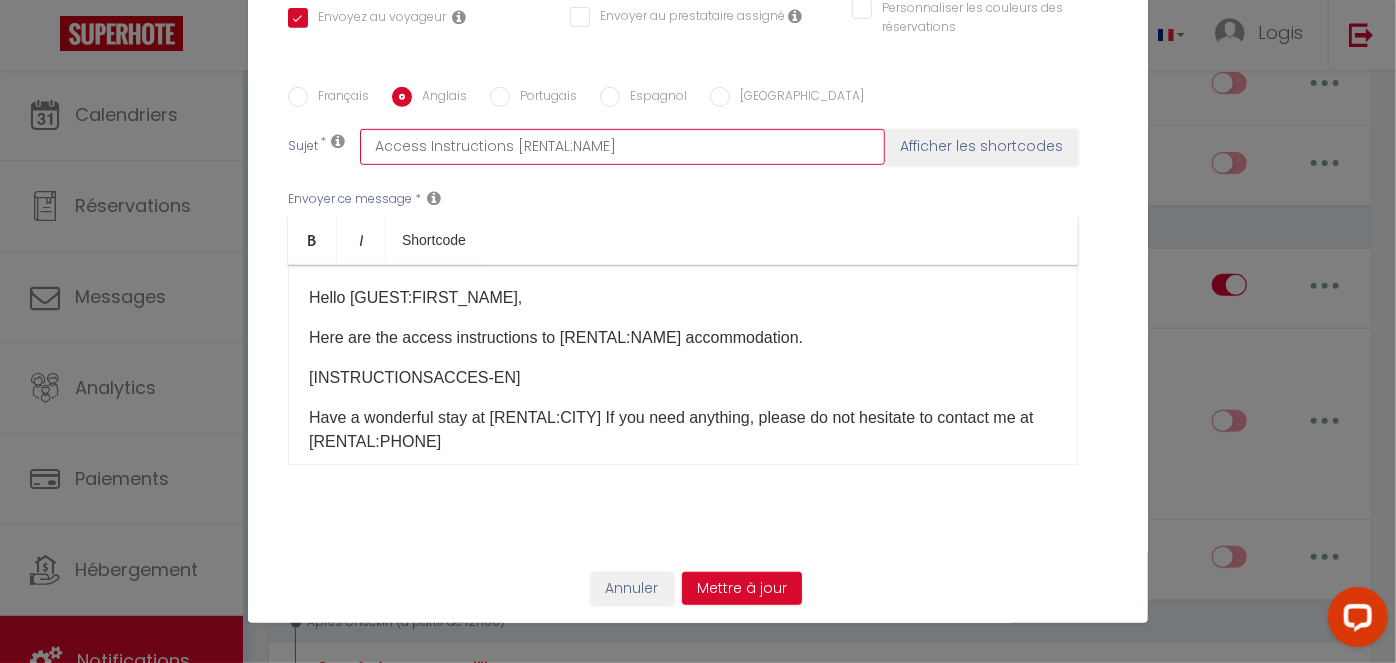 click on "Access Instructions [RENTAL:NAME]" at bounding box center [622, 147] 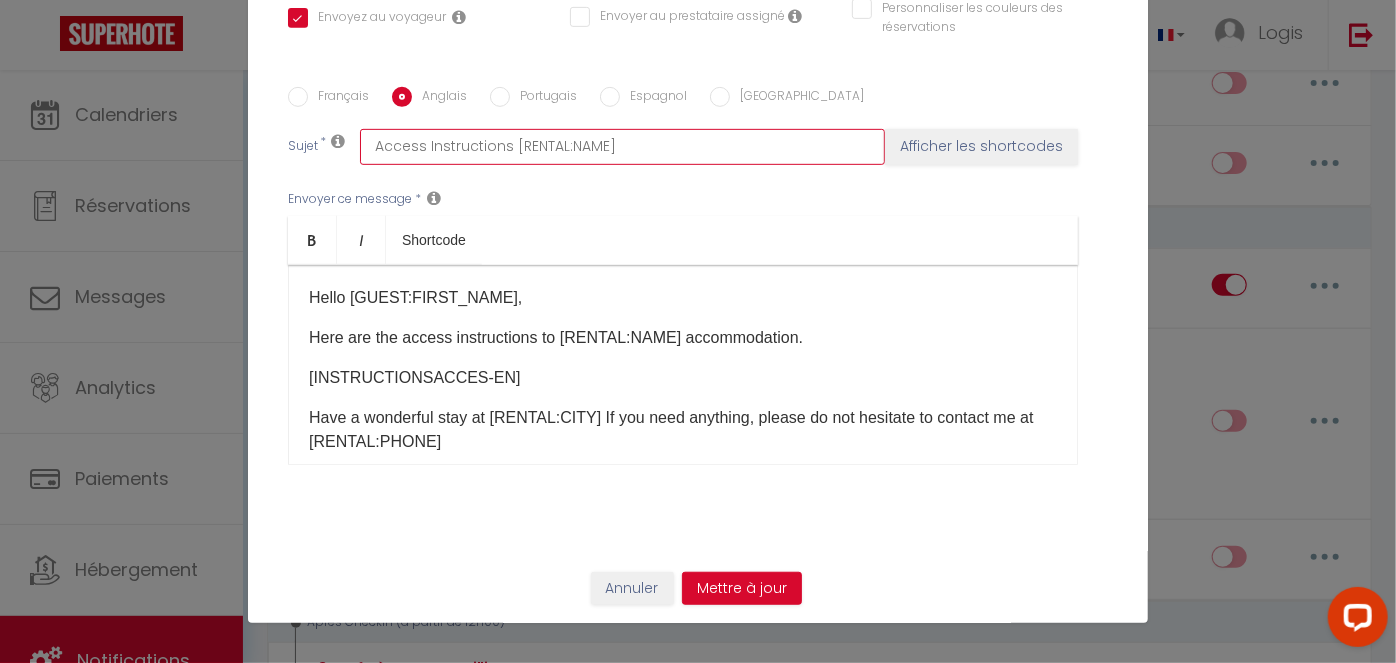 drag, startPoint x: 661, startPoint y: 143, endPoint x: 231, endPoint y: 140, distance: 430.01047 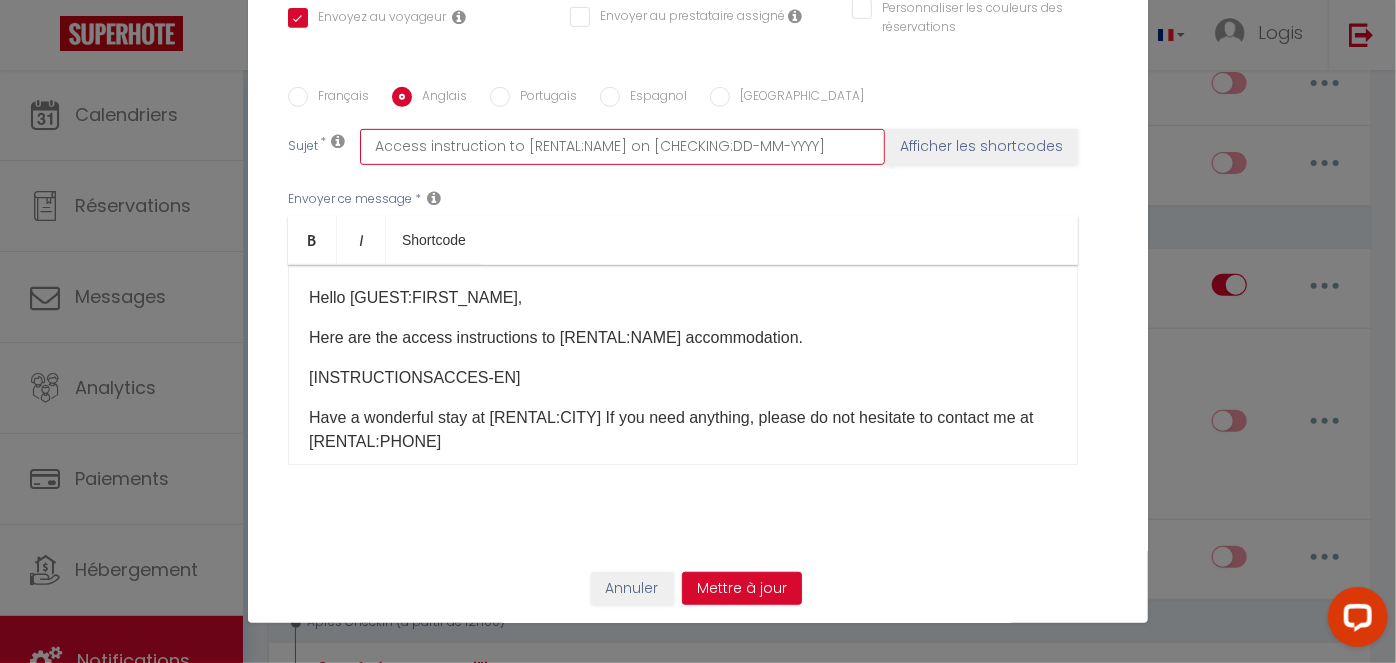checkbox on "true" 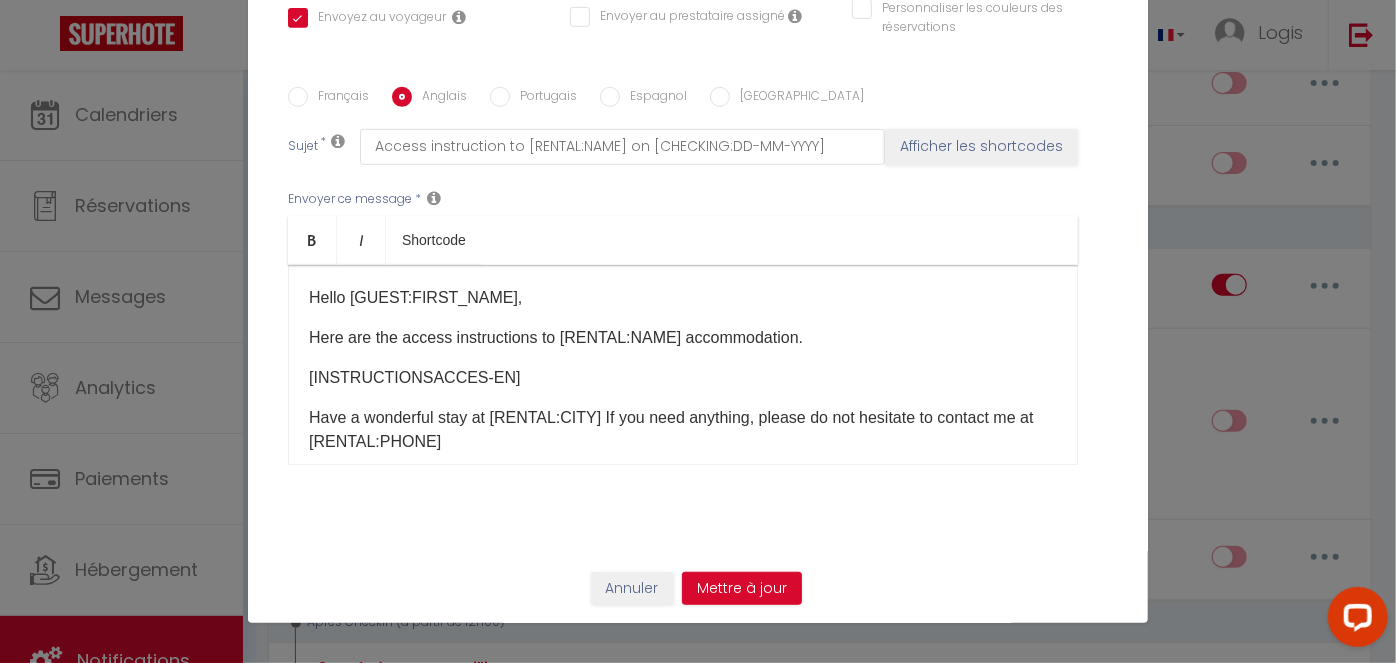 click on "Français" at bounding box center (338, 98) 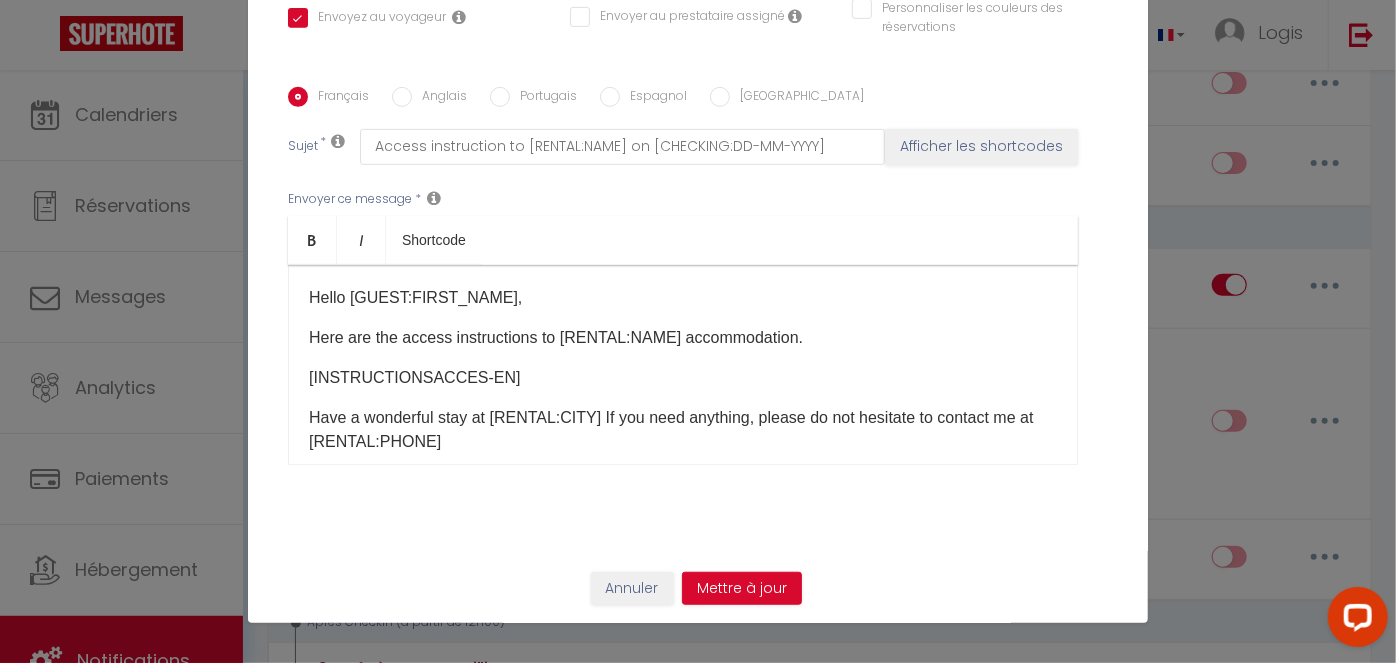checkbox on "true" 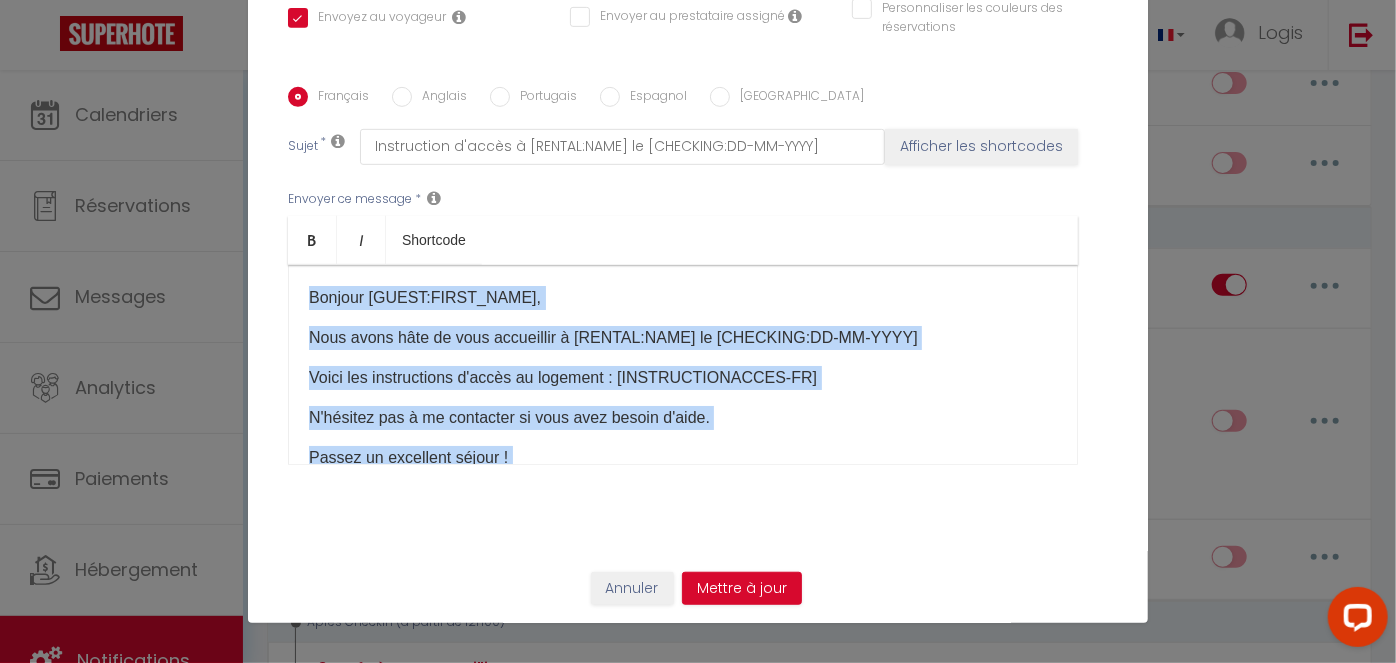 scroll, scrollTop: 205, scrollLeft: 0, axis: vertical 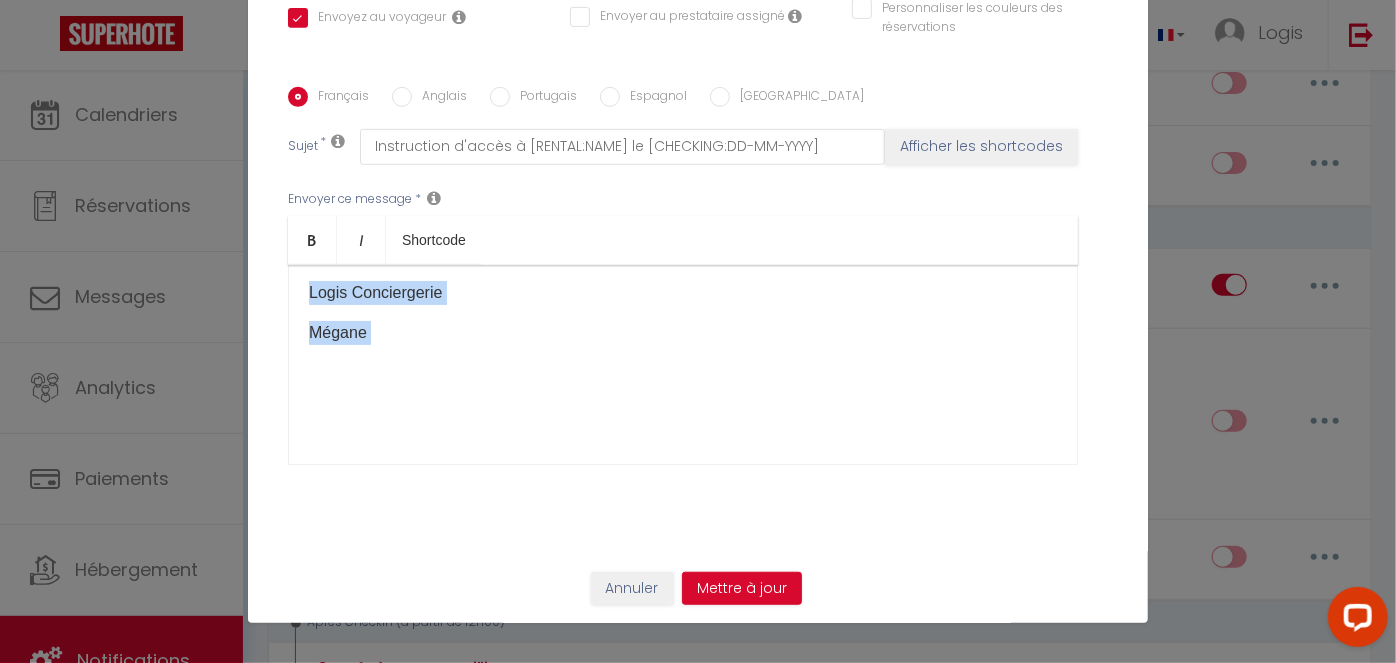 drag, startPoint x: 297, startPoint y: 290, endPoint x: 790, endPoint y: 526, distance: 546.5757 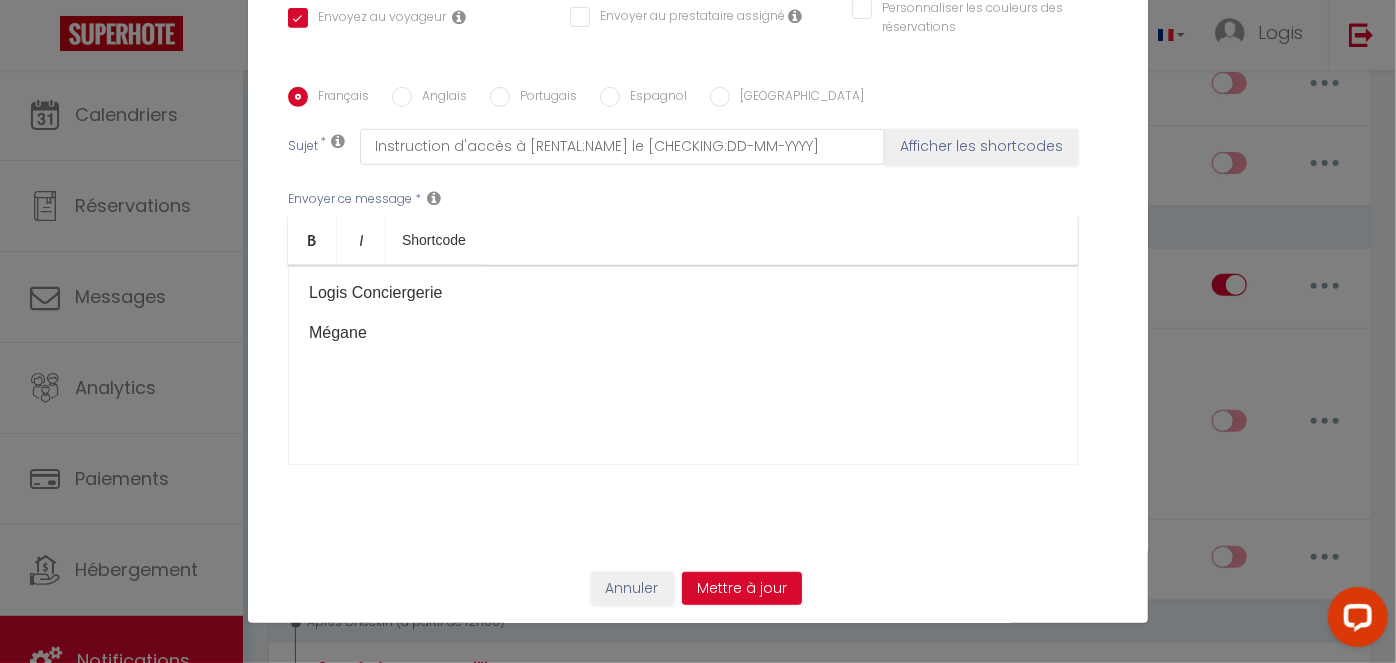 click on "Anglais" at bounding box center [439, 98] 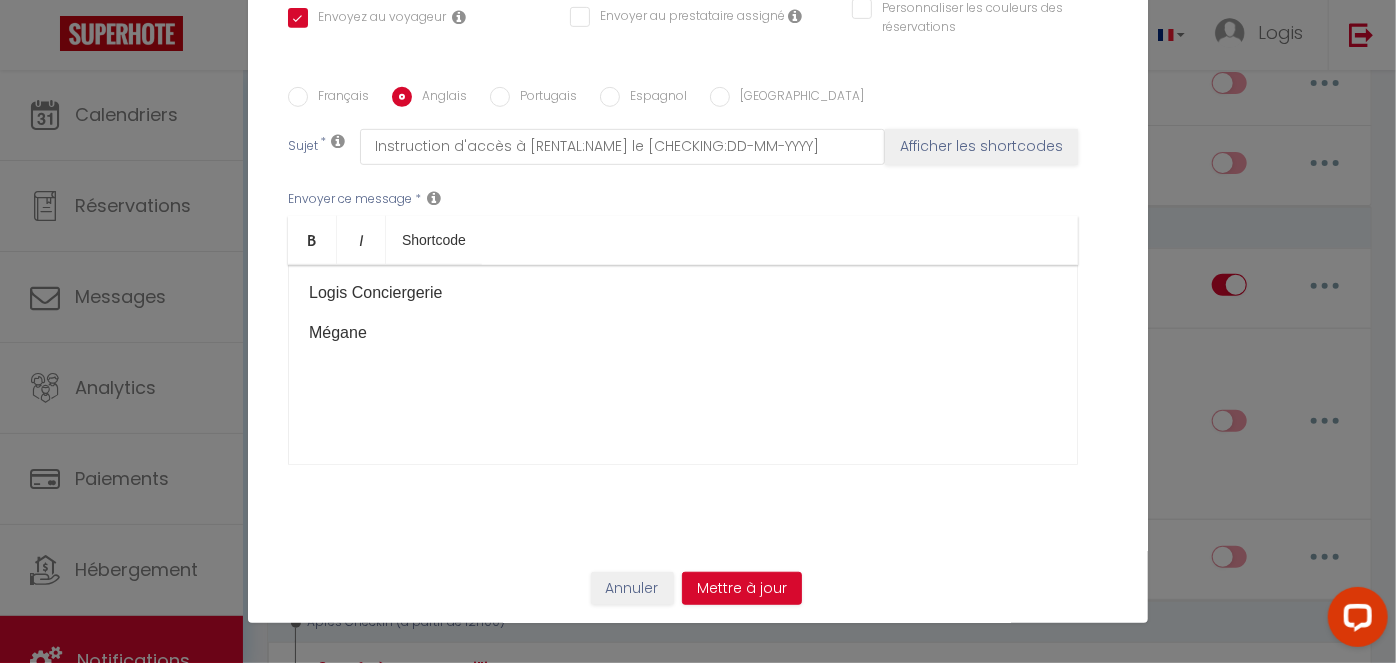 checkbox on "true" 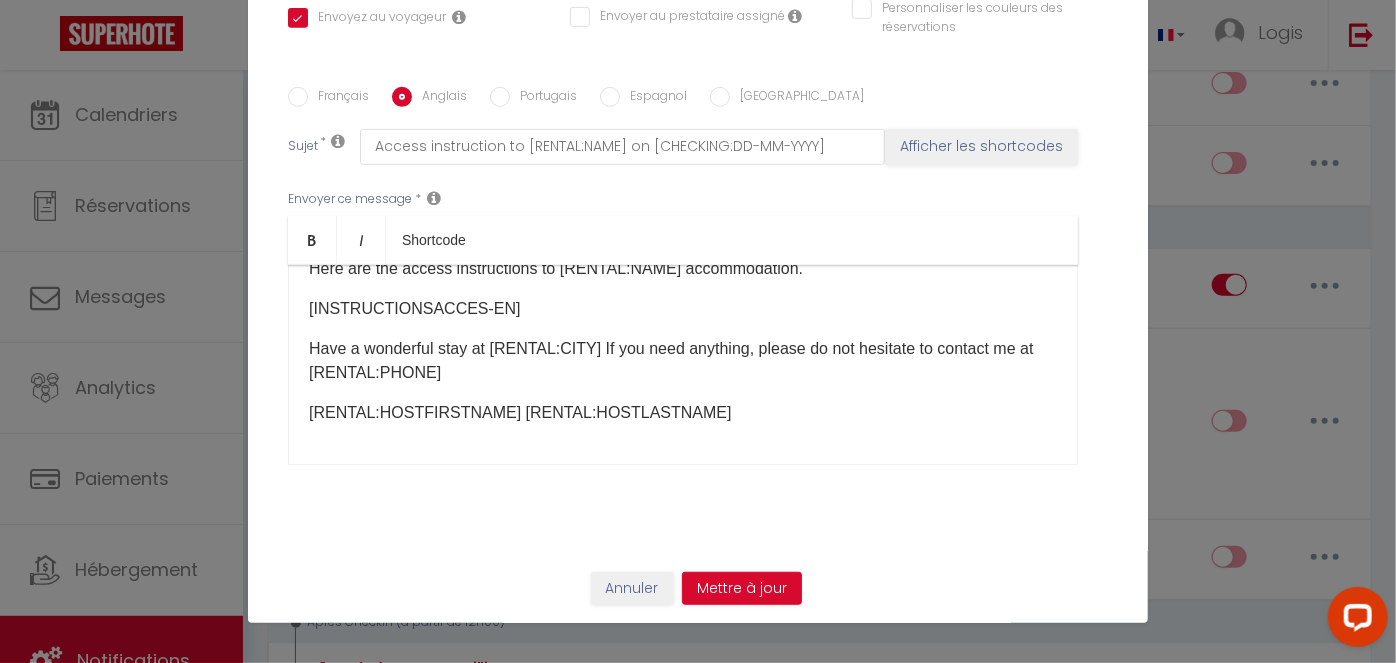 scroll, scrollTop: 0, scrollLeft: 0, axis: both 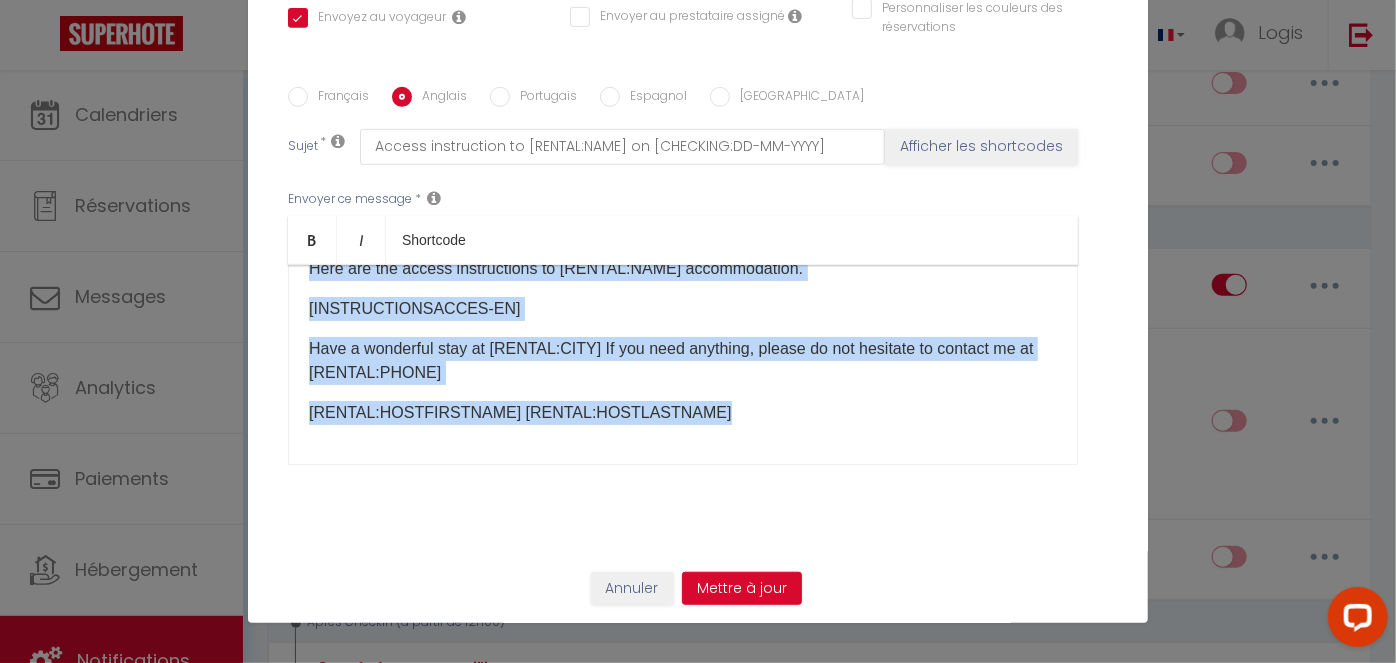 drag, startPoint x: 293, startPoint y: 290, endPoint x: 832, endPoint y: 568, distance: 606.4693 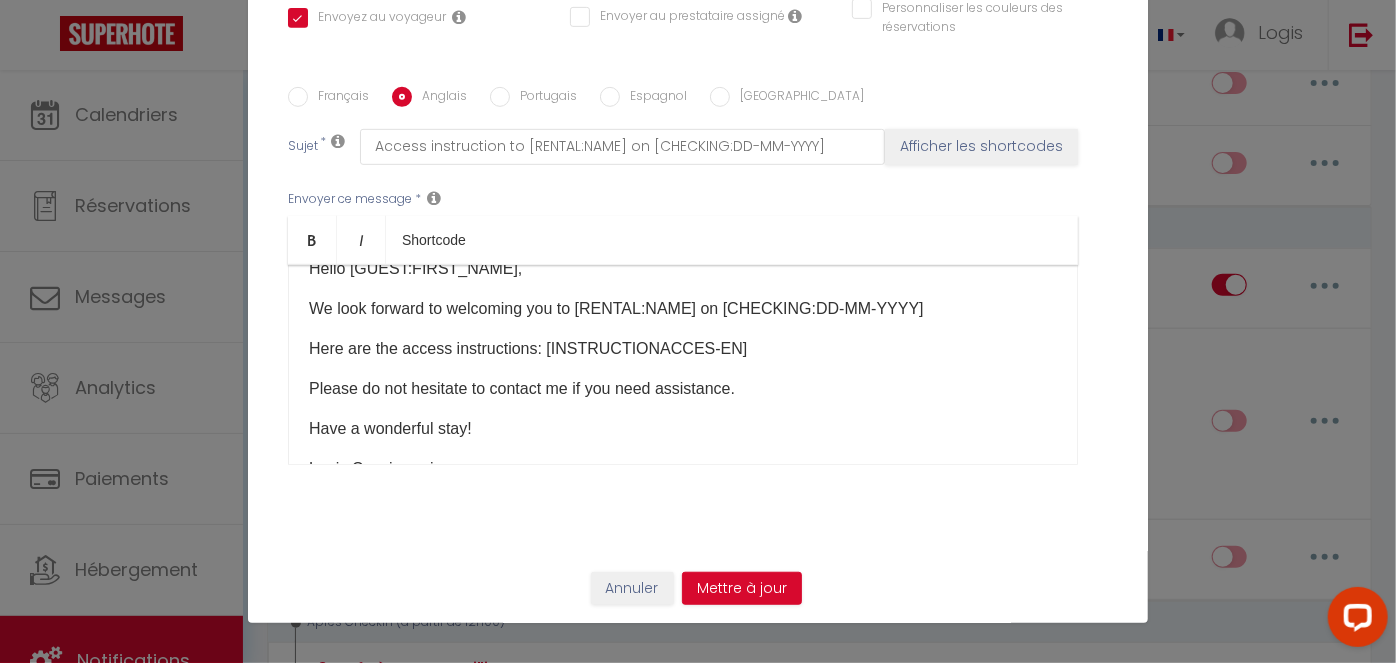 scroll, scrollTop: 0, scrollLeft: 0, axis: both 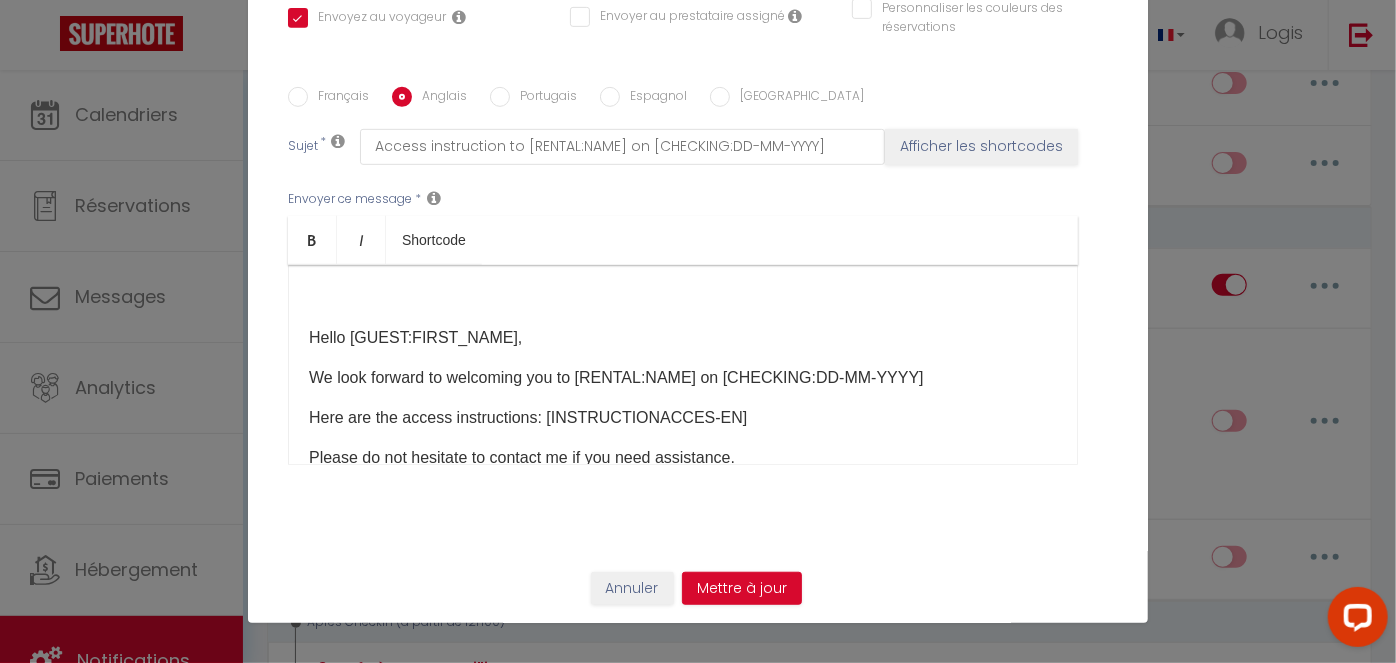 click on "Hello [GUEST:FIRST_NAME],
We look forward to welcoming you to [RENTAL:NAME] on [CHECKING:DD-MM-YYYY]
Here are the access instructions: [INSTRUCTIONACCES-EN]
Please do not hesitate to contact me if you need assistance.
Have a wonderful stay!
Logis Conciergerie
Mégane ​" at bounding box center [683, 365] 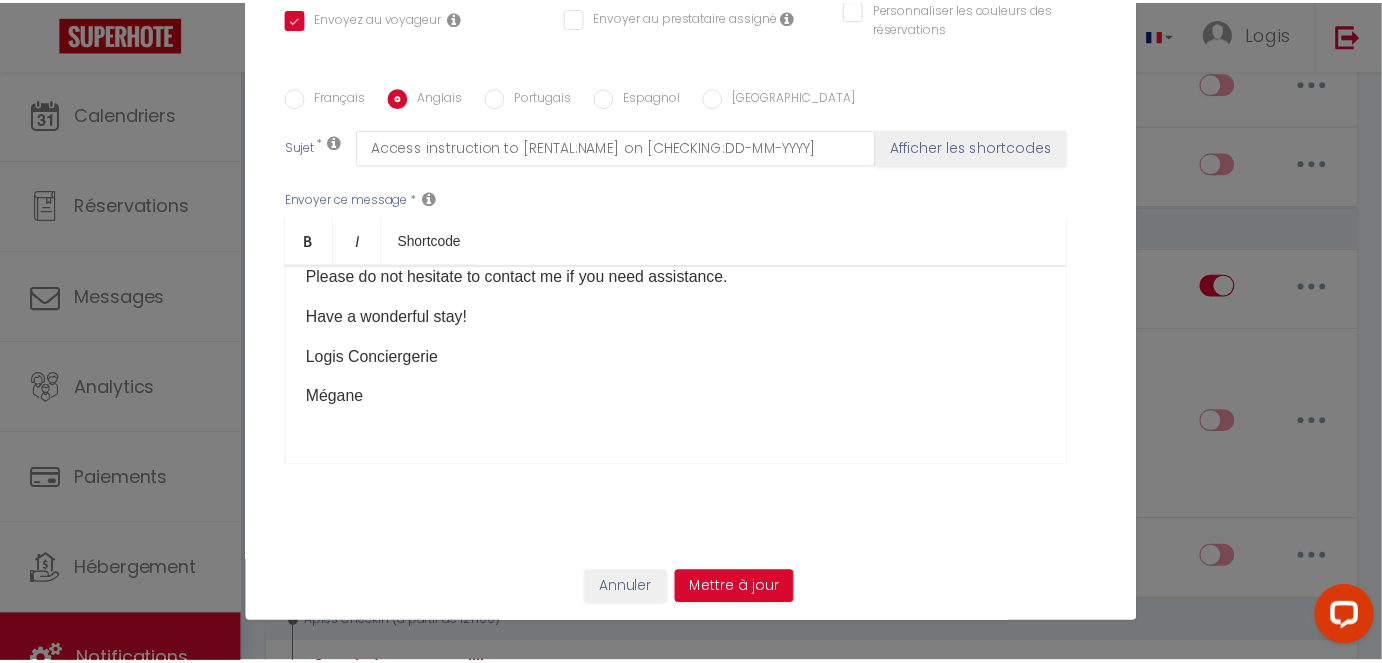 scroll, scrollTop: 144, scrollLeft: 0, axis: vertical 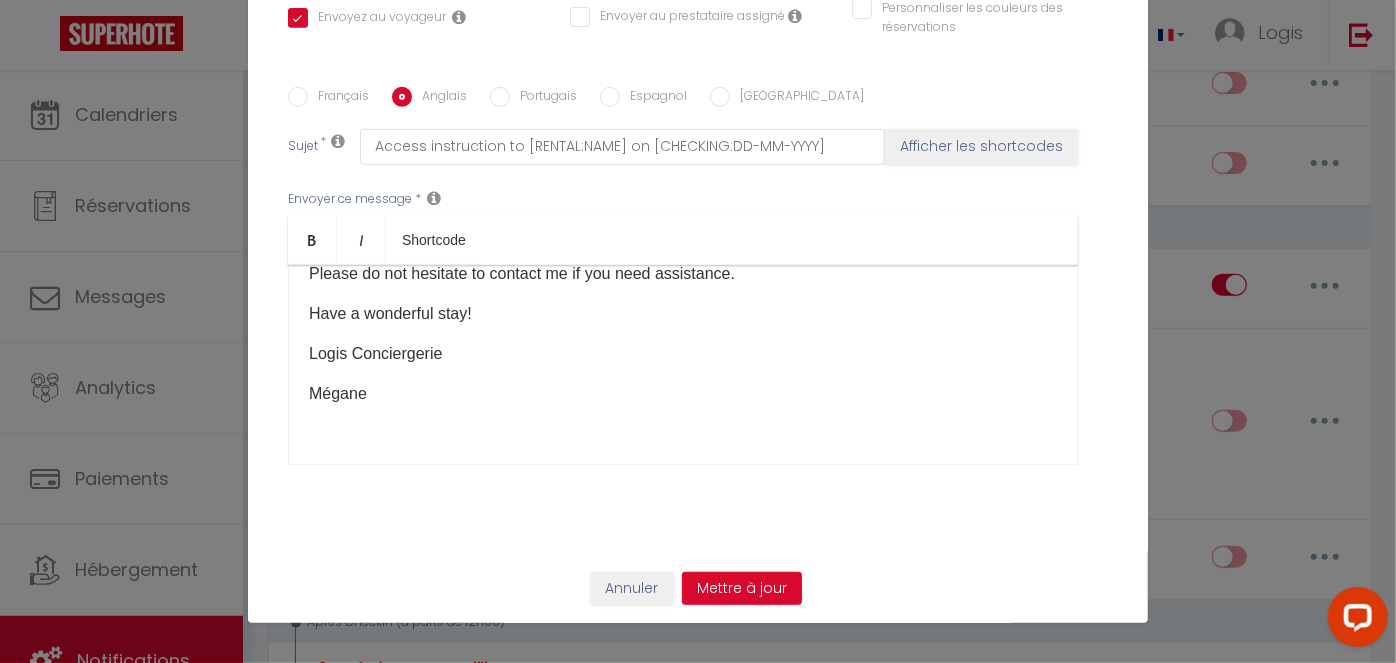 click on "Français" at bounding box center (338, 98) 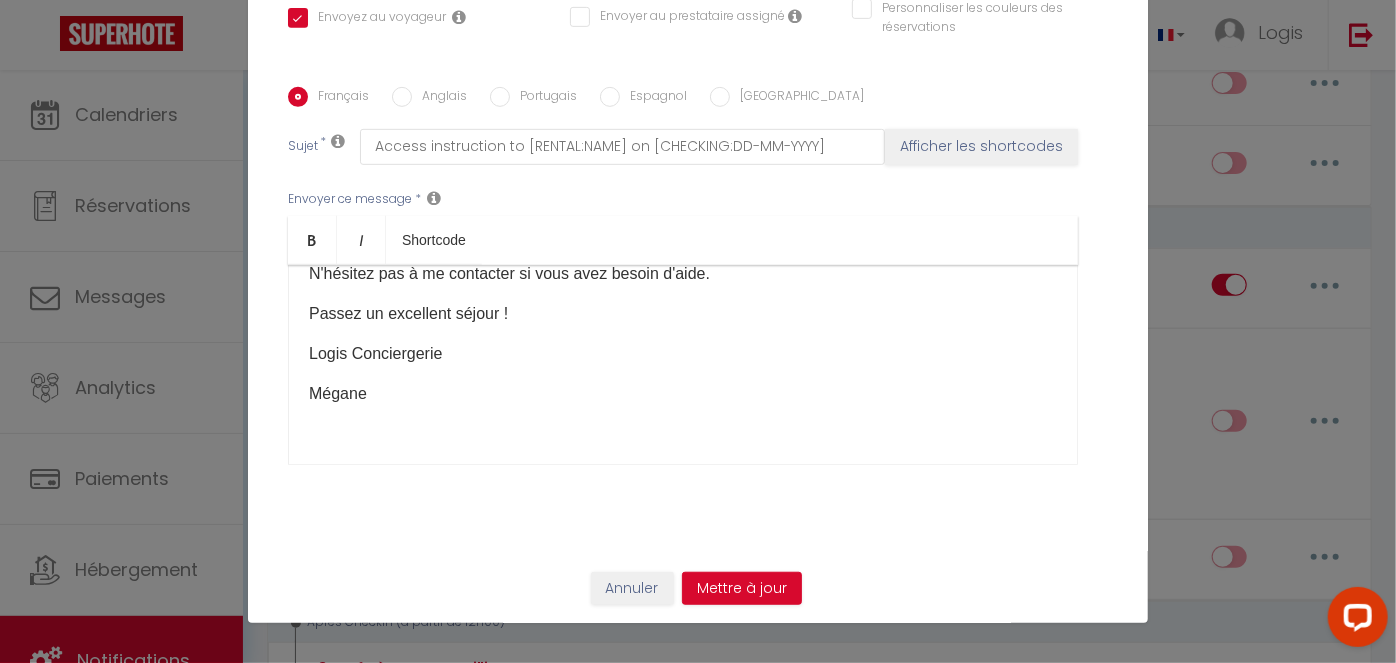 checkbox on "true" 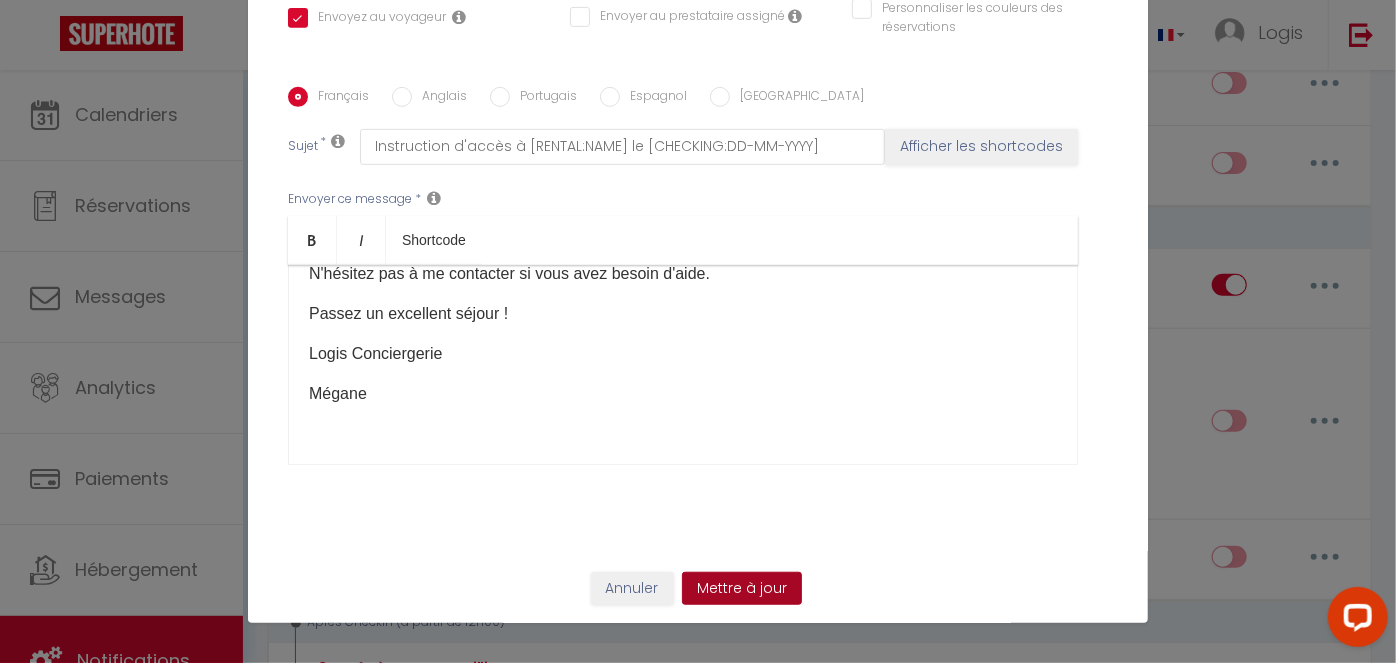 click on "Mettre à jour" at bounding box center [742, 589] 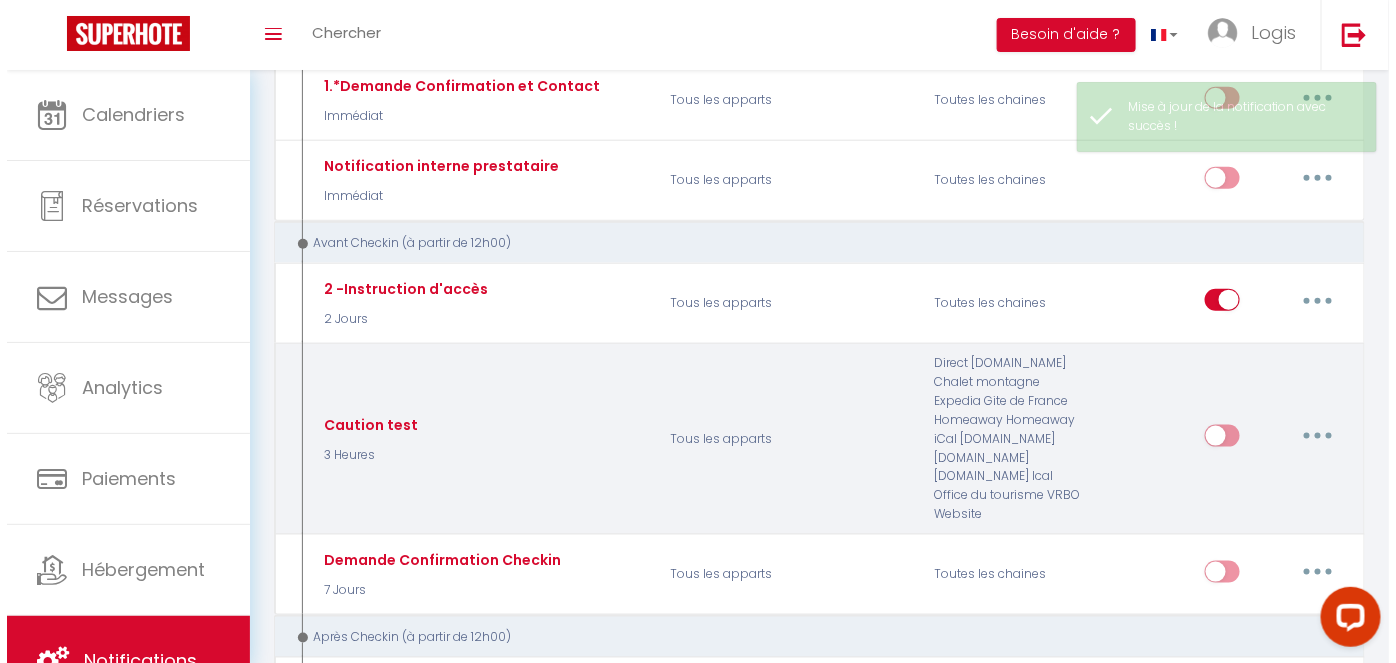 scroll, scrollTop: 0, scrollLeft: 0, axis: both 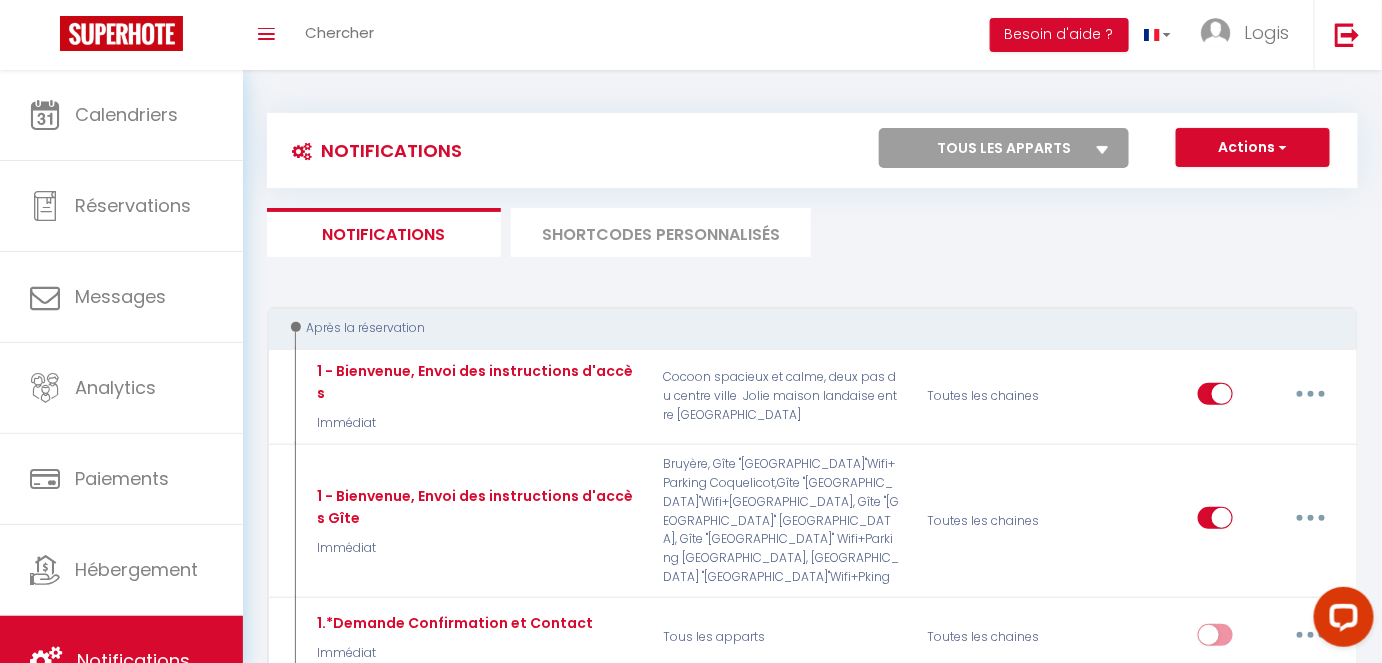 click on "SHORTCODES PERSONNALISÉS" at bounding box center (661, 232) 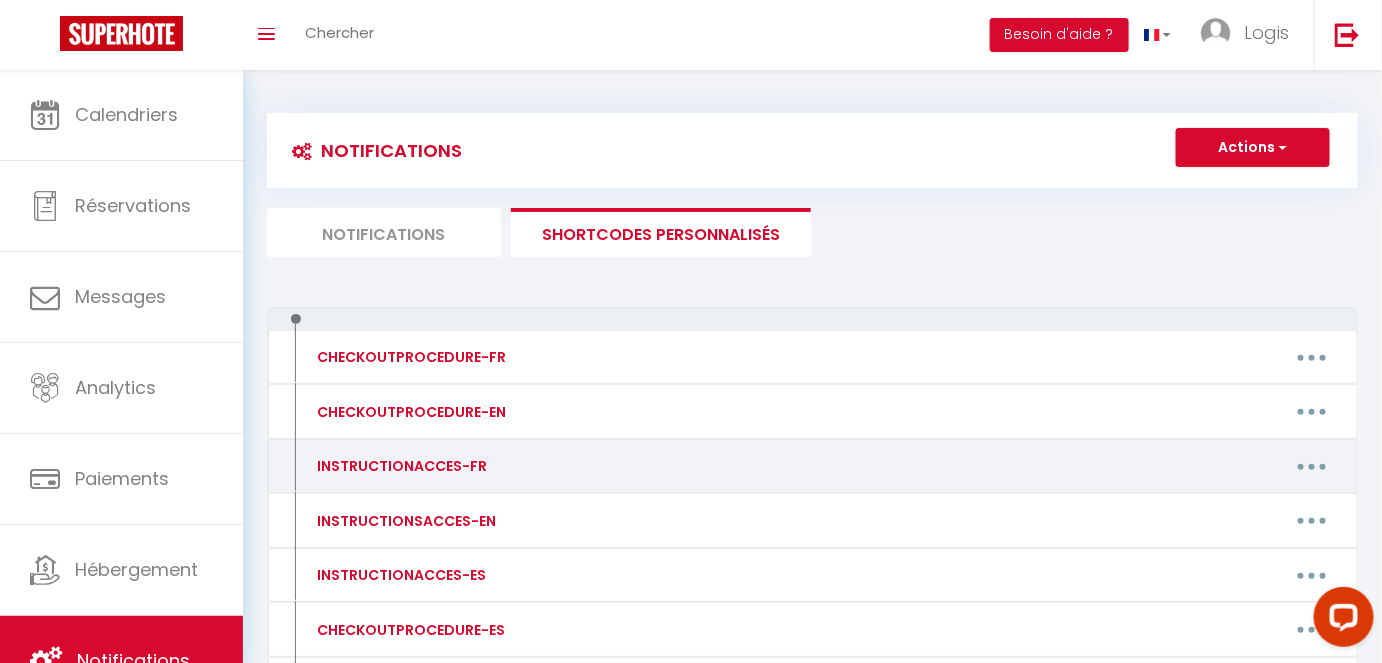 click at bounding box center [1312, 467] 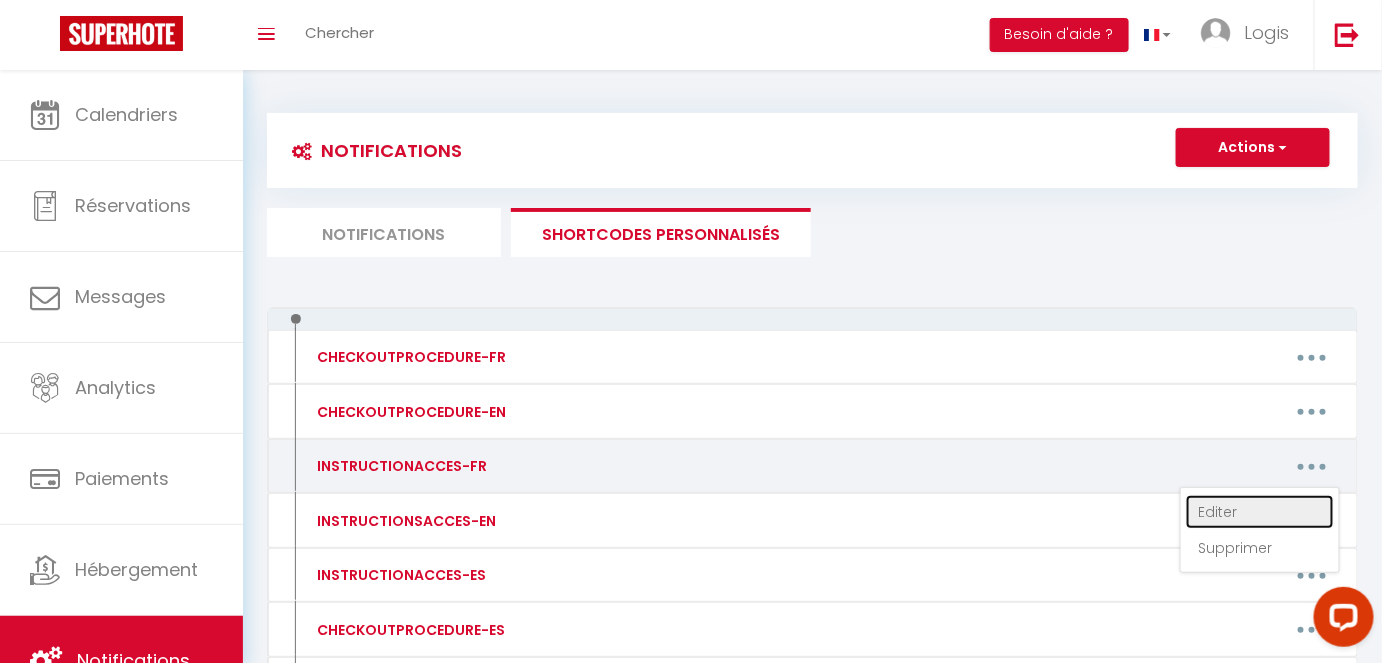 click on "Editer" at bounding box center (1260, 512) 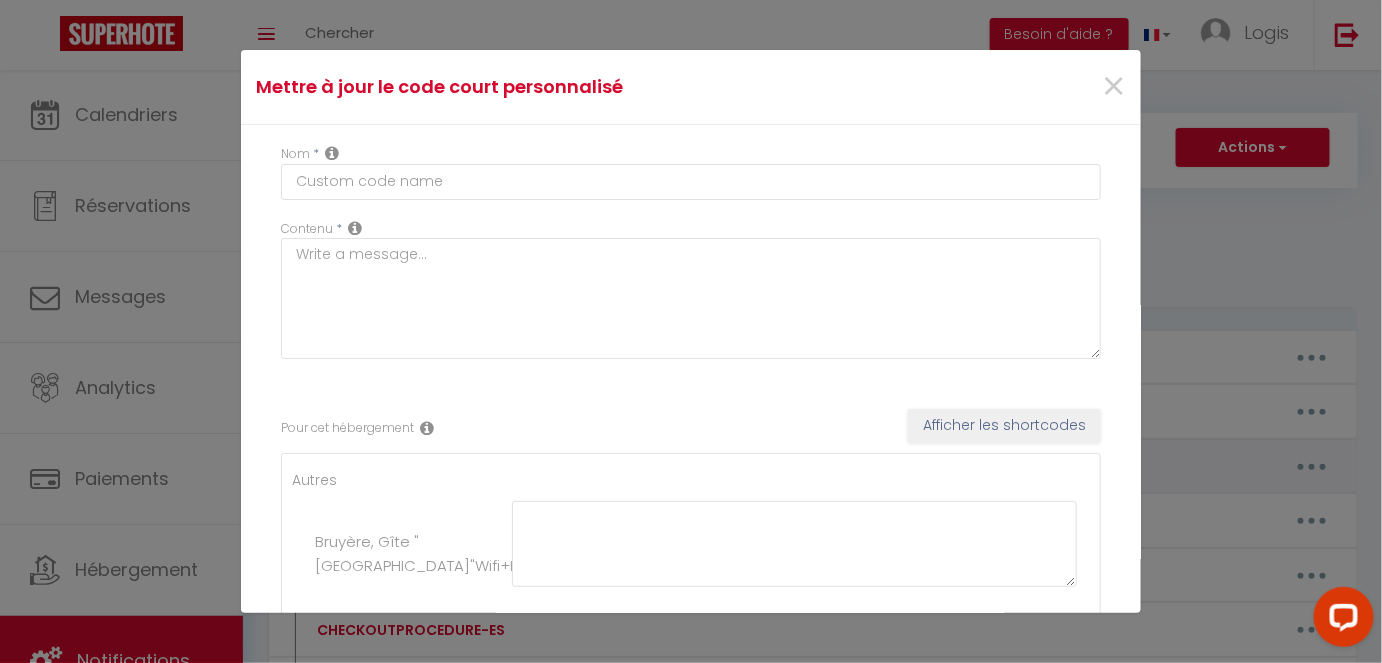 type on "INSTRUCTIONACCES-FR" 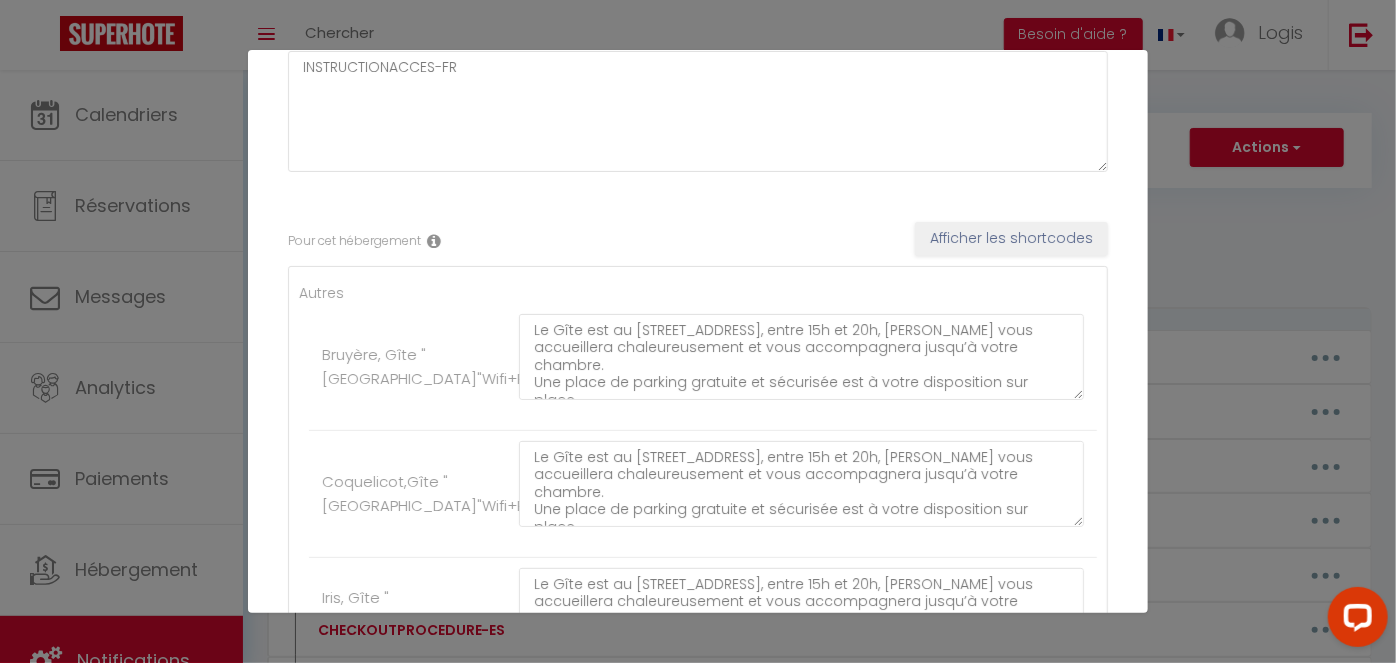 scroll, scrollTop: 188, scrollLeft: 0, axis: vertical 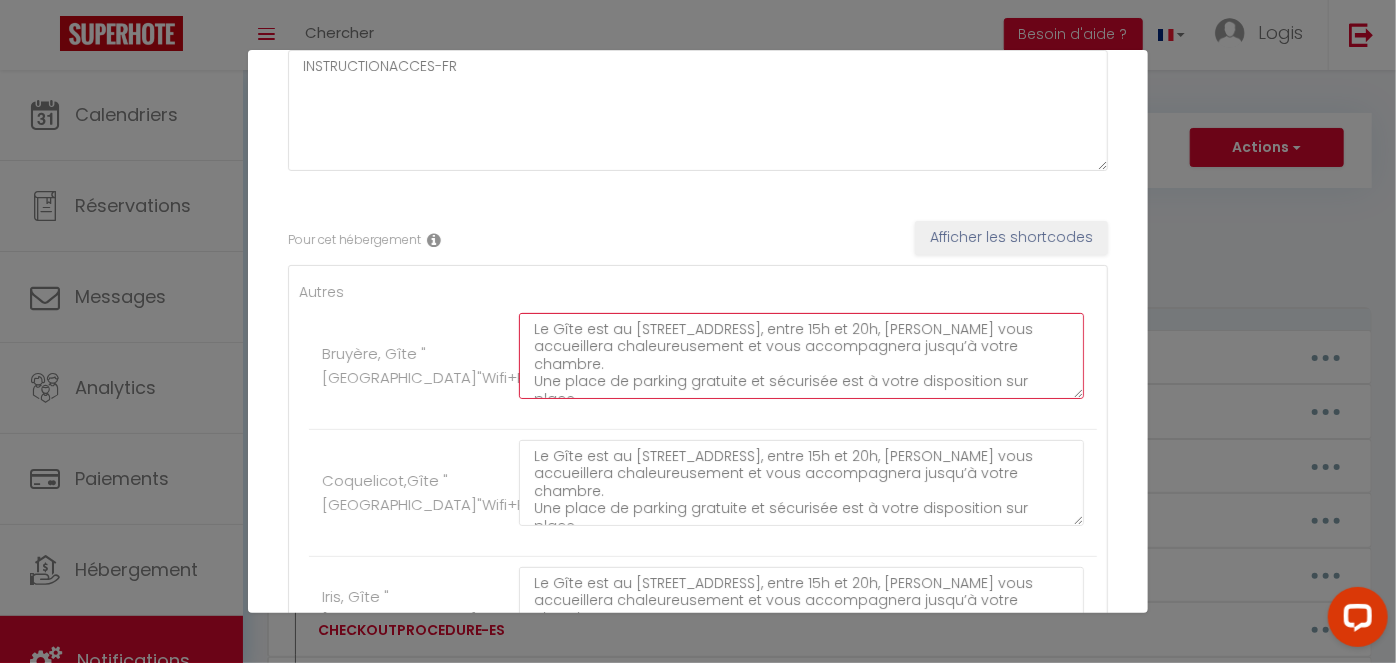 click on "Le Gîte est au [STREET_ADDRESS], entre 15h et 20h, [PERSON_NAME] vous accueillera chaleureusement et vous accompagnera jusqu’à votre chambre.
Une place de parking gratuite et sécurisée est à votre disposition sur place.
Afin de profiter et organiser votre séjour voici le lien du livret d'accueil : [URL][DOMAIN_NAME]" at bounding box center (801, 356) 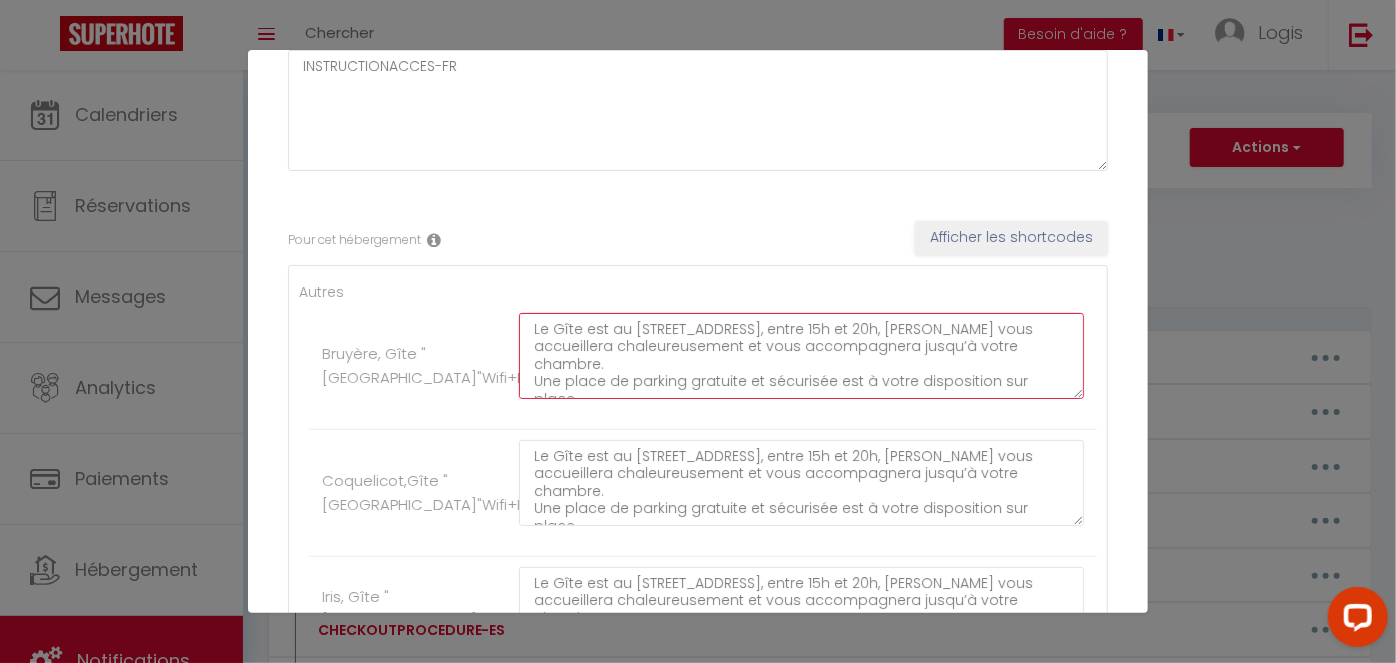 paste on "Au-delà de 20h, vous pourrez accéder au gîte en toute autonomie grâce à des boîtes à clés mises à disposition à l’entrée. Le code d’accès vous sera envoyé le jour de votre arrivée." 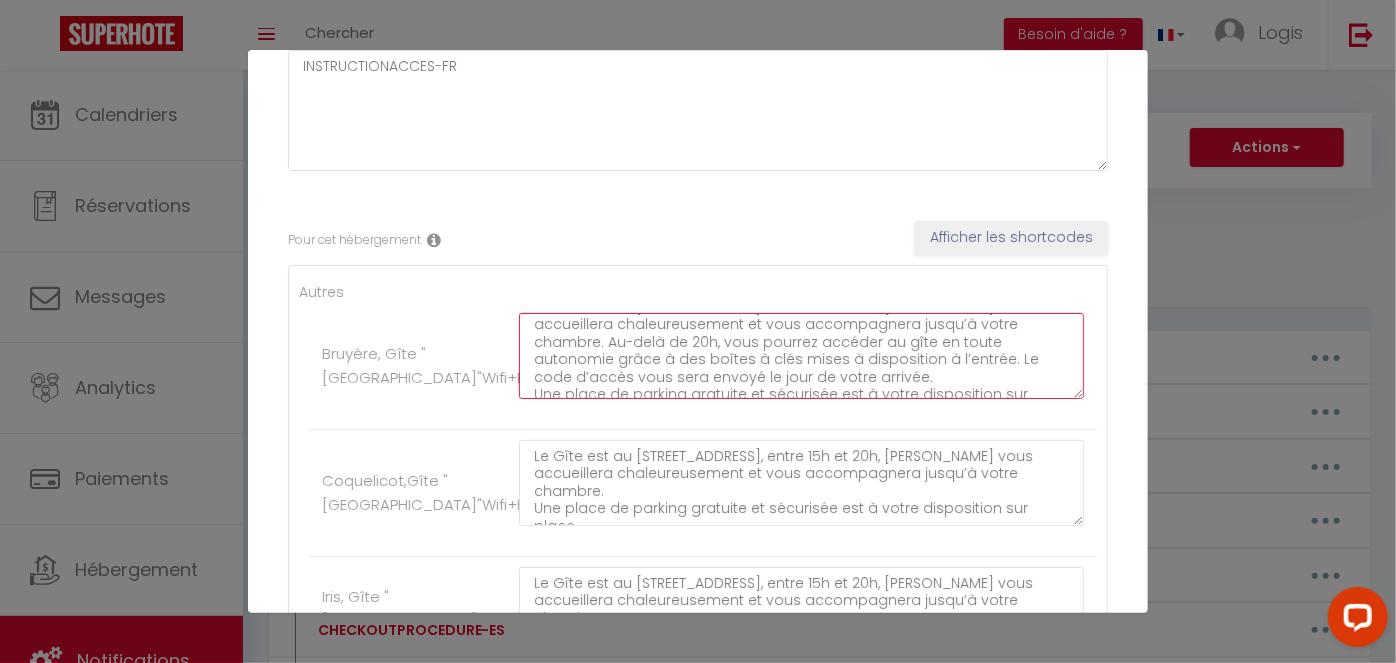 scroll, scrollTop: 22, scrollLeft: 0, axis: vertical 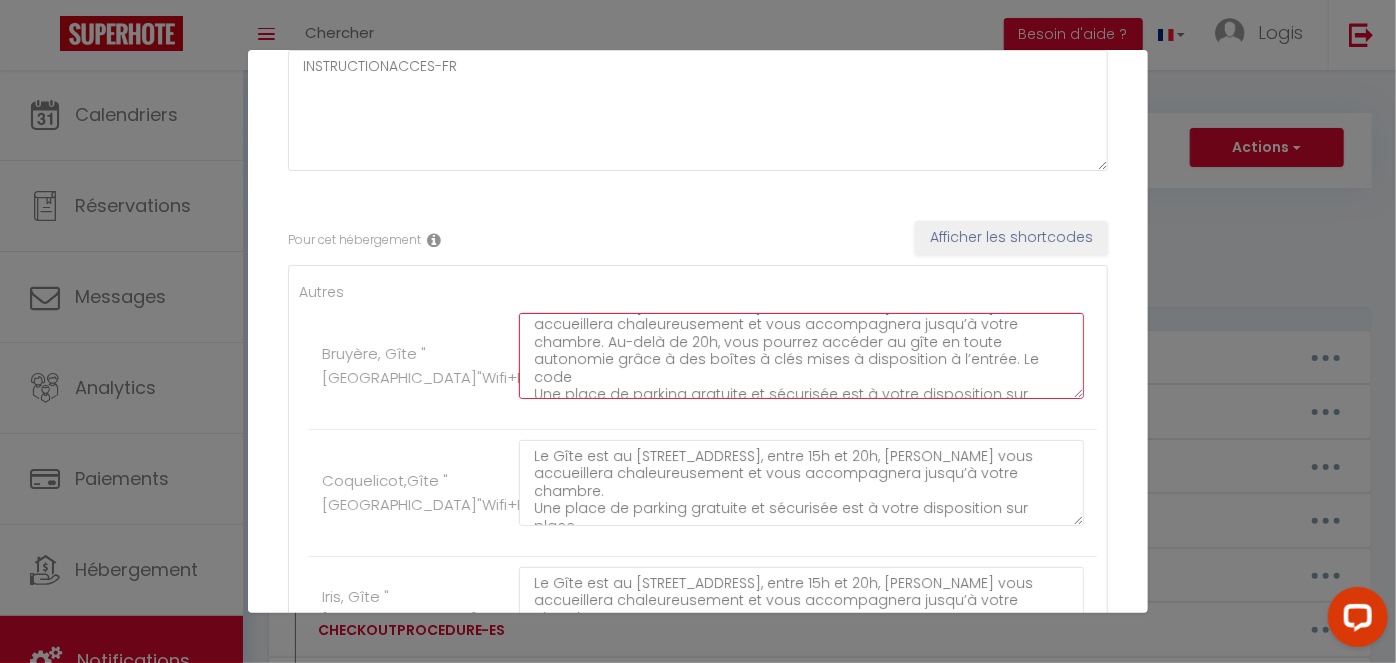 click on "Le Gîte est au [STREET_ADDRESS], entre 15h et 20h, [PERSON_NAME] vous accueillera chaleureusement et vous accompagnera jusqu’à votre chambre. Au-delà de 20h, vous pourrez accéder au gîte en toute autonomie grâce à des boîtes à clés mises à disposition à l’entrée. Le code
Une place de parking gratuite et sécurisée est à votre disposition sur place.
Afin de profiter et organiser votre séjour voici le lien du livret d'accueil : [URL][DOMAIN_NAME]" at bounding box center (801, 356) 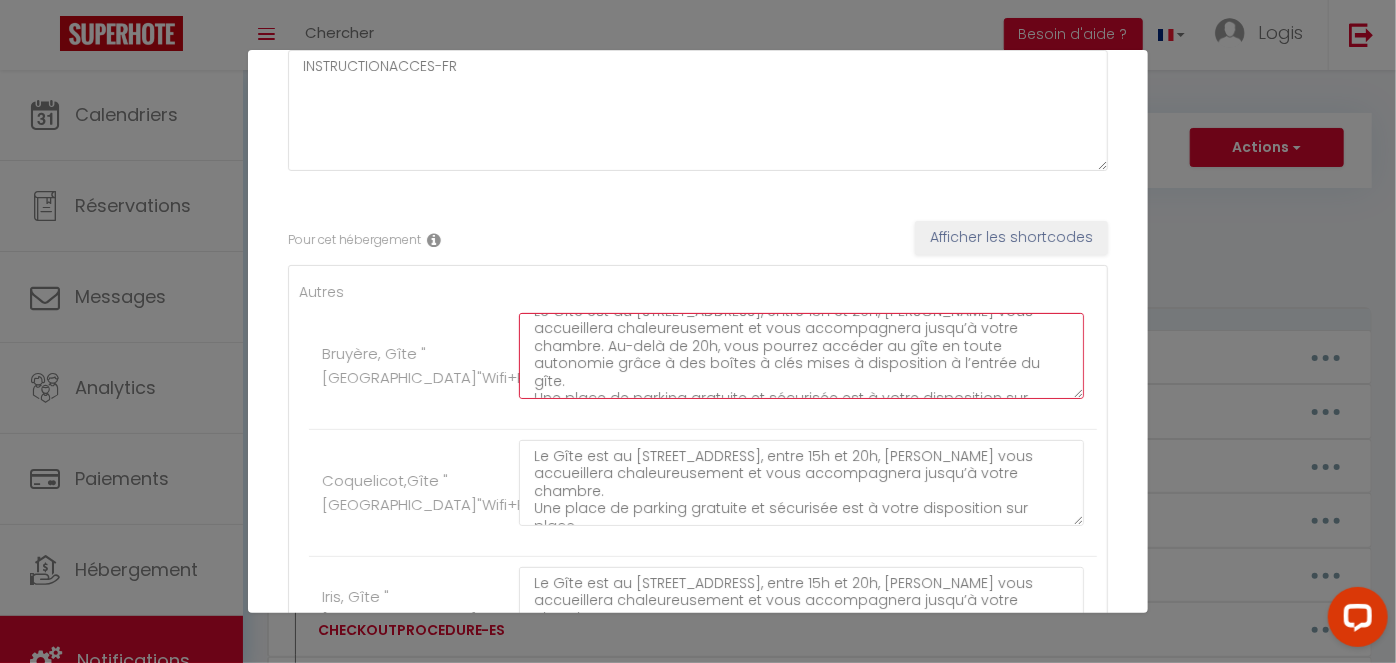 scroll, scrollTop: 0, scrollLeft: 0, axis: both 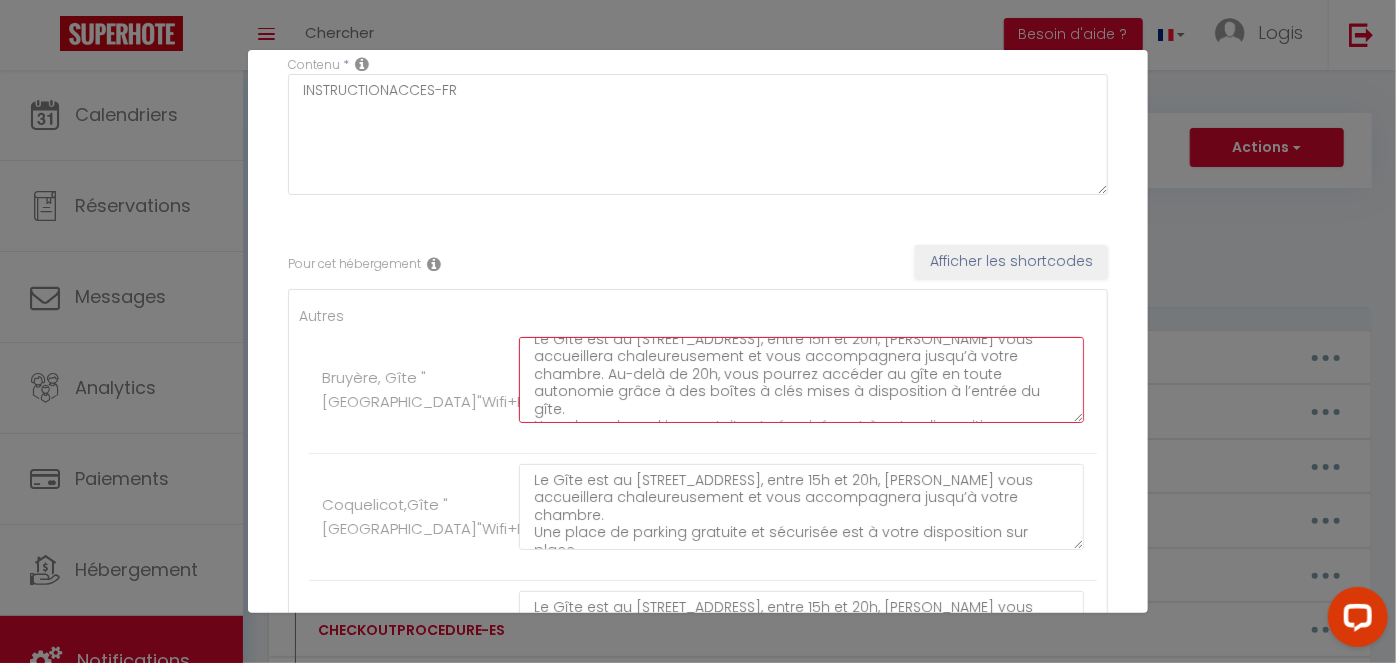 paste on "Le code d’accès vous sera envoyé le jour de votre arrivée." 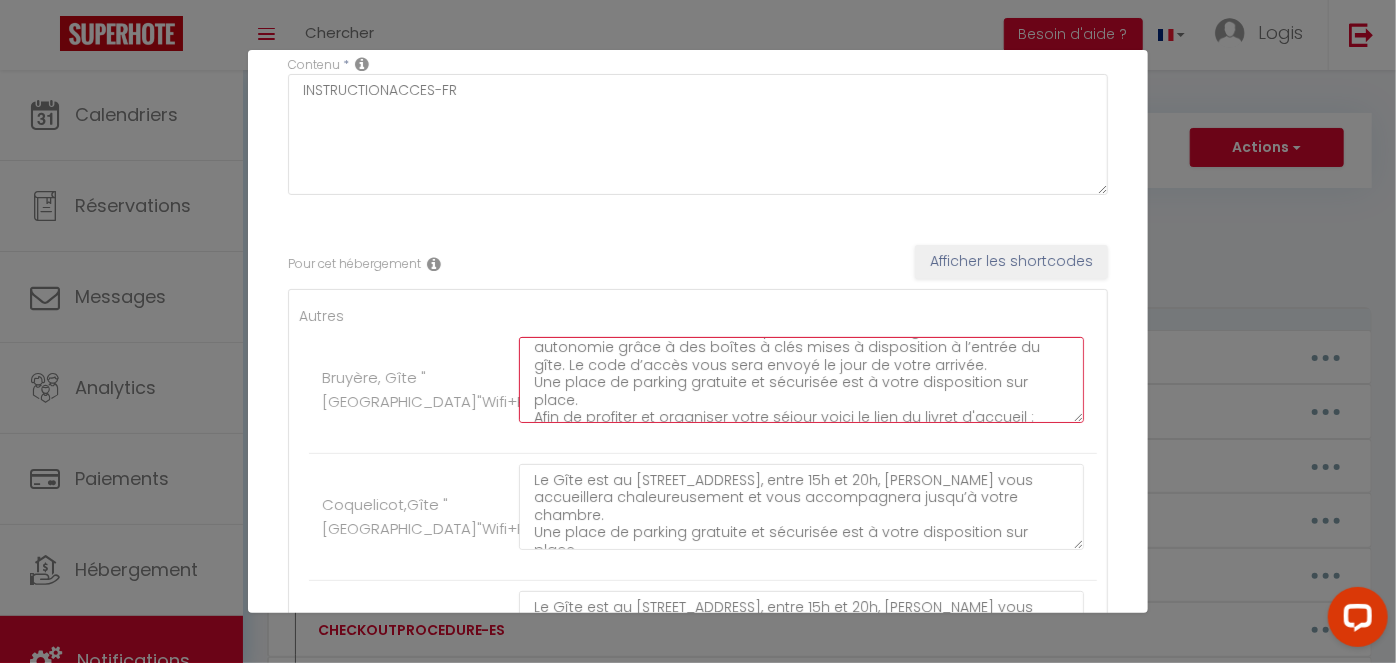 scroll, scrollTop: 58, scrollLeft: 0, axis: vertical 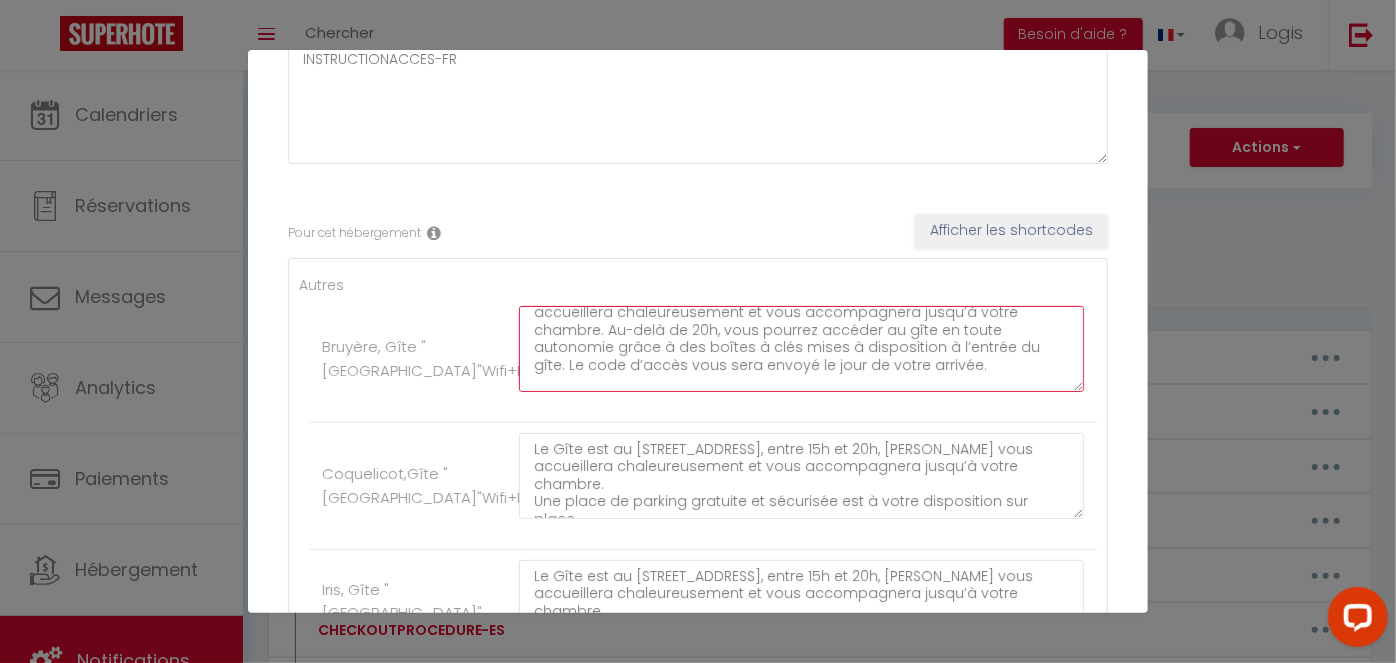click on "Le Gîte est au [STREET_ADDRESS], entre 15h et 20h, [PERSON_NAME] vous accueillera chaleureusement et vous accompagnera jusqu’à votre chambre. Au-delà de 20h, vous pourrez accéder au gîte en toute autonomie grâce à des boîtes à clés mises à disposition à l’entrée du gîte. Le code d’accès vous sera envoyé le jour de votre arrivée.
Afin de profiter et organiser votre séjour voici le lien du livret d'accueil : [URL][DOMAIN_NAME]" at bounding box center [801, 349] 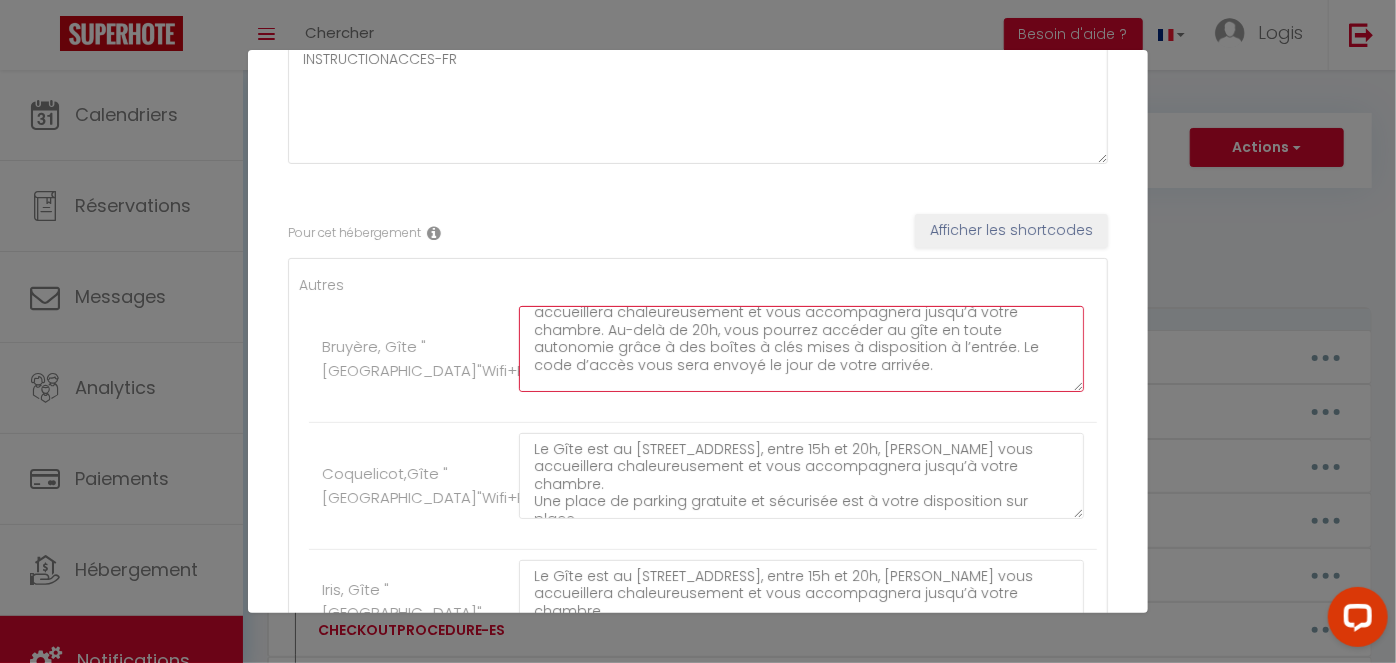 click on "Le Gîte est au [STREET_ADDRESS], entre 15h et 20h, [PERSON_NAME] vous accueillera chaleureusement et vous accompagnera jusqu’à votre chambre. Au-delà de 20h, vous pourrez accéder au gîte en toute autonomie grâce à des boîtes à clés mises à disposition à l’entrée. Le code d’accès vous sera envoyé le jour de votre arrivée.
Afin de profiter et organiser votre séjour voici le lien du livret d'accueil : [URL][DOMAIN_NAME]" at bounding box center (801, 349) 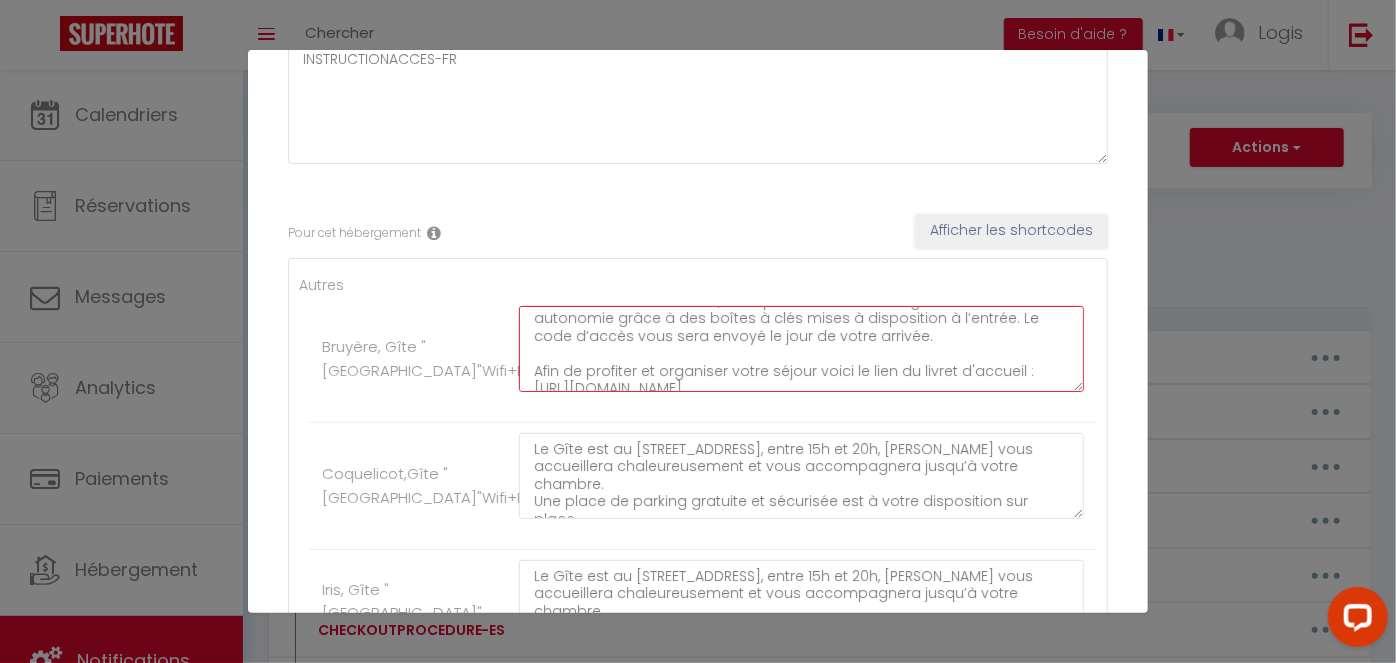 scroll, scrollTop: 0, scrollLeft: 0, axis: both 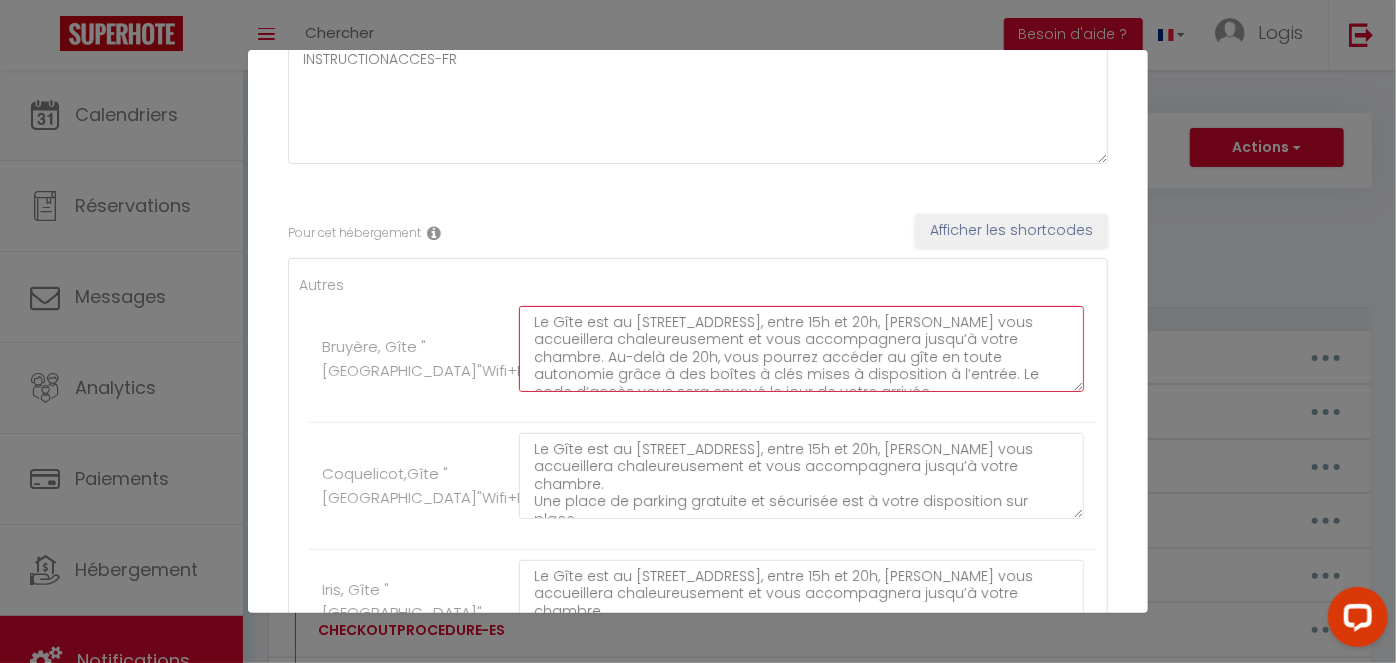 drag, startPoint x: 529, startPoint y: 313, endPoint x: 884, endPoint y: 347, distance: 356.62445 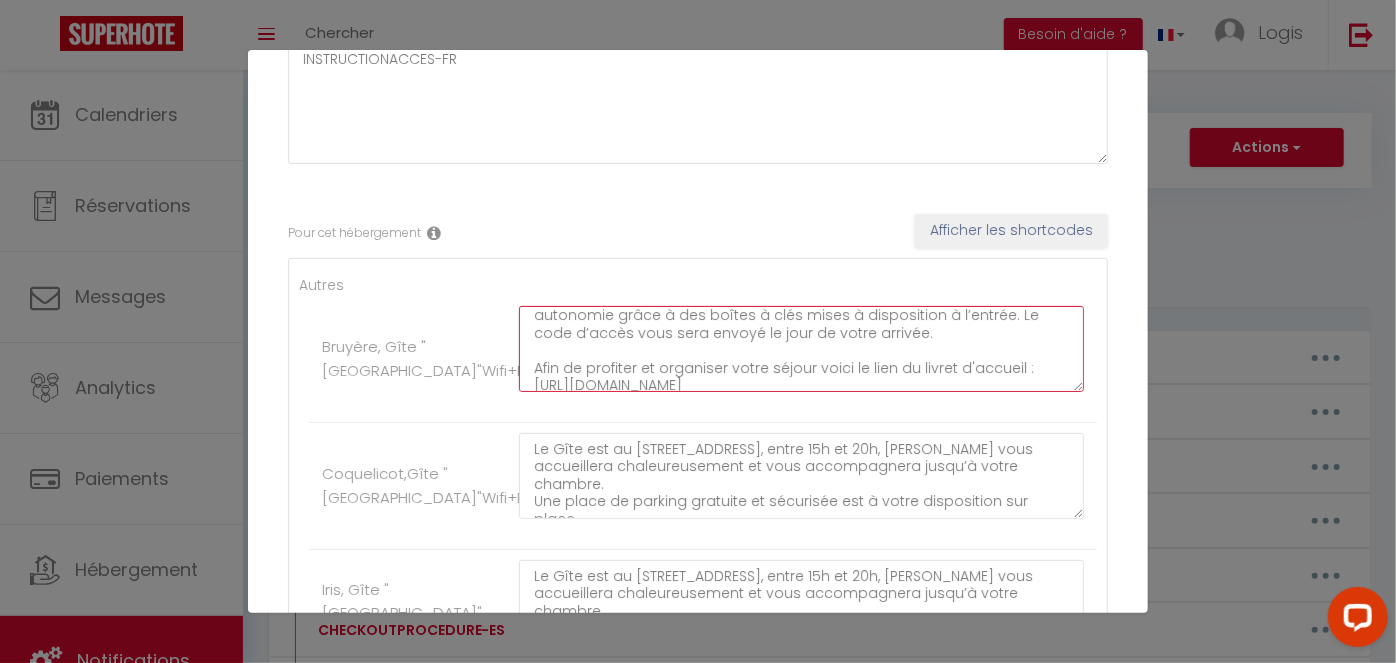 scroll, scrollTop: 87, scrollLeft: 0, axis: vertical 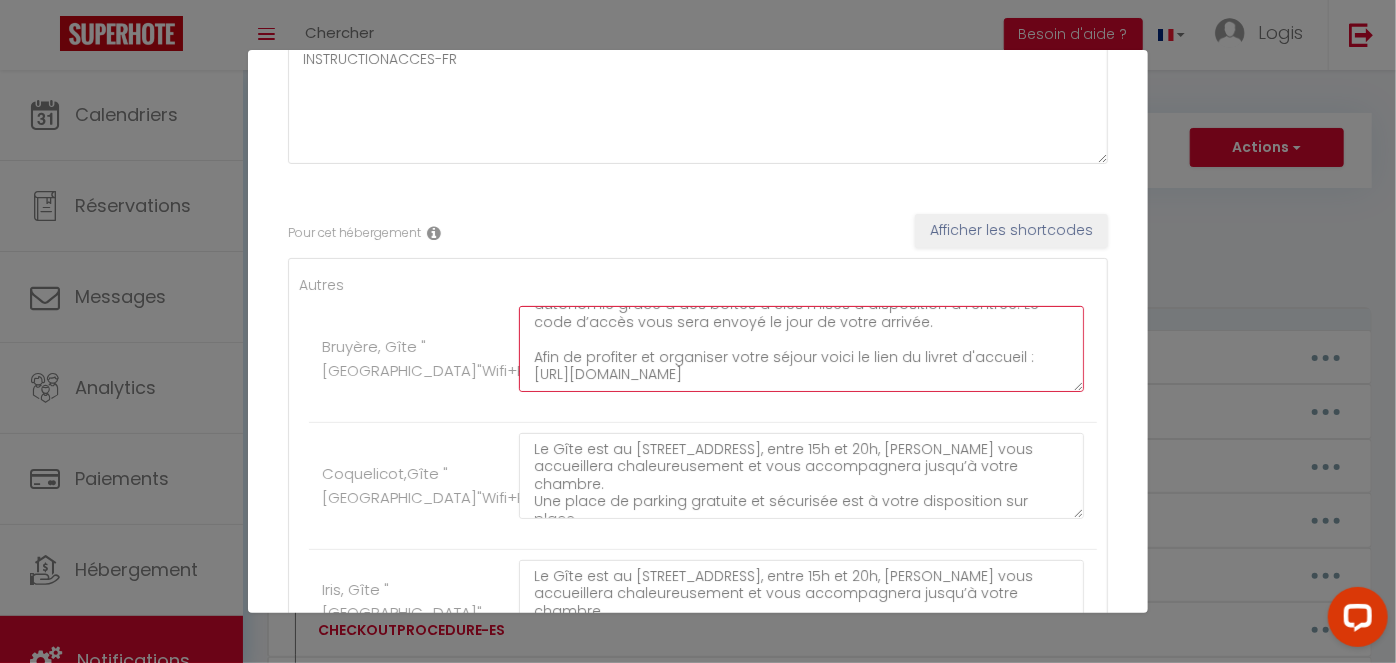 drag, startPoint x: 693, startPoint y: 351, endPoint x: 946, endPoint y: 321, distance: 254.77245 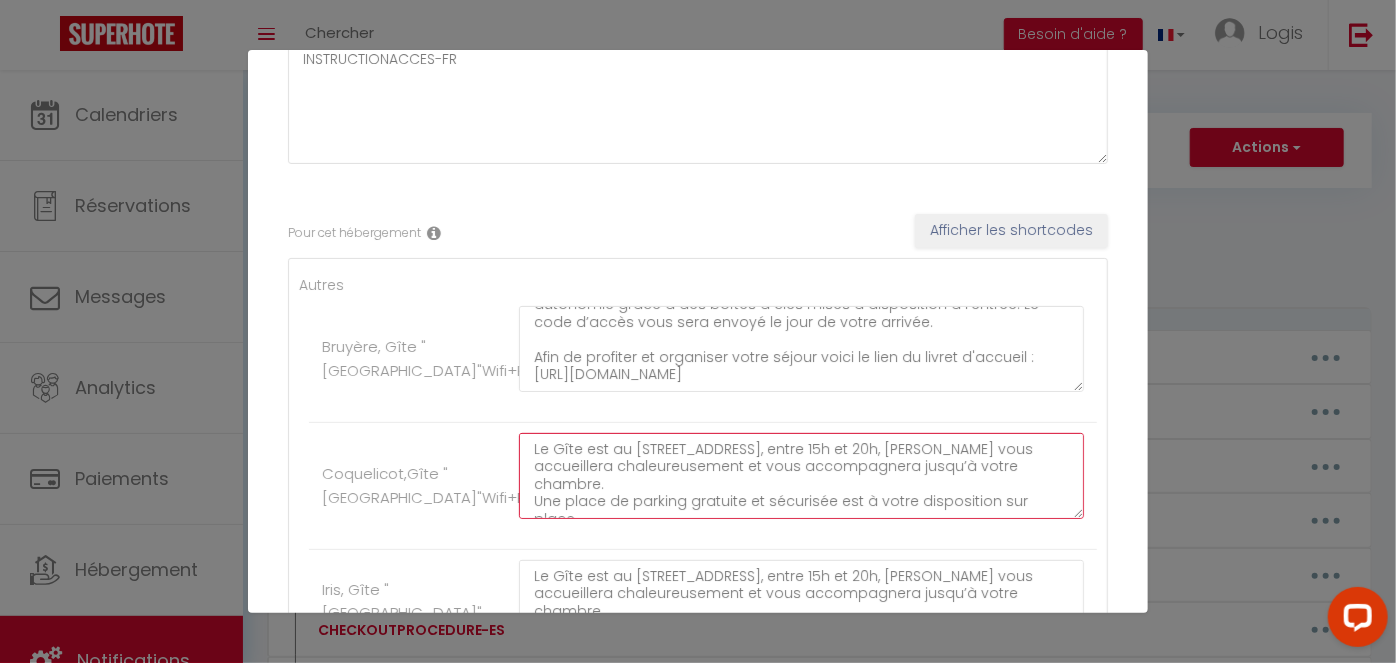 click on "Le Gîte est au [STREET_ADDRESS], entre 15h et 20h, [PERSON_NAME] vous accueillera chaleureusement et vous accompagnera jusqu’à votre chambre.
Une place de parking gratuite et sécurisée est à votre disposition sur place.
Afin de profiter et organiser votre séjour voici le lien du livret d'accueil : [URL][DOMAIN_NAME]" at bounding box center [801, 476] 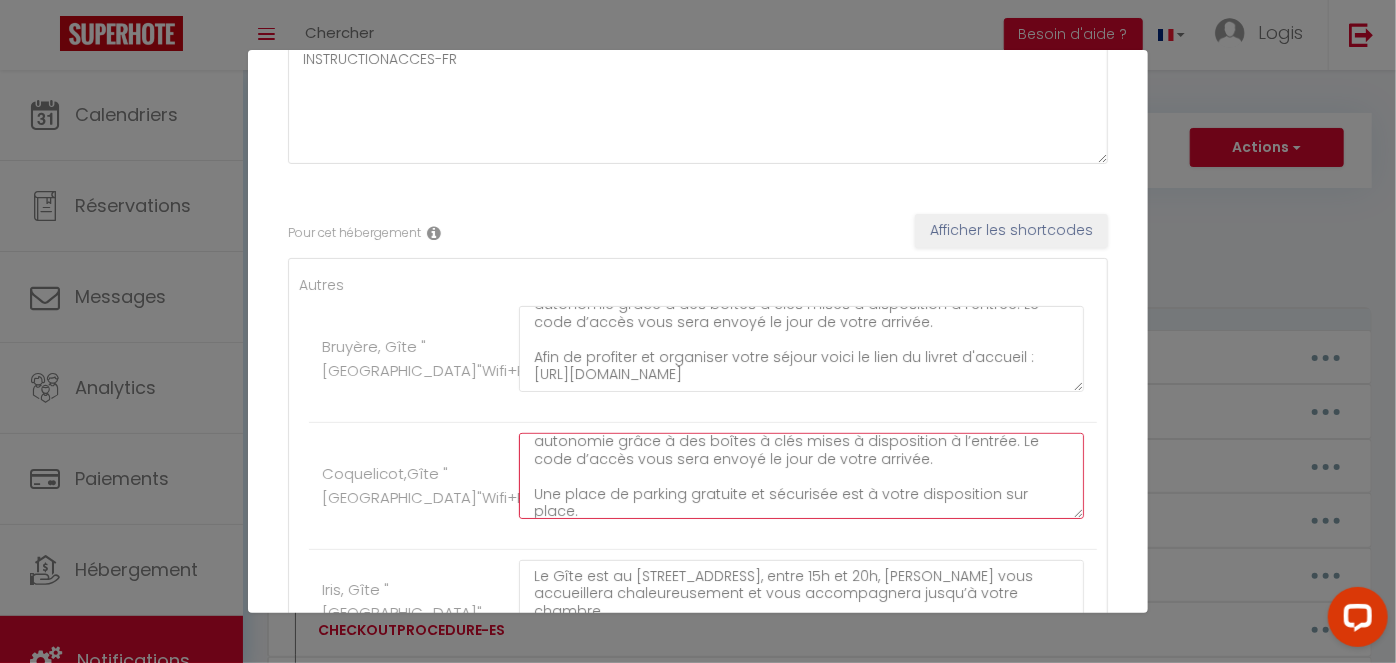 scroll, scrollTop: 61, scrollLeft: 0, axis: vertical 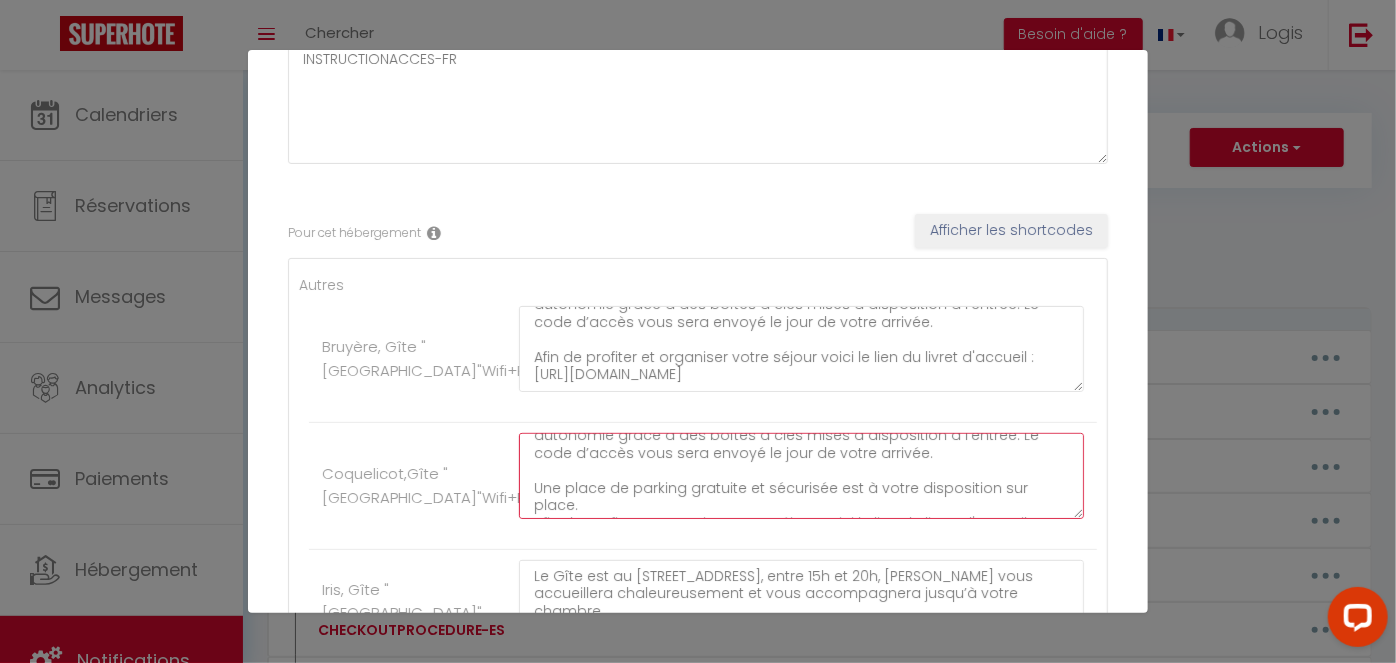 drag, startPoint x: 588, startPoint y: 505, endPoint x: 528, endPoint y: 486, distance: 62.936478 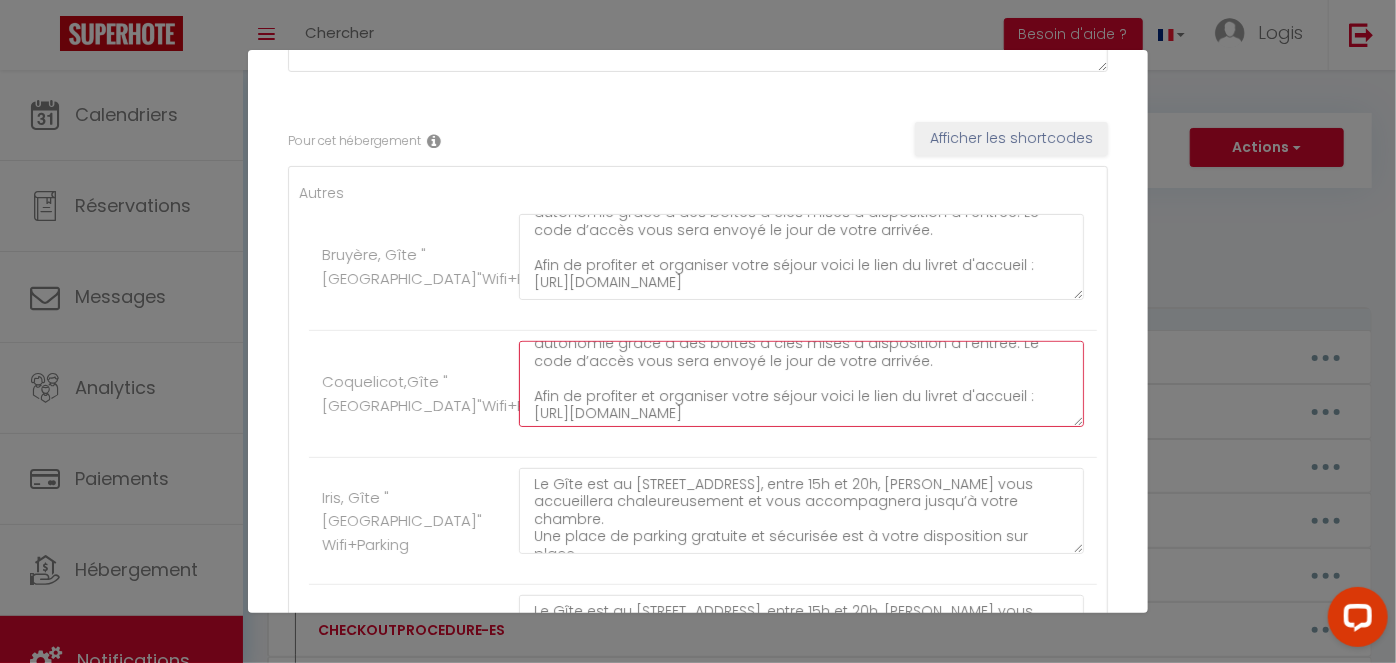 scroll, scrollTop: 296, scrollLeft: 0, axis: vertical 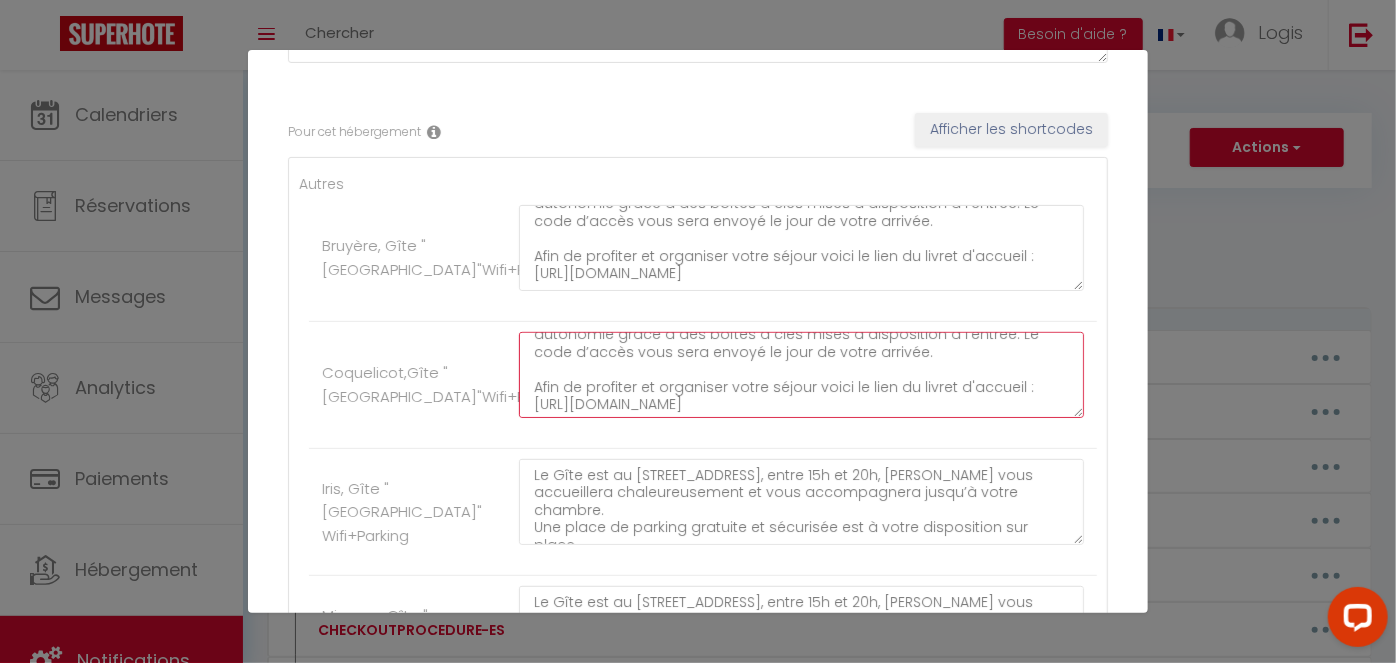 type on "Le Gîte est au [STREET_ADDRESS], entre 15h et 20h, [PERSON_NAME] vous accueillera chaleureusement et vous accompagnera jusqu’à votre chambre. Au-delà de 20h, vous pourrez accéder au gîte en toute autonomie grâce à des boîtes à clés mises à disposition à l’entrée. Le code d’accès vous sera envoyé le jour de votre arrivée.
Afin de profiter et organiser votre séjour voici le lien du livret d'accueil : [URL][DOMAIN_NAME]" 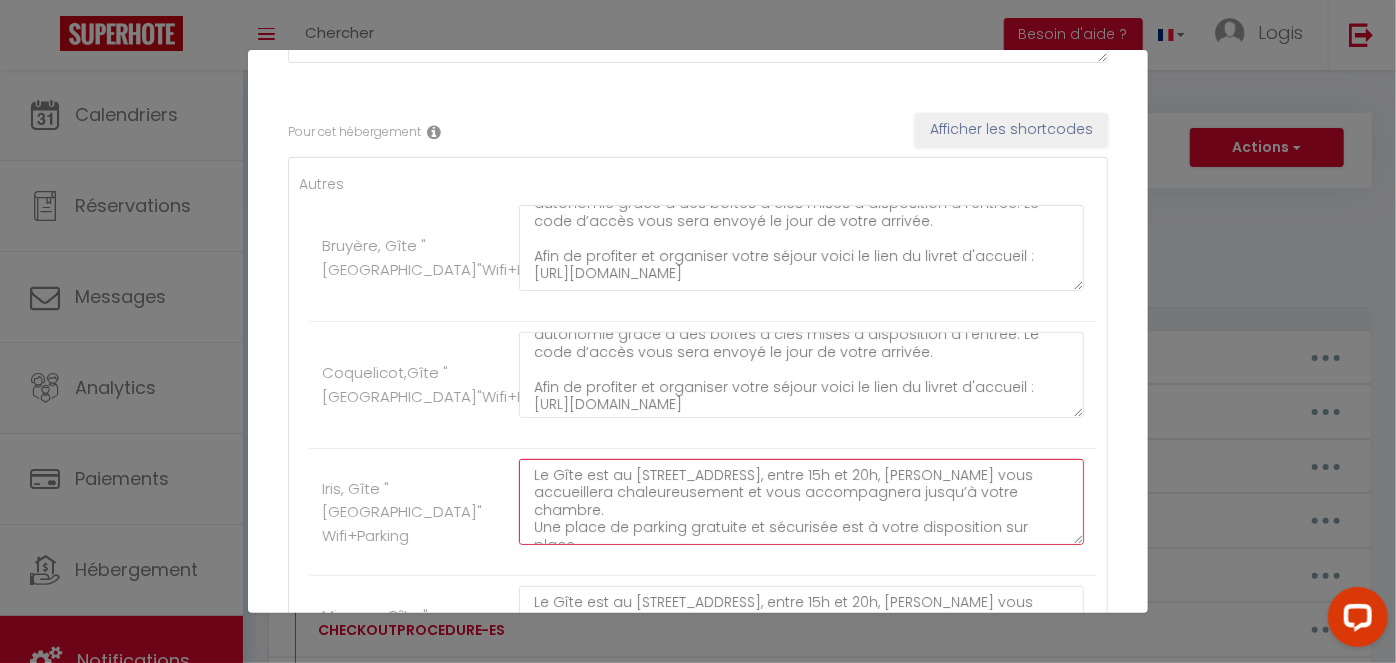 click on "Le Gîte est au [STREET_ADDRESS], entre 15h et 20h, [PERSON_NAME] vous accueillera chaleureusement et vous accompagnera jusqu’à votre chambre.
Une place de parking gratuite et sécurisée est à votre disposition sur place.
Afin de profiter et organiser votre séjour voici le lien du livret d'accueil : [URL][DOMAIN_NAME]" at bounding box center [801, 502] 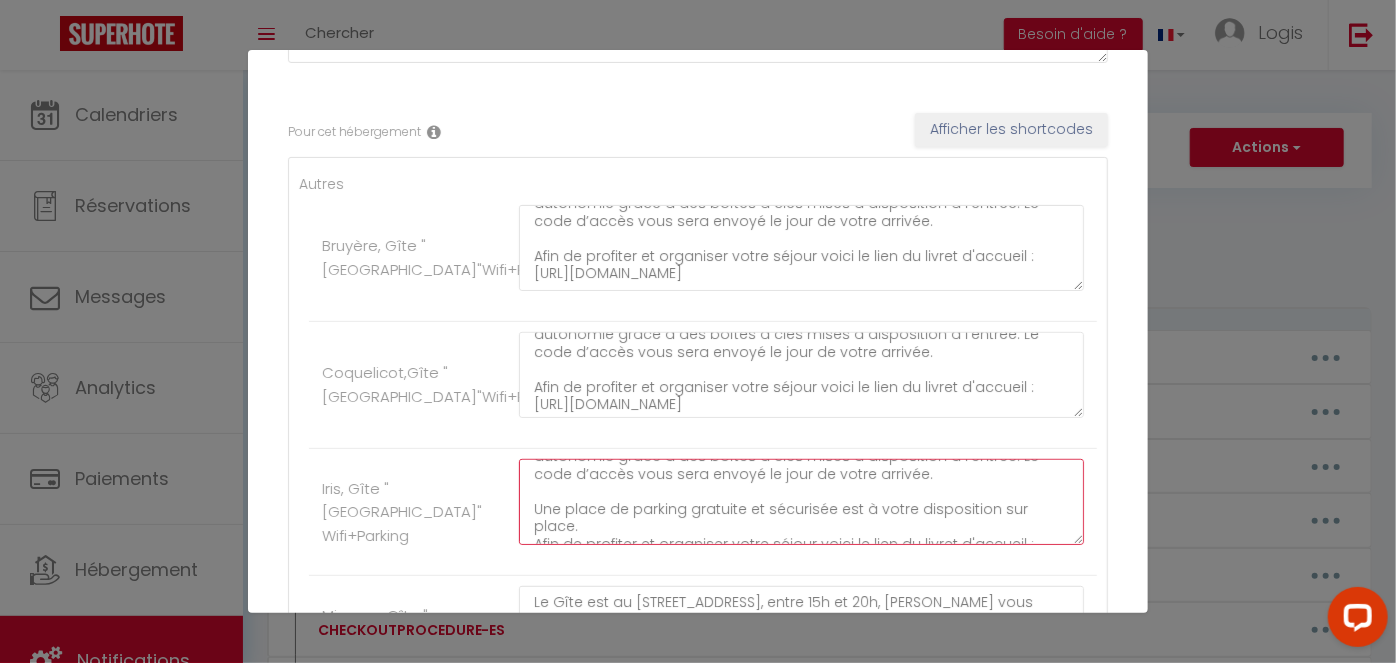 scroll, scrollTop: 72, scrollLeft: 0, axis: vertical 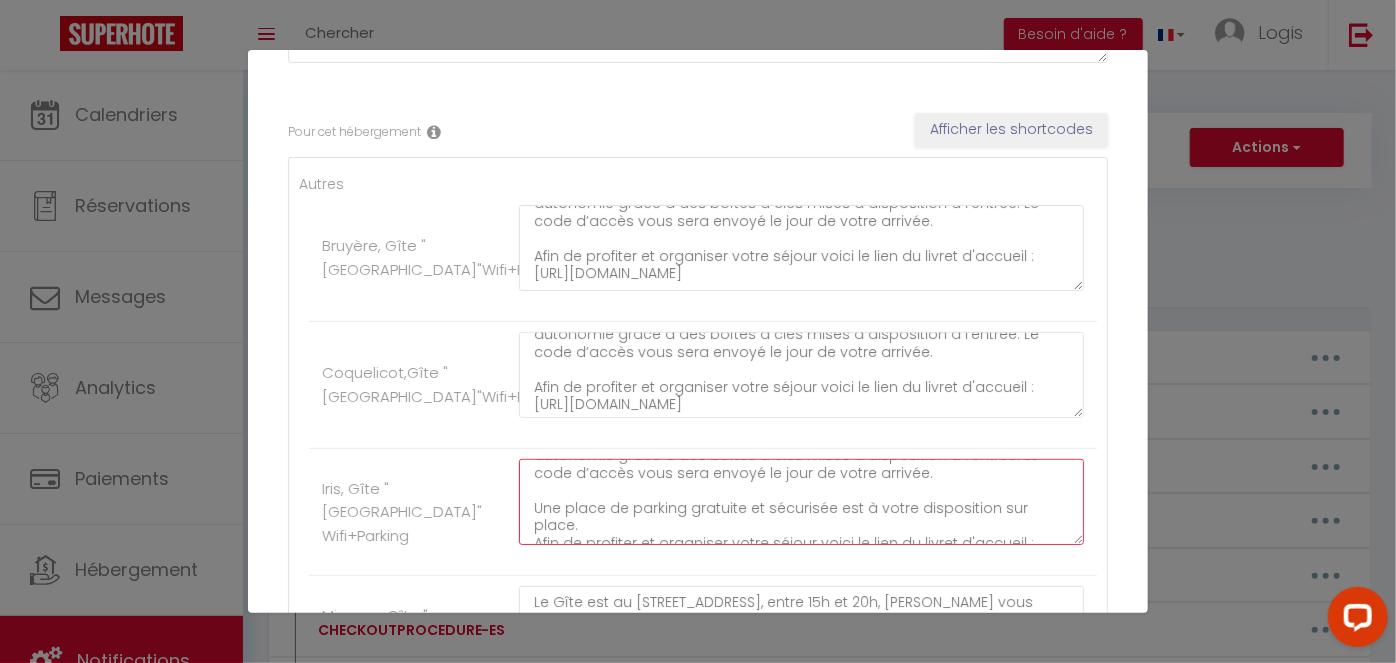drag, startPoint x: 581, startPoint y: 519, endPoint x: 518, endPoint y: 507, distance: 64.132675 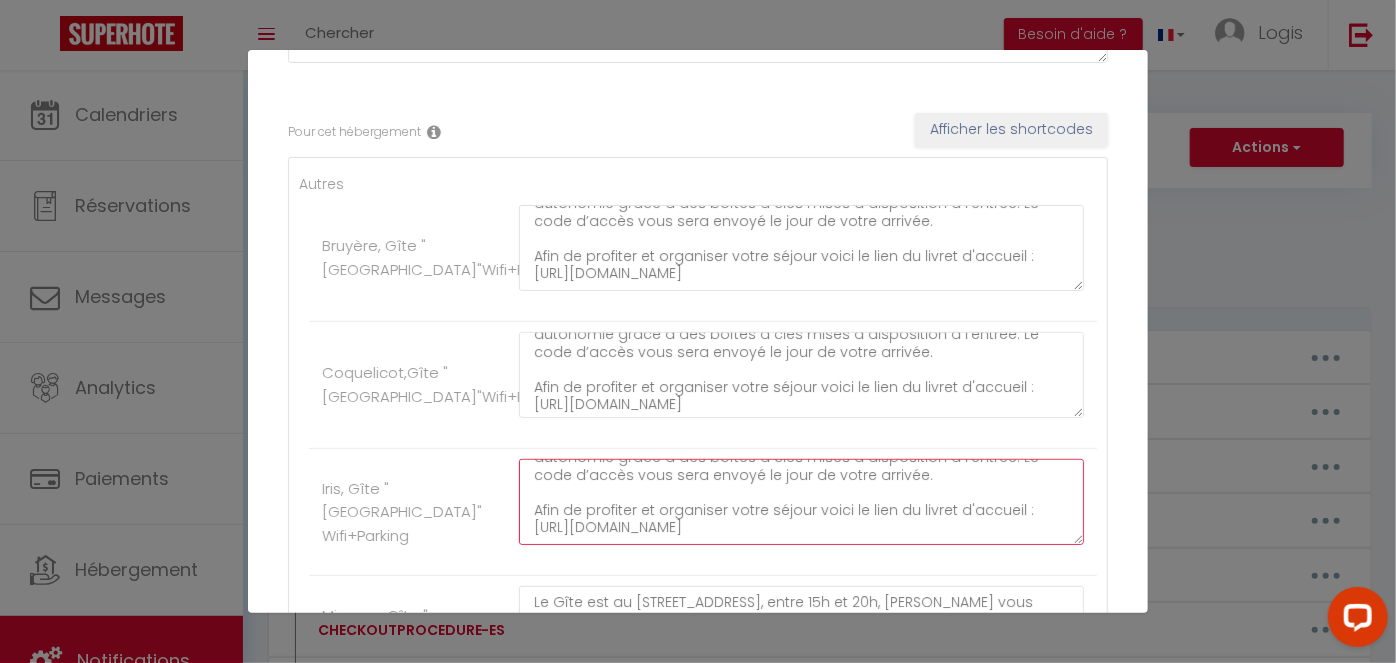 scroll, scrollTop: 87, scrollLeft: 0, axis: vertical 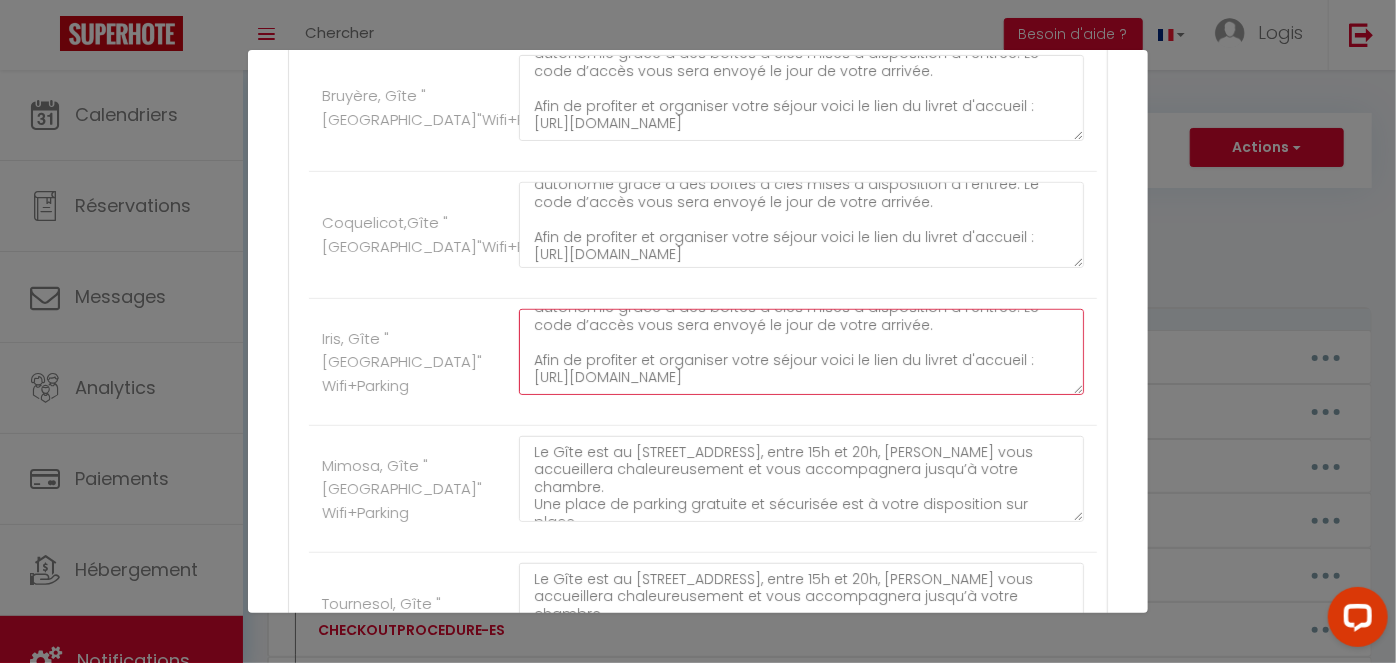 type on "Le Gîte est au [STREET_ADDRESS], entre 15h et 20h, [PERSON_NAME] vous accueillera chaleureusement et vous accompagnera jusqu’à votre chambre. Au-delà de 20h, vous pourrez accéder au gîte en toute autonomie grâce à des boîtes à clés mises à disposition à l’entrée. Le code d’accès vous sera envoyé le jour de votre arrivée.
Afin de profiter et organiser votre séjour voici le lien du livret d'accueil : [URL][DOMAIN_NAME]" 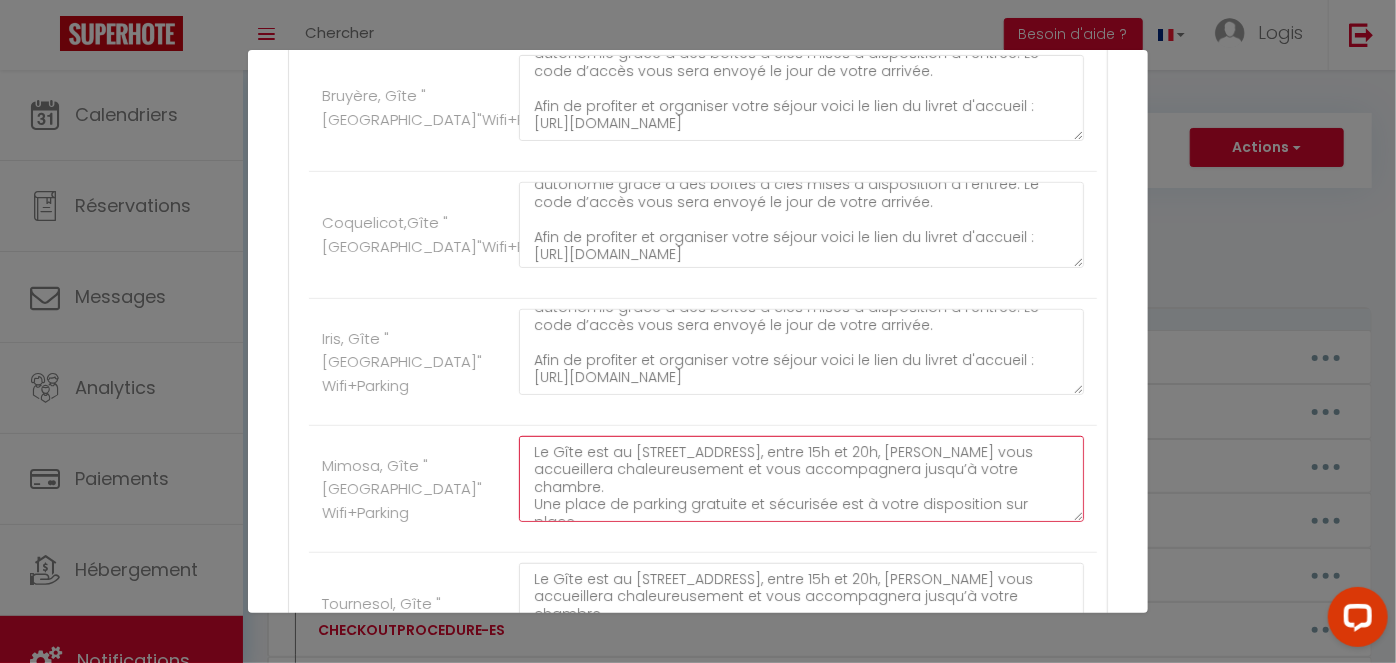 click on "Le Gîte est au [STREET_ADDRESS], entre 15h et 20h, [PERSON_NAME] vous accueillera chaleureusement et vous accompagnera jusqu’à votre chambre.
Une place de parking gratuite et sécurisée est à votre disposition sur place.
Afin de profiter et organiser votre séjour voici le lien du livret d'accueil : [URL][DOMAIN_NAME]" at bounding box center [801, 479] 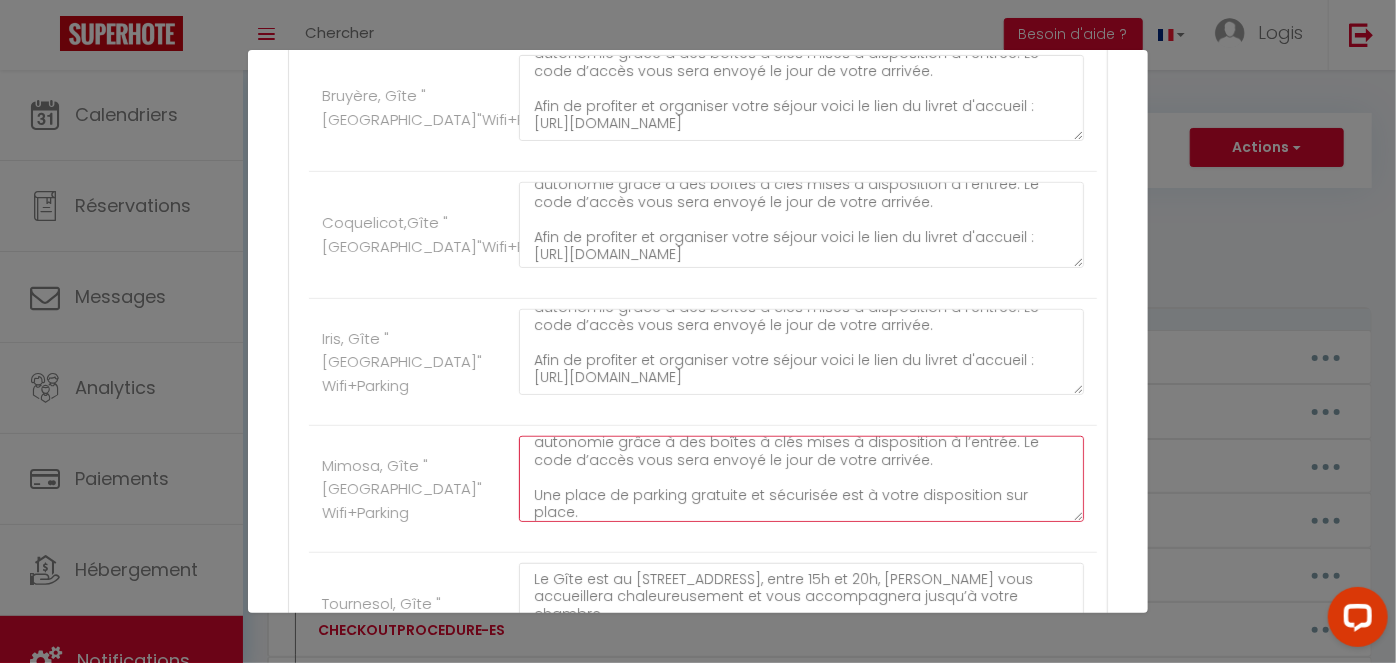 scroll, scrollTop: 72, scrollLeft: 0, axis: vertical 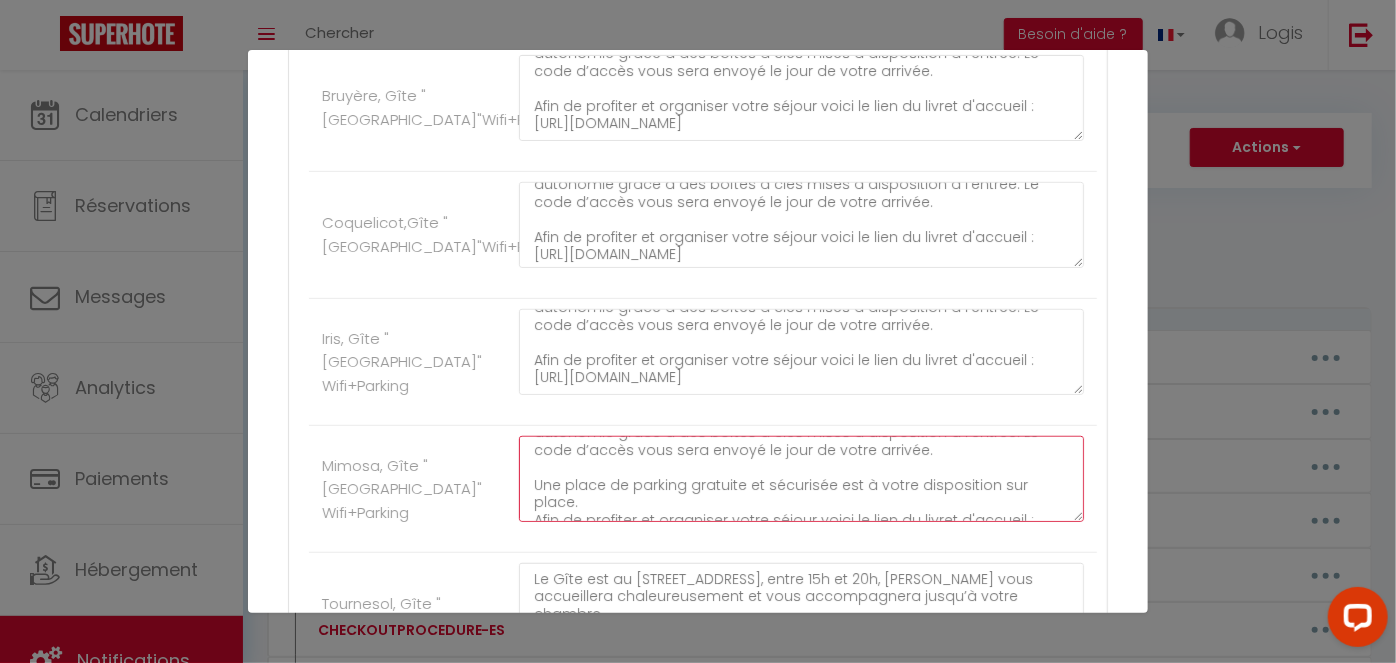 drag, startPoint x: 560, startPoint y: 485, endPoint x: 522, endPoint y: 470, distance: 40.853397 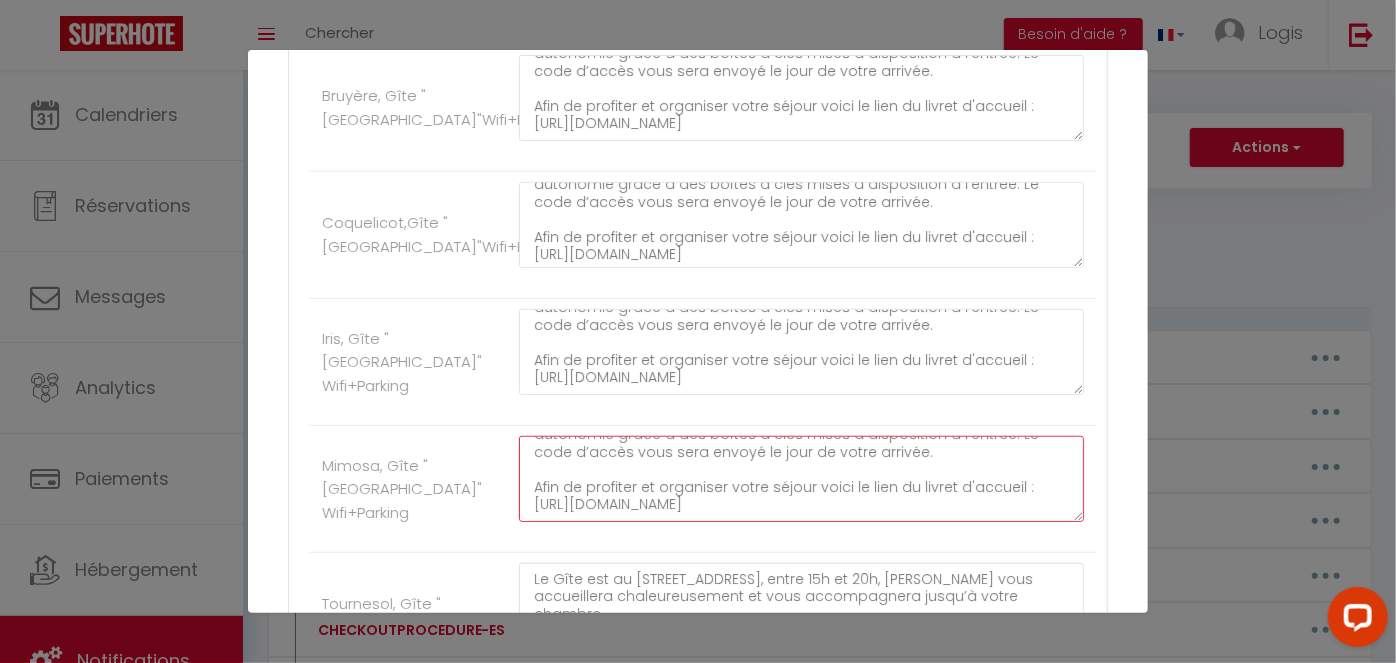 scroll, scrollTop: 87, scrollLeft: 0, axis: vertical 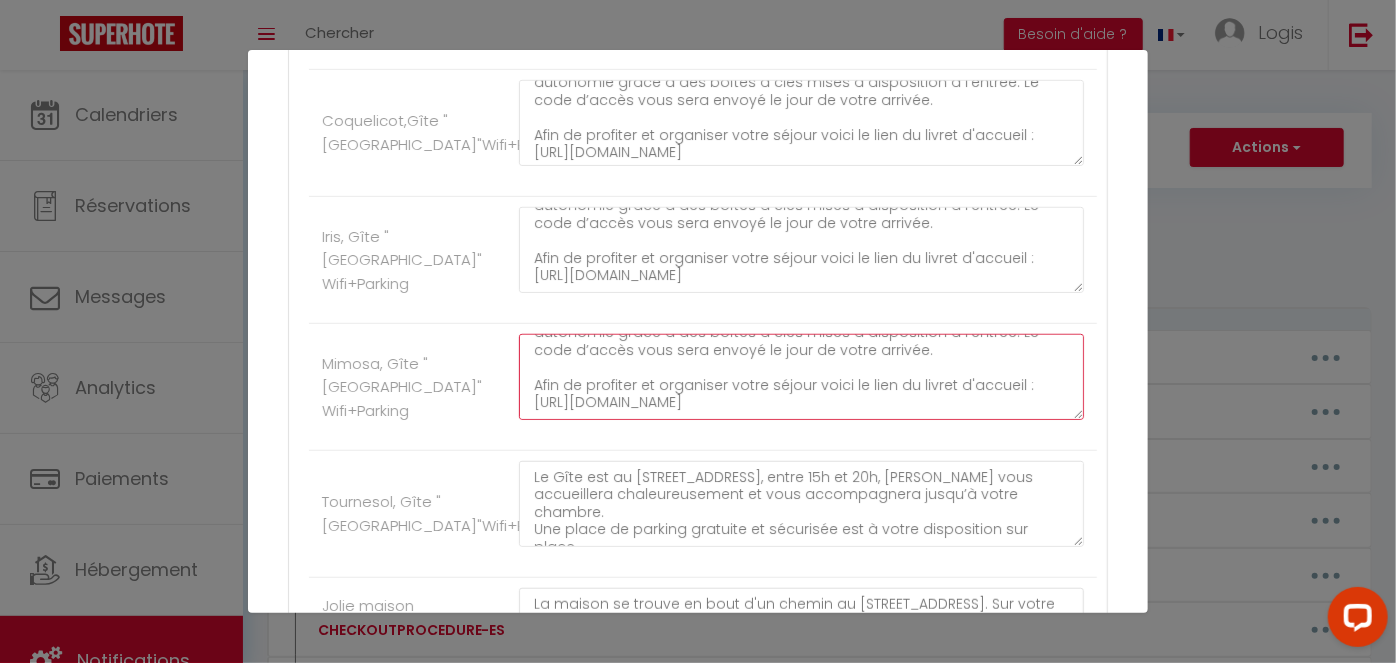 type on "Le Gîte est au [STREET_ADDRESS], entre 15h et 20h, [PERSON_NAME] vous accueillera chaleureusement et vous accompagnera jusqu’à votre chambre. Au-delà de 20h, vous pourrez accéder au gîte en toute autonomie grâce à des boîtes à clés mises à disposition à l’entrée. Le code d’accès vous sera envoyé le jour de votre arrivée.
Afin de profiter et organiser votre séjour voici le lien du livret d'accueil : [URL][DOMAIN_NAME]" 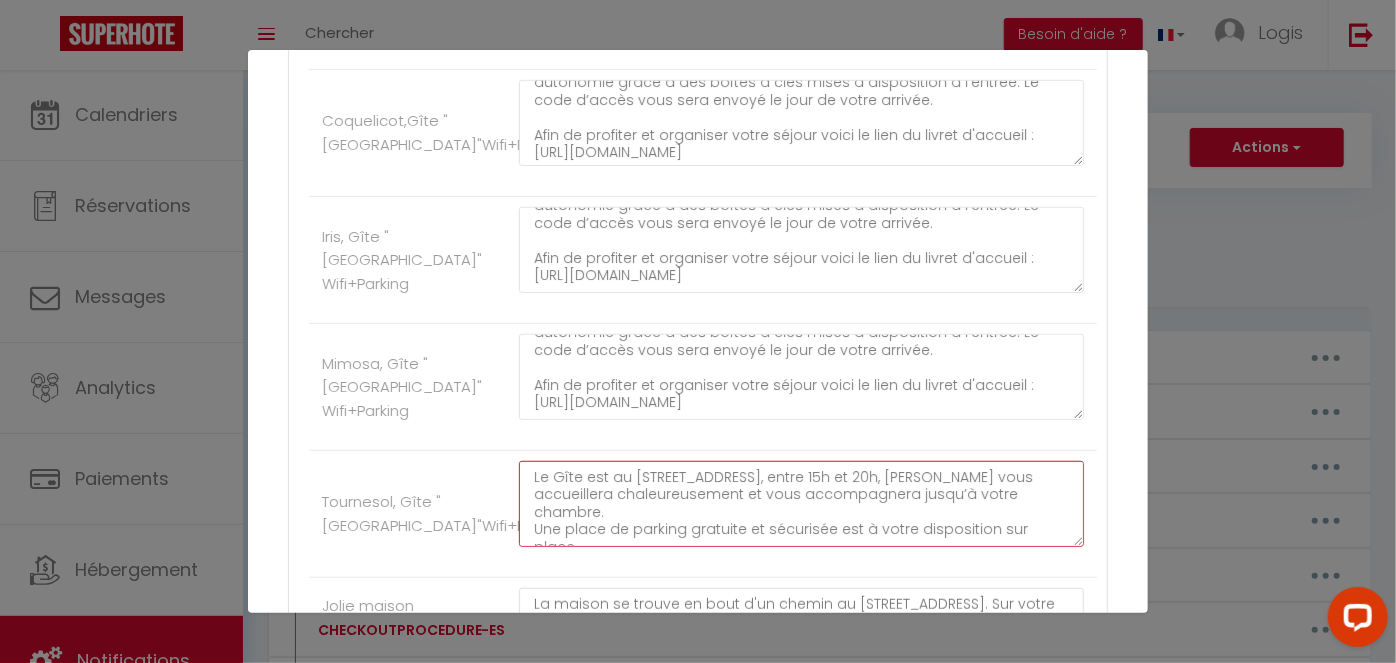 click on "Le Gîte est au [STREET_ADDRESS], entre 15h et 20h, [PERSON_NAME] vous accueillera chaleureusement et vous accompagnera jusqu’à votre chambre.
Une place de parking gratuite et sécurisée est à votre disposition sur place.
Afin de profiter et organiser votre séjour voici le lien du livret d'accueil : [URL][DOMAIN_NAME]" at bounding box center [801, 504] 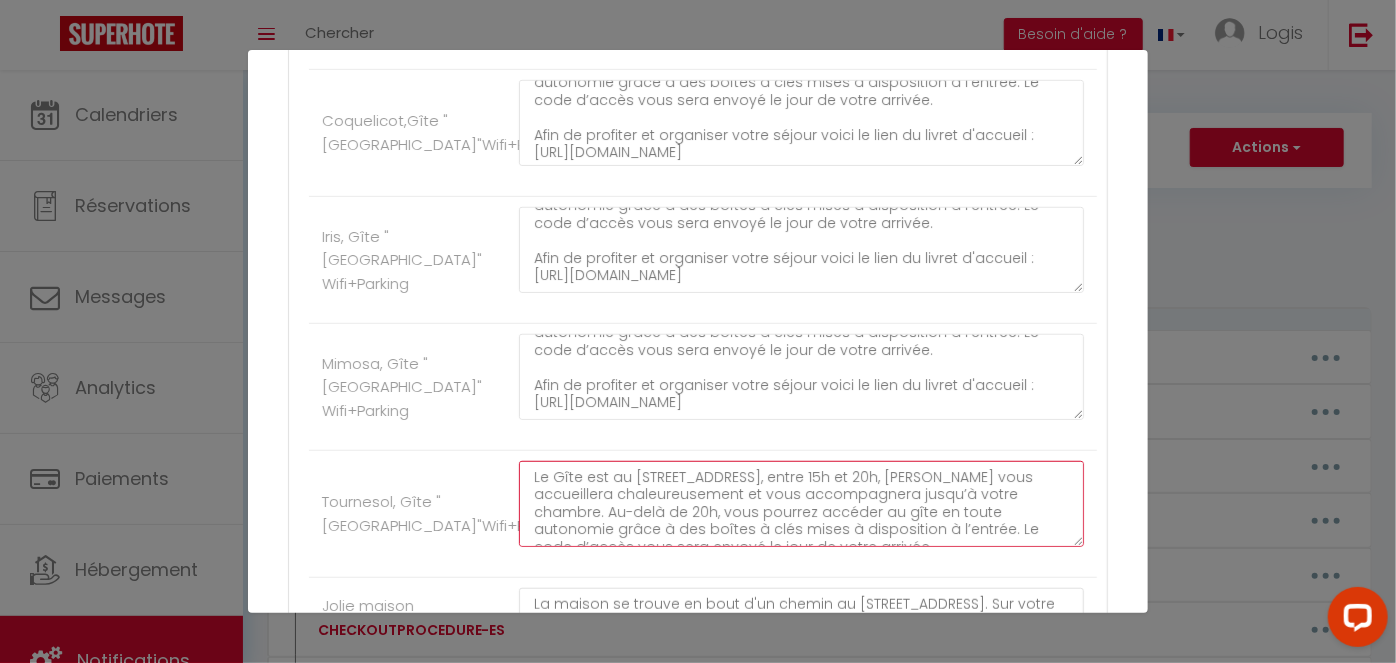 scroll, scrollTop: 29, scrollLeft: 0, axis: vertical 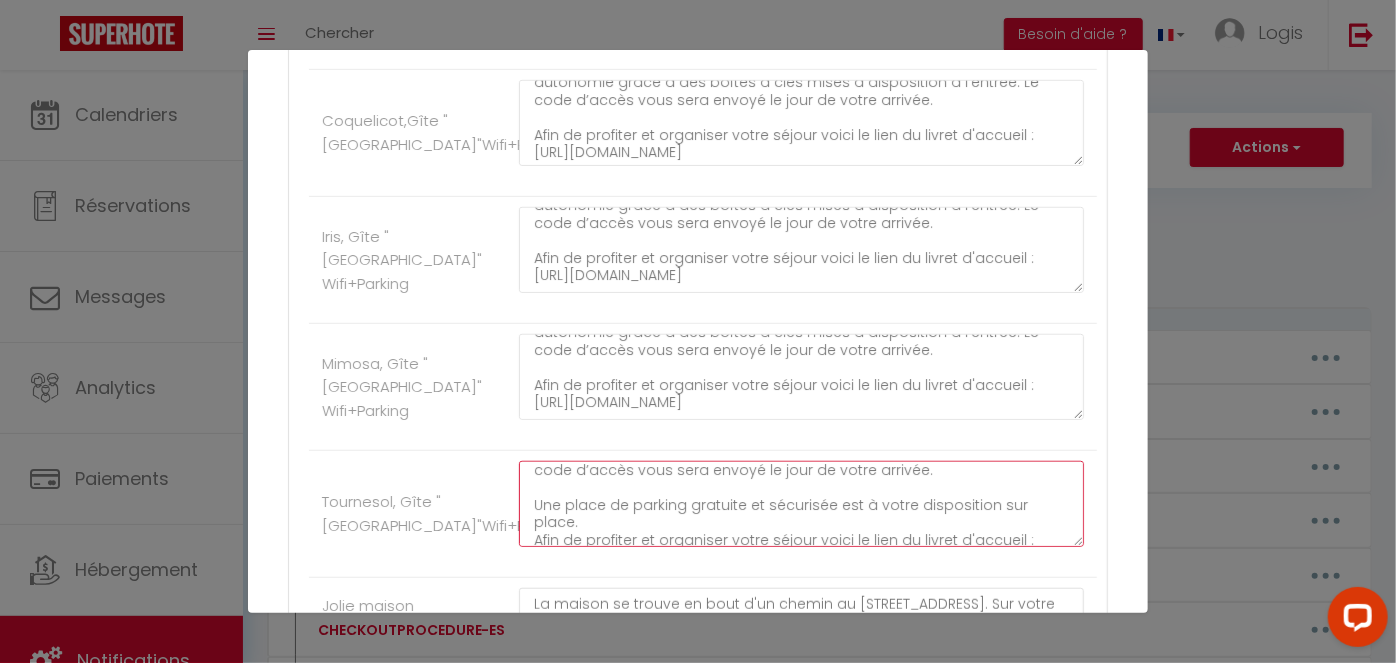 drag, startPoint x: 596, startPoint y: 534, endPoint x: 518, endPoint y: 500, distance: 85.08819 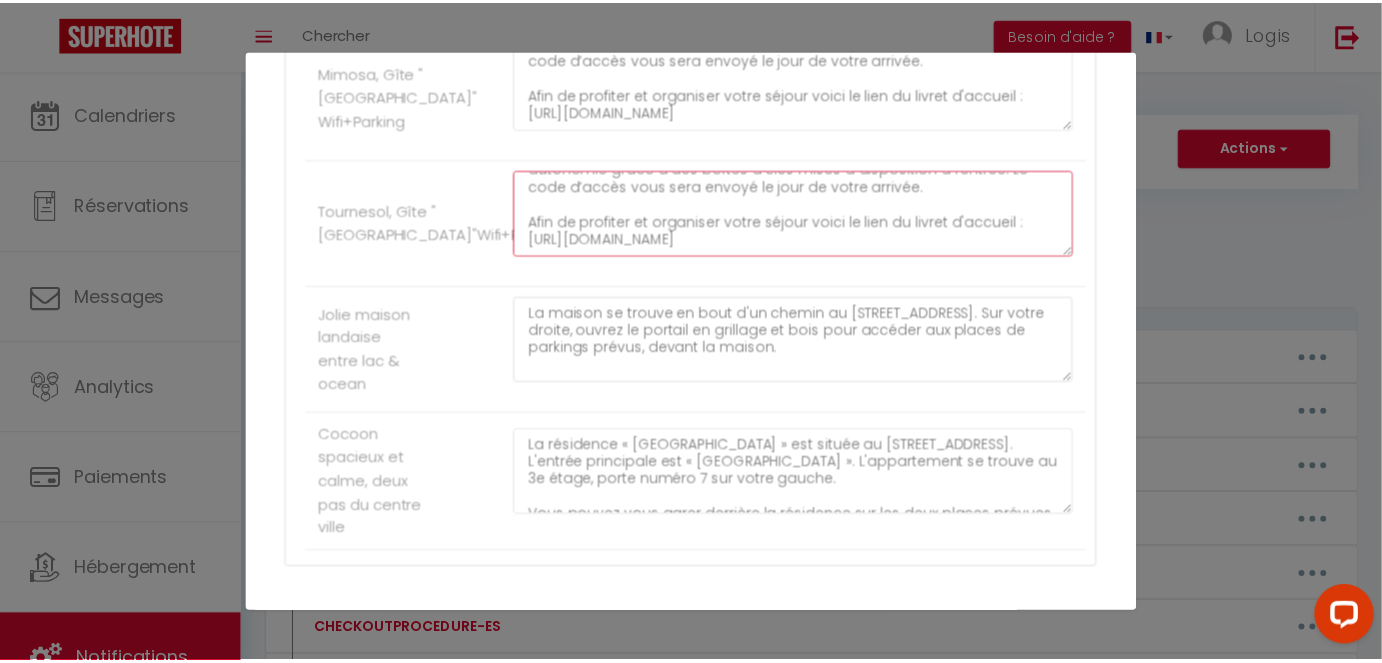 scroll, scrollTop: 922, scrollLeft: 0, axis: vertical 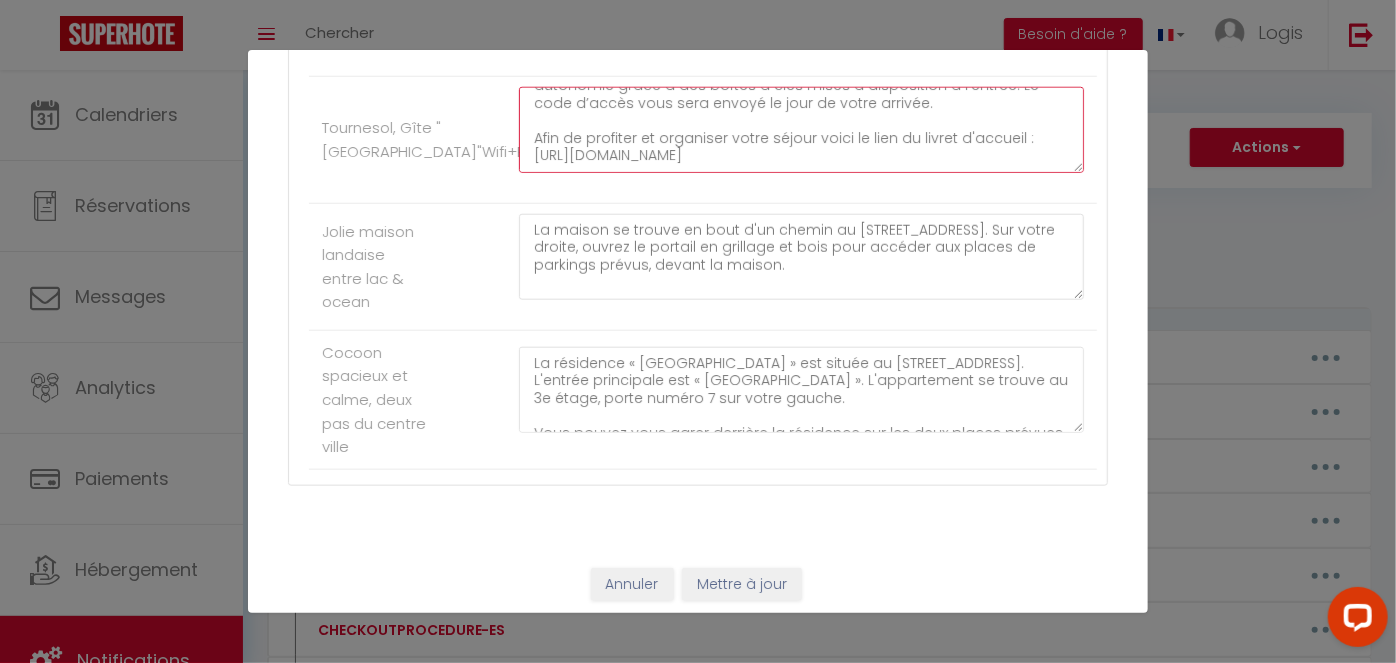 type on "Le Gîte est au [STREET_ADDRESS], entre 15h et 20h, [PERSON_NAME] vous accueillera chaleureusement et vous accompagnera jusqu’à votre chambre. Au-delà de 20h, vous pourrez accéder au gîte en toute autonomie grâce à des boîtes à clés mises à disposition à l’entrée. Le code d’accès vous sera envoyé le jour de votre arrivée.
Afin de profiter et organiser votre séjour voici le lien du livret d'accueil : [URL][DOMAIN_NAME]" 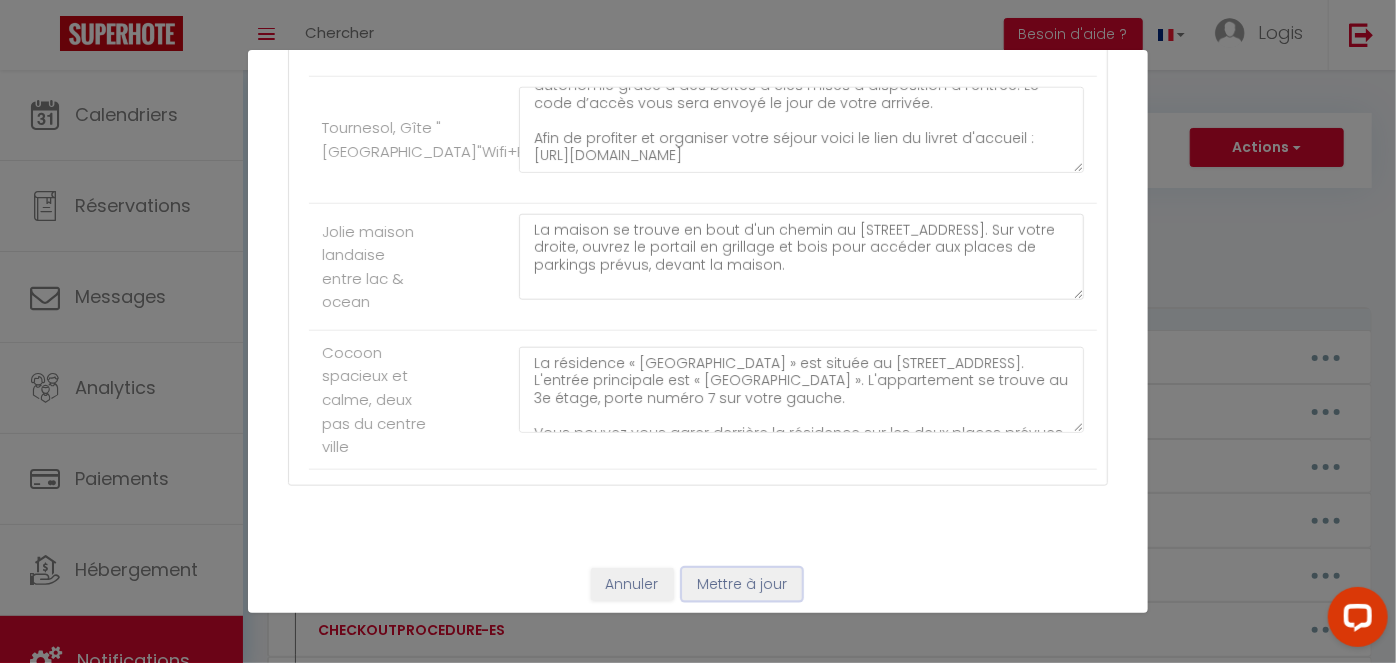 click on "Mettre à jour" at bounding box center (742, 585) 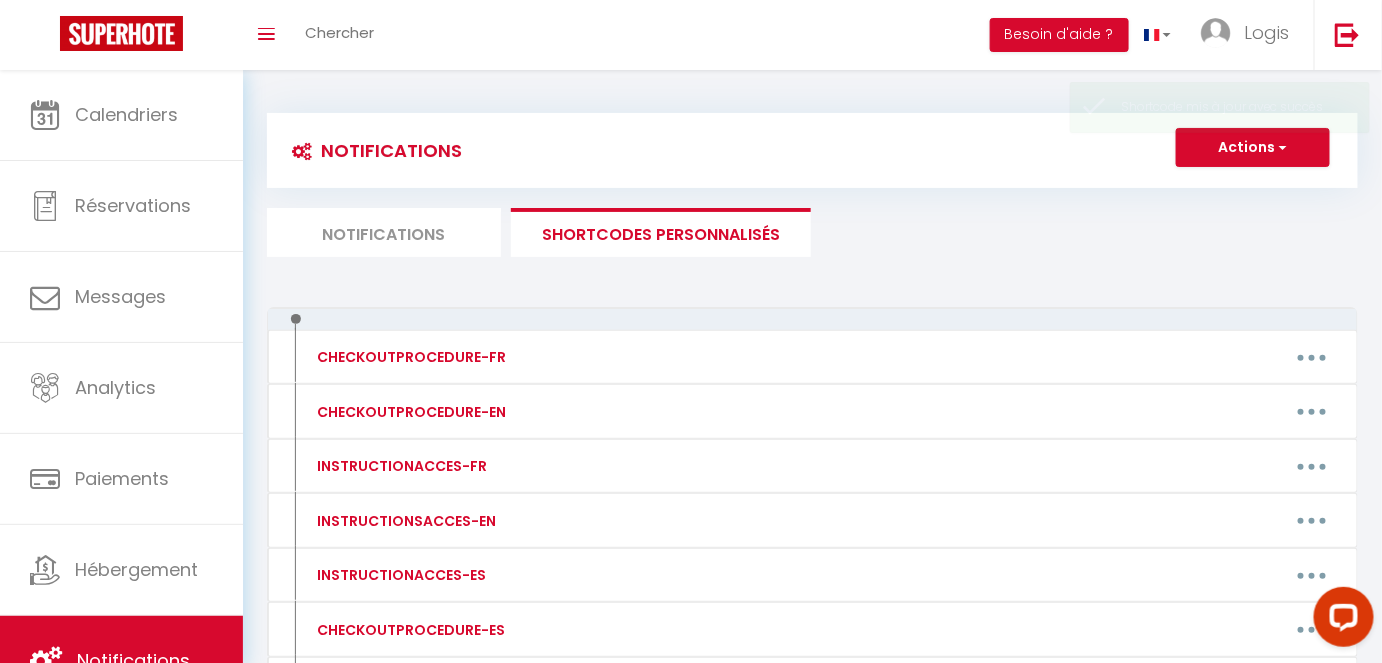 click on "Notifications" at bounding box center [384, 232] 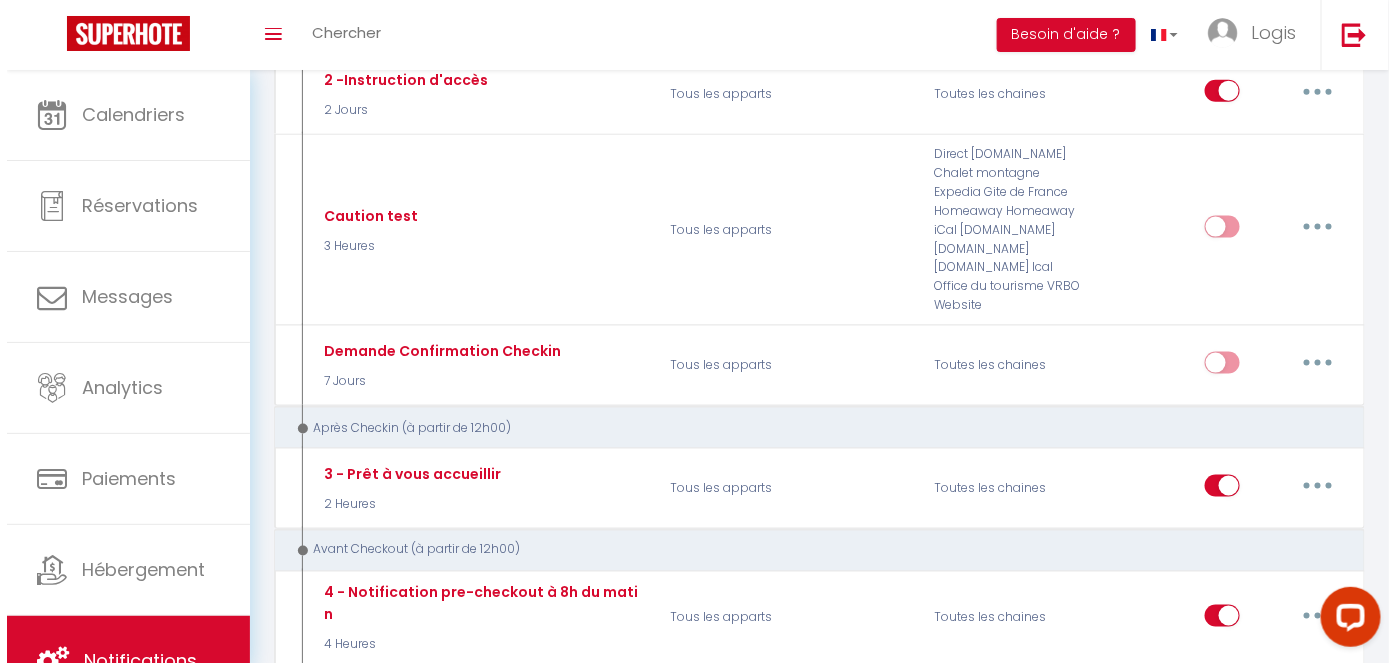 scroll, scrollTop: 760, scrollLeft: 0, axis: vertical 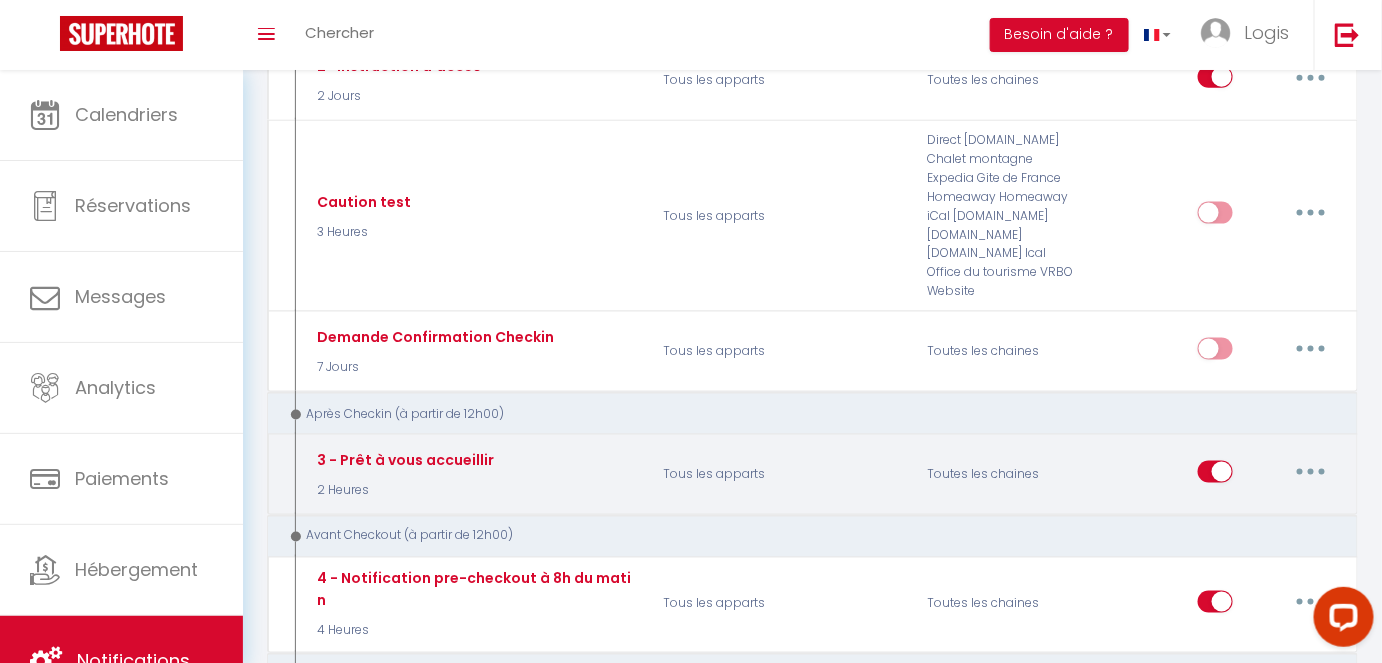 click at bounding box center [1311, 472] 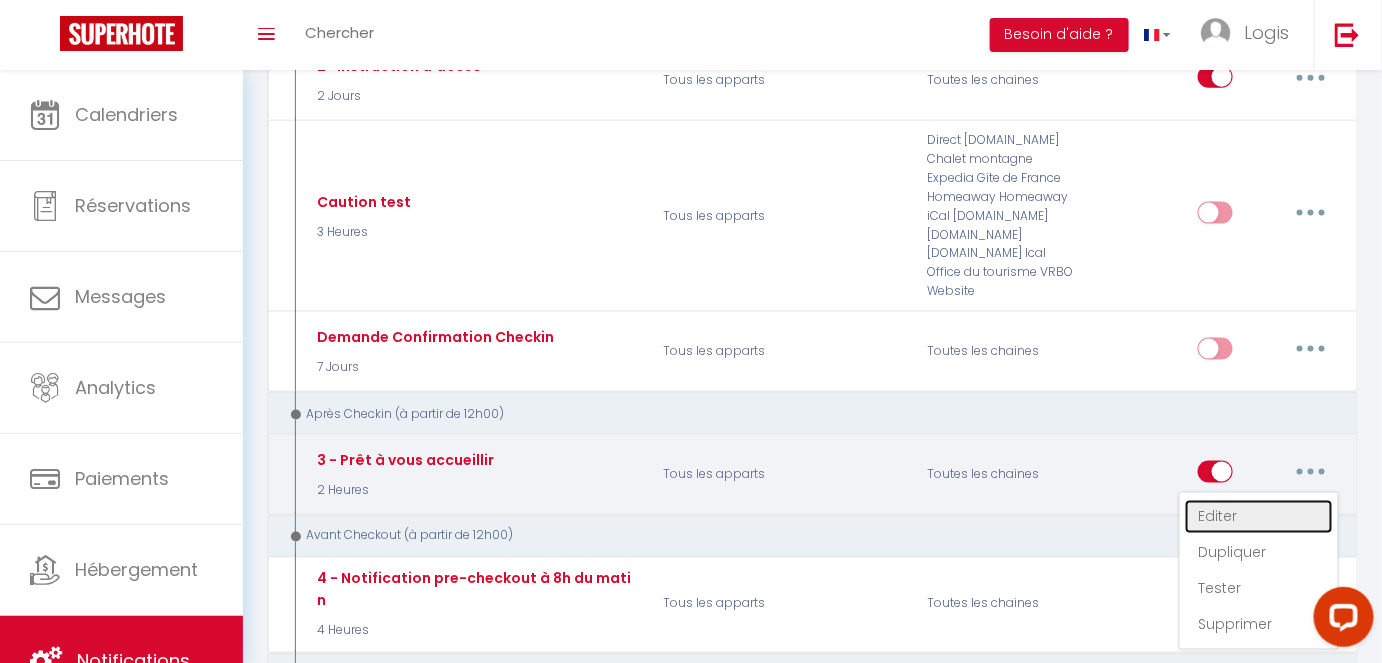 click on "Editer" at bounding box center [1259, 517] 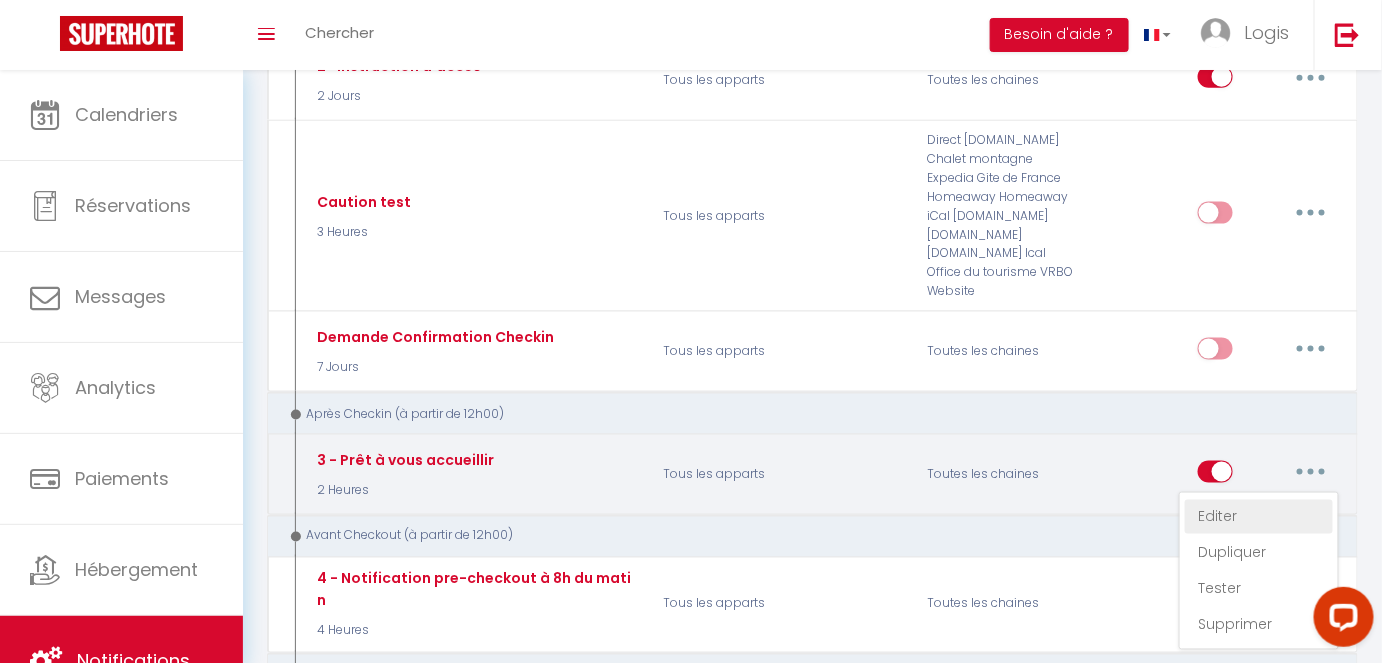 type on "3 - Prêt à vous accueillir" 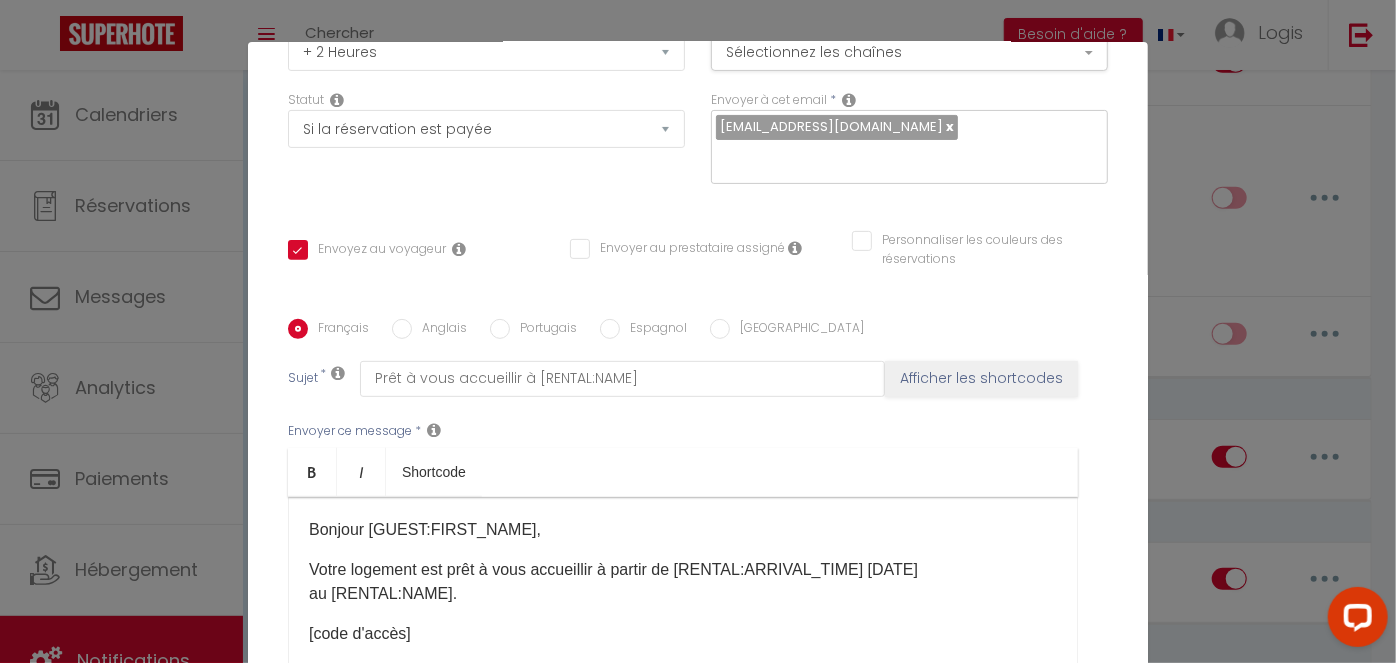 scroll, scrollTop: 426, scrollLeft: 0, axis: vertical 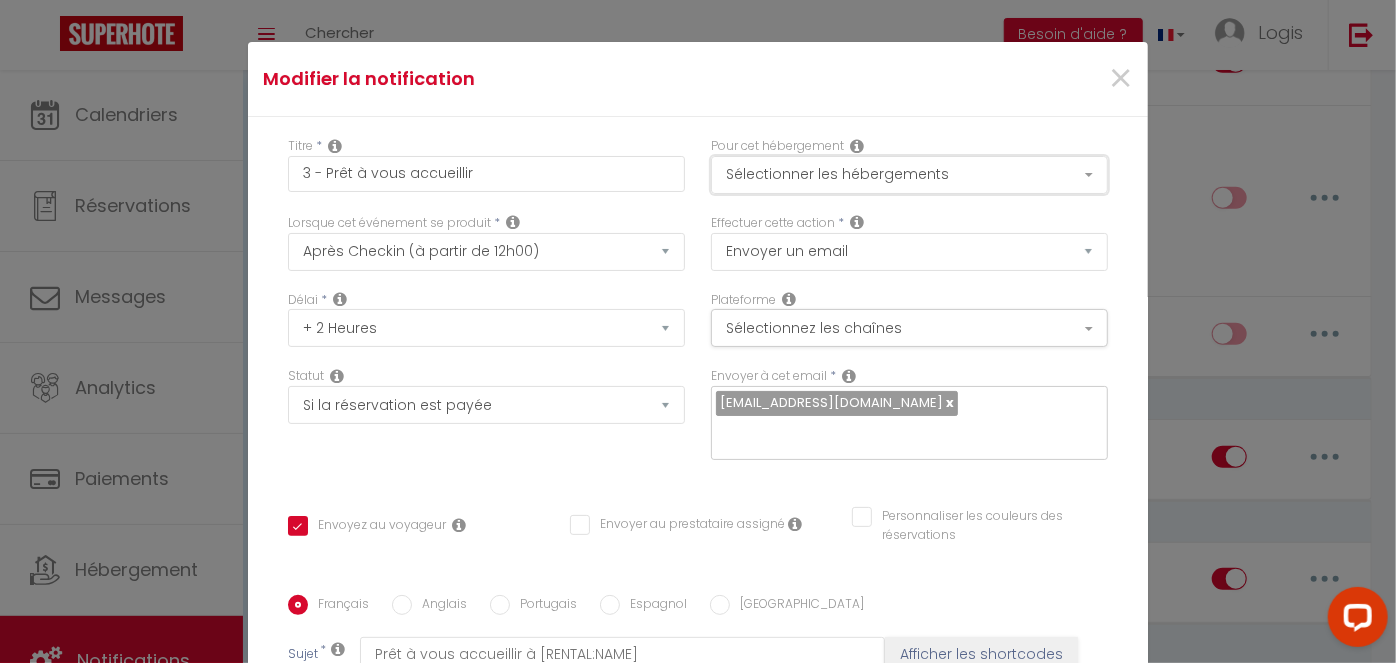 click on "Sélectionner les hébergements" at bounding box center (909, 175) 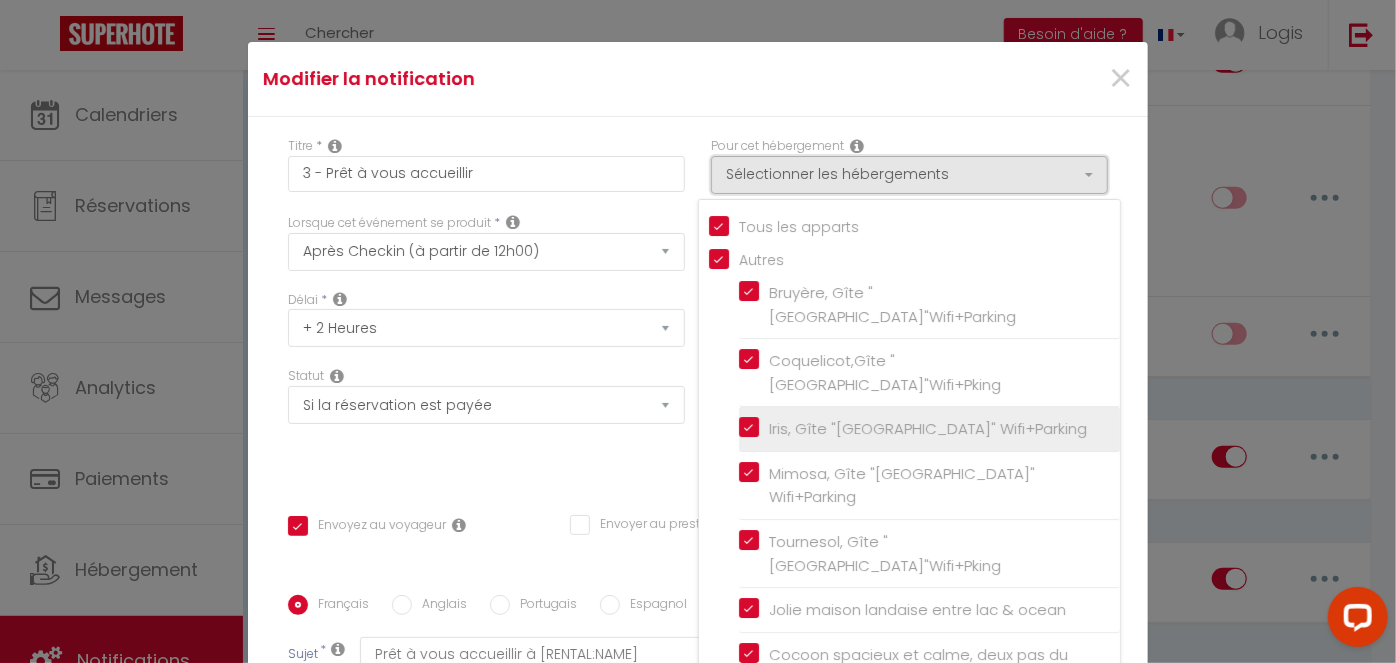 scroll, scrollTop: 37, scrollLeft: 0, axis: vertical 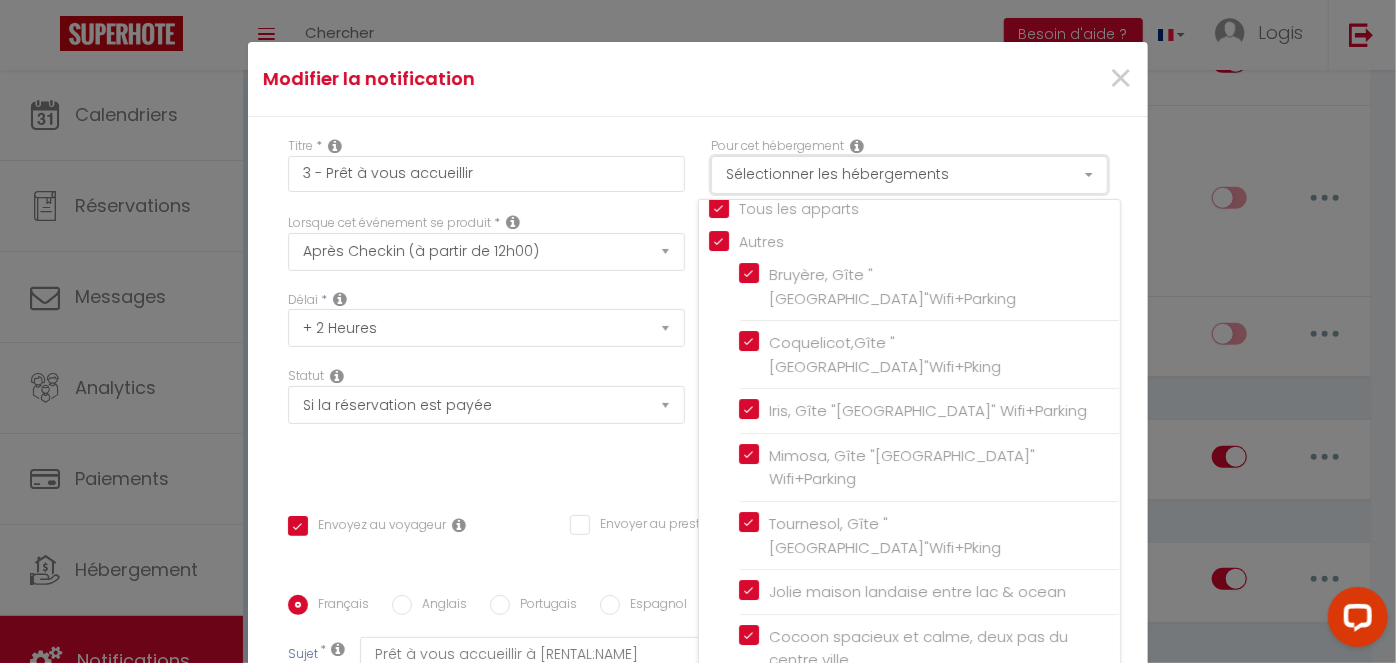 click on "Sélectionner les hébergements" at bounding box center (909, 175) 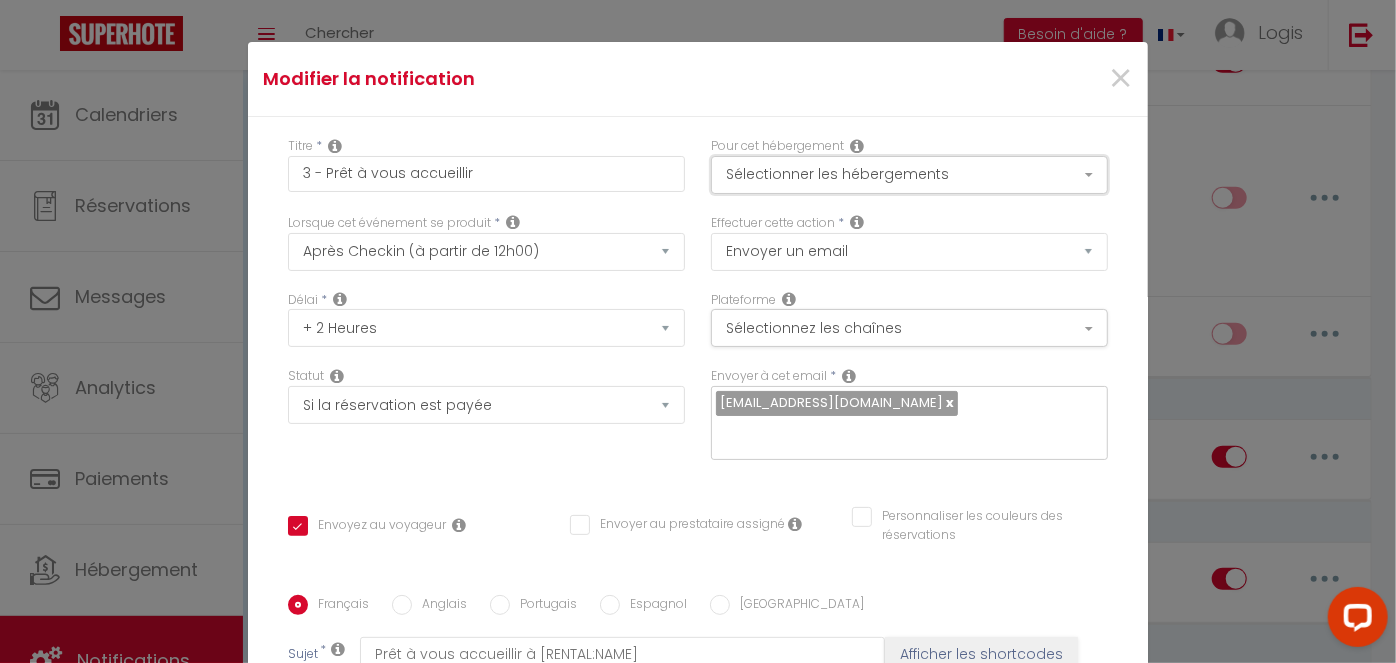 scroll, scrollTop: 373, scrollLeft: 0, axis: vertical 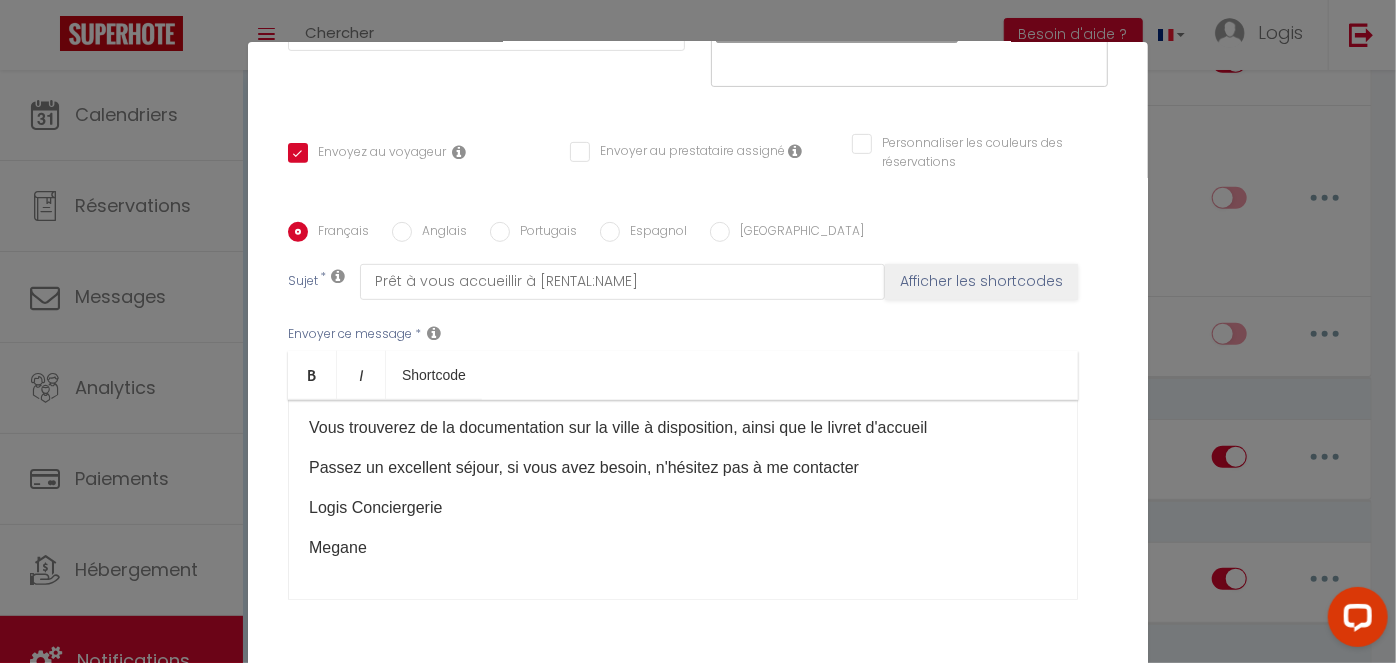 click on "Megane" at bounding box center [683, 548] 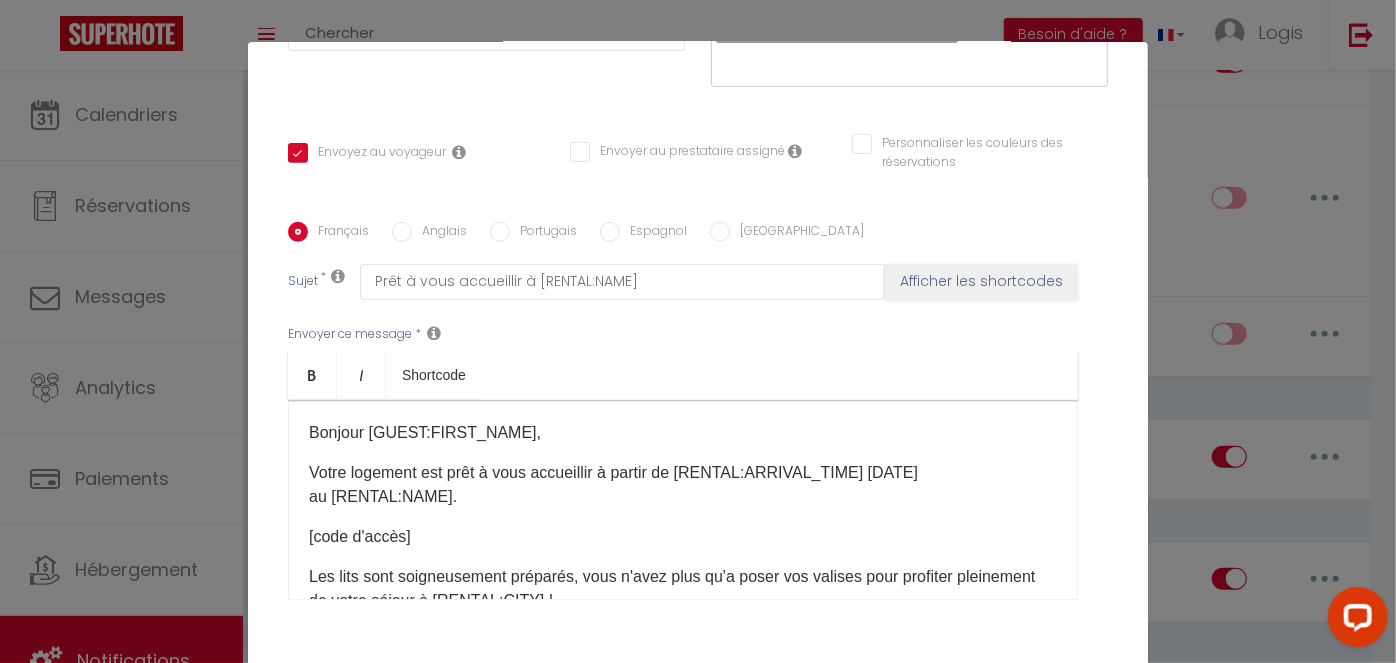 scroll, scrollTop: 0, scrollLeft: 0, axis: both 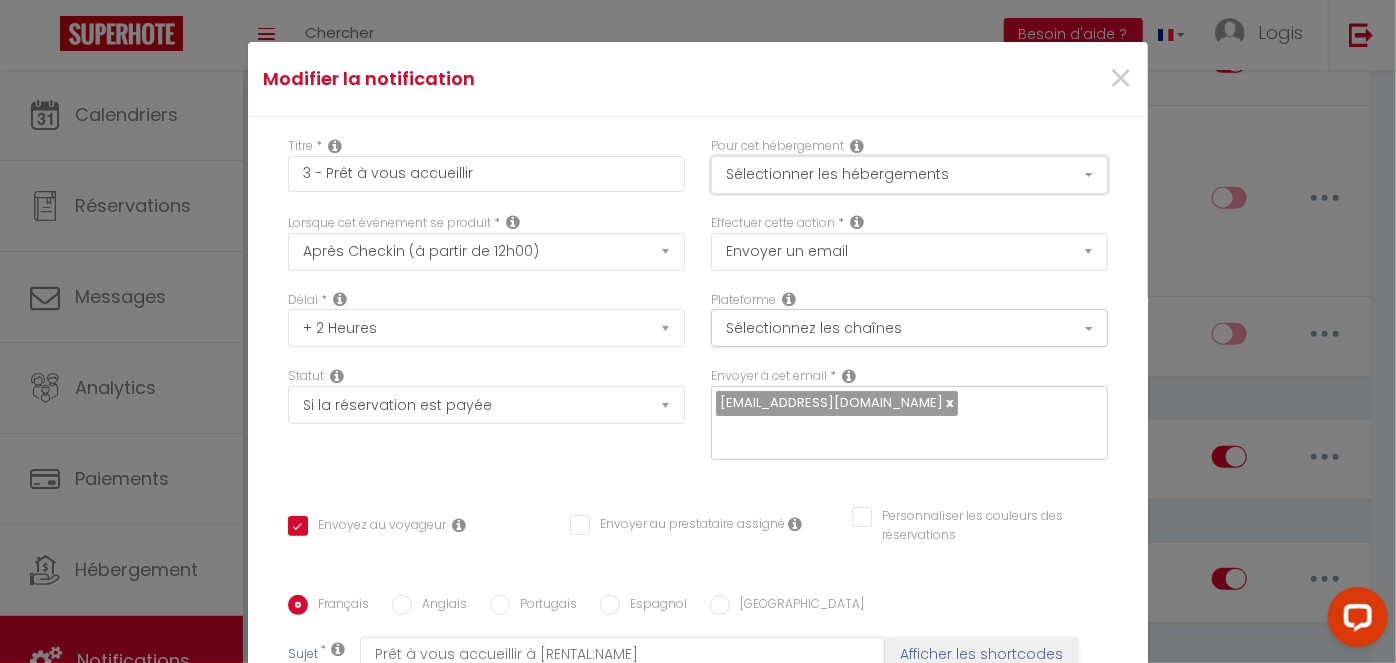 click on "Sélectionner les hébergements" at bounding box center [909, 175] 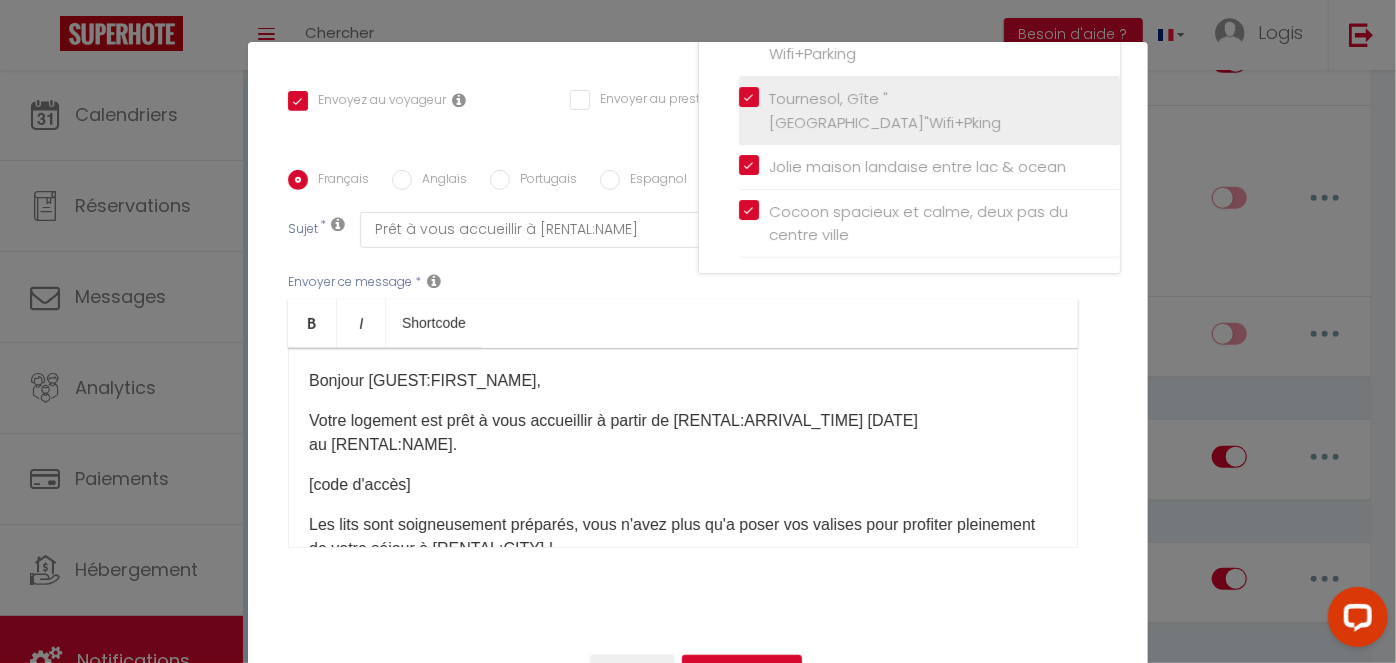 scroll, scrollTop: 426, scrollLeft: 0, axis: vertical 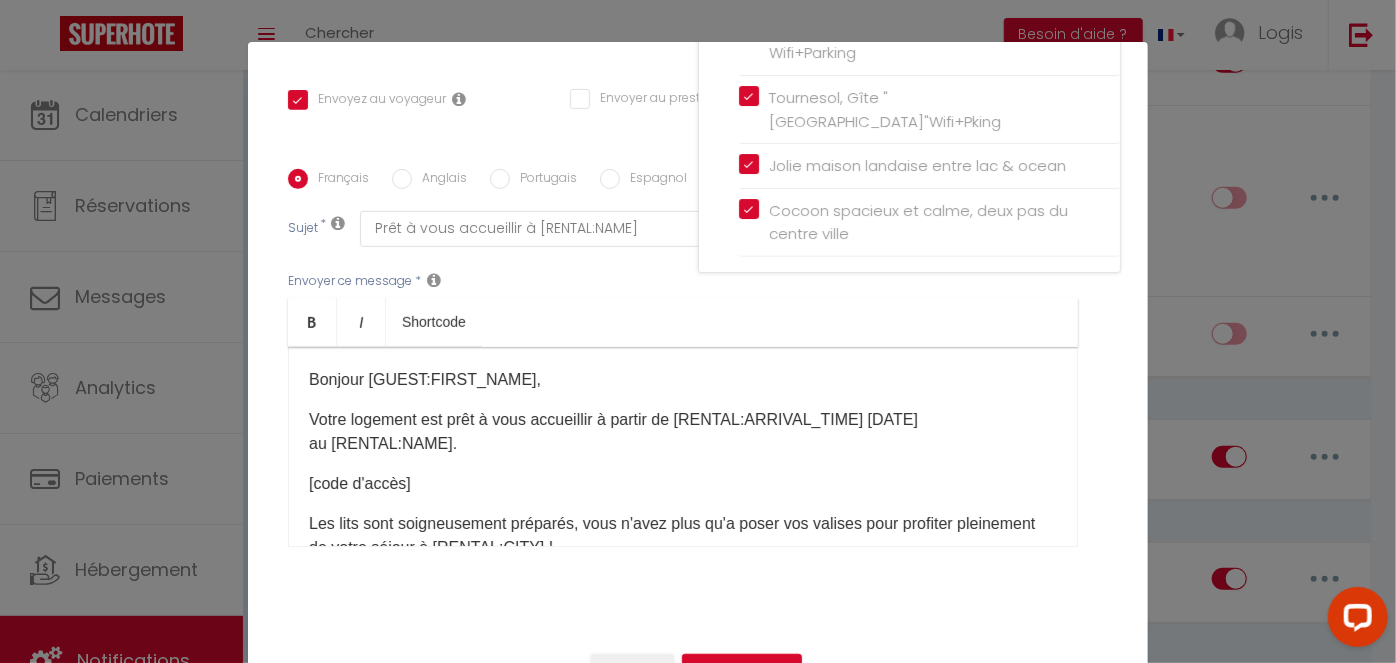 click on "Français     Anglais     Portugais     Espagnol     Italien   Sujet   *     Prêt à vous accueillir à [RENTAL:NAME]   Afficher les shortcodes   Envoyer ce message   *     Bold Italic Shortcode Rich text editor Bonjour [GUEST:FIRST_NAME],  Votre logement est prêt à vous accueillir à partir de [RENTAL:ARRIVAL_TIME]​​ [DATE] au [RENTAL:NAME].  [code d'accès]​ Les lits sont soigneusement préparés, vous n'avez plus qu'a poser vos valises pour profiter pleinement de votre séjour à [RENTAL:CITY]​ ! ​​ Vous trouverez de la documentation sur la ville à disposition, ainsi que le livret d'accueil  Passez un excellent séjour, si vous avez besoin, n'hésitez pas à me contacter
Logis Conciergerie - Megane   Envoyer ce message   *     Afficher les shortcodes" at bounding box center [698, 370] 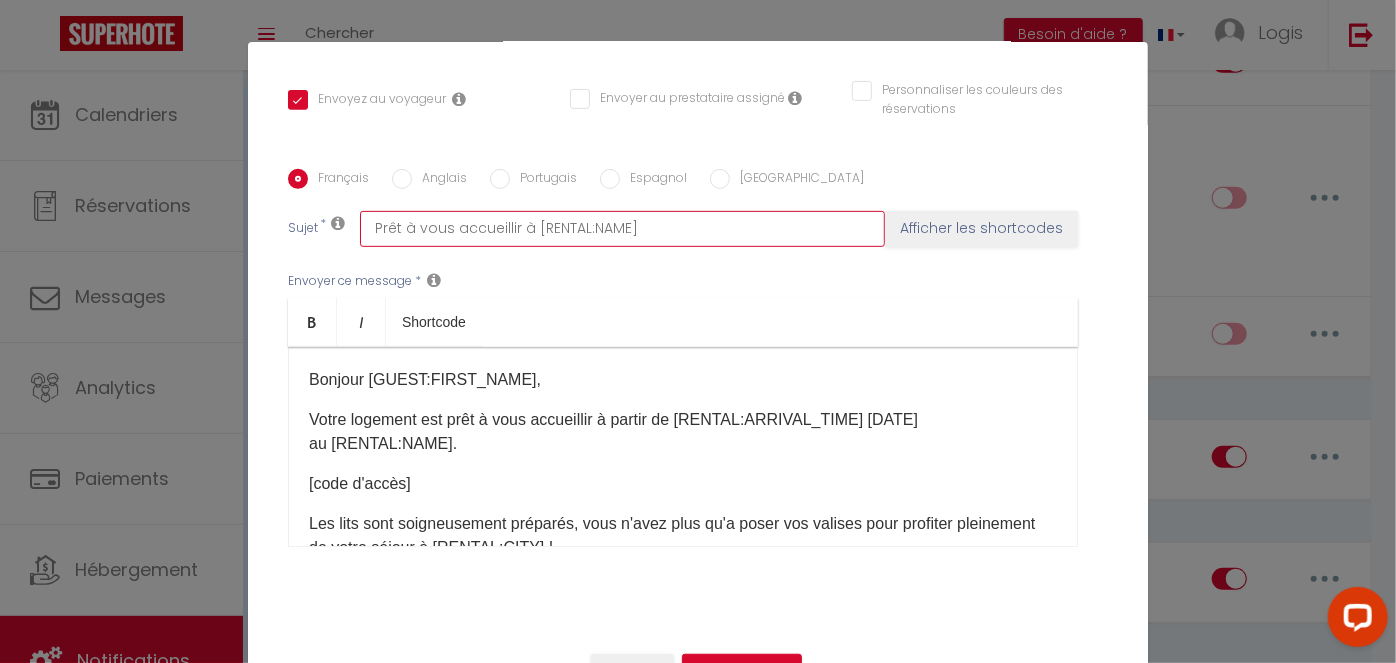drag, startPoint x: 650, startPoint y: 224, endPoint x: 316, endPoint y: 226, distance: 334.00598 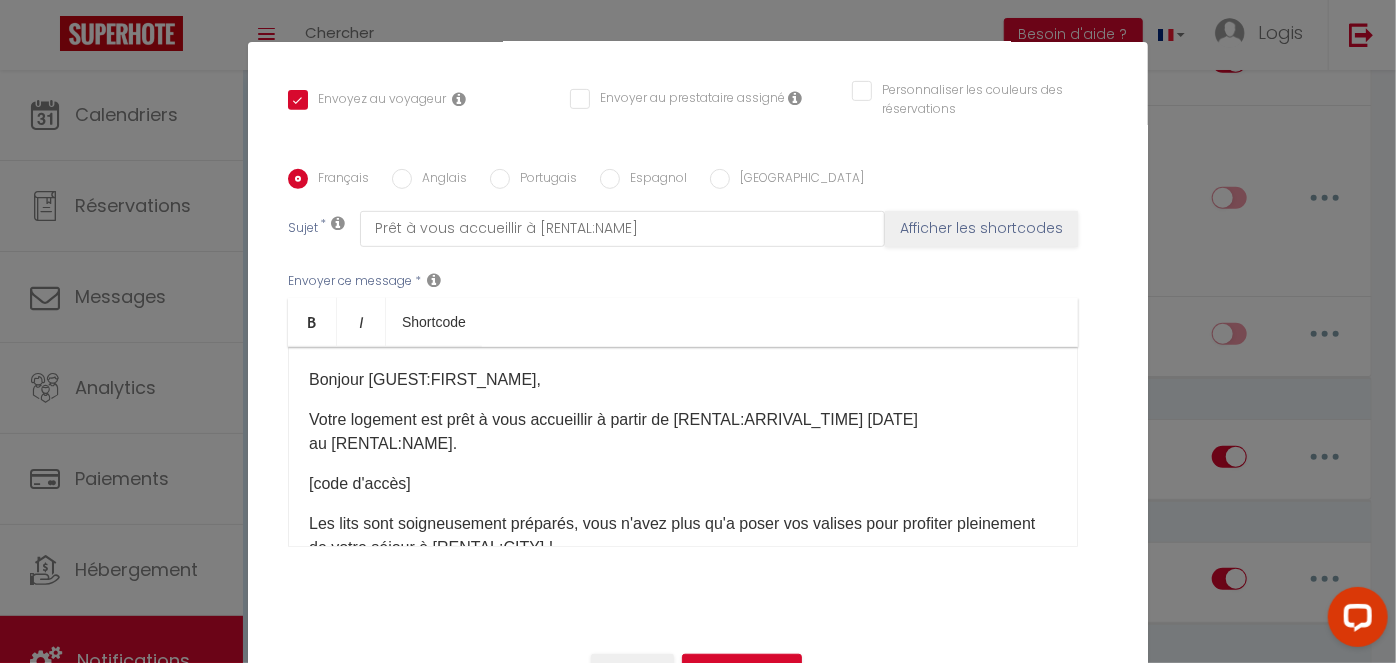 click on "Anglais" at bounding box center (402, 179) 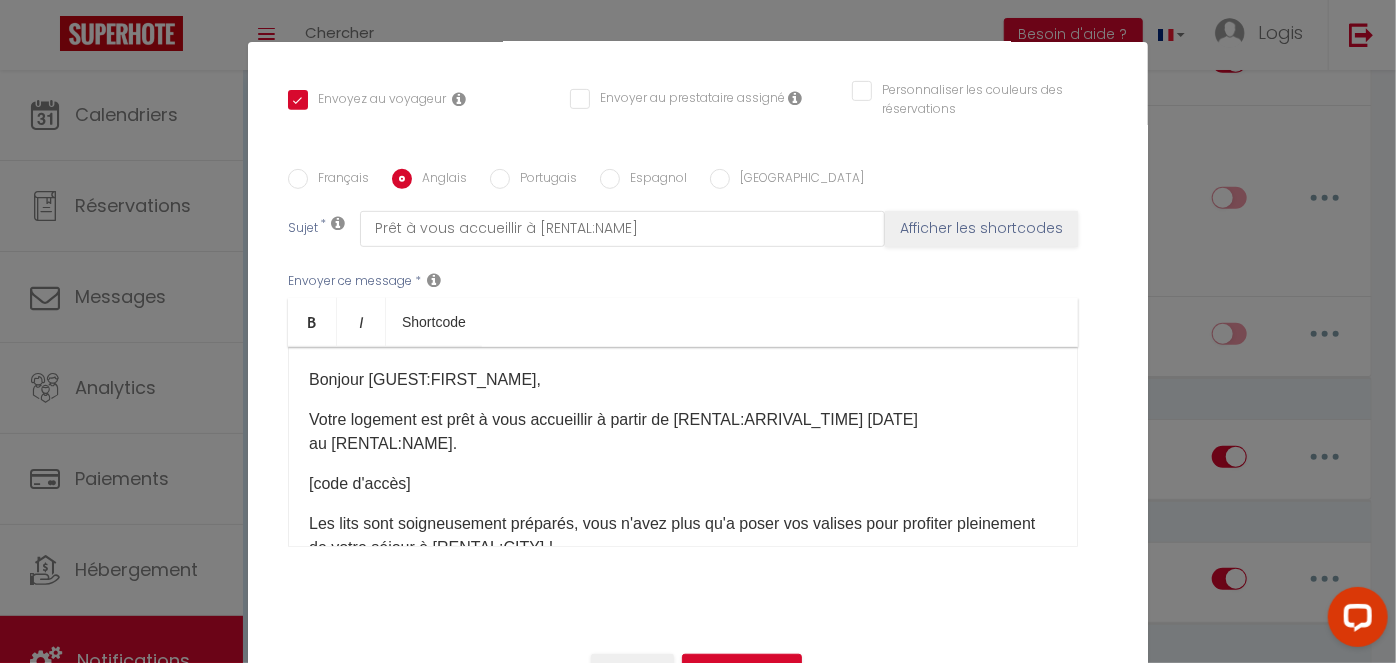 checkbox on "true" 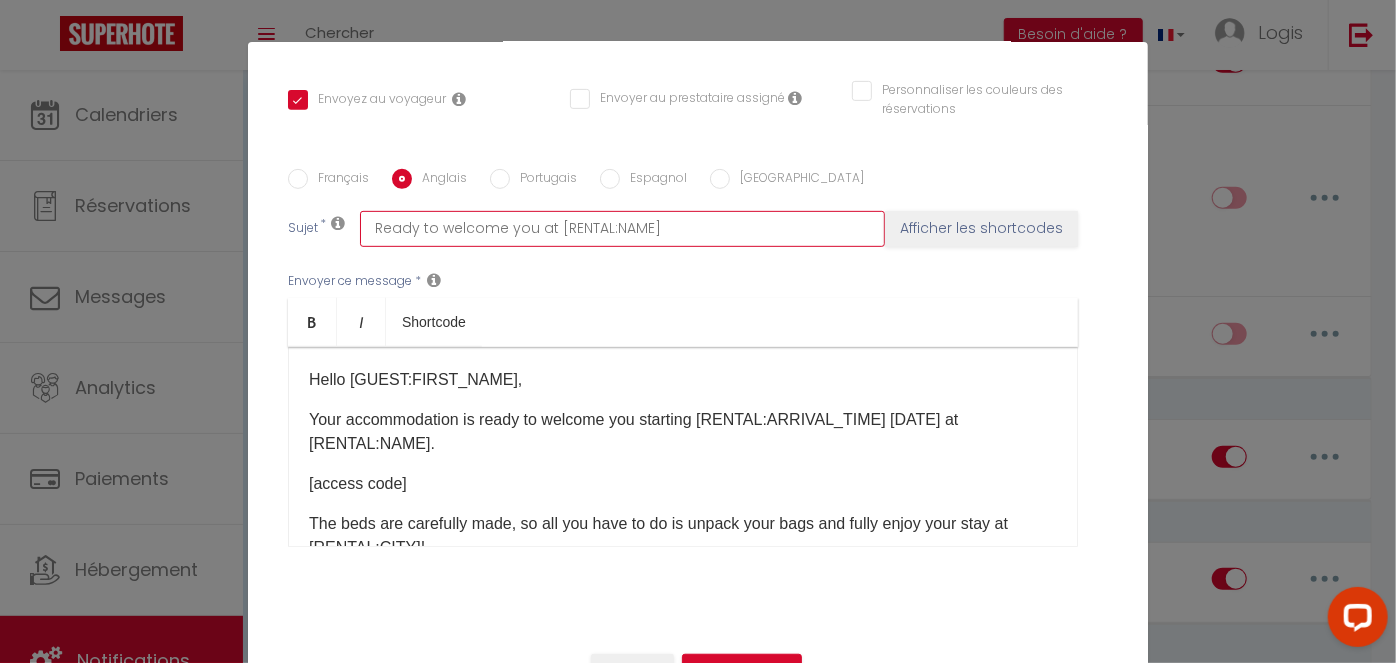 click on "Ready to welcome you at [RENTAL:NAME]" at bounding box center (622, 229) 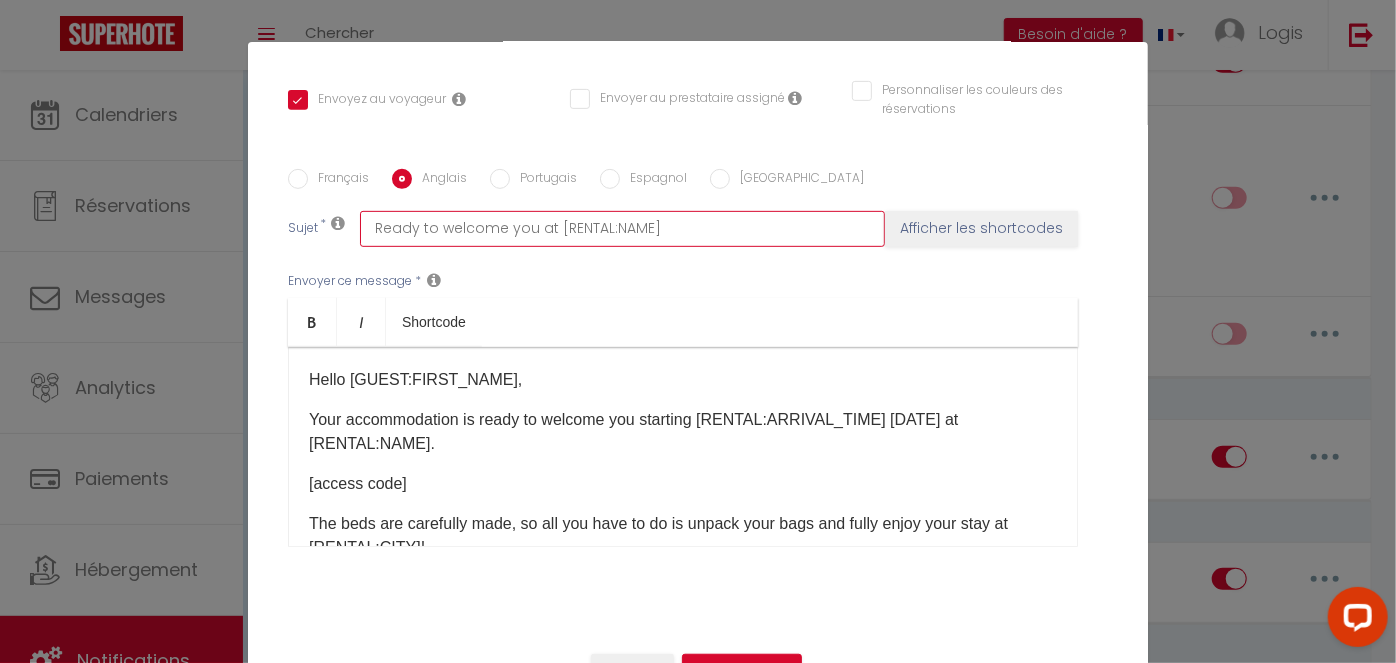 drag, startPoint x: 721, startPoint y: 224, endPoint x: 309, endPoint y: 223, distance: 412.00122 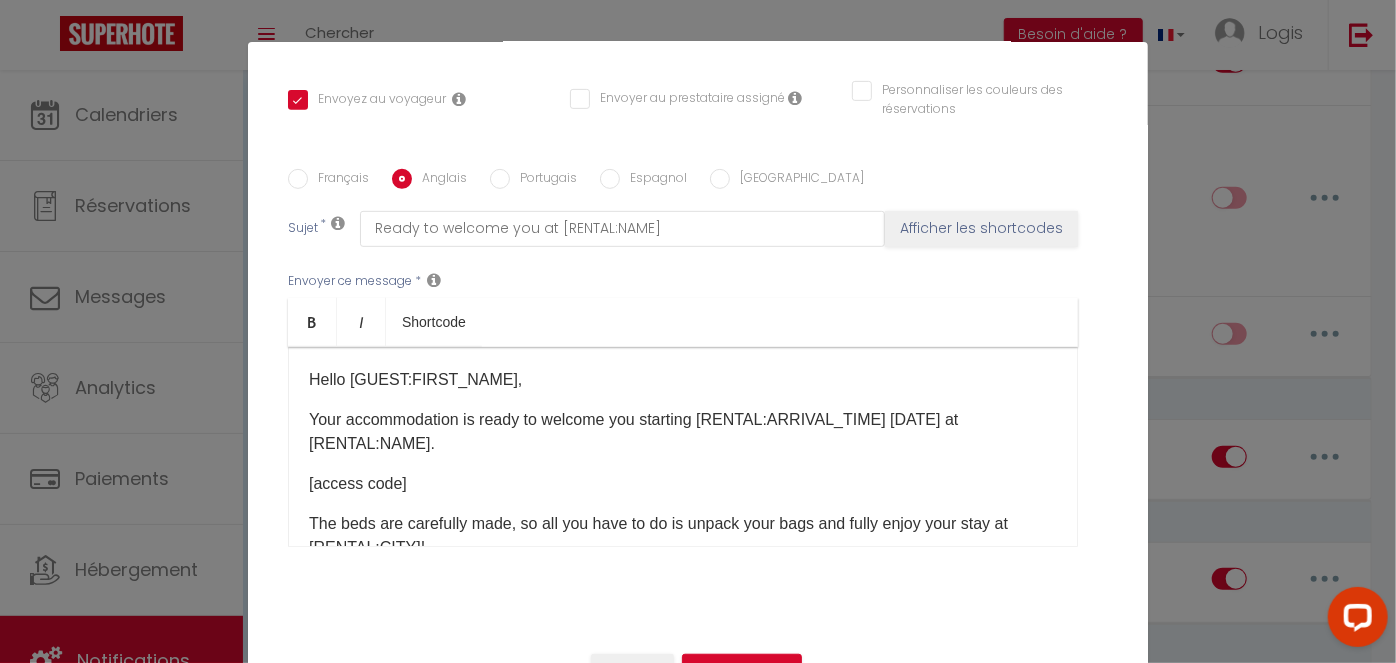 click on "Français     Anglais     Portugais     Espagnol     Italien   Sujet   *     Ready to welcome you at [RENTAL:NAME]   Afficher les shortcodes   Envoyer ce message   *     Bold Italic Shortcode Rich text editor Hello [GUEST:FIRST_NAME],
Your accommodation is ready to welcome you starting [RENTAL:ARRIVAL_TIME] [DATE] at [RENTAL:NAME].
[access code]
The beds are carefully made, so all you have to do is unpack your bags and fully enjoy your stay at [RENTAL:CITY]!
You will find information about the city at your disposal, as well as the welcome booklet.
Have a wonderful stay! If you need anything, please don't hesitate to contact me.
Logis Concierge
[PERSON_NAME] ​   Envoyer ce message   *     Afficher les shortcodes" at bounding box center (698, 370) 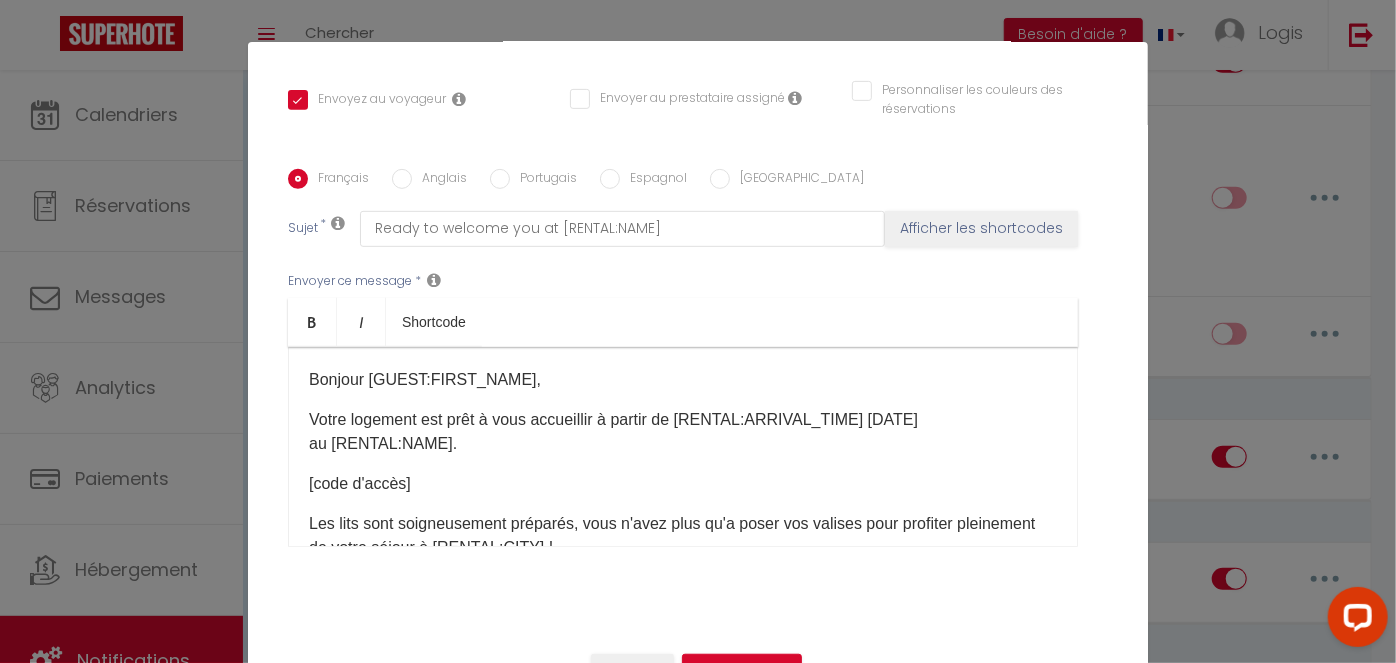 checkbox on "true" 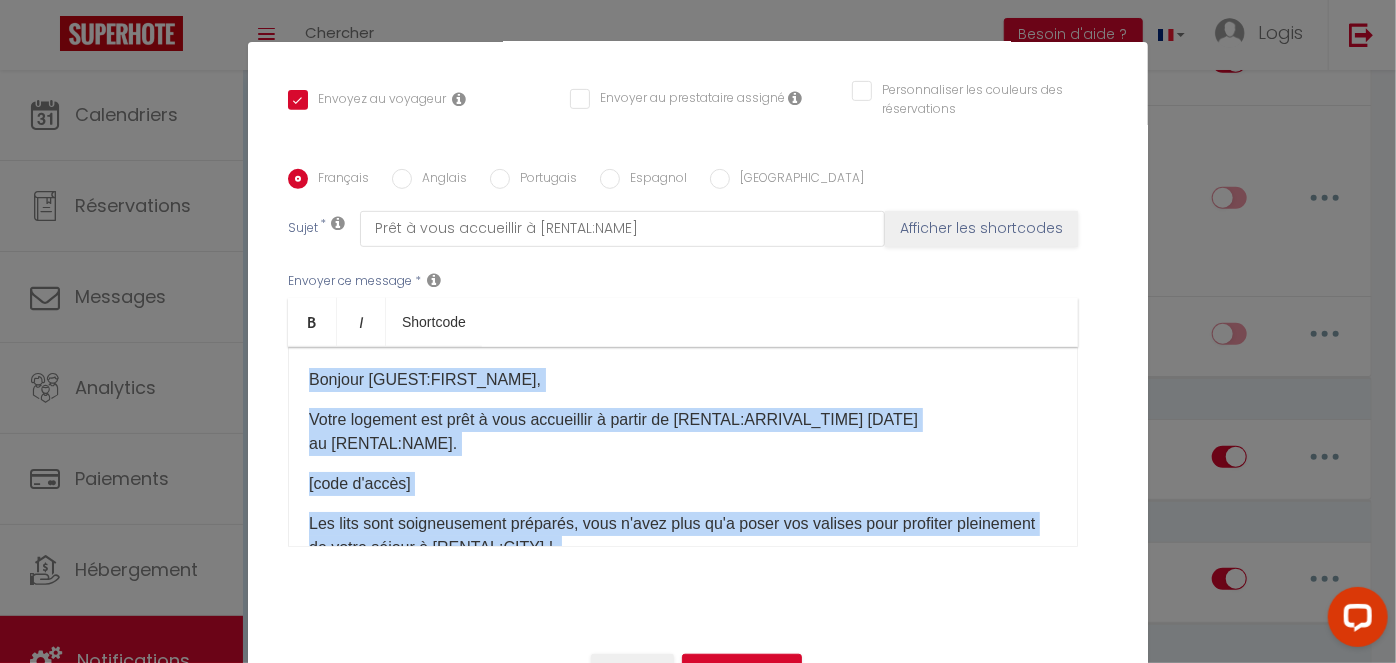 scroll, scrollTop: 173, scrollLeft: 0, axis: vertical 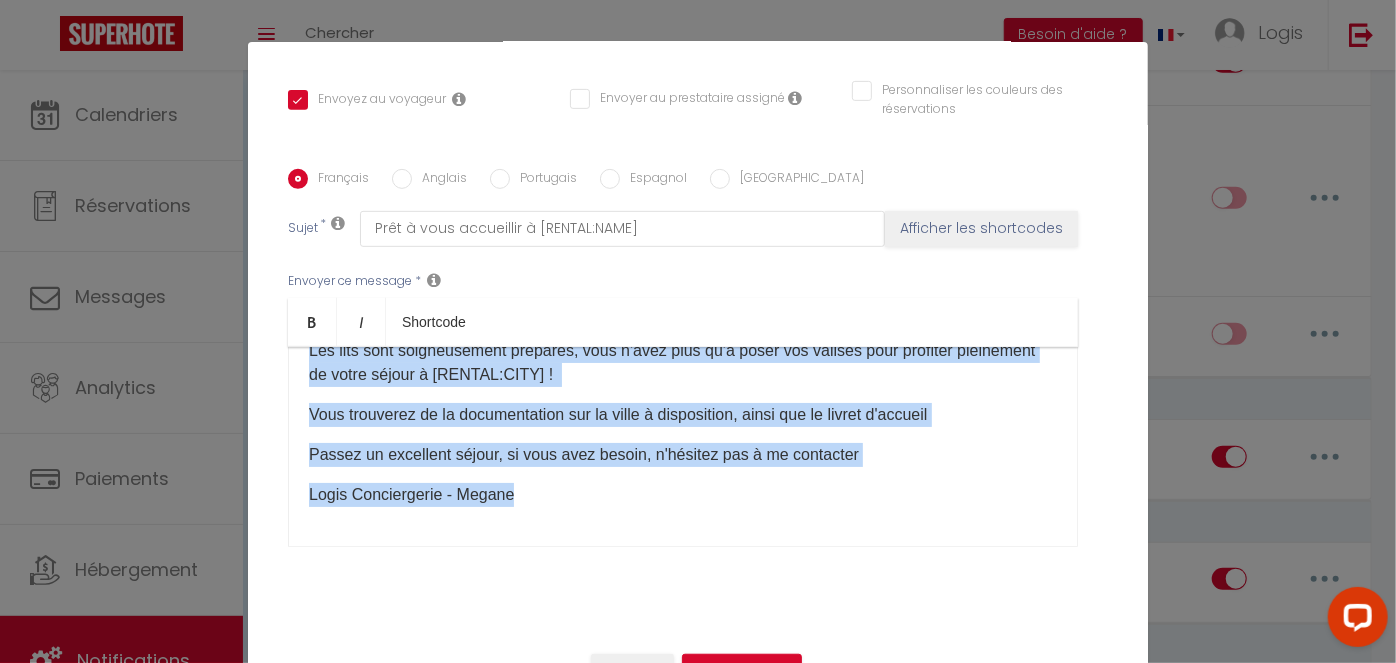 drag, startPoint x: 296, startPoint y: 371, endPoint x: 774, endPoint y: 592, distance: 526.6166 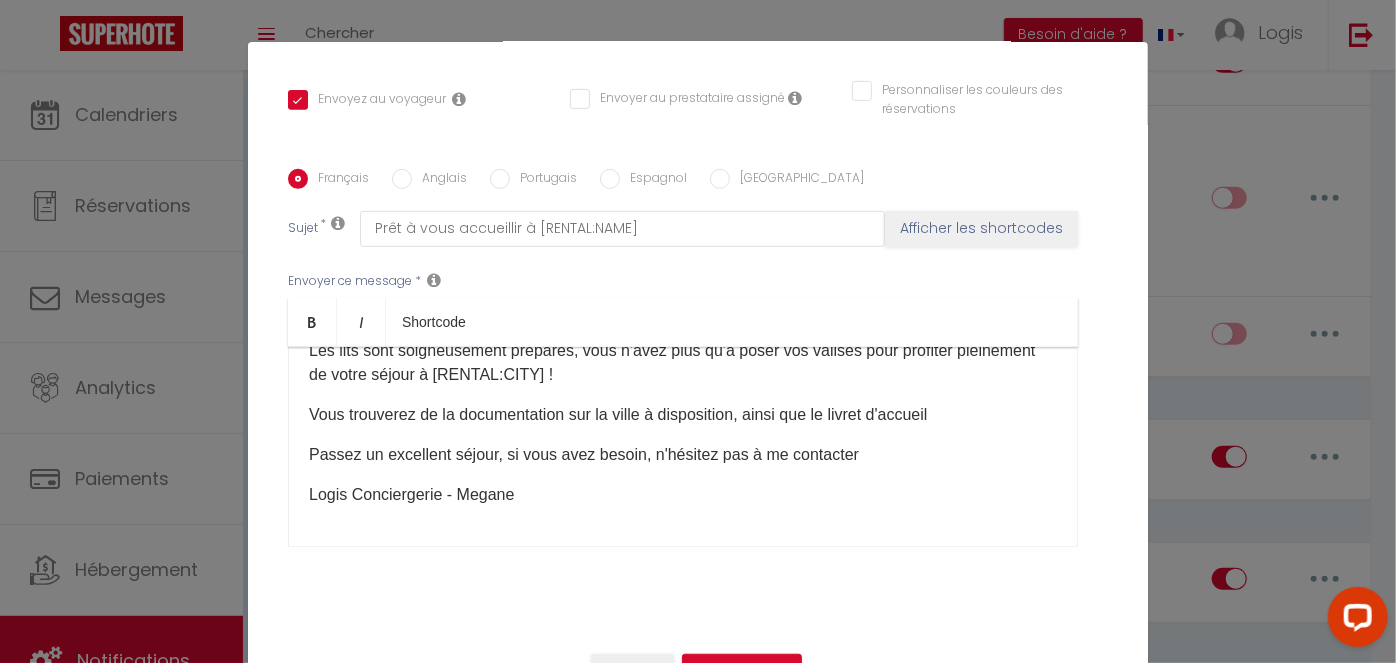 click on "Anglais" at bounding box center (439, 180) 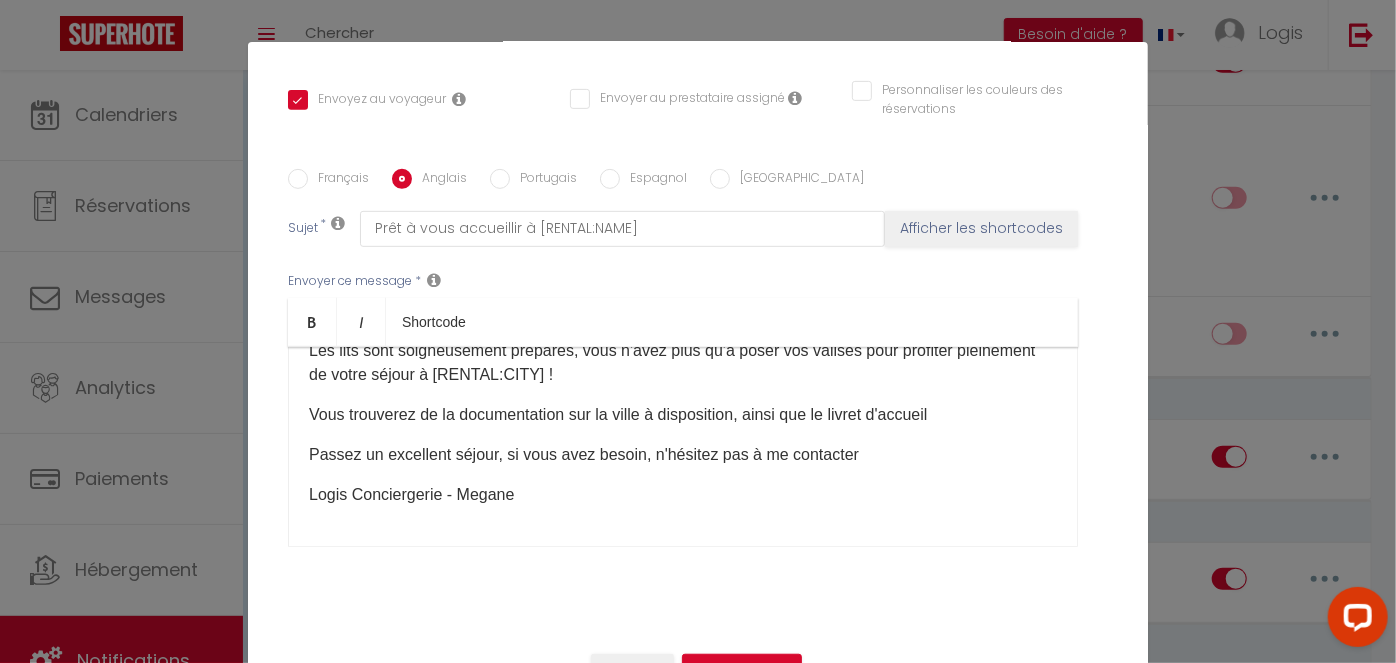 checkbox on "true" 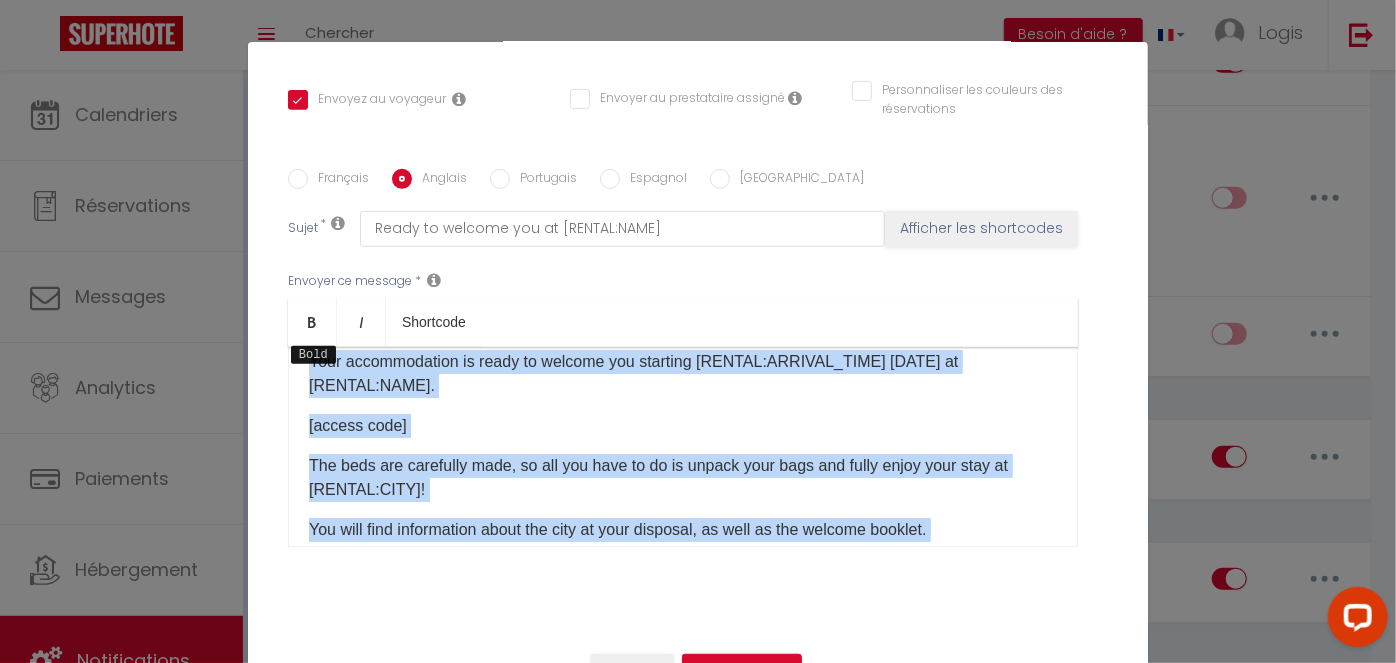 scroll, scrollTop: 0, scrollLeft: 0, axis: both 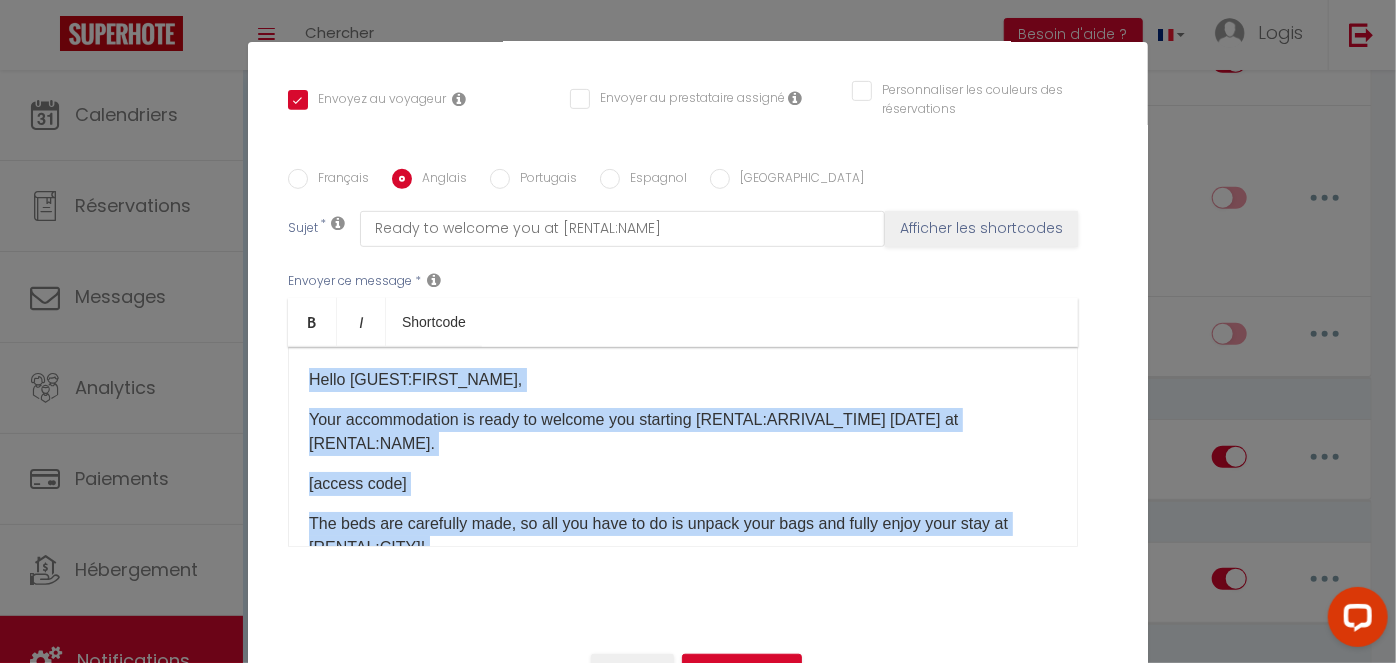 drag, startPoint x: 415, startPoint y: 523, endPoint x: 275, endPoint y: 323, distance: 244.13112 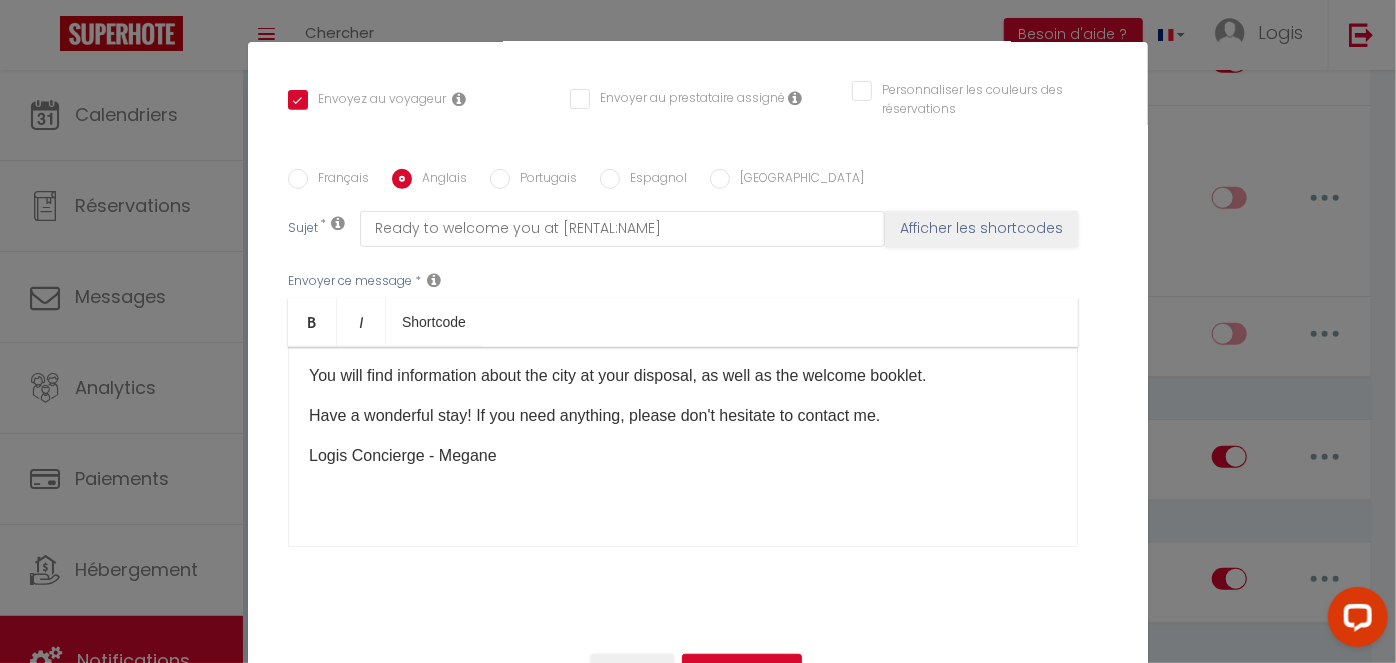 scroll, scrollTop: 213, scrollLeft: 0, axis: vertical 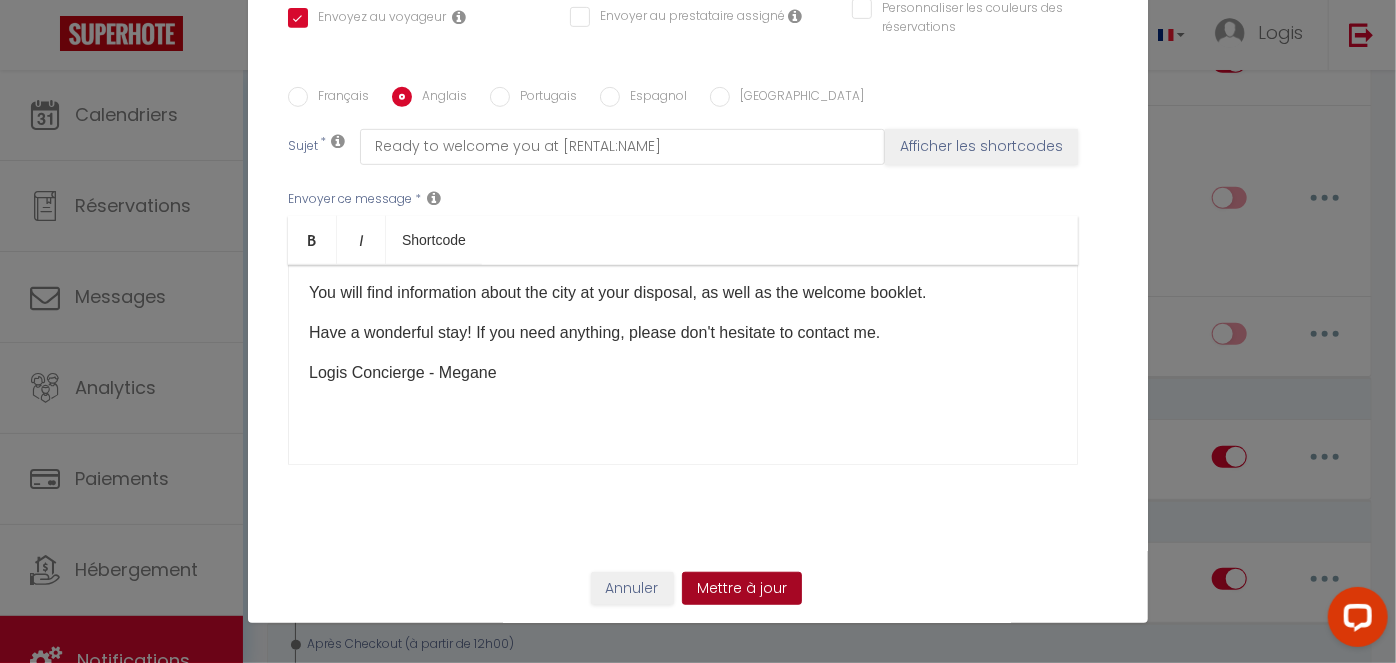 click on "Mettre à jour" at bounding box center (742, 589) 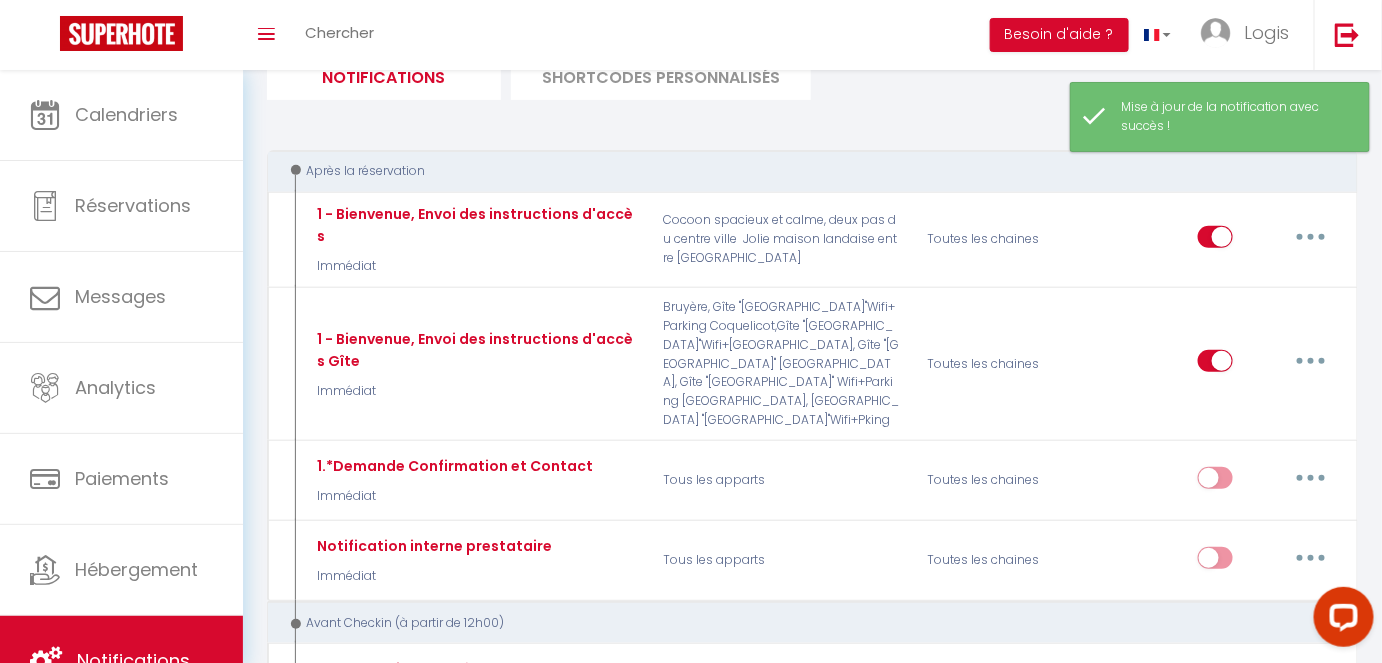 scroll, scrollTop: 0, scrollLeft: 0, axis: both 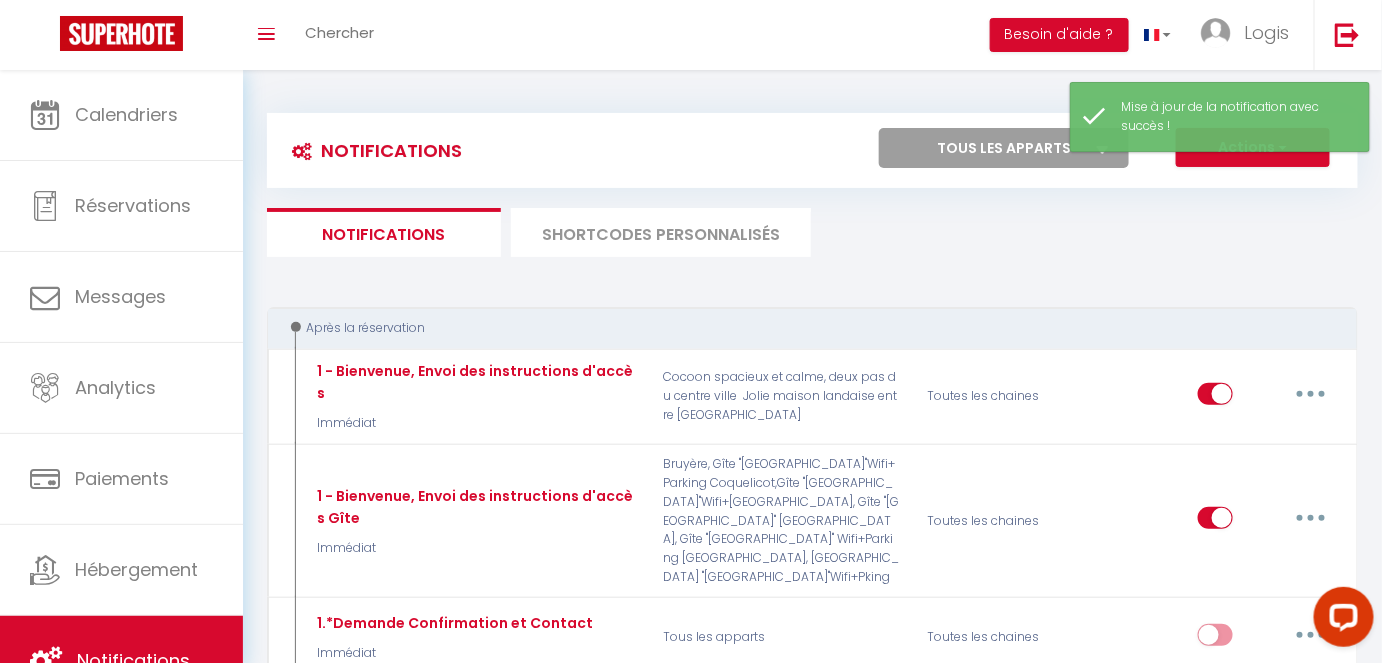 click on "SHORTCODES PERSONNALISÉS" at bounding box center (661, 232) 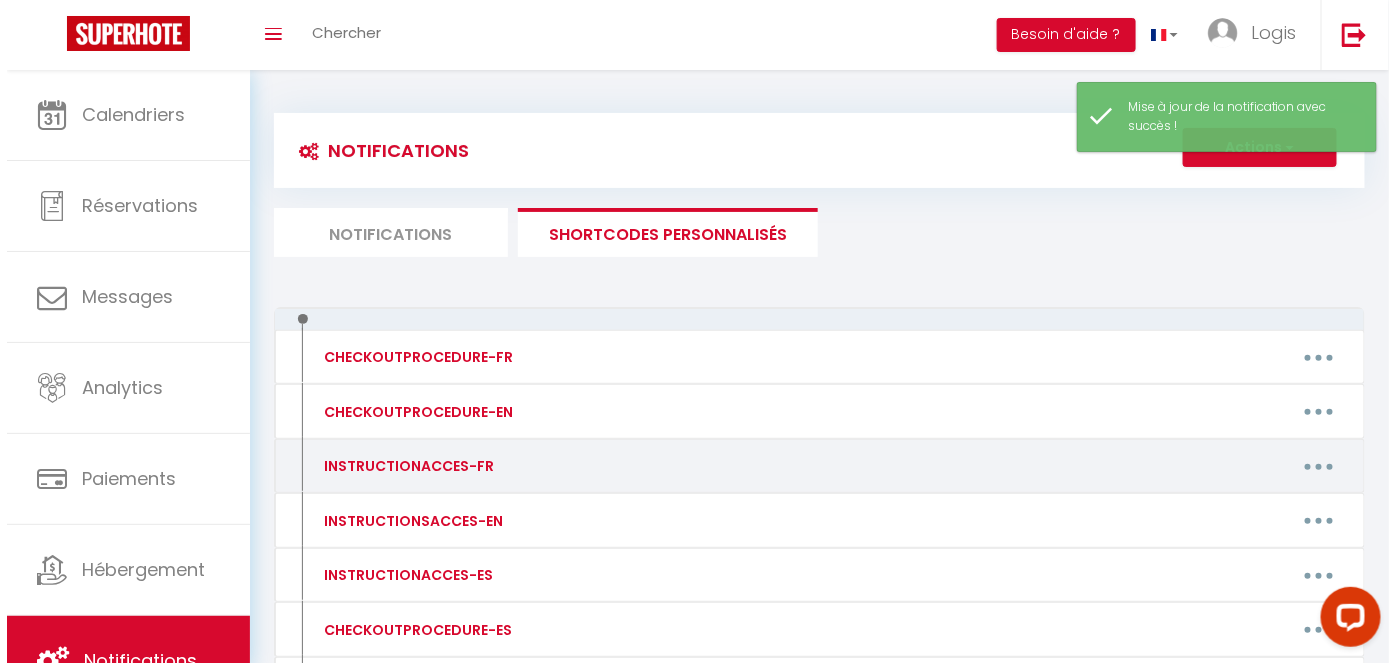 scroll, scrollTop: 173, scrollLeft: 0, axis: vertical 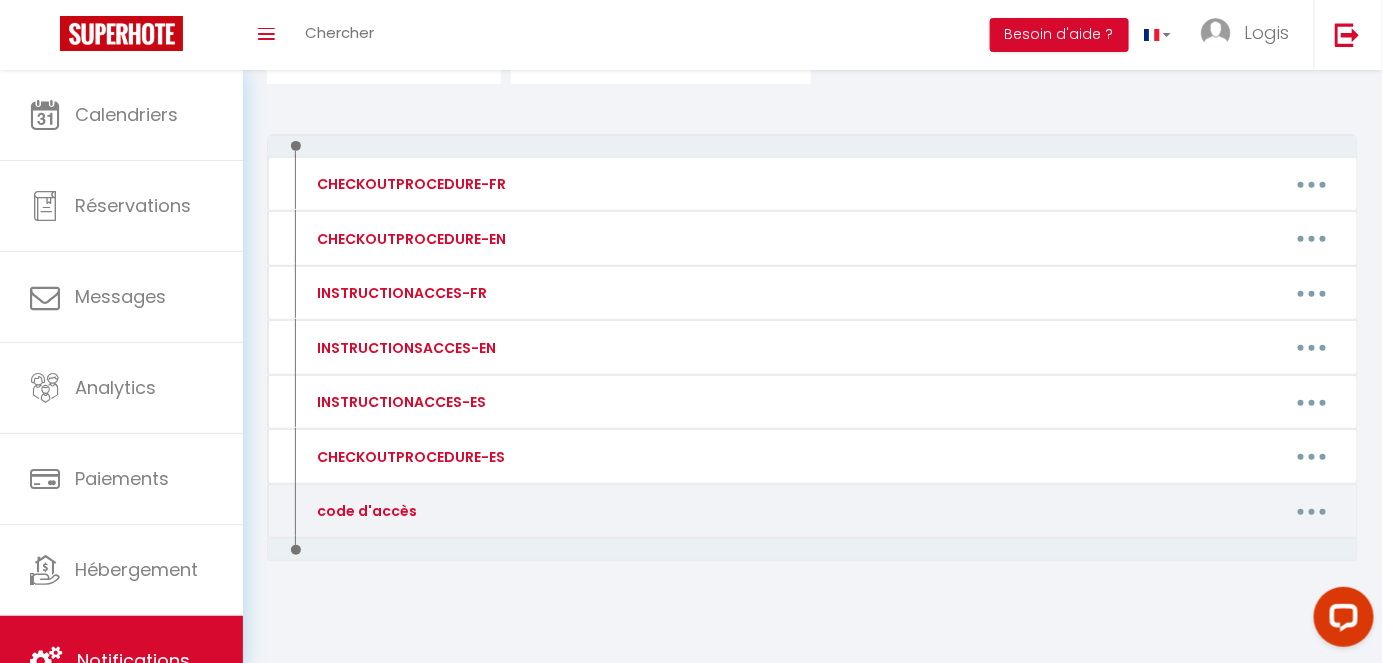 click at bounding box center [1312, 511] 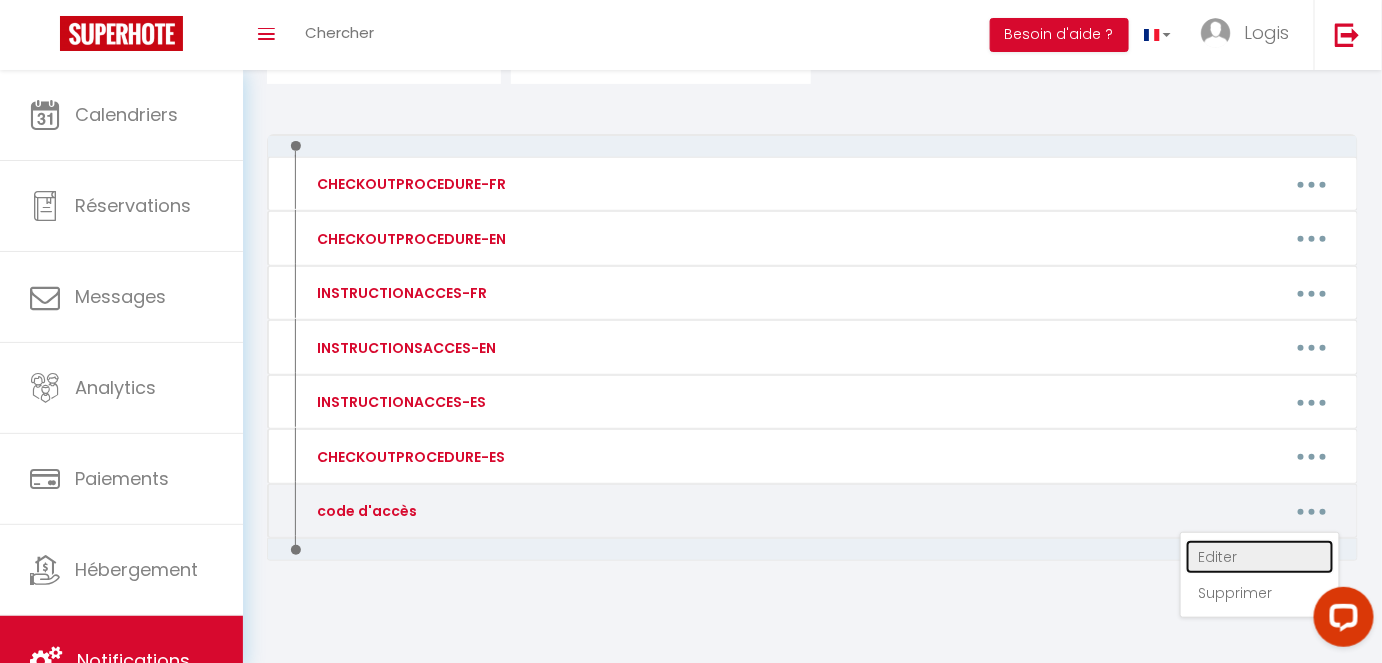 click on "Editer" at bounding box center (1260, 557) 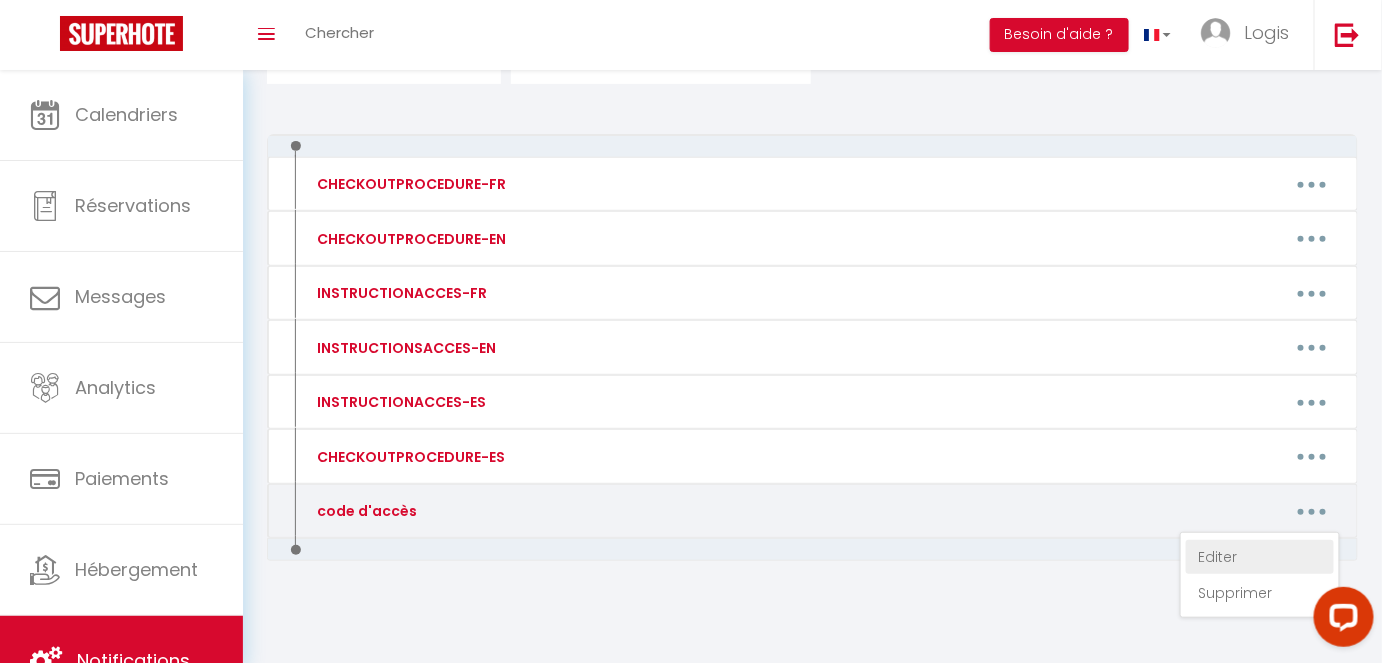 type on "code d'accès" 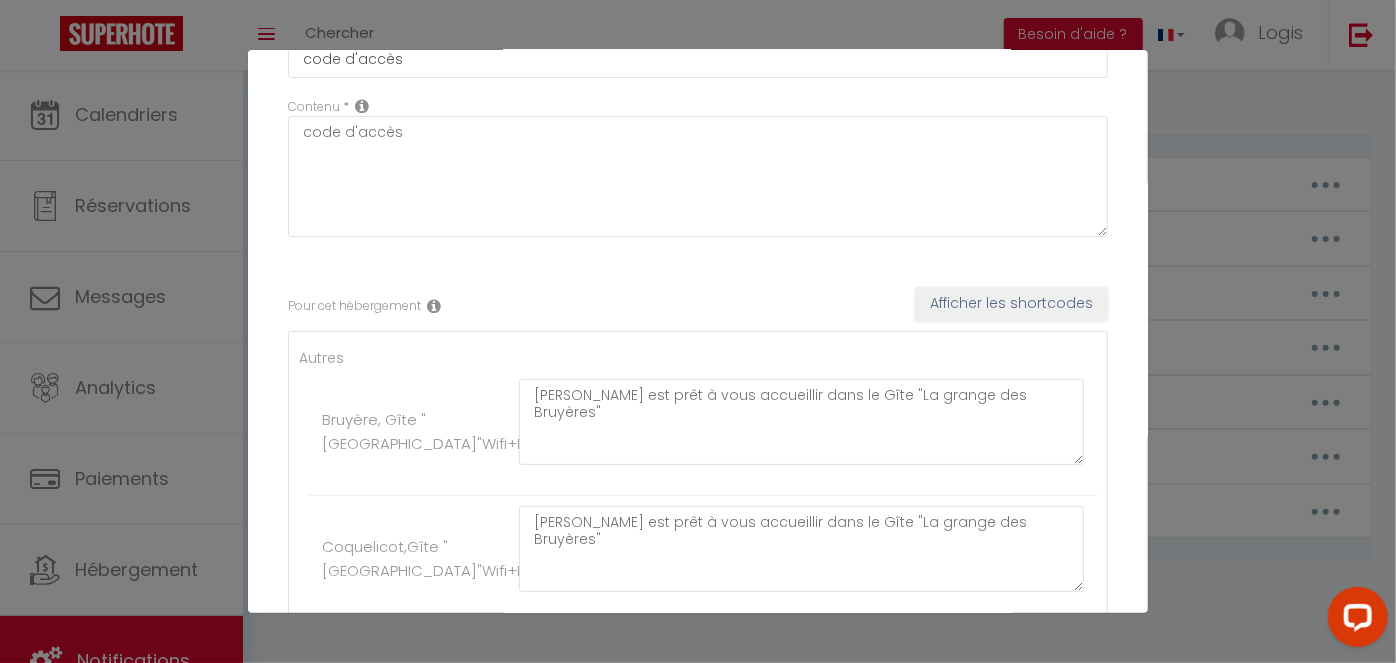 scroll, scrollTop: 124, scrollLeft: 0, axis: vertical 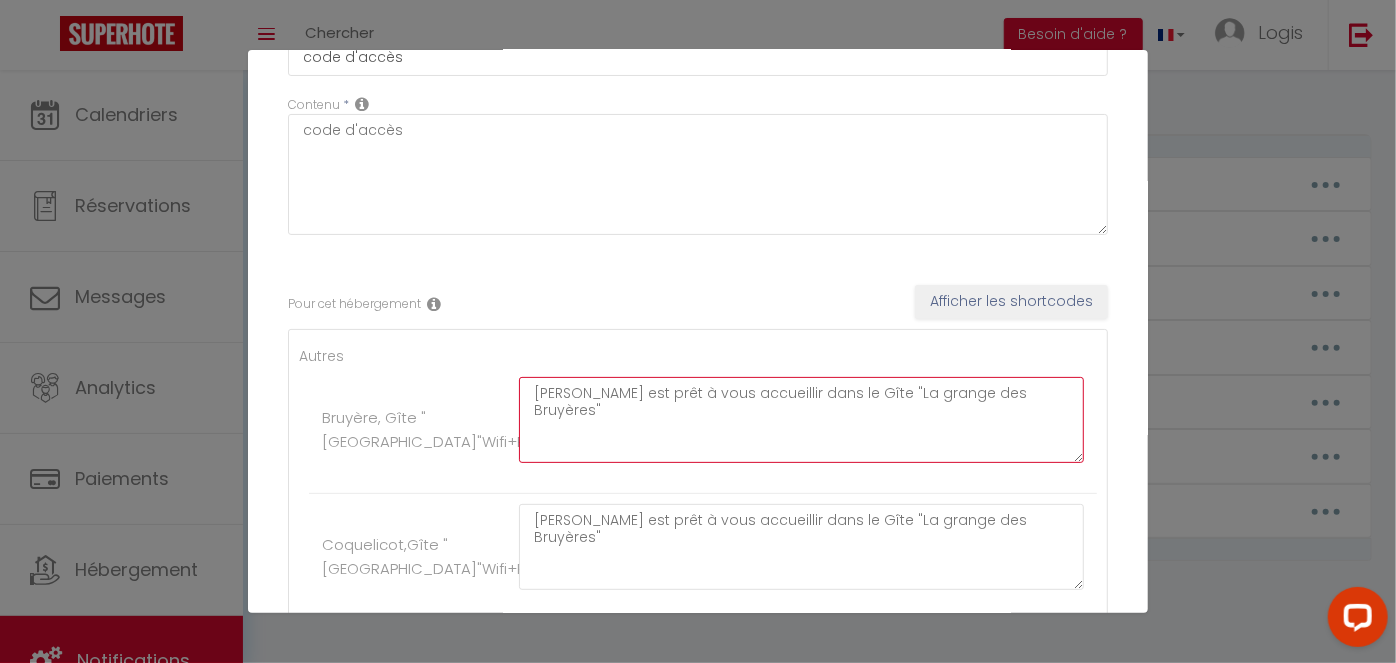 drag, startPoint x: 1045, startPoint y: 399, endPoint x: 441, endPoint y: 399, distance: 604 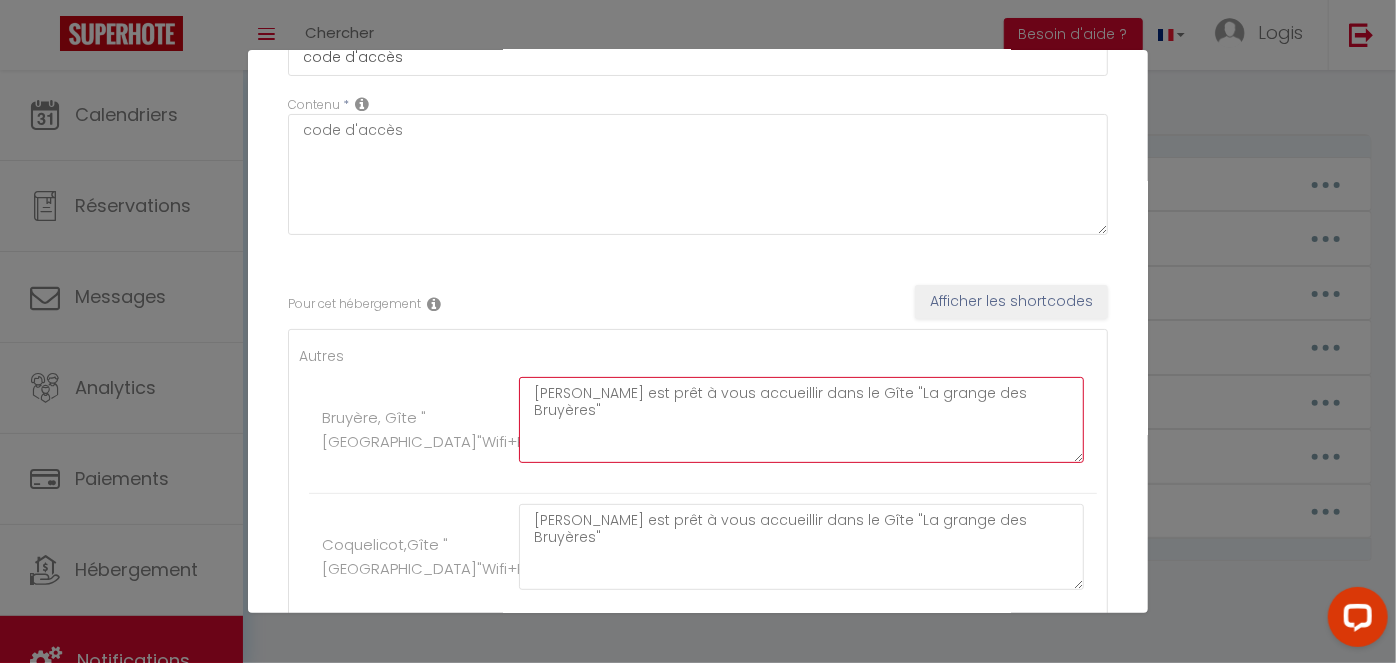 paste on "Pour les arrivées après 20h, vous trouverez les boîtes à clés dans l’entrée du gîte, juste derrière la porte d’entrée.
Le nom de votre chambre est indiqué sur la boîte.
Le code est :" 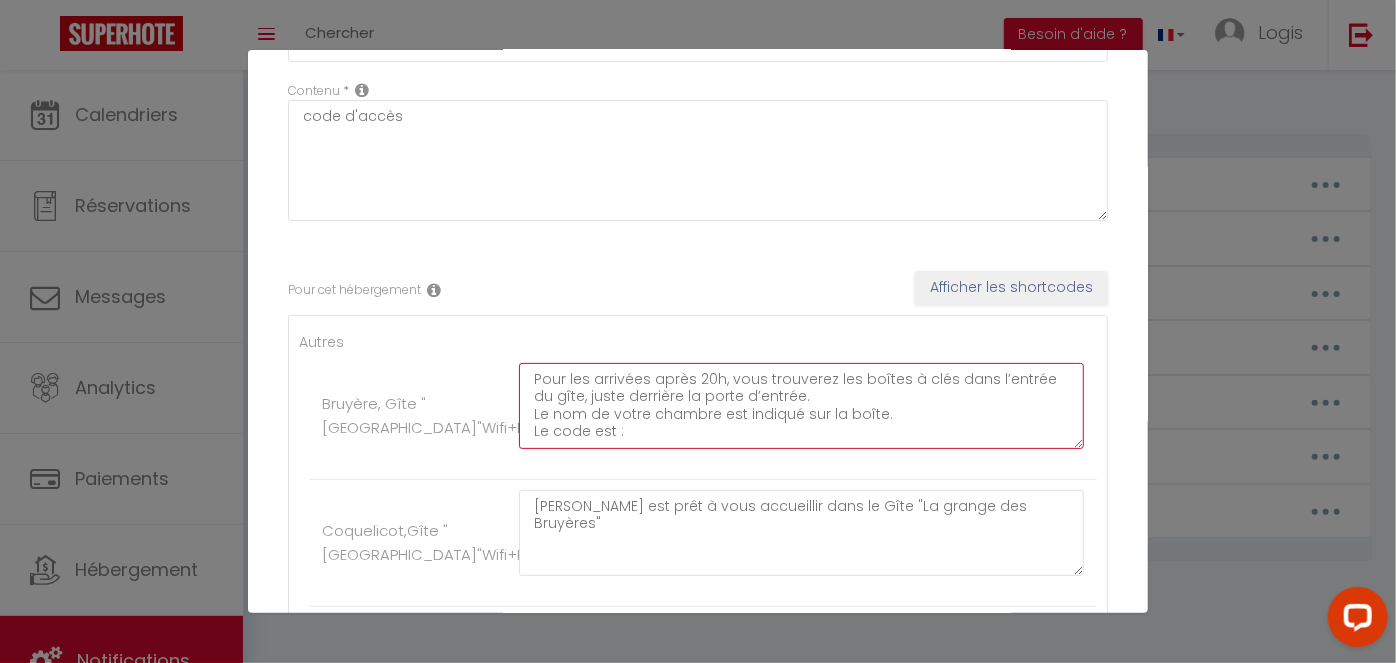 scroll, scrollTop: 138, scrollLeft: 0, axis: vertical 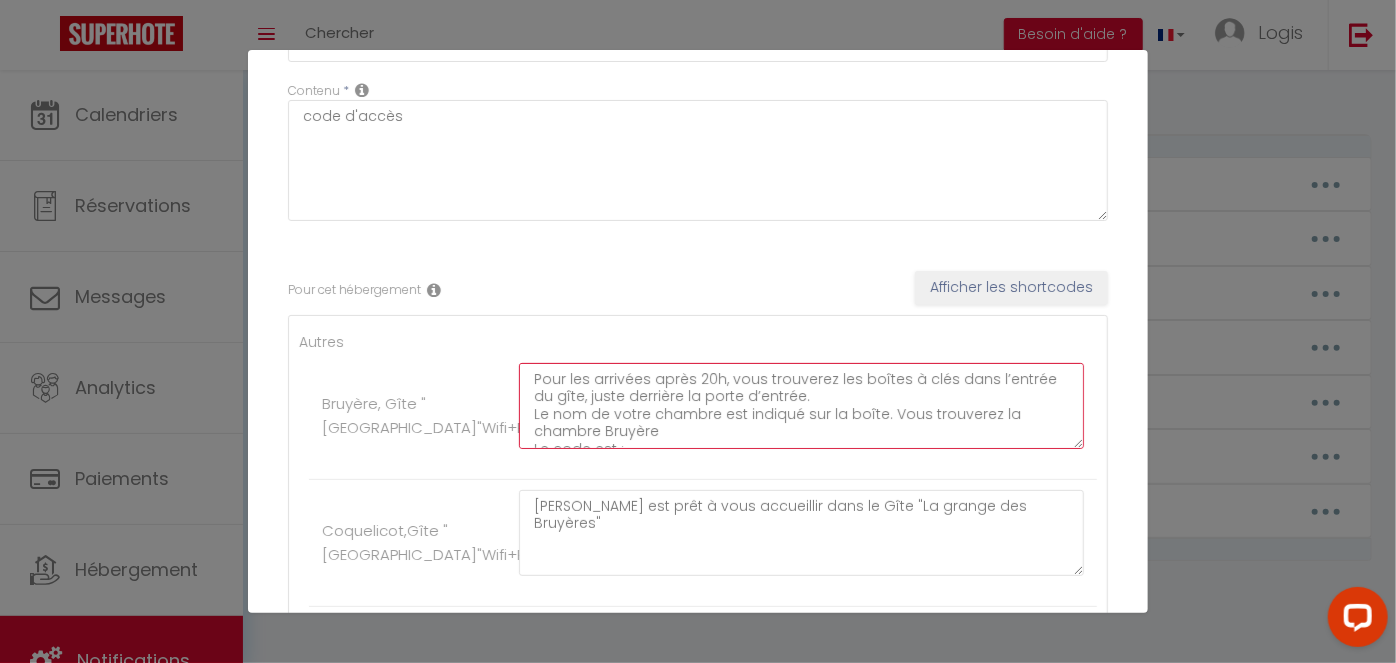 click on "Pour les arrivées après 20h, vous trouverez les boîtes à clés dans l’entrée du gîte, juste derrière la porte d’entrée.
Le nom de votre chambre est indiqué sur la boîte. Vous trouverez la chambre Bruyère
Le code est :" at bounding box center [801, 406] 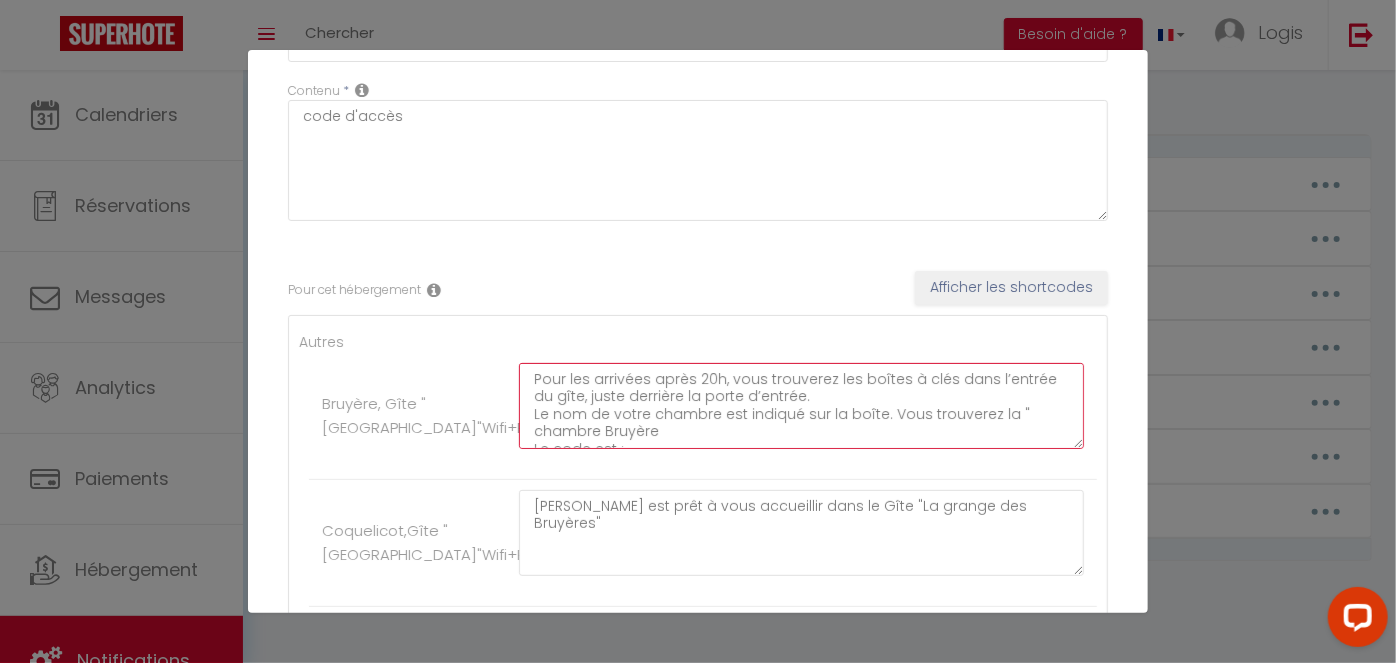 click on "Pour les arrivées après 20h, vous trouverez les boîtes à clés dans l’entrée du gîte, juste derrière la porte d’entrée.
Le nom de votre chambre est indiqué sur la boîte. Vous trouverez la " chambre Bruyère
Le code est :" at bounding box center [801, 406] 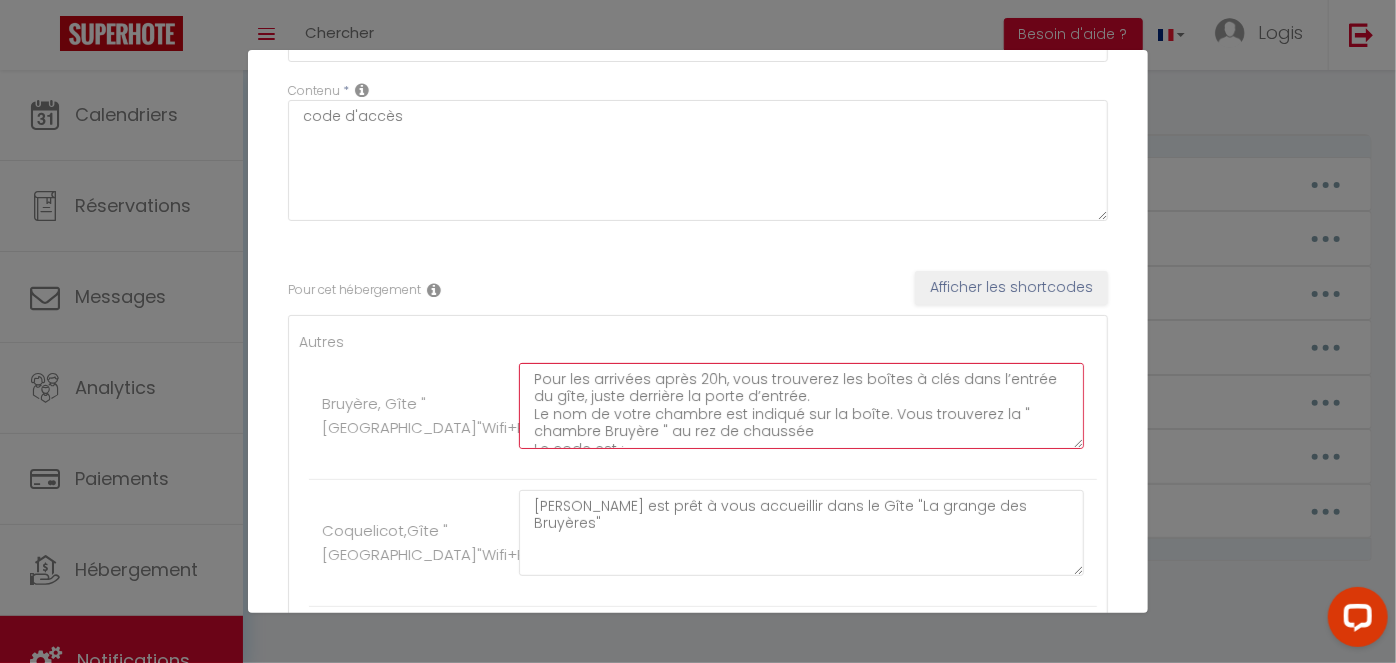 drag, startPoint x: 697, startPoint y: 427, endPoint x: 639, endPoint y: 399, distance: 64.40497 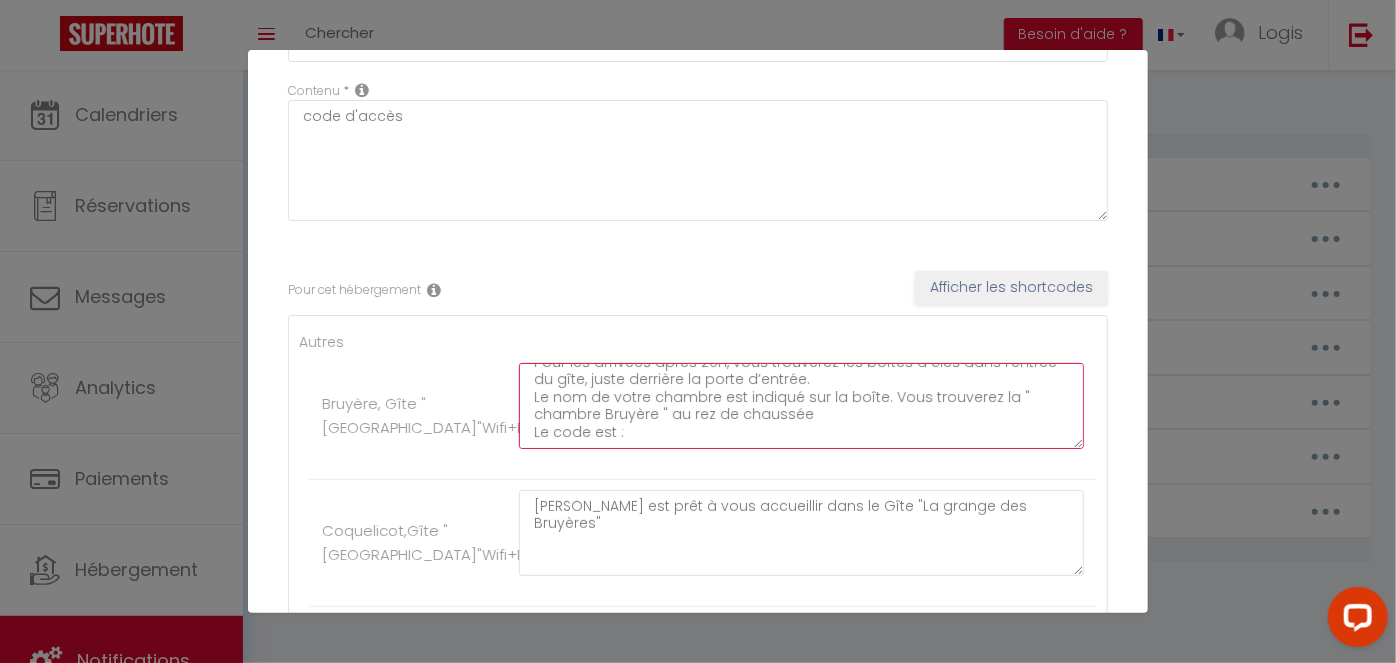 click on "Pour les arrivées après 20h, vous trouverez les boîtes à clés dans l’entrée du gîte, juste derrière la porte d’entrée.
Le nom de votre chambre est indiqué sur la boîte. Vous trouverez la " chambre Bruyère " au rez de chaussée
Le code est :" at bounding box center [801, 406] 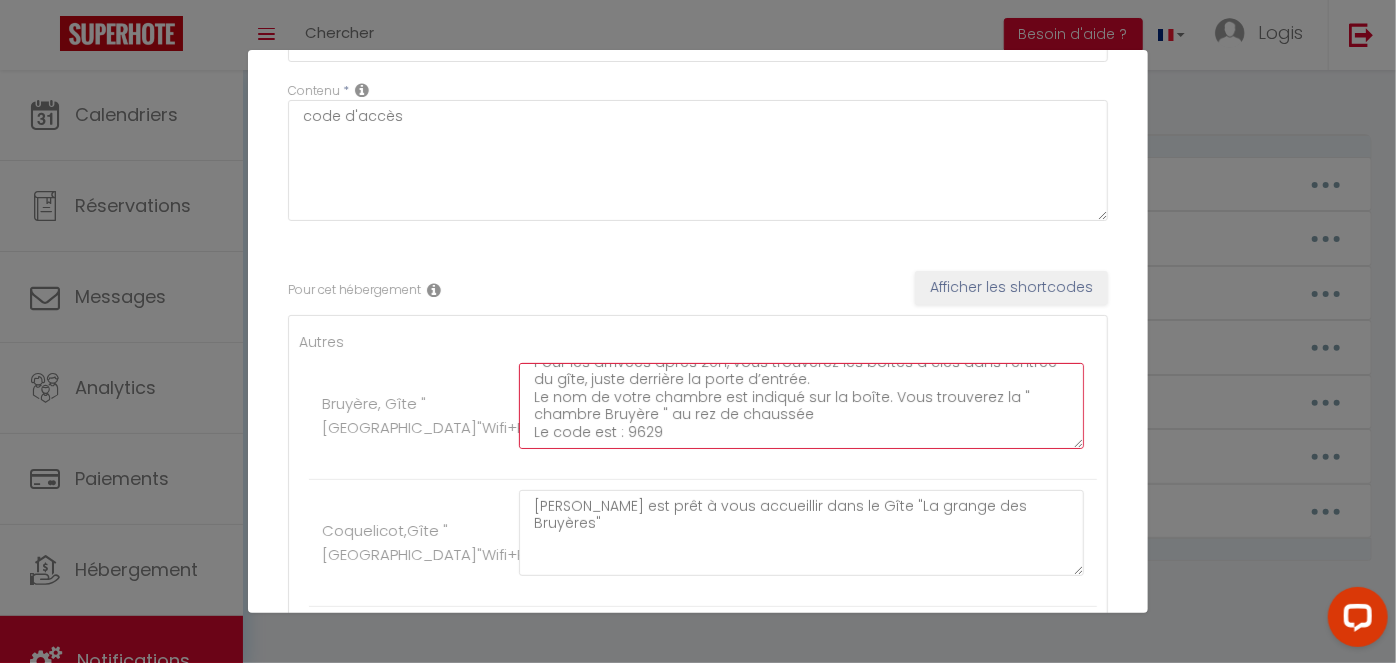 scroll, scrollTop: 0, scrollLeft: 0, axis: both 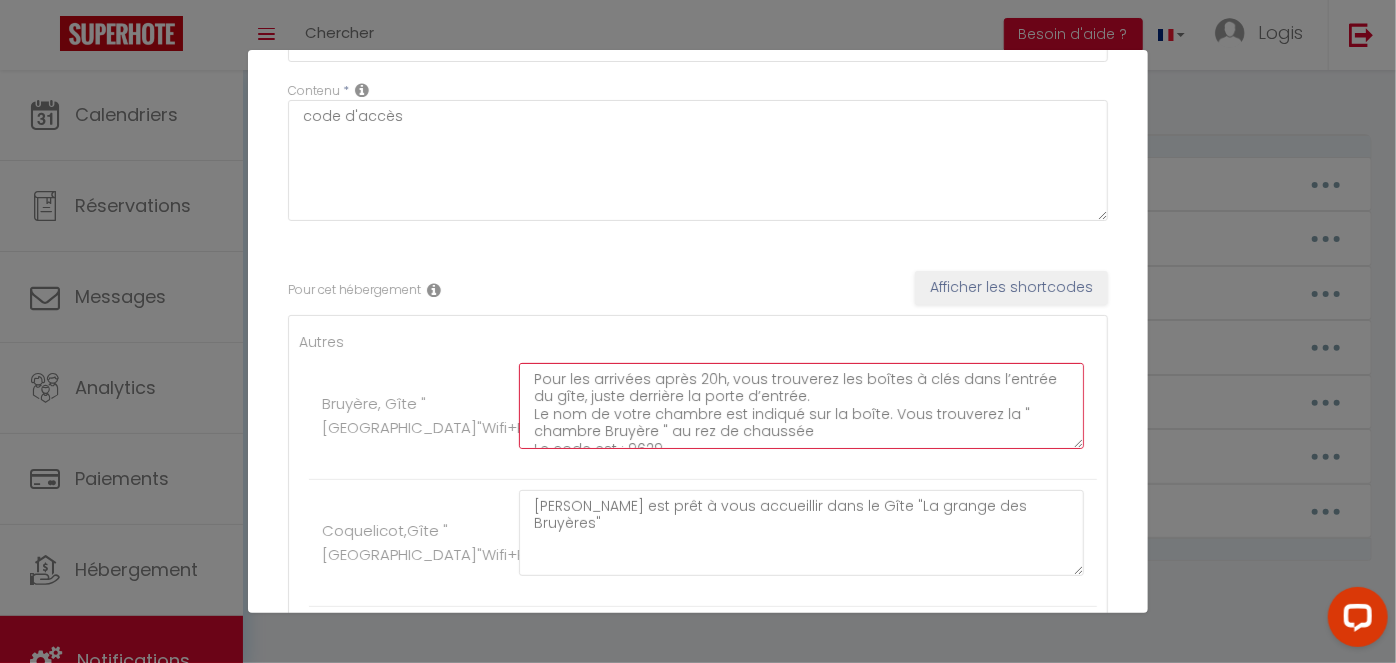 drag, startPoint x: 699, startPoint y: 438, endPoint x: 502, endPoint y: 353, distance: 214.55536 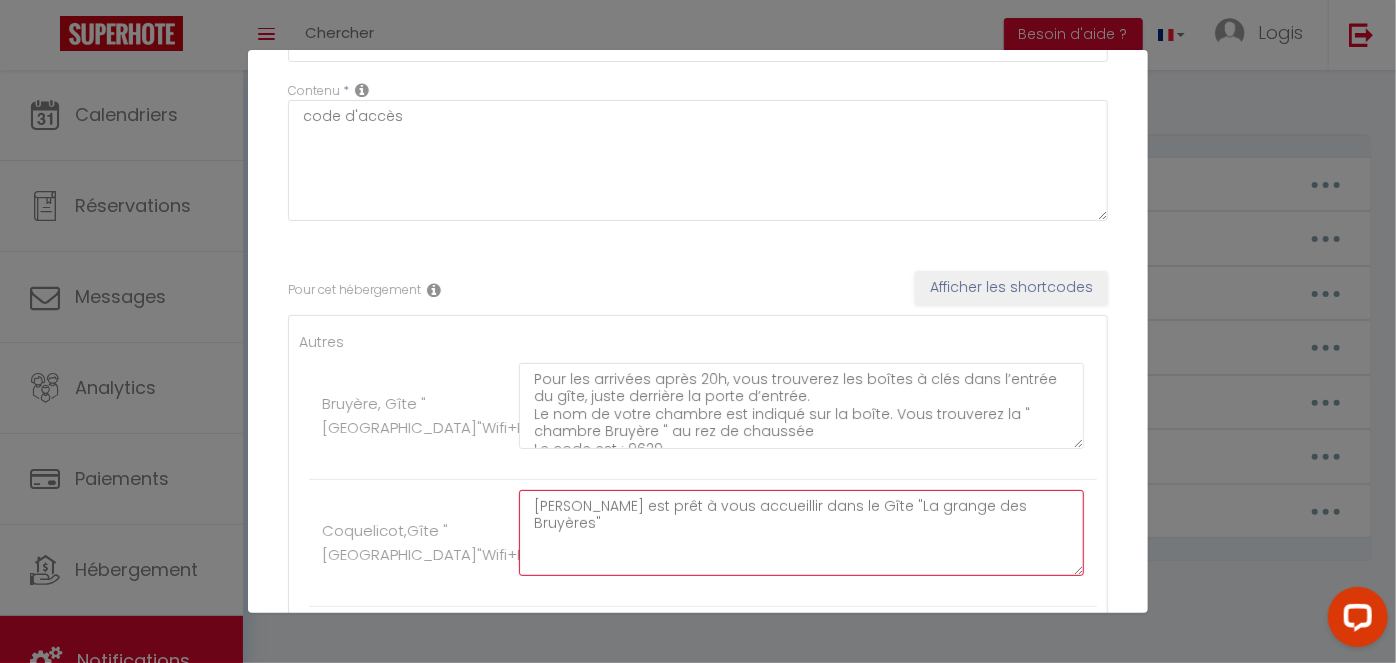 drag, startPoint x: 1054, startPoint y: 499, endPoint x: 514, endPoint y: 512, distance: 540.15643 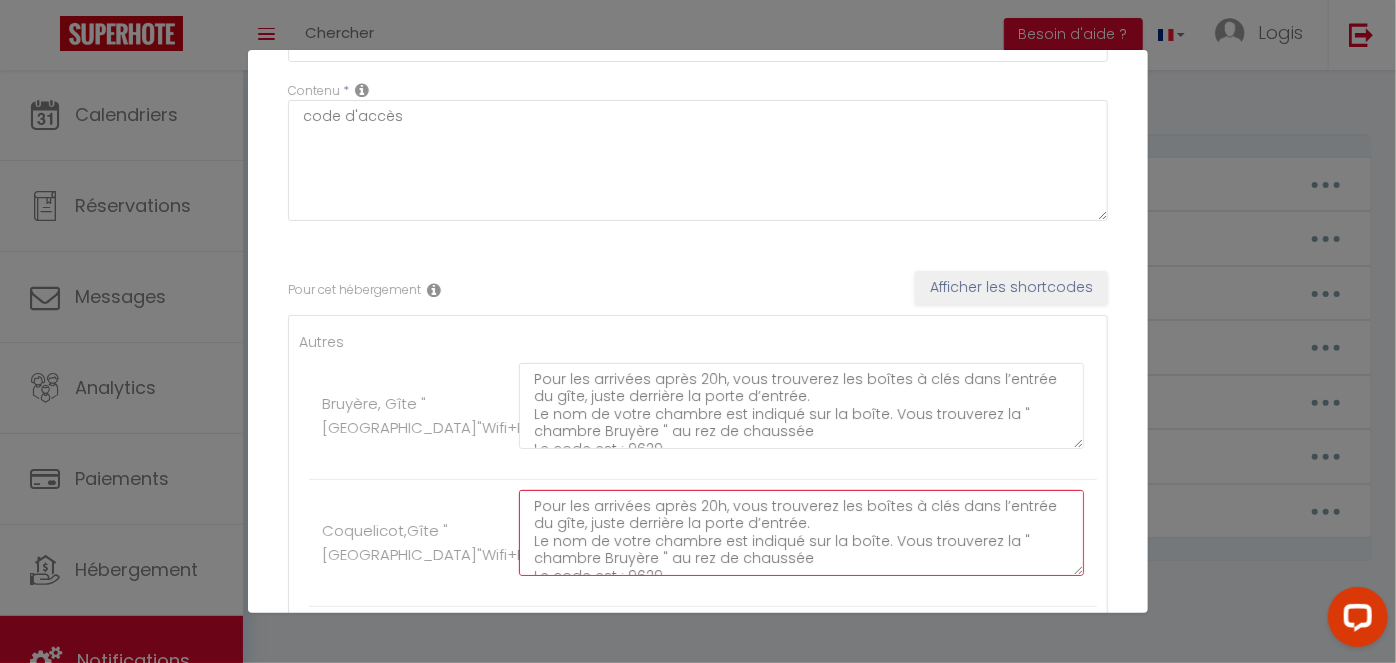 scroll, scrollTop: 10, scrollLeft: 0, axis: vertical 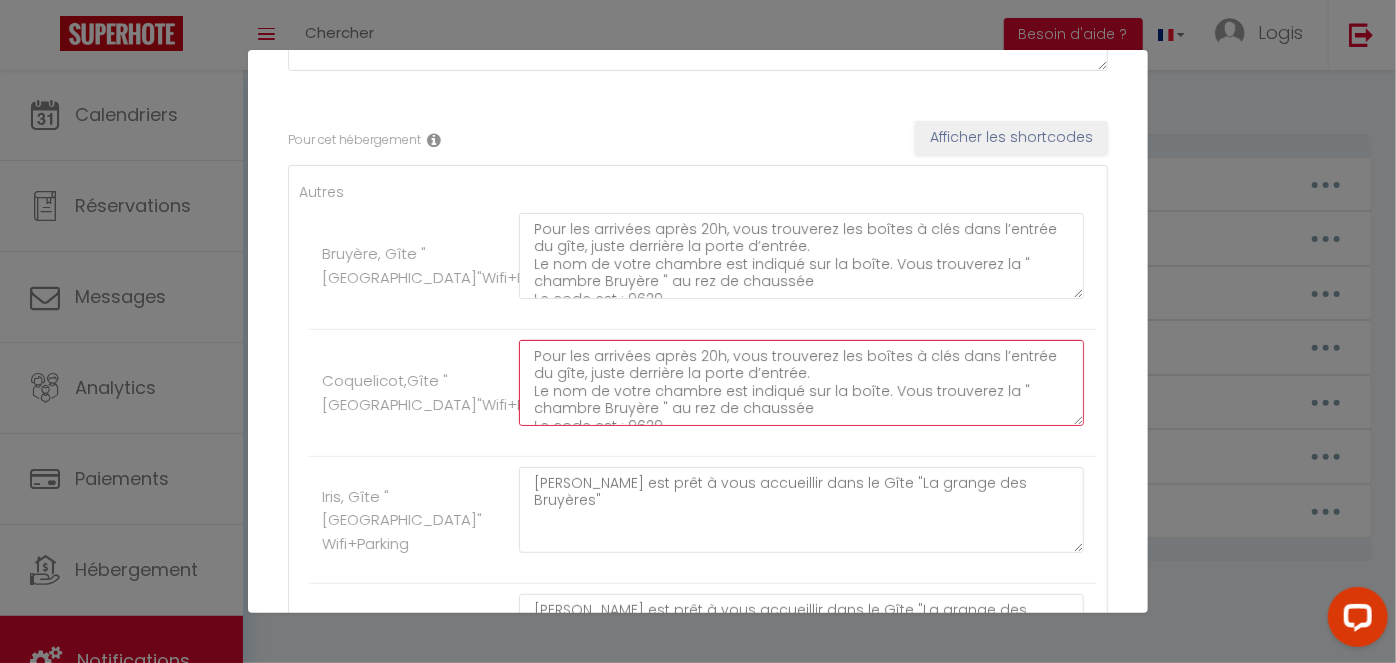 click on "Pour les arrivées après 20h, vous trouverez les boîtes à clés dans l’entrée du gîte, juste derrière la porte d’entrée.
Le nom de votre chambre est indiqué sur la boîte. Vous trouverez la " chambre Bruyère " au rez de chaussée
Le code est : 9629" at bounding box center [801, 383] 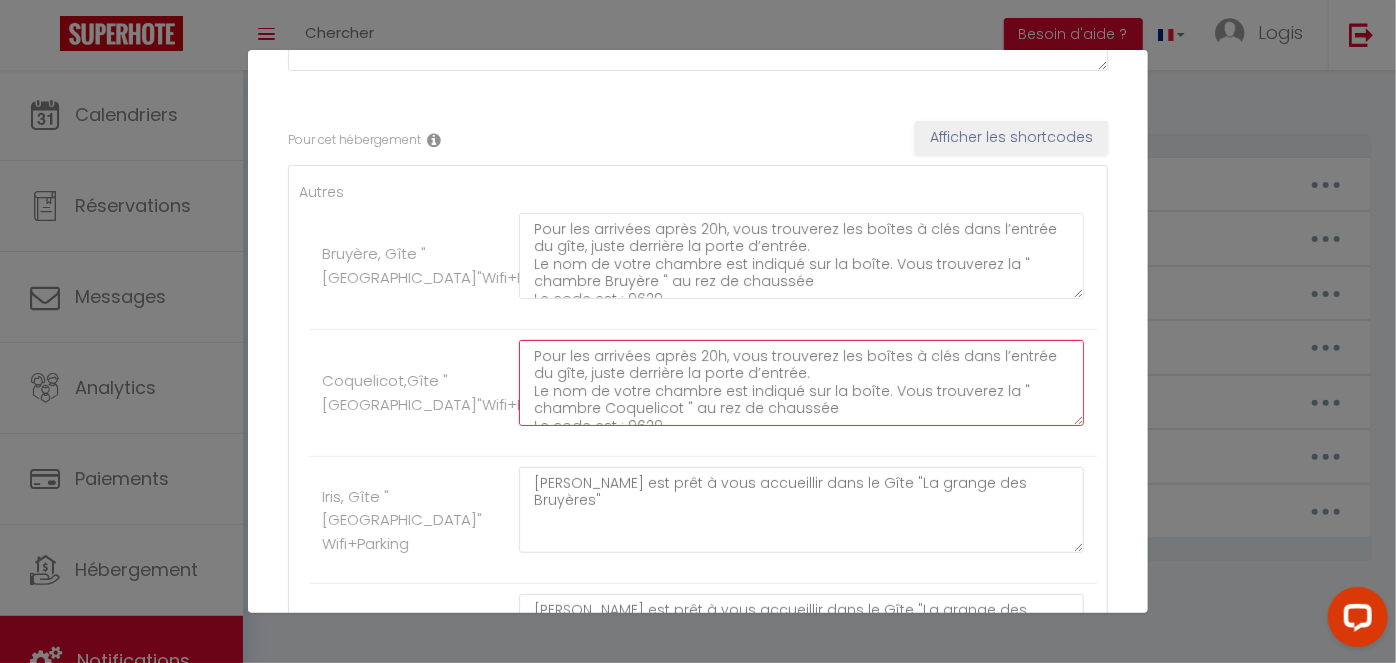 scroll, scrollTop: 17, scrollLeft: 0, axis: vertical 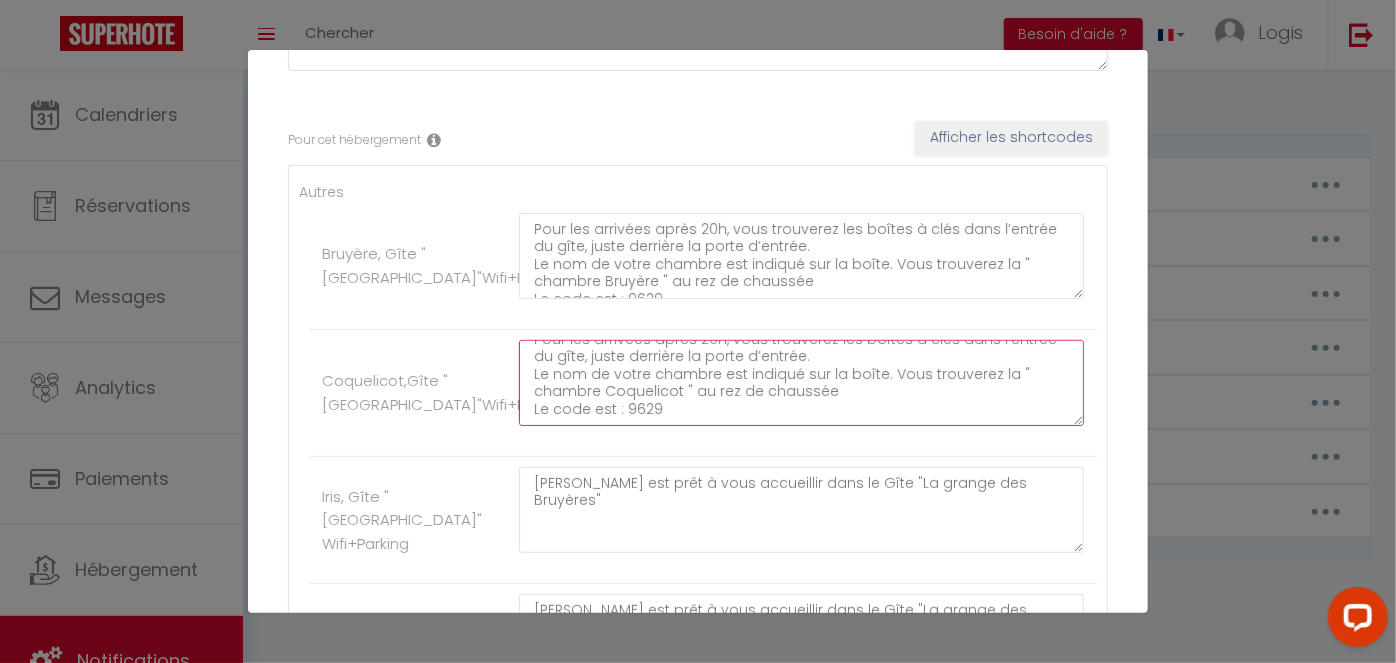 click on "Pour les arrivées après 20h, vous trouverez les boîtes à clés dans l’entrée du gîte, juste derrière la porte d’entrée.
Le nom de votre chambre est indiqué sur la boîte. Vous trouverez la " chambre Coquelicot " au rez de chaussée
Le code est : 9629" at bounding box center (801, 383) 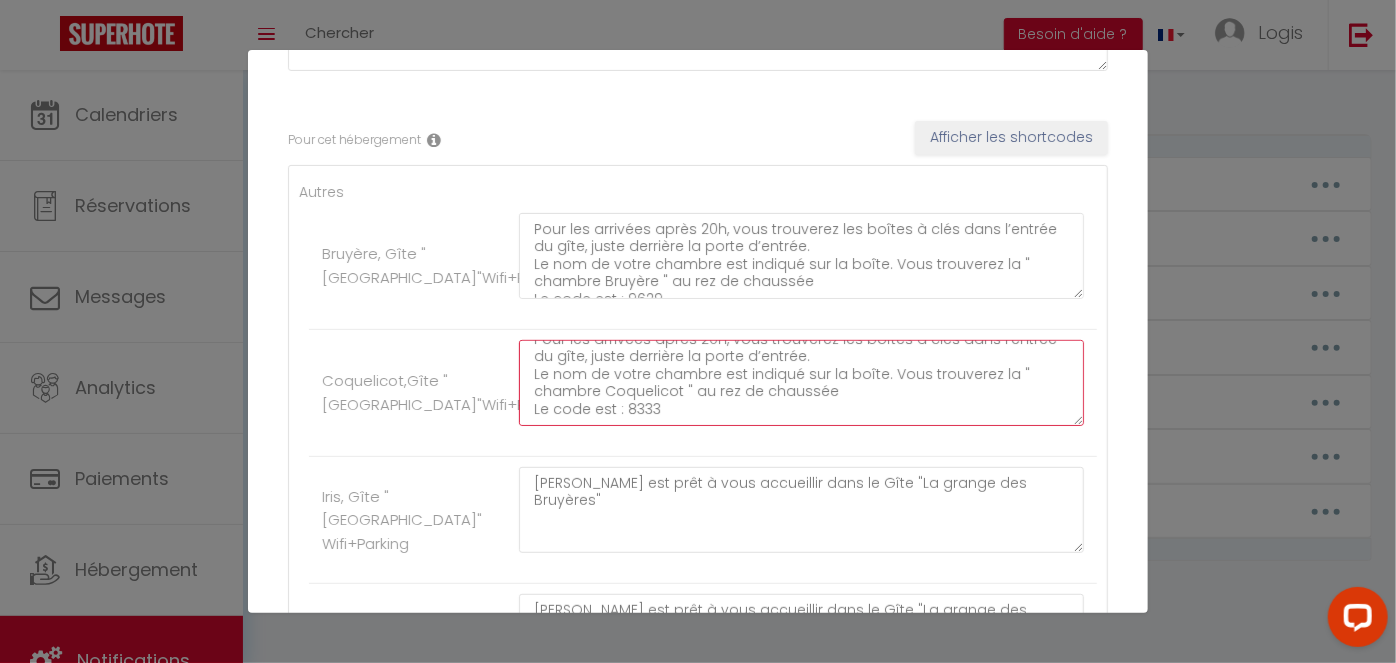 scroll, scrollTop: 0, scrollLeft: 0, axis: both 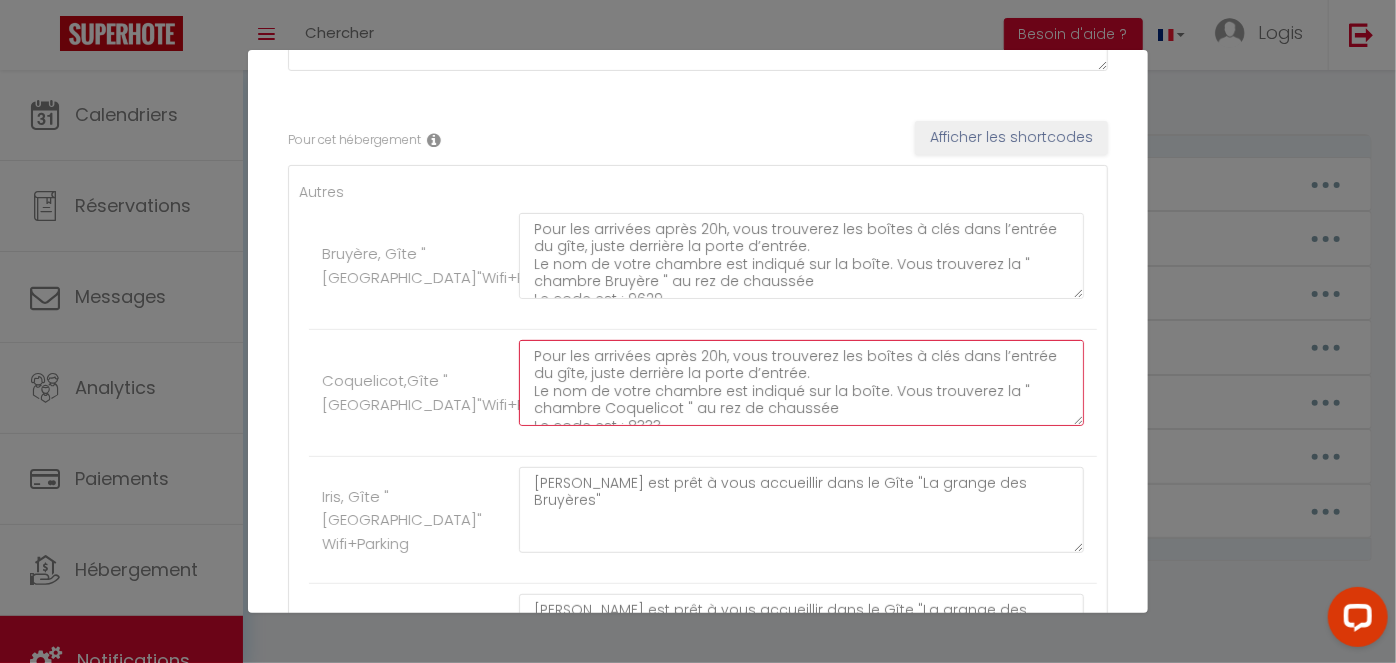 drag, startPoint x: 713, startPoint y: 408, endPoint x: 504, endPoint y: 321, distance: 226.38463 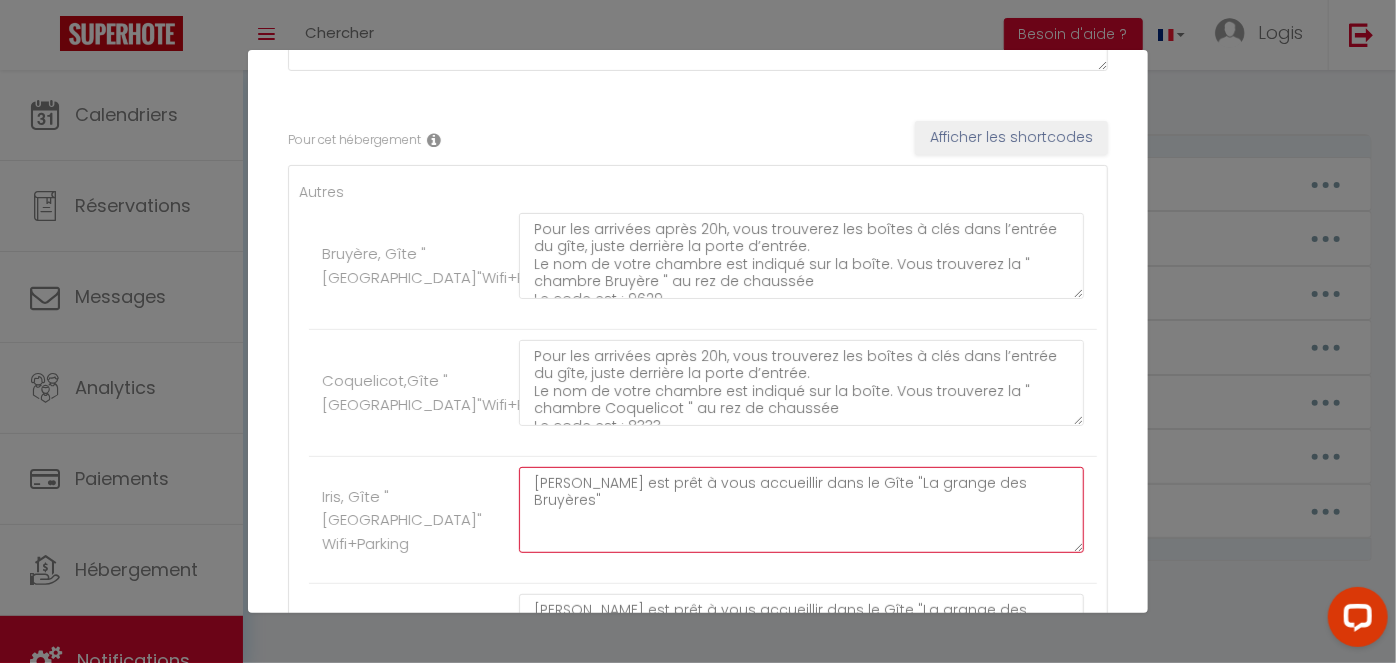 drag, startPoint x: 658, startPoint y: 518, endPoint x: 693, endPoint y: 525, distance: 35.69314 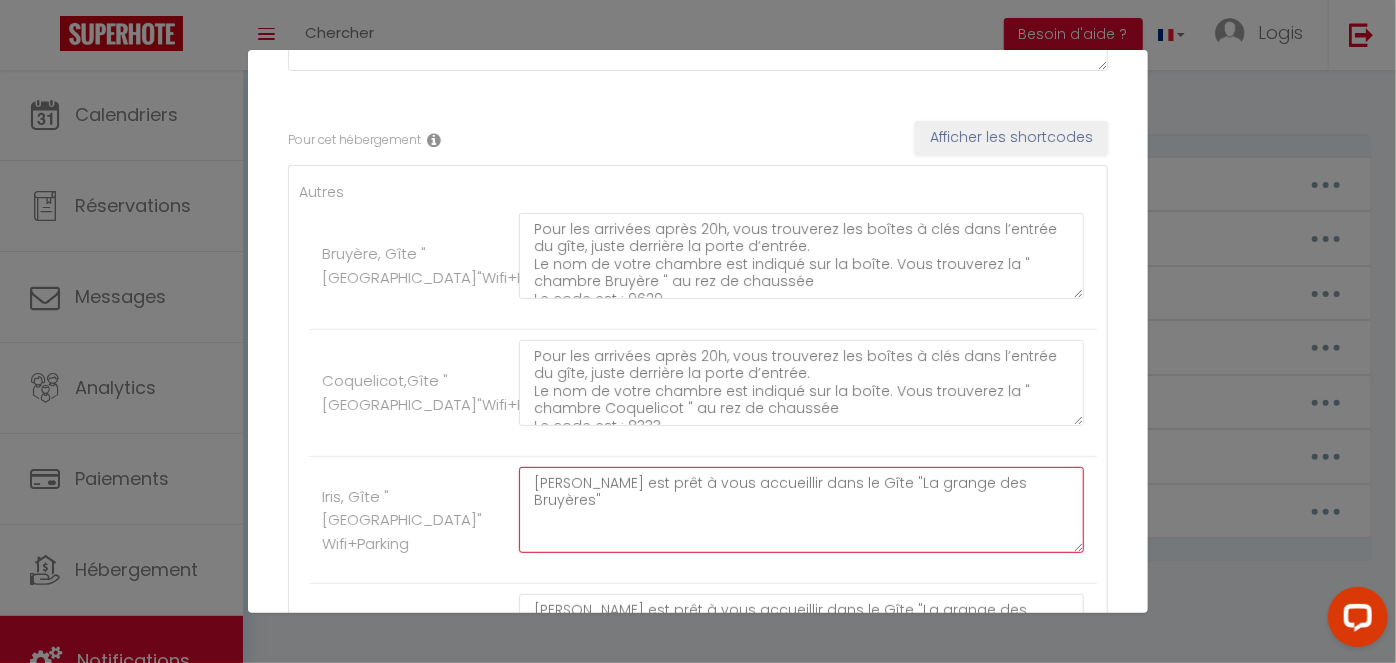 paste on "Pour les arrivées après 20h, vous trouverez les boîtes à clés dans l’entrée du gîte, juste derrière la porte d’entrée.
Le nom de votre chambre est indiqué sur la boîte. Vous trouverez la " chambre Bruyère " au rez de chaussée
Le code est : 9629" 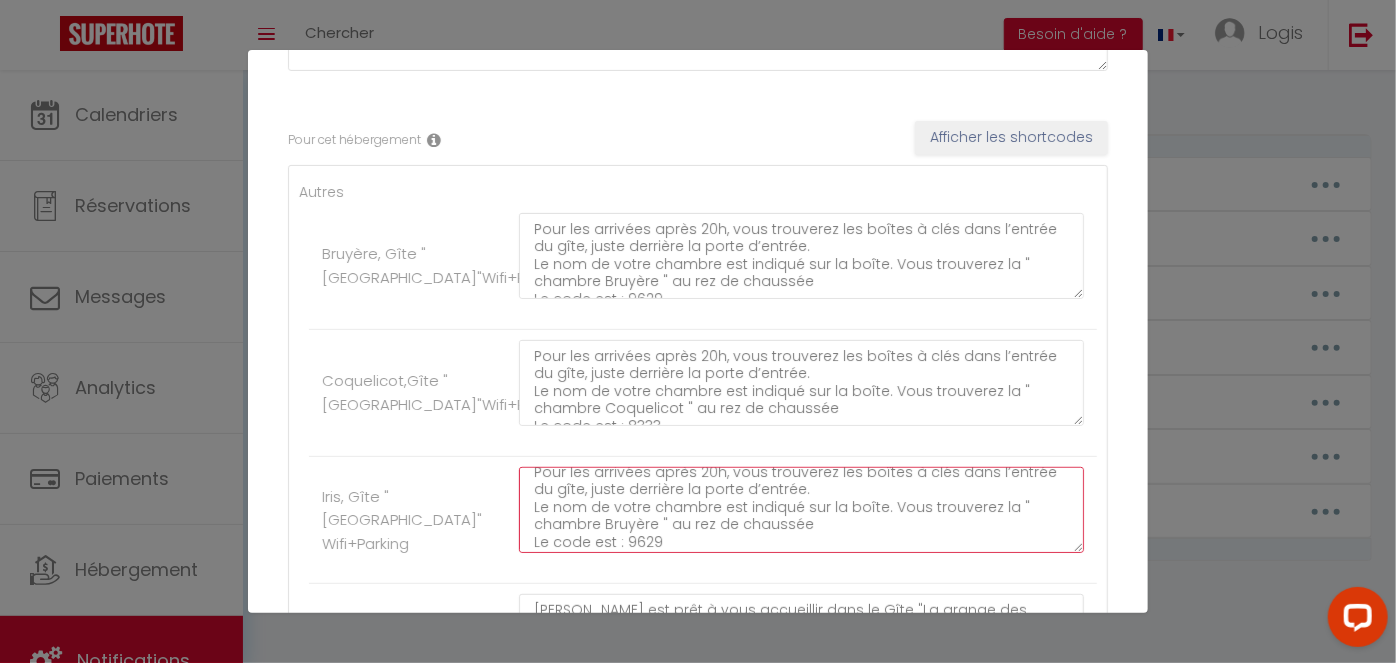 scroll, scrollTop: 0, scrollLeft: 0, axis: both 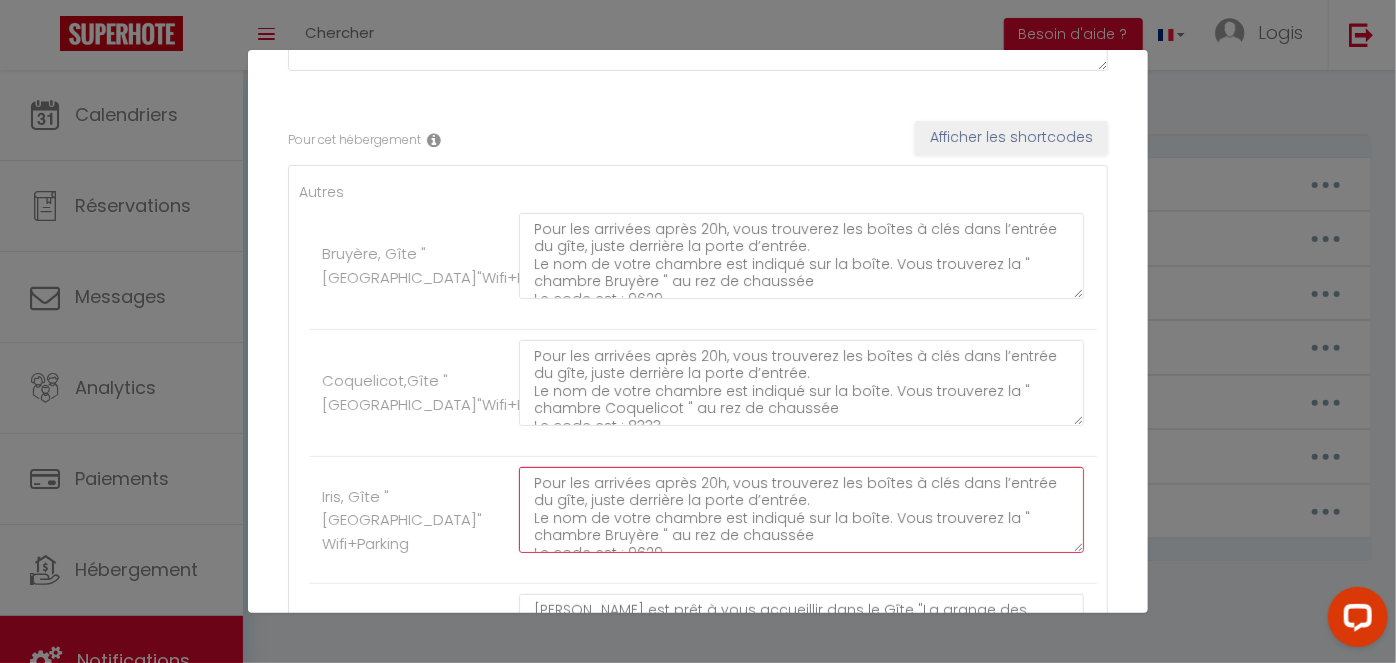 click on "Pour les arrivées après 20h, vous trouverez les boîtes à clés dans l’entrée du gîte, juste derrière la porte d’entrée.
Le nom de votre chambre est indiqué sur la boîte. Vous trouverez la " chambre Bruyère " au rez de chaussée
Le code est : 9629" at bounding box center (801, 510) 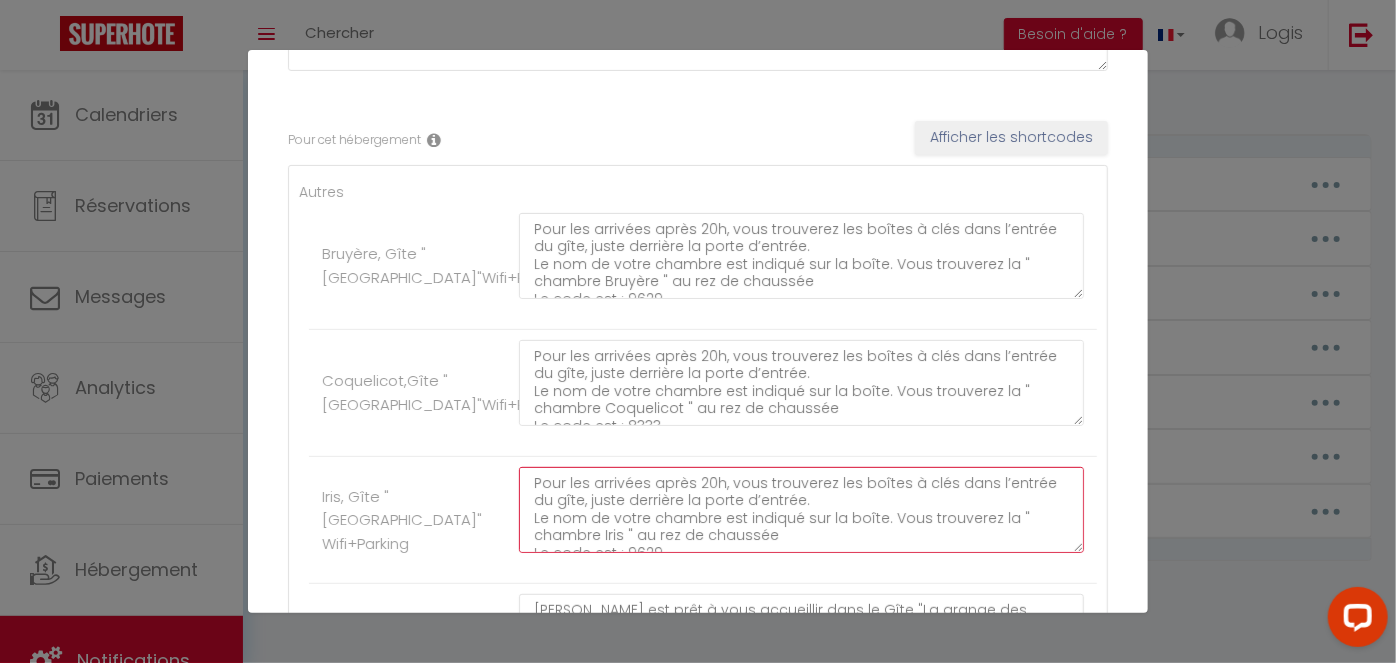 click on "Pour les arrivées après 20h, vous trouverez les boîtes à clés dans l’entrée du gîte, juste derrière la porte d’entrée.
Le nom de votre chambre est indiqué sur la boîte. Vous trouverez la " chambre Iris " au rez de chaussée
Le code est : 9629" at bounding box center (801, 510) 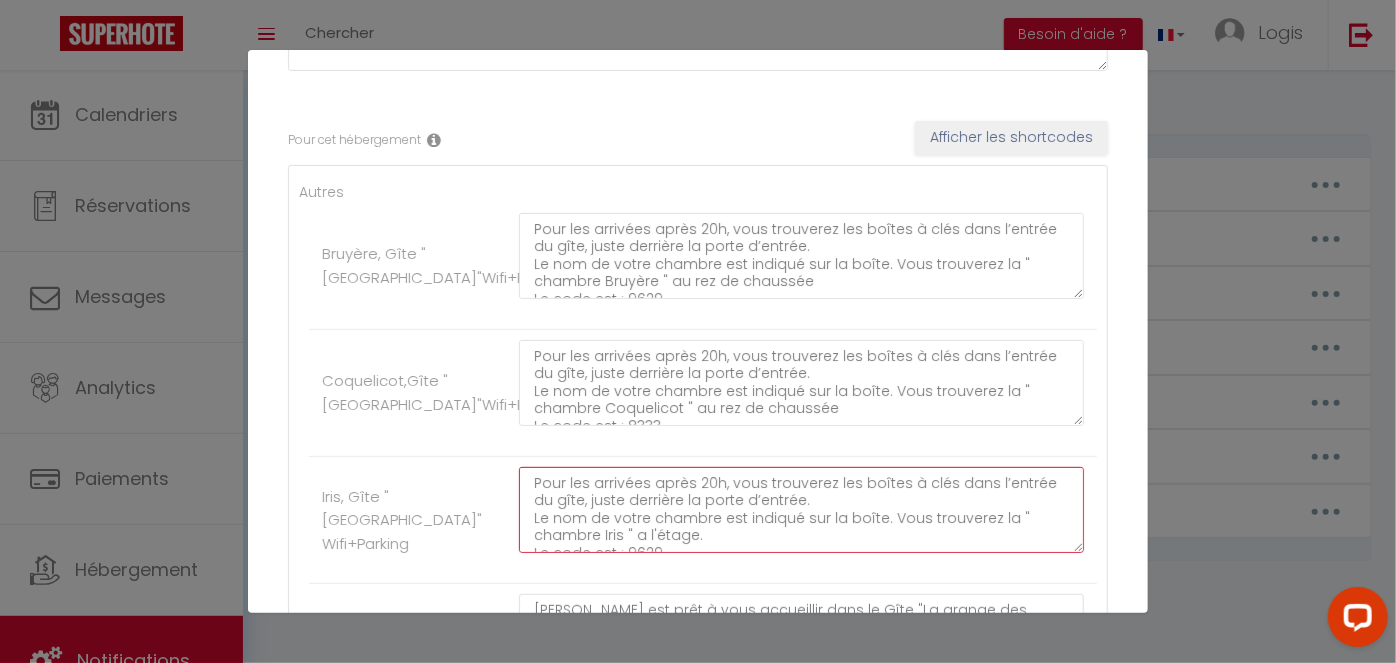 scroll, scrollTop: 17, scrollLeft: 0, axis: vertical 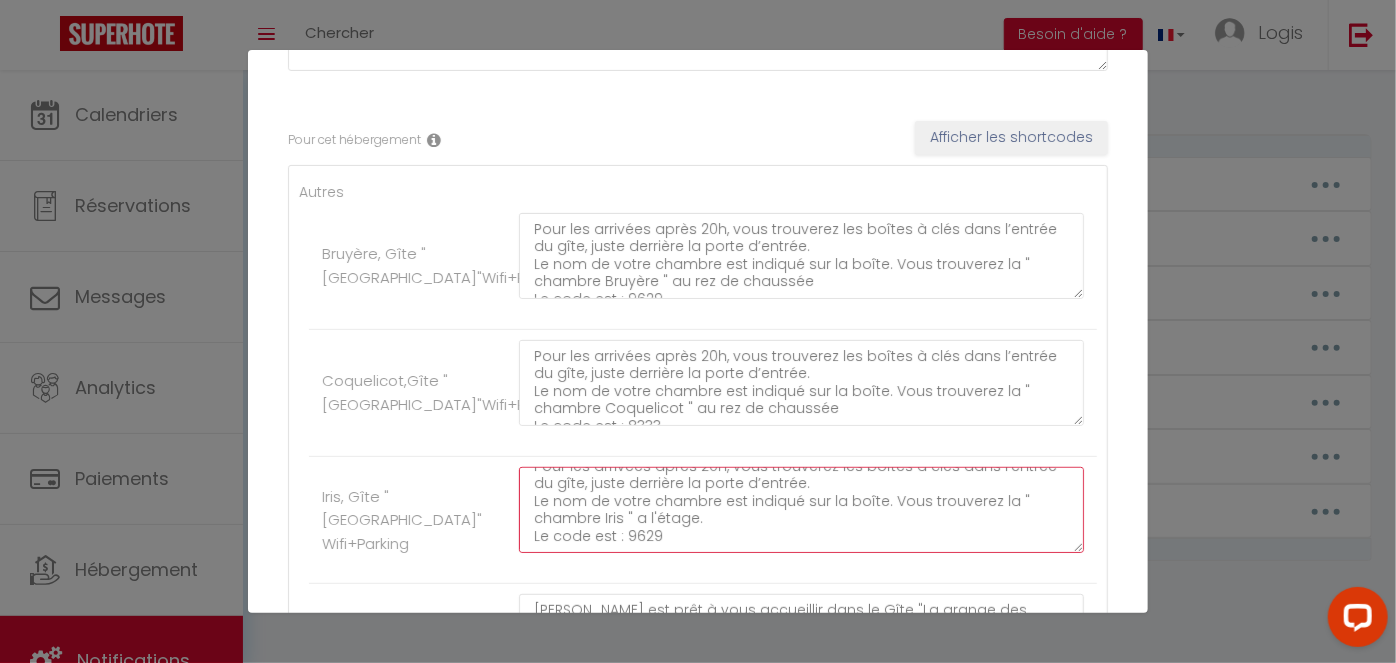 click on "Pour les arrivées après 20h, vous trouverez les boîtes à clés dans l’entrée du gîte, juste derrière la porte d’entrée.
Le nom de votre chambre est indiqué sur la boîte. Vous trouverez la " chambre Iris " a l'étage.
Le code est : 9629" at bounding box center (801, 510) 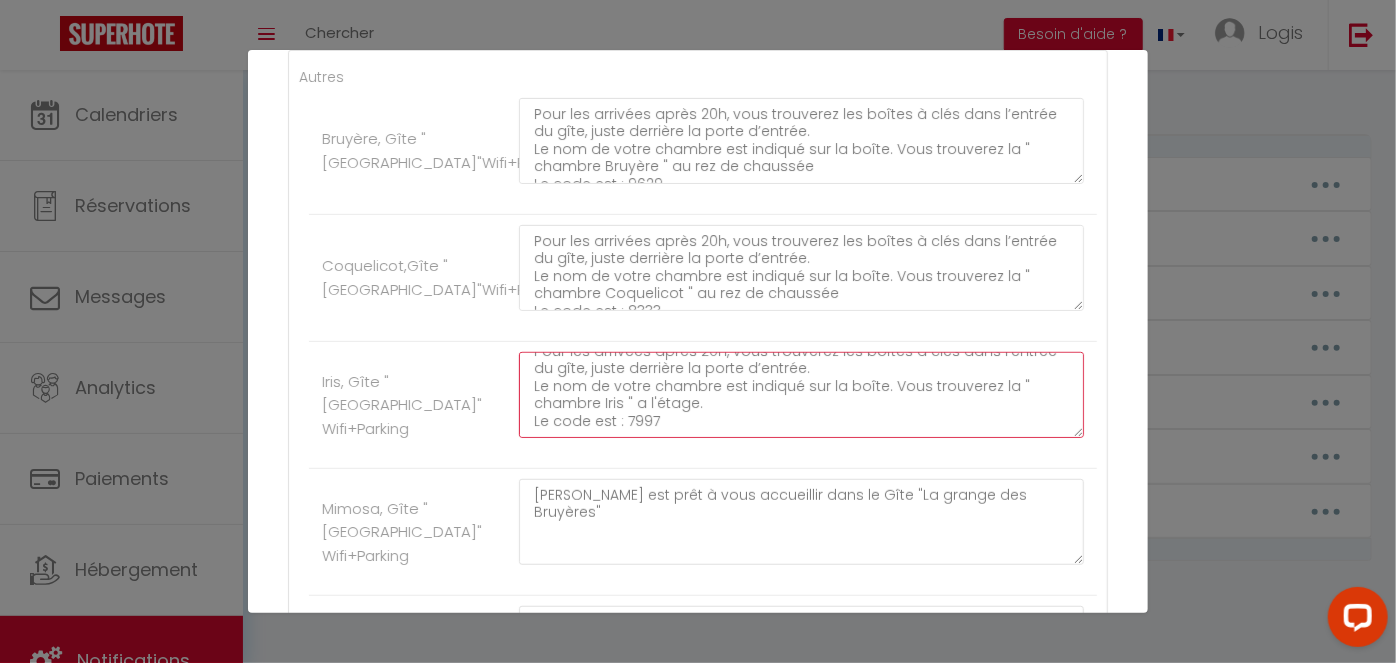 scroll, scrollTop: 410, scrollLeft: 0, axis: vertical 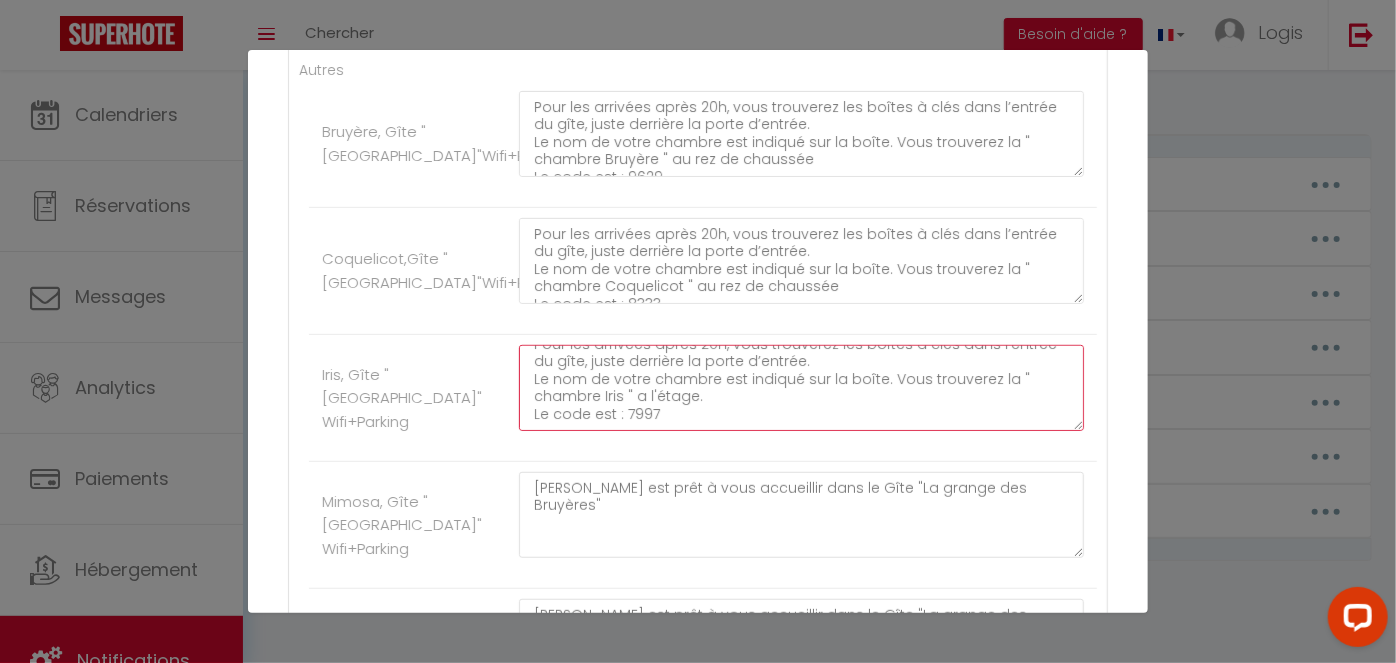 type on "Pour les arrivées après 20h, vous trouverez les boîtes à clés dans l’entrée du gîte, juste derrière la porte d’entrée.
Le nom de votre chambre est indiqué sur la boîte. Vous trouverez la " chambre Iris " a l'étage.
Le code est : 7997" 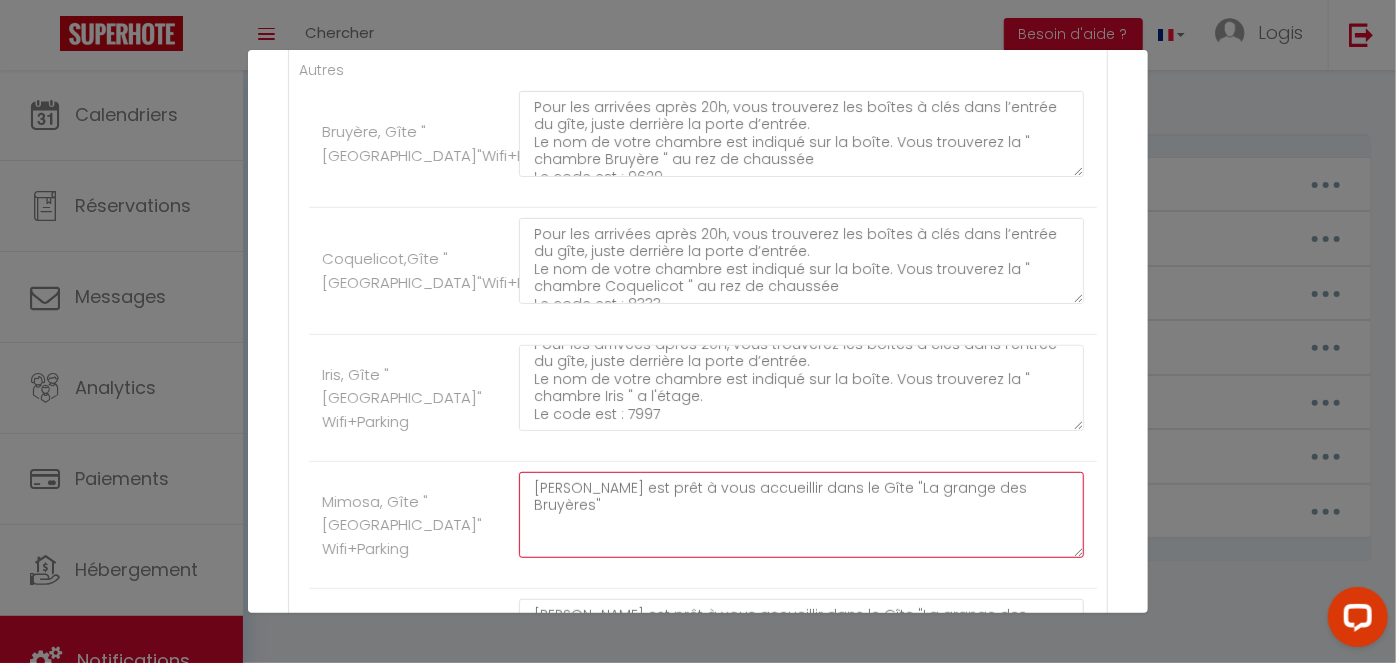 drag, startPoint x: 1059, startPoint y: 490, endPoint x: 441, endPoint y: 521, distance: 618.77704 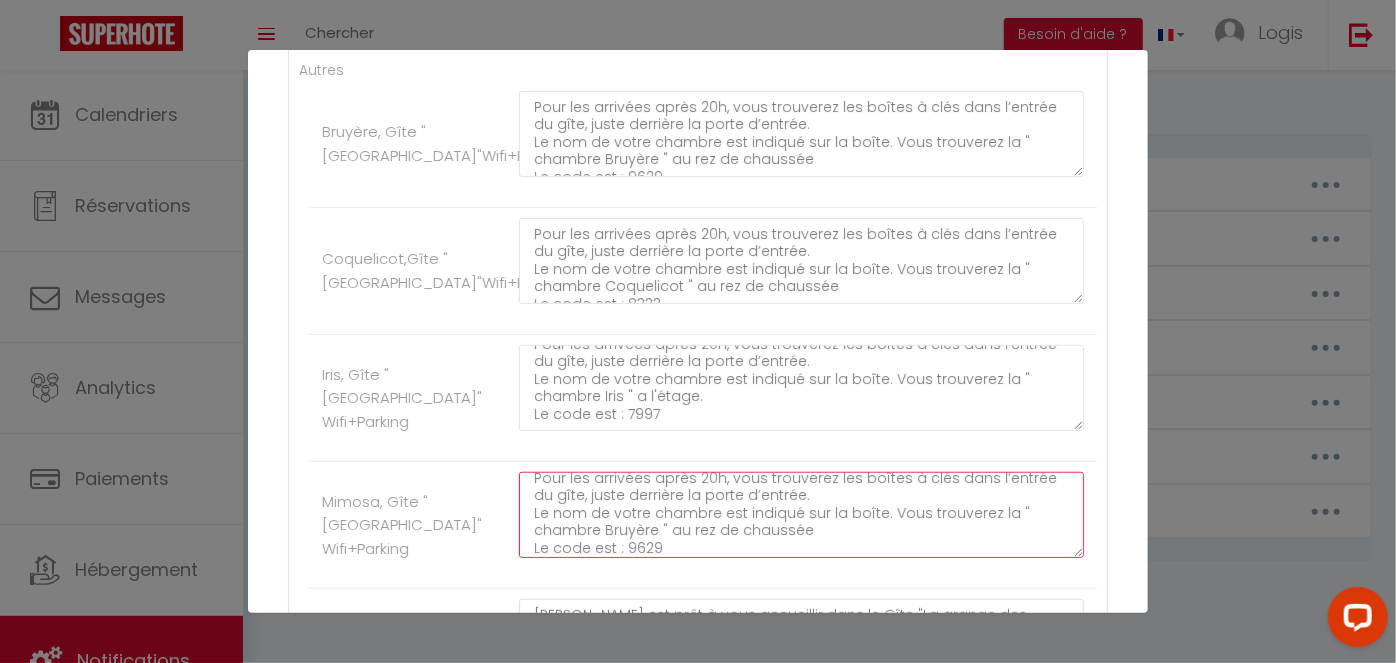 scroll, scrollTop: 17, scrollLeft: 0, axis: vertical 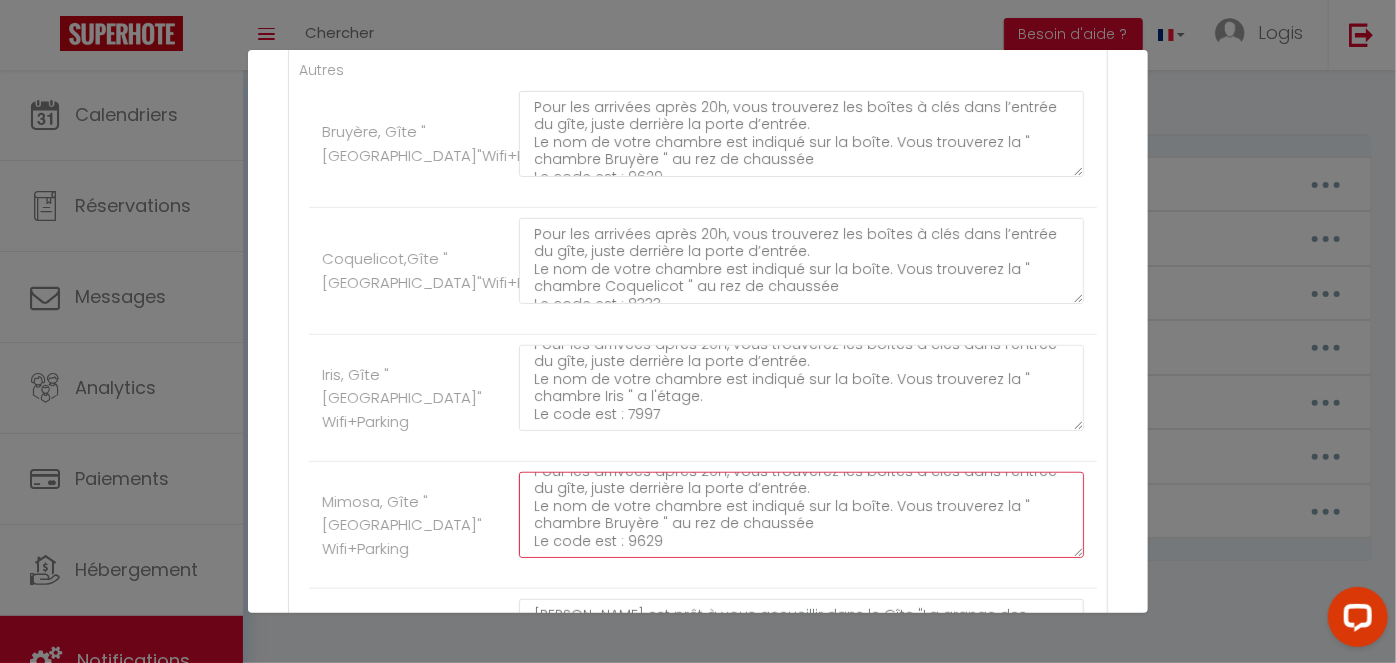 click on "Pour les arrivées après 20h, vous trouverez les boîtes à clés dans l’entrée du gîte, juste derrière la porte d’entrée.
Le nom de votre chambre est indiqué sur la boîte. Vous trouverez la " chambre Bruyère " au rez de chaussée
Le code est : 9629" at bounding box center [801, 515] 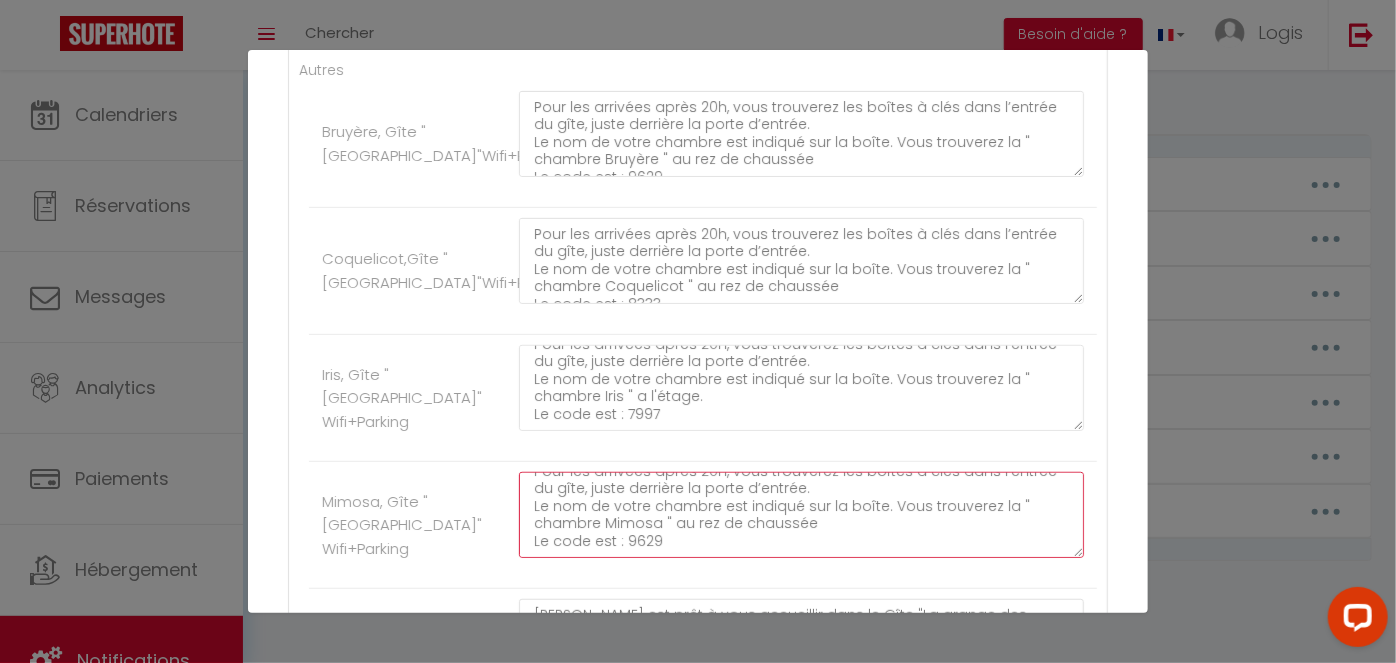 click on "Pour les arrivées après 20h, vous trouverez les boîtes à clés dans l’entrée du gîte, juste derrière la porte d’entrée.
Le nom de votre chambre est indiqué sur la boîte. Vous trouverez la " chambre Mimosa " au rez de chaussée
Le code est : 9629" at bounding box center (801, 515) 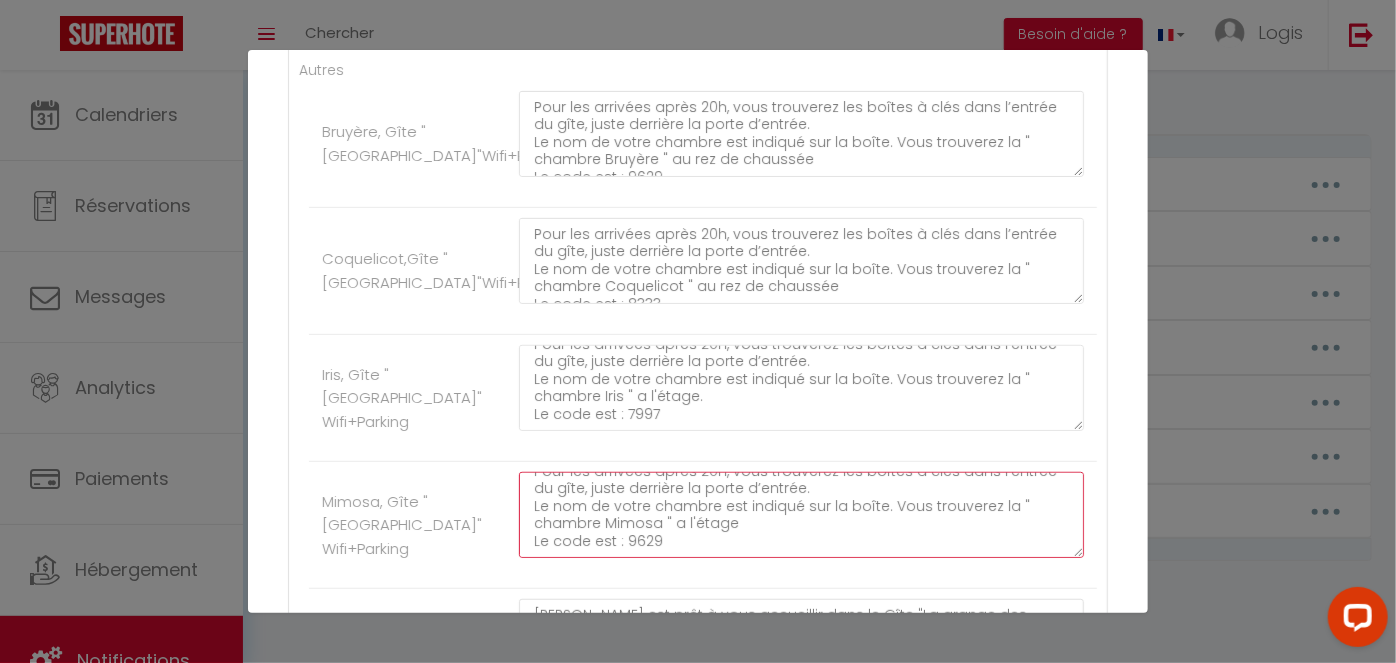 click on "Pour les arrivées après 20h, vous trouverez les boîtes à clés dans l’entrée du gîte, juste derrière la porte d’entrée.
Le nom de votre chambre est indiqué sur la boîte. Vous trouverez la " chambre Mimosa " a l'étage
Le code est : 9629" at bounding box center [801, 515] 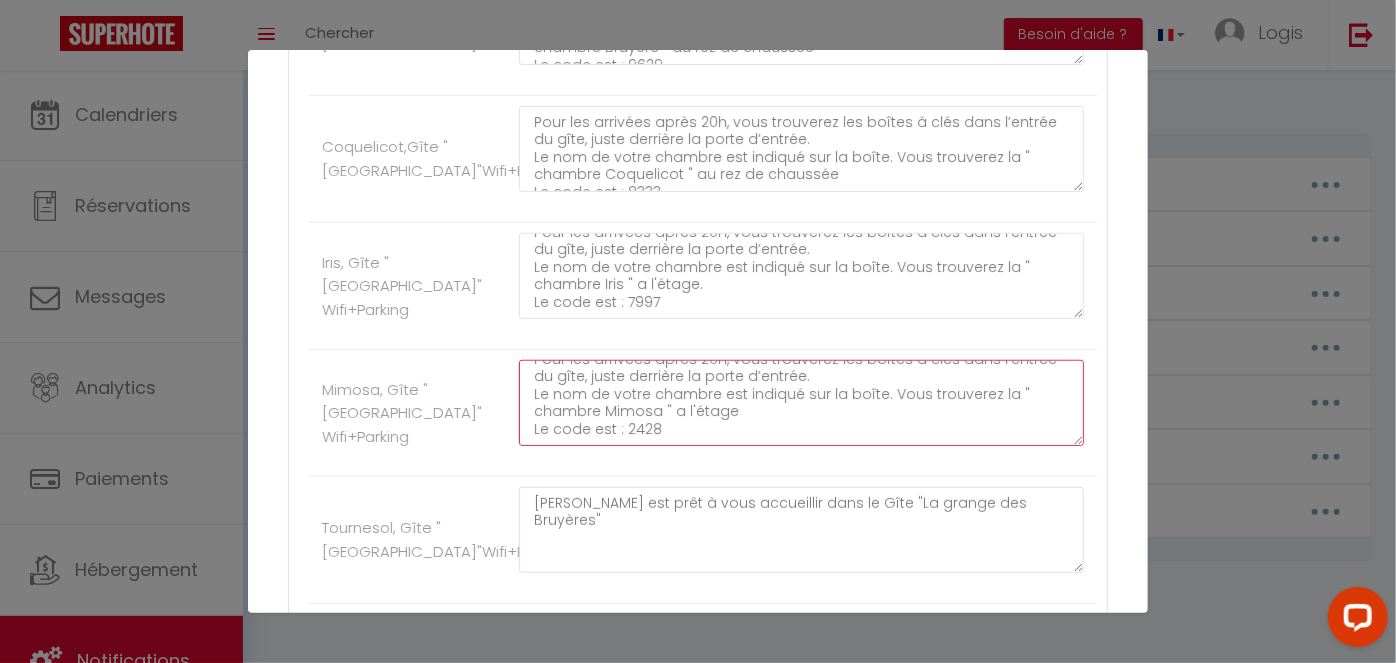 scroll, scrollTop: 522, scrollLeft: 0, axis: vertical 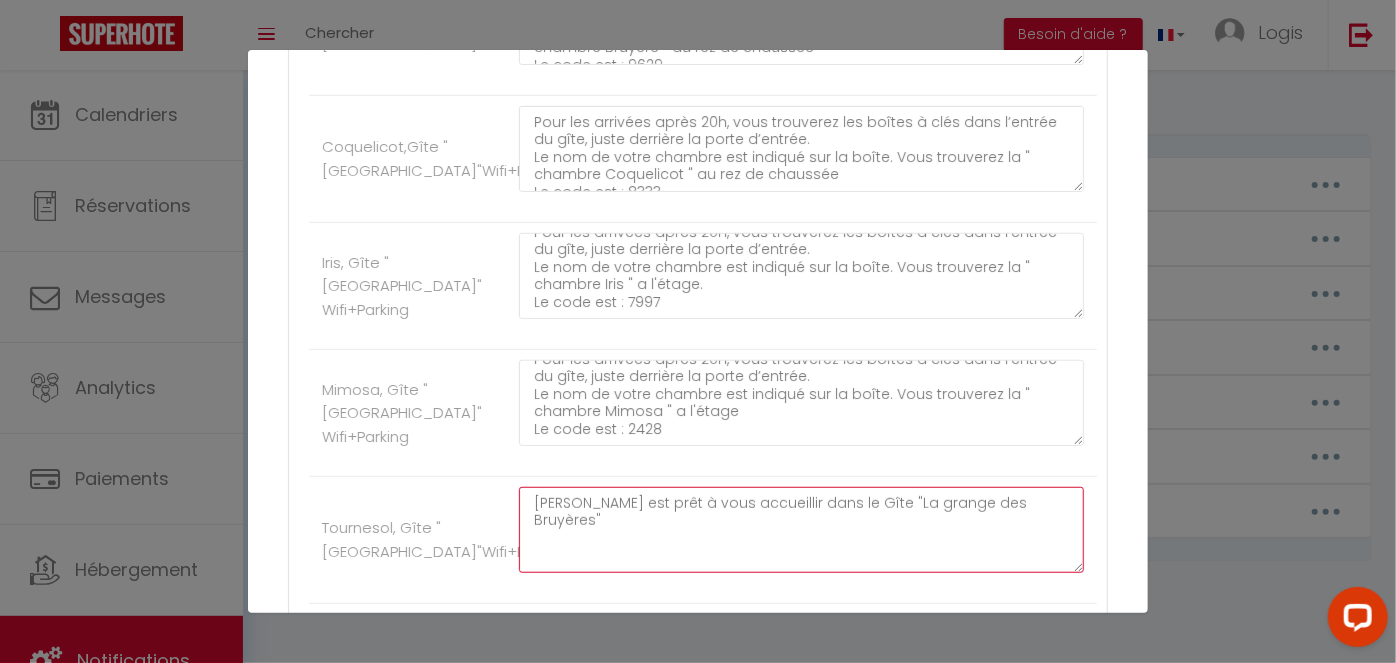drag, startPoint x: 1054, startPoint y: 502, endPoint x: 405, endPoint y: 511, distance: 649.0624 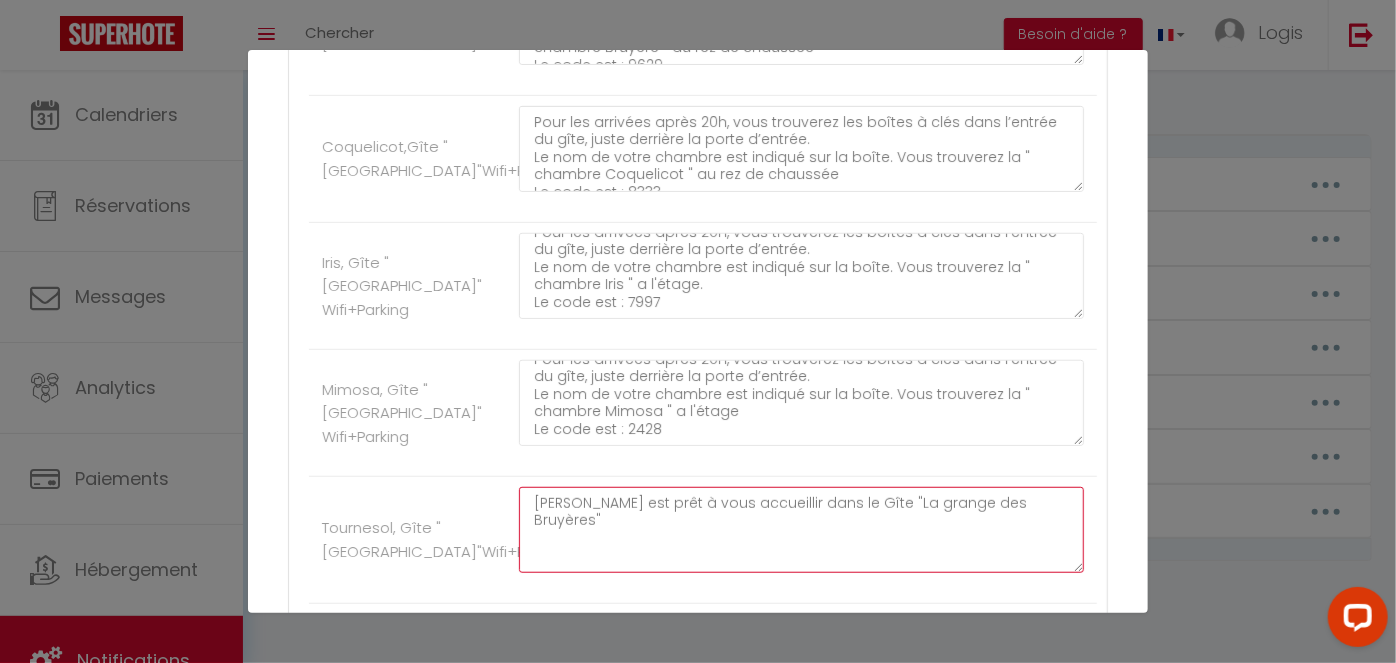 paste on "Pour les arrivées après 20h, vous trouverez les boîtes à clés dans l’entrée du gîte, juste derrière la porte d’entrée.
Le nom de votre chambre est indiqué sur la boîte. Vous trouverez la " chambre Bruyère " au rez de chaussée
Le code est : 9629" 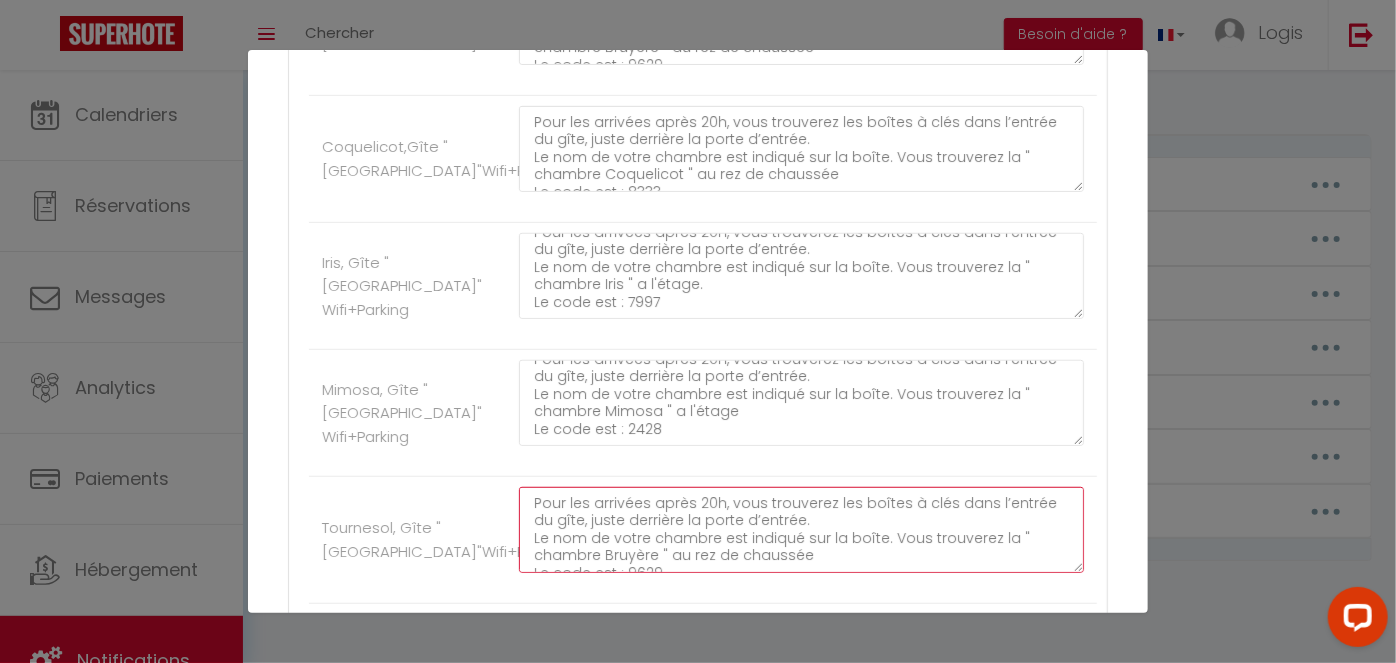 scroll, scrollTop: 11, scrollLeft: 0, axis: vertical 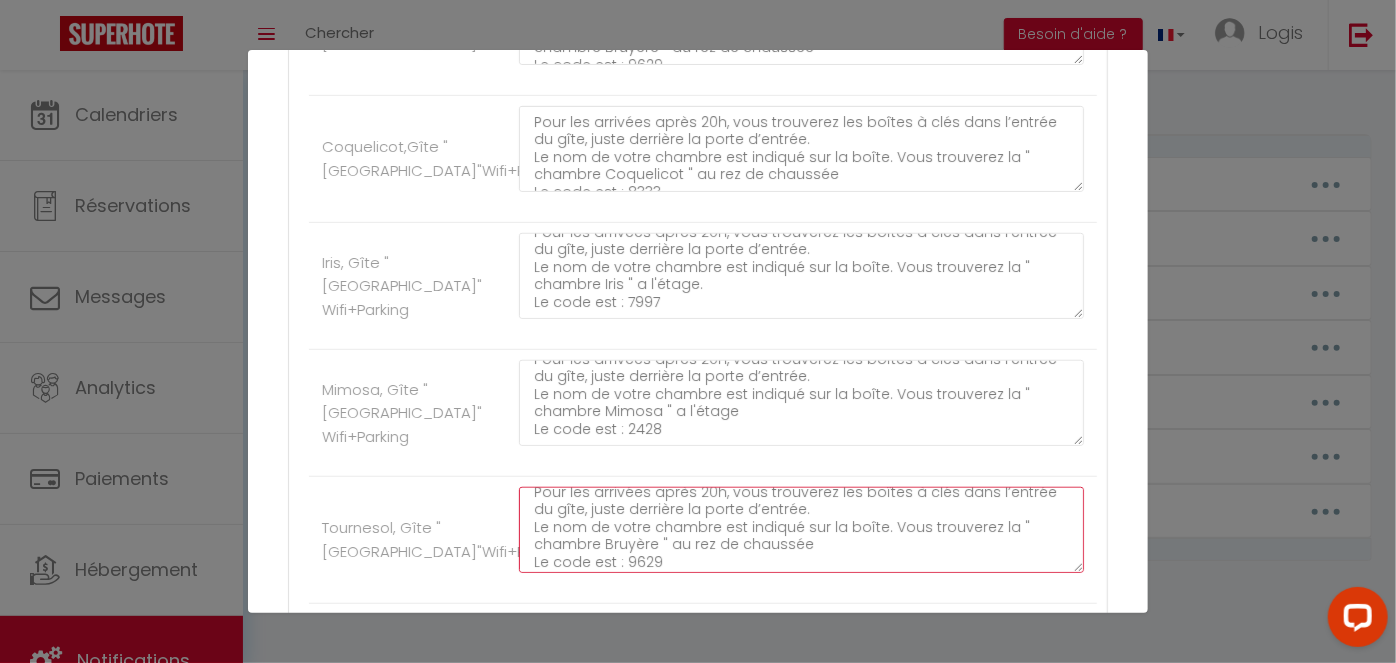 click on "Pour les arrivées après 20h, vous trouverez les boîtes à clés dans l’entrée du gîte, juste derrière la porte d’entrée.
Le nom de votre chambre est indiqué sur la boîte. Vous trouverez la " chambre Bruyère " au rez de chaussée
Le code est : 9629" at bounding box center [801, 530] 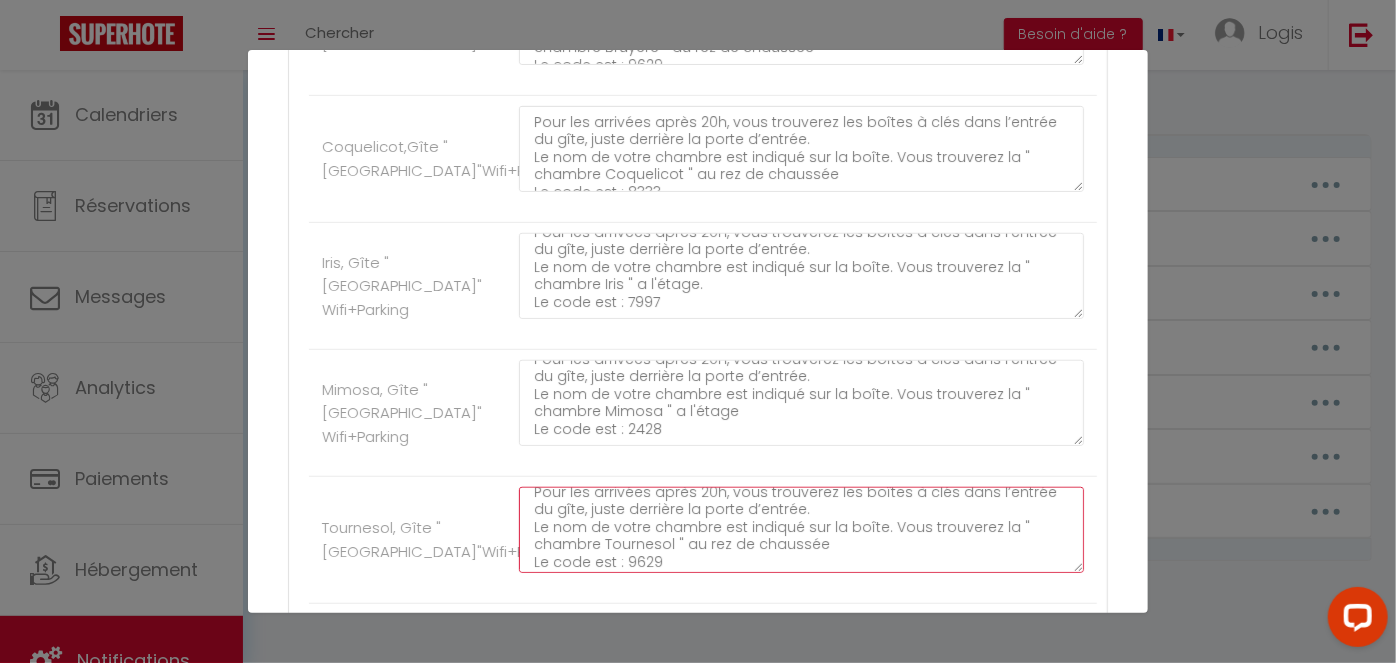 click on "Pour les arrivées après 20h, vous trouverez les boîtes à clés dans l’entrée du gîte, juste derrière la porte d’entrée.
Le nom de votre chambre est indiqué sur la boîte. Vous trouverez la " chambre Tournesol " au rez de chaussée
Le code est : 9629" at bounding box center [801, 530] 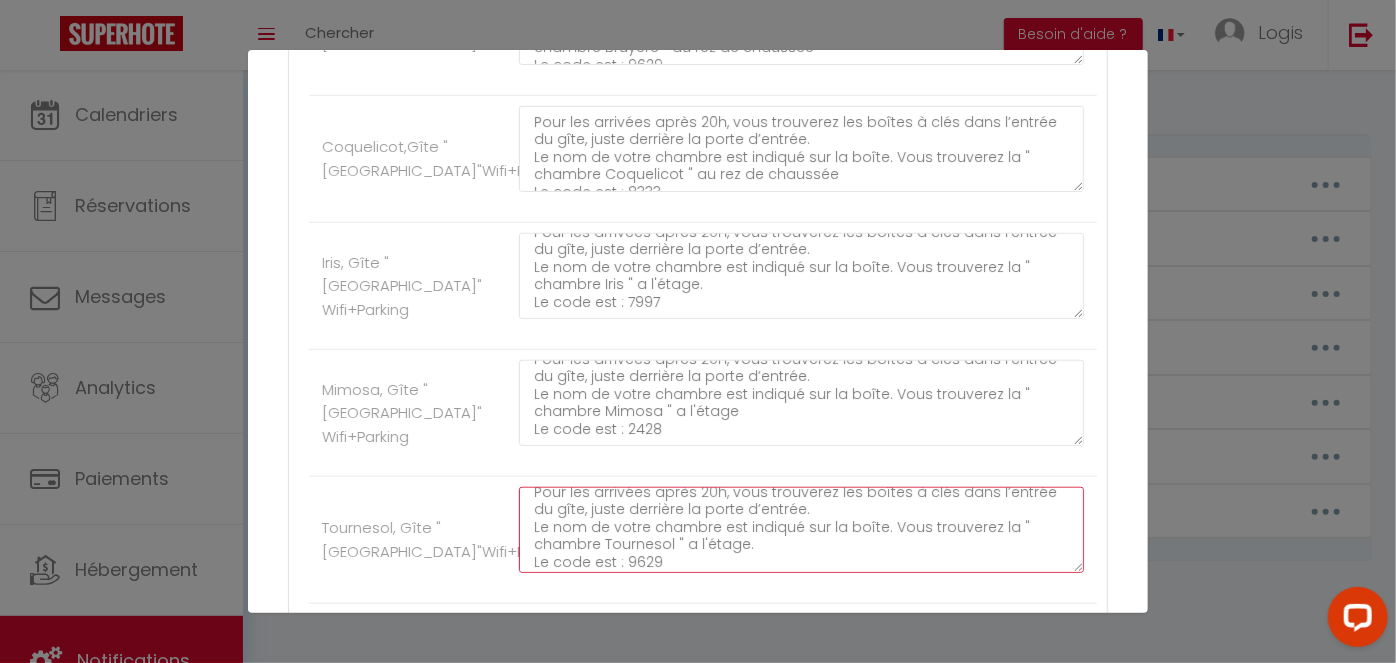 click on "Pour les arrivées après 20h, vous trouverez les boîtes à clés dans l’entrée du gîte, juste derrière la porte d’entrée.
Le nom de votre chambre est indiqué sur la boîte. Vous trouverez la " chambre Tournesol " a l'étage.
Le code est : 9629" at bounding box center (801, 530) 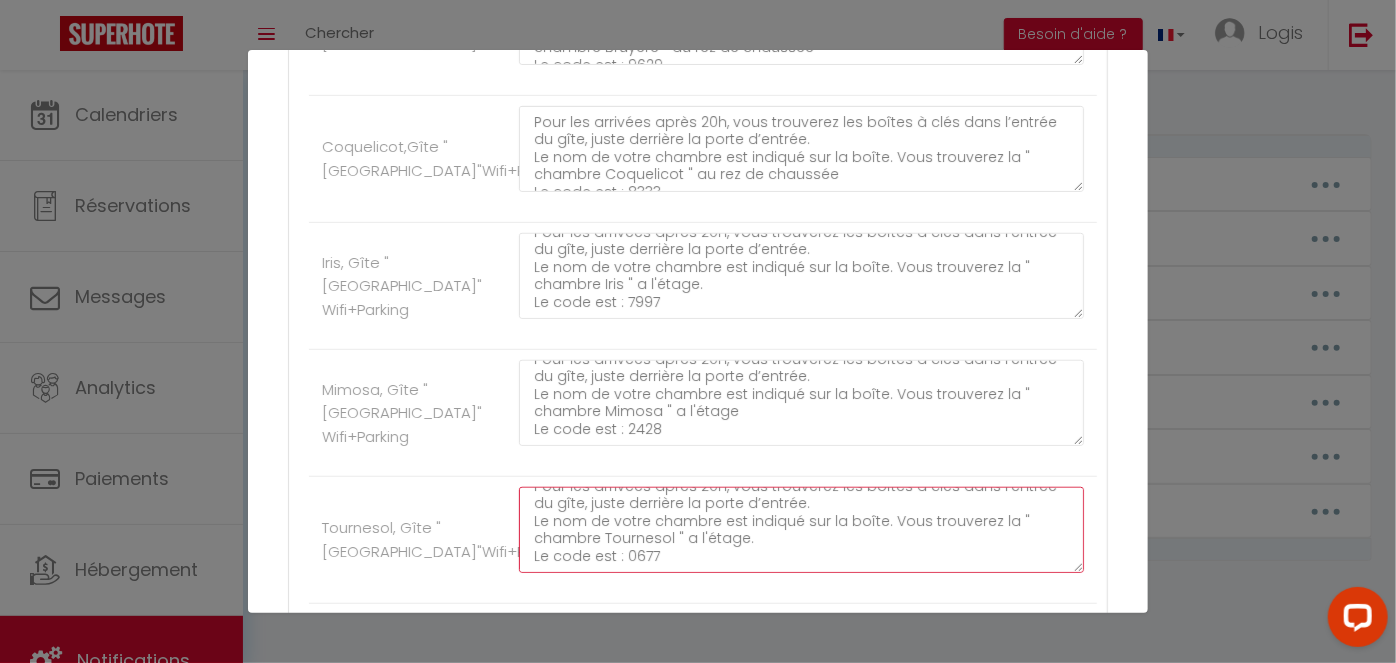 scroll, scrollTop: 17, scrollLeft: 0, axis: vertical 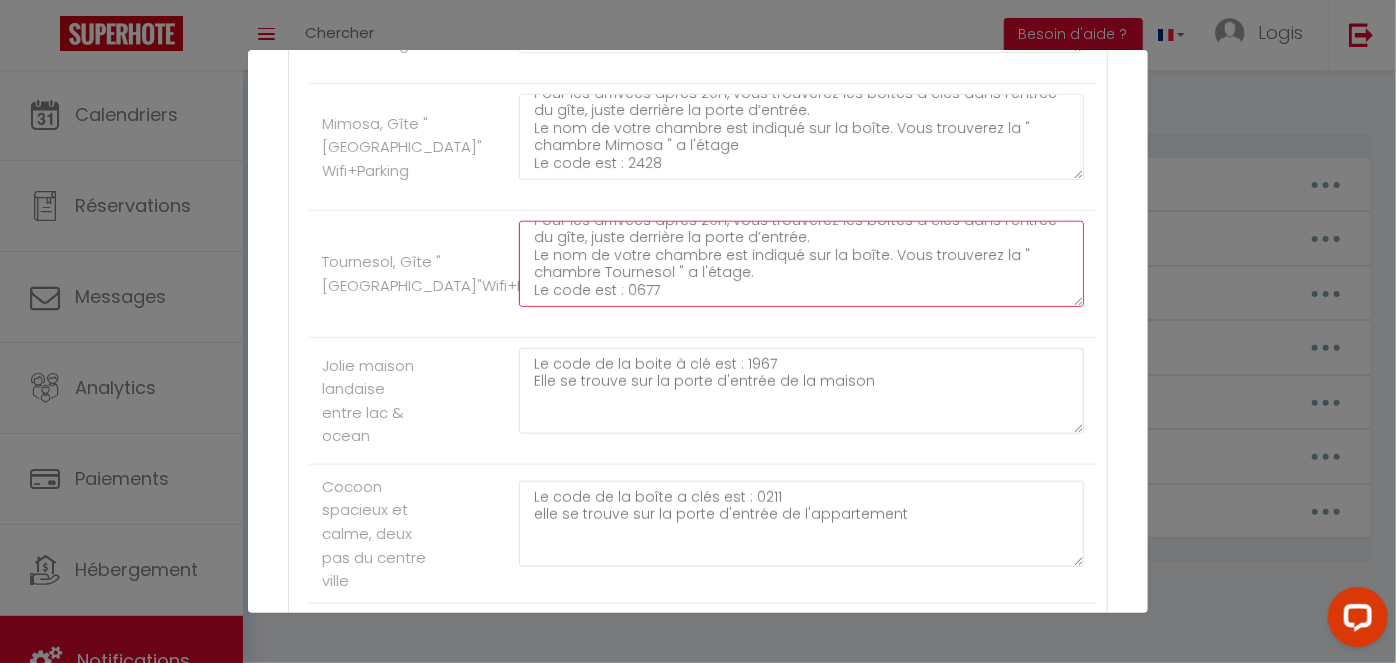 type on "Pour les arrivées après 20h, vous trouverez les boîtes à clés dans l’entrée du gîte, juste derrière la porte d’entrée.
Le nom de votre chambre est indiqué sur la boîte. Vous trouverez la " chambre Tournesol " a l'étage.
Le code est : 0677" 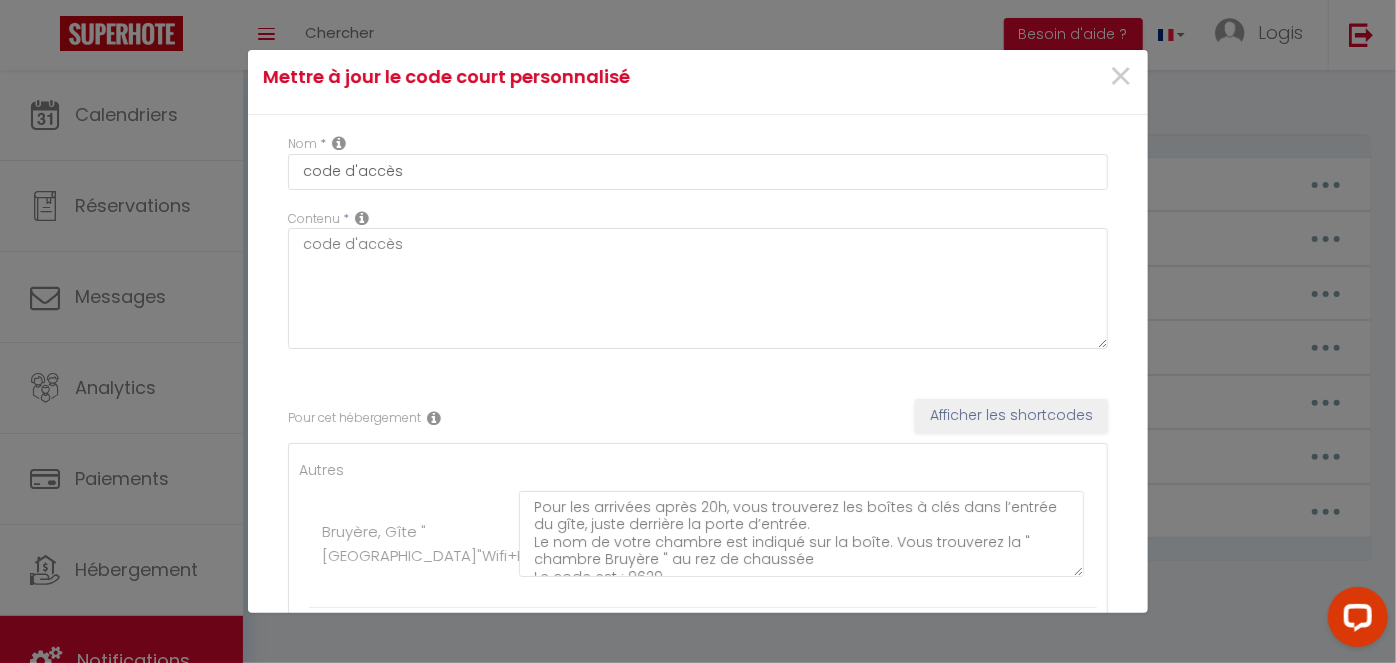 scroll, scrollTop: 170, scrollLeft: 0, axis: vertical 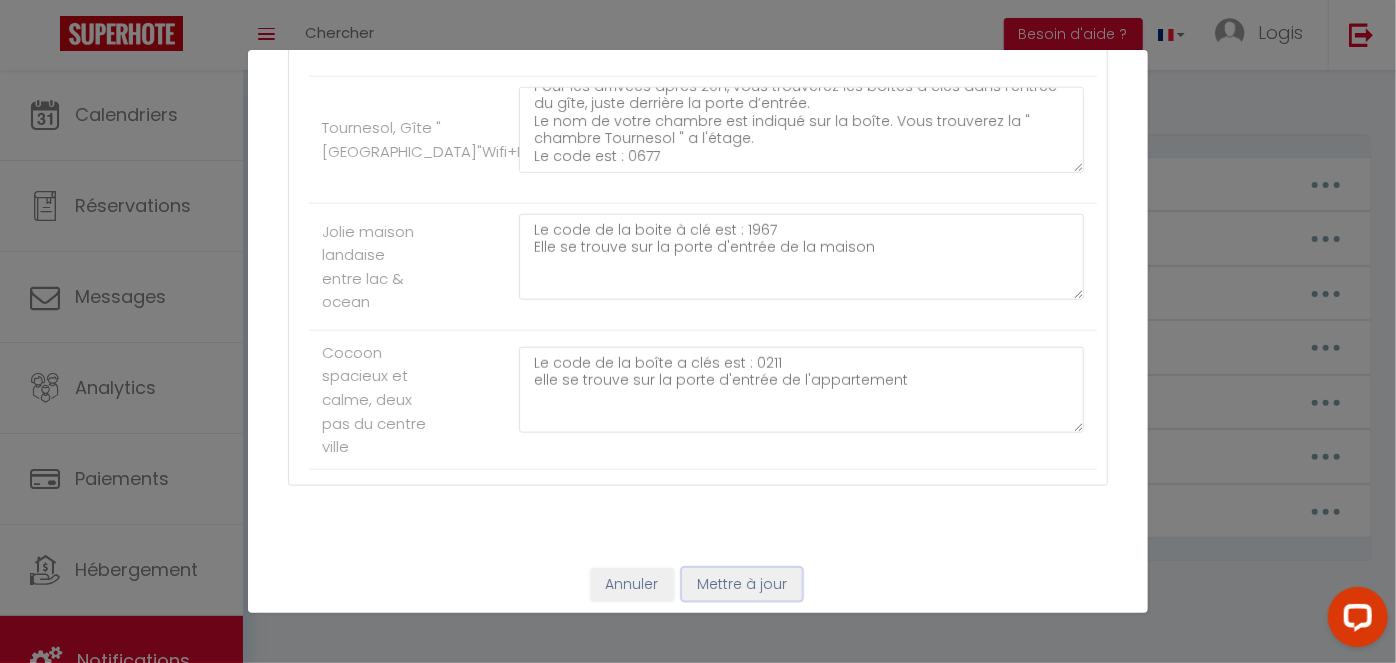 click on "Mettre à jour" at bounding box center [742, 585] 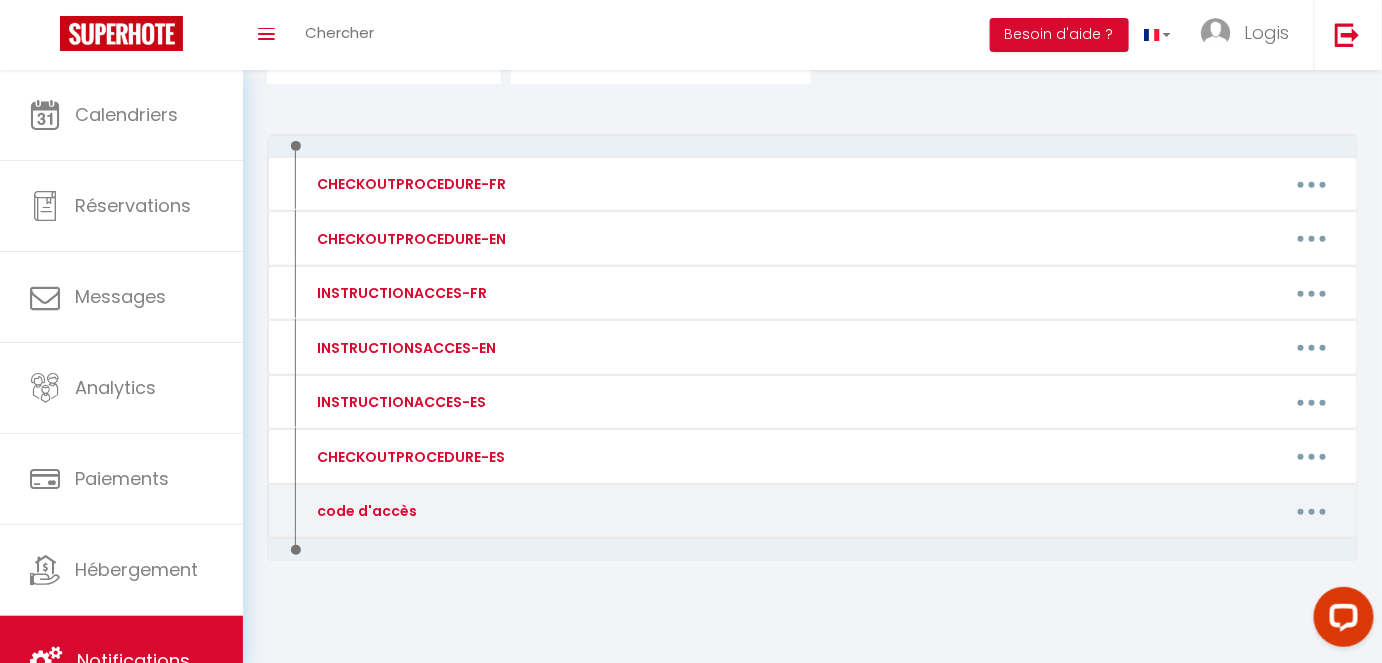 click at bounding box center (1312, 511) 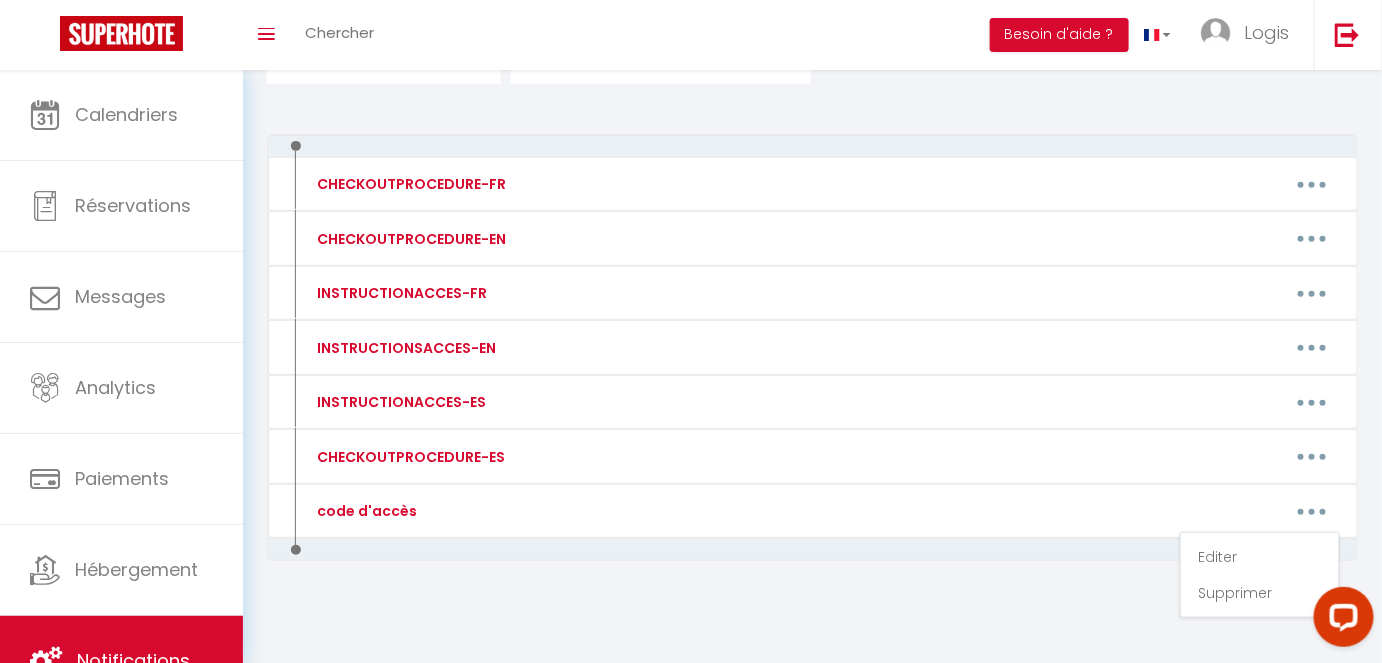 click on "CHECKOUTPROCEDURE-FR     Editer   Supprimer   CHECKOUTPROCEDURE-EN     Editer   Supprimer   INSTRUCTIONACCES-FR     Editer   Supprimer   INSTRUCTIONSACCES-EN     Editer   Supprimer   INSTRUCTIONACCES-ES     Editer   Supprimer   CHECKOUTPROCEDURE-ES     Editer   Supprimer   code d'accès     Editer   Supprimer" at bounding box center (812, 390) 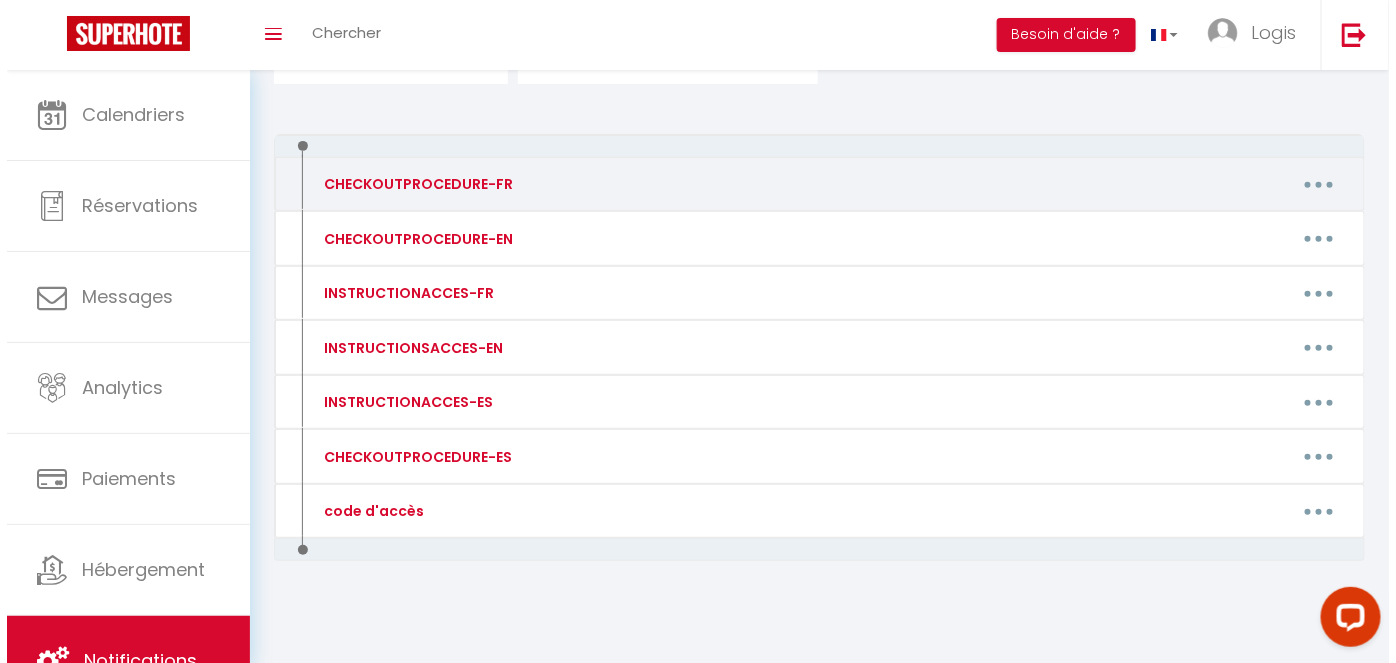 scroll, scrollTop: 0, scrollLeft: 0, axis: both 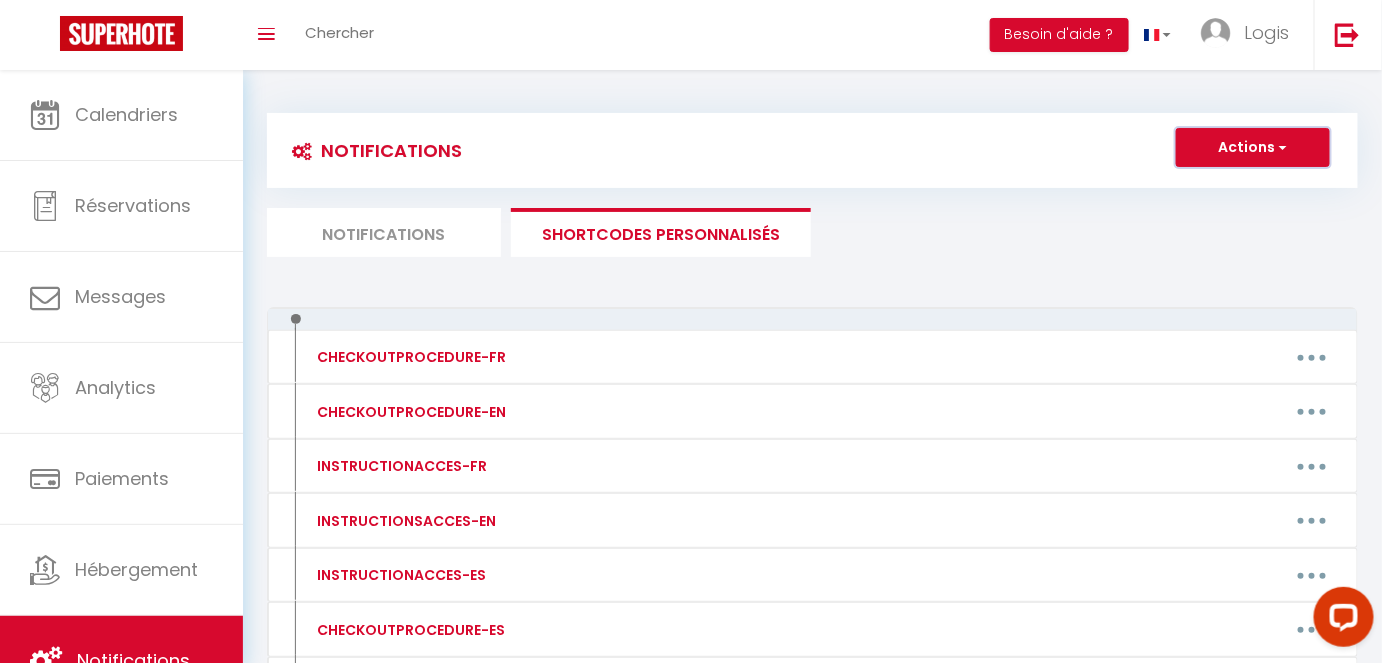 click at bounding box center [1281, 147] 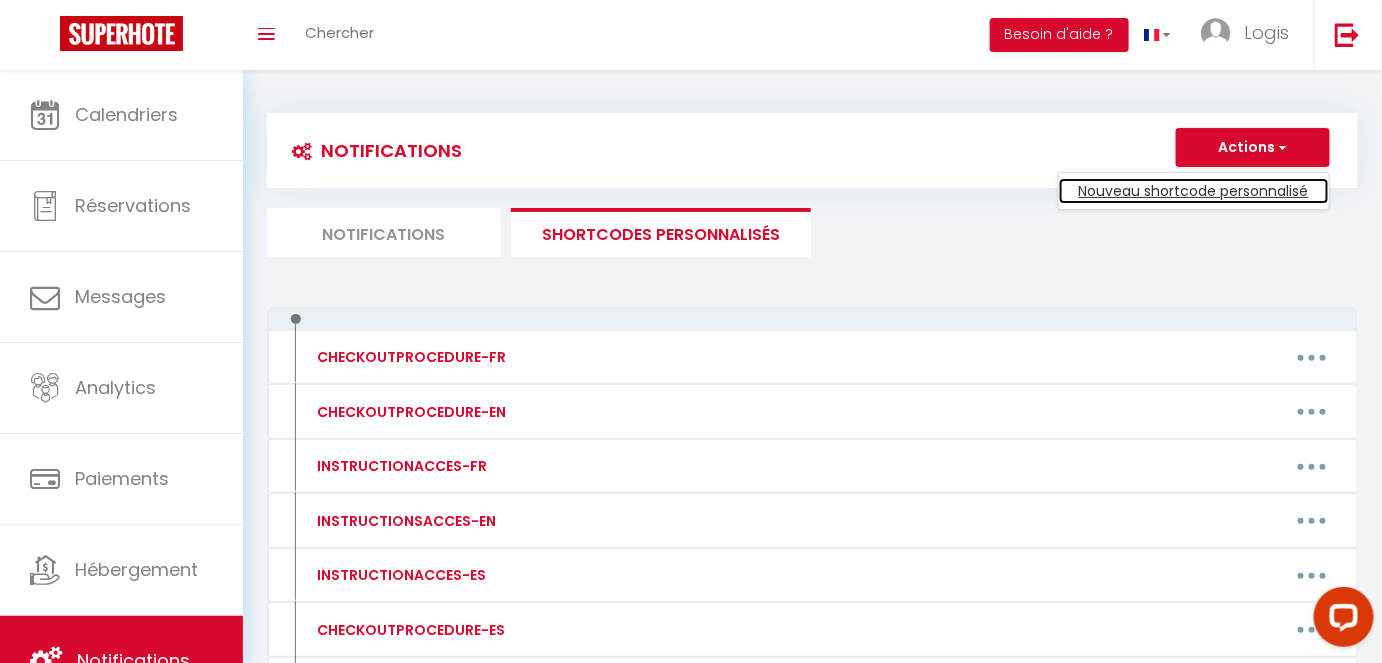 click on "Nouveau shortcode personnalisé" at bounding box center (1194, 191) 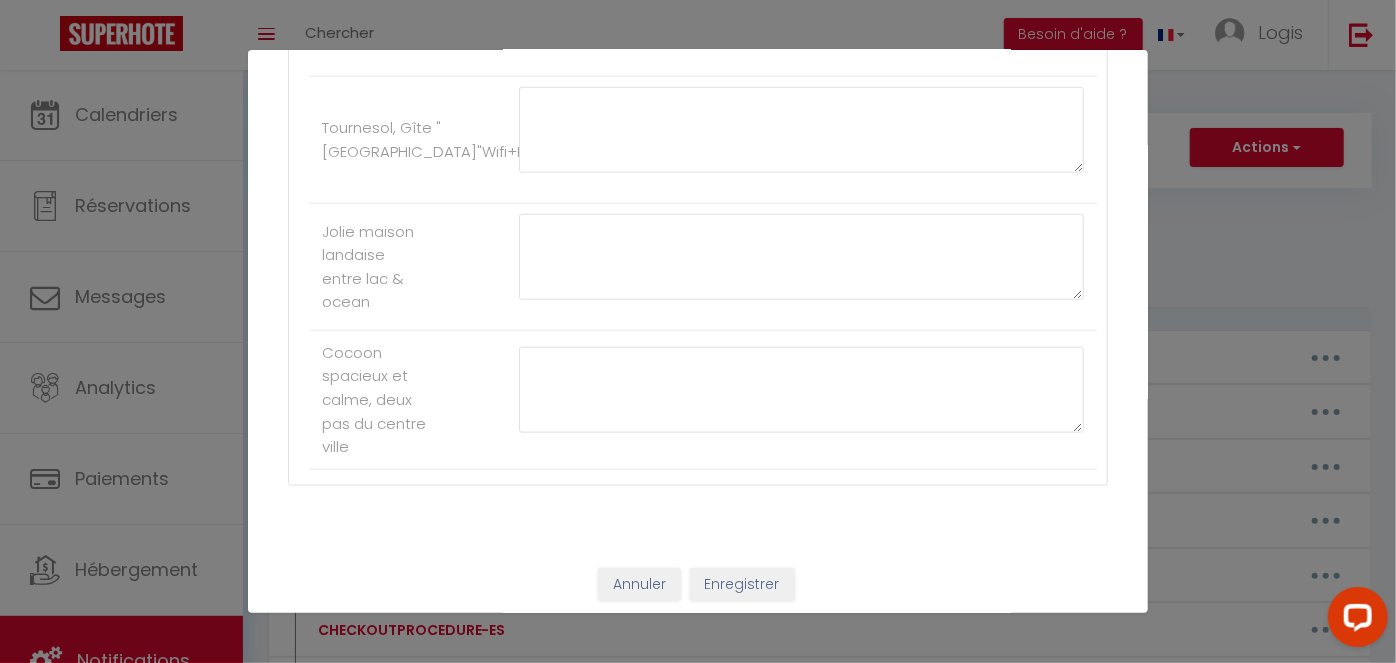 scroll, scrollTop: 0, scrollLeft: 0, axis: both 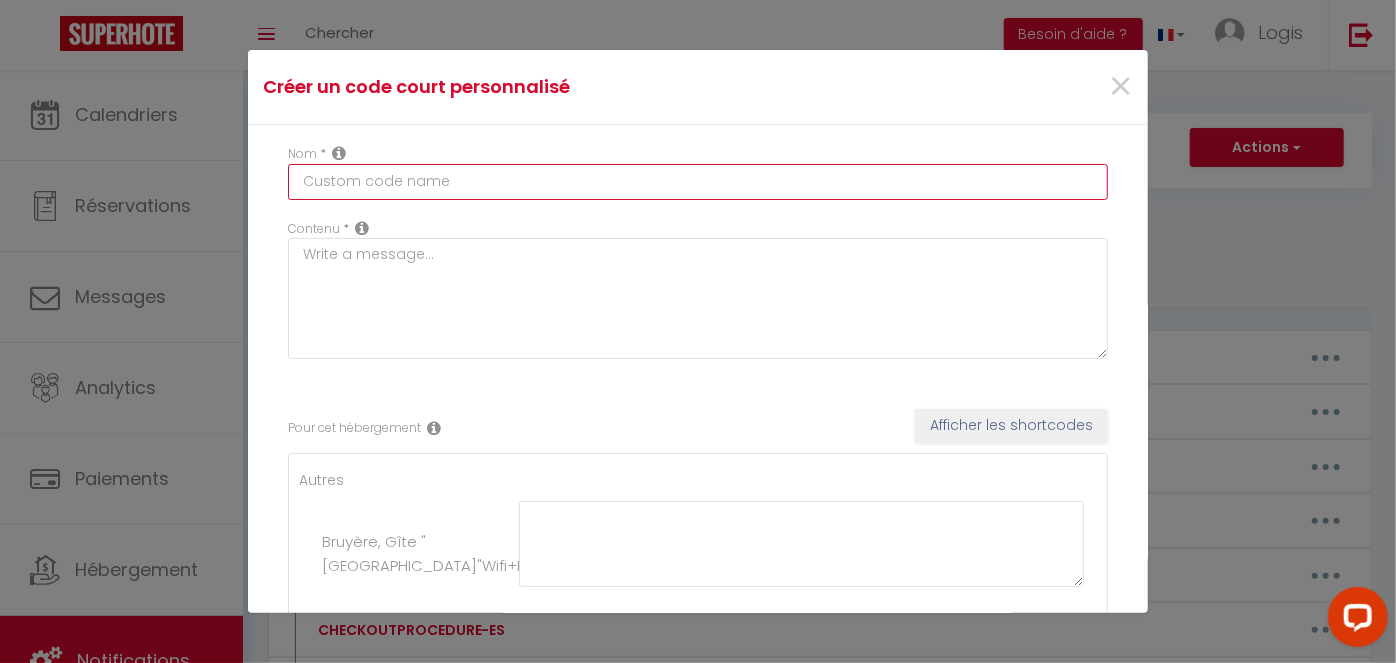 click at bounding box center (698, 182) 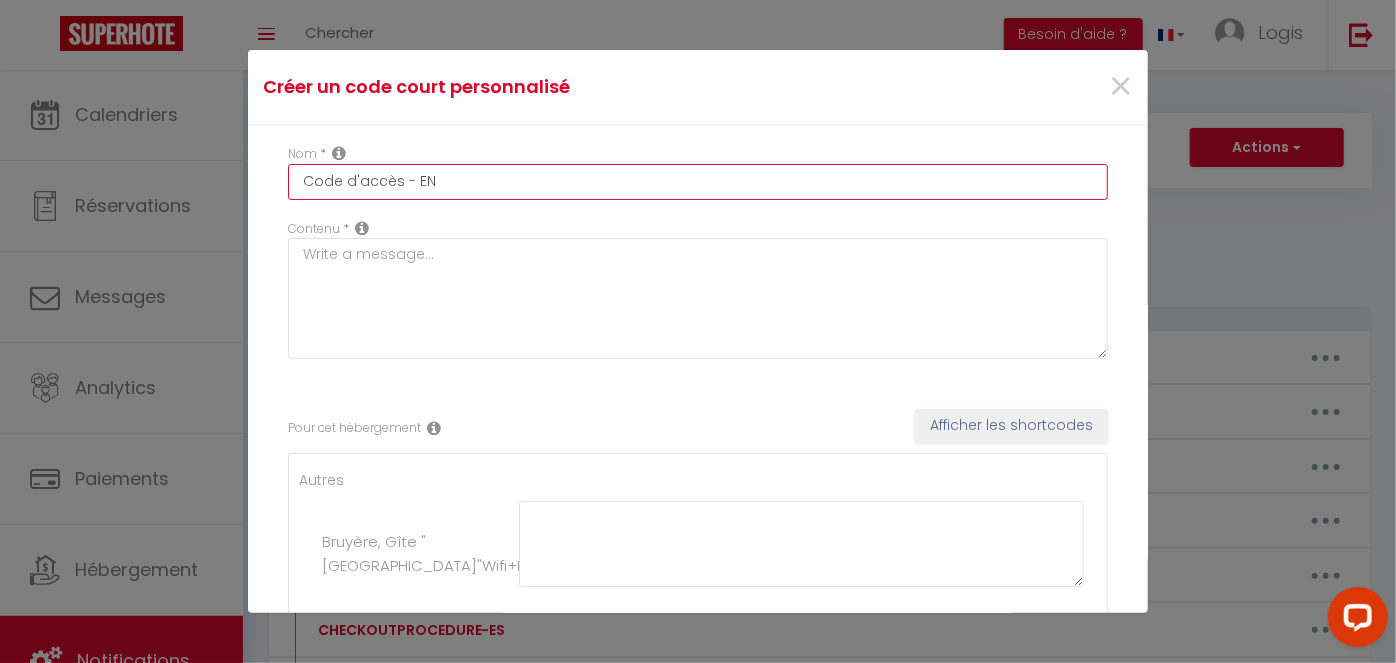 drag, startPoint x: 503, startPoint y: 179, endPoint x: 247, endPoint y: 192, distance: 256.32986 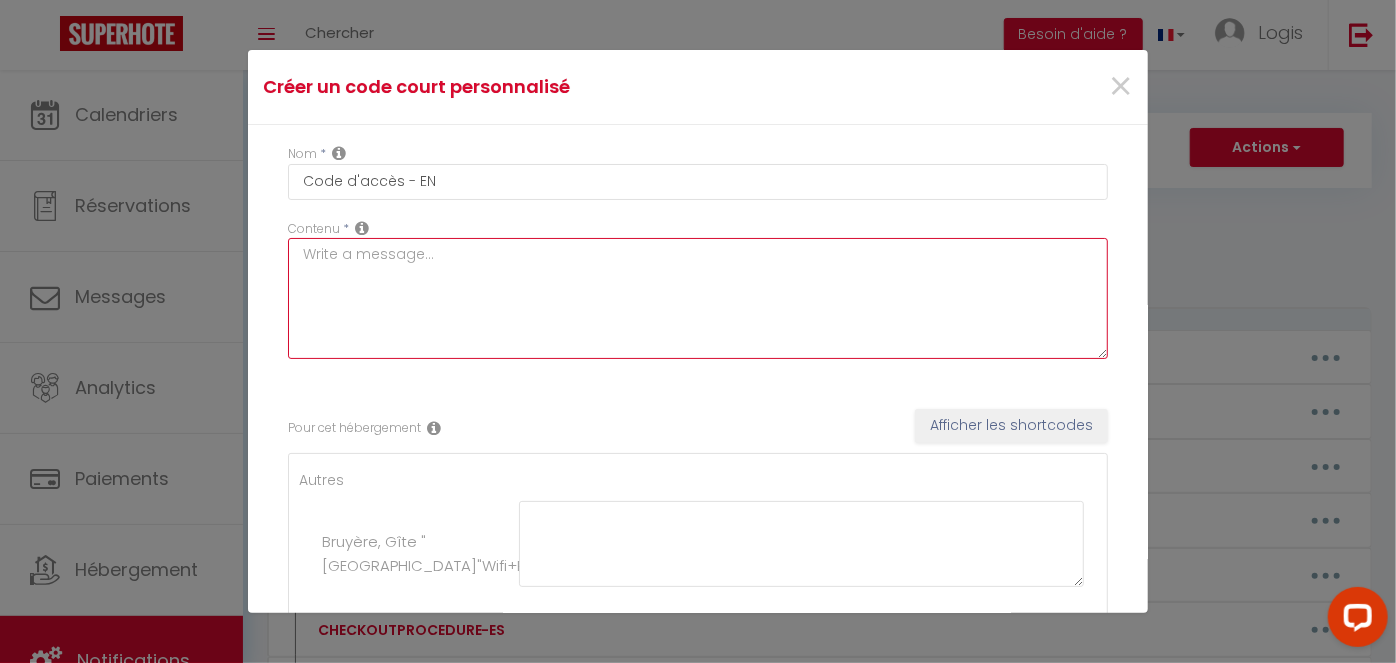 click at bounding box center [698, 298] 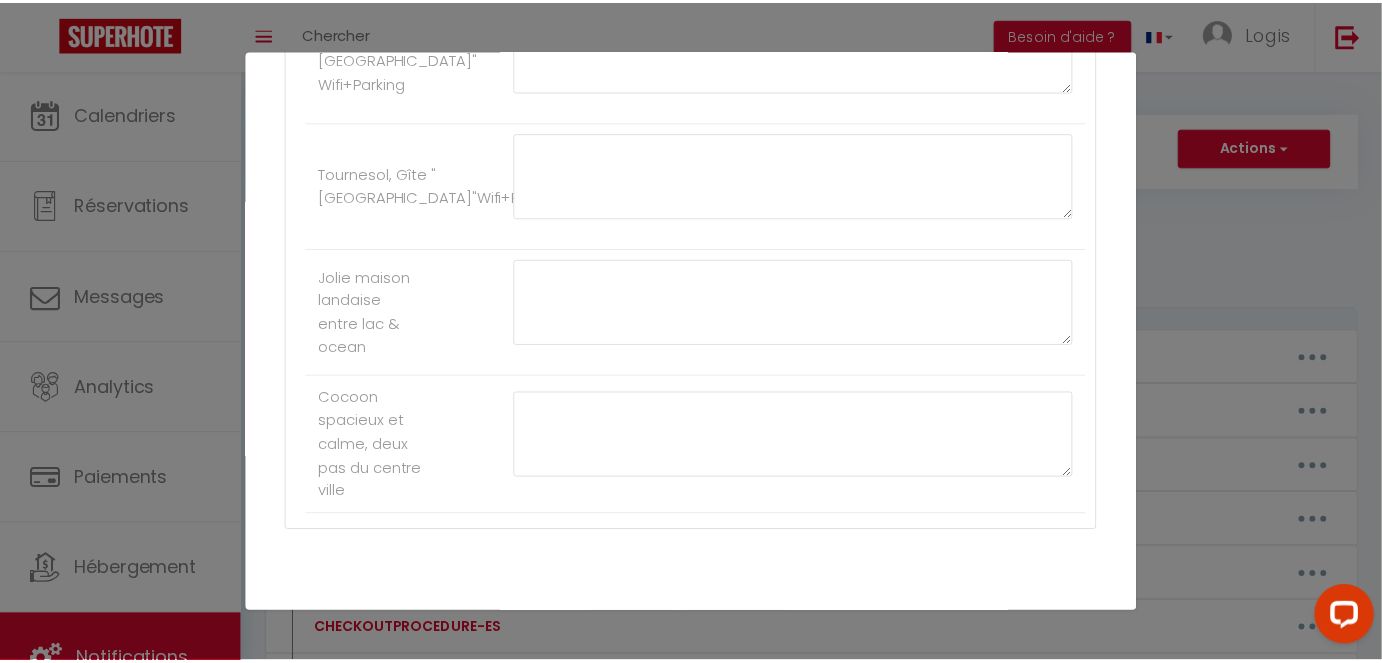 scroll, scrollTop: 922, scrollLeft: 0, axis: vertical 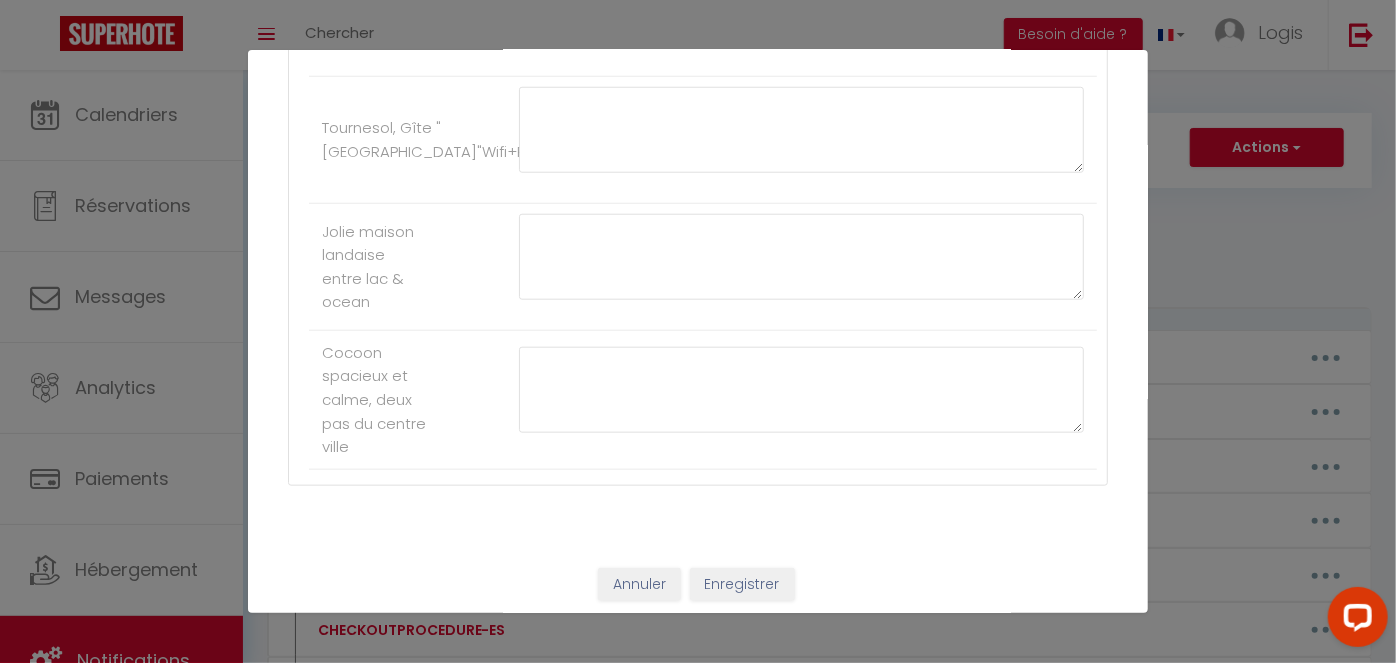 type on "Code d'accès - EN" 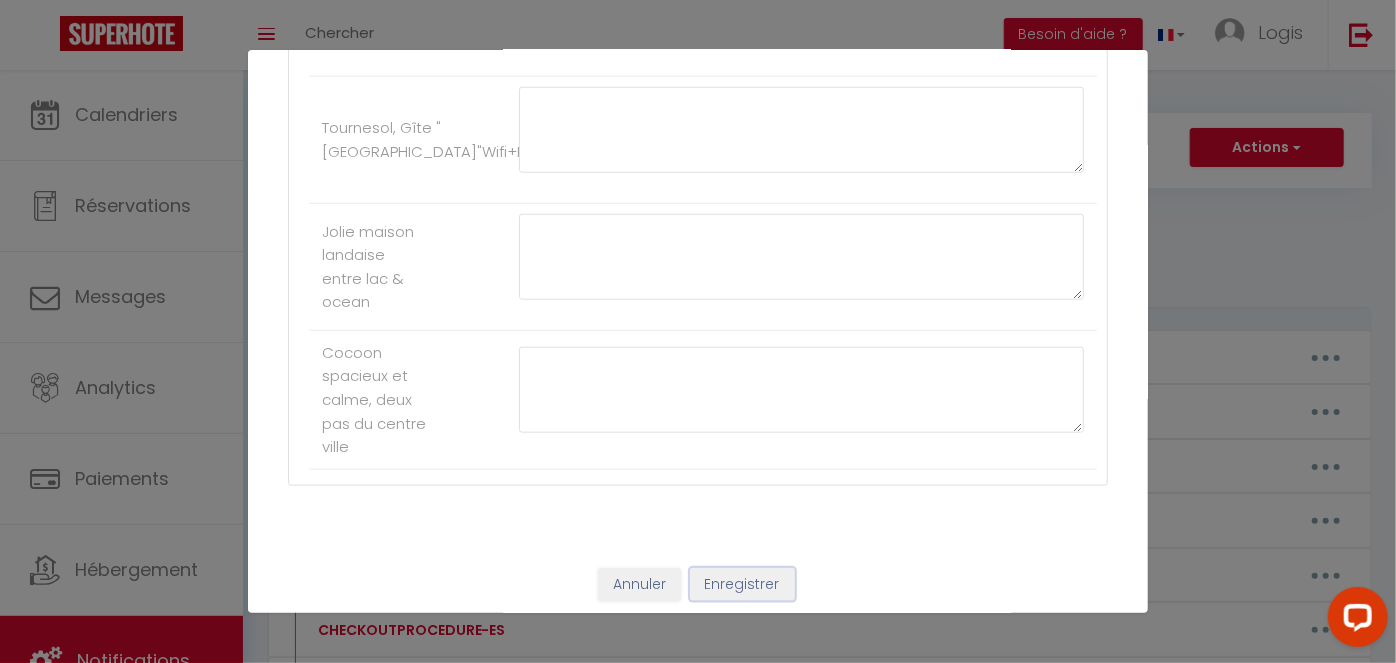 click on "Enregistrer" at bounding box center (742, 585) 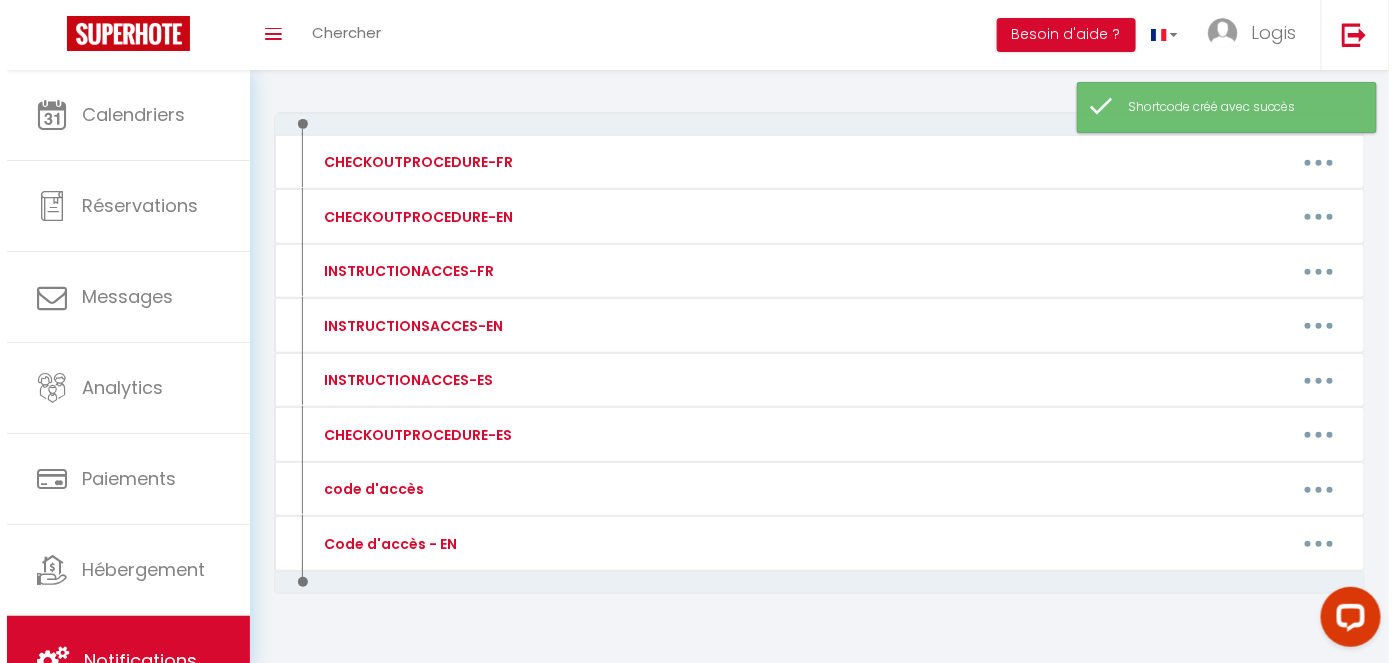 scroll, scrollTop: 196, scrollLeft: 0, axis: vertical 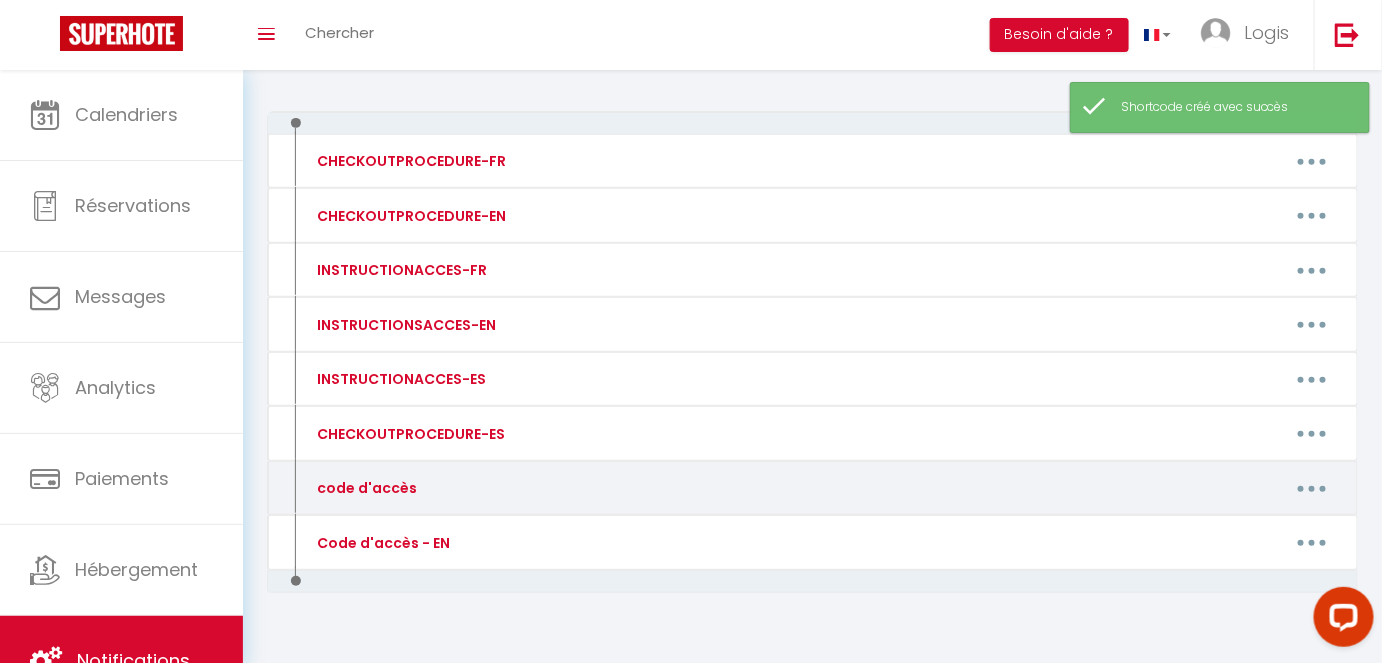 click at bounding box center [1312, 488] 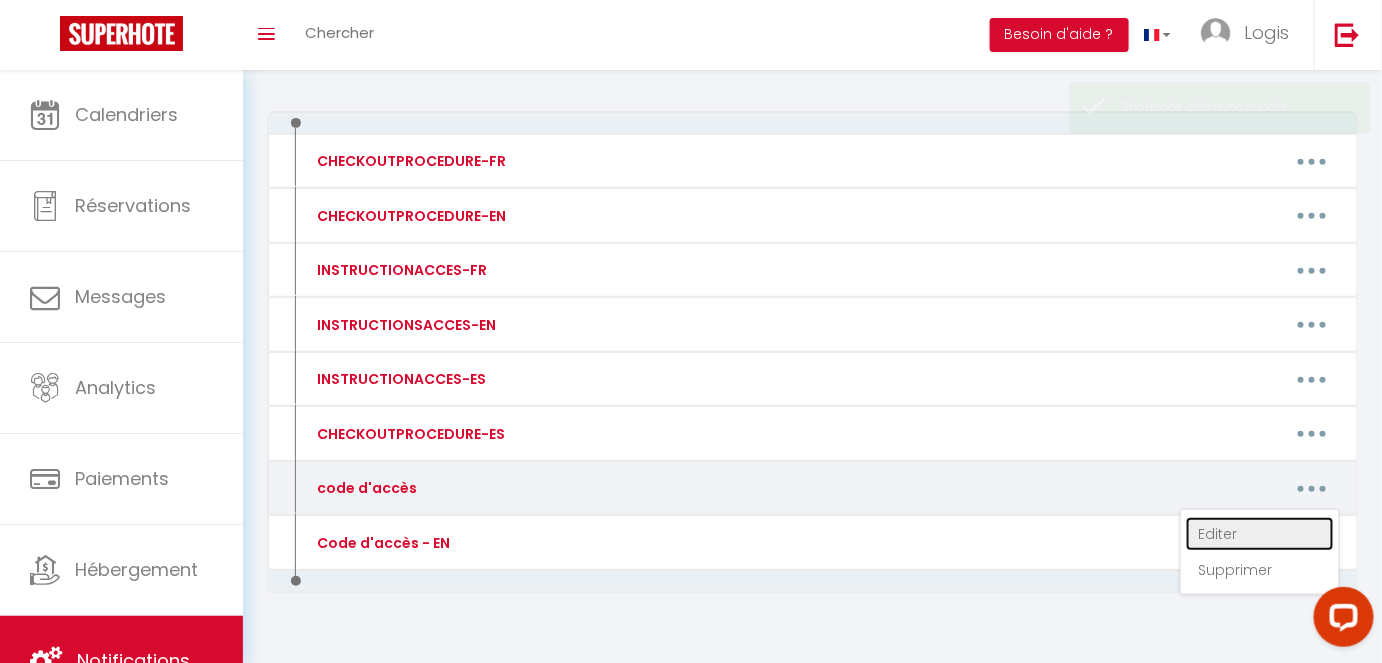 click on "Editer" at bounding box center [1260, 534] 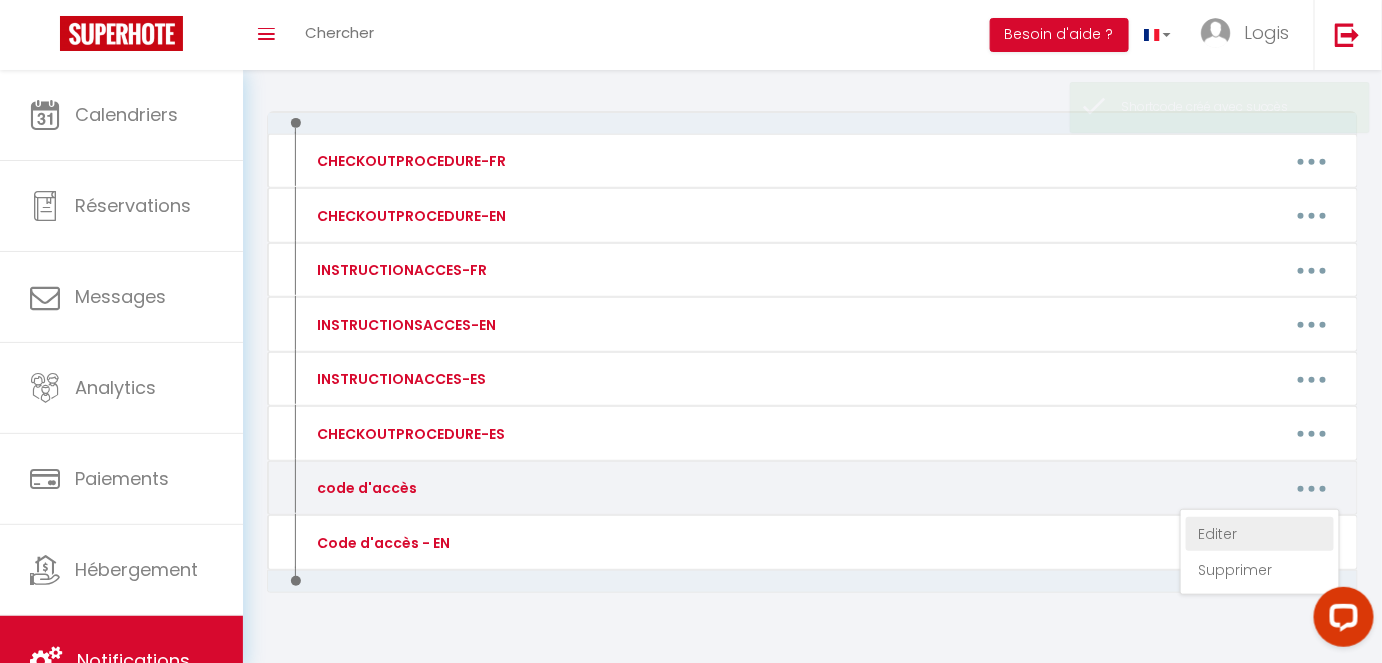 type on "code d'accès" 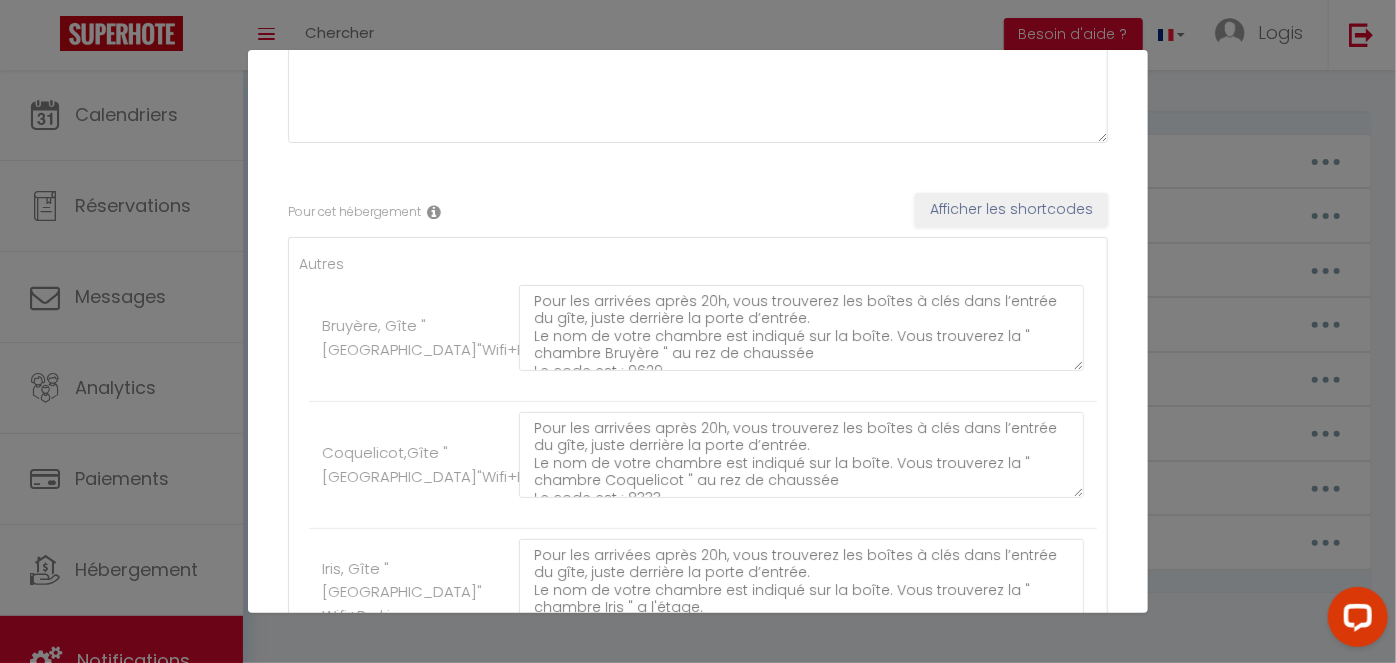 scroll, scrollTop: 0, scrollLeft: 0, axis: both 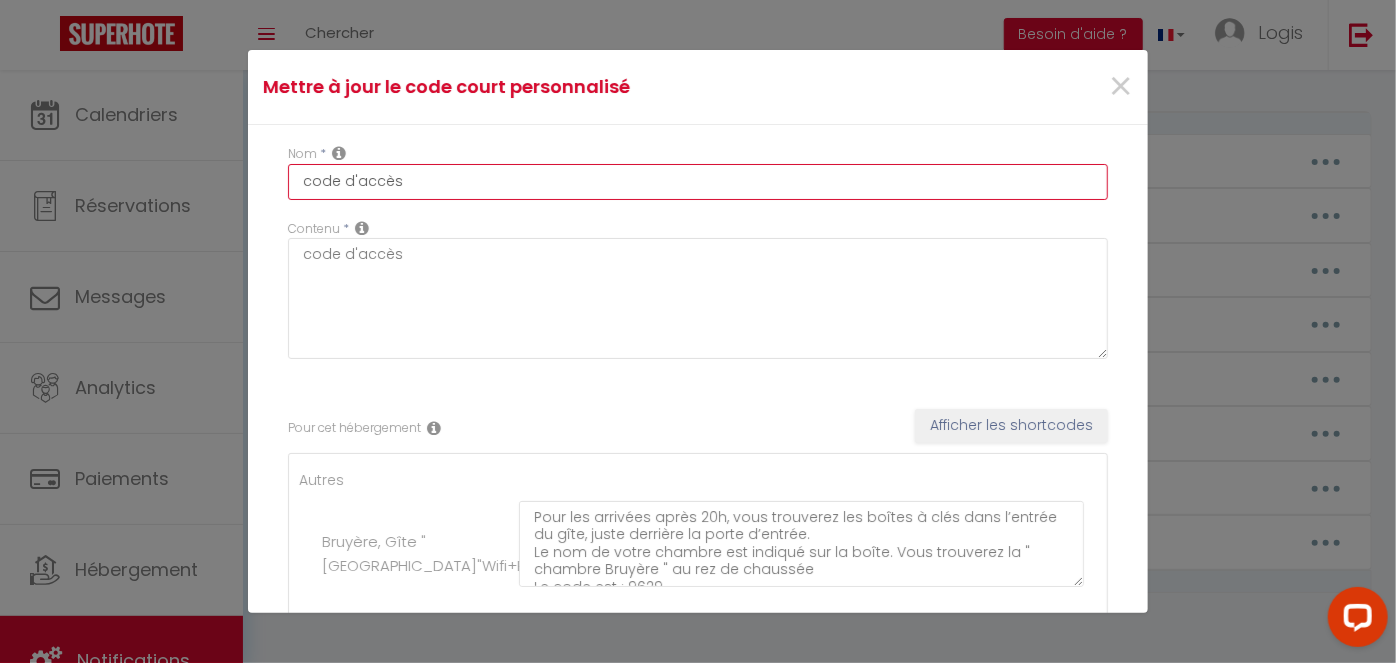click on "code d'accès" at bounding box center (698, 182) 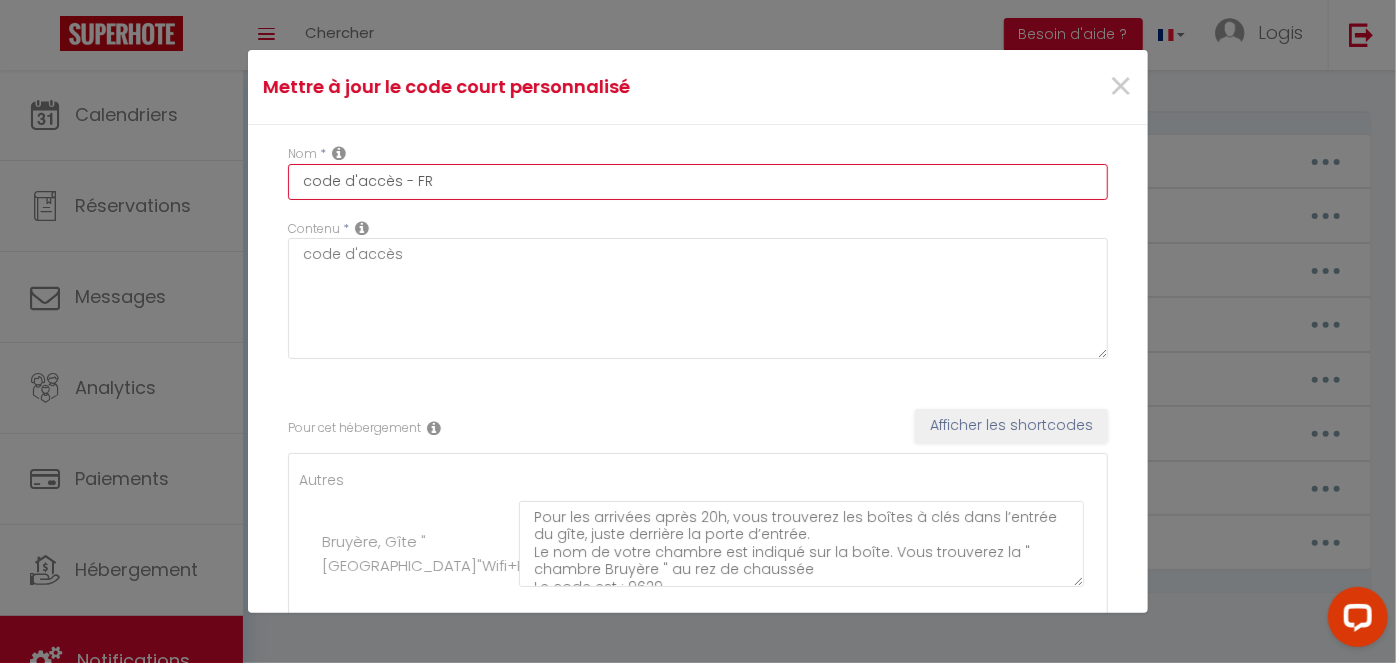 type on "code d'accès - FR" 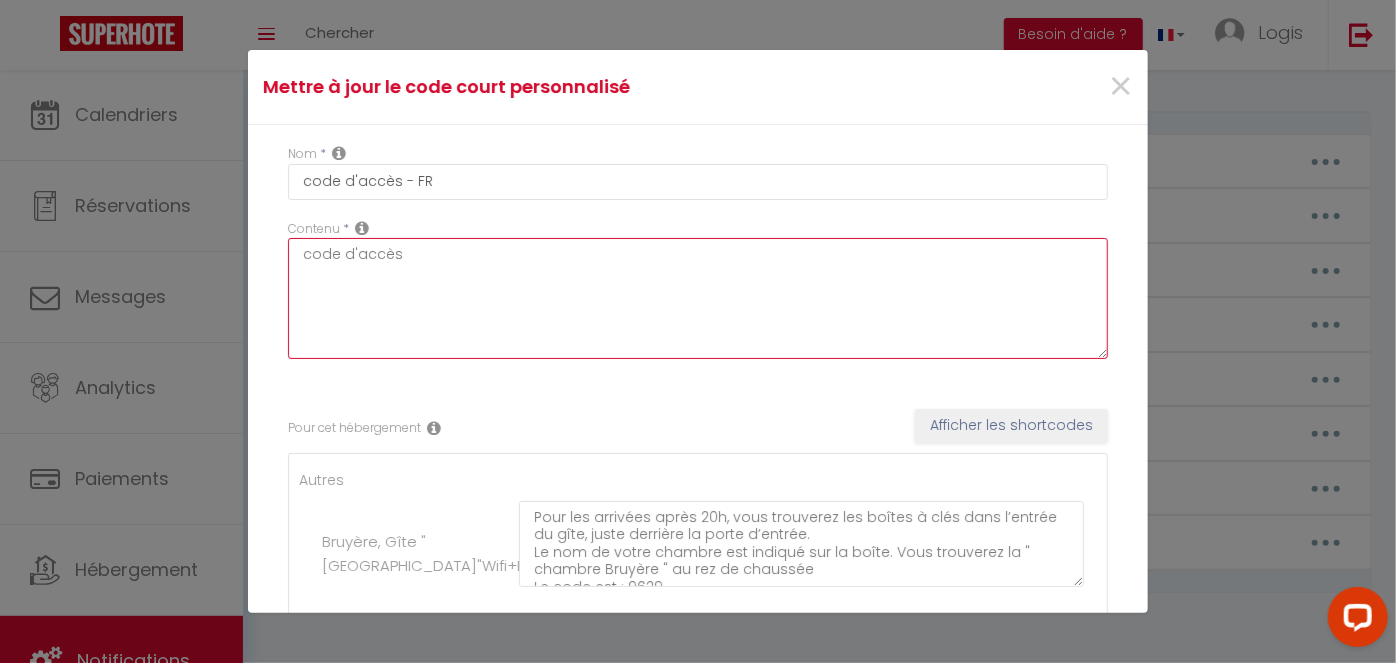 click on "code d'accès" at bounding box center (698, 298) 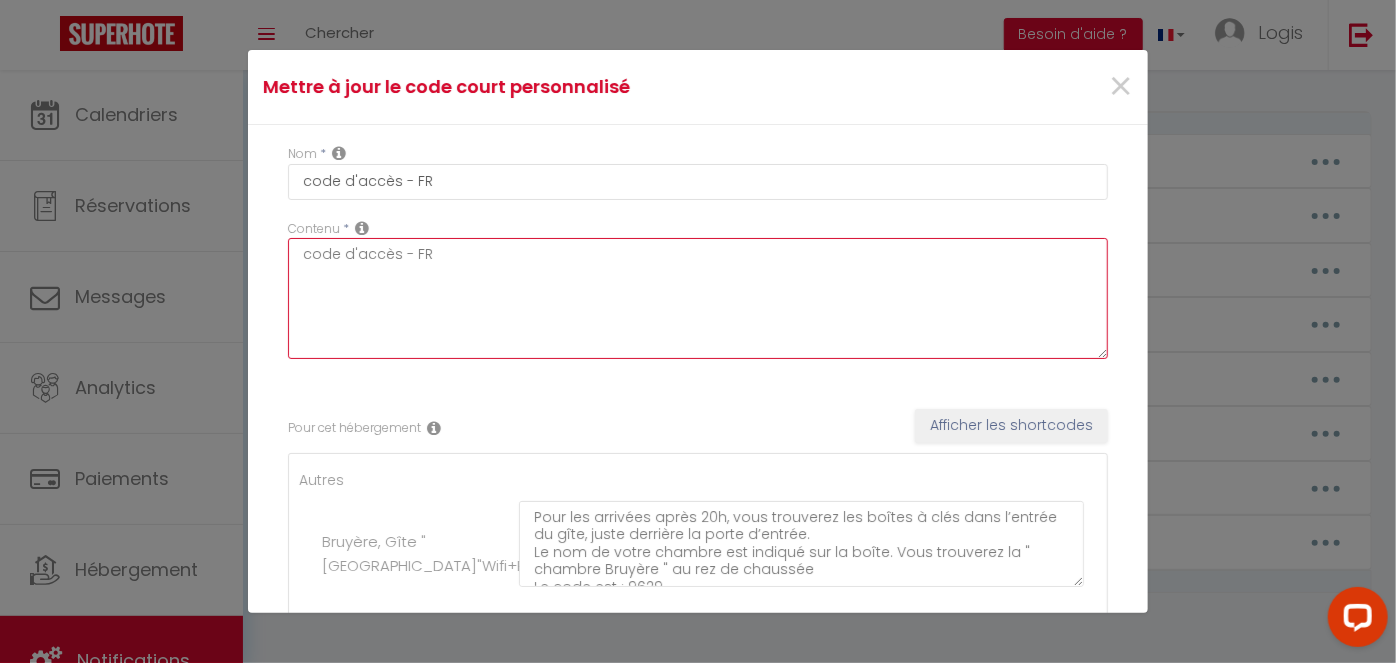 type on "code d'accès - FR" 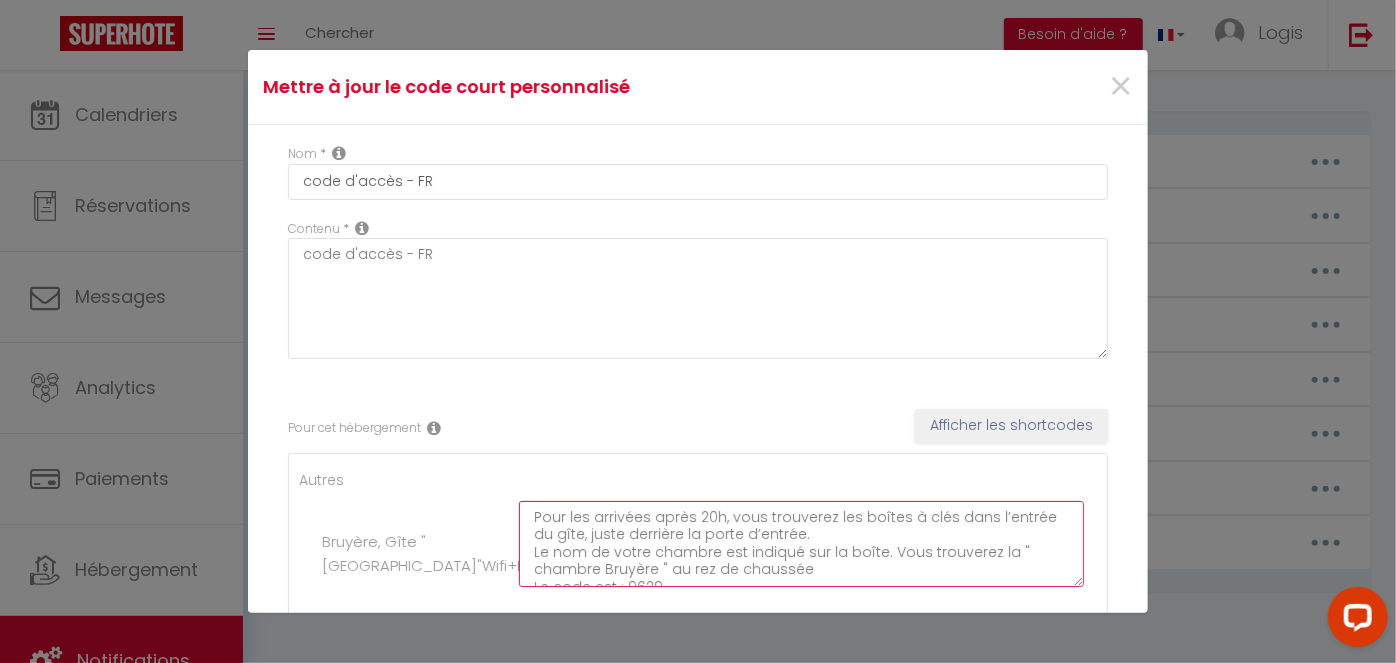 scroll, scrollTop: 17, scrollLeft: 0, axis: vertical 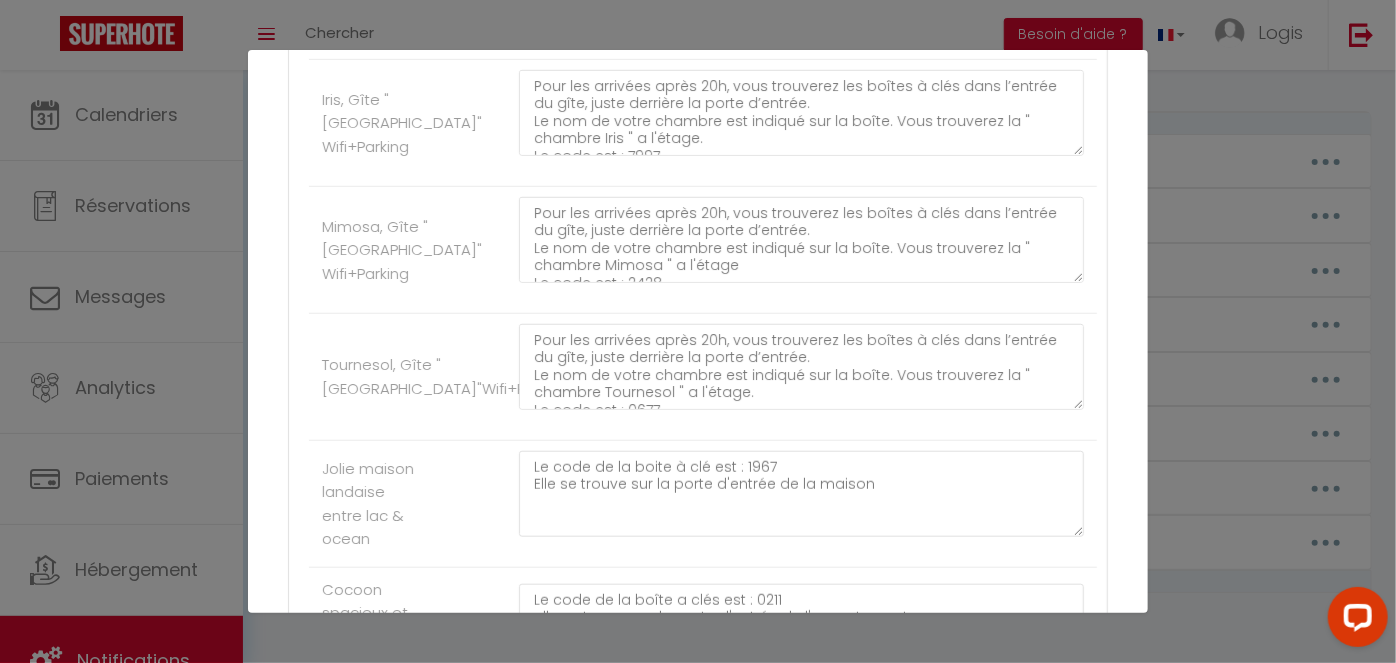 drag, startPoint x: 524, startPoint y: 512, endPoint x: 834, endPoint y: 22, distance: 579.8276 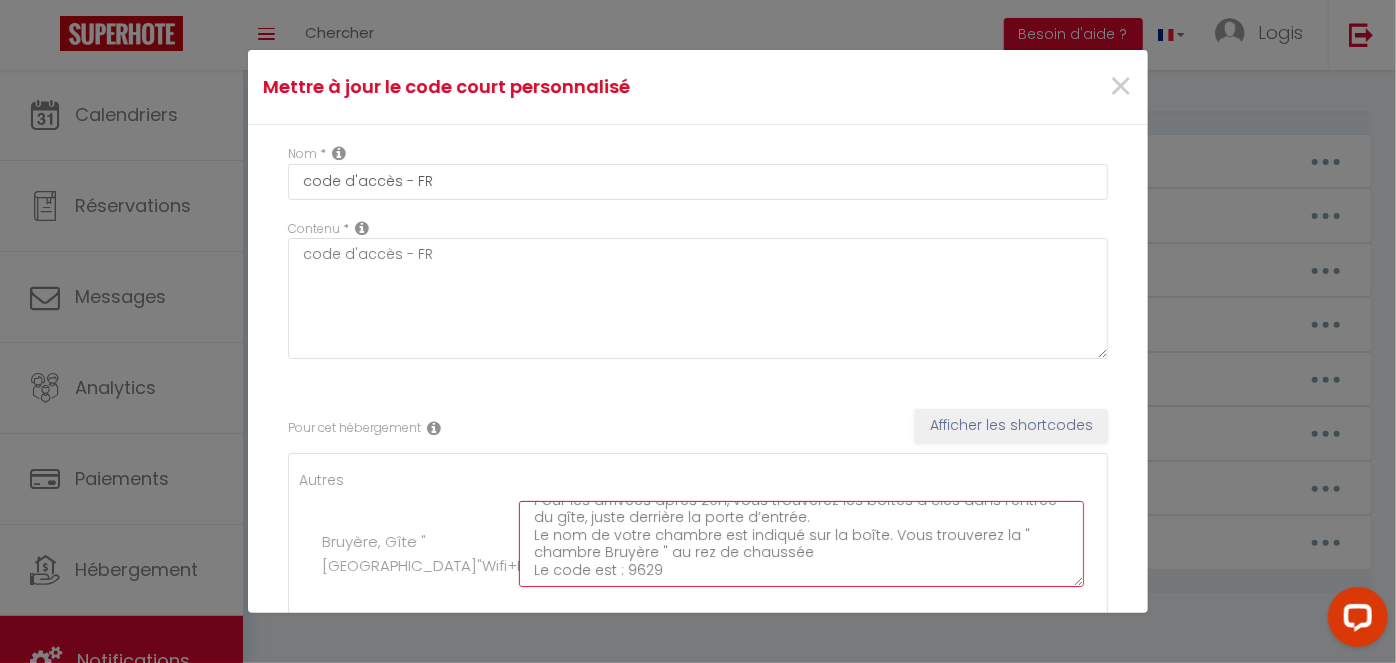 scroll, scrollTop: 61, scrollLeft: 0, axis: vertical 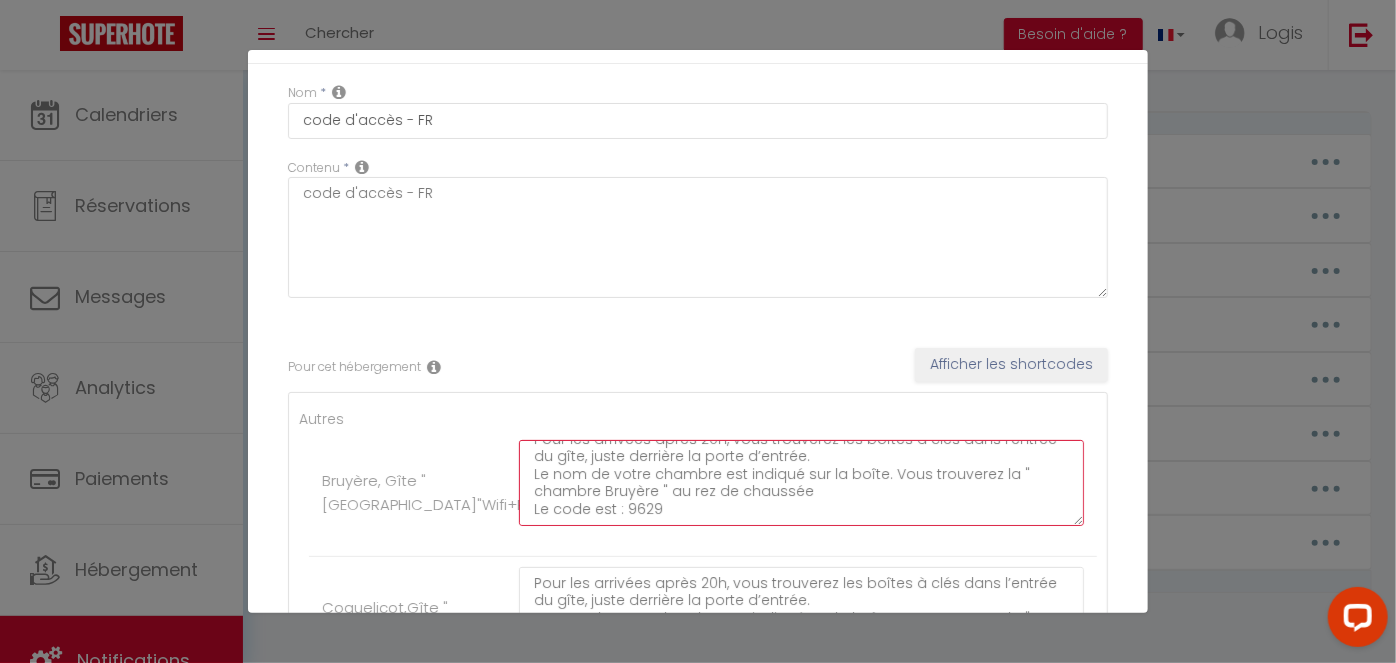 click on "Pour les arrivées après 20h, vous trouverez les boîtes à clés dans l’entrée du gîte, juste derrière la porte d’entrée.
Le nom de votre chambre est indiqué sur la boîte. Vous trouverez la " chambre Bruyère " au rez de chaussée
Le code est : 9629" at bounding box center [801, 483] 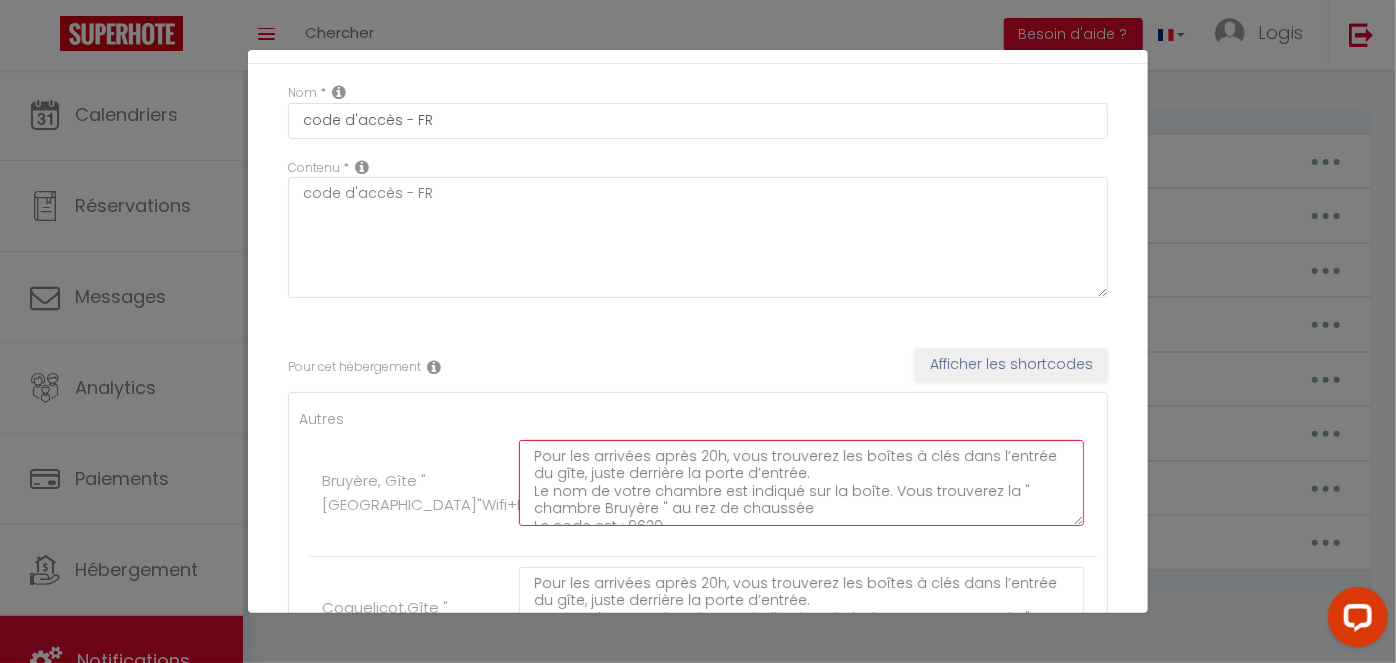 drag, startPoint x: 674, startPoint y: 508, endPoint x: 520, endPoint y: 445, distance: 166.3881 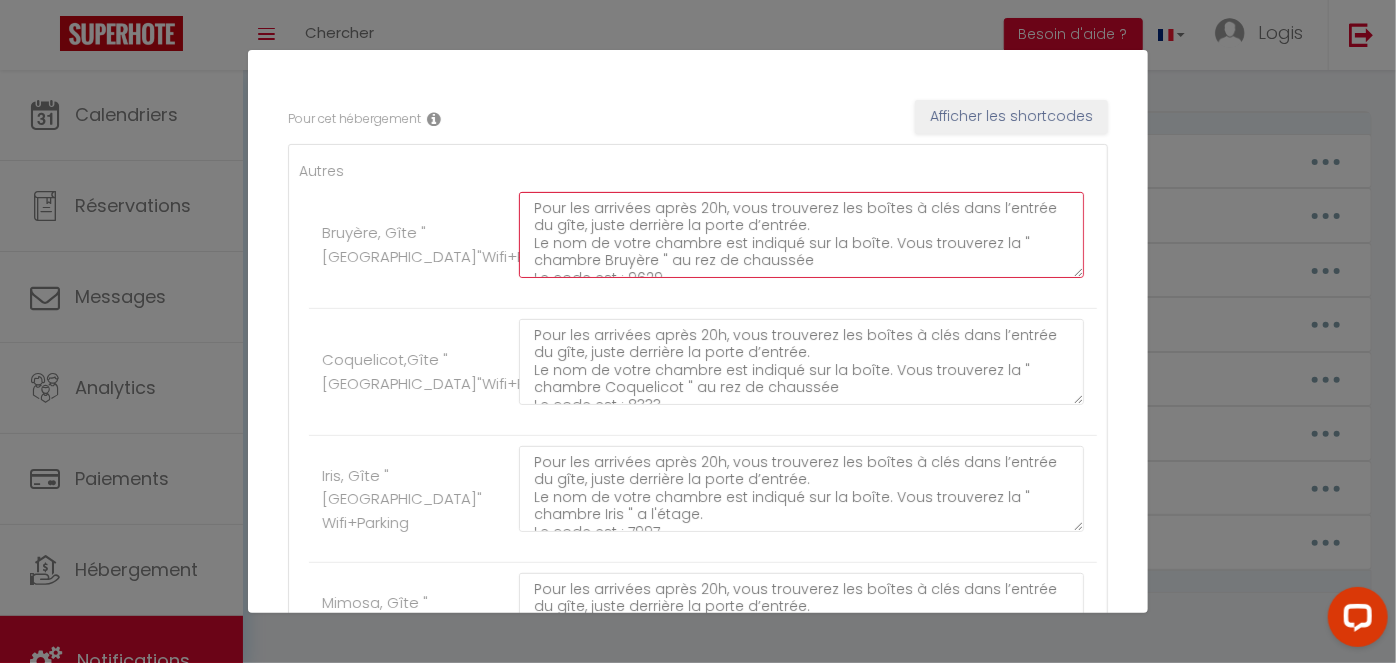 scroll, scrollTop: 922, scrollLeft: 0, axis: vertical 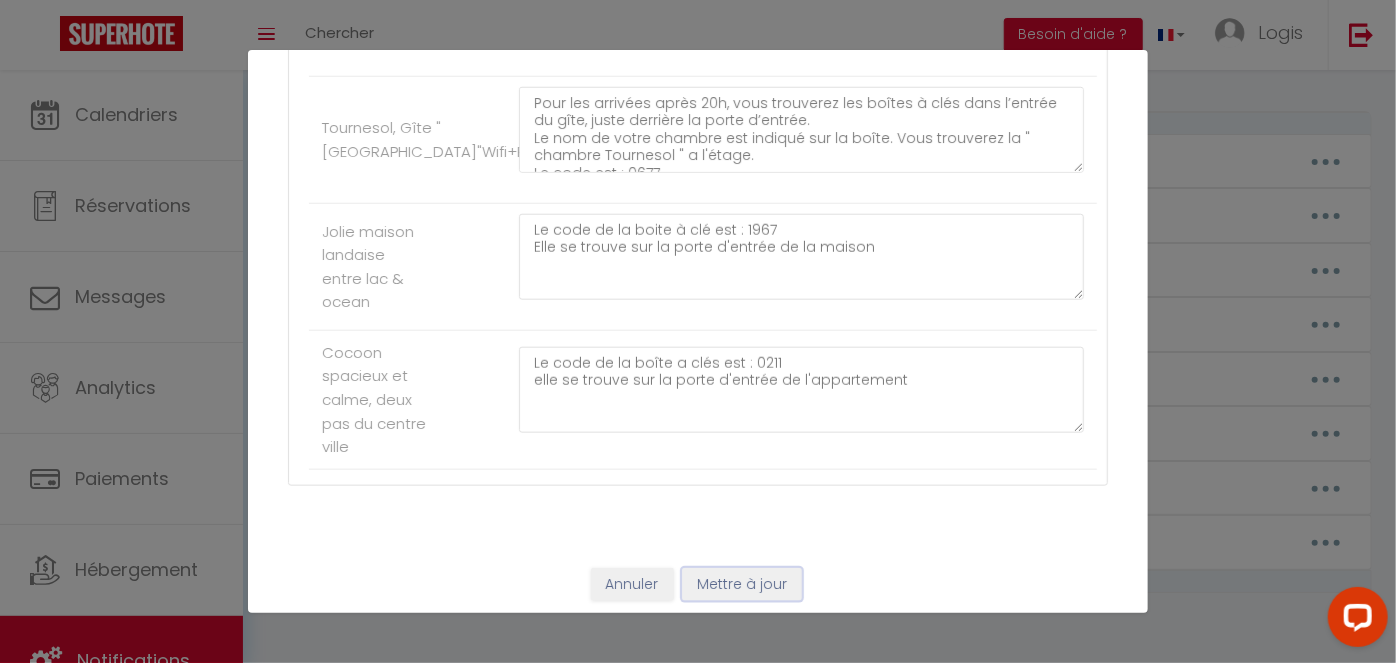 click on "Mettre à jour" at bounding box center [742, 585] 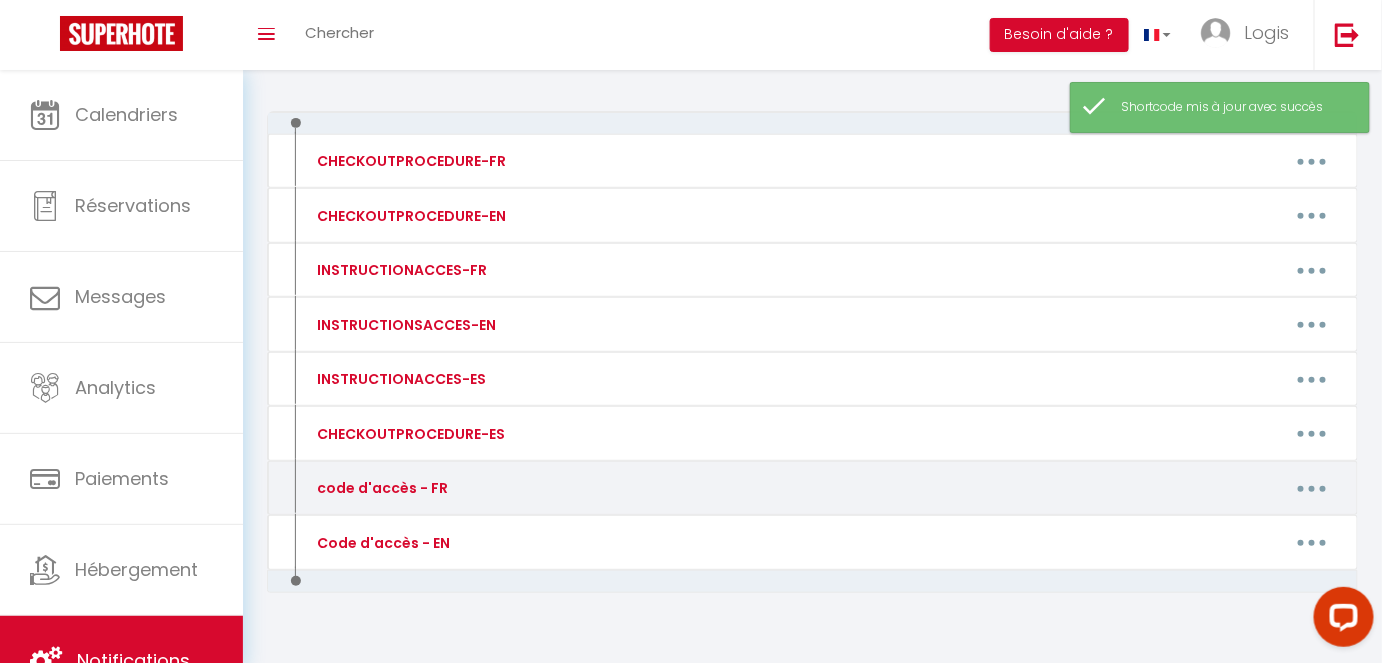 click at bounding box center (1312, 488) 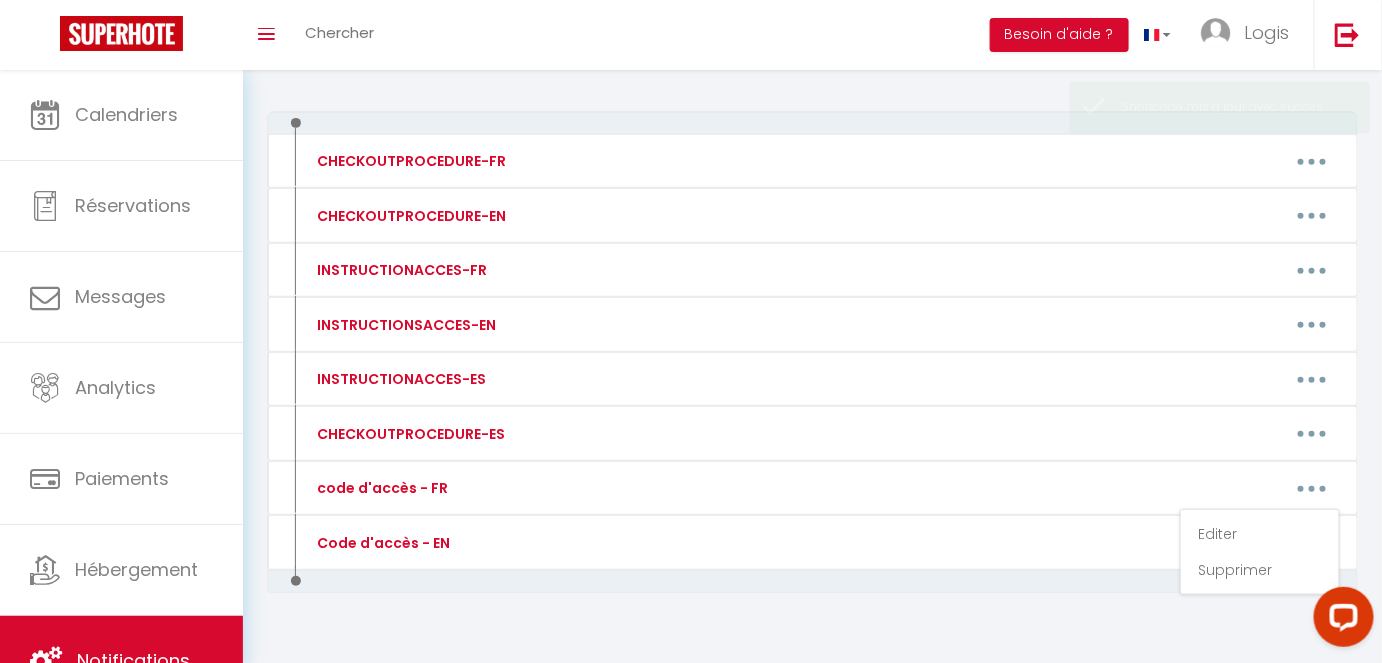 click on "CHECKOUTPROCEDURE-FR     Editer   Supprimer   CHECKOUTPROCEDURE-EN     Editer   Supprimer   INSTRUCTIONACCES-FR     Editer   Supprimer   INSTRUCTIONSACCES-EN     Editer   Supprimer   INSTRUCTIONACCES-ES     Editer   Supprimer   CHECKOUTPROCEDURE-ES     Editer   Supprimer   code d'accès - FR     Editer   Supprimer   Code d'accès - EN     Editer   Supprimer" at bounding box center (812, 394) 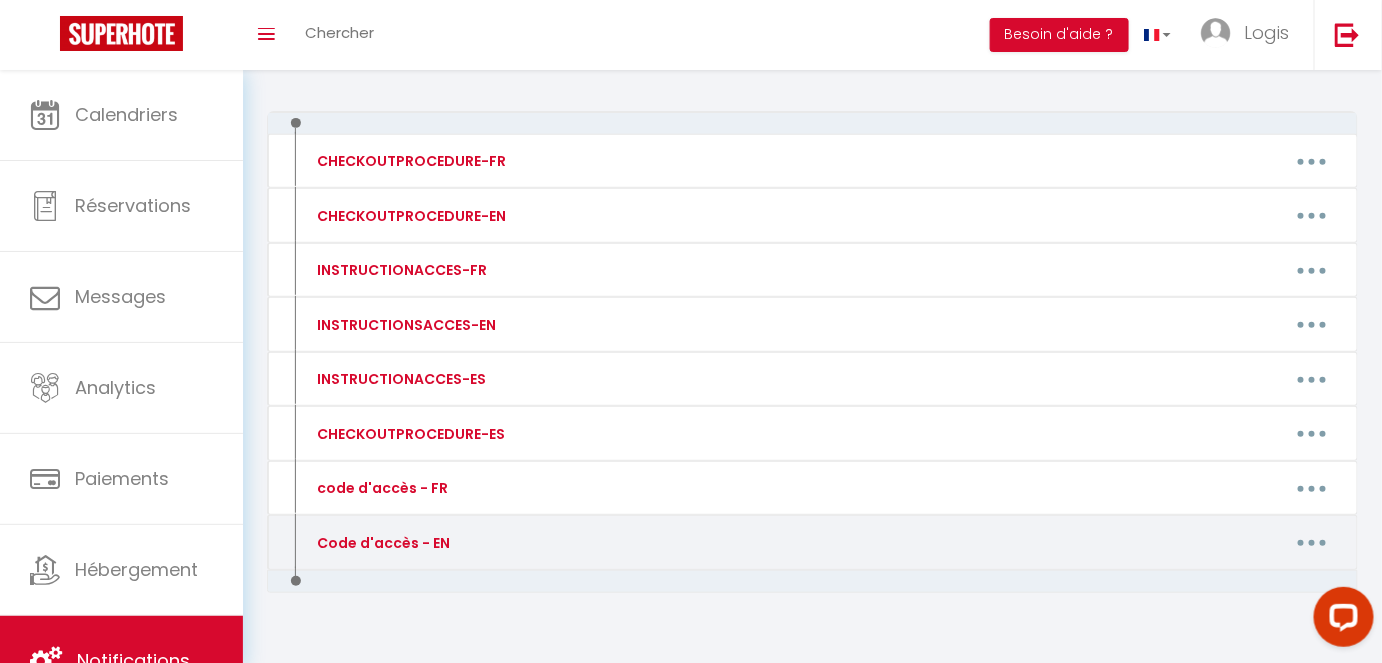 click at bounding box center (1312, 543) 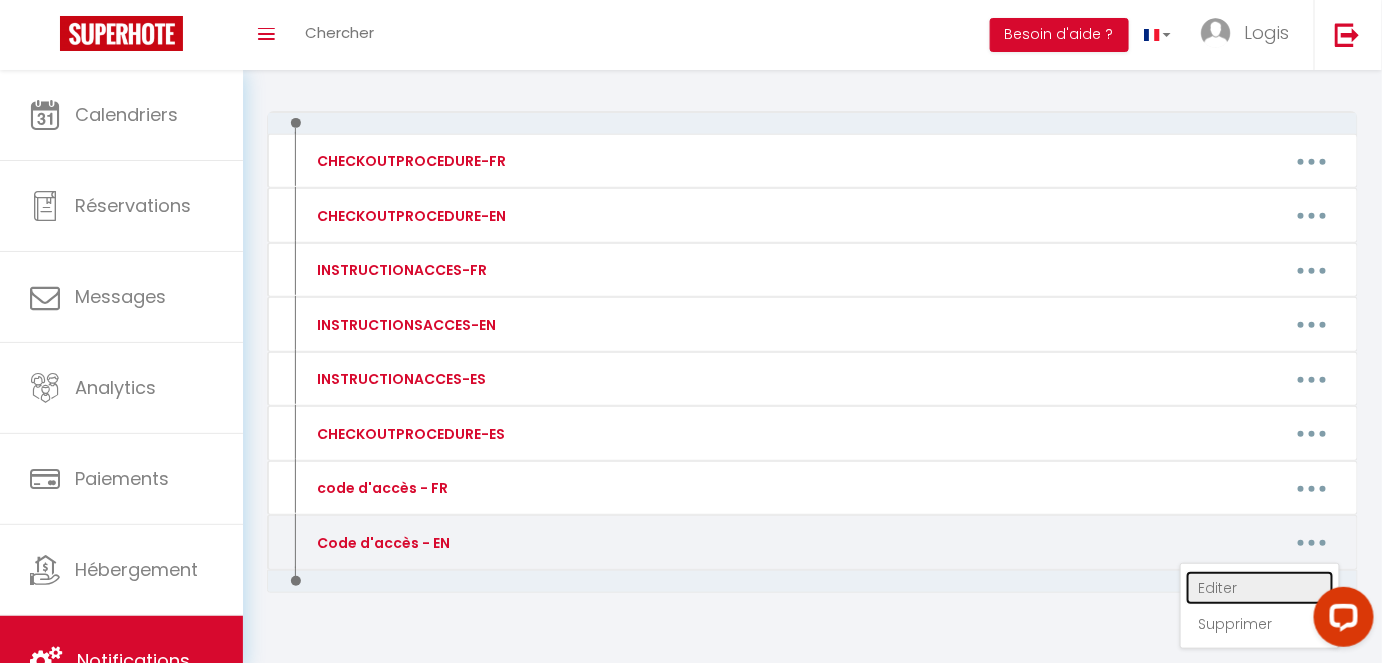 click on "Editer" at bounding box center (1260, 588) 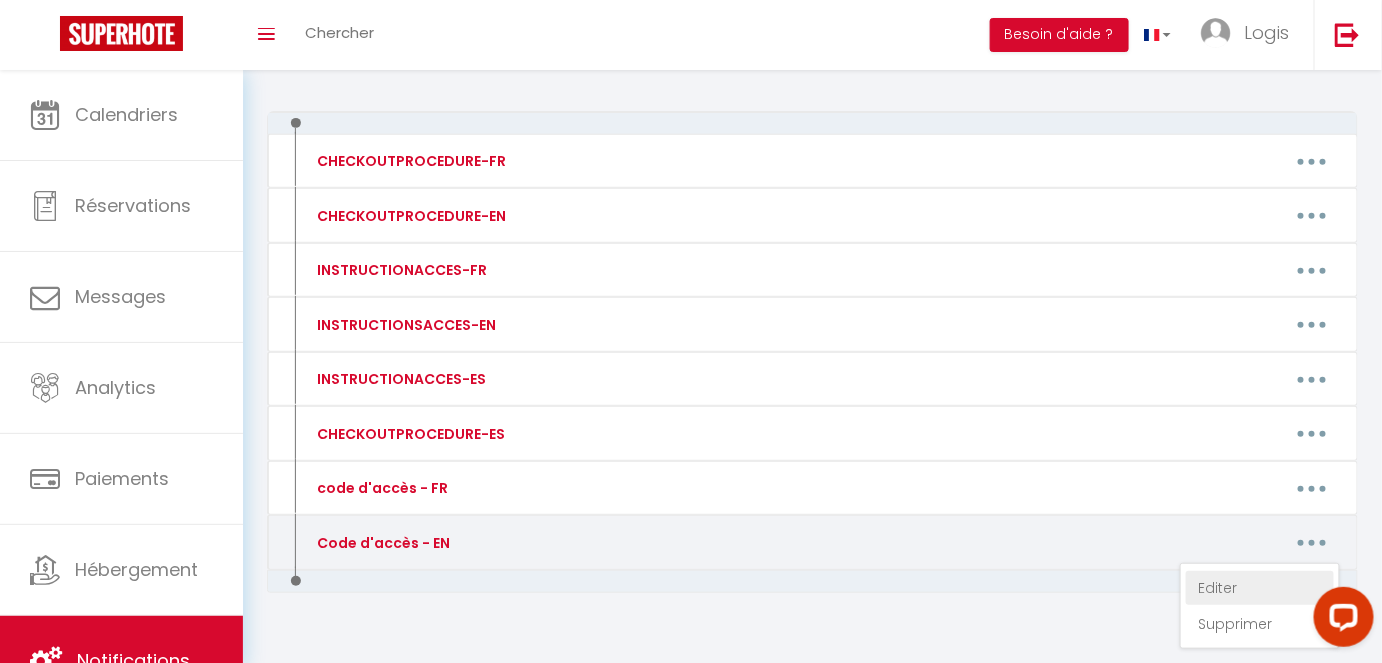 type on "Code d'accès - EN" 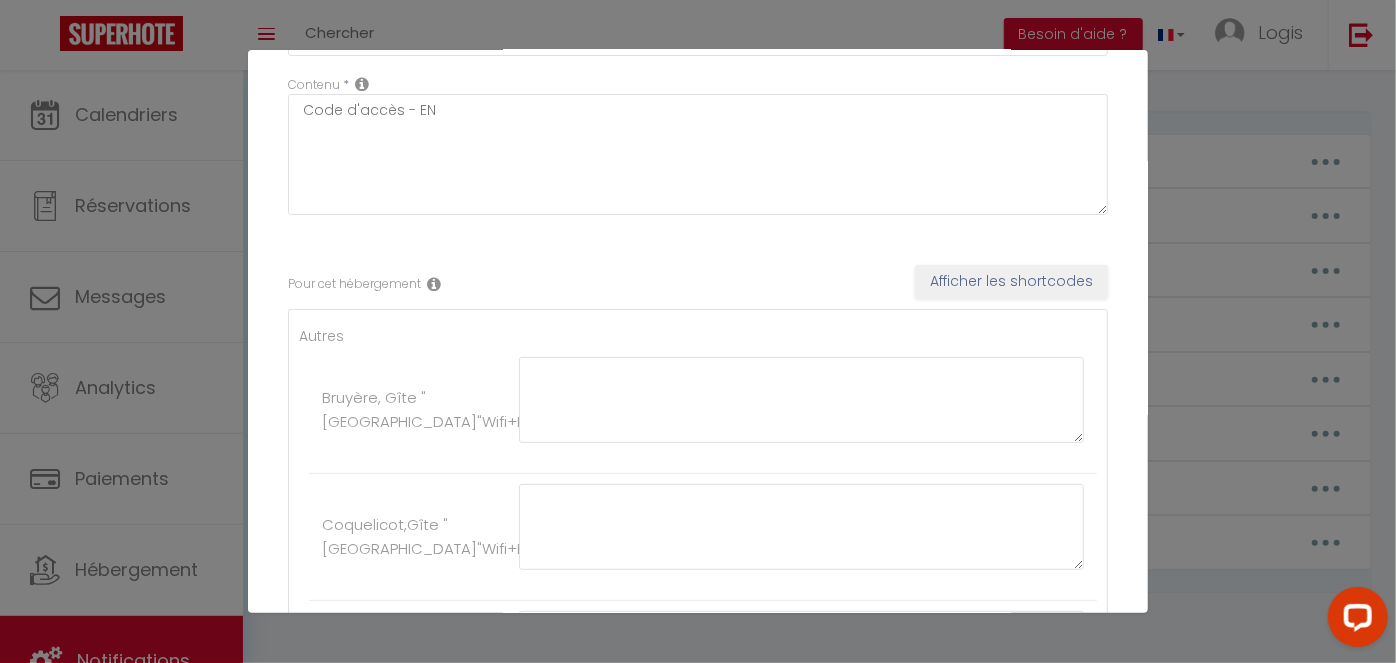 scroll, scrollTop: 145, scrollLeft: 0, axis: vertical 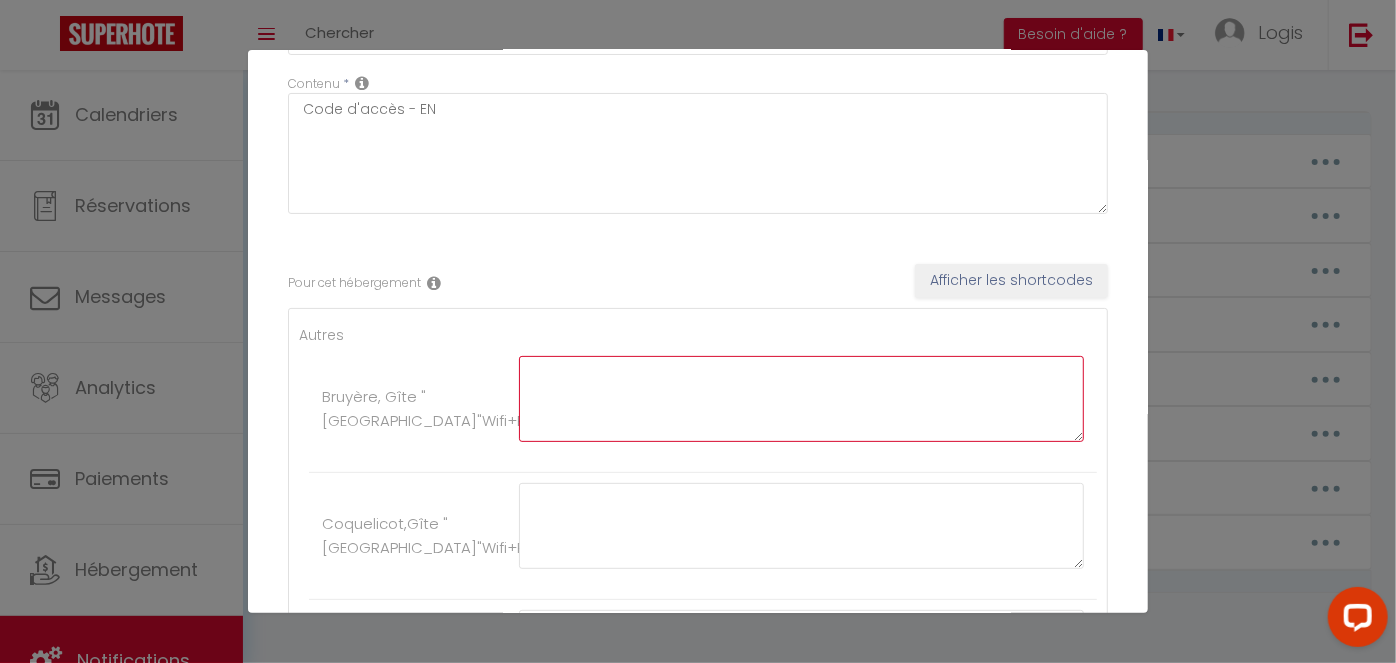 click at bounding box center (801, 399) 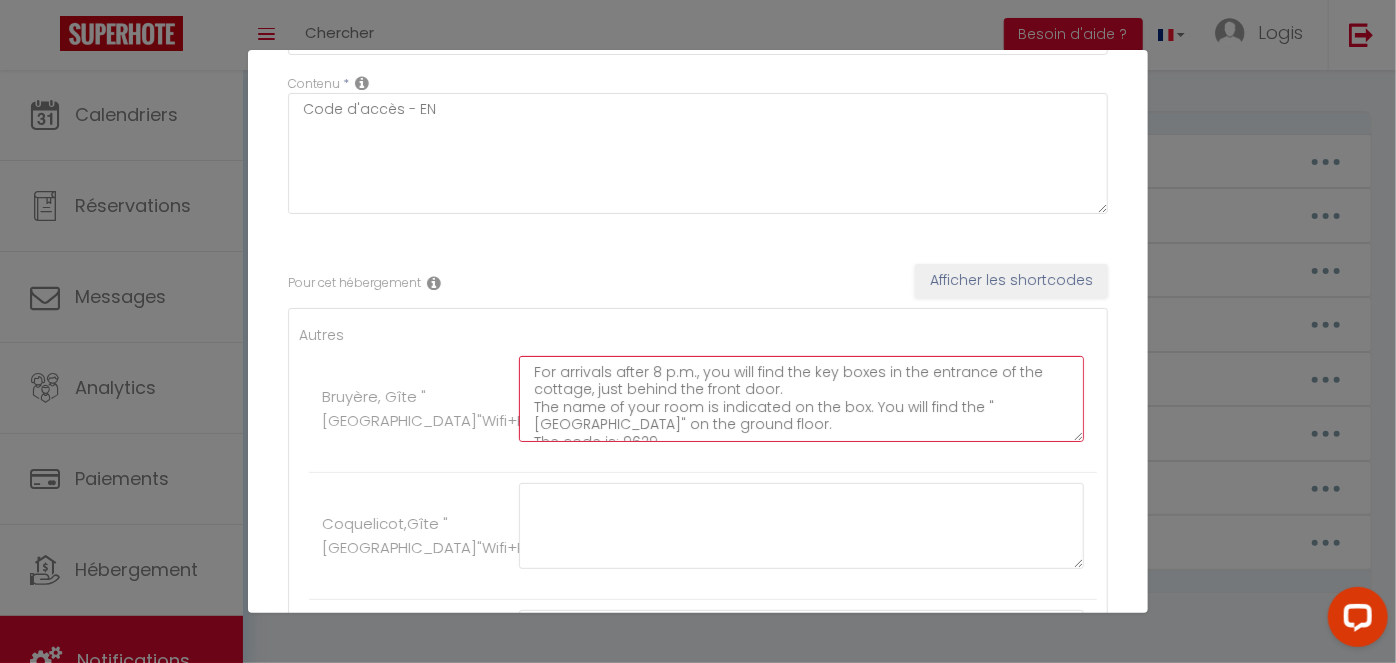 scroll, scrollTop: 11, scrollLeft: 0, axis: vertical 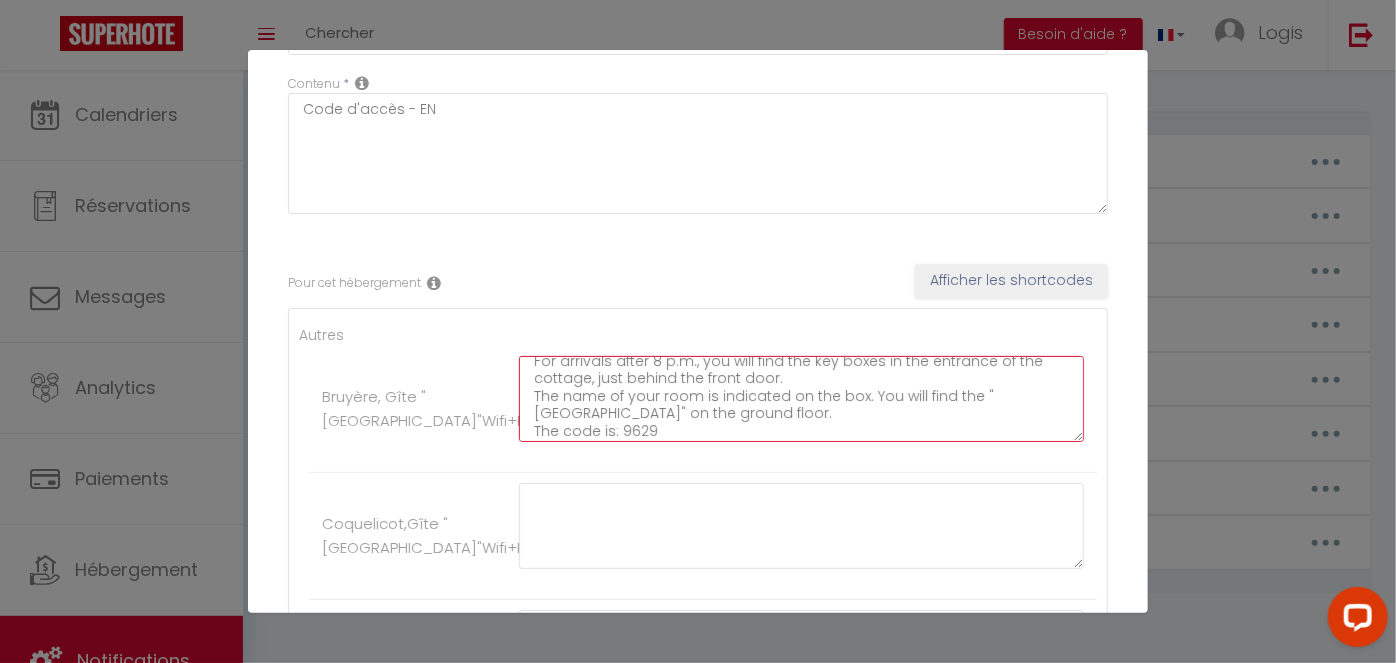type on "For arrivals after 8 p.m., you will find the key boxes in the entrance of the cottage, just behind the front door.
The name of your room is indicated on the box. You will find the "[GEOGRAPHIC_DATA]" on the ground floor.
The code is: 9629" 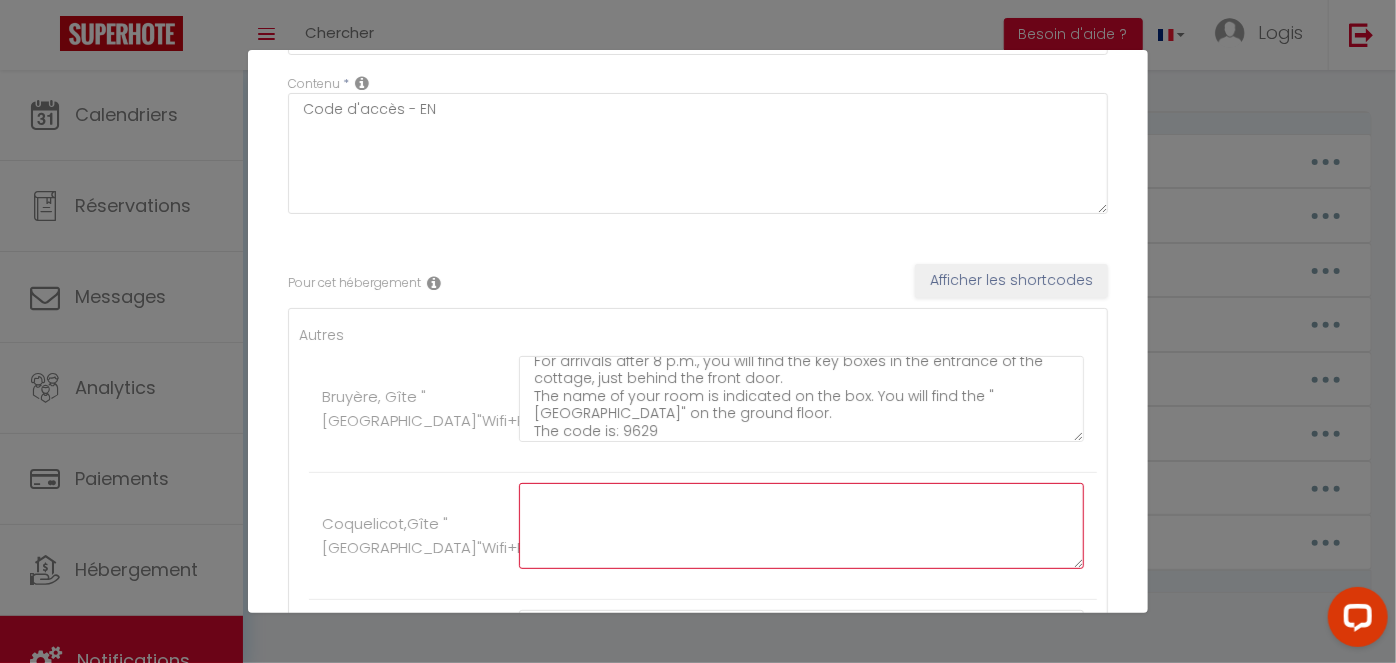 click at bounding box center (801, 526) 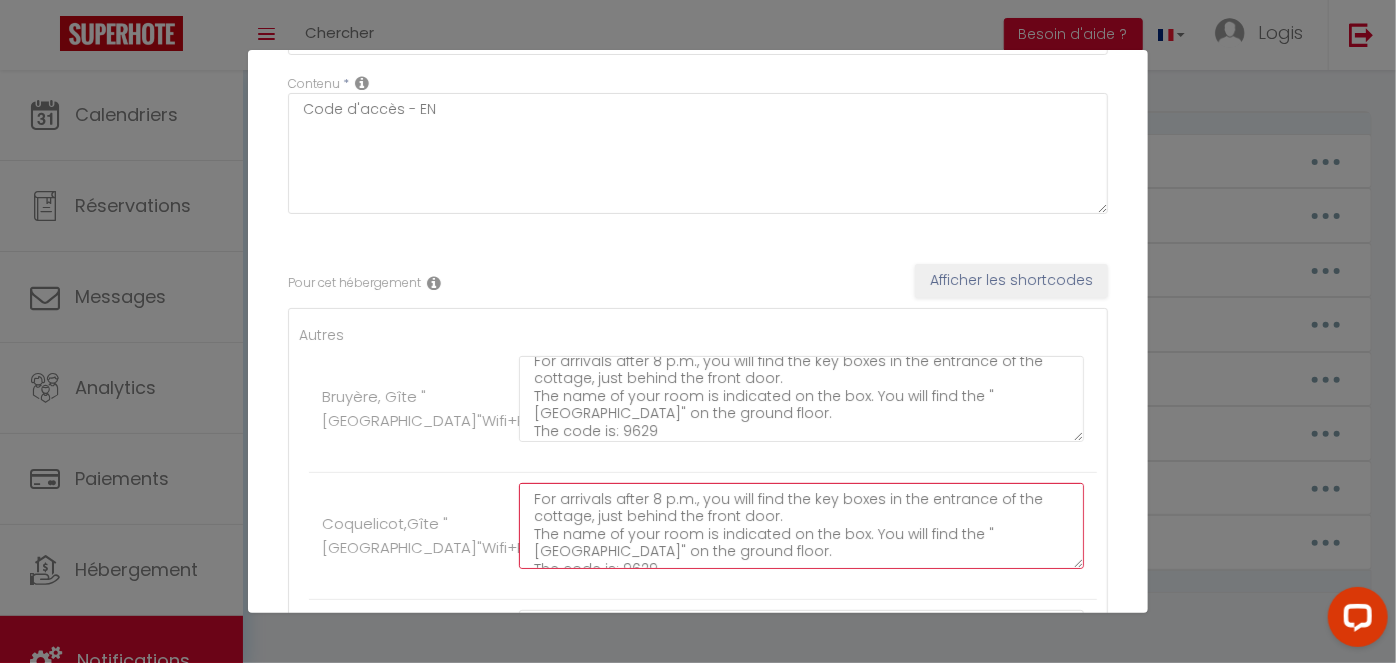 scroll, scrollTop: 10, scrollLeft: 0, axis: vertical 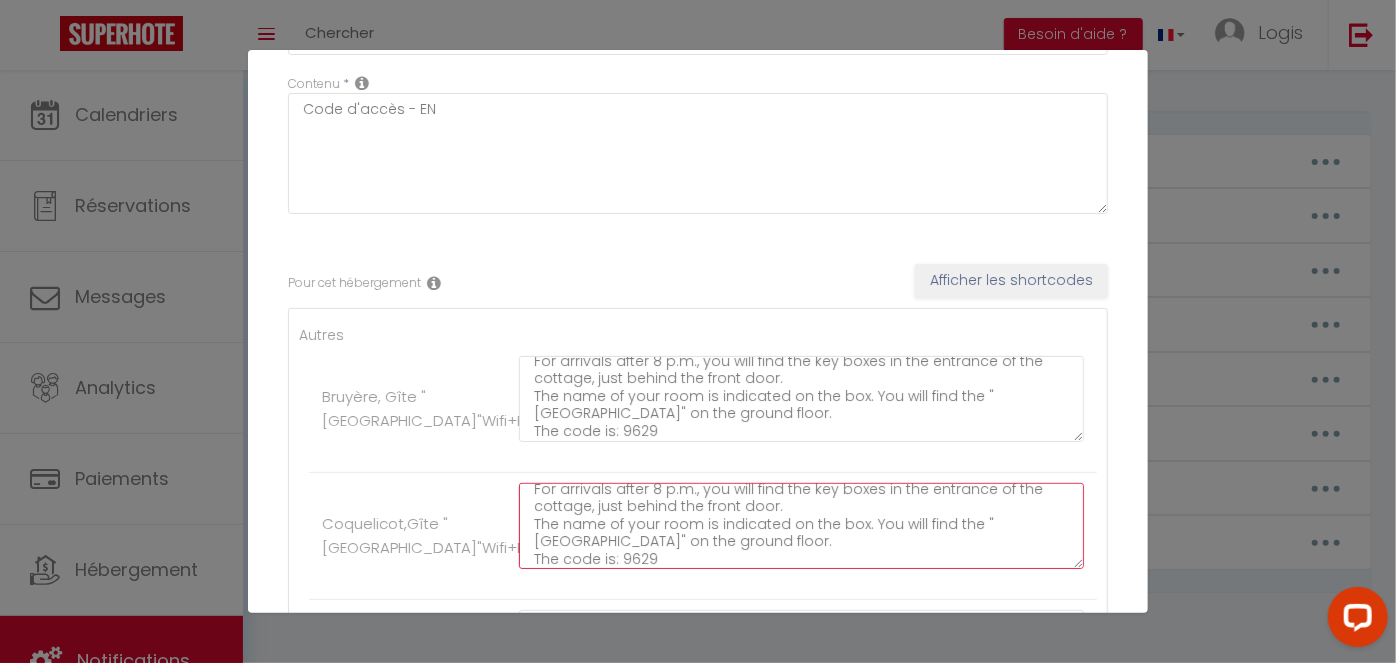 click on "For arrivals after 8 p.m., you will find the key boxes in the entrance of the cottage, just behind the front door.
The name of your room is indicated on the box. You will find the "[GEOGRAPHIC_DATA]" on the ground floor.
The code is: 9629" at bounding box center [801, 526] 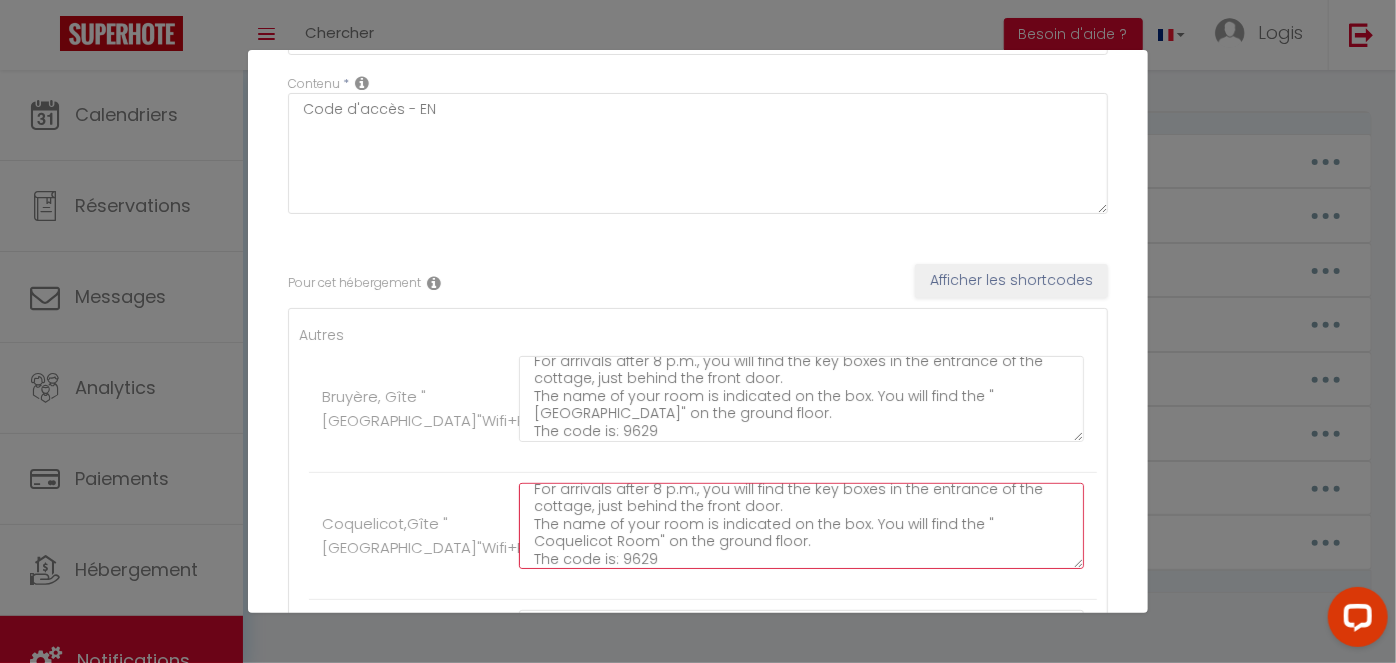 scroll, scrollTop: 17, scrollLeft: 0, axis: vertical 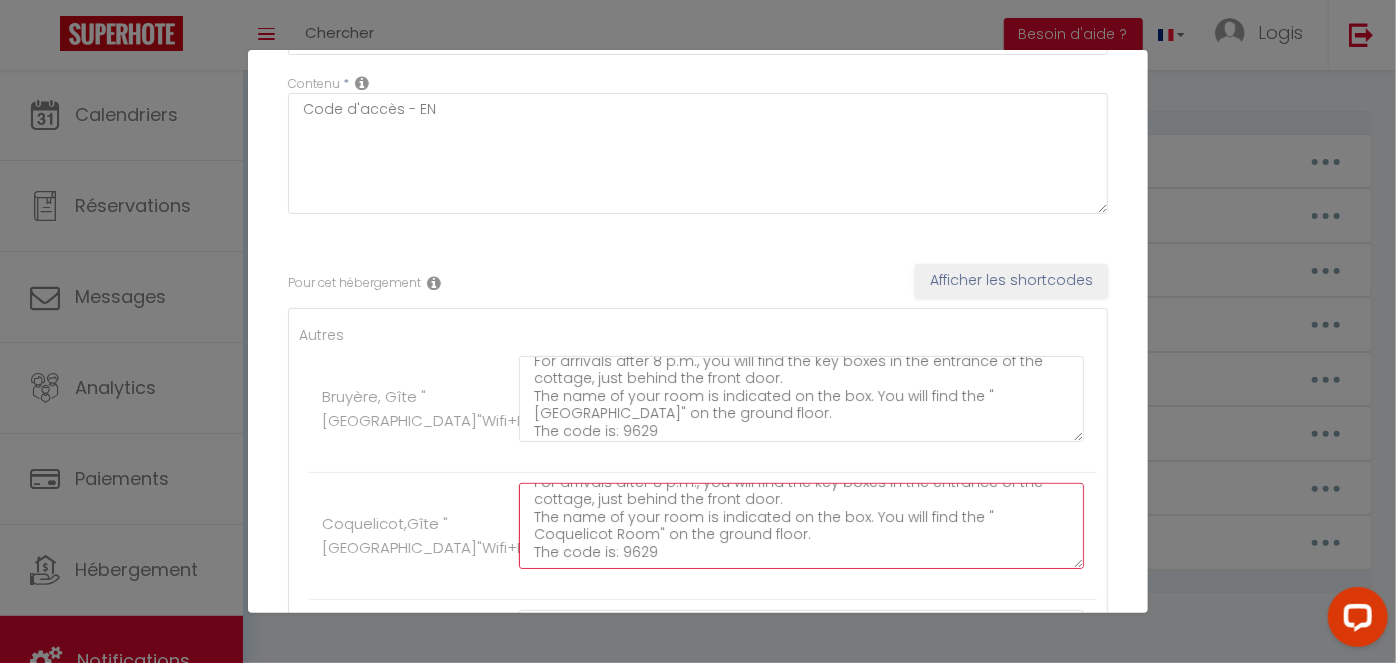 click on "For arrivals after 8 p.m., you will find the key boxes in the entrance of the cottage, just behind the front door.
The name of your room is indicated on the box. You will find the " Coquelicot Room" on the ground floor.
The code is: 9629" at bounding box center [801, 526] 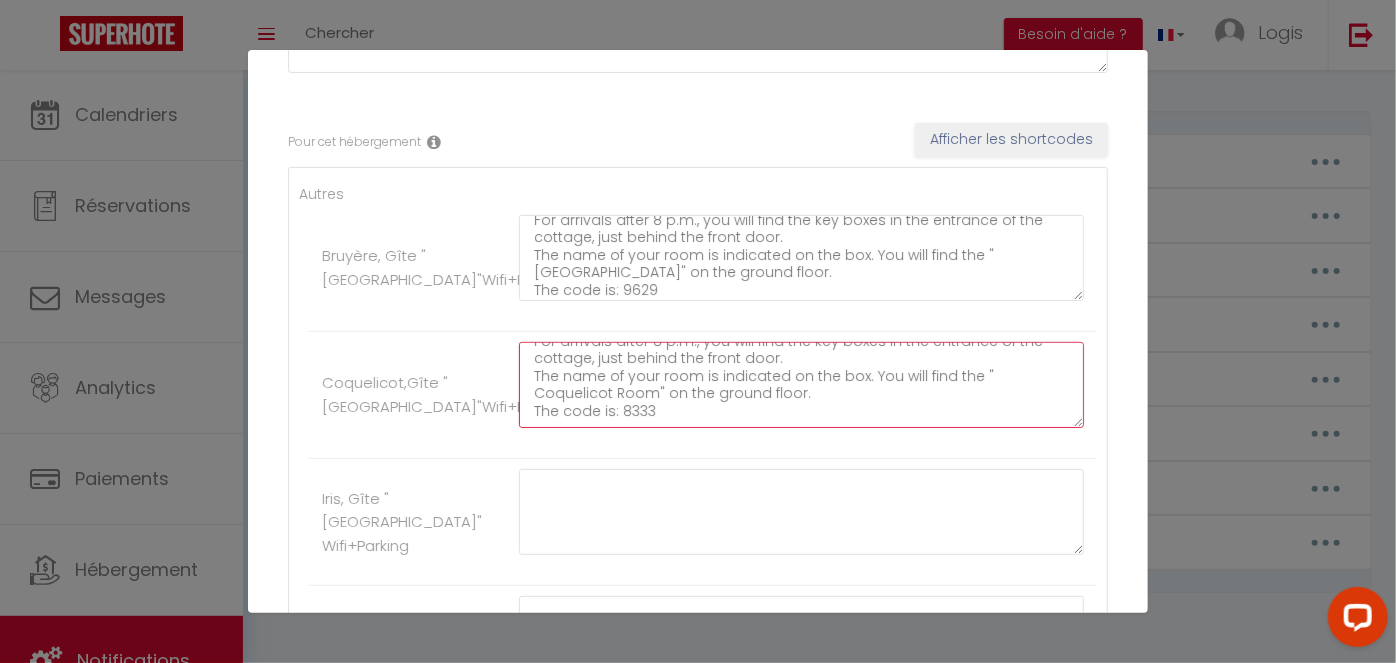 scroll, scrollTop: 295, scrollLeft: 0, axis: vertical 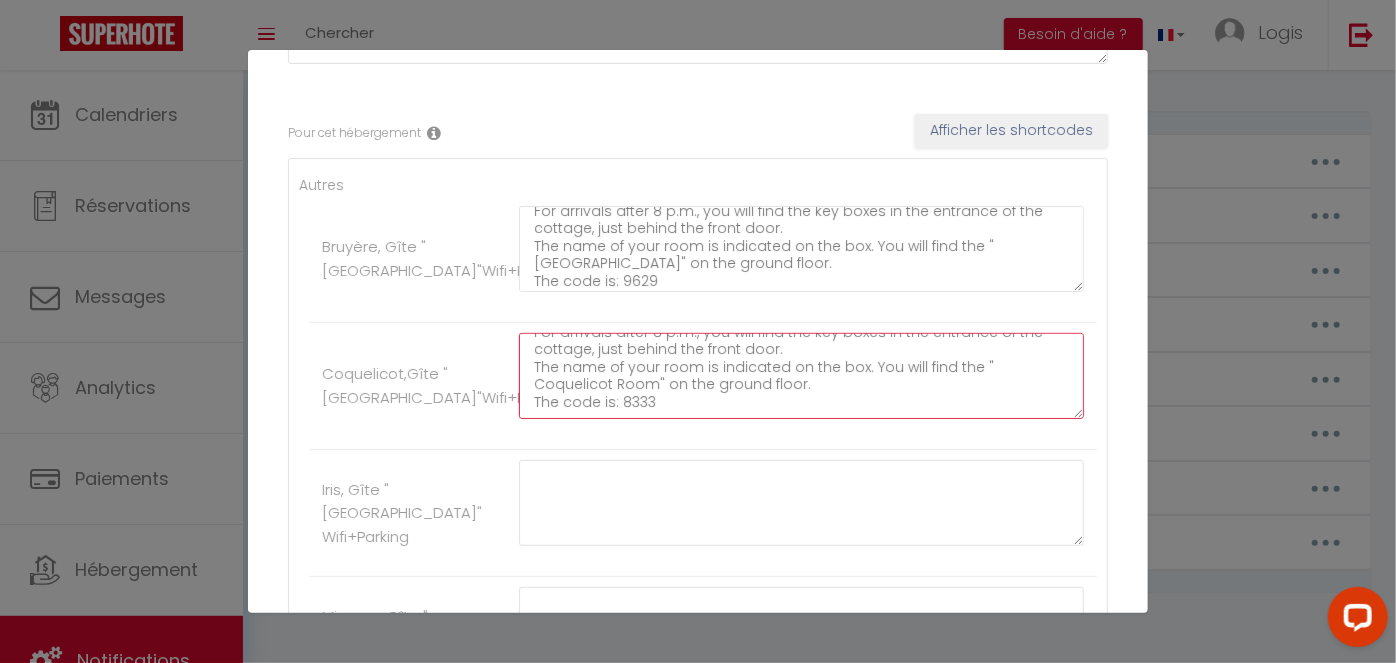 type on "For arrivals after 8 p.m., you will find the key boxes in the entrance of the cottage, just behind the front door.
The name of your room is indicated on the box. You will find the " Coquelicot Room" on the ground floor.
The code is: 8333" 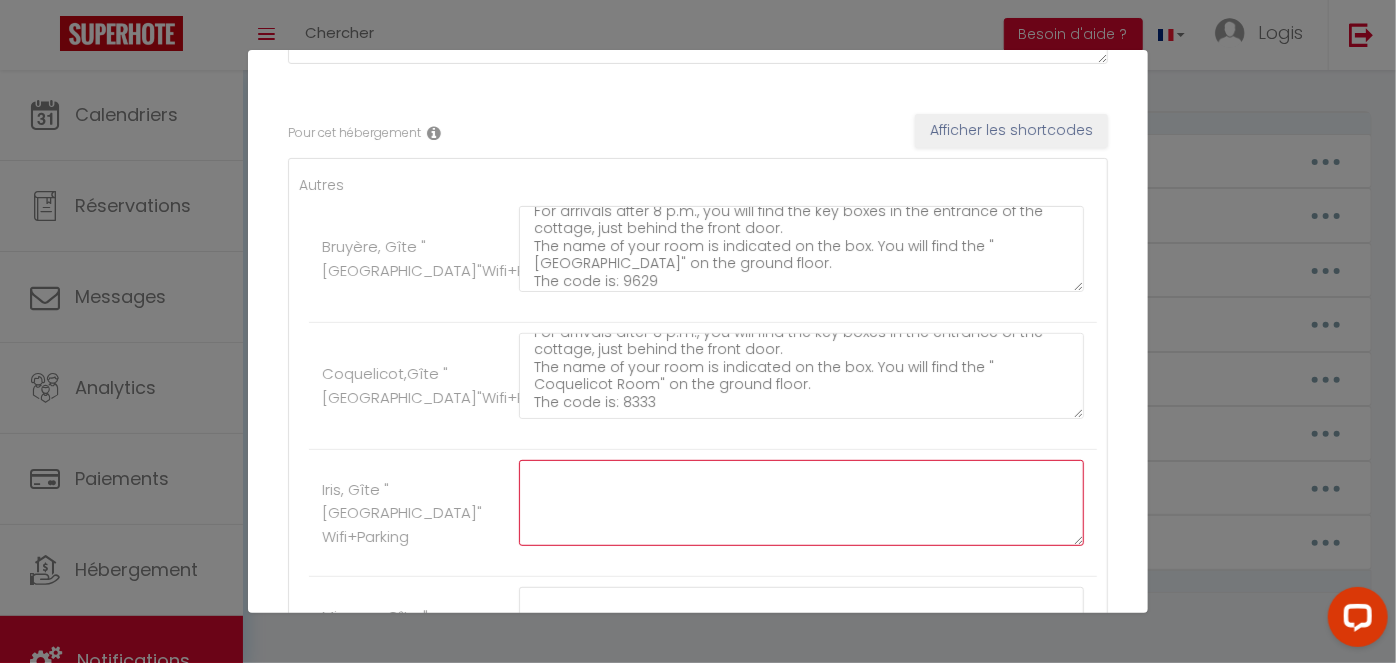 click at bounding box center [801, 503] 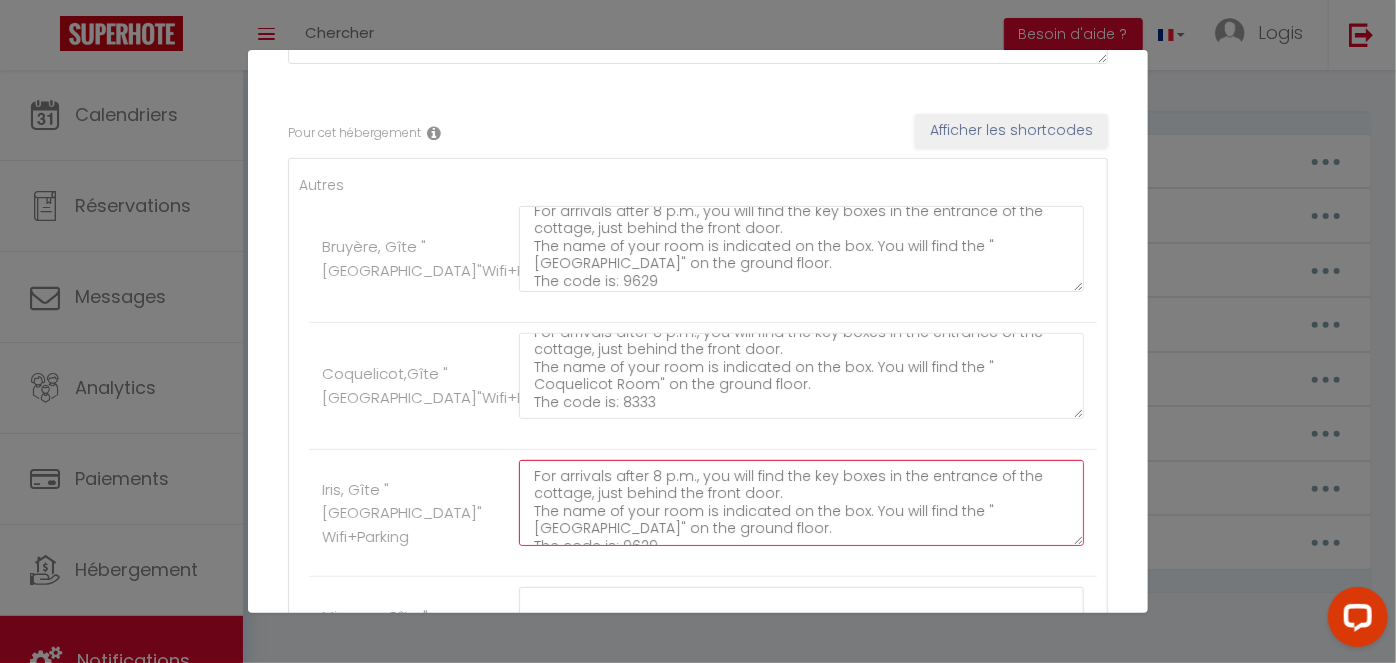 scroll, scrollTop: 11, scrollLeft: 0, axis: vertical 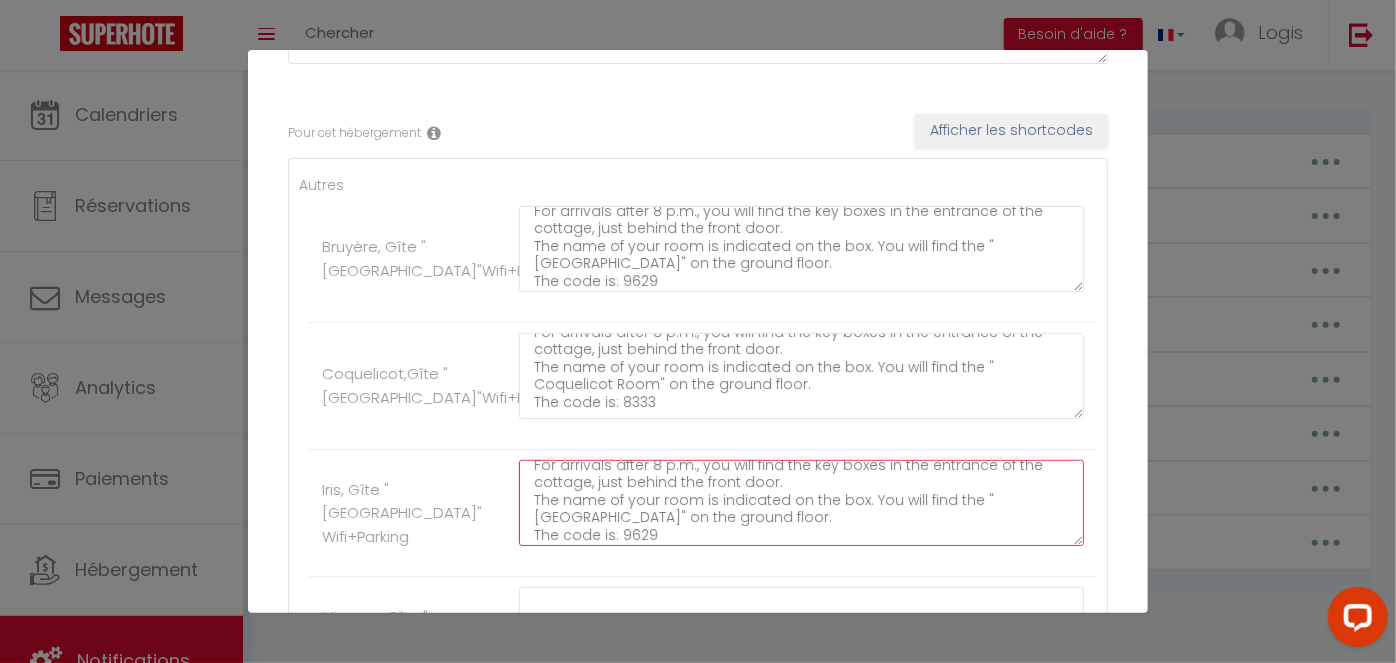 click on "For arrivals after 8 p.m., you will find the key boxes in the entrance of the cottage, just behind the front door.
The name of your room is indicated on the box. You will find the "[GEOGRAPHIC_DATA]" on the ground floor.
The code is: 9629" at bounding box center [801, 503] 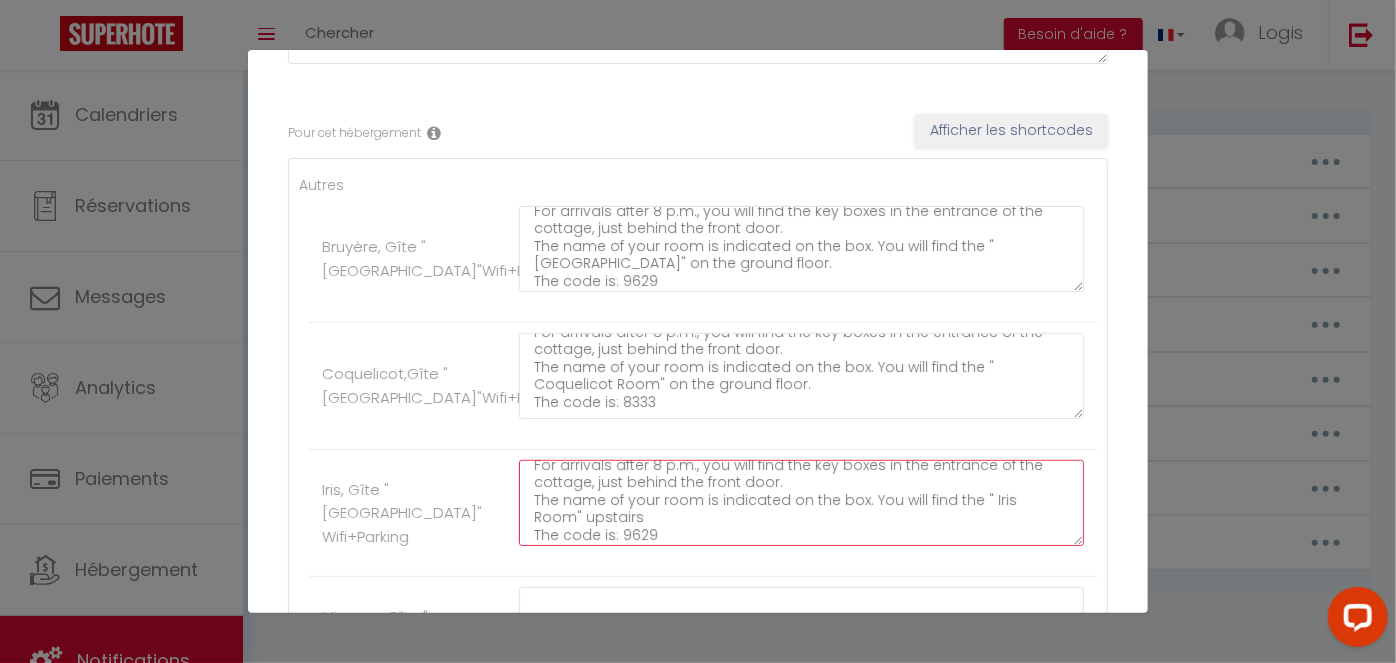 click on "For arrivals after 8 p.m., you will find the key boxes in the entrance of the cottage, just behind the front door.
The name of your room is indicated on the box. You will find the " Iris Room" upstairs
The code is: 9629" at bounding box center [801, 503] 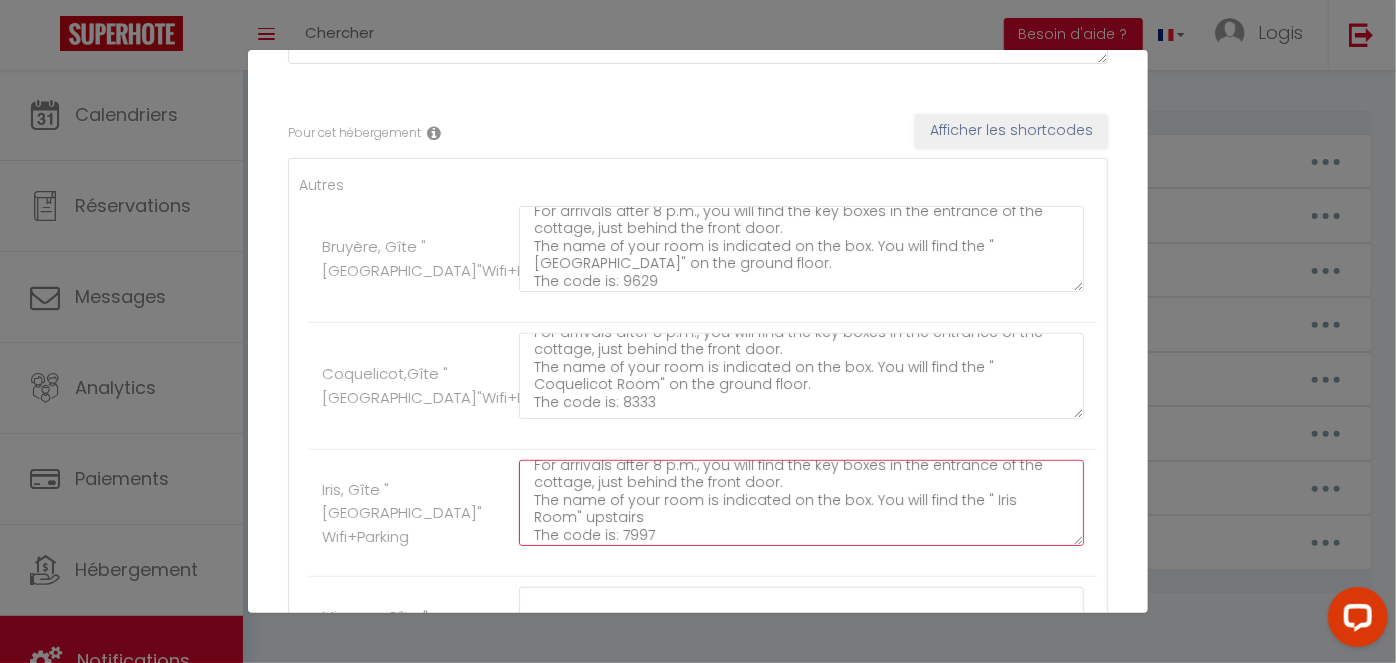 scroll, scrollTop: 17, scrollLeft: 0, axis: vertical 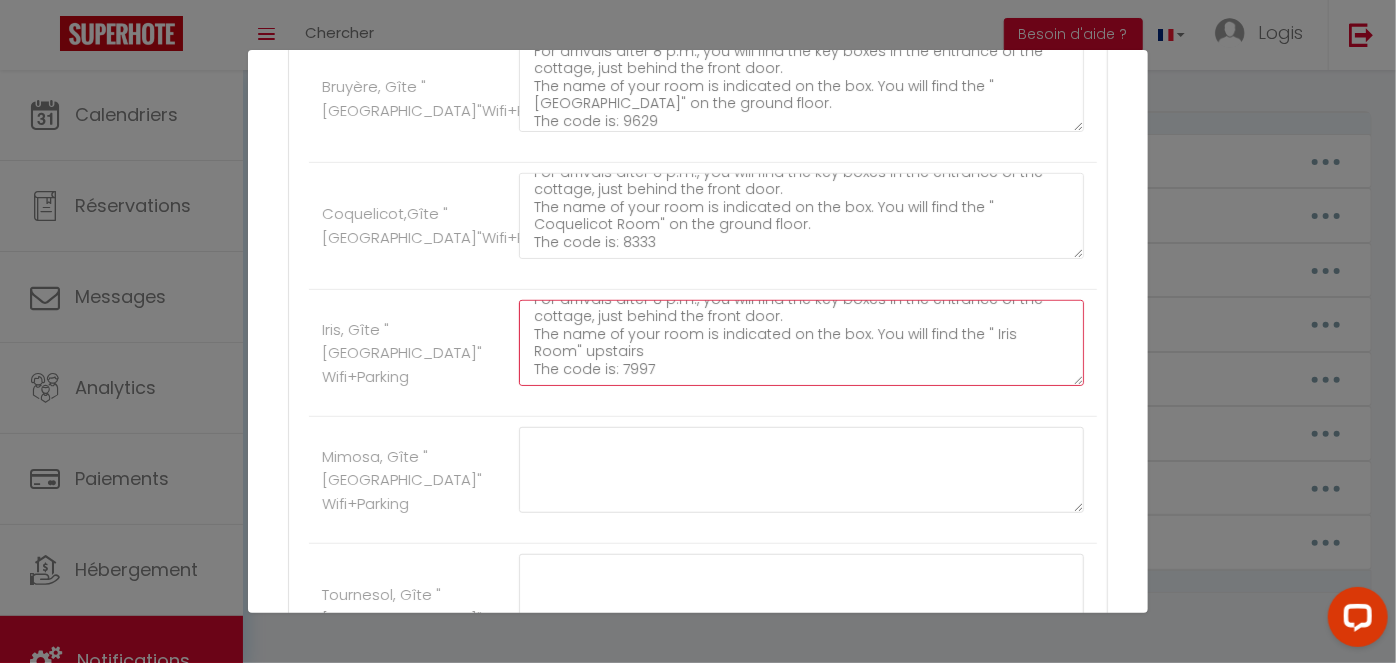 type on "For arrivals after 8 p.m., you will find the key boxes in the entrance of the cottage, just behind the front door.
The name of your room is indicated on the box. You will find the " Iris Room" upstairs
The code is: 7997" 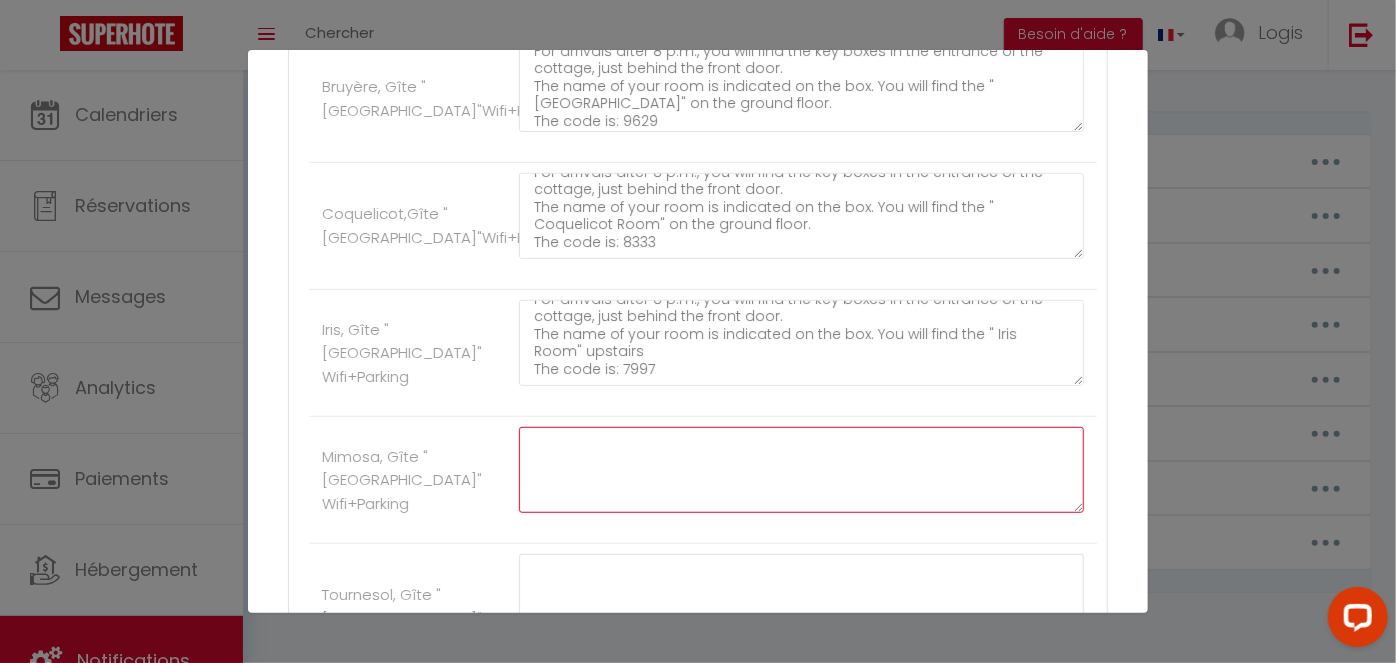 click at bounding box center [801, 470] 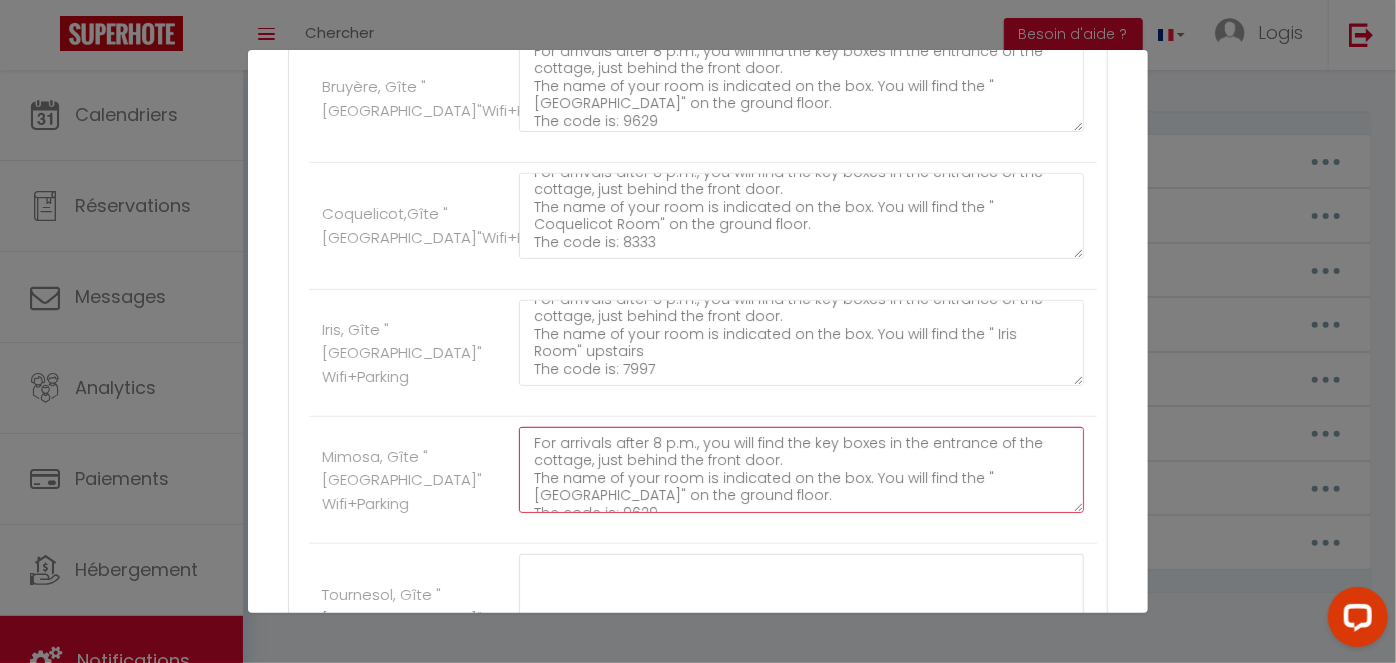scroll, scrollTop: 10, scrollLeft: 0, axis: vertical 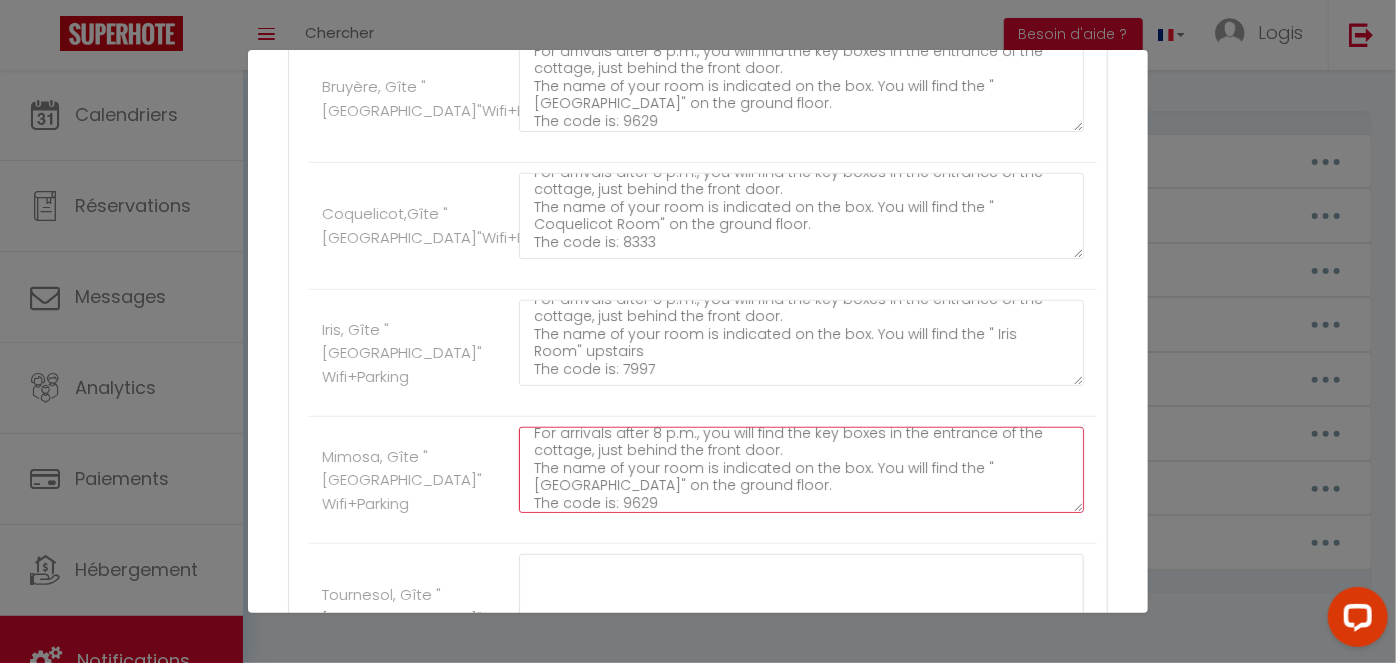 click on "For arrivals after 8 p.m., you will find the key boxes in the entrance of the cottage, just behind the front door.
The name of your room is indicated on the box. You will find the "[GEOGRAPHIC_DATA]" on the ground floor.
The code is: 9629" at bounding box center (801, 470) 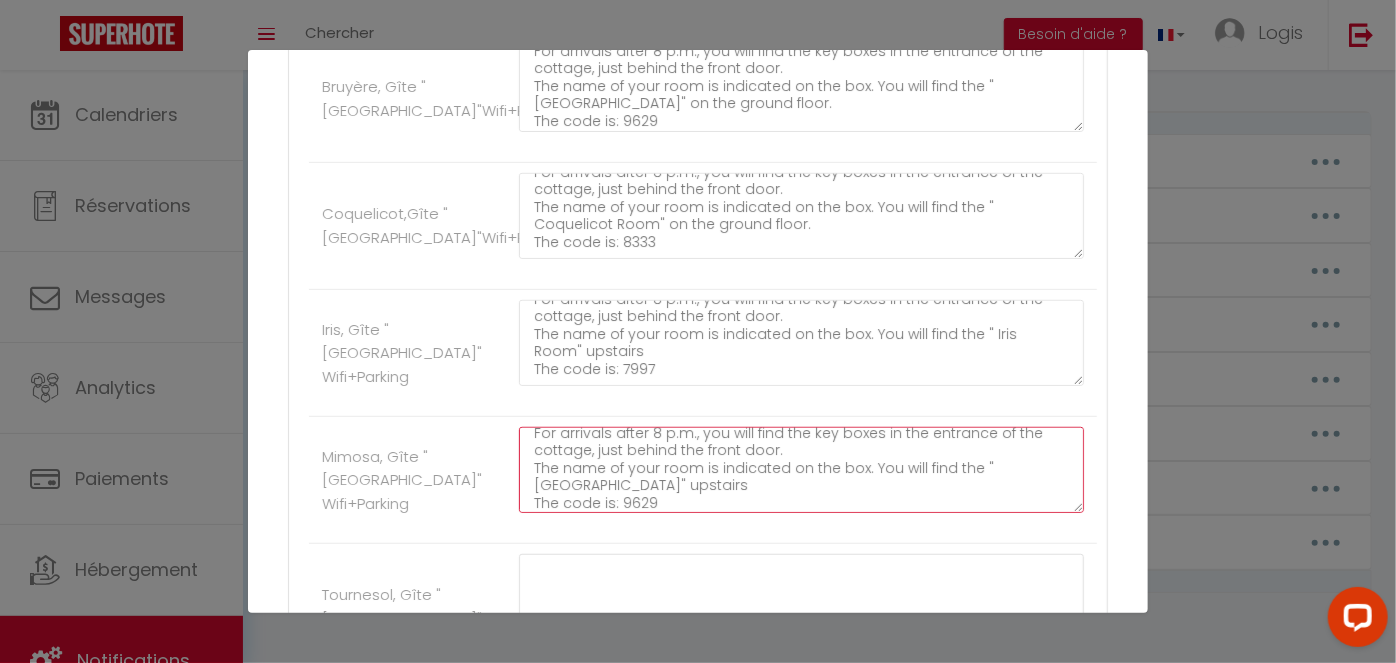 click on "For arrivals after 8 p.m., you will find the key boxes in the entrance of the cottage, just behind the front door.
The name of your room is indicated on the box. You will find the "[GEOGRAPHIC_DATA]" upstairs
The code is: 9629" at bounding box center (801, 470) 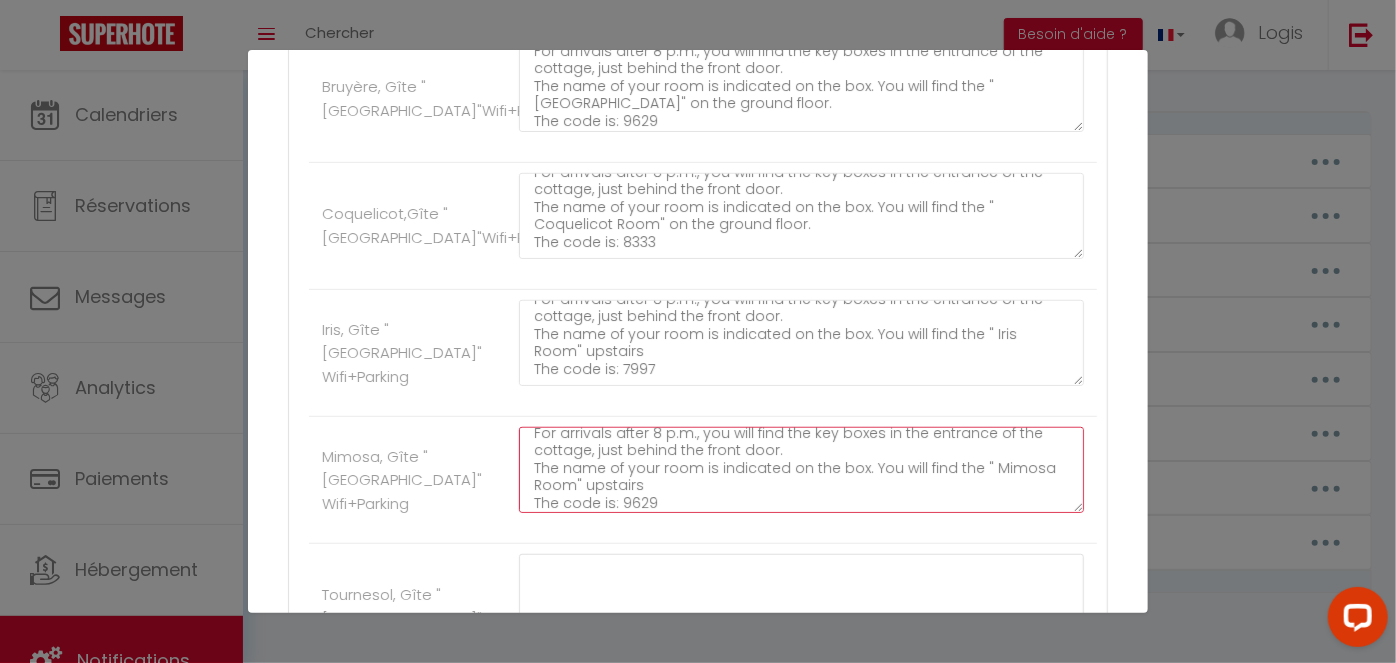 click on "For arrivals after 8 p.m., you will find the key boxes in the entrance of the cottage, just behind the front door.
The name of your room is indicated on the box. You will find the " Mimosa Room" upstairs
The code is: 9629" at bounding box center [801, 470] 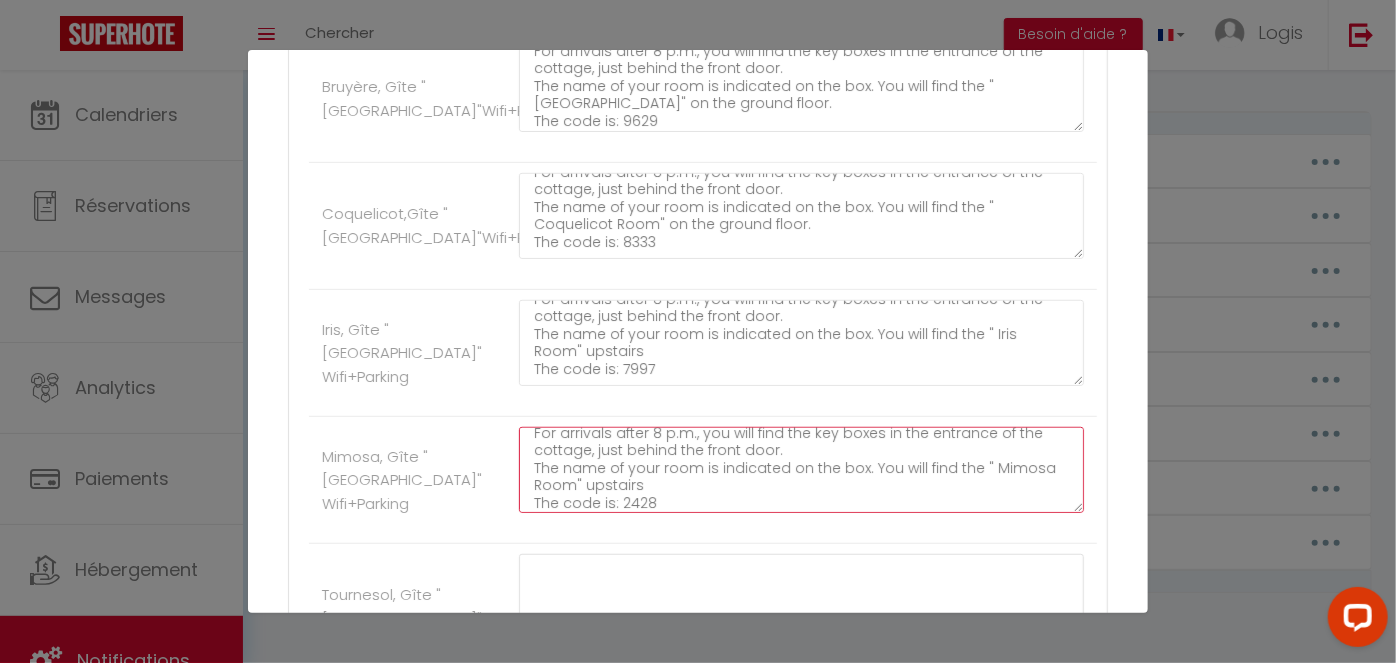 scroll, scrollTop: 17, scrollLeft: 0, axis: vertical 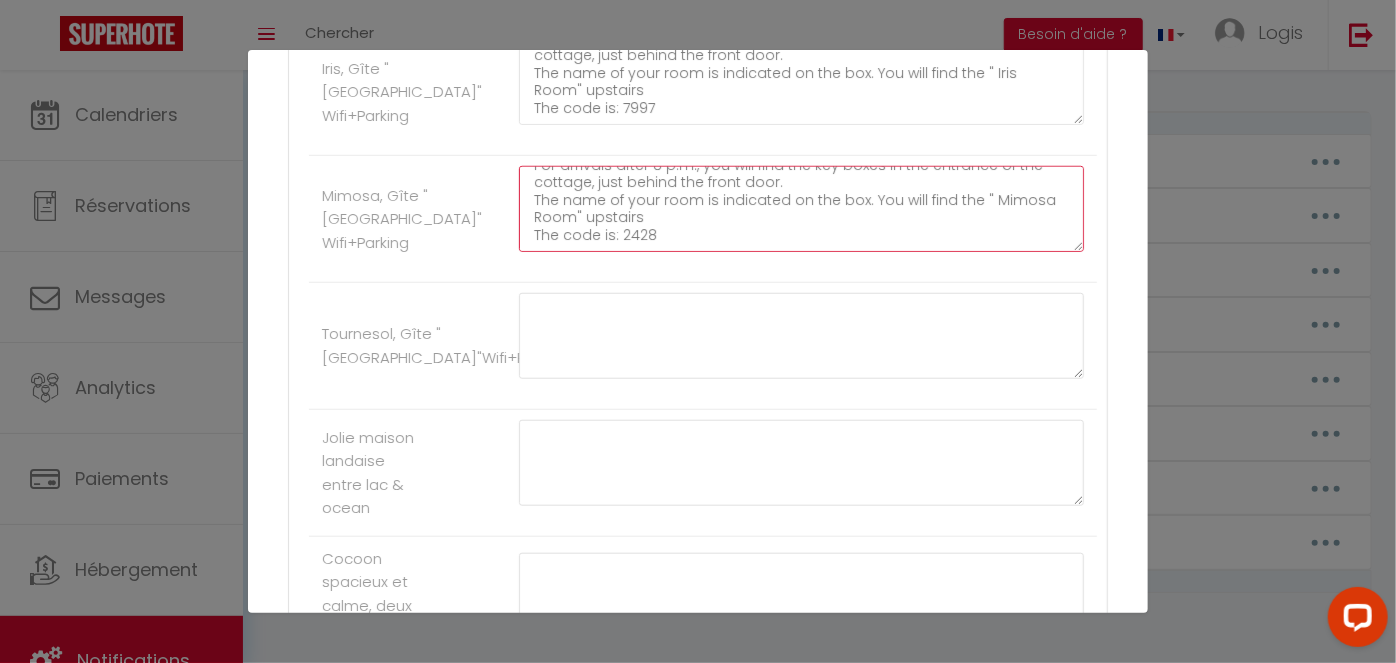 type on "For arrivals after 8 p.m., you will find the key boxes in the entrance of the cottage, just behind the front door.
The name of your room is indicated on the box. You will find the " Mimosa Room" upstairs
The code is: 2428" 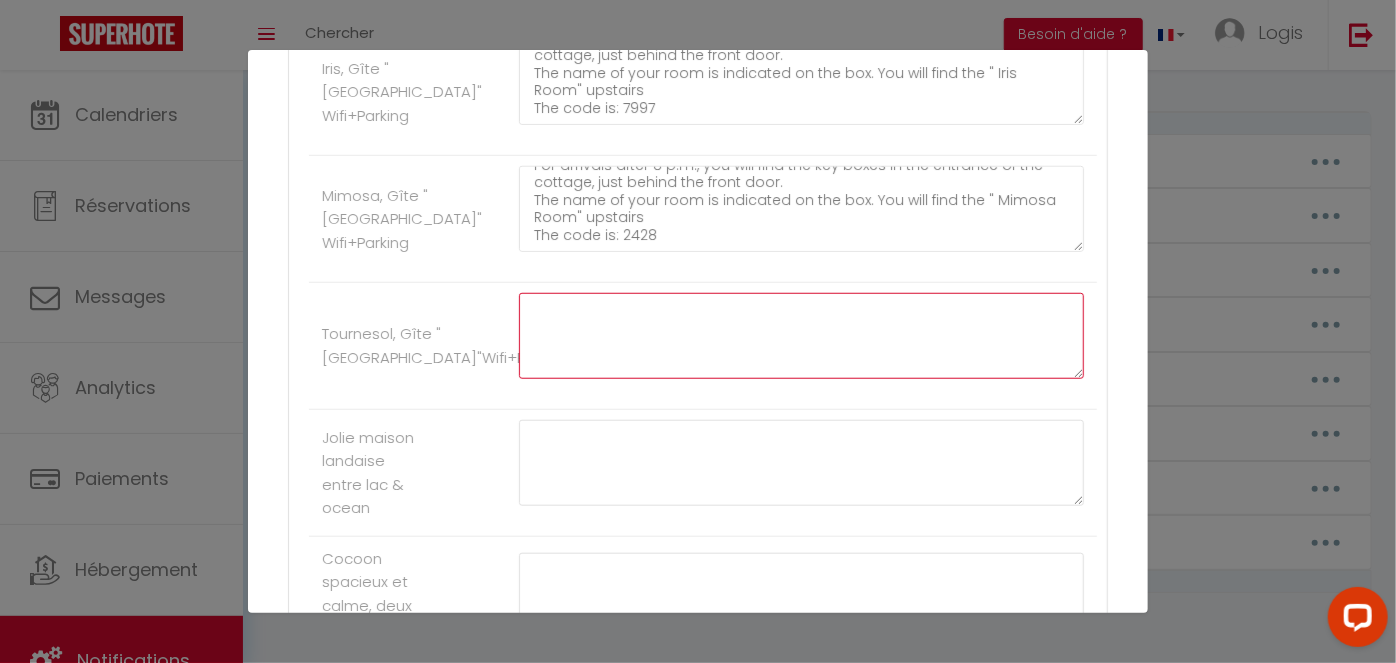 click at bounding box center [801, 336] 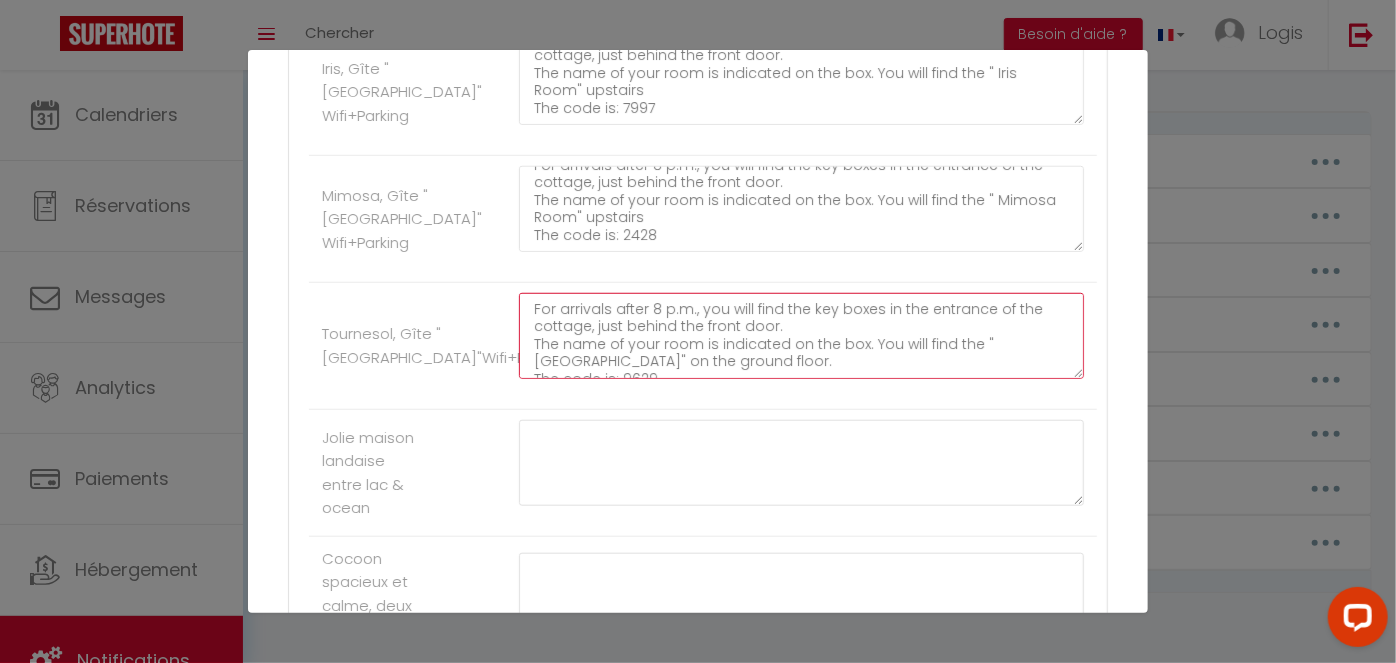scroll, scrollTop: 11, scrollLeft: 0, axis: vertical 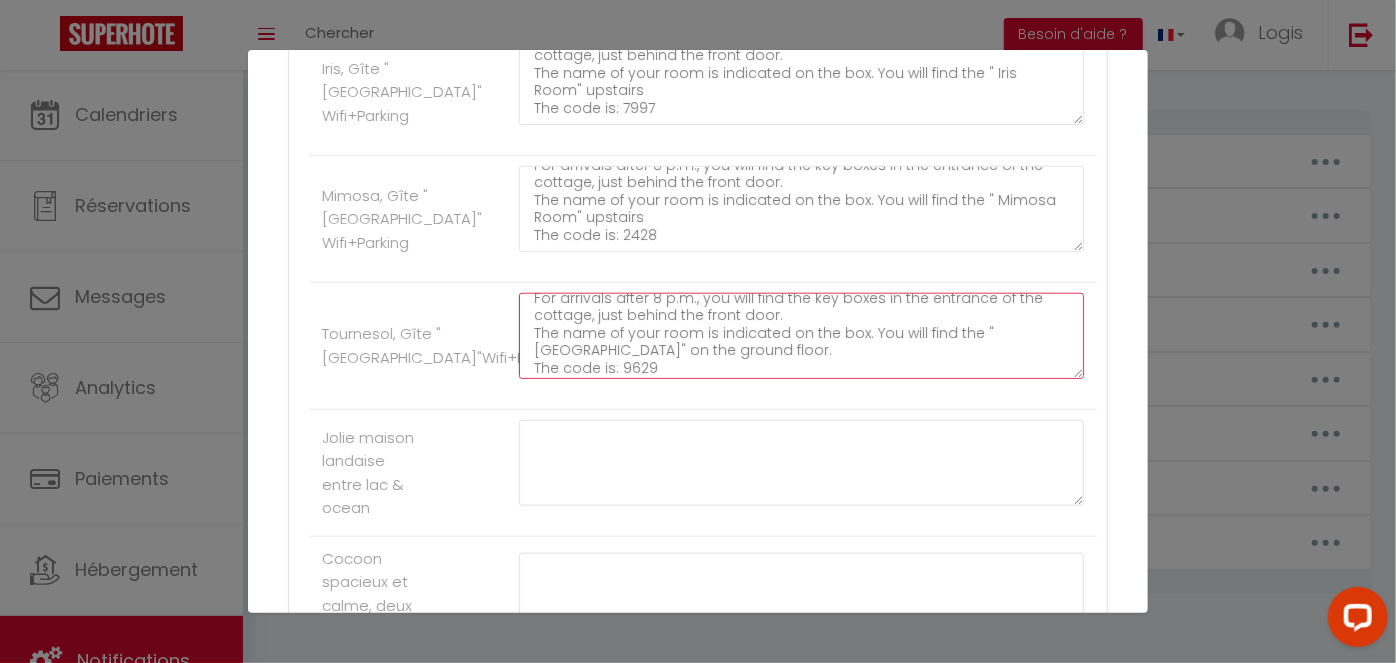 click on "For arrivals after 8 p.m., you will find the key boxes in the entrance of the cottage, just behind the front door.
The name of your room is indicated on the box. You will find the "[GEOGRAPHIC_DATA]" on the ground floor.
The code is: 9629" at bounding box center [801, 336] 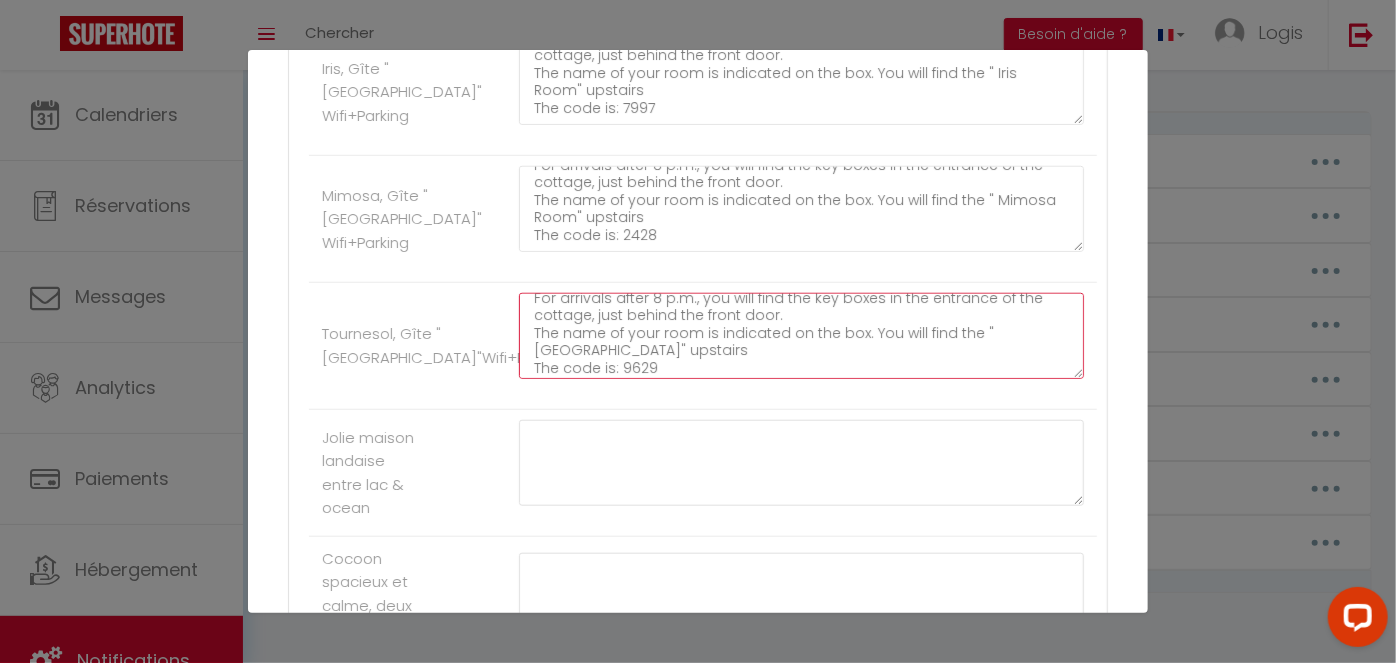 click on "For arrivals after 8 p.m., you will find the key boxes in the entrance of the cottage, just behind the front door.
The name of your room is indicated on the box. You will find the "[GEOGRAPHIC_DATA]" upstairs
The code is: 9629" at bounding box center [801, 336] 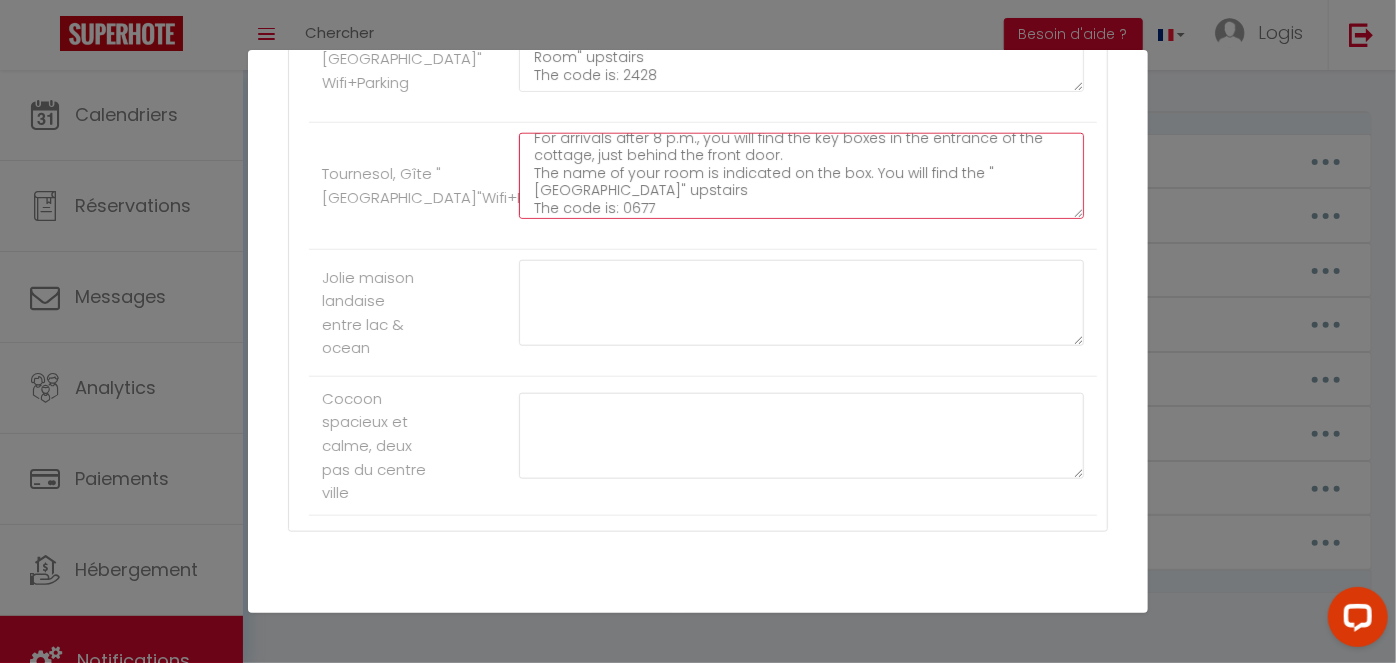 scroll, scrollTop: 922, scrollLeft: 0, axis: vertical 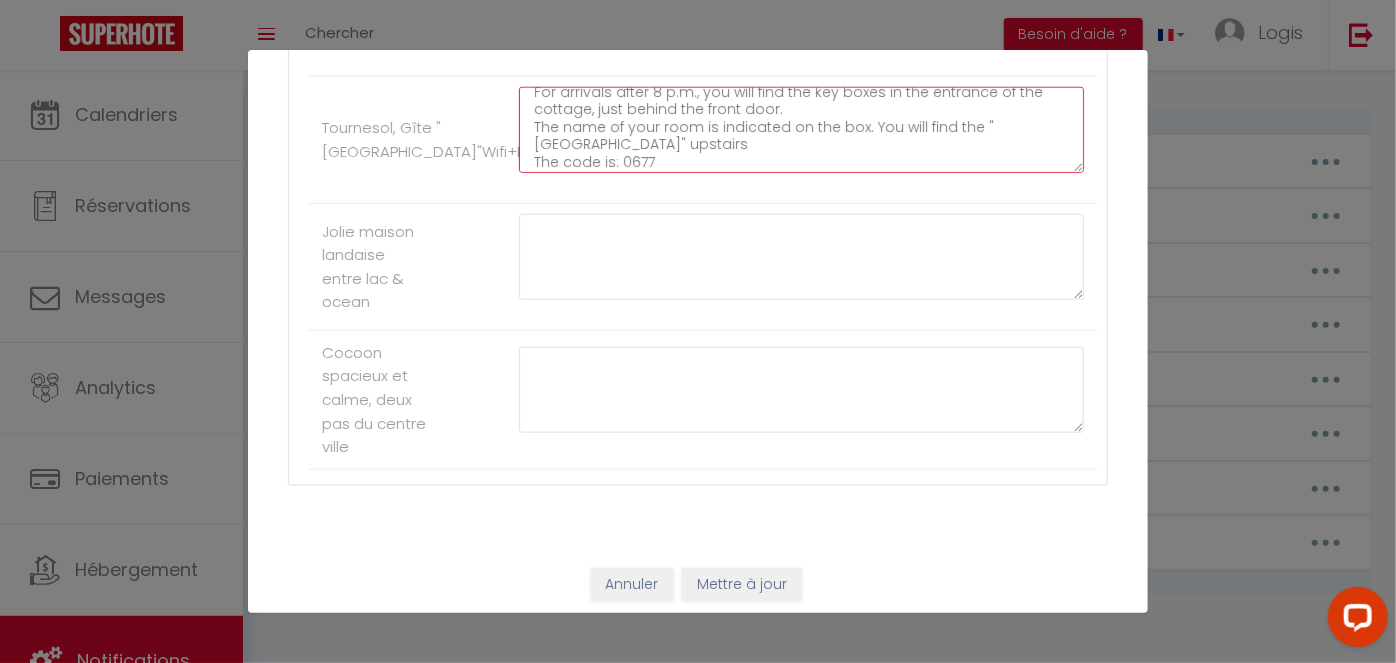 type on "For arrivals after 8 p.m., you will find the key boxes in the entrance of the cottage, just behind the front door.
The name of your room is indicated on the box. You will find the " [GEOGRAPHIC_DATA]" upstairs
The code is: 0677" 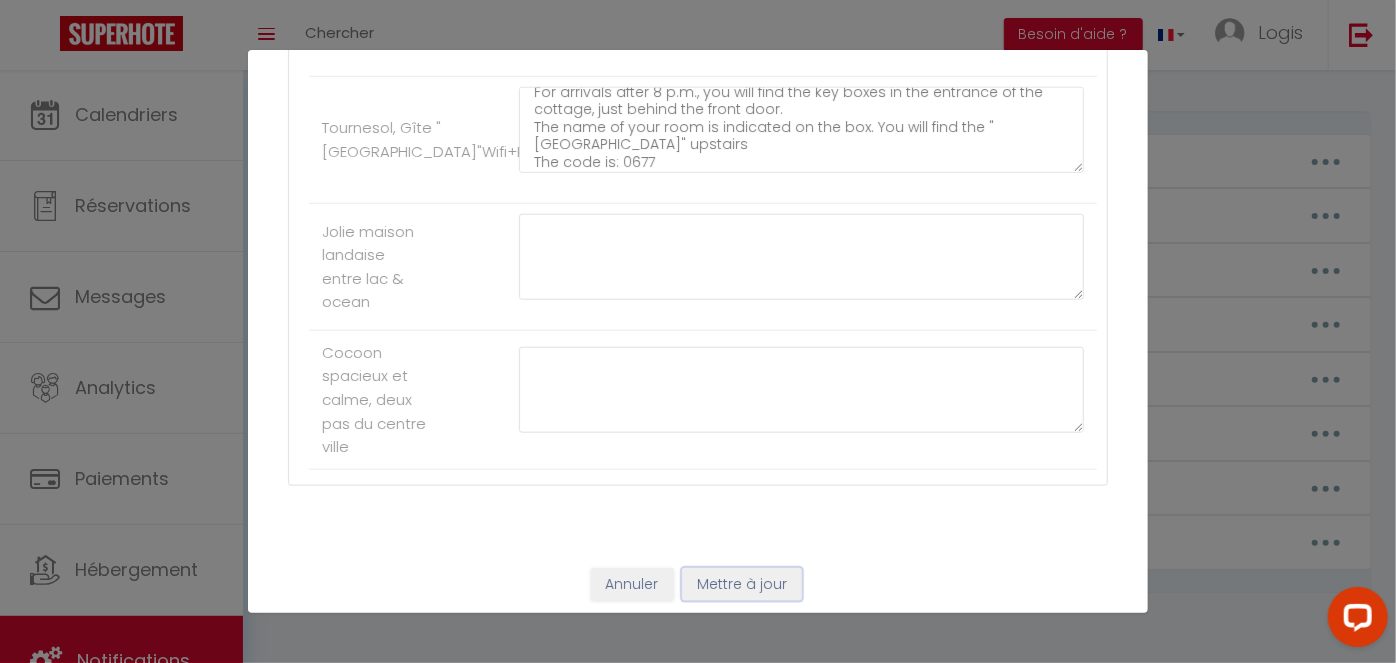 click on "Mettre à jour" at bounding box center (742, 585) 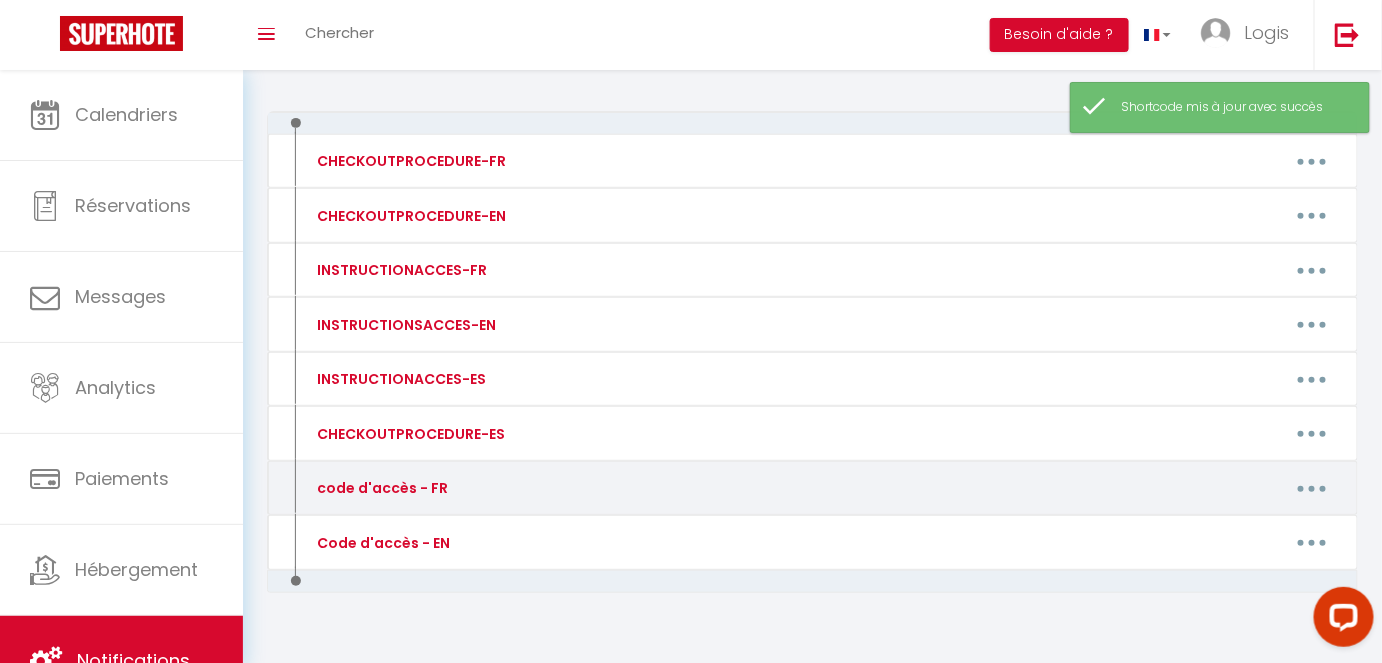click at bounding box center (1312, 488) 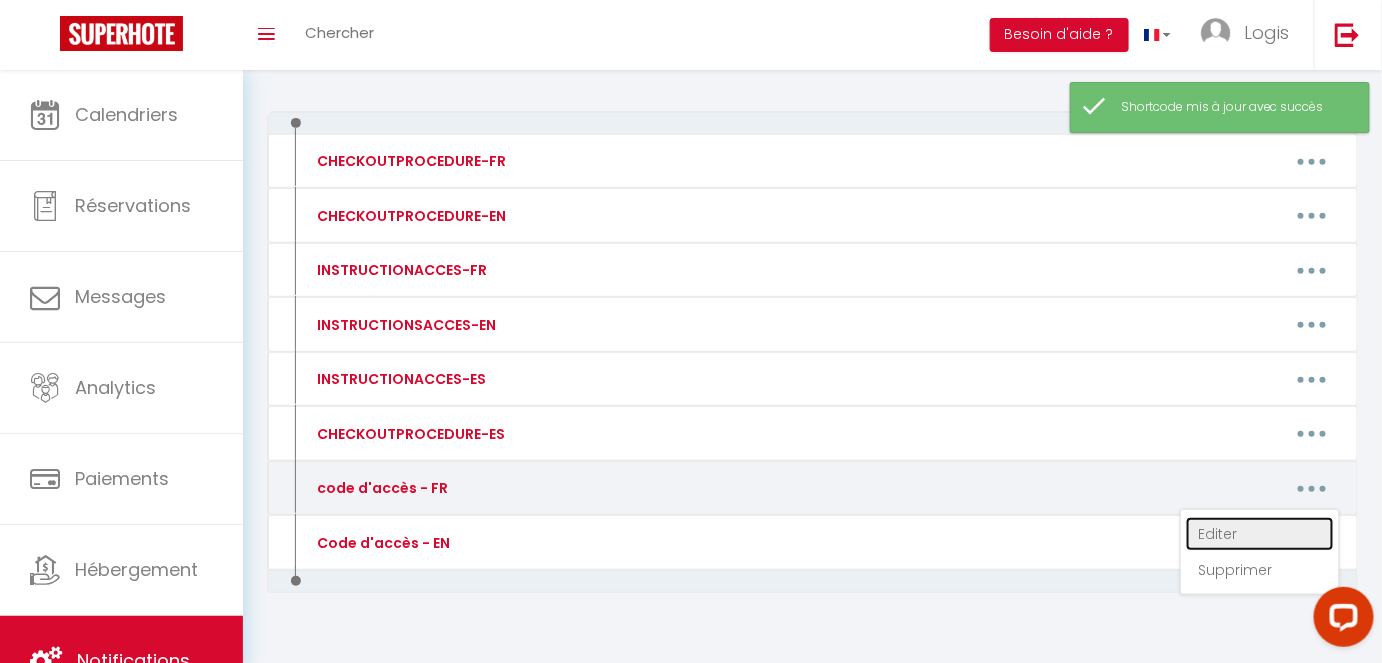 click on "Editer" at bounding box center (1260, 534) 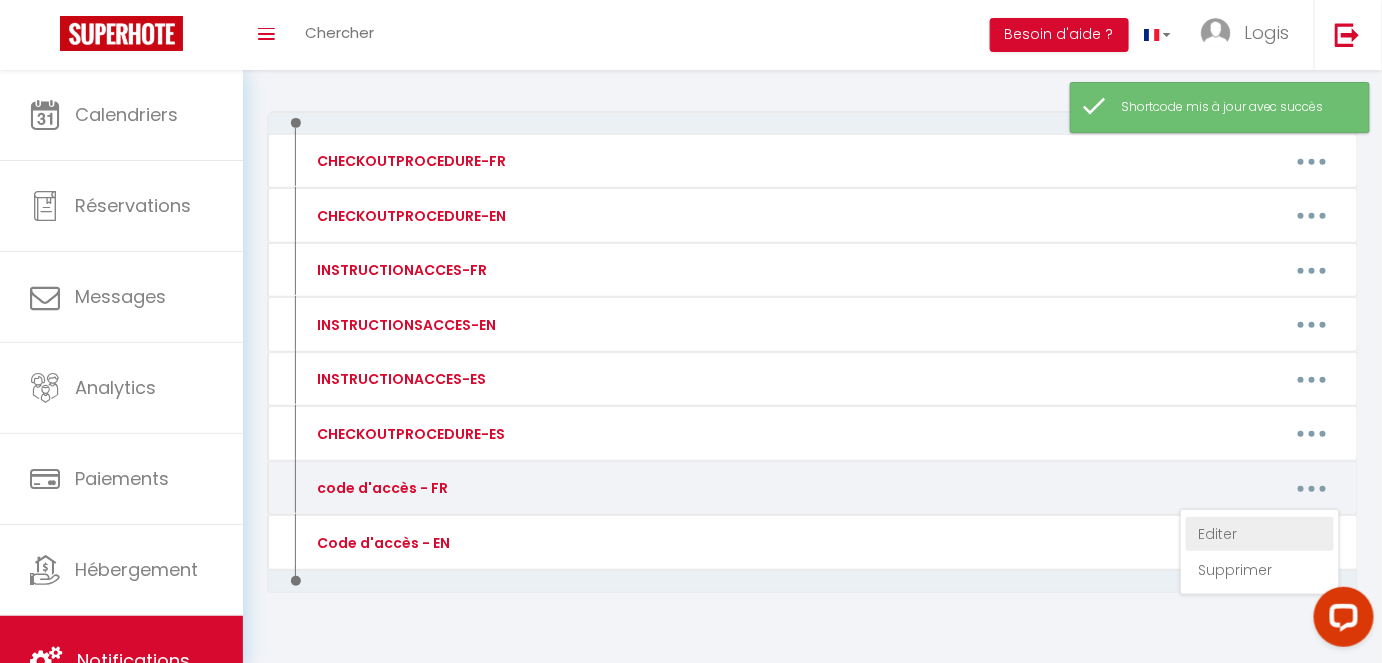 type on "code d'accès - FR" 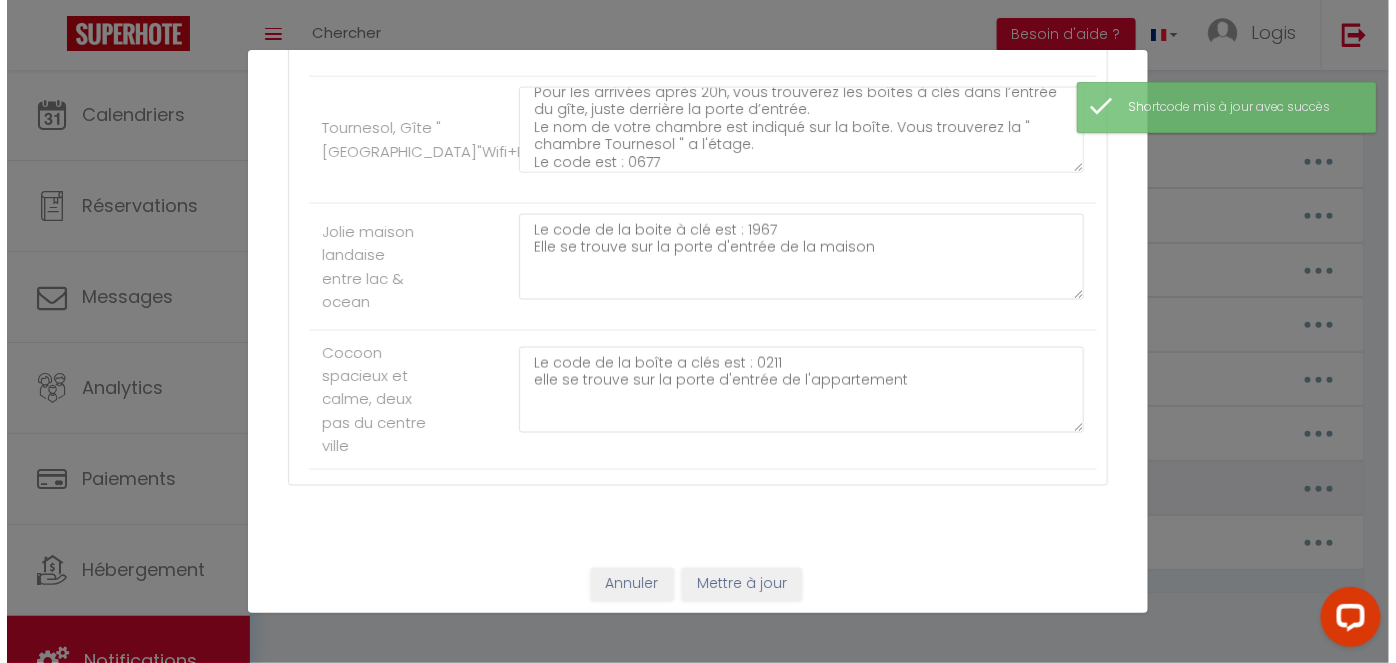 scroll, scrollTop: 0, scrollLeft: 0, axis: both 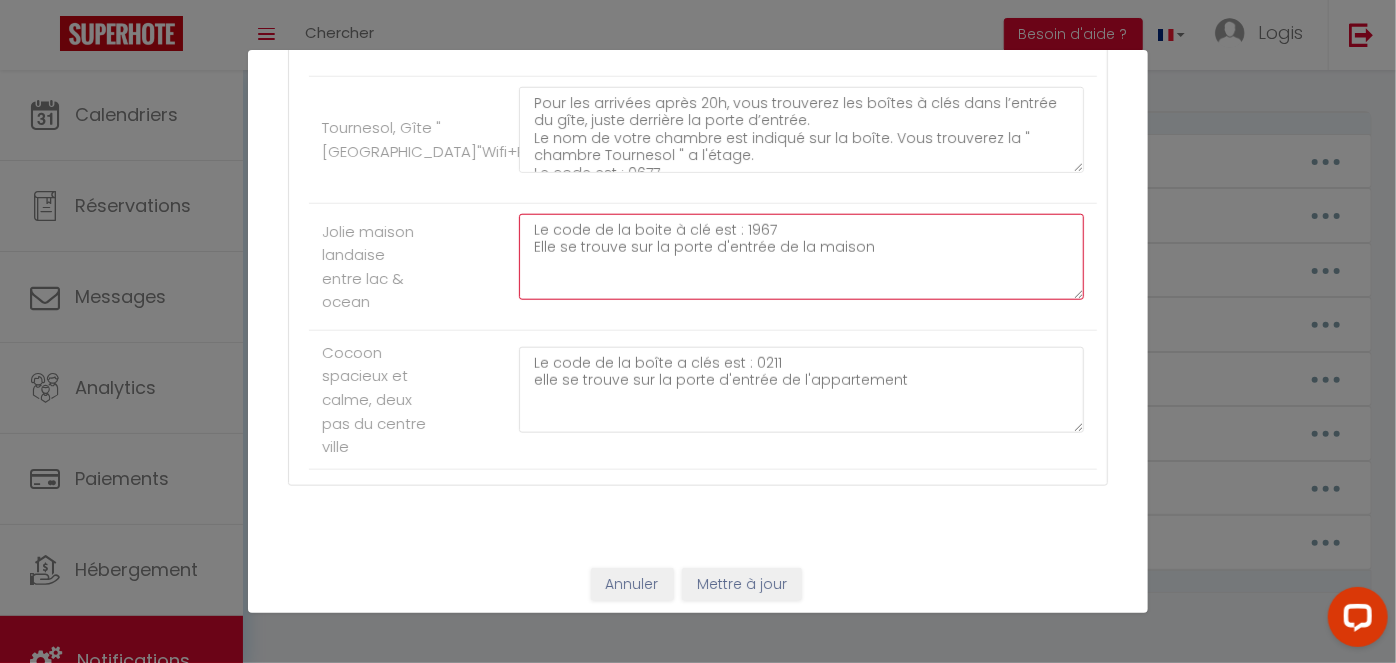 drag, startPoint x: 915, startPoint y: 249, endPoint x: 466, endPoint y: 194, distance: 452.35605 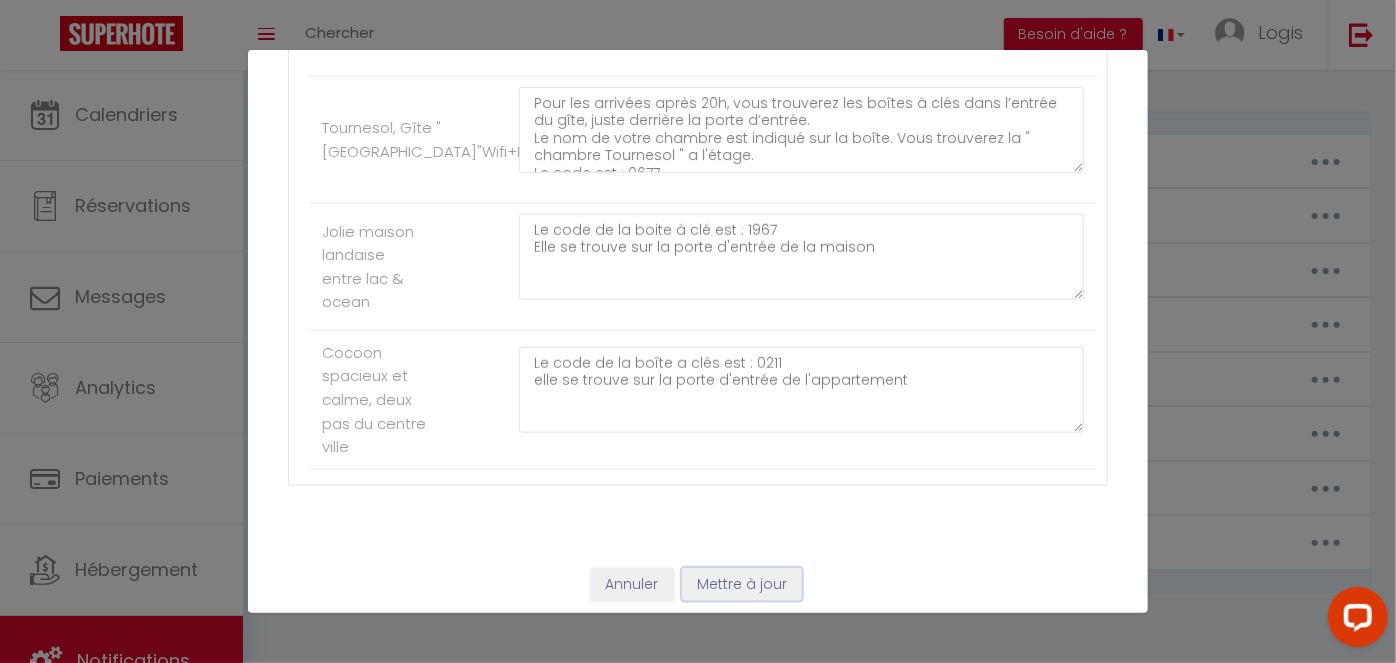 click on "Mettre à jour" at bounding box center [742, 585] 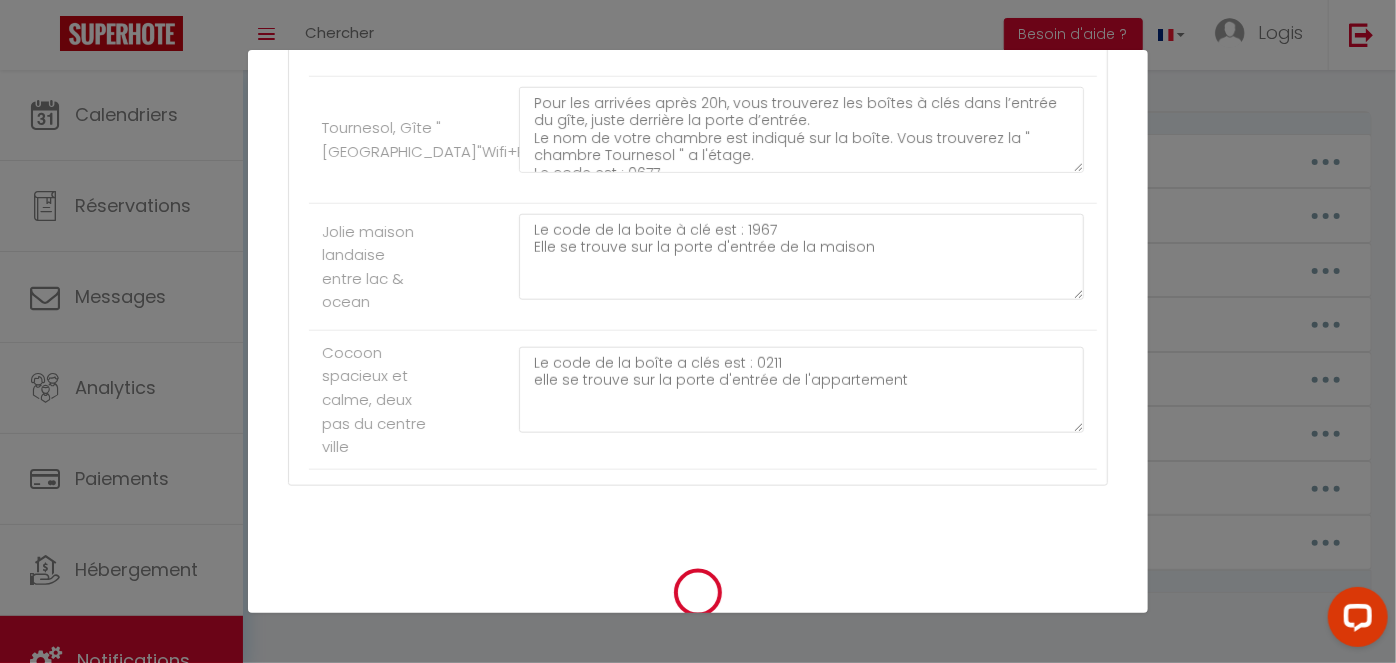 type 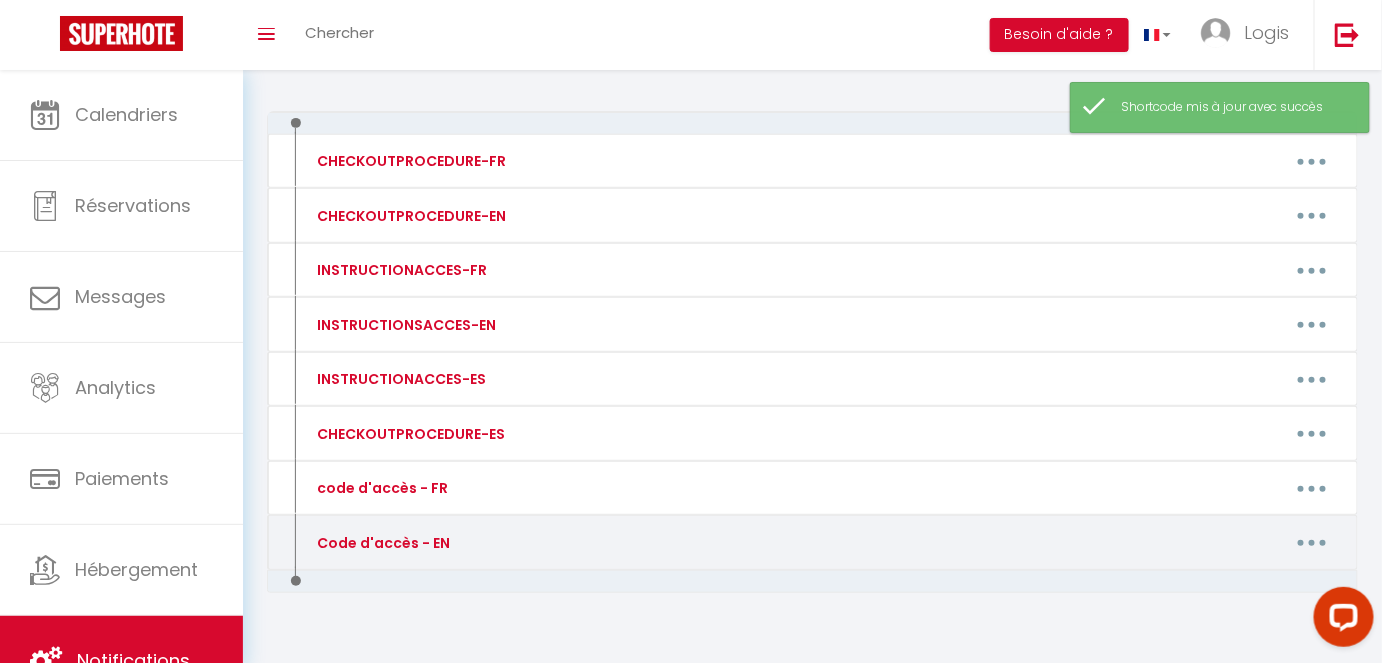 click at bounding box center [1312, 543] 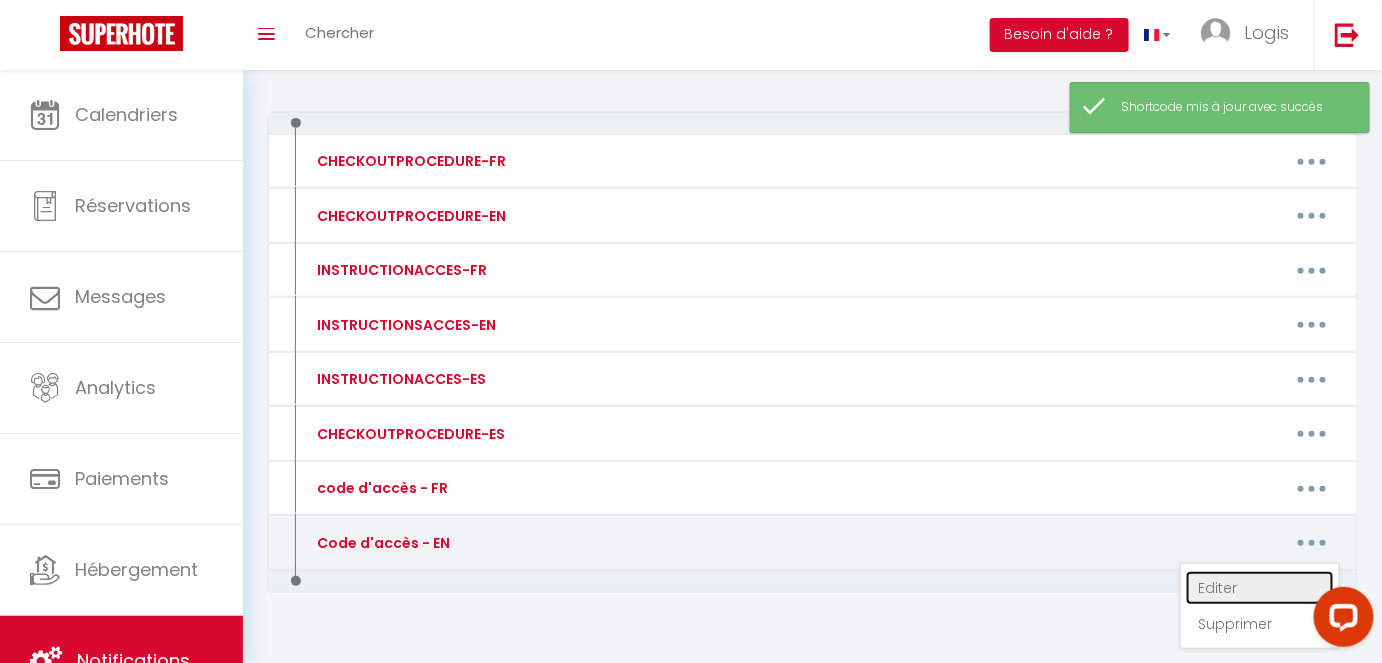 click on "Editer" at bounding box center [1260, 588] 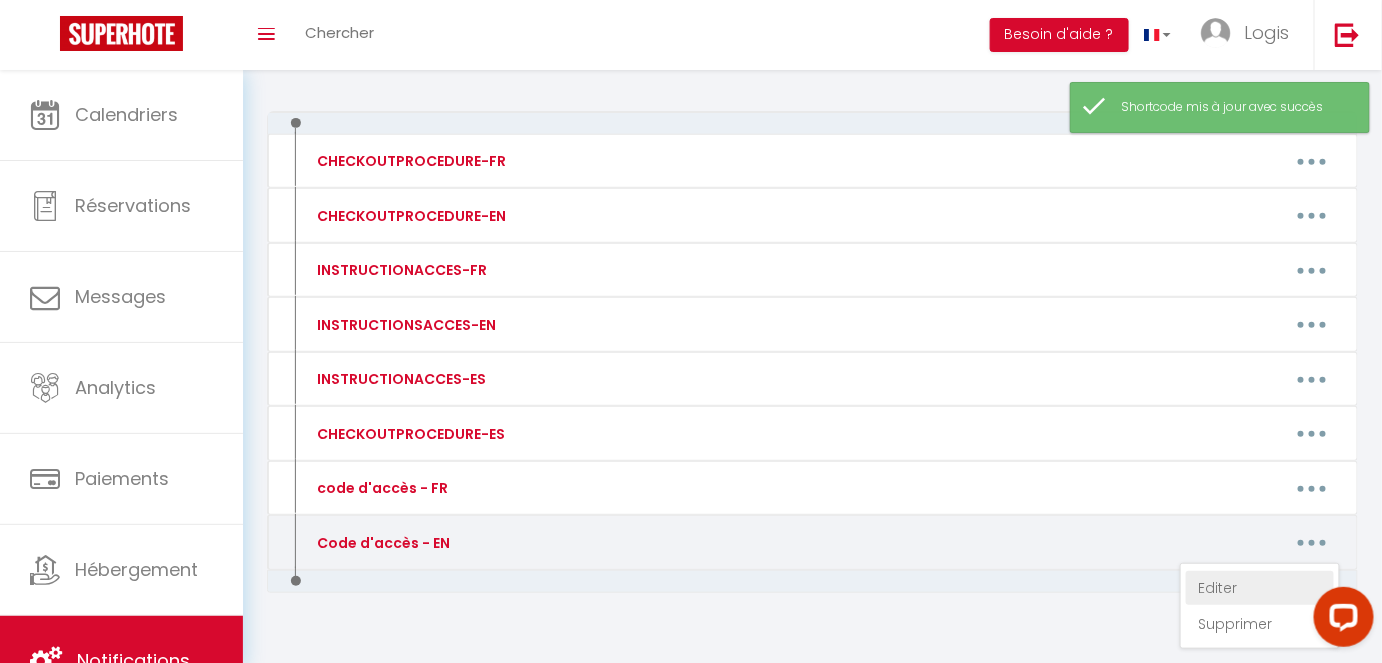 type on "Code d'accès - EN" 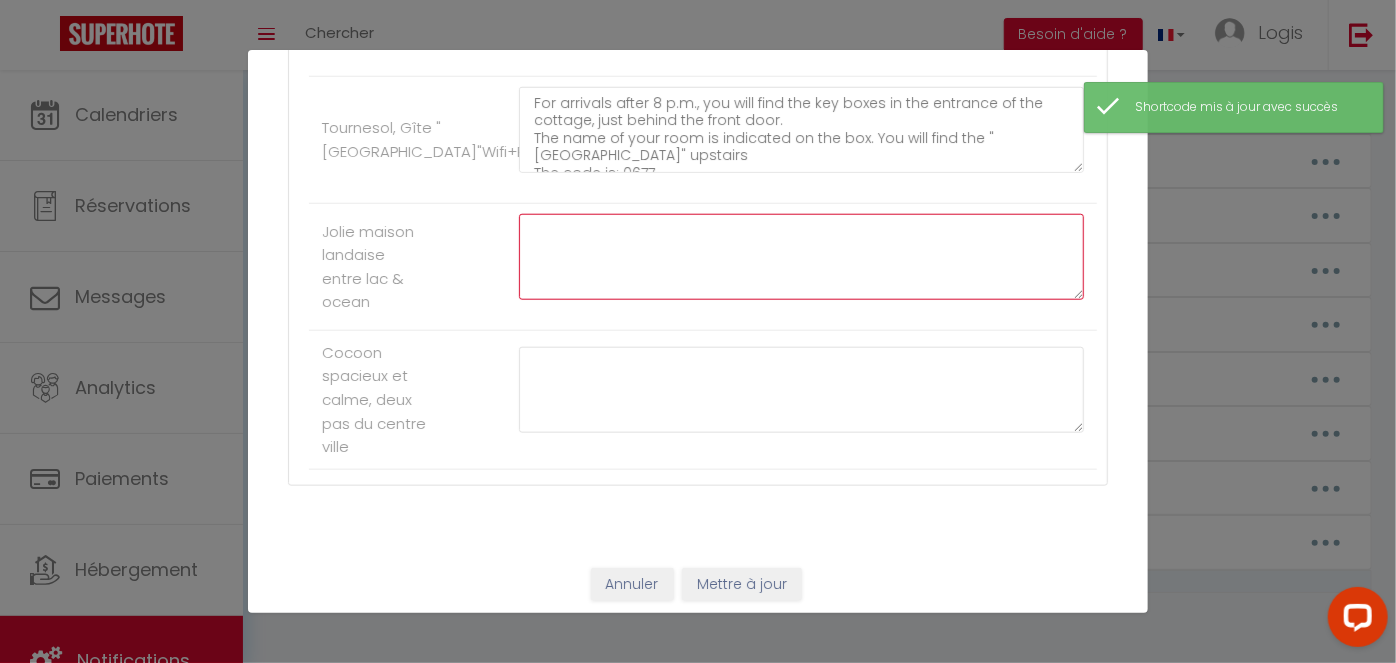 click at bounding box center [801, 257] 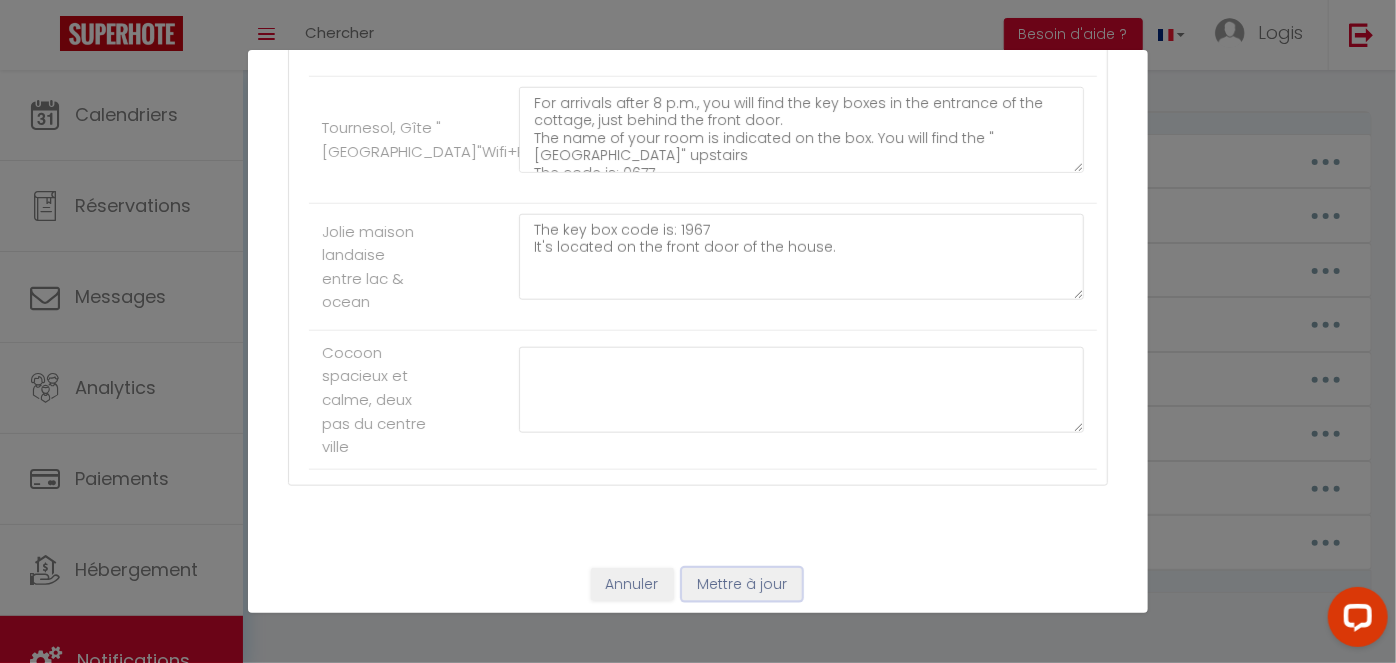 click on "Mettre à jour" at bounding box center [742, 585] 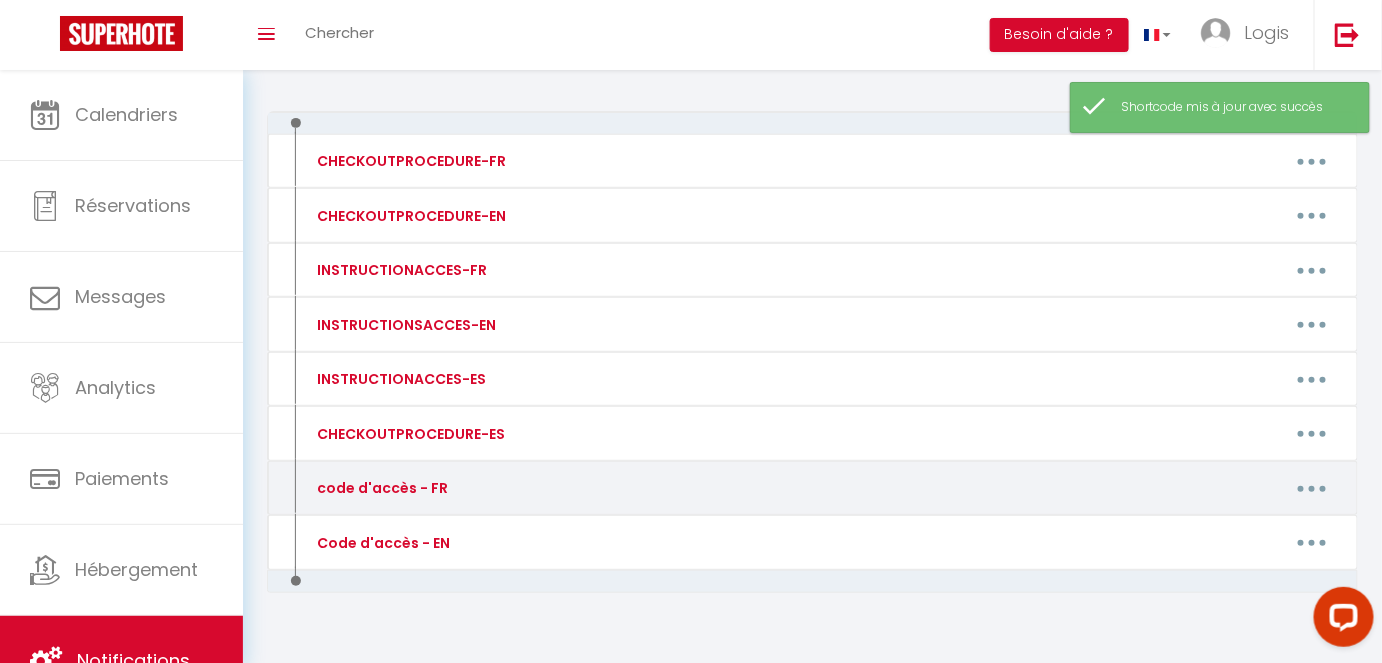 click at bounding box center [1312, 488] 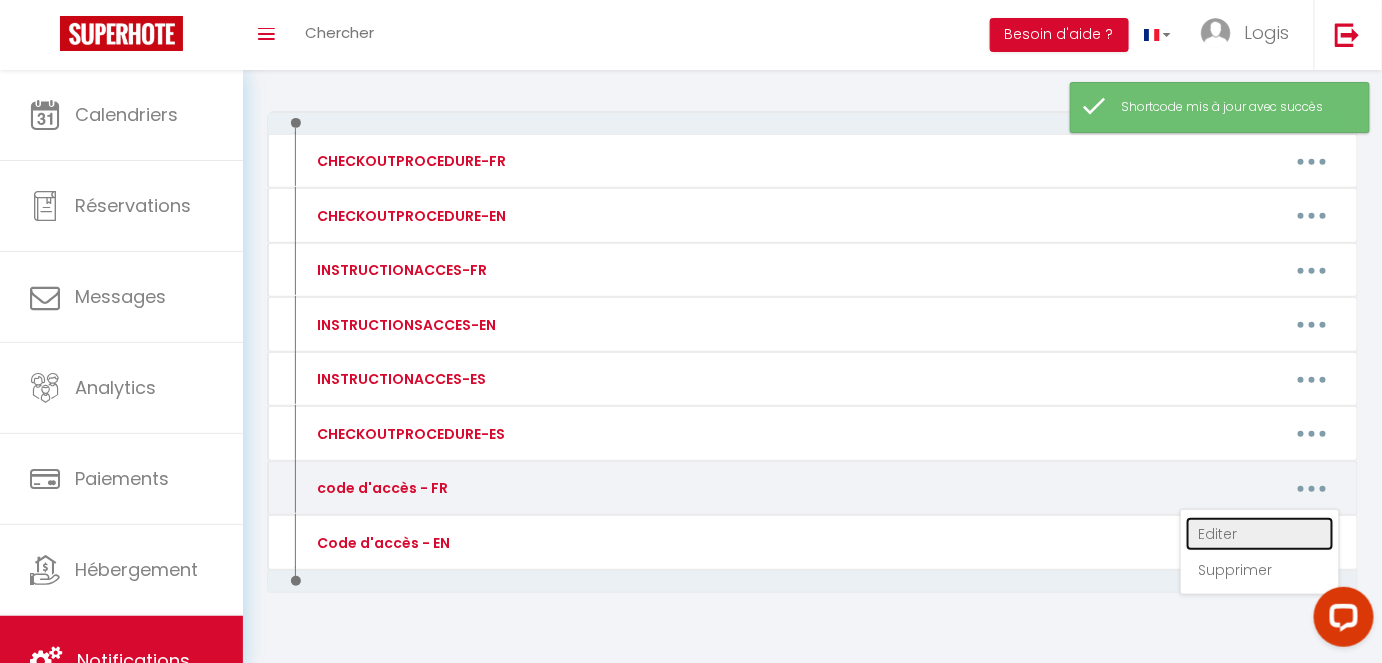 click on "Editer" at bounding box center [1260, 534] 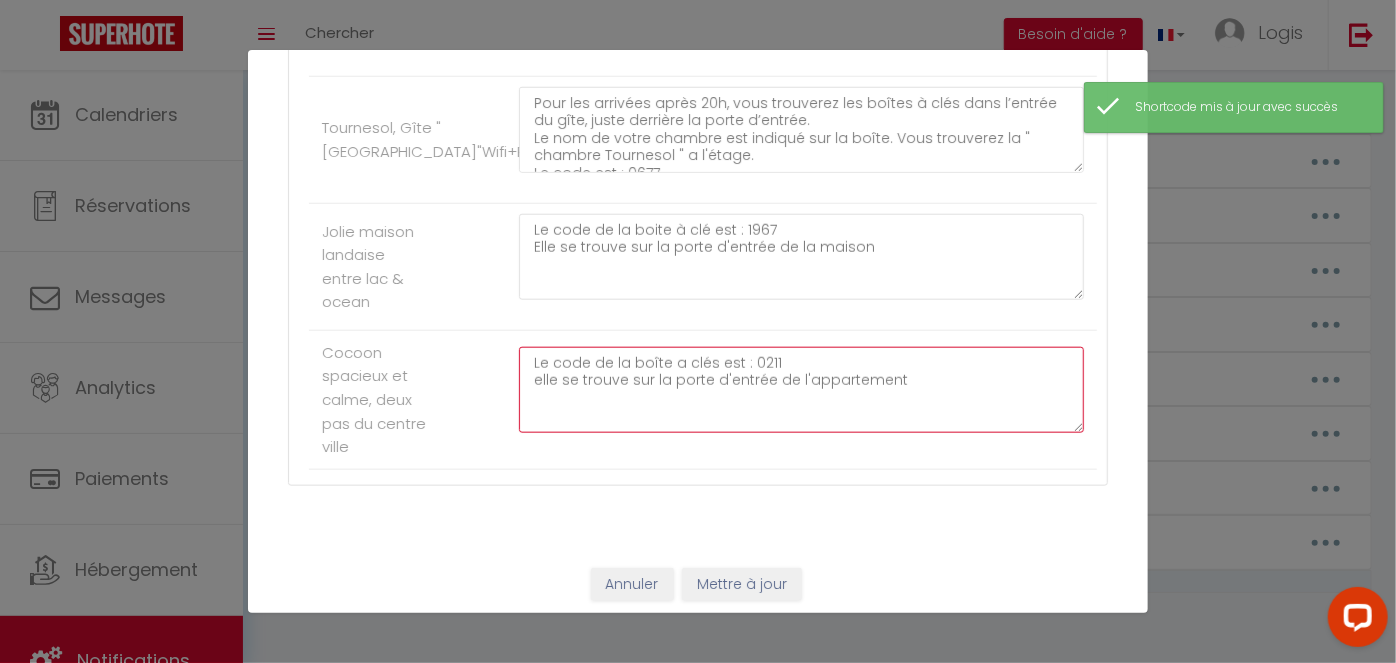 drag, startPoint x: 921, startPoint y: 374, endPoint x: 441, endPoint y: 318, distance: 483.2556 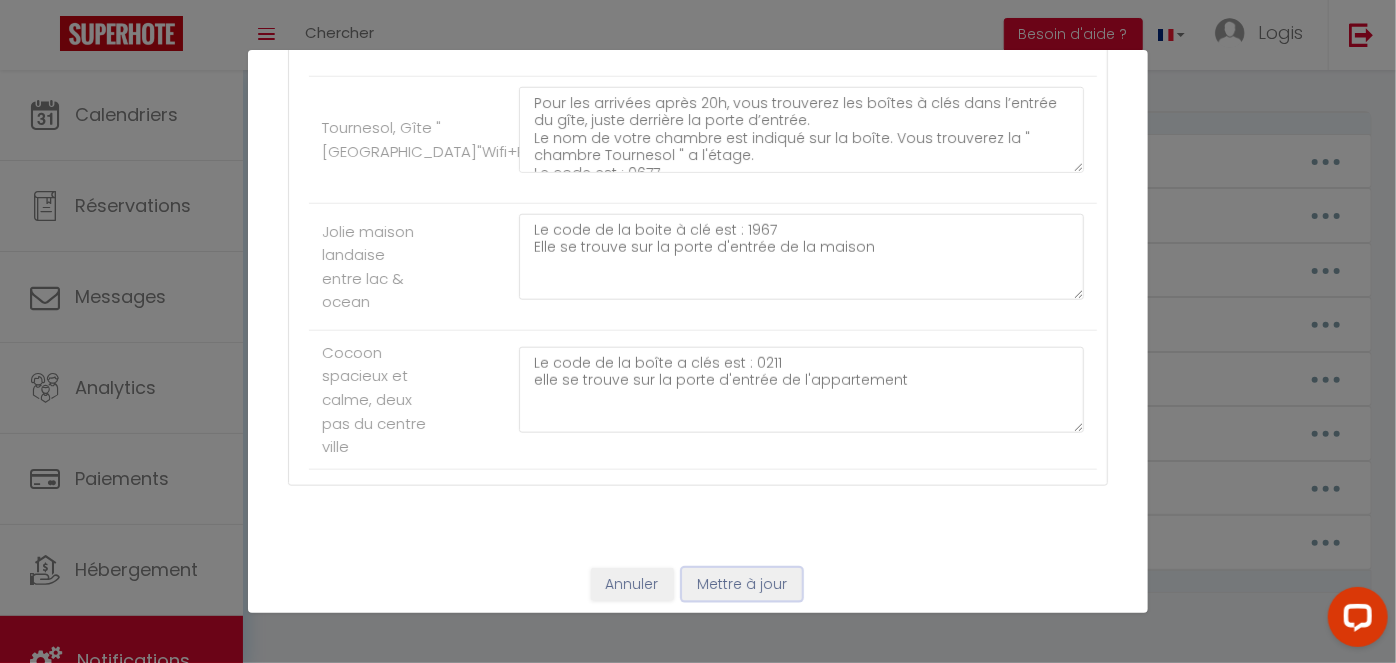 click on "Mettre à jour" at bounding box center (742, 585) 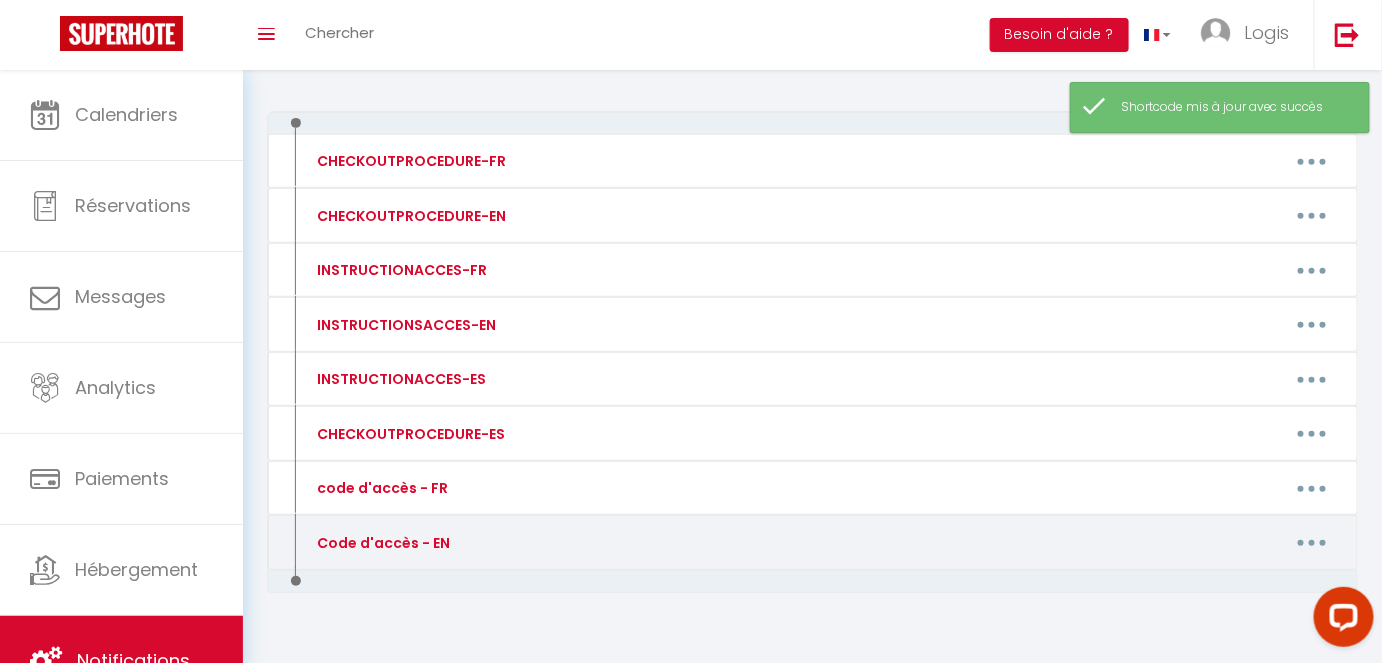 click at bounding box center (1312, 543) 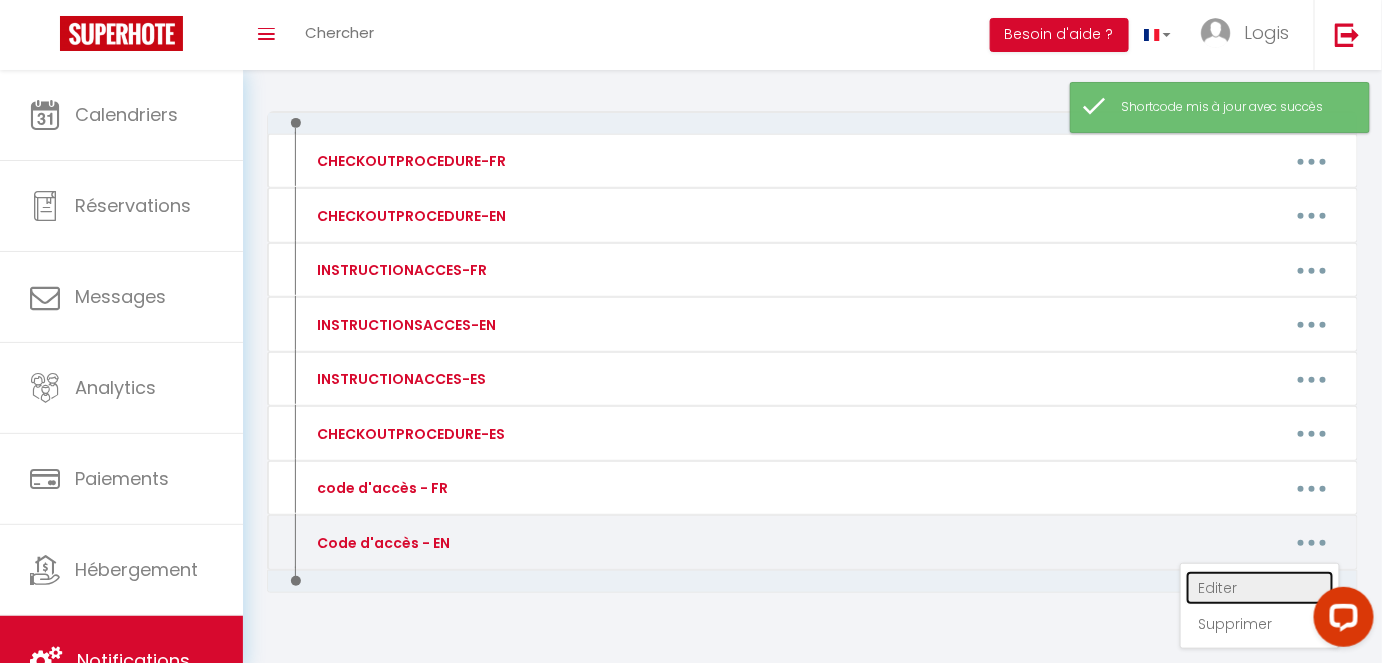 click on "Editer" at bounding box center [1260, 588] 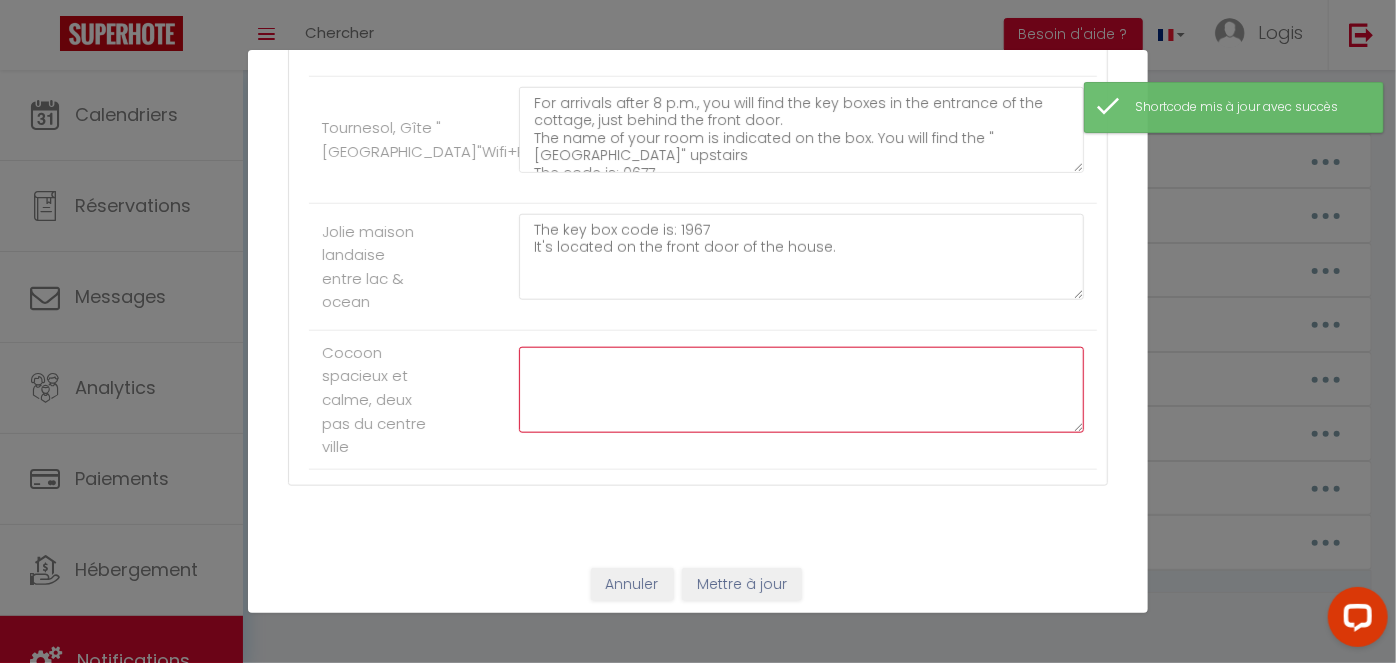 click at bounding box center (801, 390) 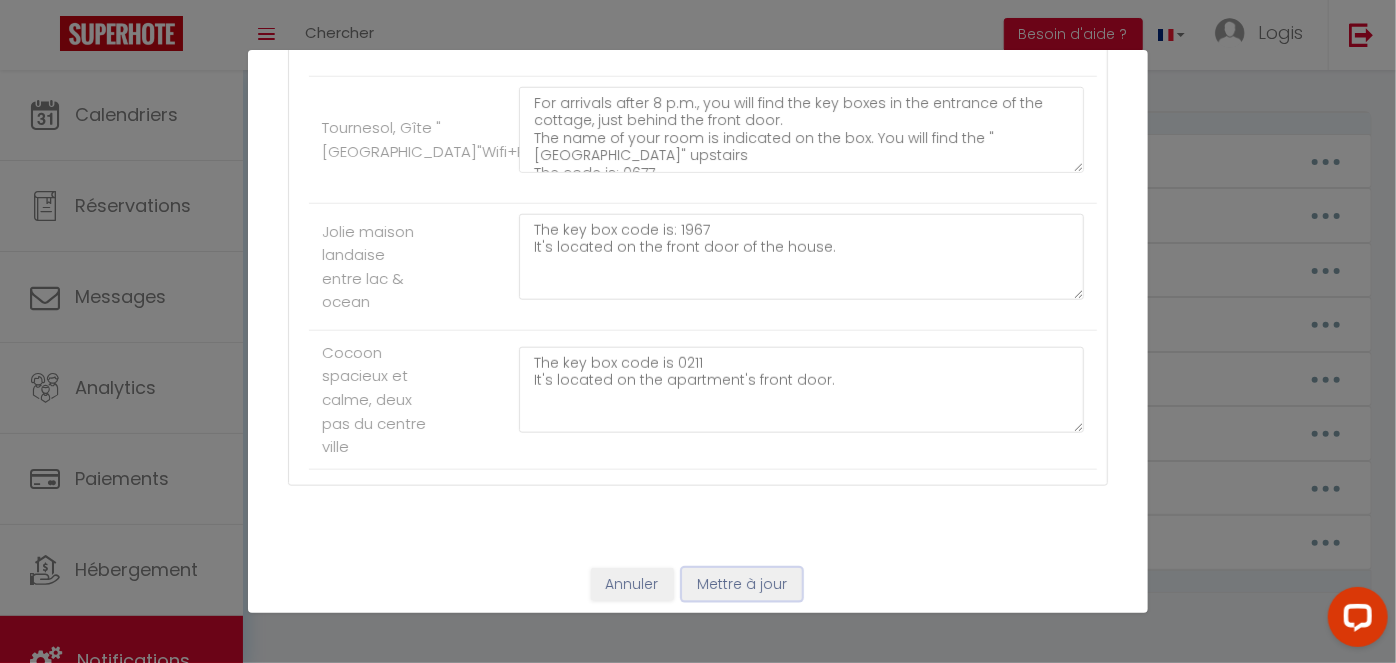 click on "Mettre à jour" at bounding box center (742, 585) 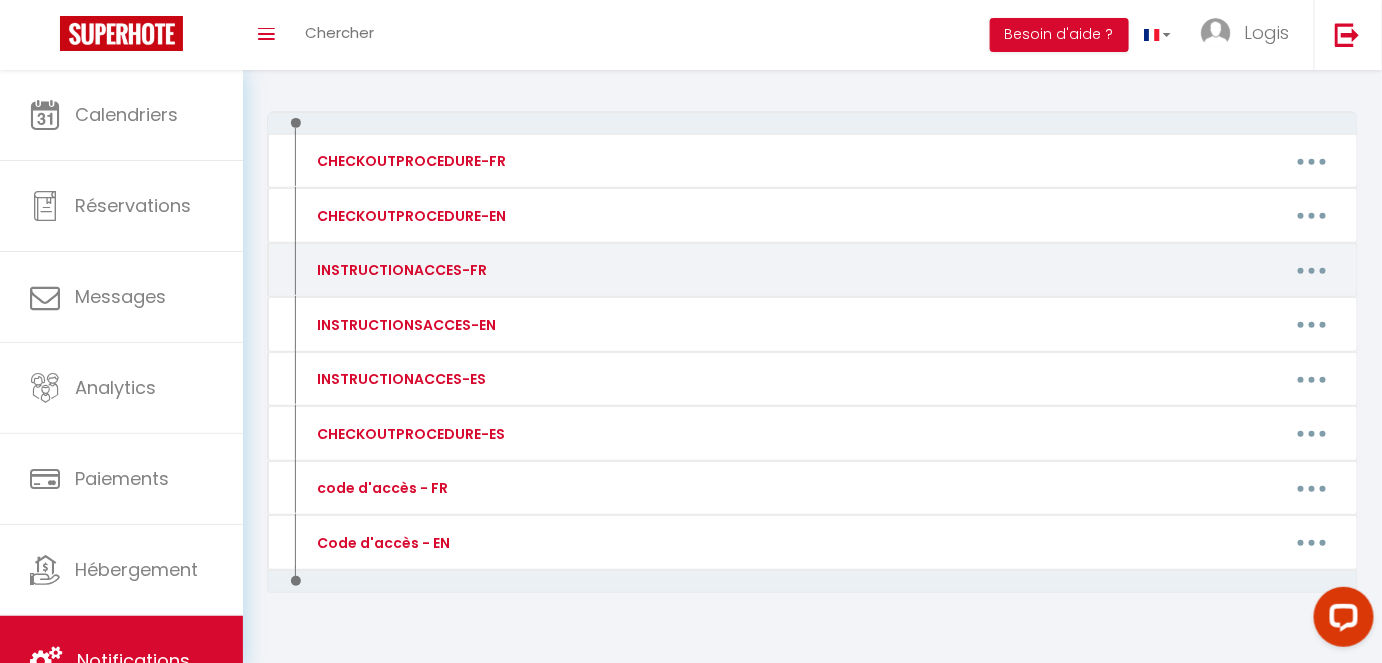 click at bounding box center (1312, 270) 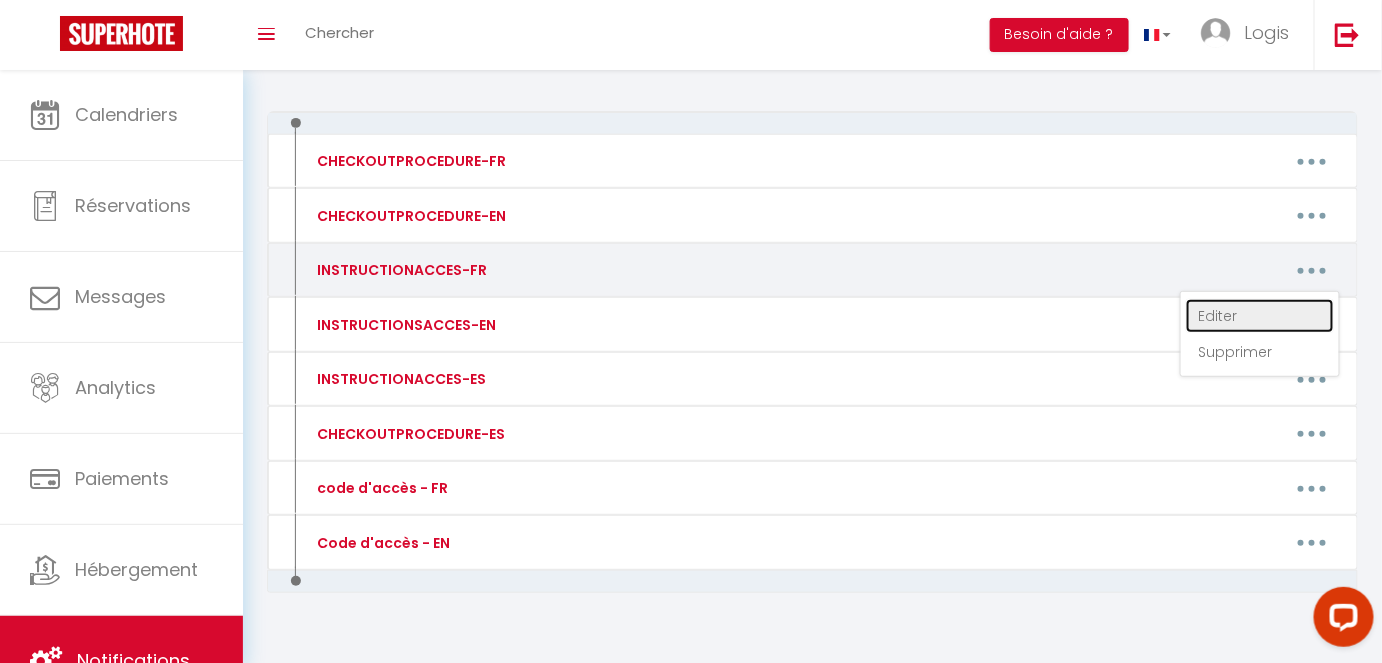 click on "Editer" at bounding box center [1260, 316] 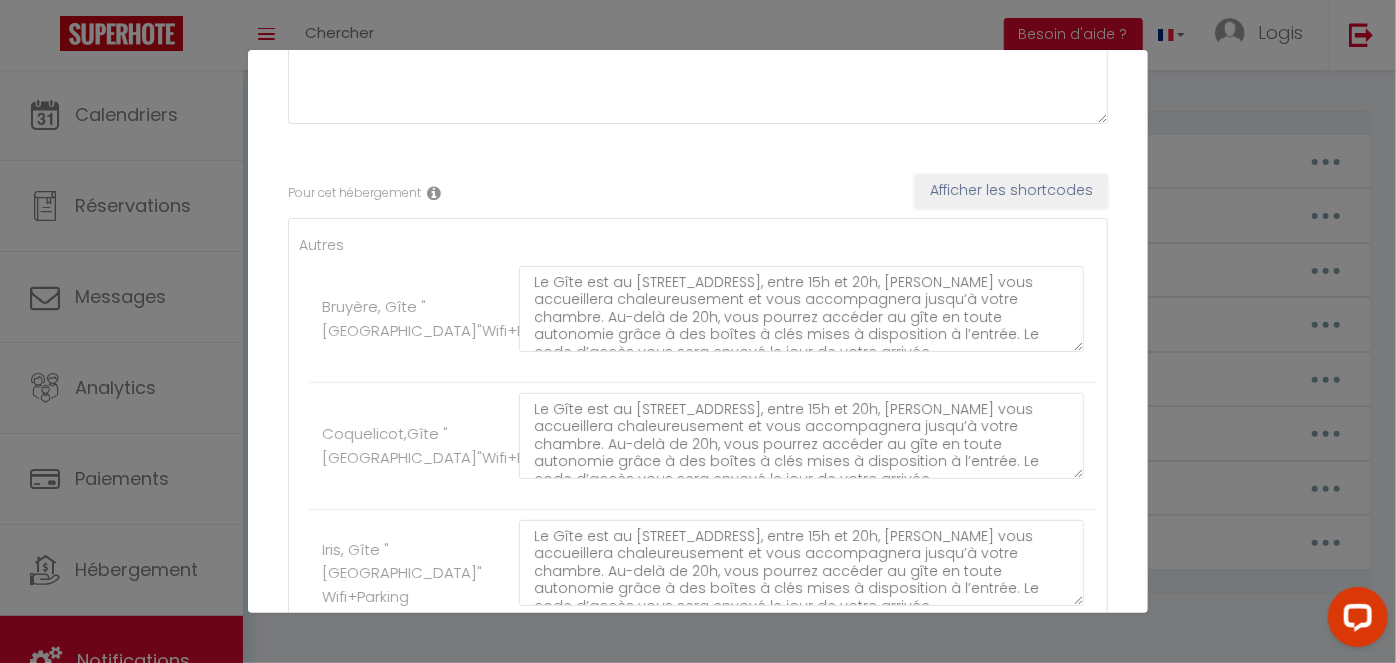 scroll, scrollTop: 230, scrollLeft: 0, axis: vertical 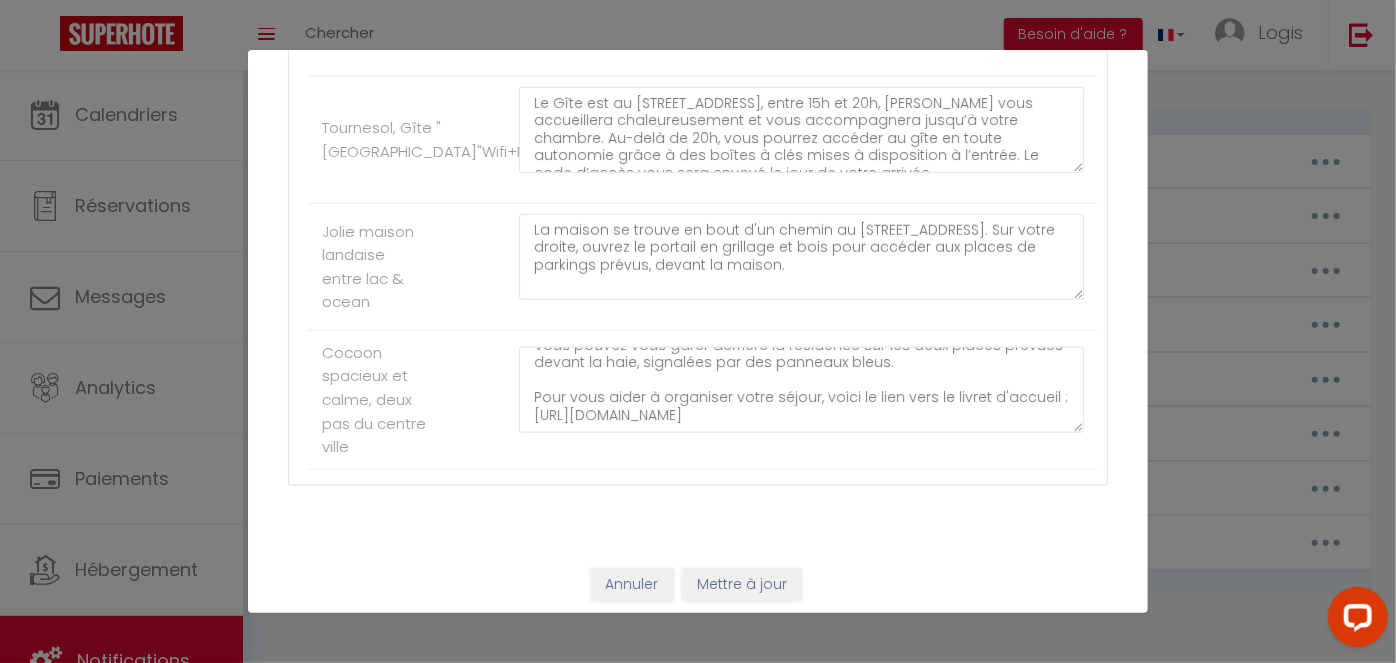 drag, startPoint x: 741, startPoint y: 596, endPoint x: 768, endPoint y: 586, distance: 28.79236 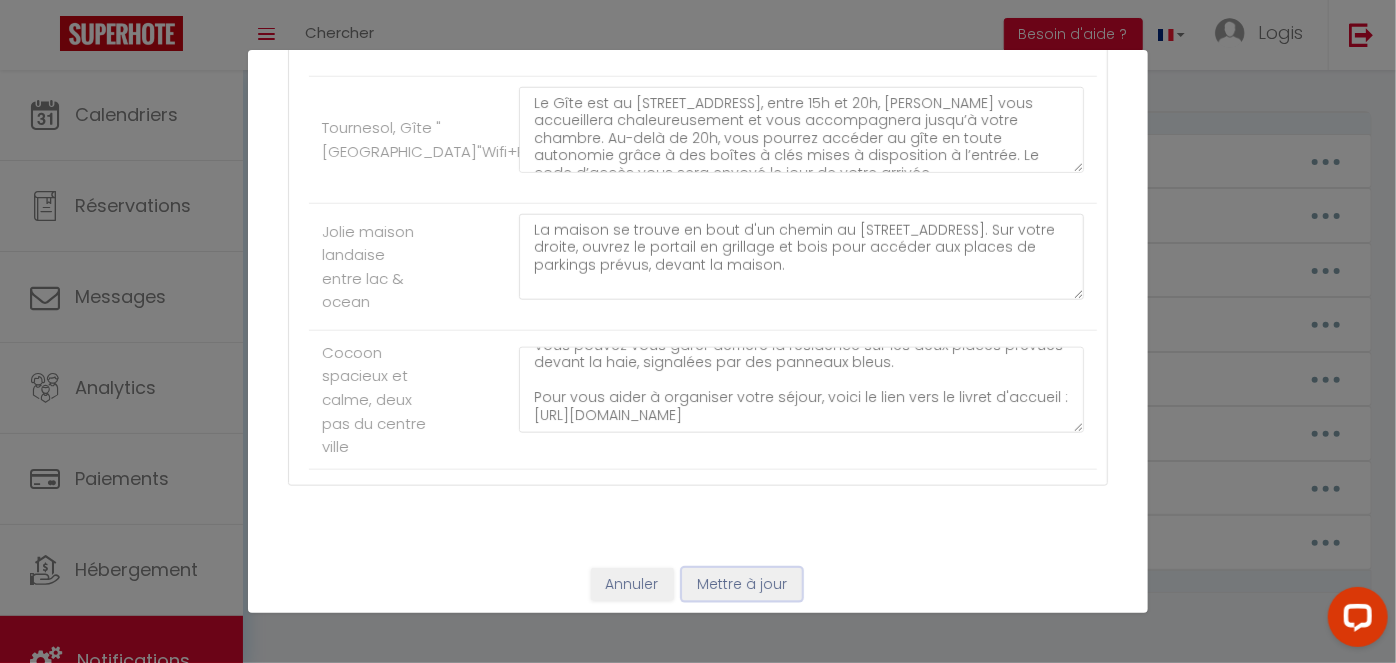click on "Mettre à jour" at bounding box center [742, 585] 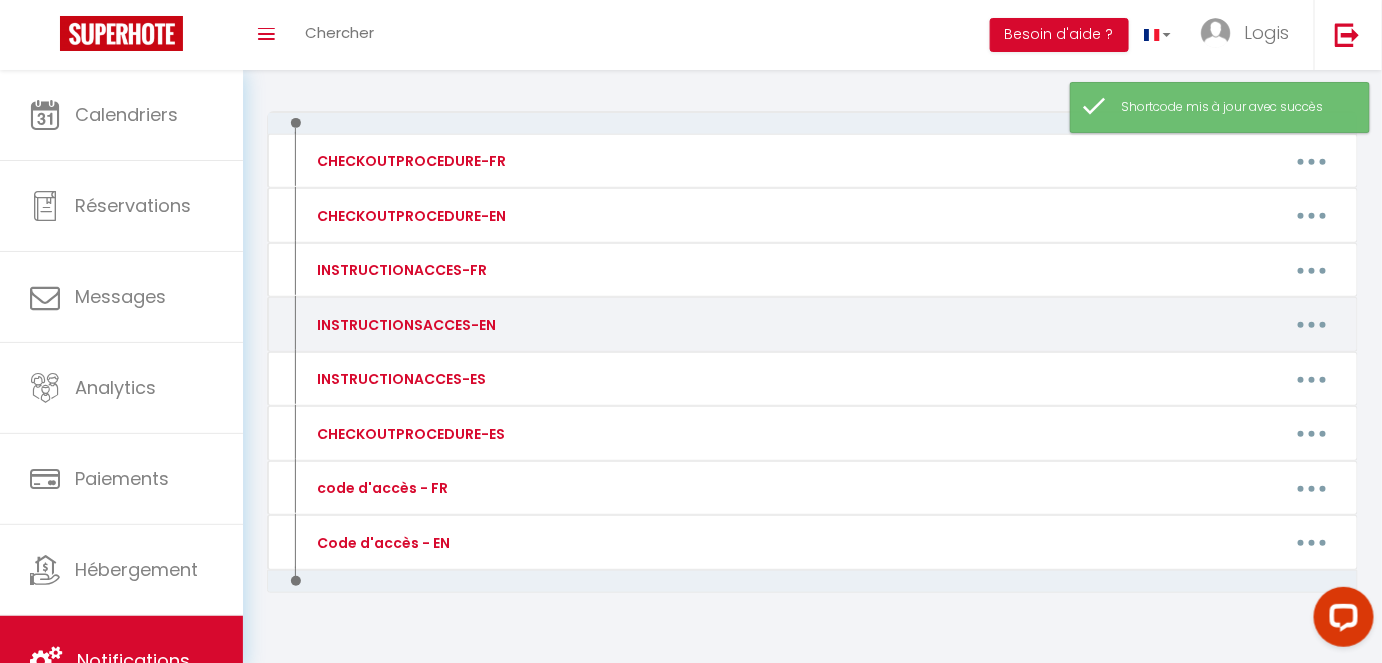 click at bounding box center [1312, 325] 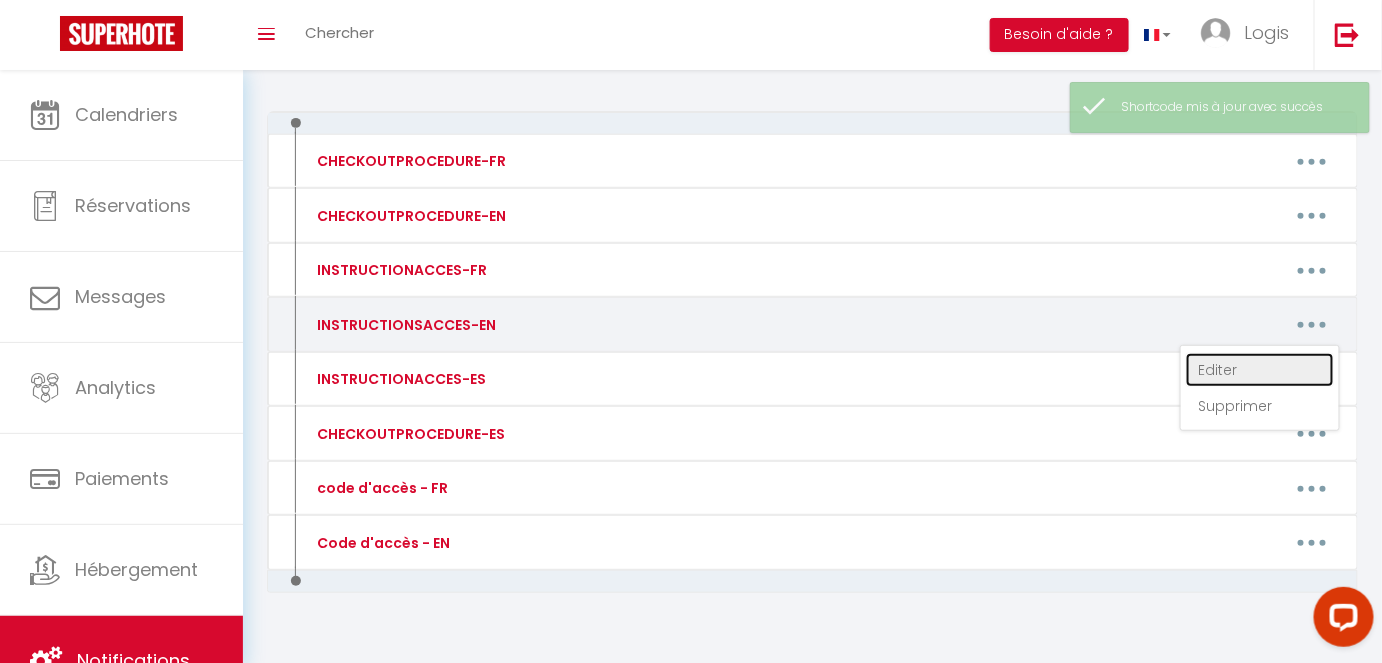 click on "Editer" at bounding box center [1260, 370] 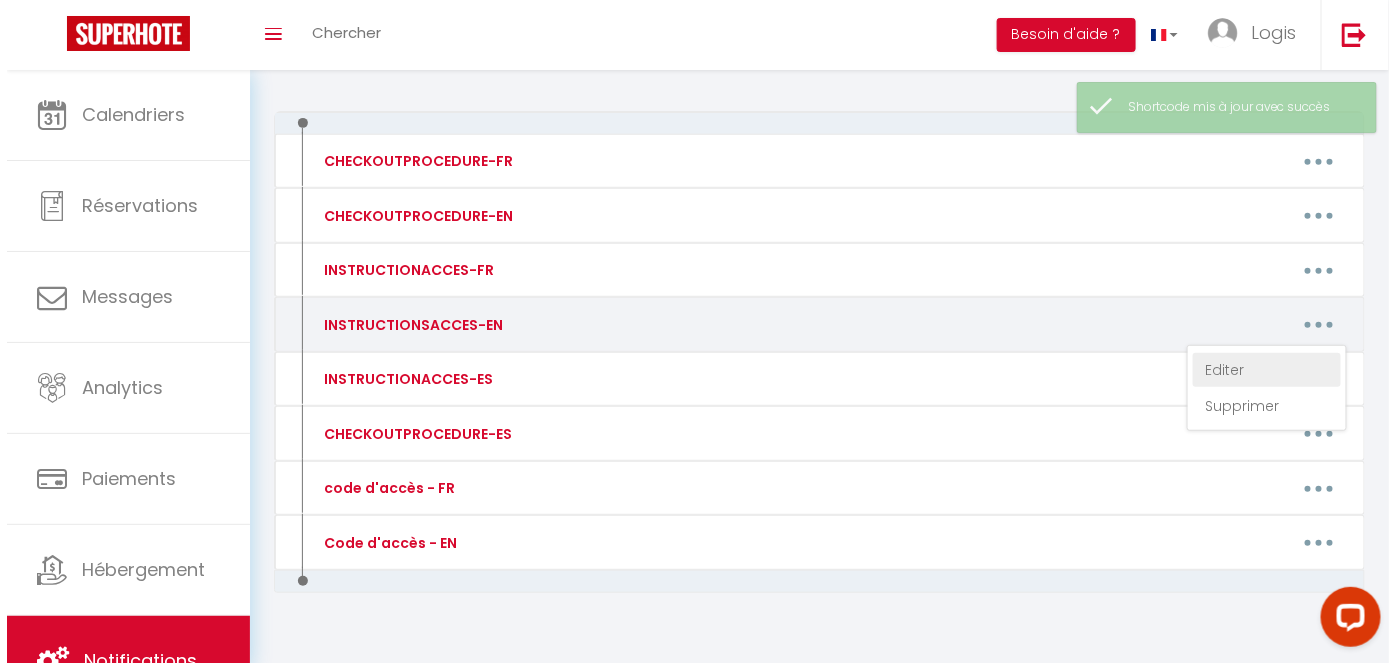 scroll, scrollTop: 0, scrollLeft: 0, axis: both 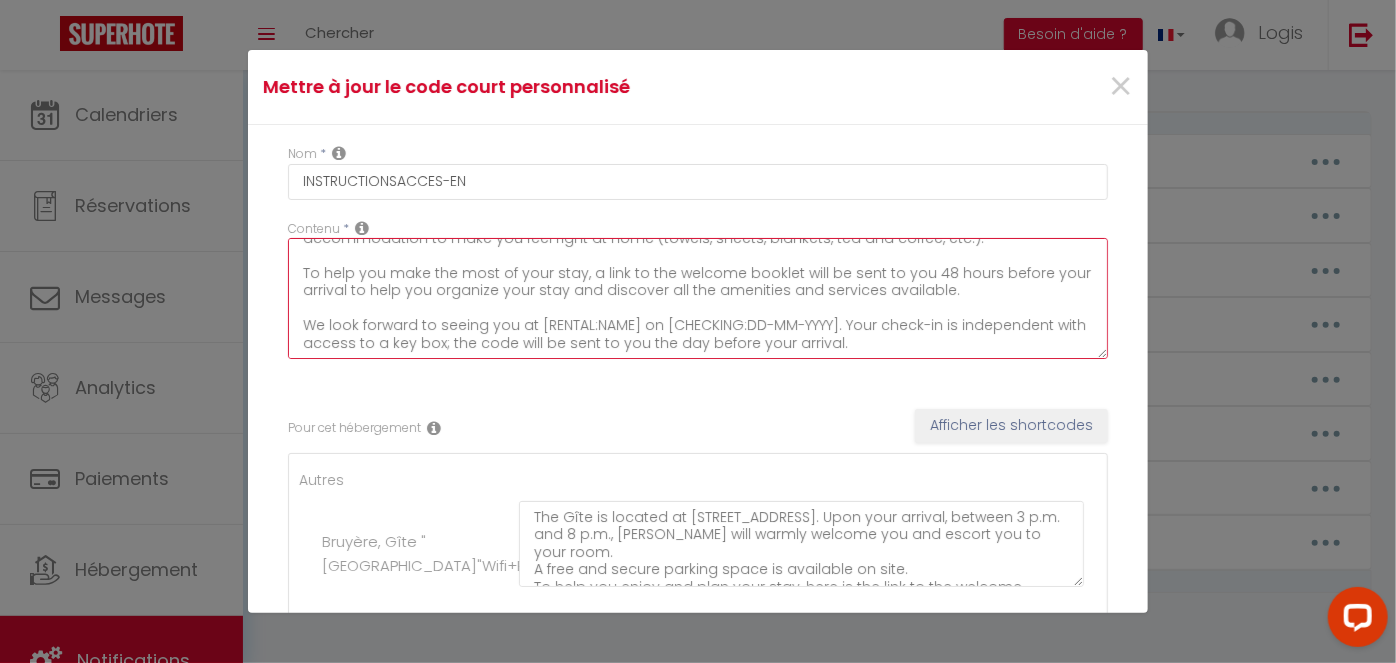 drag, startPoint x: 299, startPoint y: 251, endPoint x: 947, endPoint y: 412, distance: 667.7013 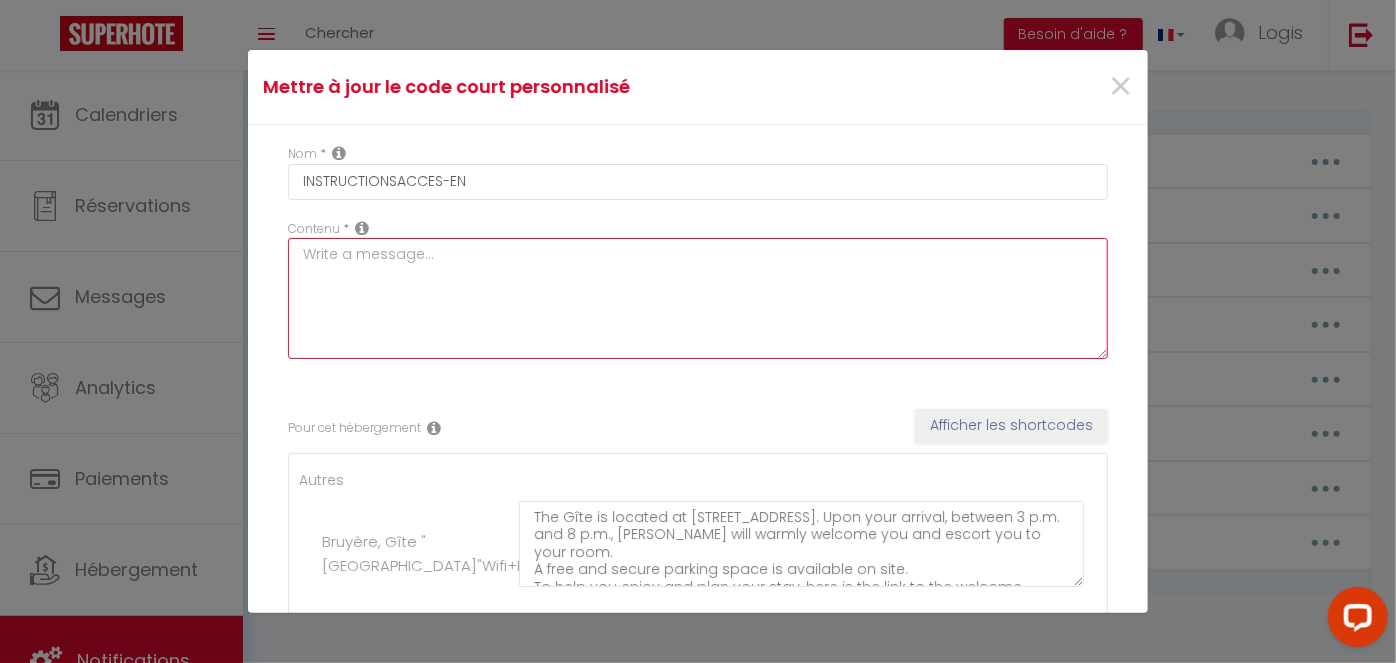 scroll, scrollTop: 0, scrollLeft: 0, axis: both 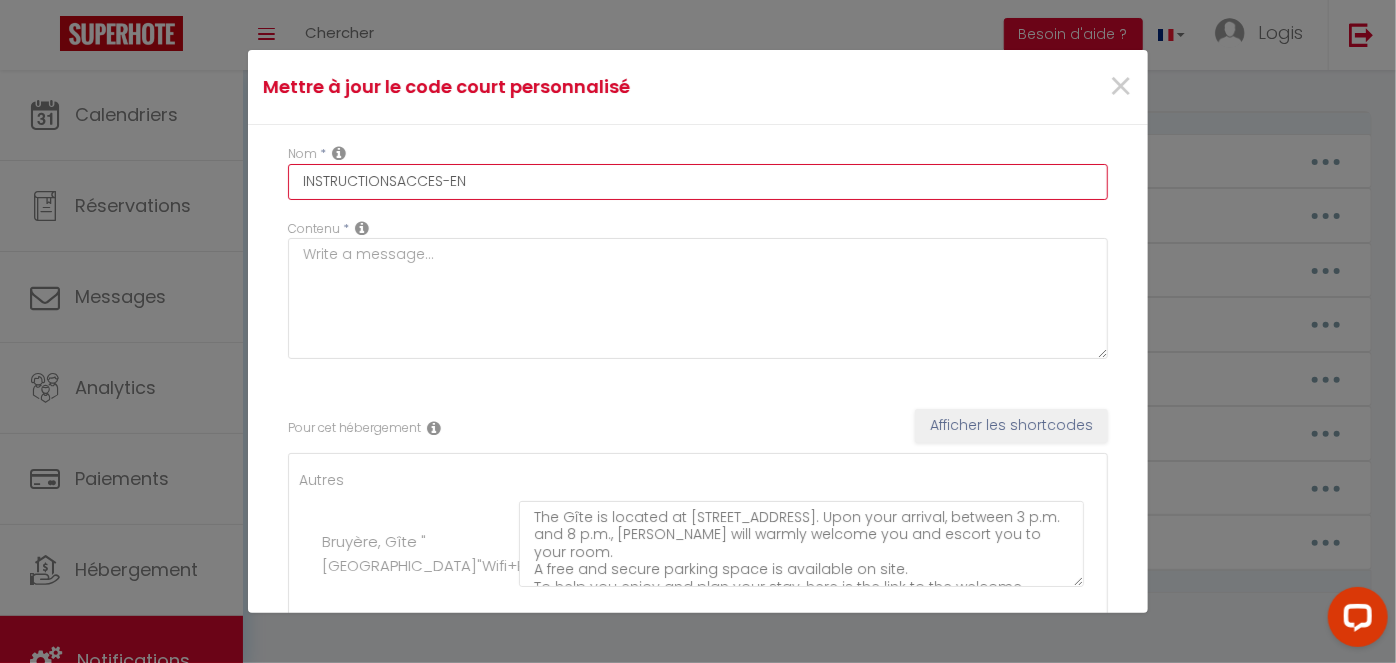 drag, startPoint x: 496, startPoint y: 174, endPoint x: 285, endPoint y: 181, distance: 211.11609 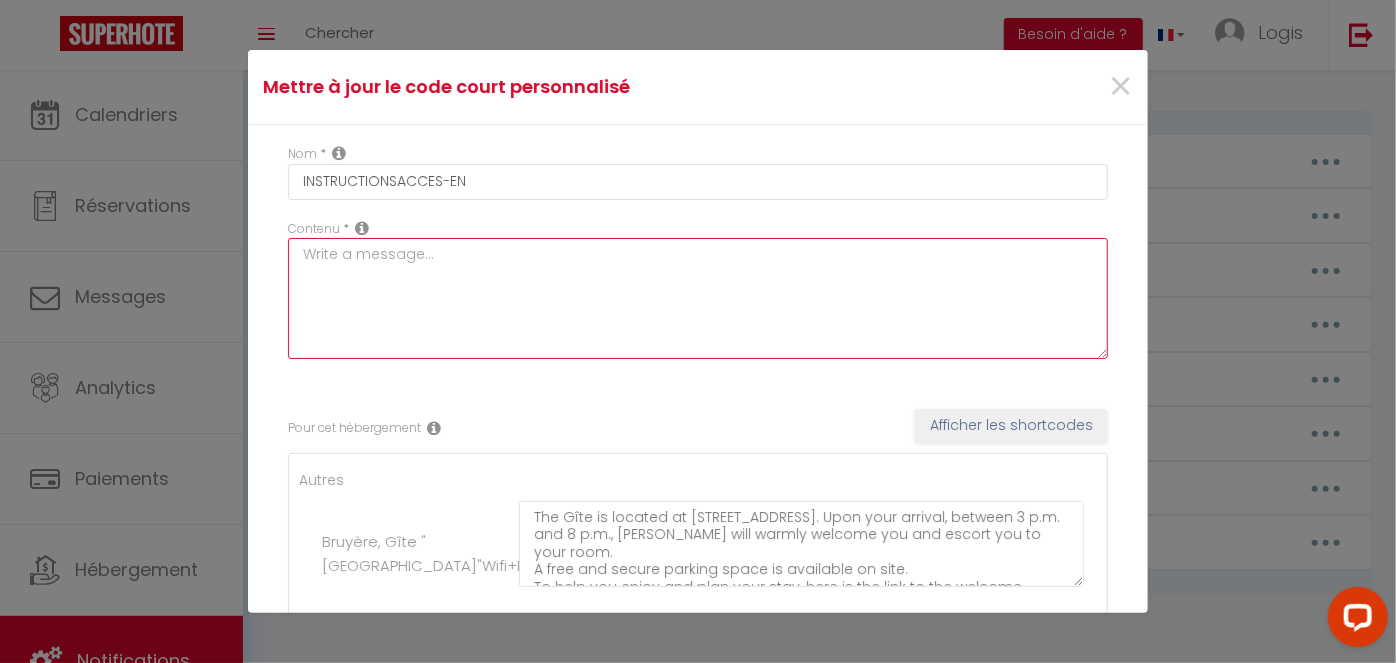 click at bounding box center [698, 298] 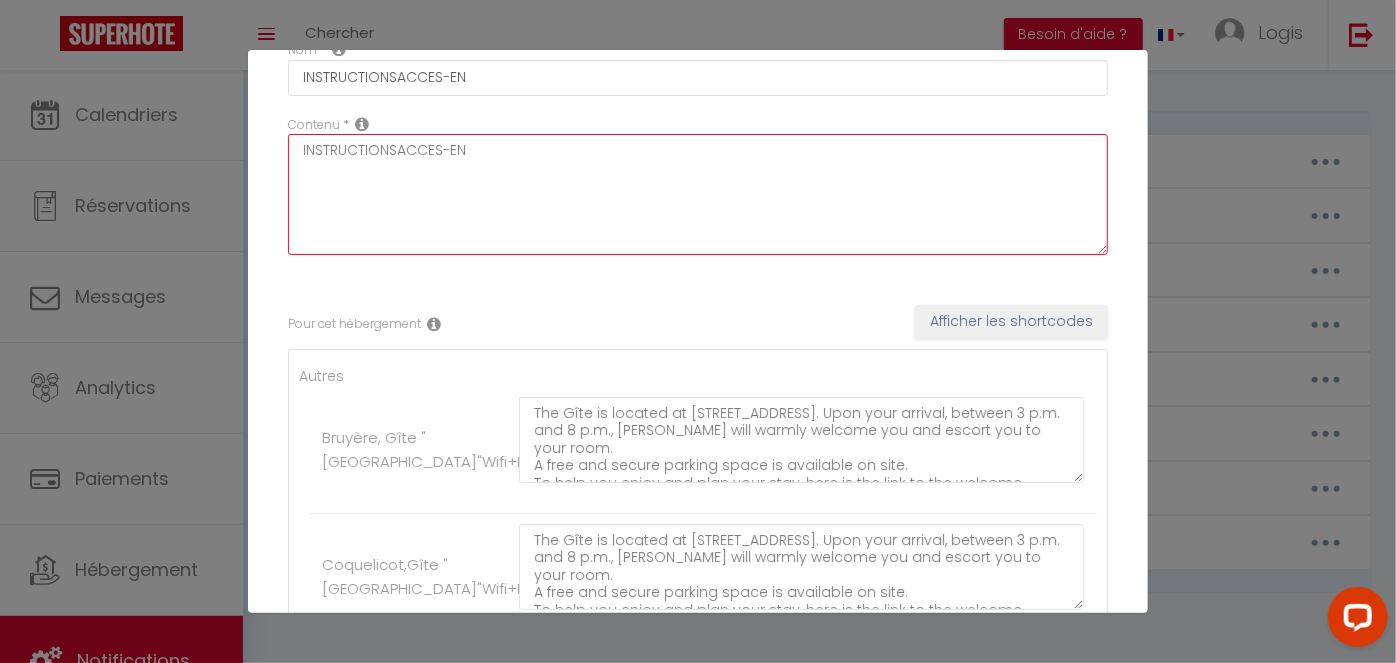 scroll, scrollTop: 120, scrollLeft: 0, axis: vertical 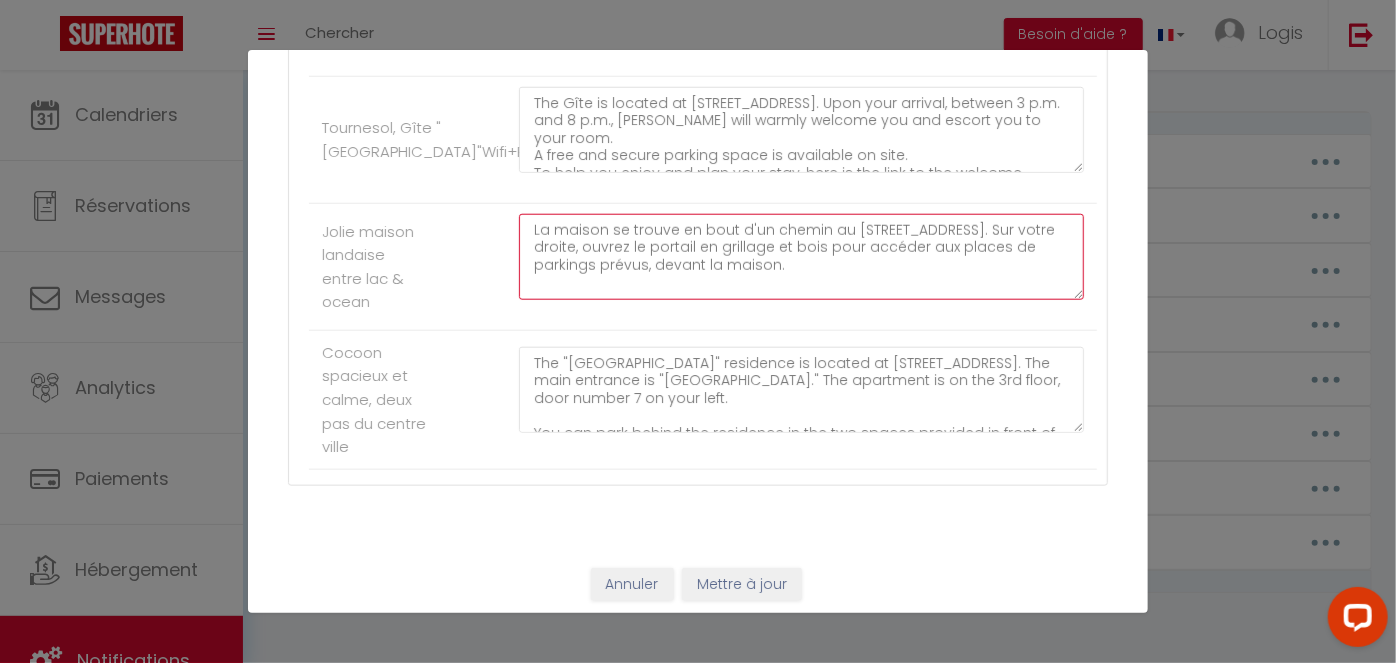 drag, startPoint x: 896, startPoint y: 270, endPoint x: 490, endPoint y: 217, distance: 409.44473 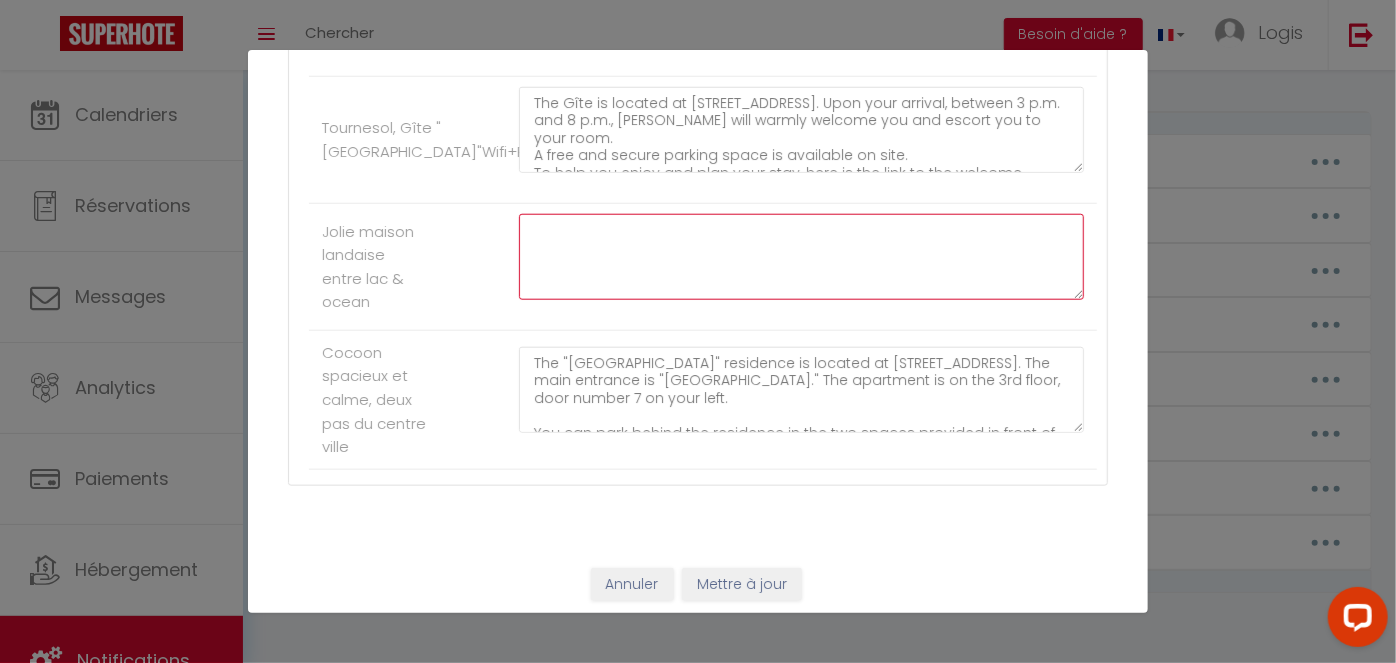 paste on "The house is located at the end of a path at [STREET_ADDRESS]. On your right, open the wire and wooden gate to access the designated parking spaces in front of the house." 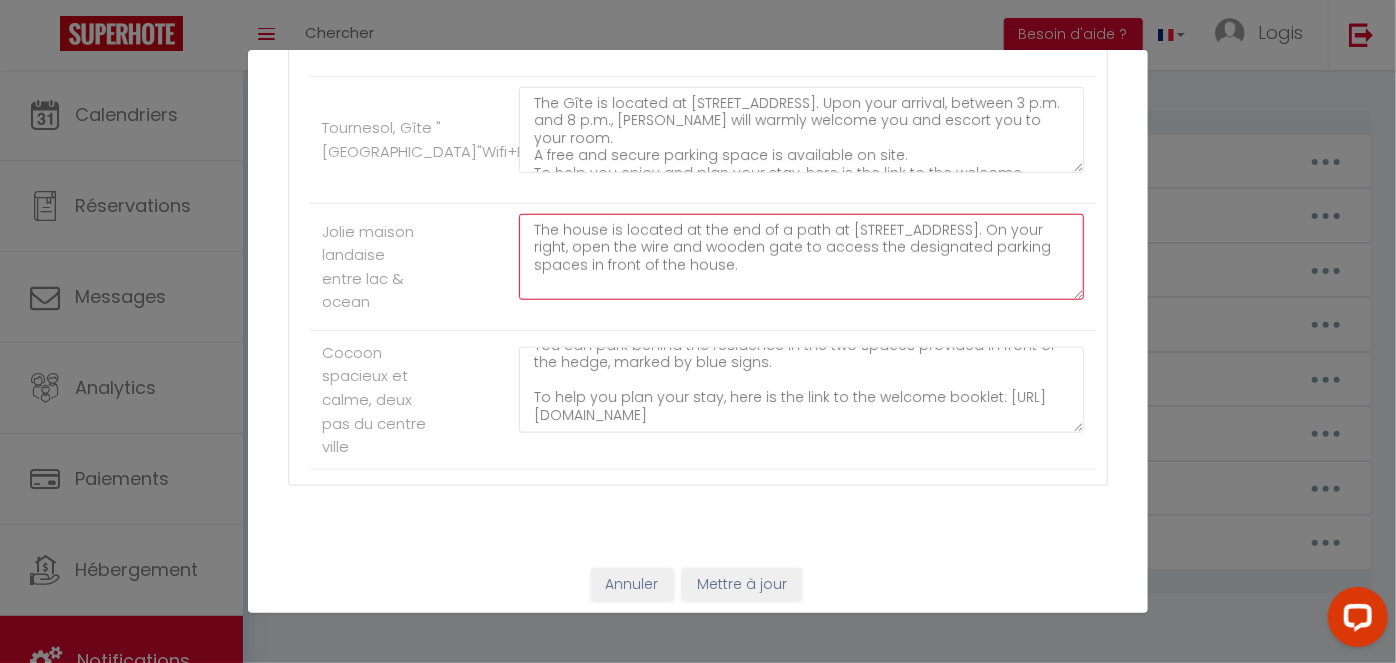 scroll, scrollTop: 104, scrollLeft: 0, axis: vertical 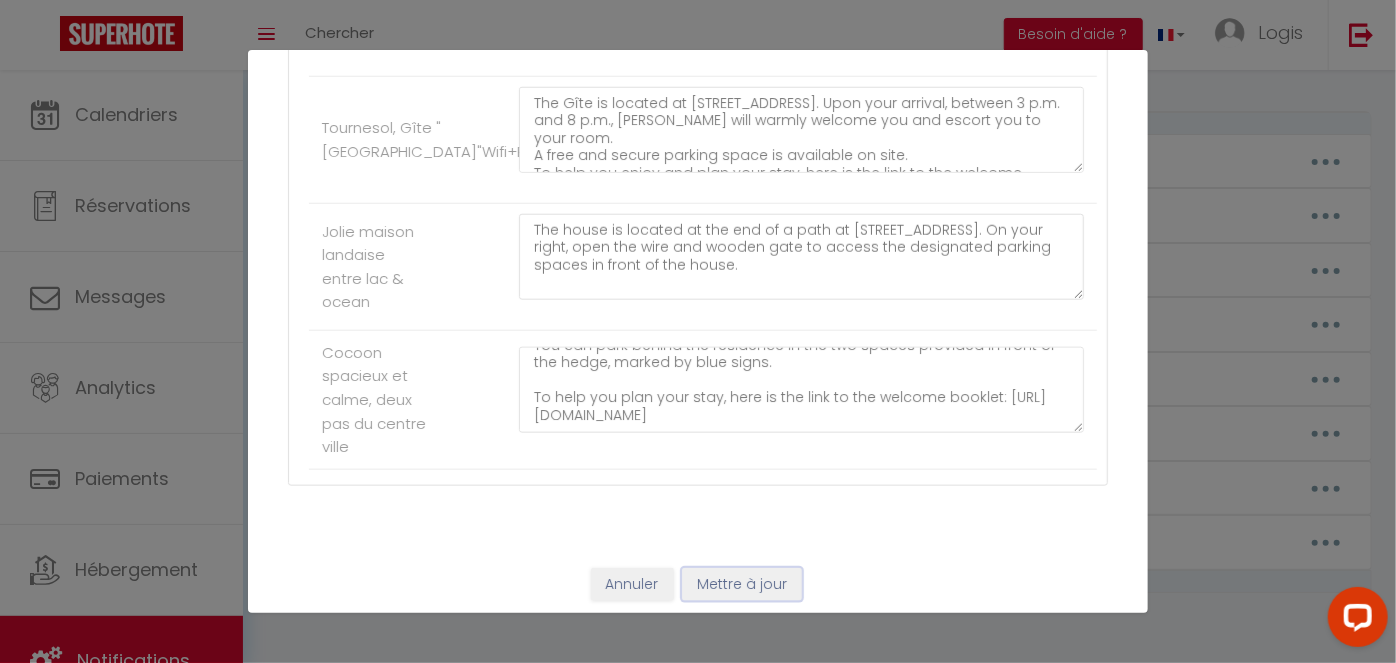 click on "Mettre à jour" at bounding box center (742, 585) 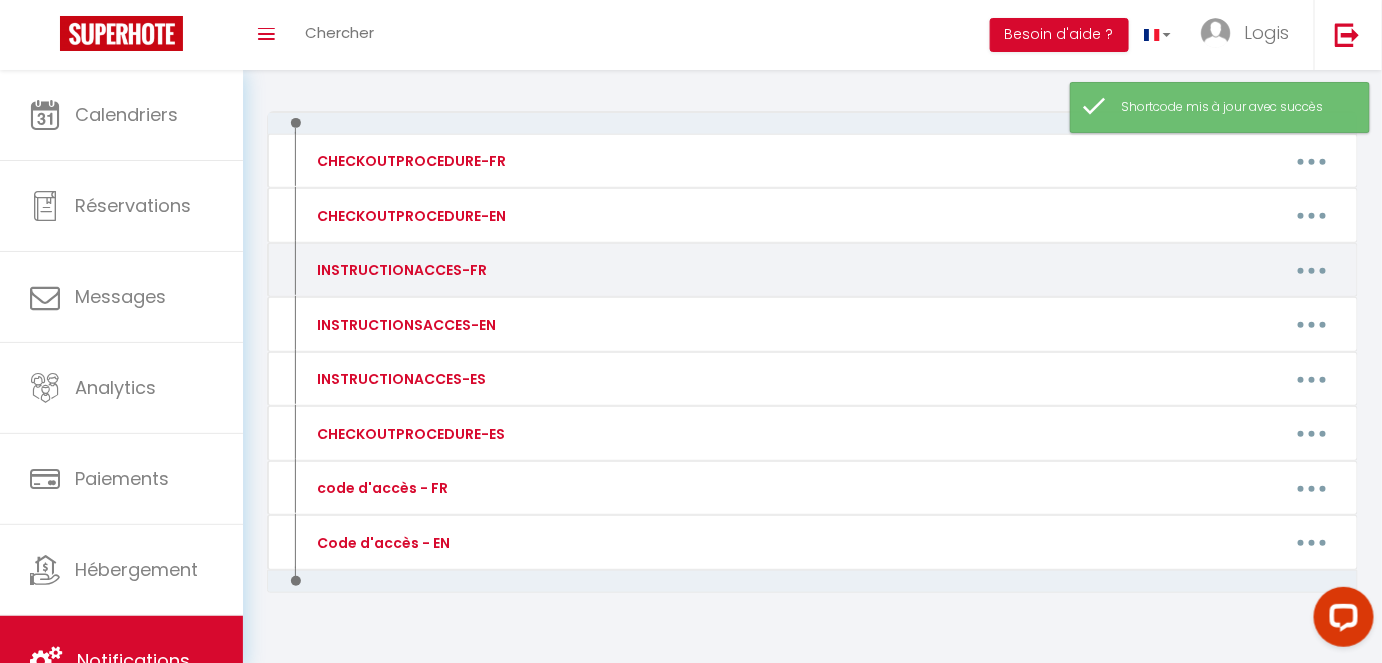 click at bounding box center (1312, 270) 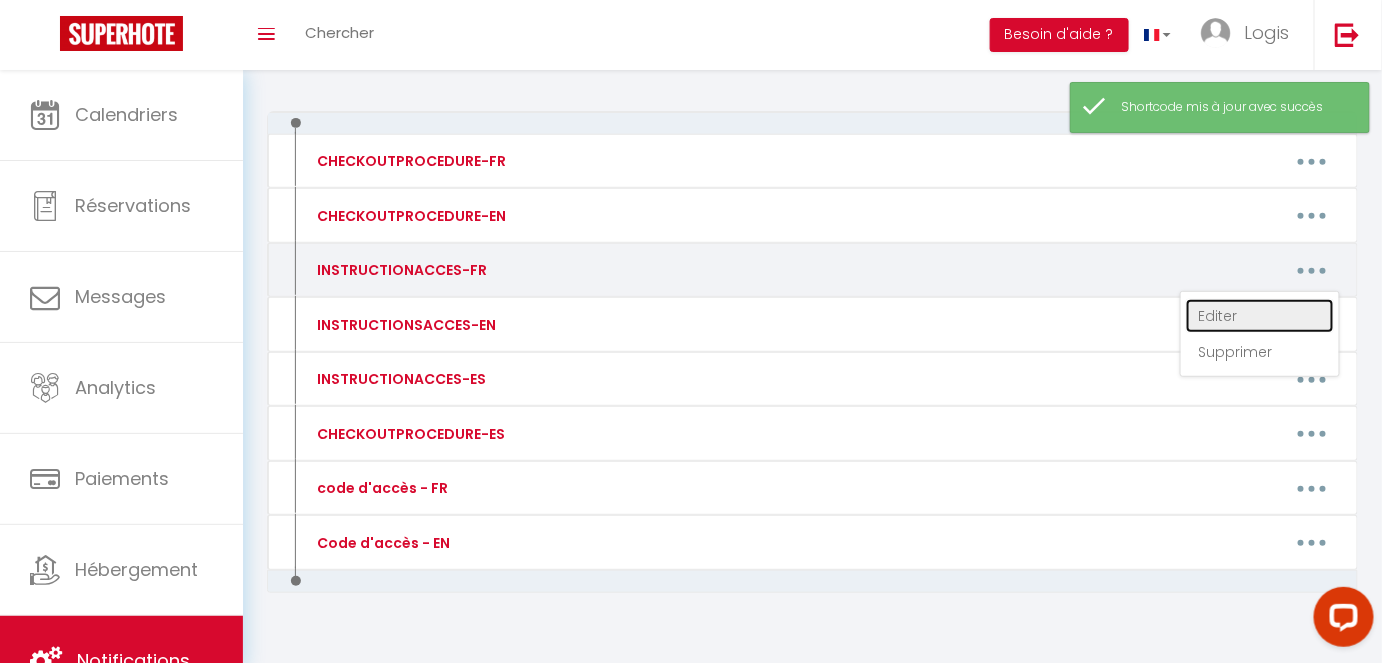 click on "Editer" at bounding box center (1260, 316) 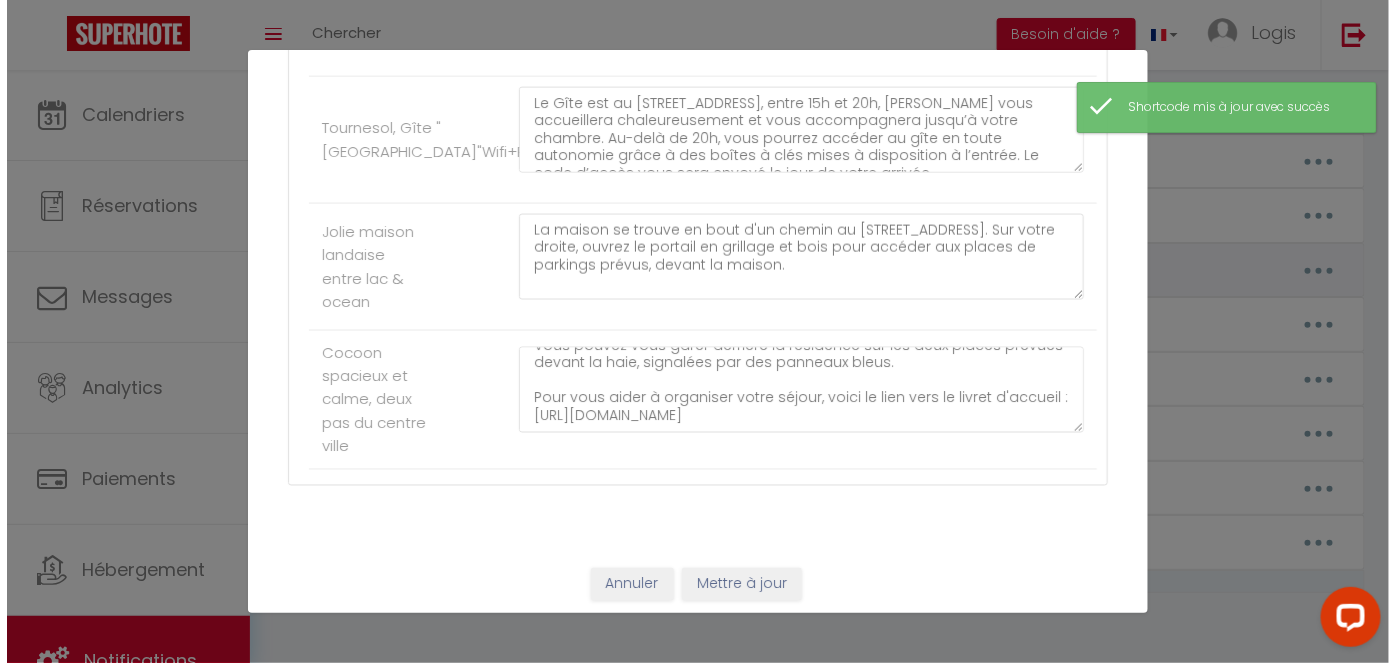 scroll, scrollTop: 0, scrollLeft: 0, axis: both 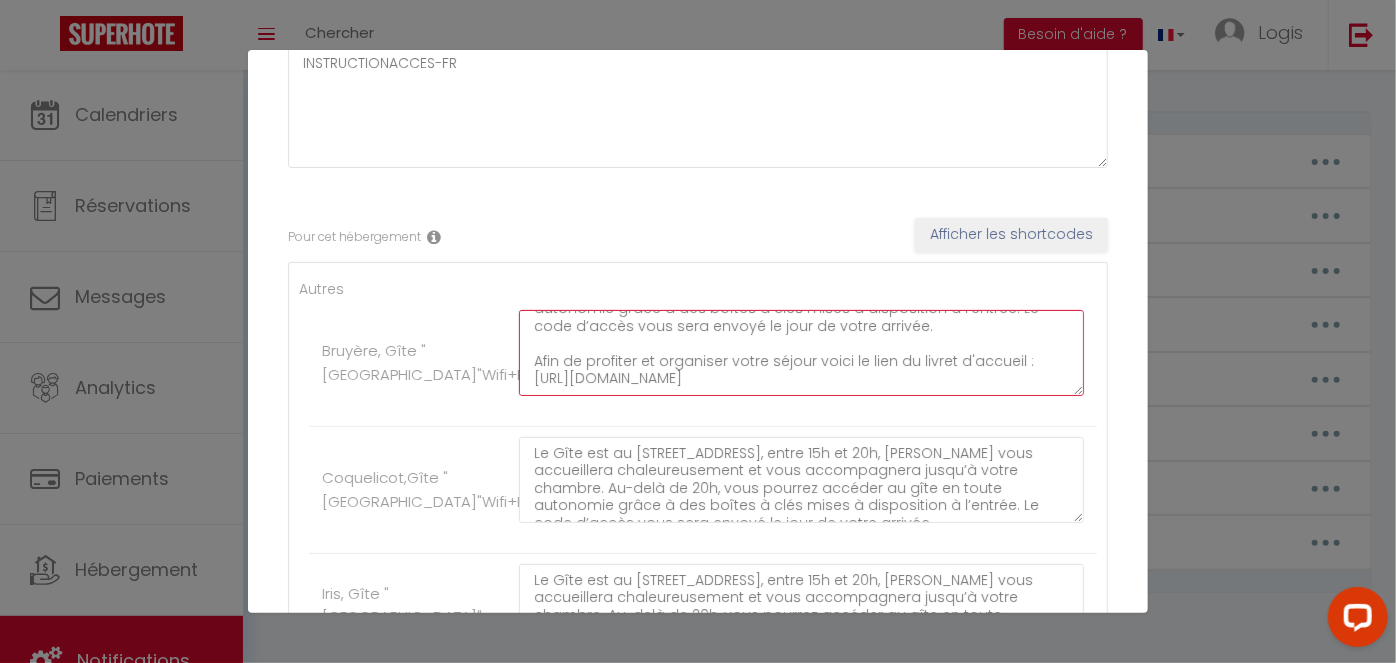 drag, startPoint x: 527, startPoint y: 322, endPoint x: 978, endPoint y: 400, distance: 457.6953 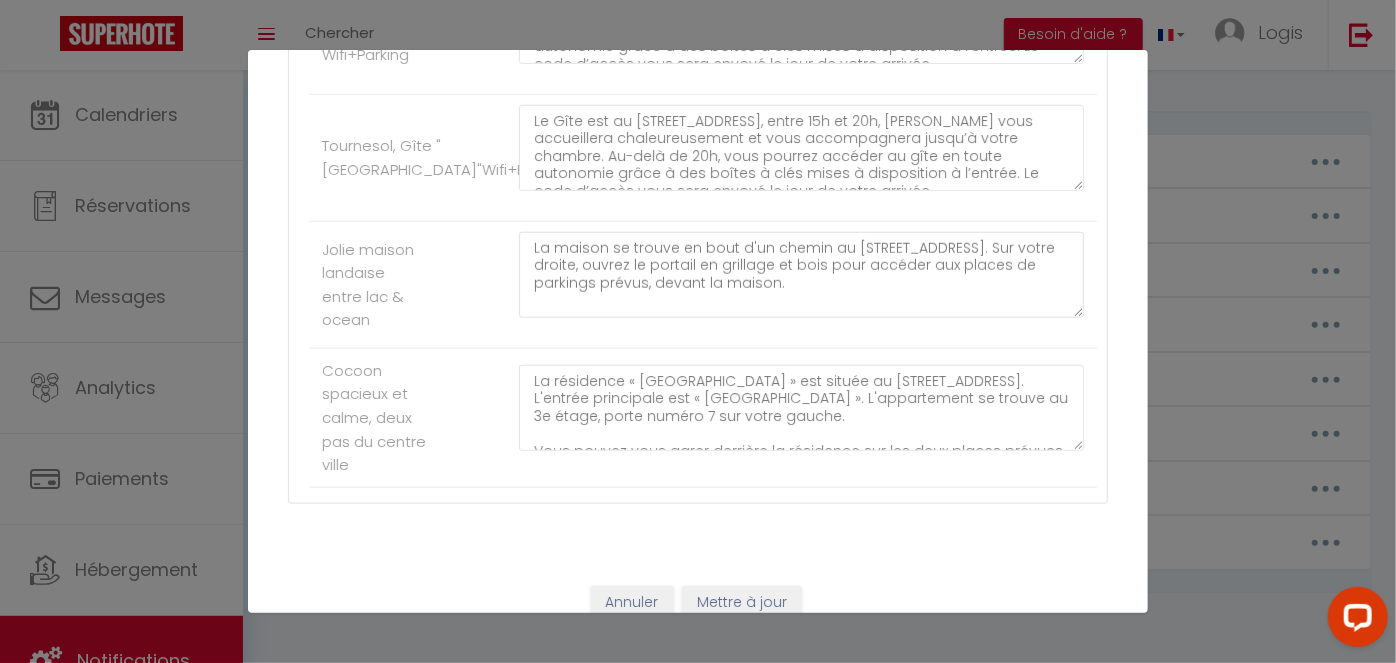 scroll, scrollTop: 922, scrollLeft: 0, axis: vertical 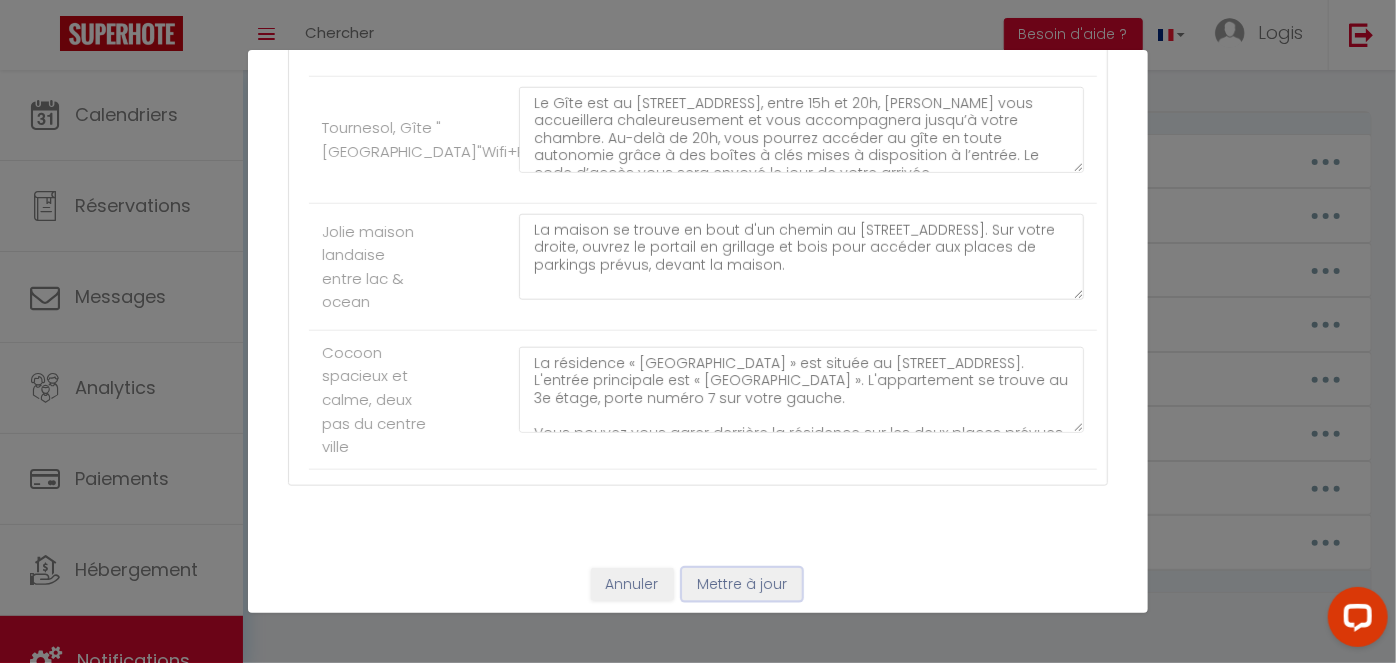 click on "Mettre à jour" at bounding box center (742, 585) 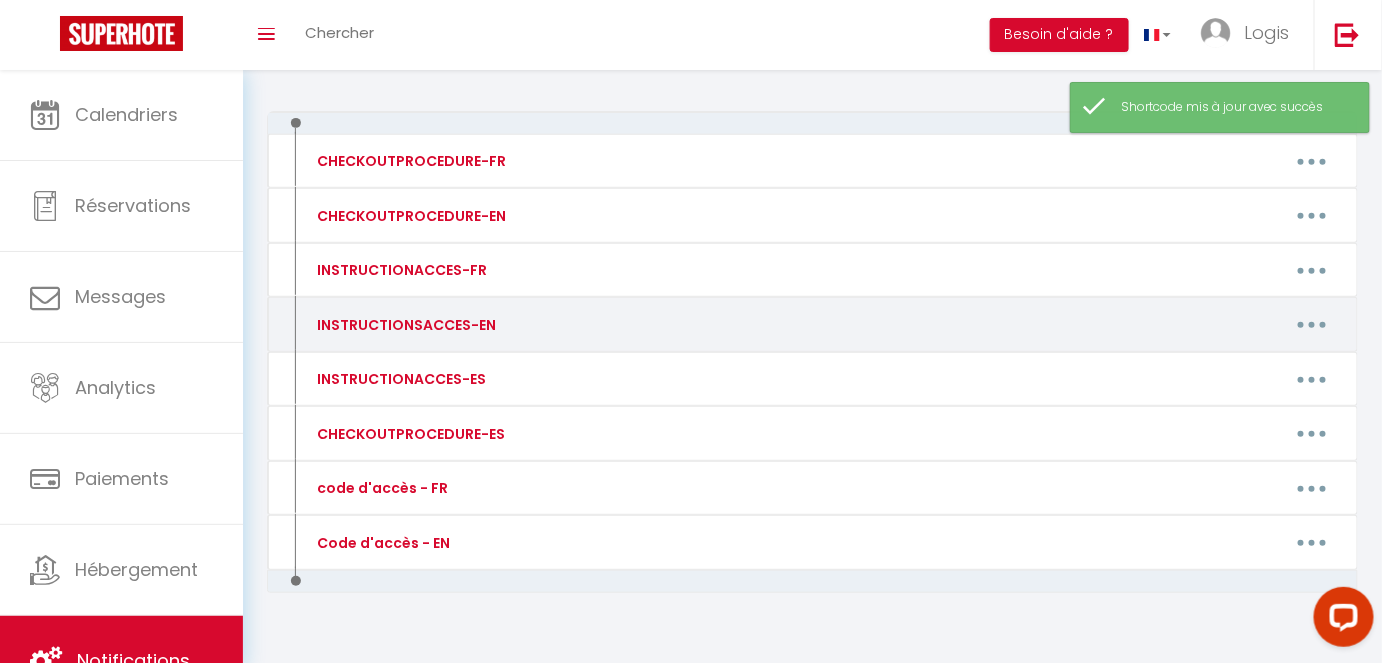 click at bounding box center (1312, 325) 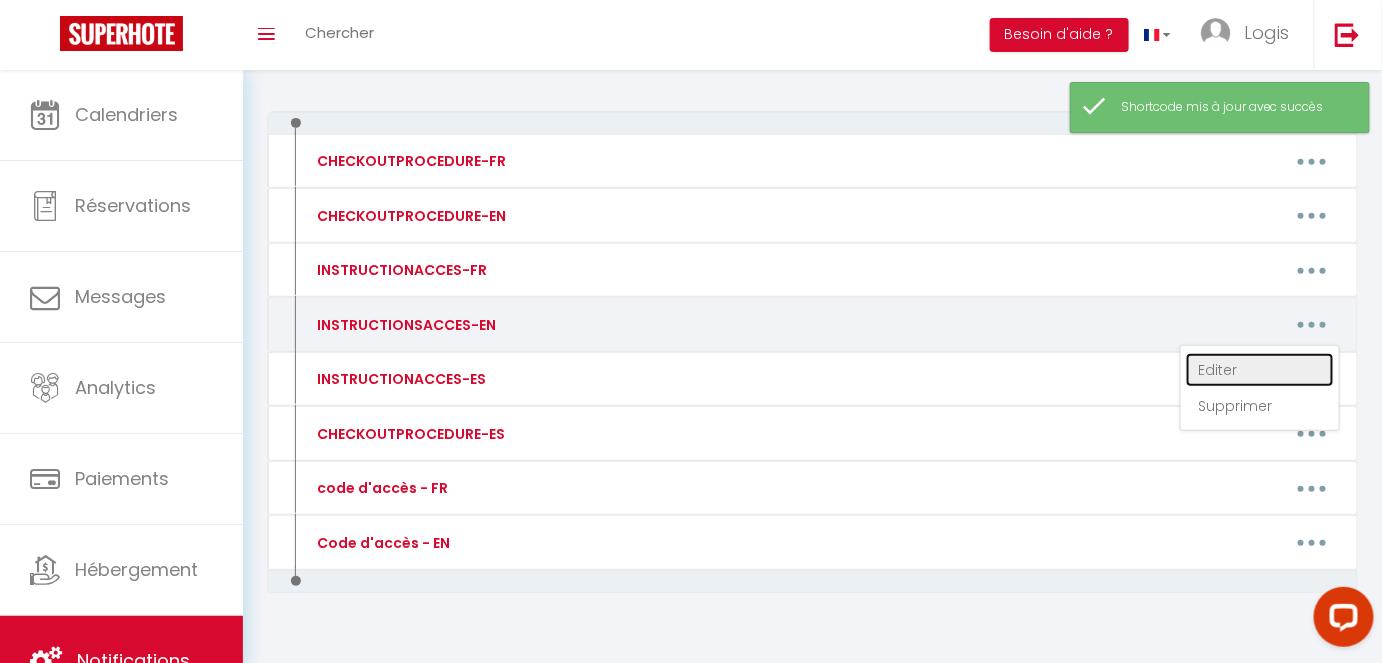 click on "Editer" at bounding box center [1260, 370] 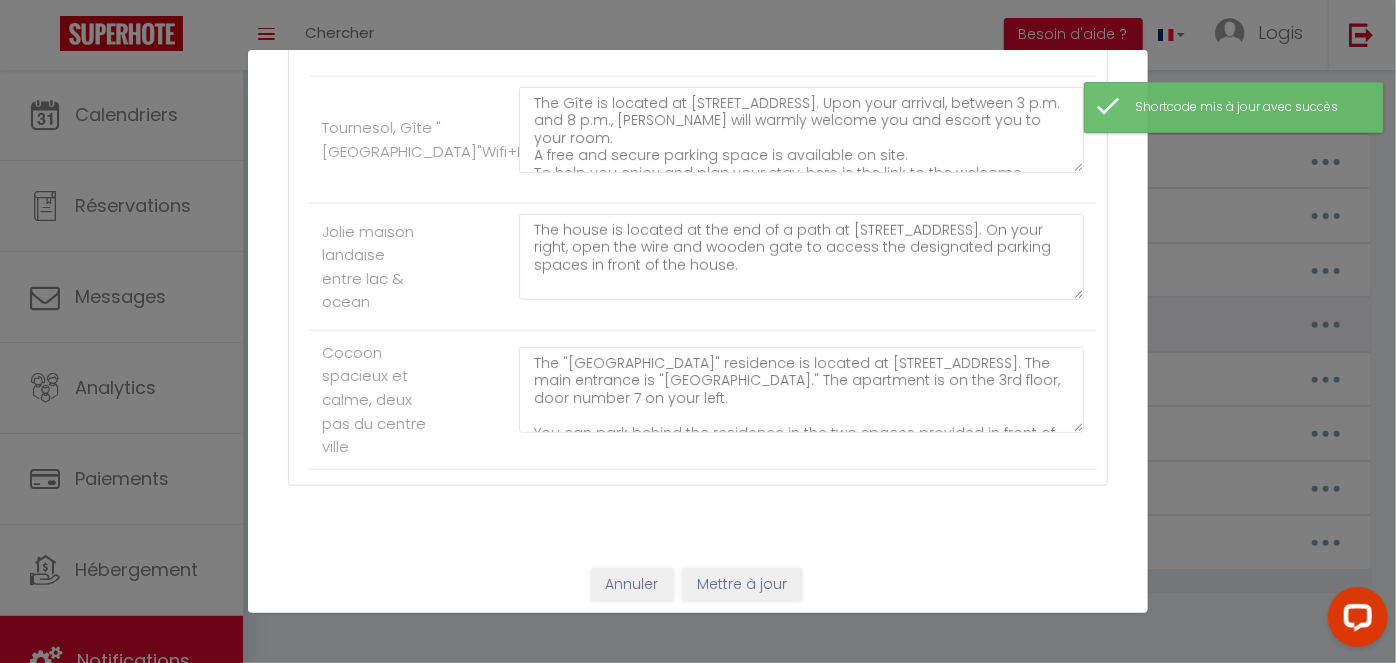 scroll, scrollTop: 0, scrollLeft: 0, axis: both 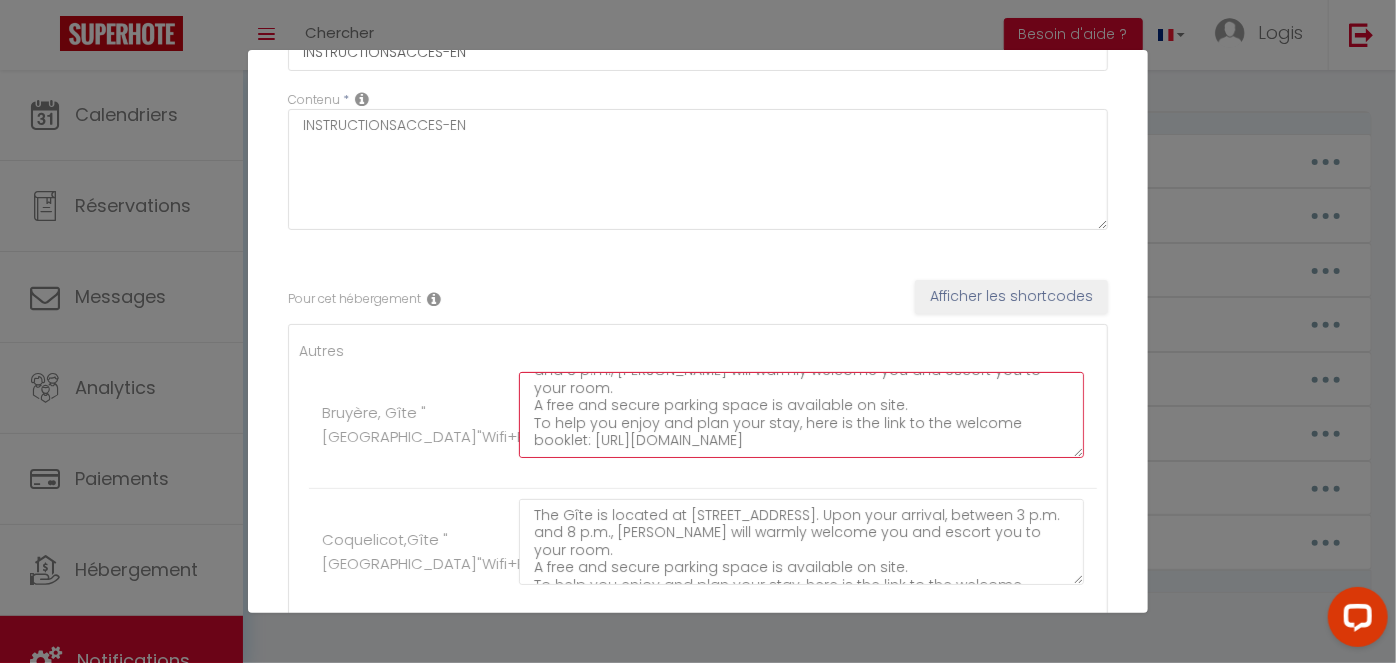 drag, startPoint x: 523, startPoint y: 382, endPoint x: 987, endPoint y: 457, distance: 470.02234 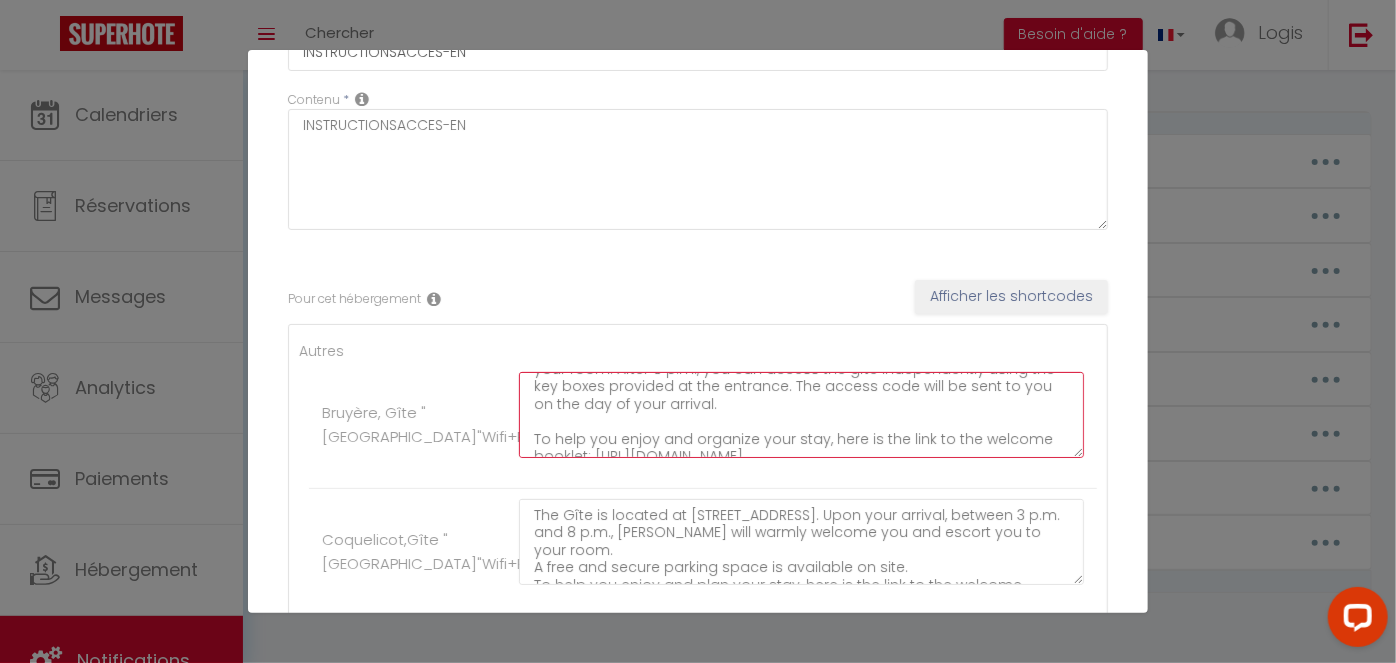 scroll, scrollTop: 104, scrollLeft: 0, axis: vertical 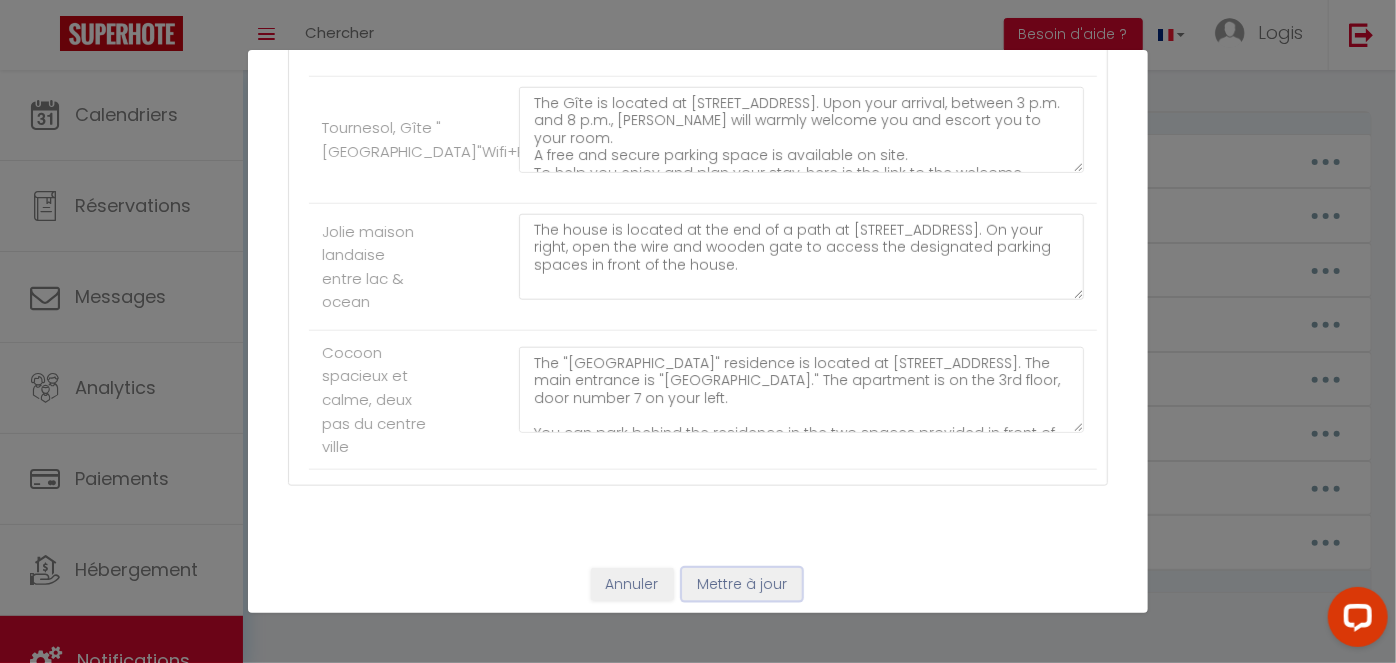 click on "Mettre à jour" at bounding box center (742, 585) 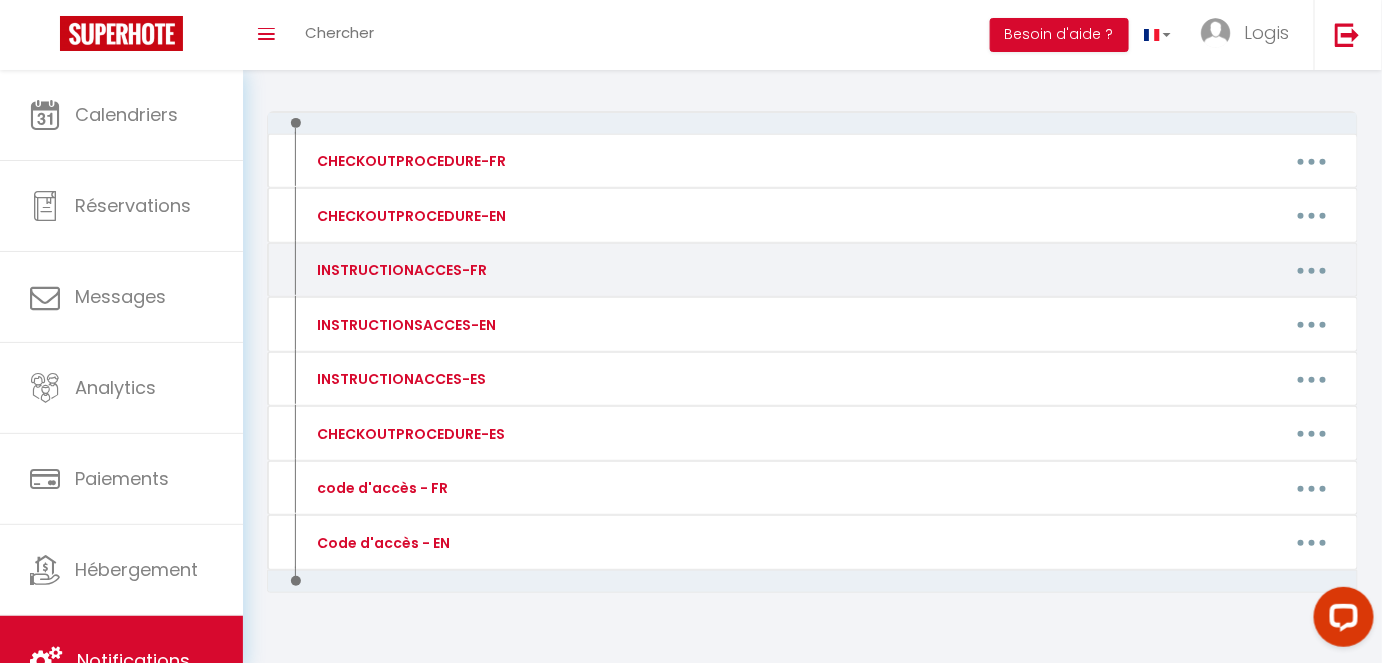 click at bounding box center (1312, 270) 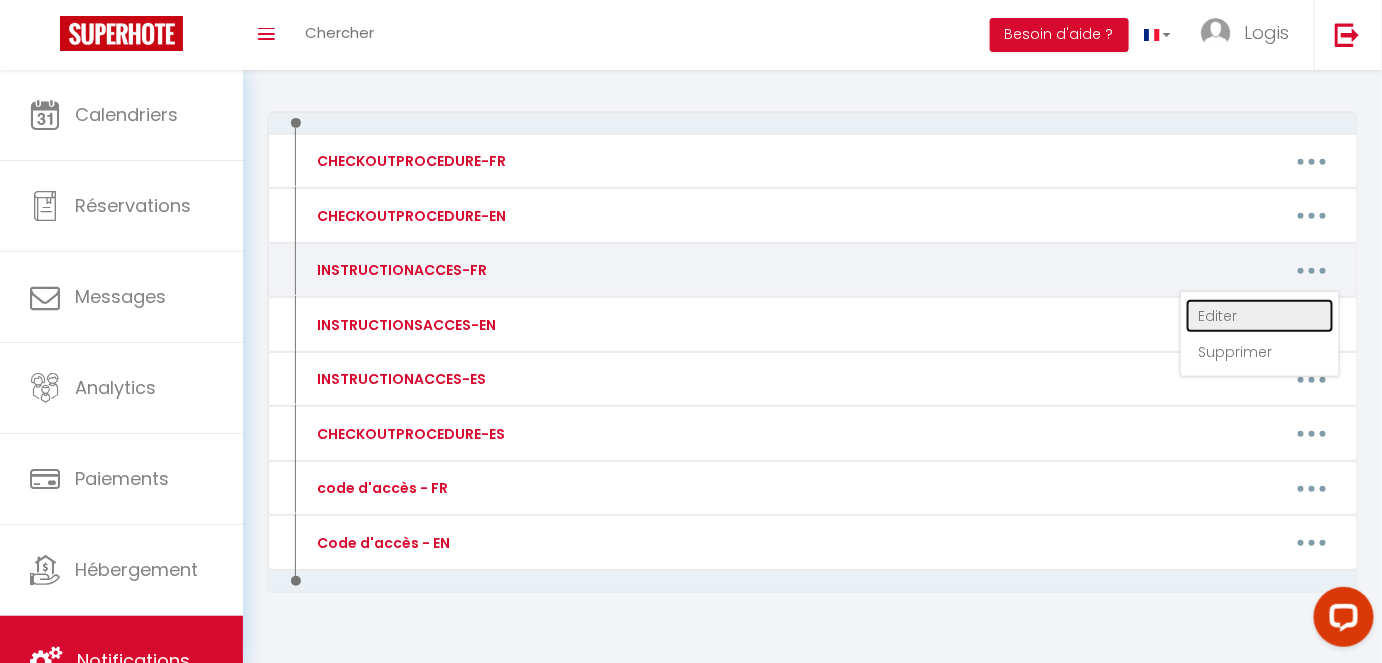 click on "Editer" at bounding box center [1260, 316] 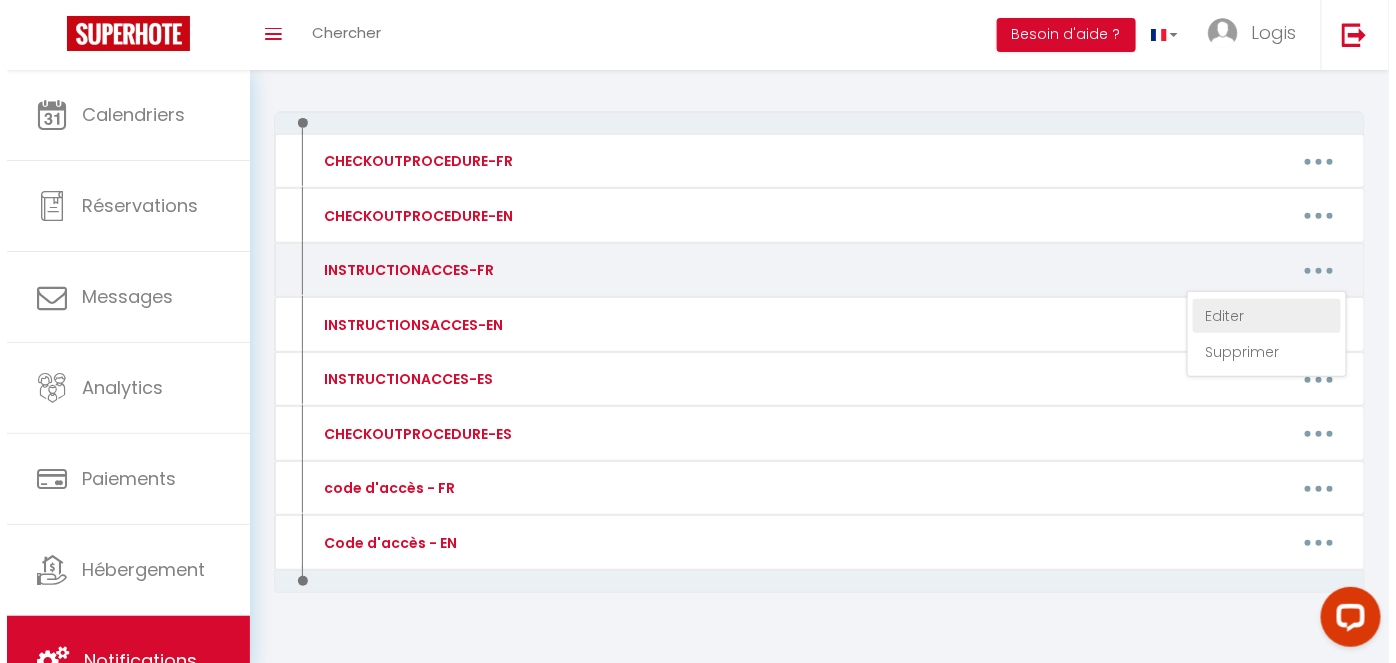 scroll, scrollTop: 0, scrollLeft: 0, axis: both 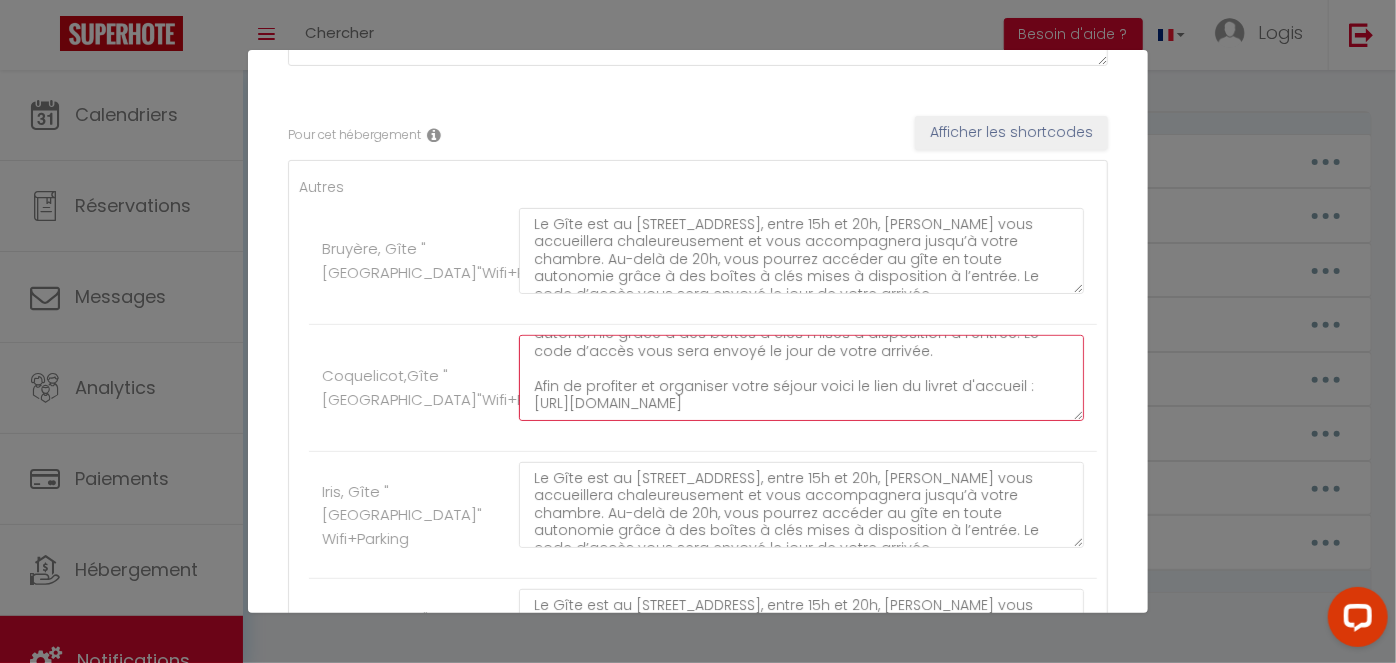drag, startPoint x: 528, startPoint y: 346, endPoint x: 964, endPoint y: 400, distance: 439.3313 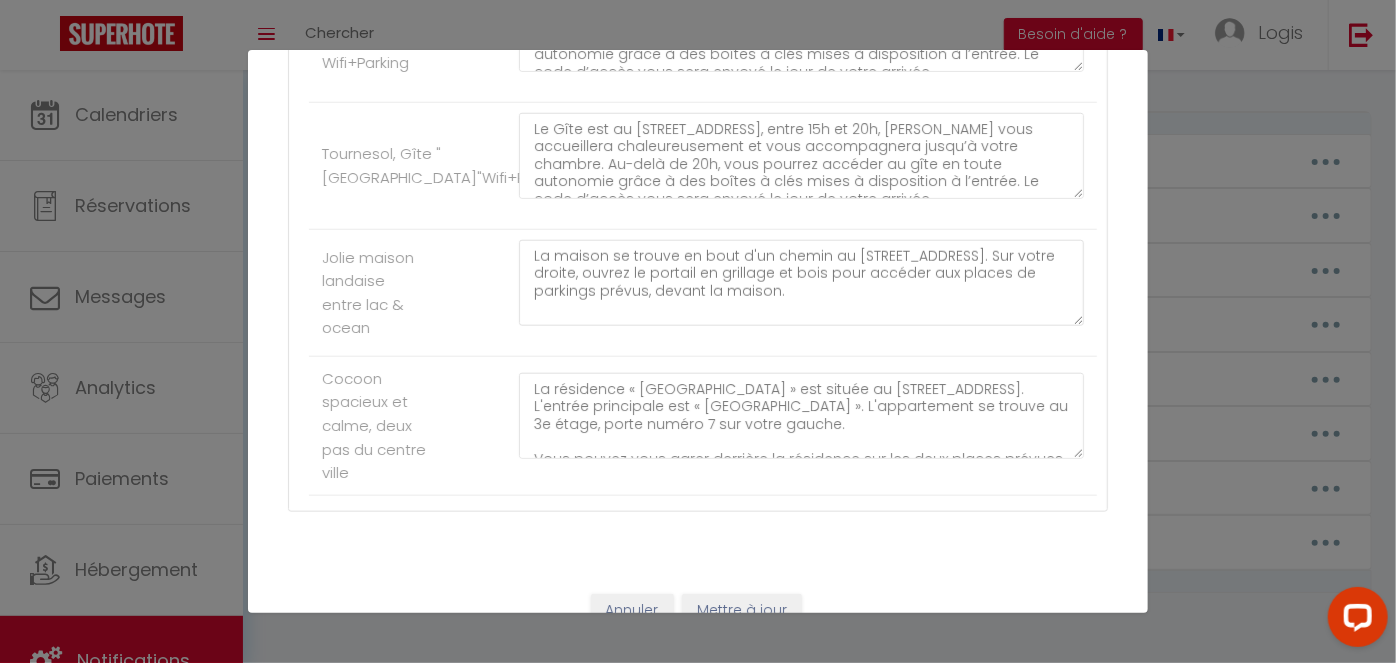 scroll, scrollTop: 922, scrollLeft: 0, axis: vertical 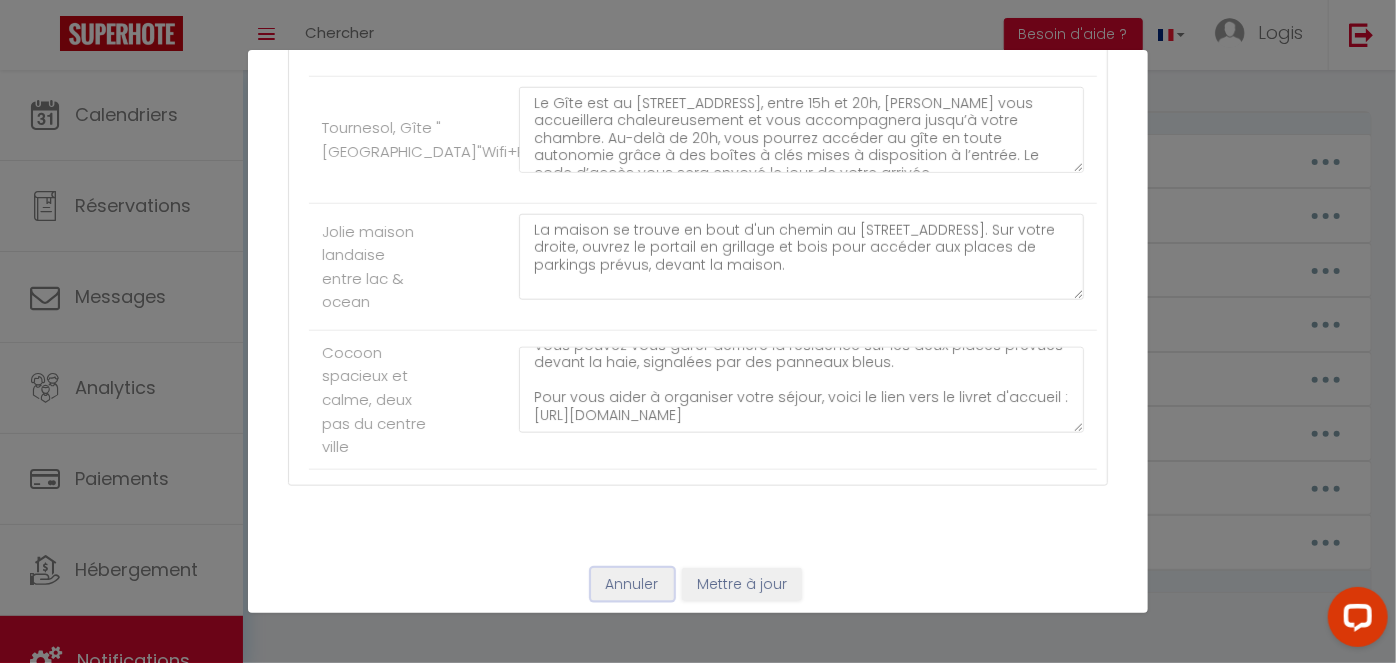 click on "Annuler" at bounding box center [632, 585] 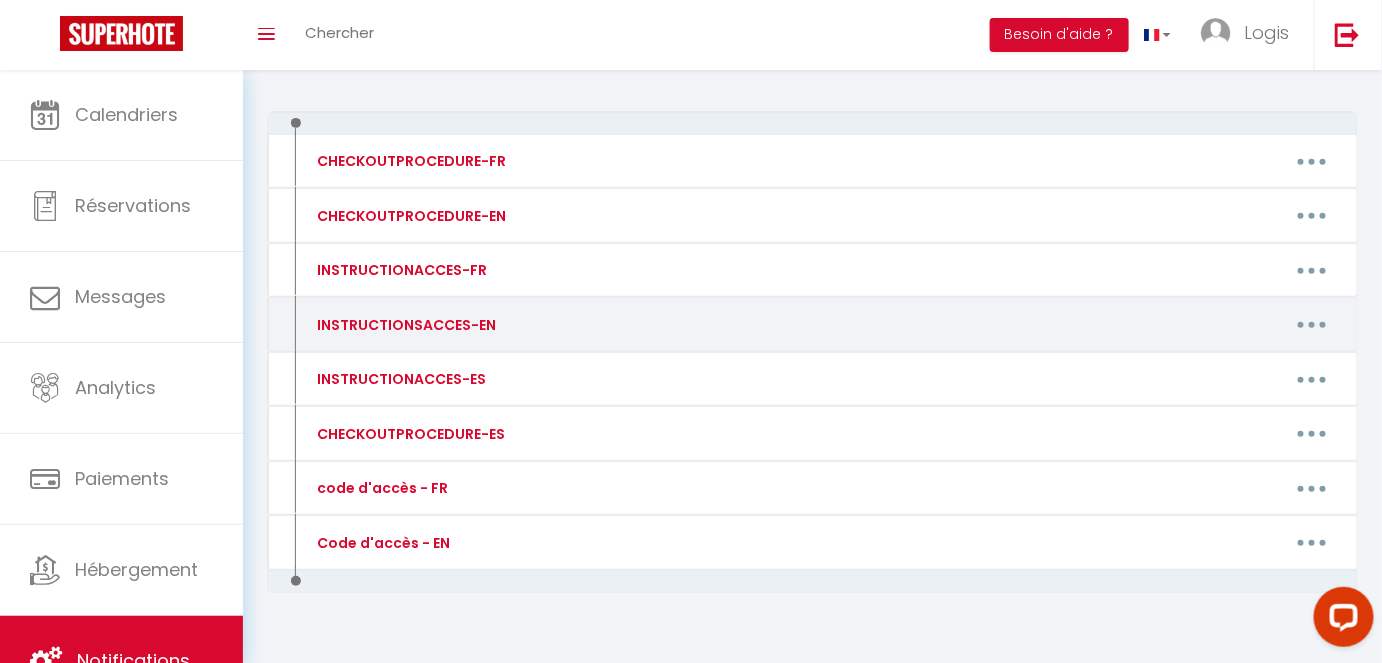click at bounding box center (1312, 325) 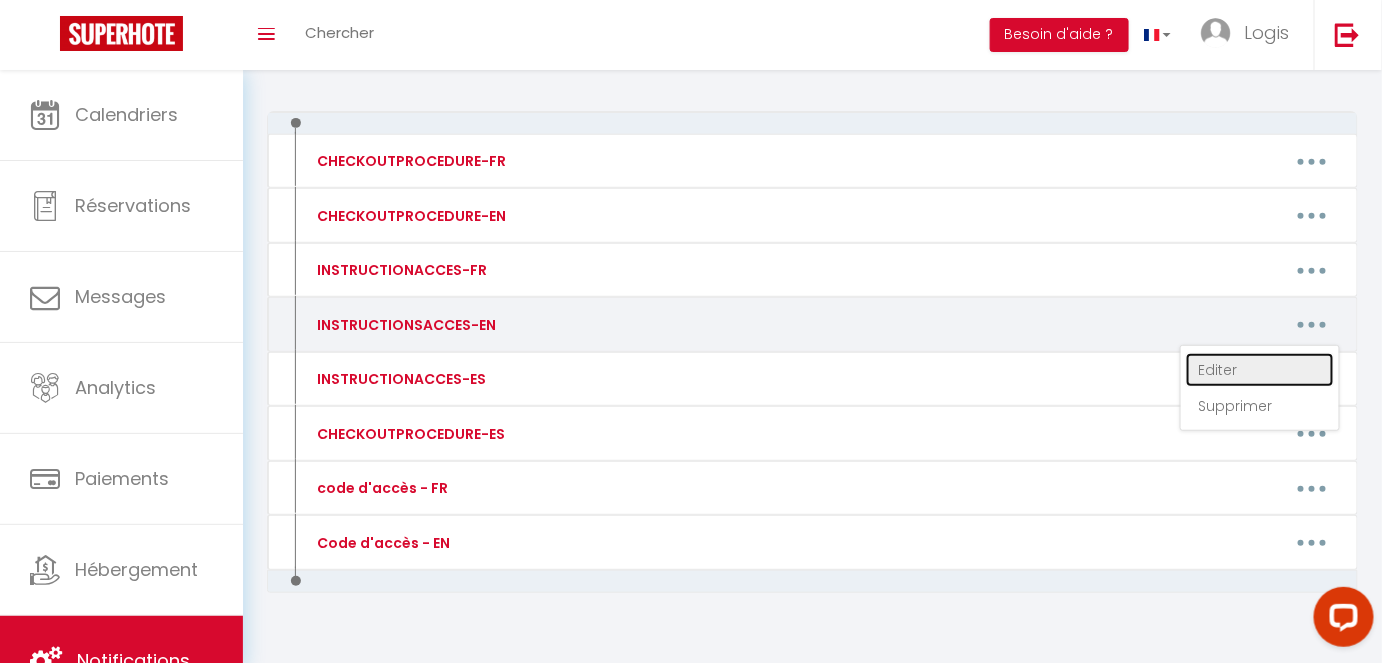 click on "Editer" at bounding box center (1260, 370) 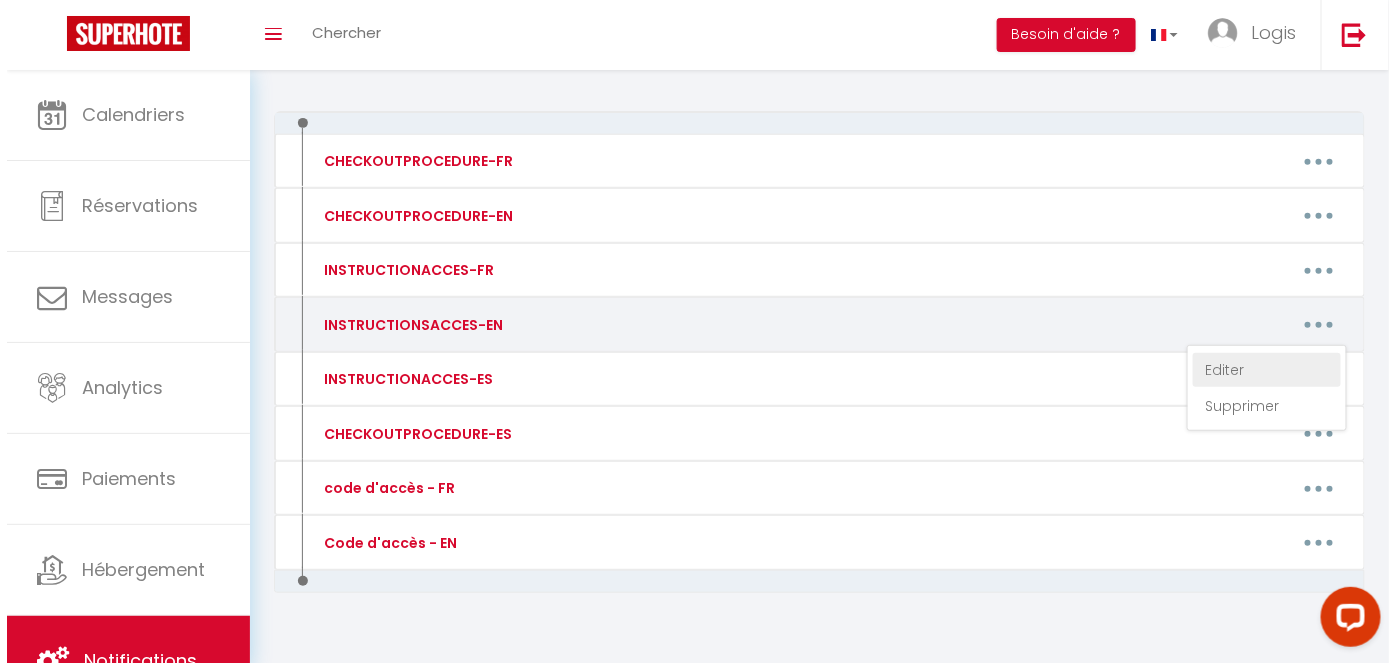 scroll, scrollTop: 69, scrollLeft: 0, axis: vertical 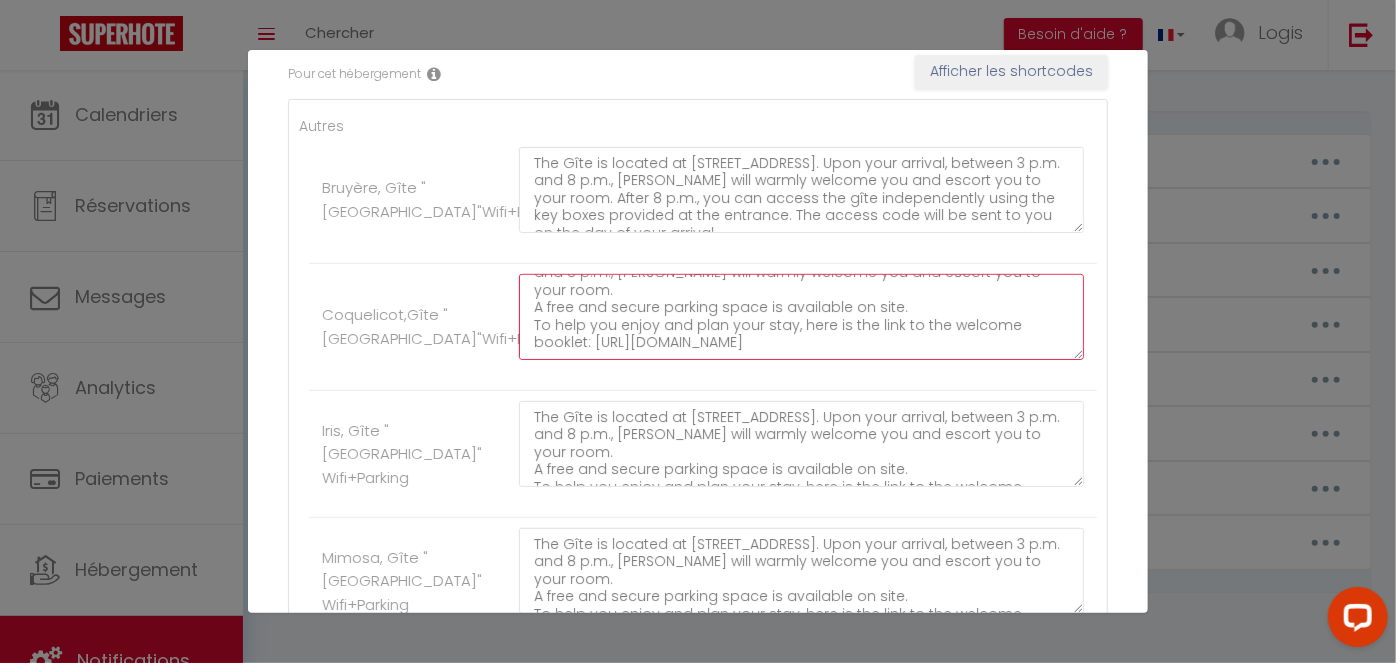 click on "The Gîte is located at [STREET_ADDRESS]. Upon your arrival, between 3 p.m. and 8 p.m., [PERSON_NAME] will warmly welcome you and escort you to your room.
A free and secure parking space is available on site.
To help you enjoy and plan your stay, here is the link to the welcome booklet: [URL][DOMAIN_NAME]" at bounding box center [801, 317] 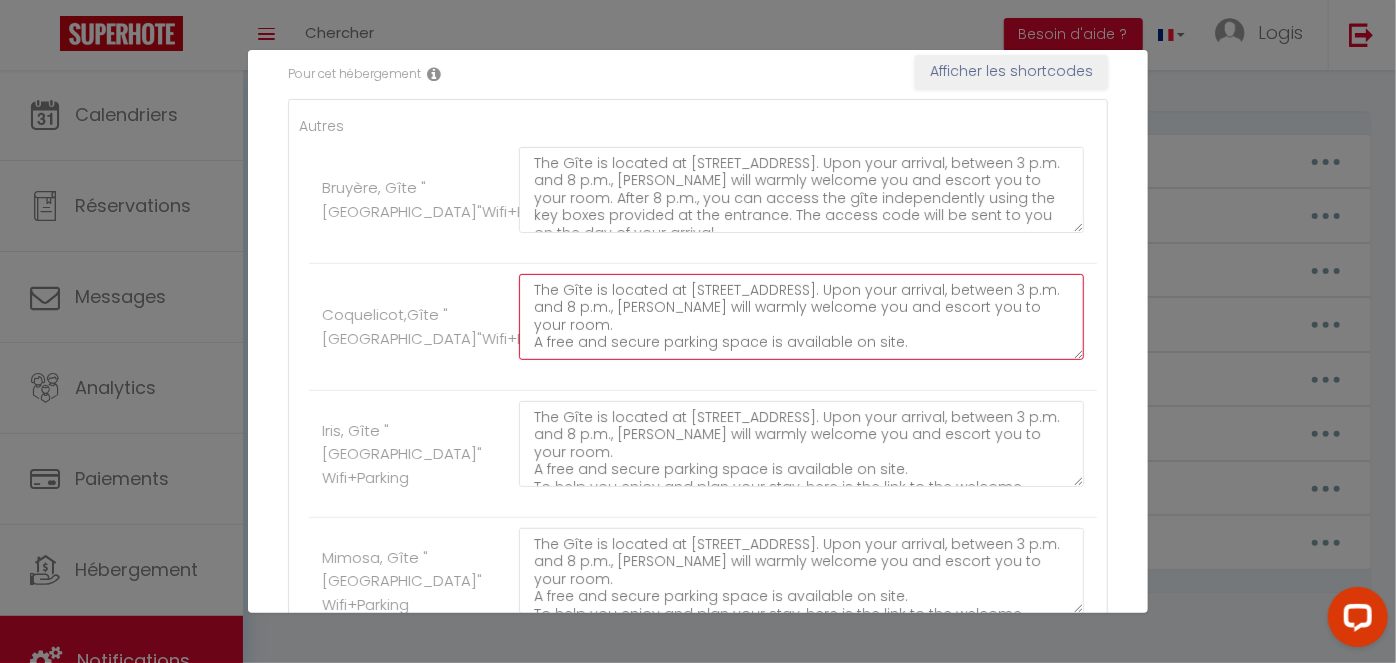 scroll, scrollTop: 0, scrollLeft: 0, axis: both 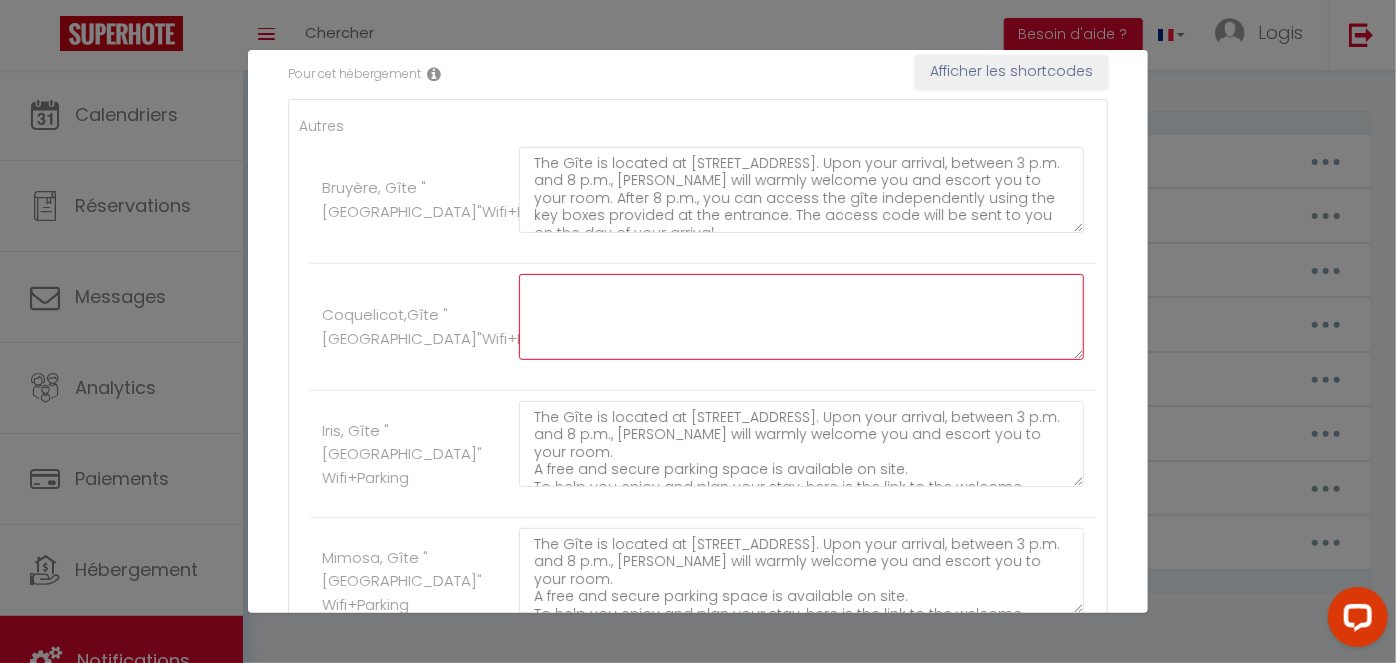paste on "The Gîte is located at [STREET_ADDRESS]. Upon your arrival, between 3 p.m. and 8 p.m., [PERSON_NAME] will warmly welcome you and escort you to your room. After 8 p.m., you can access the gîte independently using the key boxes provided at the entrance. The access code will be sent to you on the day of your arrival.
To help you enjoy and organize your stay, here is the link to the welcome booklet: [URL][DOMAIN_NAME]" 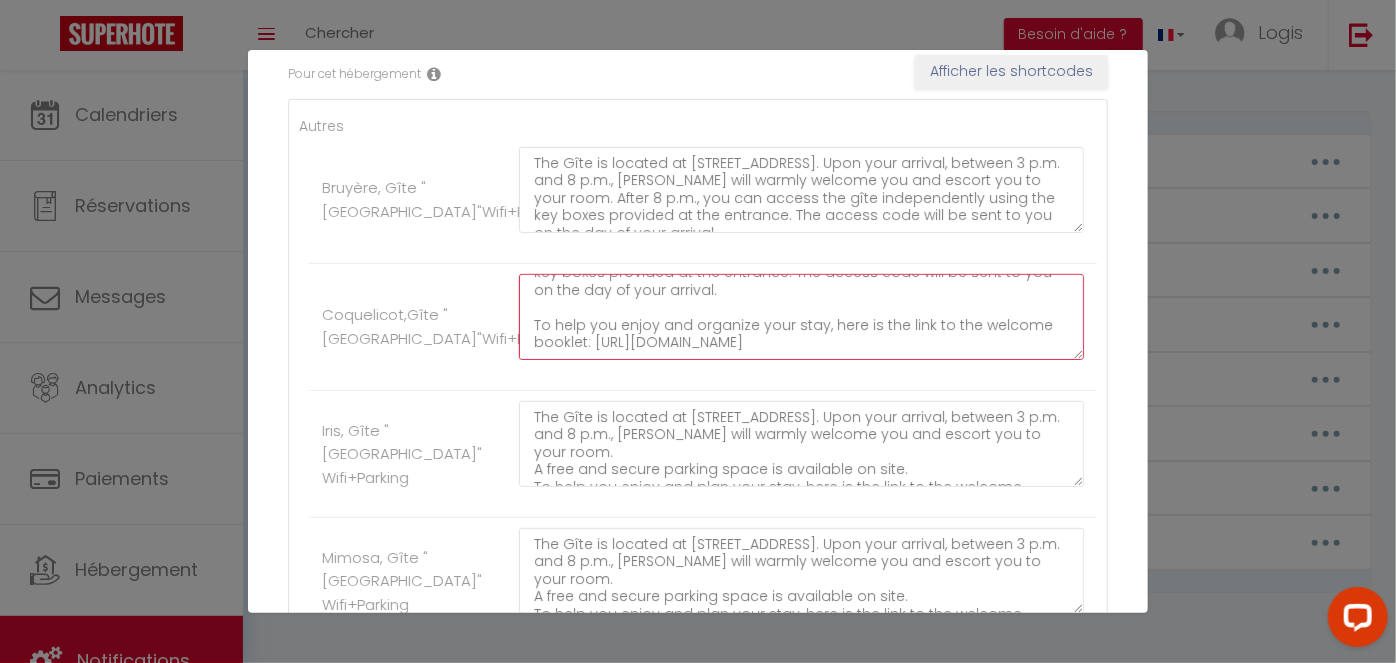 scroll, scrollTop: 104, scrollLeft: 0, axis: vertical 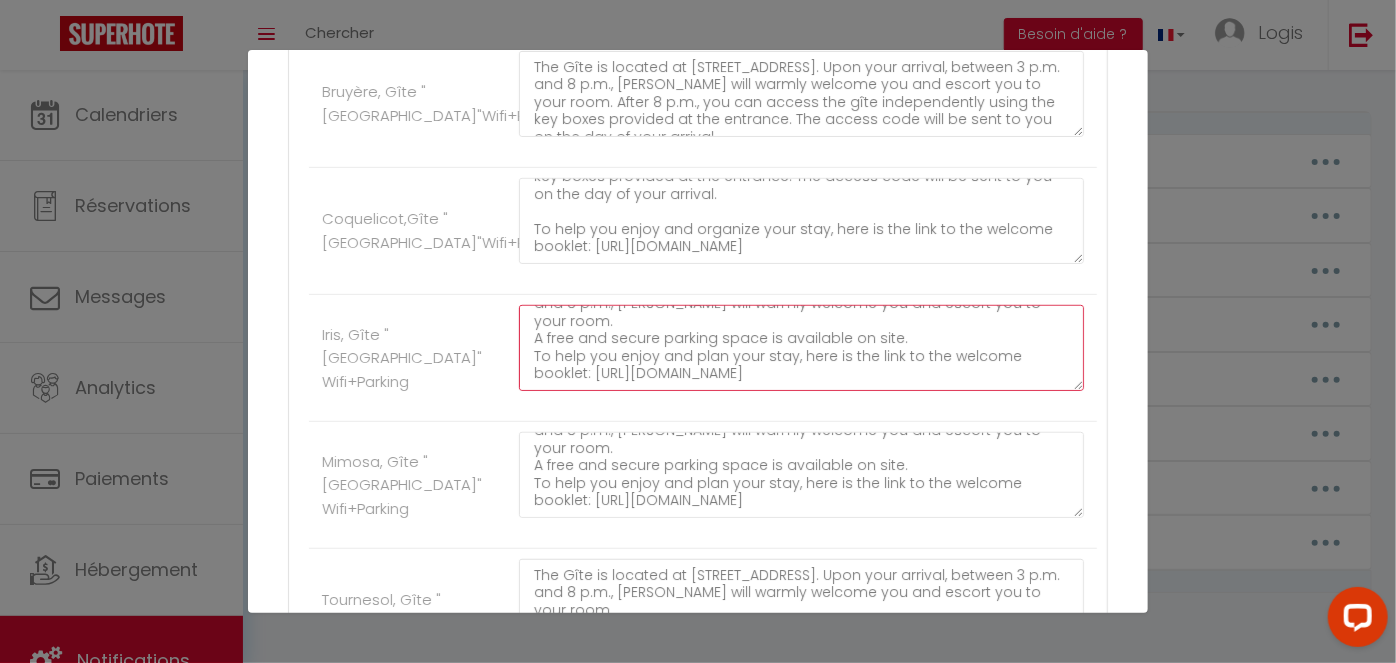 drag, startPoint x: 528, startPoint y: 315, endPoint x: 1010, endPoint y: 384, distance: 486.91376 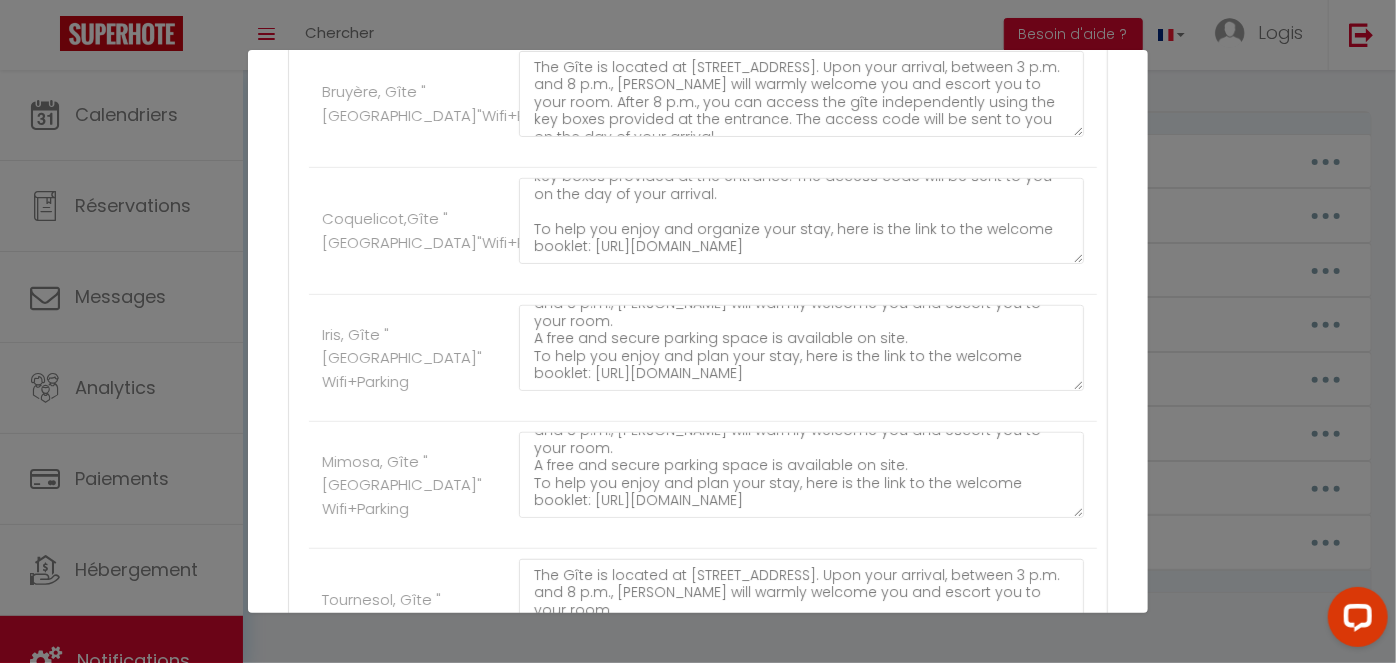 click on "Iris, Gîte "[GEOGRAPHIC_DATA]" [GEOGRAPHIC_DATA] is located at [STREET_ADDRESS]. Upon your arrival, between 3 p.m. and 8 p.m., [PERSON_NAME] will warmly welcome you and escort you to your room.
A free and secure parking space is available on site.
To help you enjoy and plan your stay, here is the link to the welcome booklet: [URL][DOMAIN_NAME]" at bounding box center (703, 358) 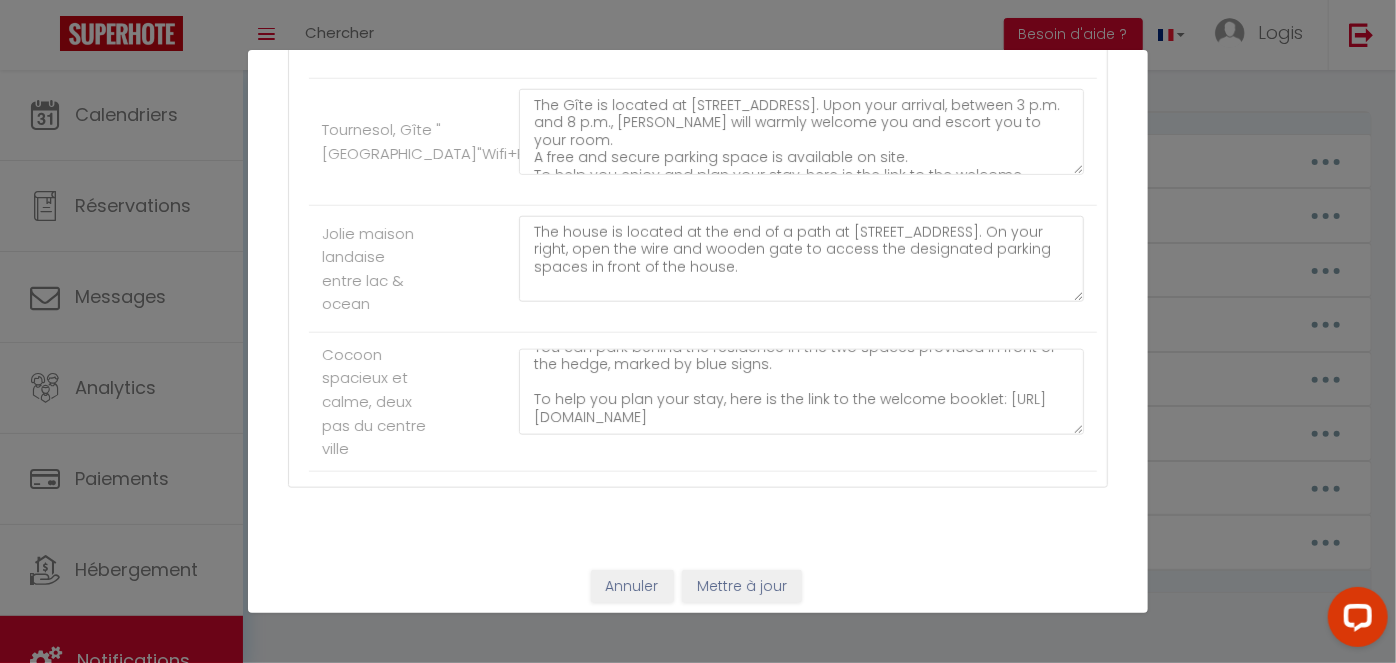 scroll, scrollTop: 922, scrollLeft: 0, axis: vertical 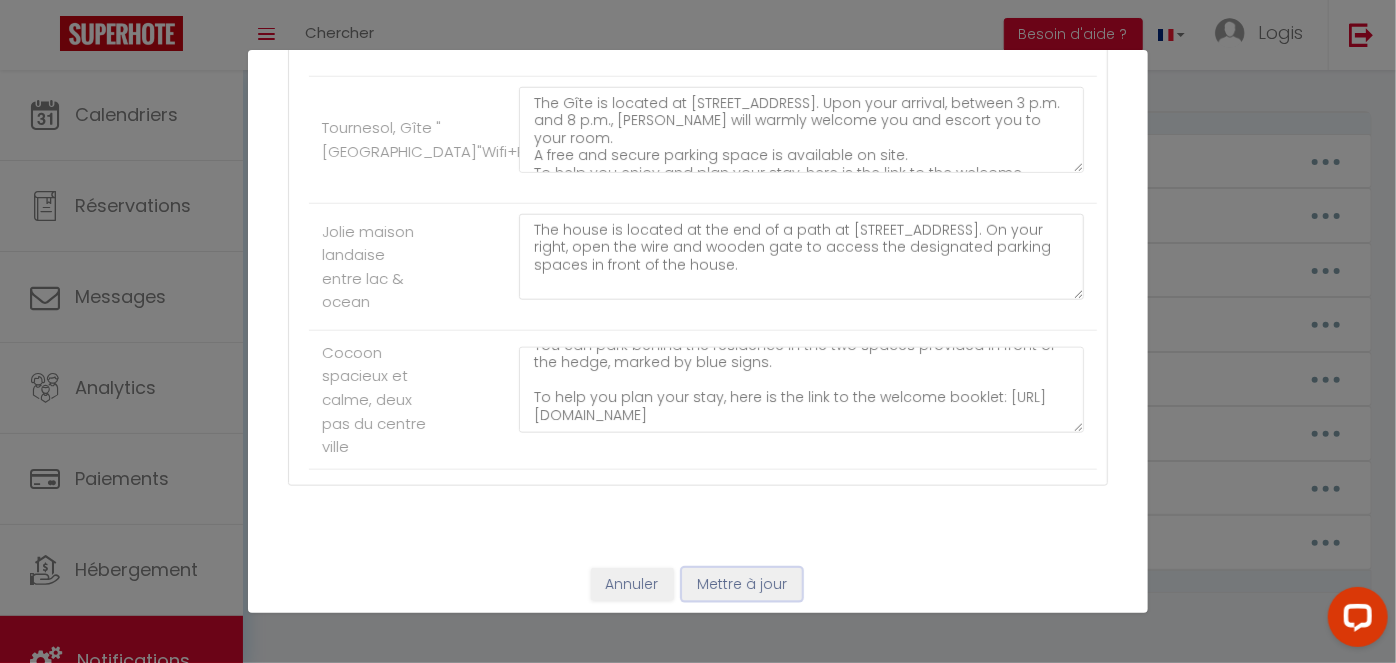 click on "Mettre à jour" at bounding box center (742, 585) 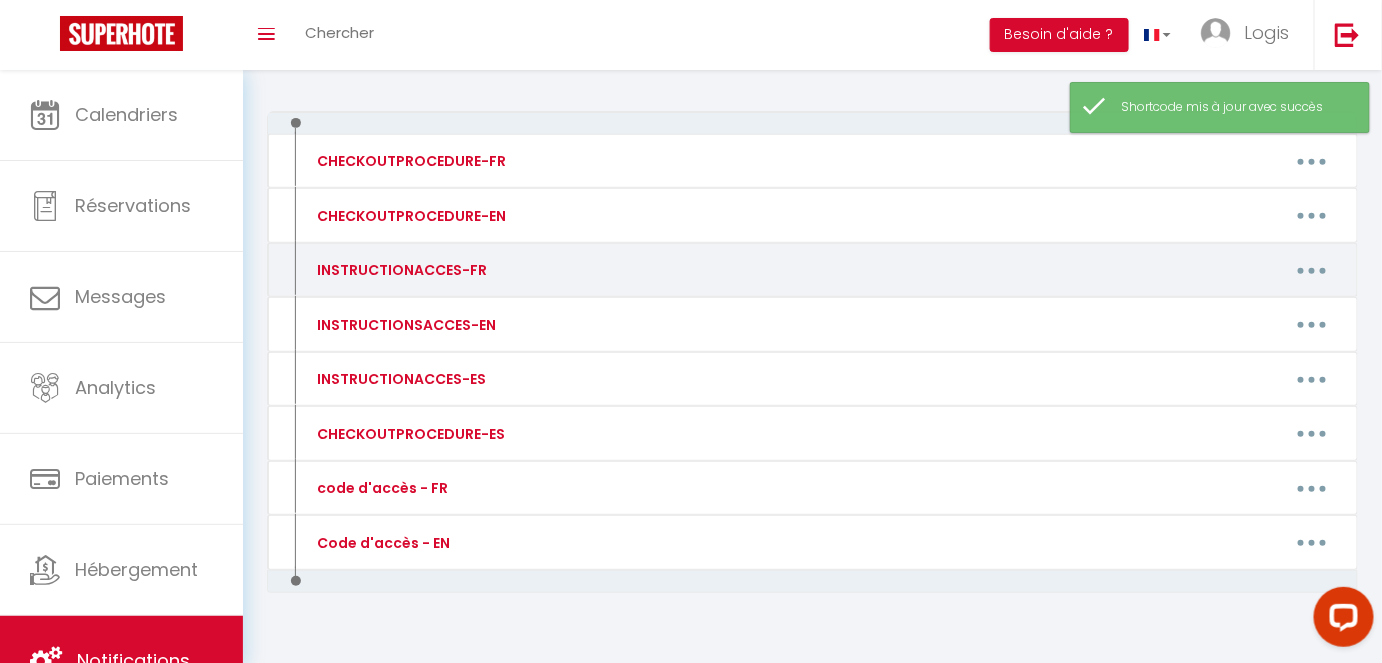click at bounding box center (1312, 270) 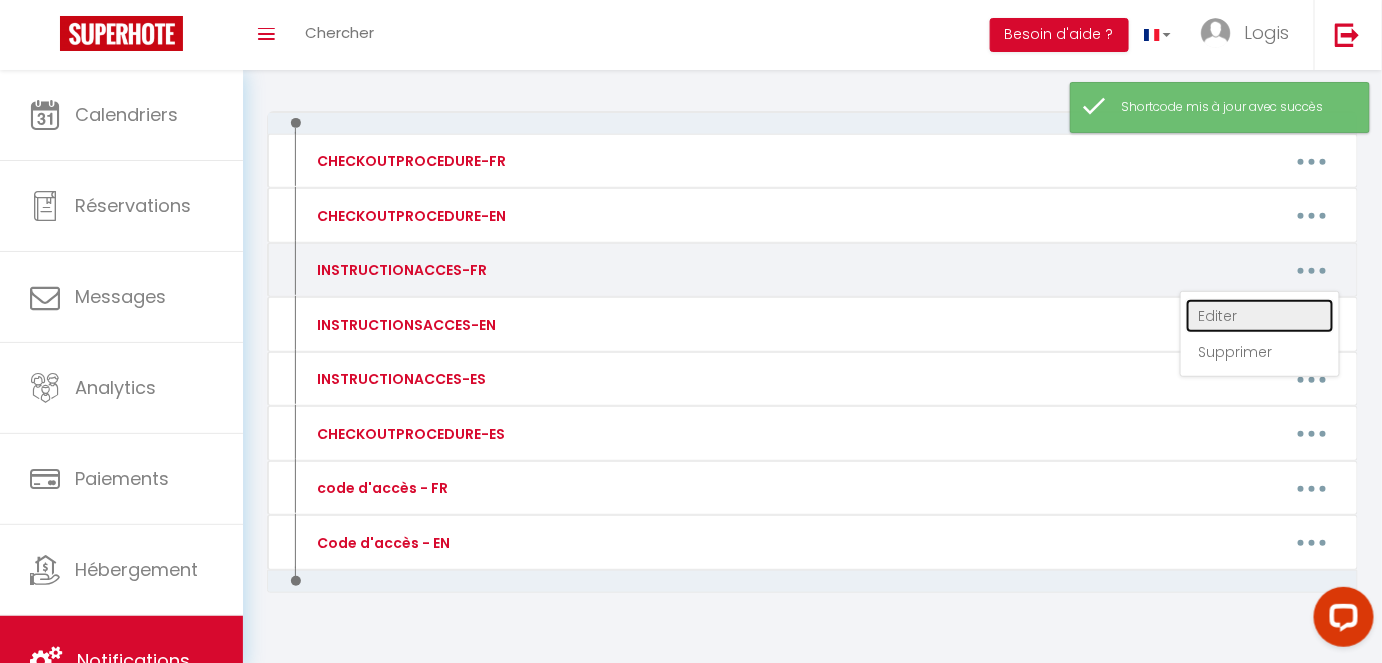 click on "Editer" at bounding box center (1260, 316) 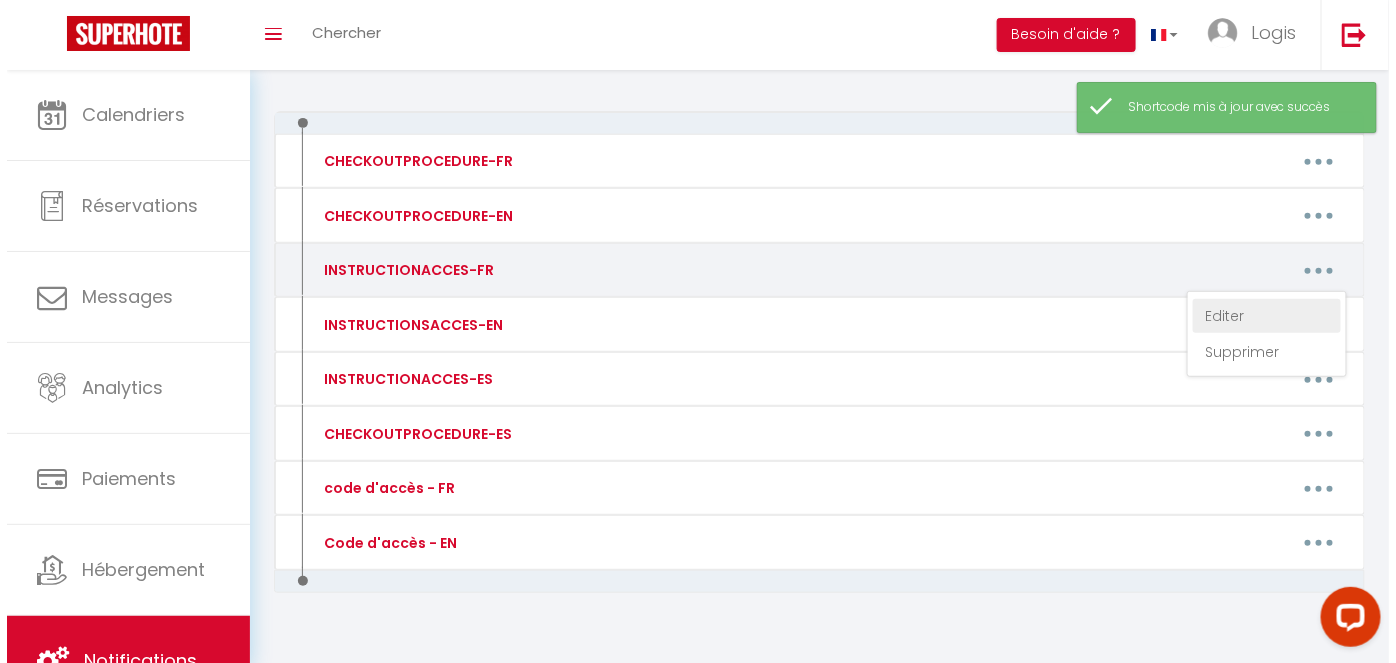 scroll, scrollTop: 0, scrollLeft: 0, axis: both 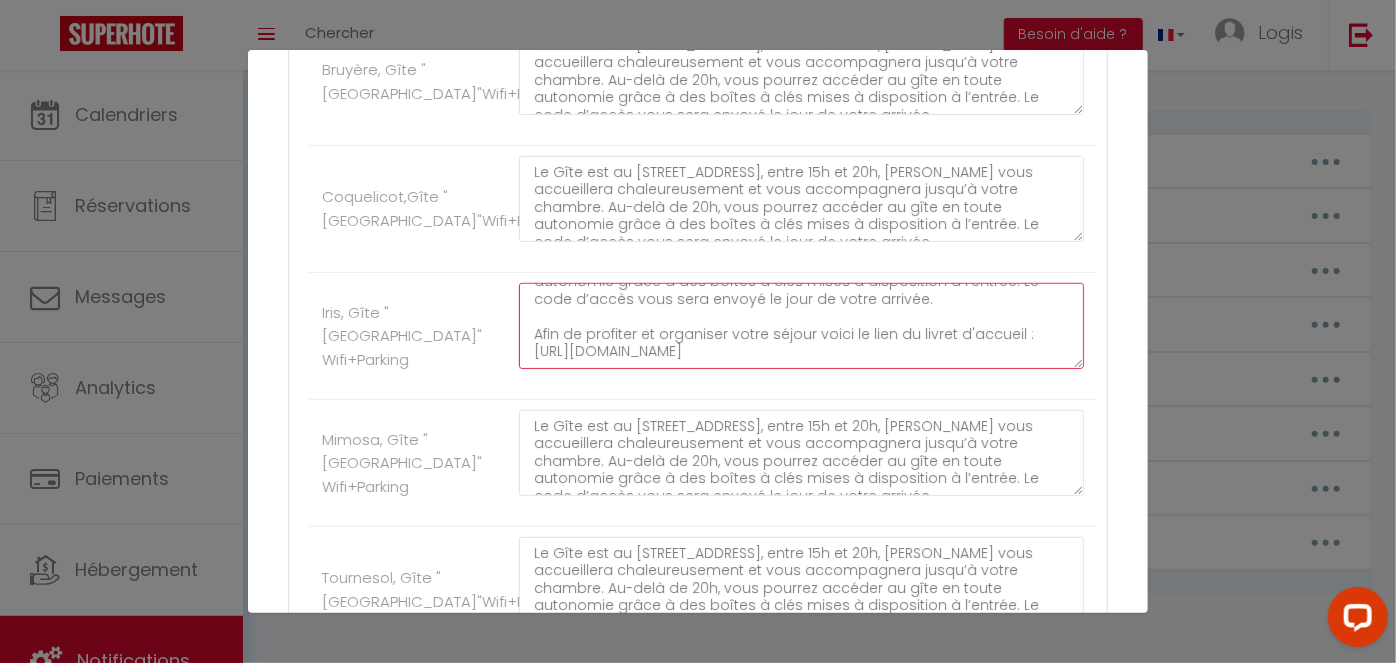 drag, startPoint x: 531, startPoint y: 293, endPoint x: 960, endPoint y: 381, distance: 437.93265 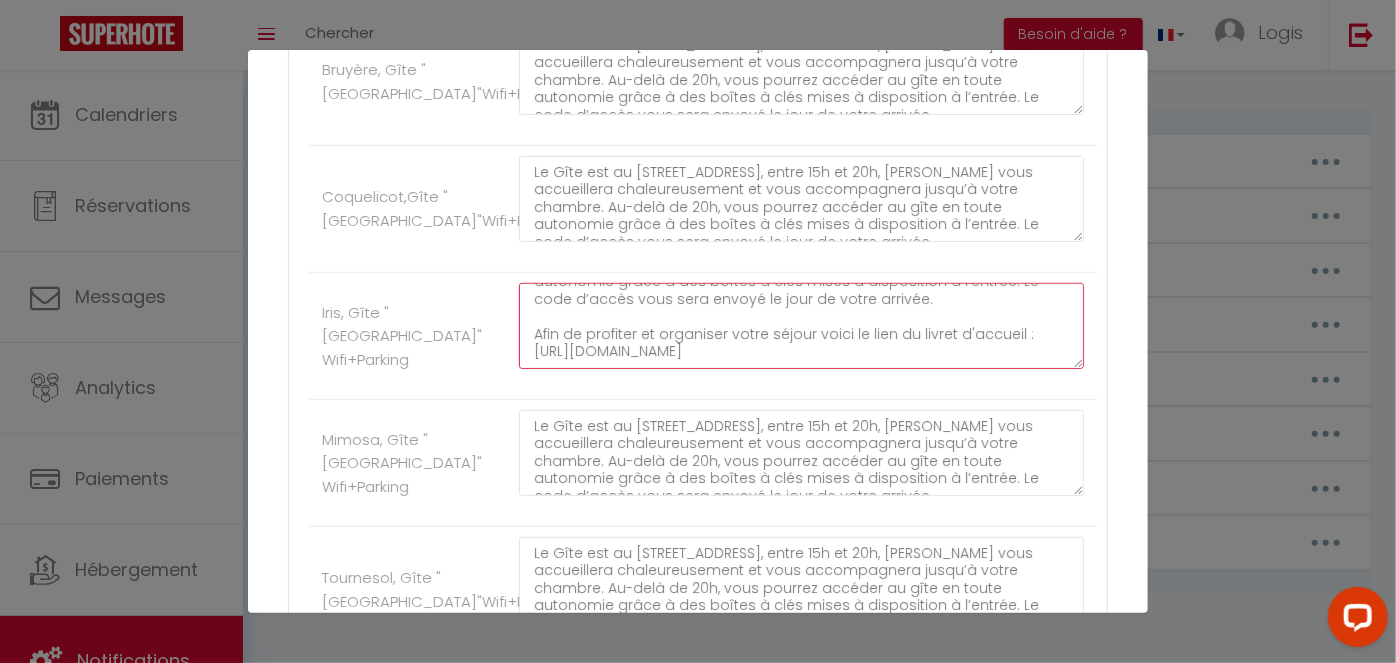 scroll, scrollTop: 922, scrollLeft: 0, axis: vertical 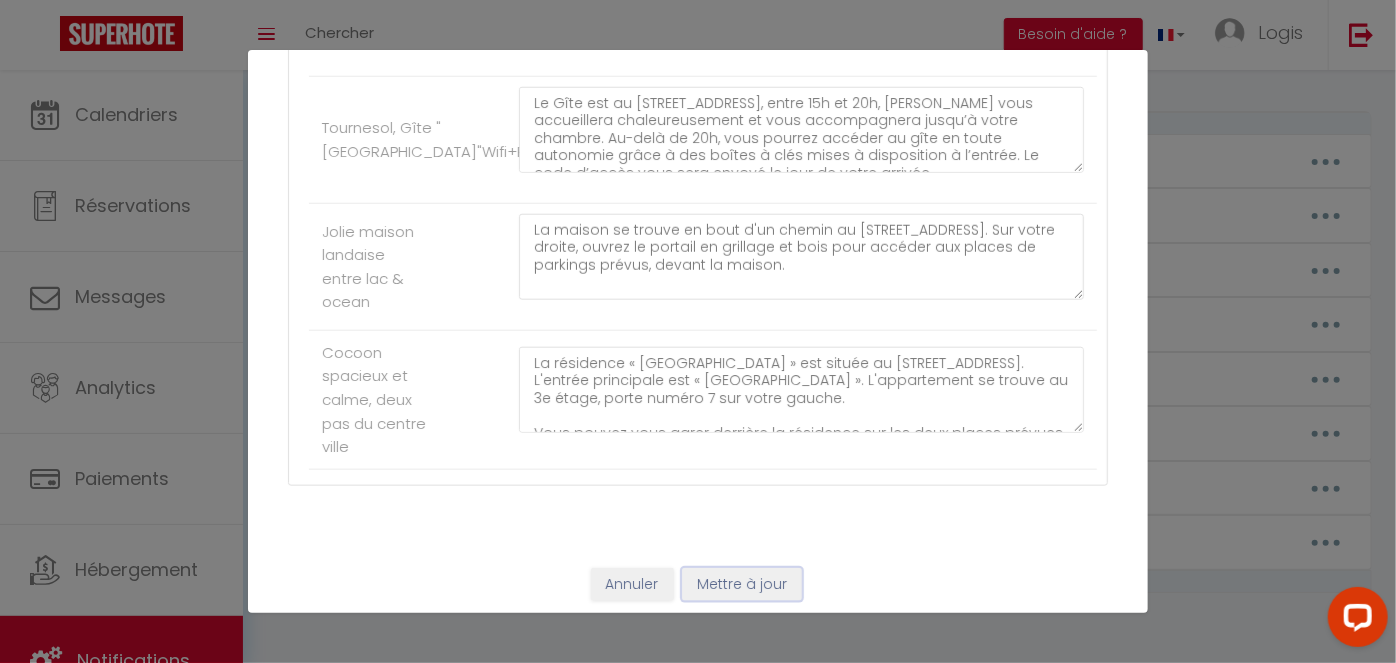 click on "Mettre à jour" at bounding box center [742, 585] 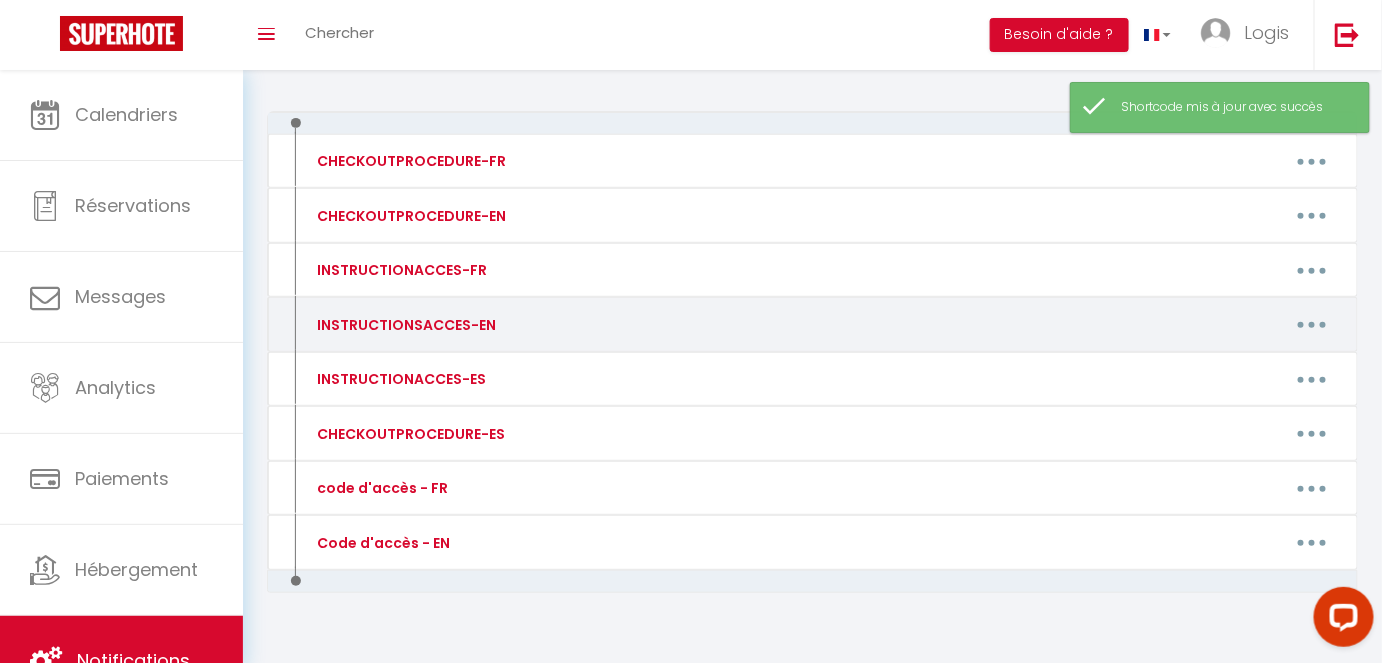 click at bounding box center (1312, 325) 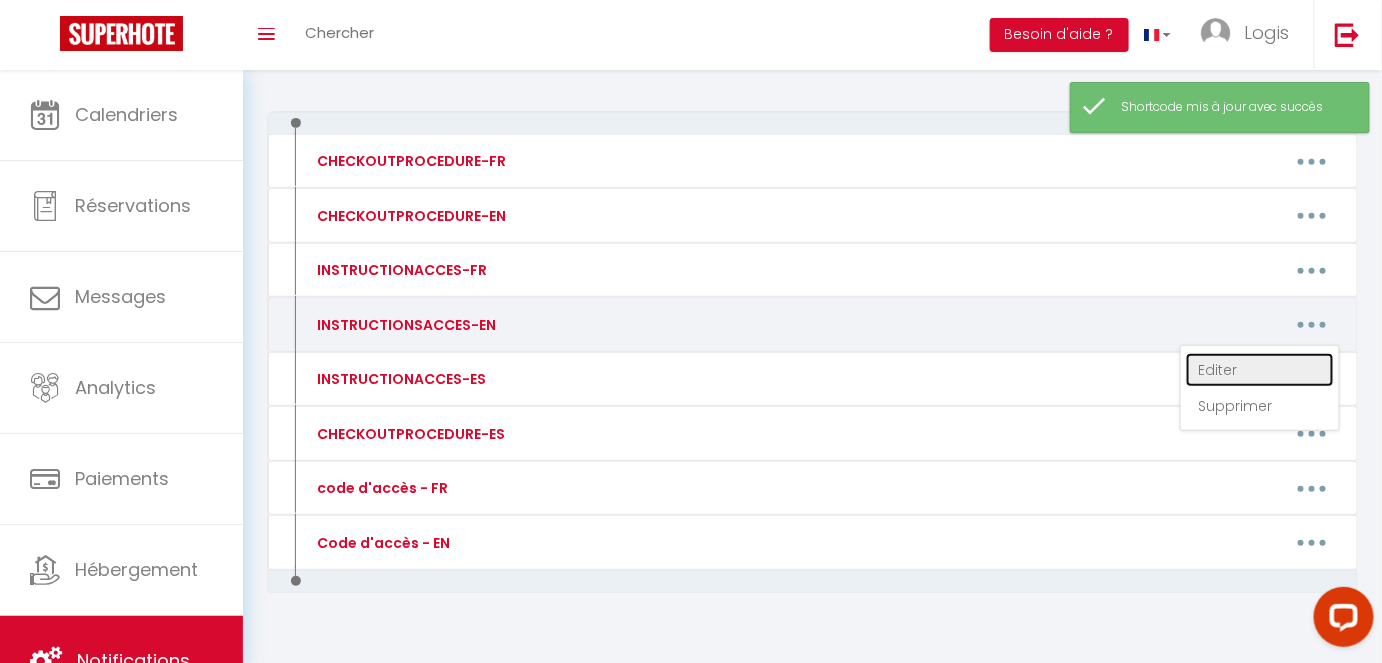 click on "Editer" at bounding box center (1260, 370) 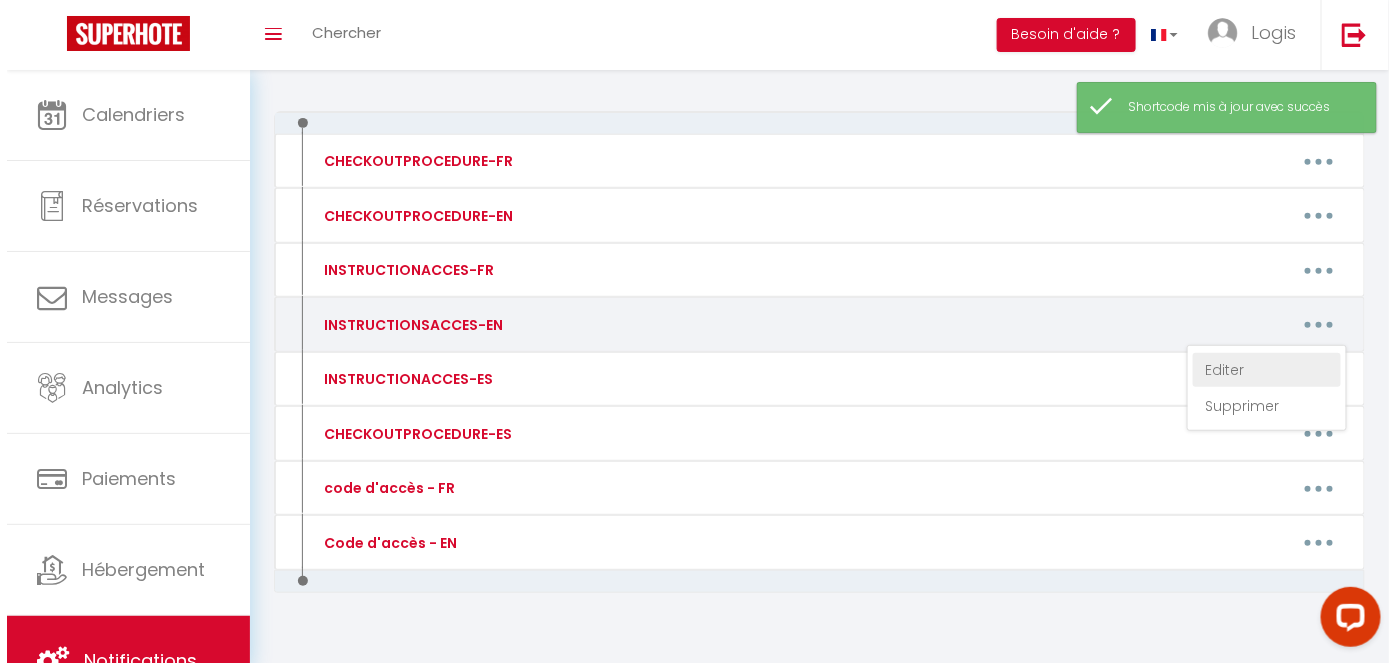 scroll, scrollTop: 0, scrollLeft: 0, axis: both 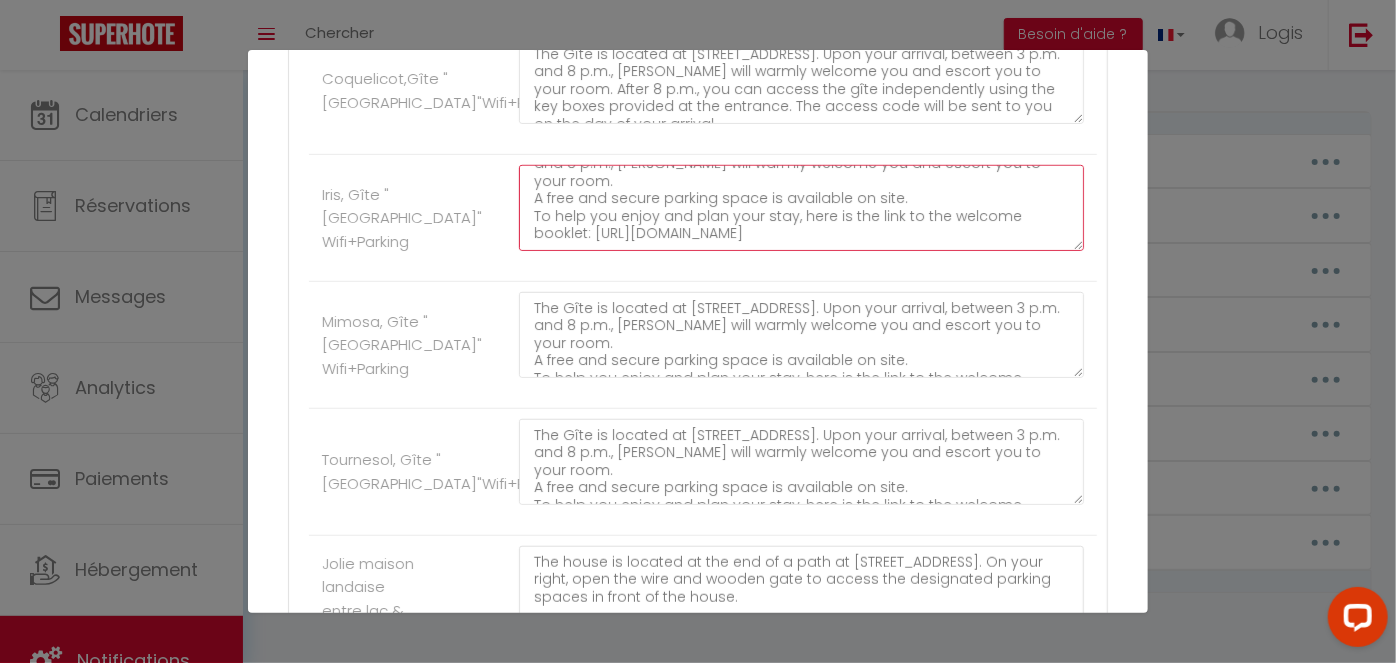 drag, startPoint x: 529, startPoint y: 173, endPoint x: 982, endPoint y: 276, distance: 464.56216 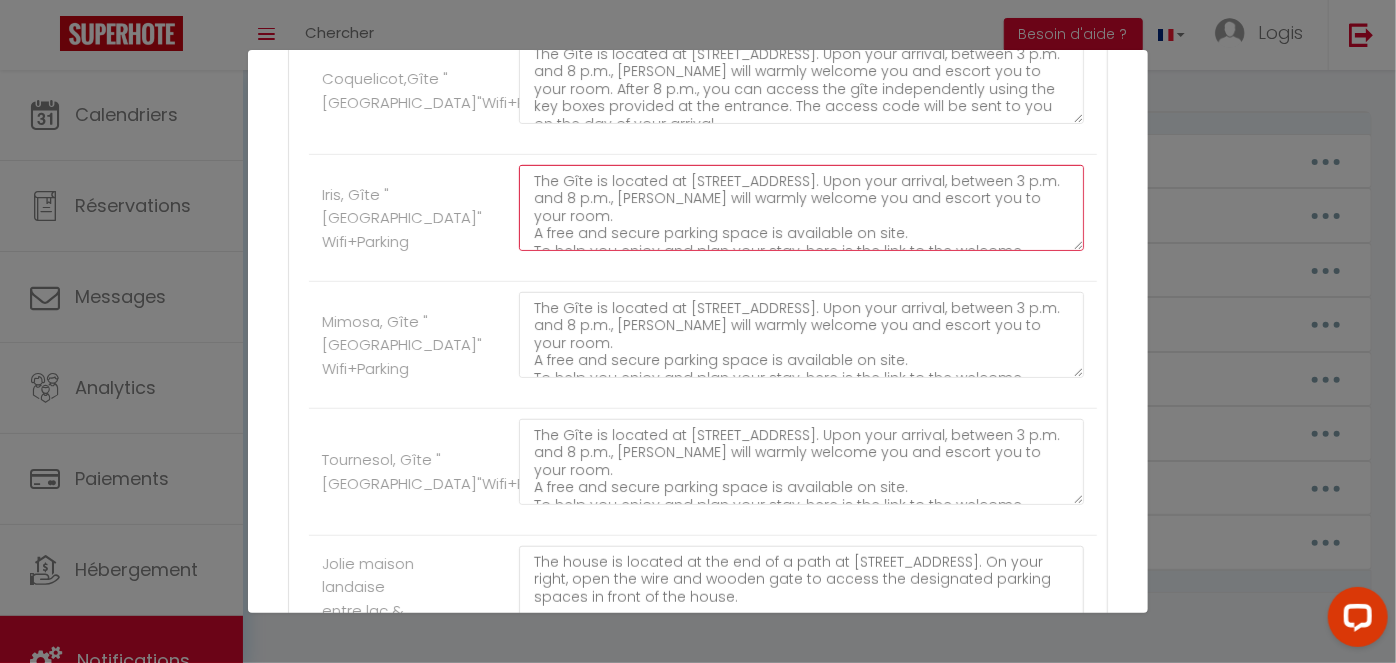 scroll, scrollTop: 0, scrollLeft: 0, axis: both 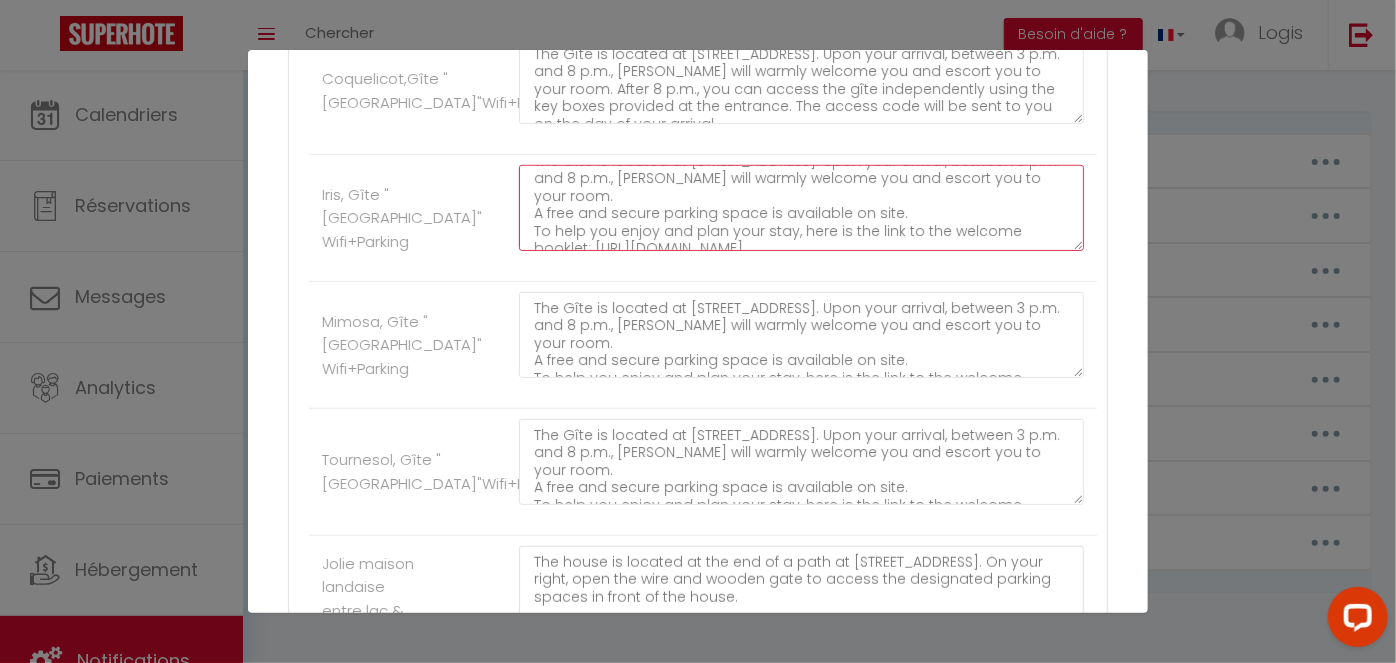 paste on "m and 8 pm, [PERSON_NAME] will warmly welcome you and escort you to your room. After 8 pm, you can access the gîte independently using the key boxes provided at the entrance. The access code will be sent to you on the day of your arrival.
To help you enjoy and organize your stay, here is the link to the welcome booklet: [URL][DOMAIN_NAME]" 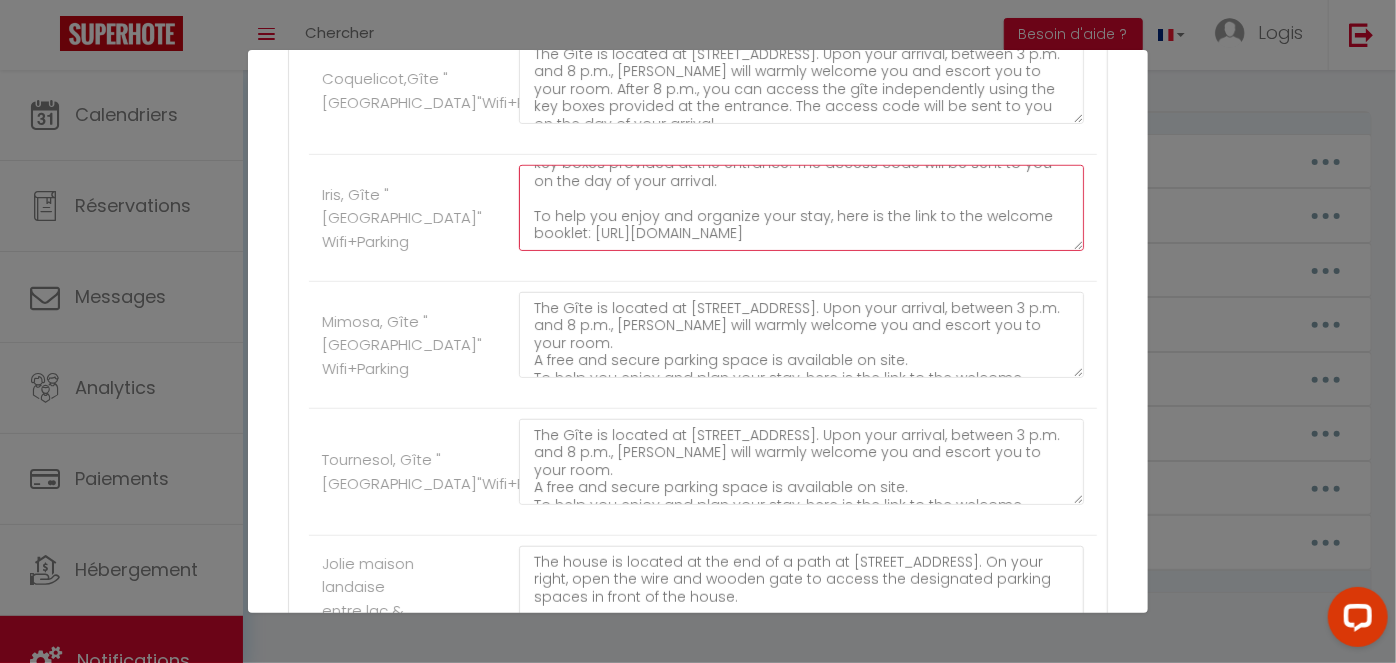 scroll, scrollTop: 0, scrollLeft: 0, axis: both 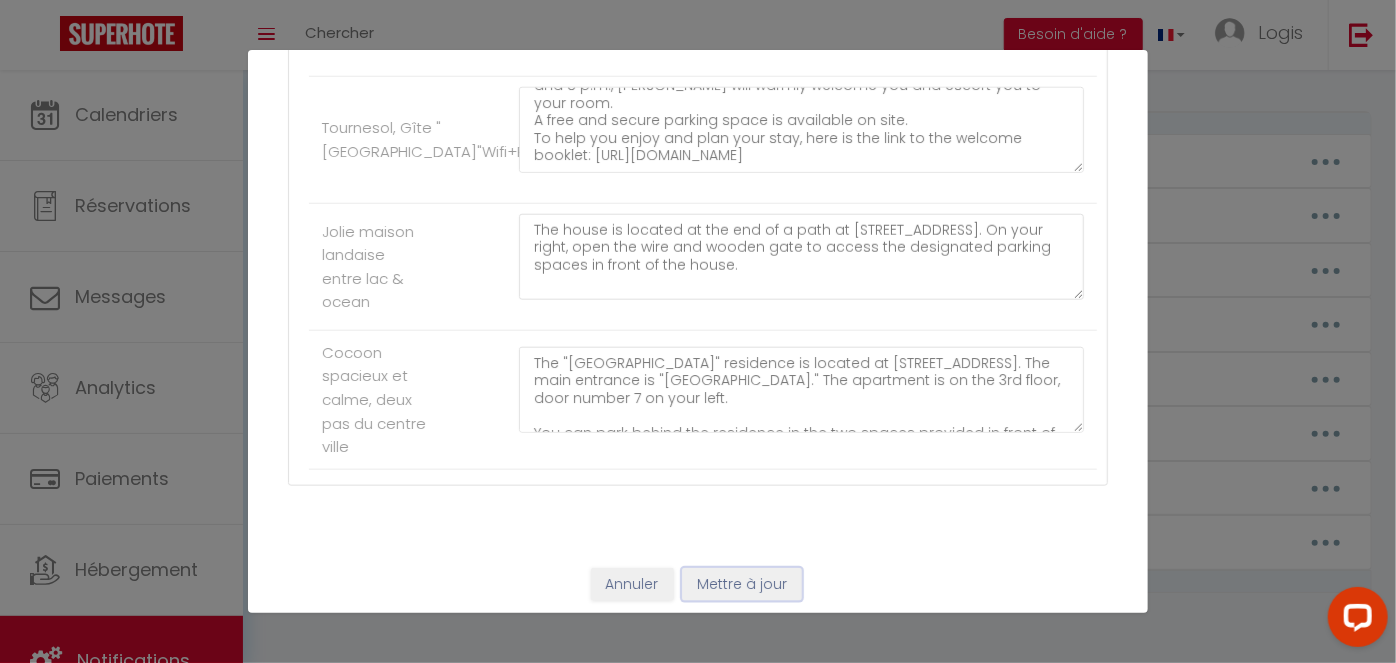 click on "Mettre à jour" at bounding box center (742, 585) 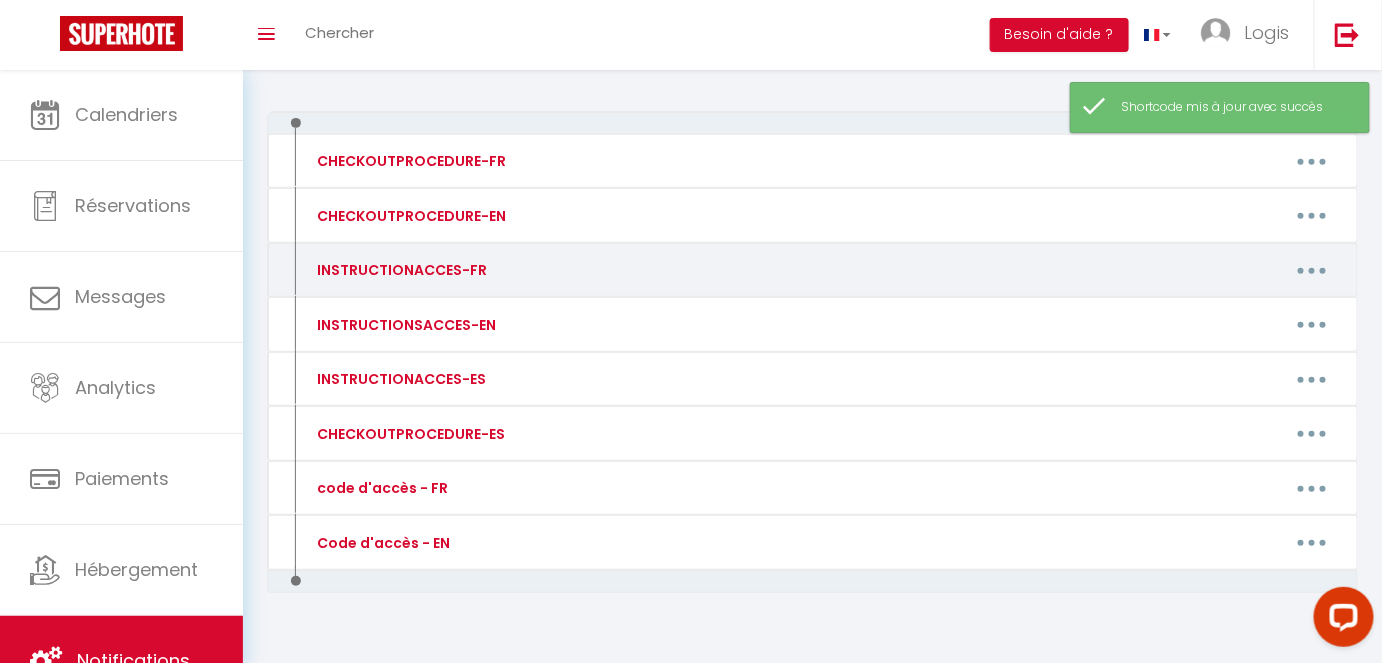 click at bounding box center (1312, 270) 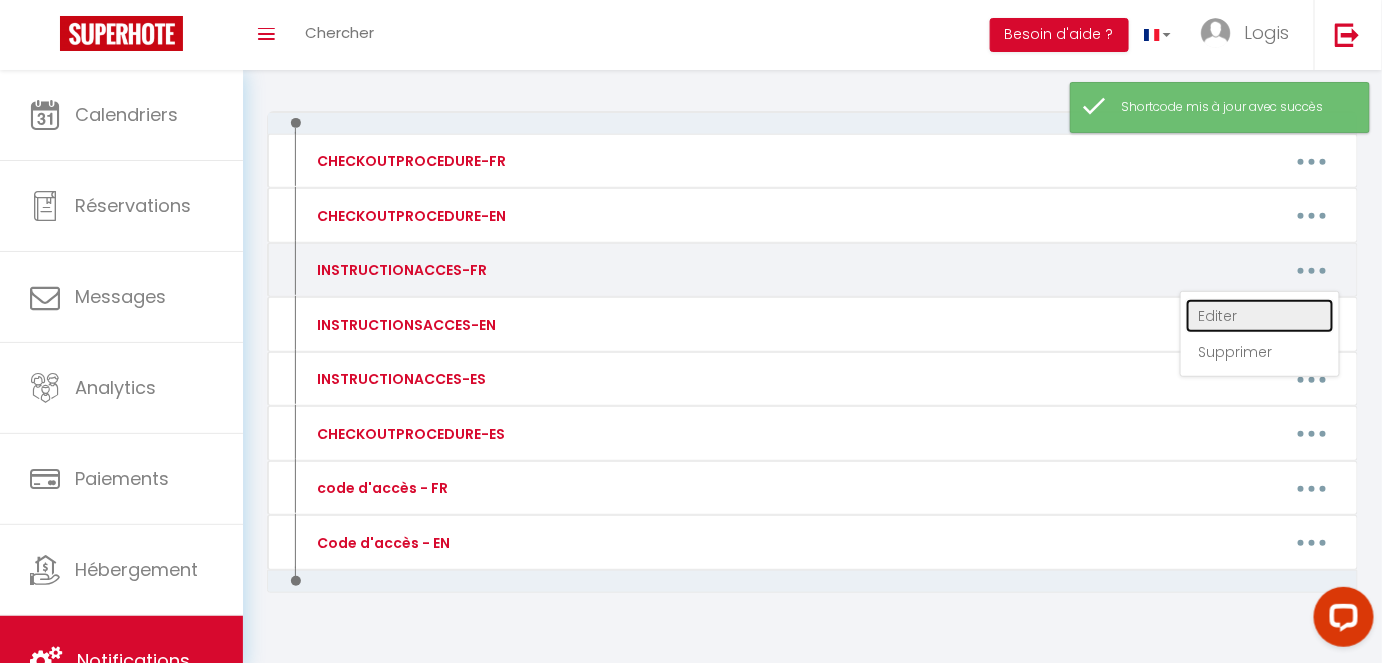click on "Editer" at bounding box center [1260, 316] 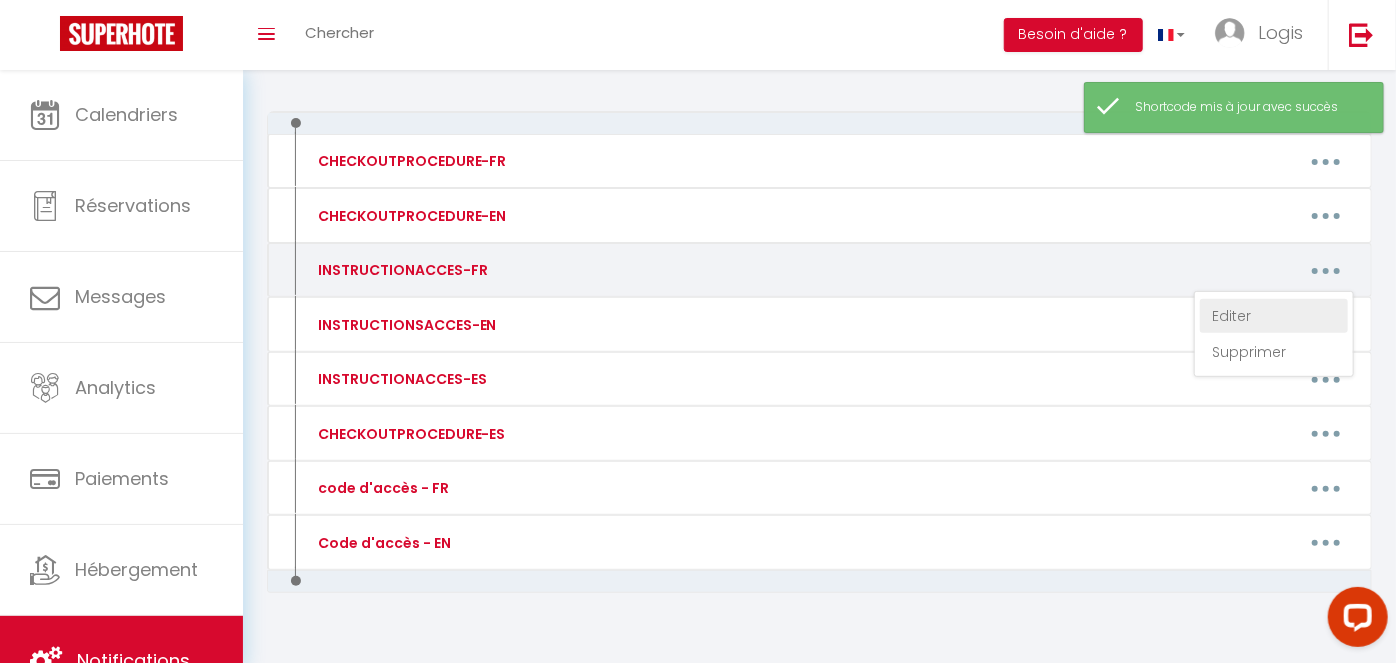 scroll, scrollTop: 0, scrollLeft: 0, axis: both 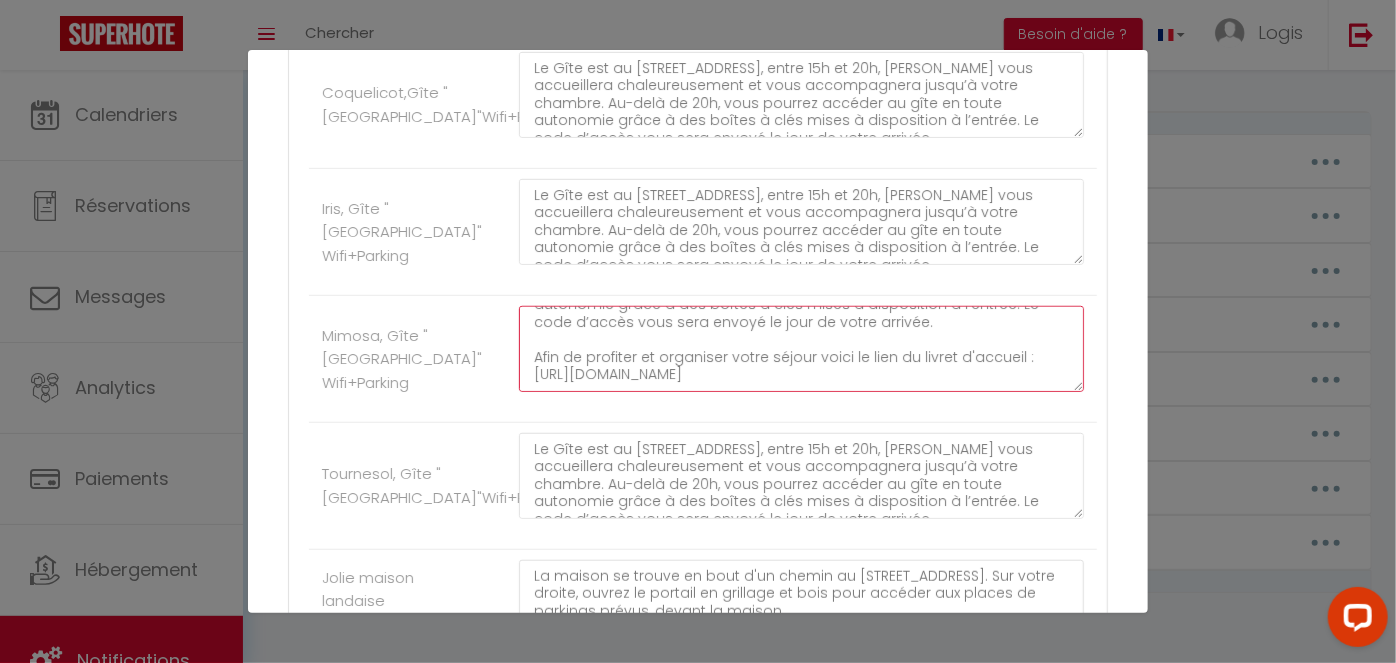 drag, startPoint x: 528, startPoint y: 315, endPoint x: 1042, endPoint y: 400, distance: 520.98083 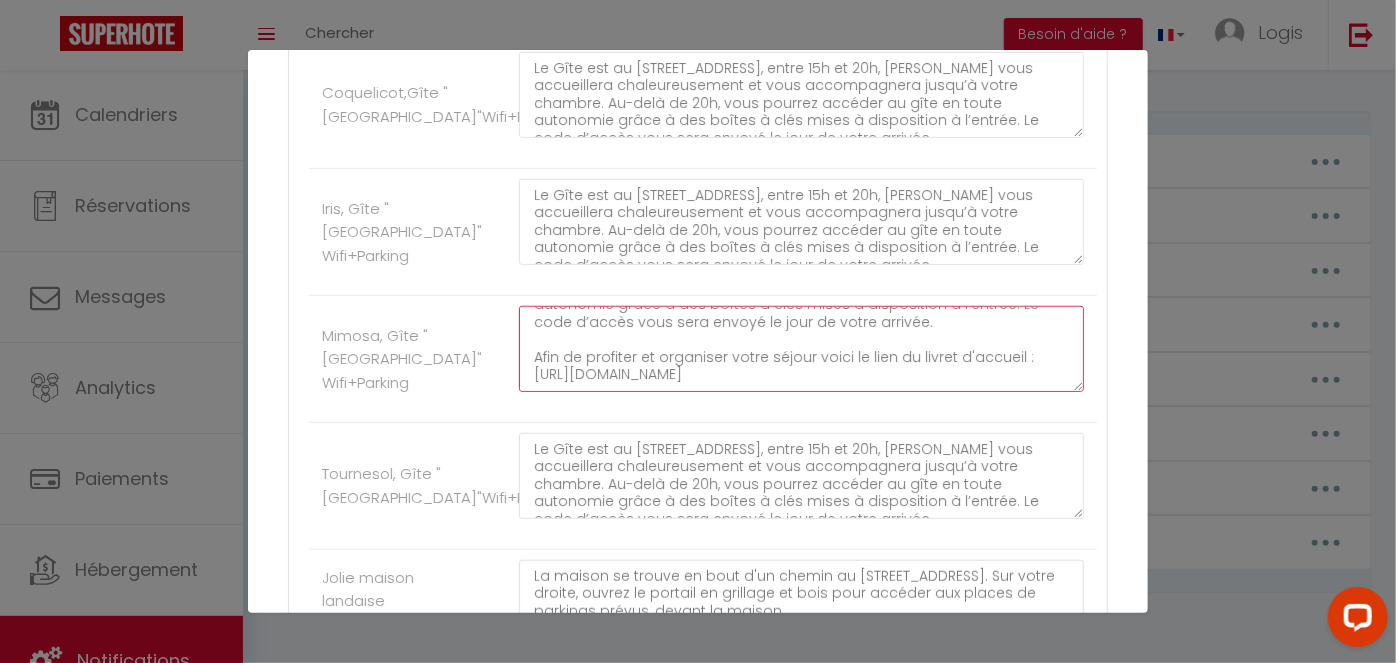 scroll, scrollTop: 922, scrollLeft: 0, axis: vertical 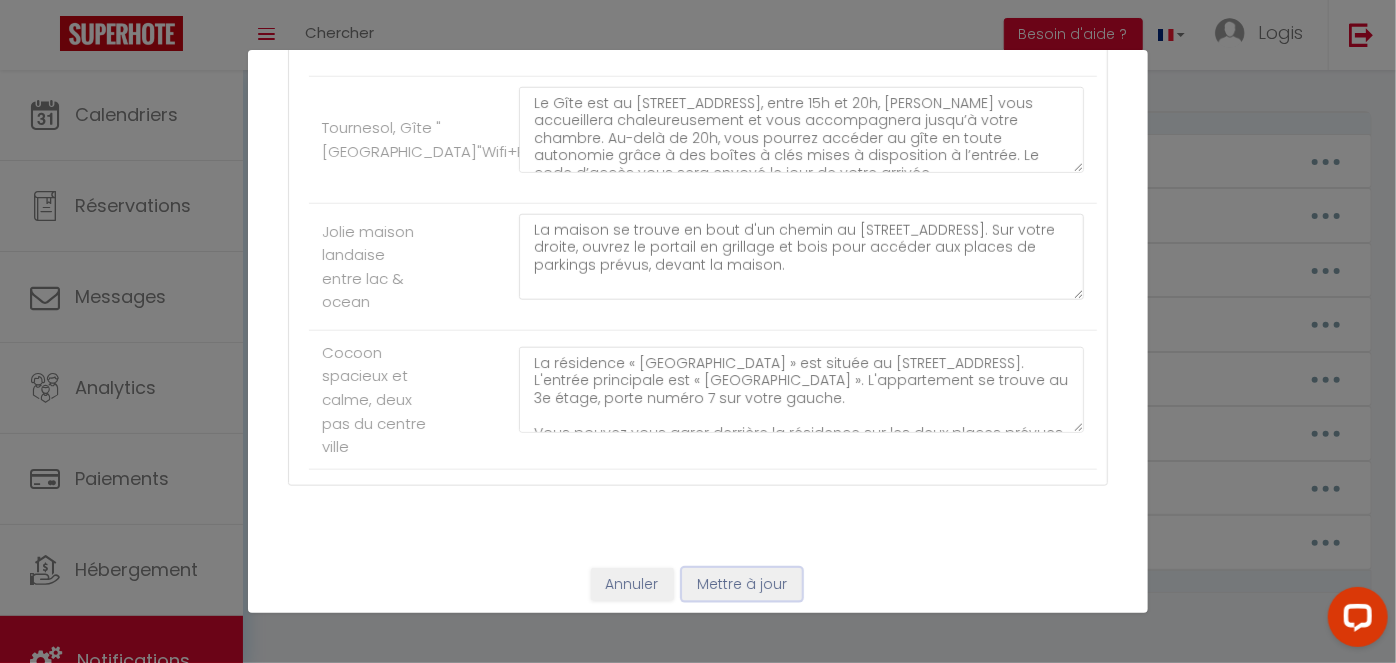 click on "Mettre à jour" at bounding box center [742, 585] 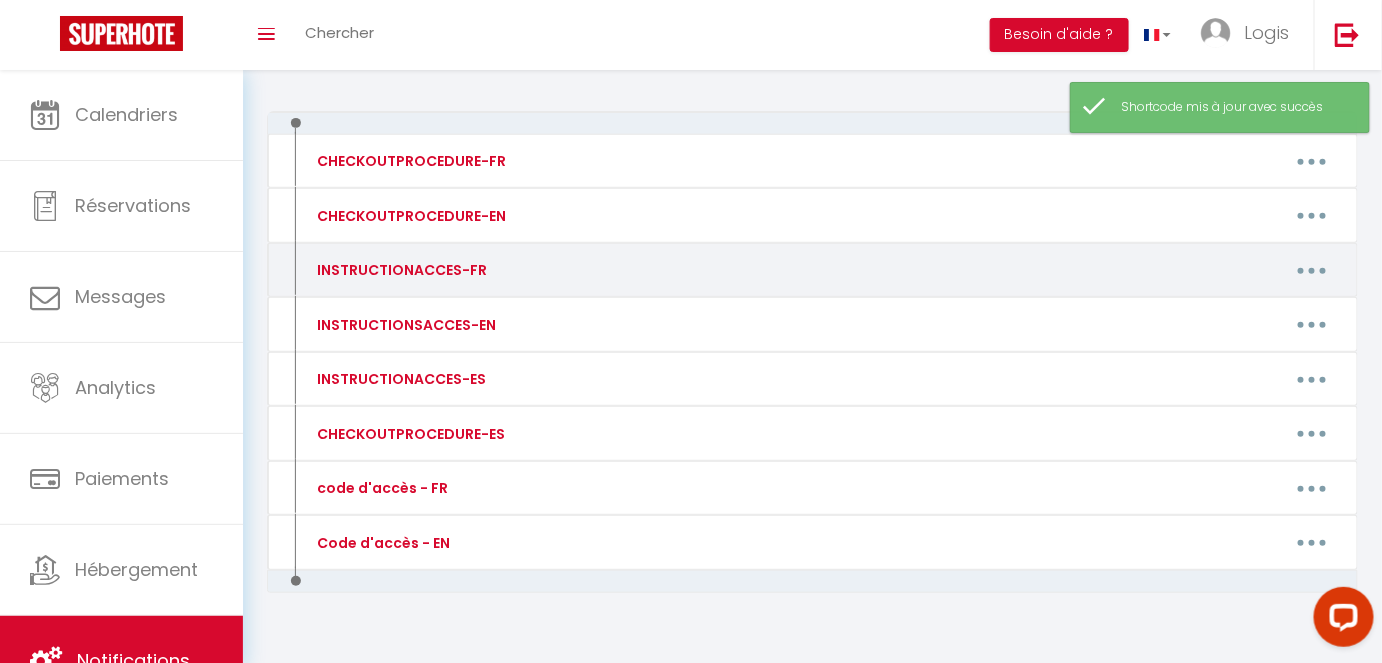 click at bounding box center (1312, 270) 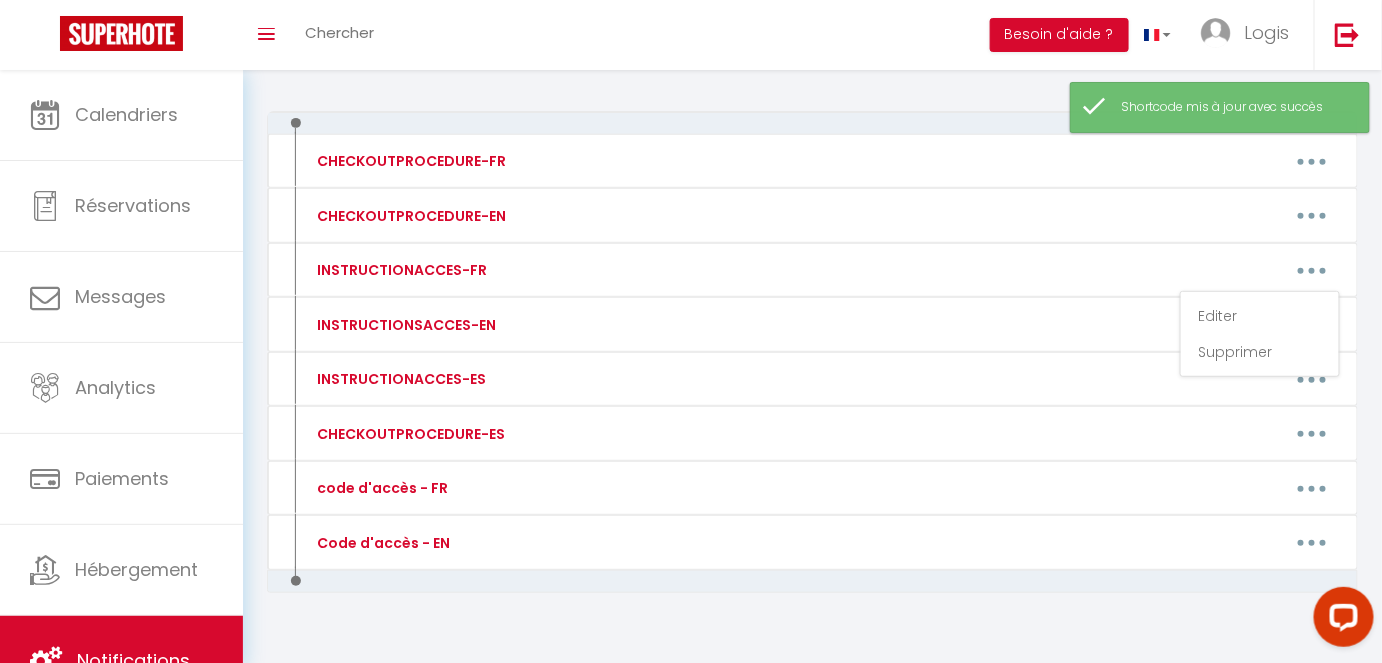 click on "Notifications
Actions
Nouvelle Notification    Exporter    Importer    Tous les apparts    Bruyère, Gîte "[GEOGRAPHIC_DATA]"Wifi+Parking [GEOGRAPHIC_DATA],Gîte "[GEOGRAPHIC_DATA]"Wifi+[GEOGRAPHIC_DATA], Gîte "[GEOGRAPHIC_DATA]" [GEOGRAPHIC_DATA], Gîte "[GEOGRAPHIC_DATA]" Wifi+Parking [GEOGRAPHIC_DATA], [GEOGRAPHIC_DATA] "[GEOGRAPHIC_DATA]"Wifi+Pking Jolie maison landaise entre lac & ocean Cocoon spacieux et calme, deux pas du centre ville
Actions
Nouveau shortcode personnalisé    Notifications   SHORTCODES PERSONNALISÉS             CHECKOUTPROCEDURE-FR     Editer   Supprimer   CHECKOUTPROCEDURE-EN     Editer   Supprimer   INSTRUCTIONACCES-FR     Editer   Supprimer   INSTRUCTIONSACCES-EN     Editer   Supprimer   INSTRUCTIONACCES-ES     Editer   Supprimer   CHECKOUTPROCEDURE-ES     Editer   Supprimer   code d'accès - FR     Editer   Supprimer   Code d'accès - EN" at bounding box center (812, 287) 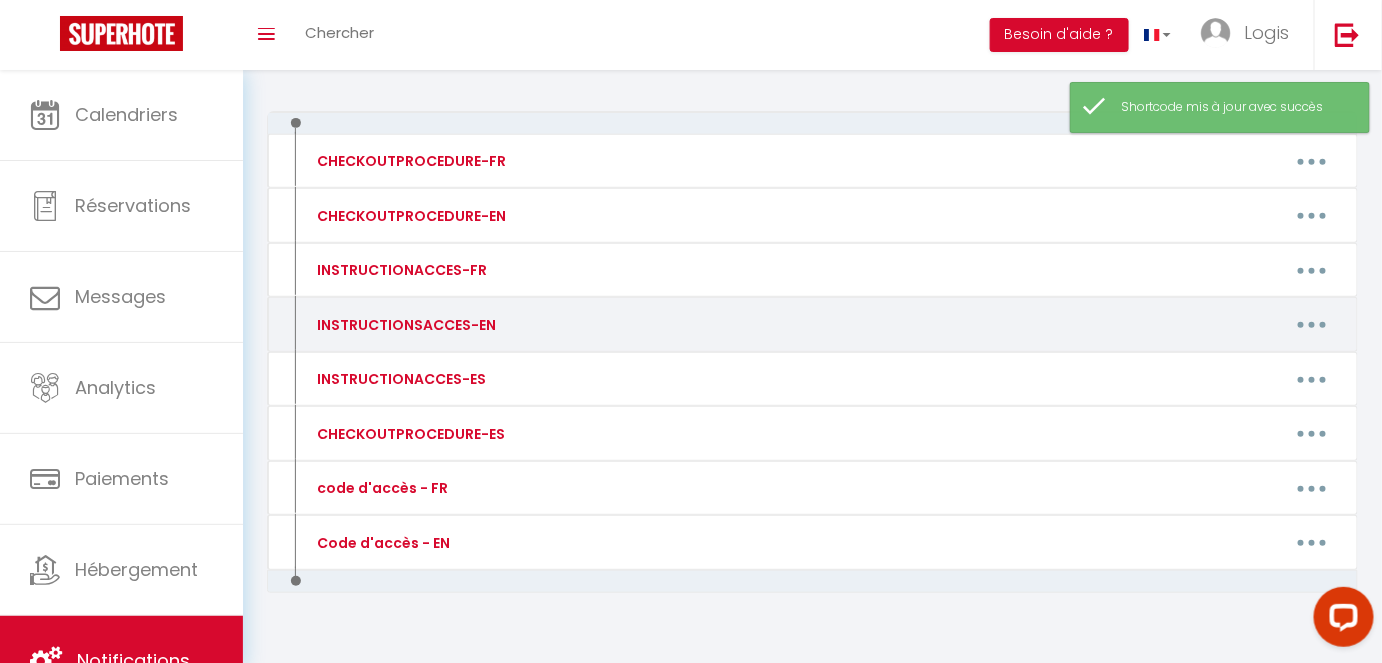 click at bounding box center [1312, 325] 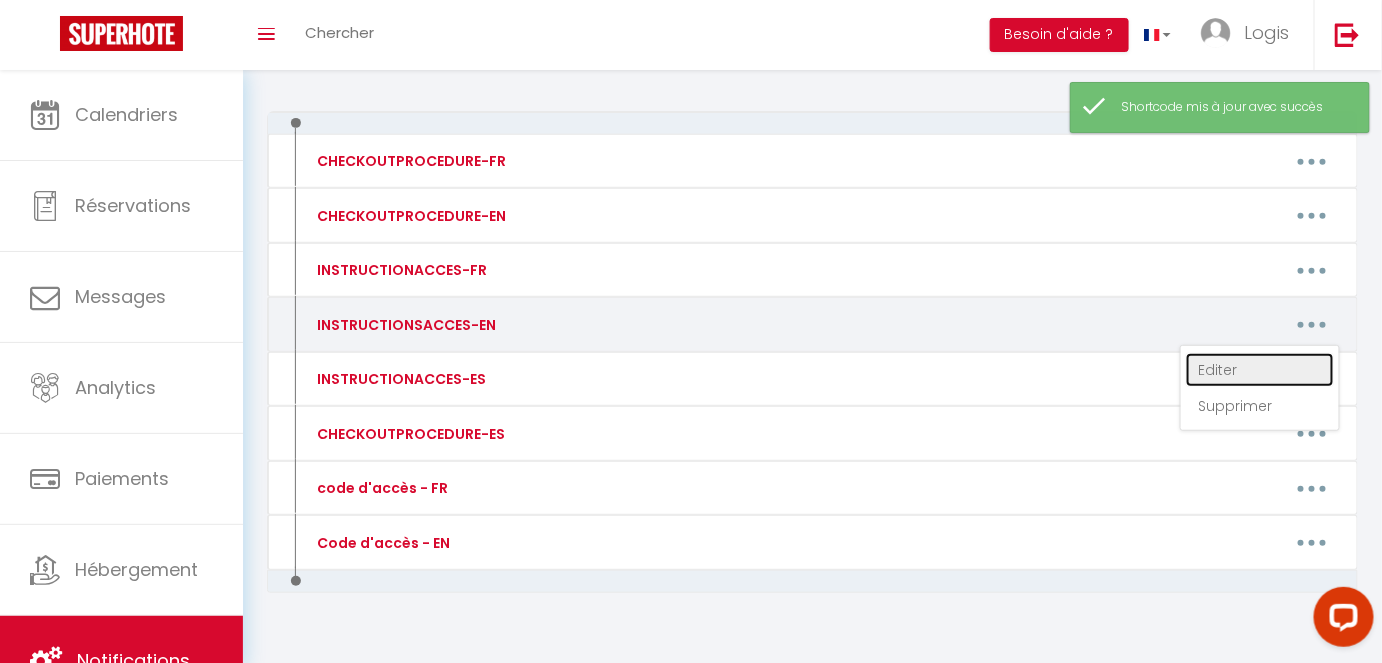 click on "Editer" at bounding box center [1260, 370] 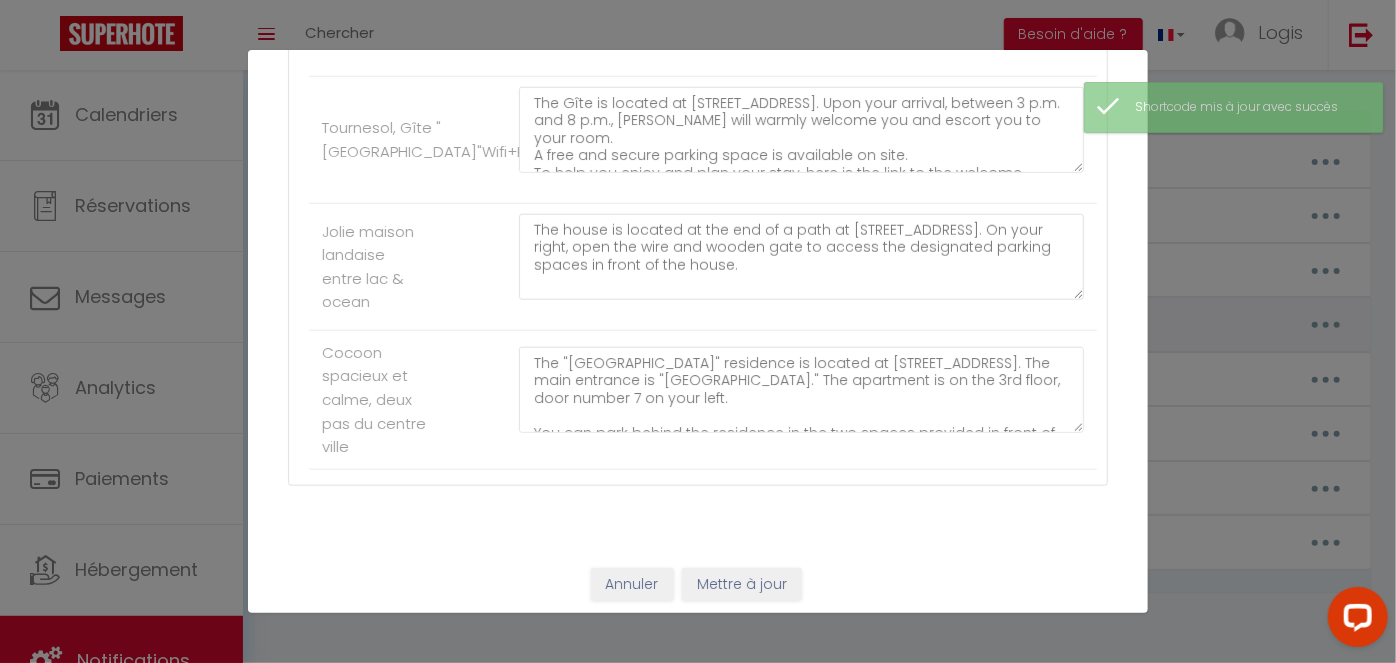 scroll, scrollTop: 0, scrollLeft: 0, axis: both 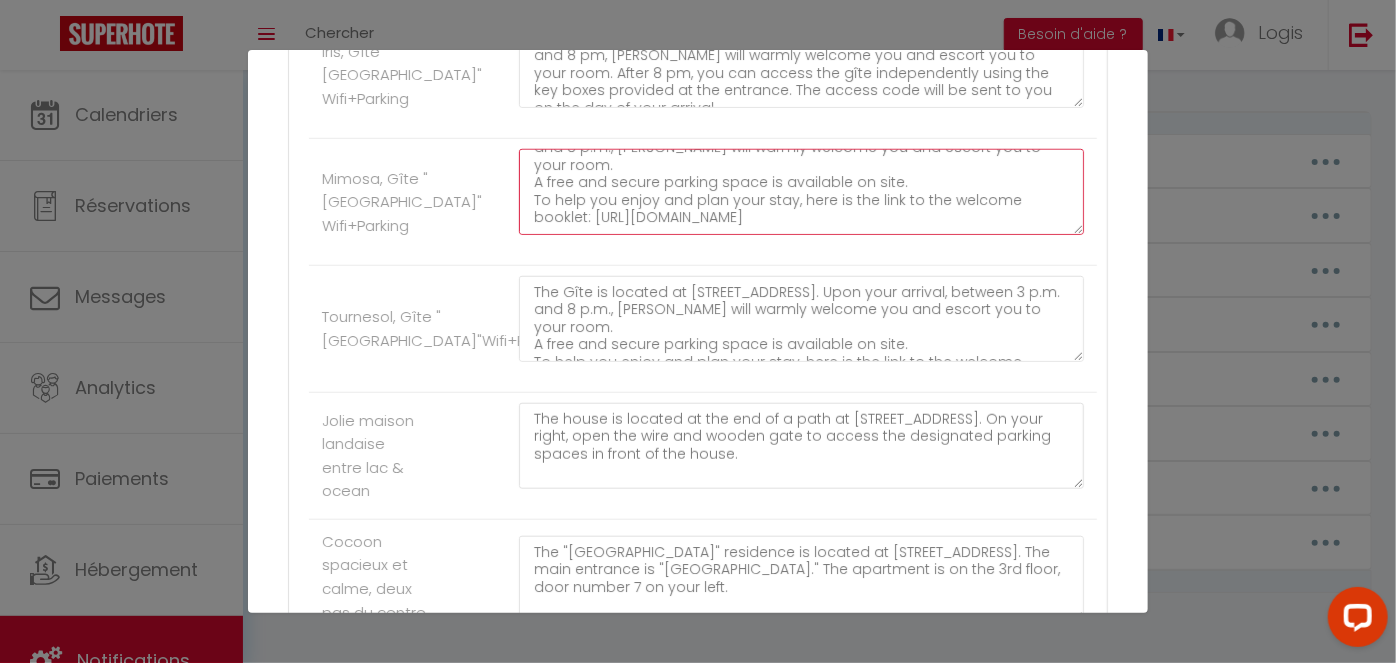 drag, startPoint x: 524, startPoint y: 155, endPoint x: 999, endPoint y: 331, distance: 506.55798 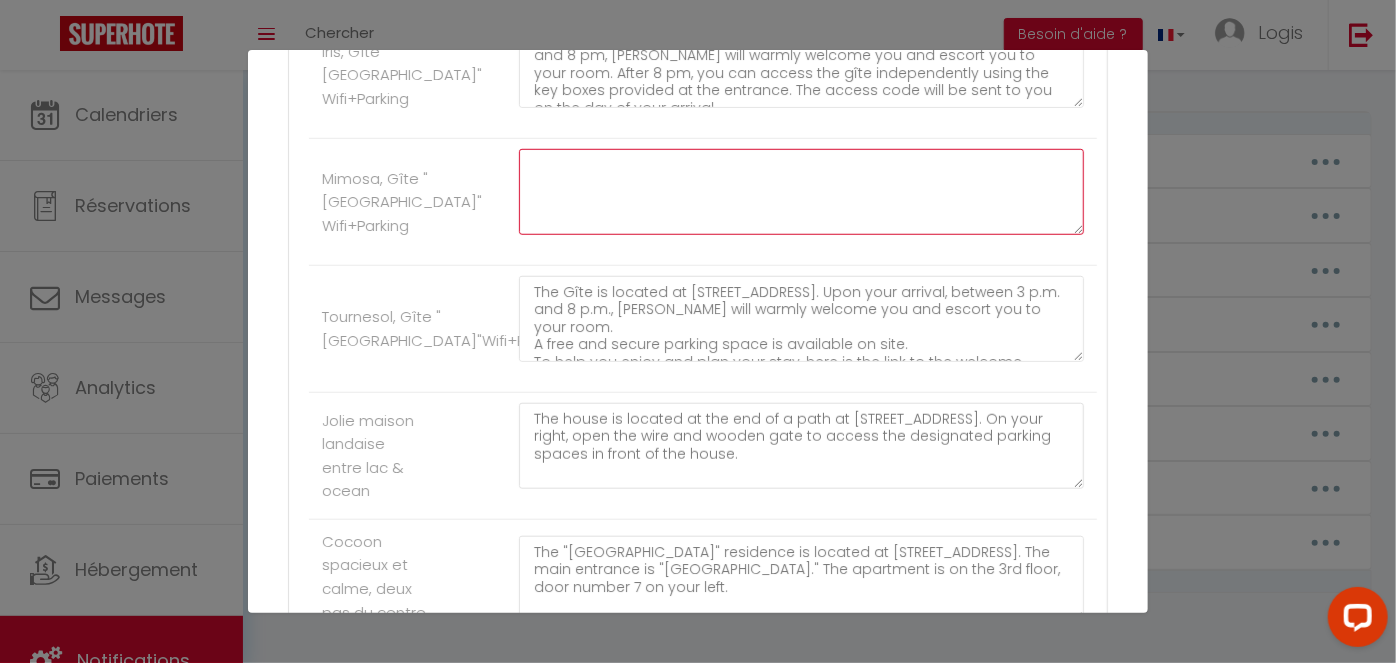 scroll, scrollTop: 0, scrollLeft: 0, axis: both 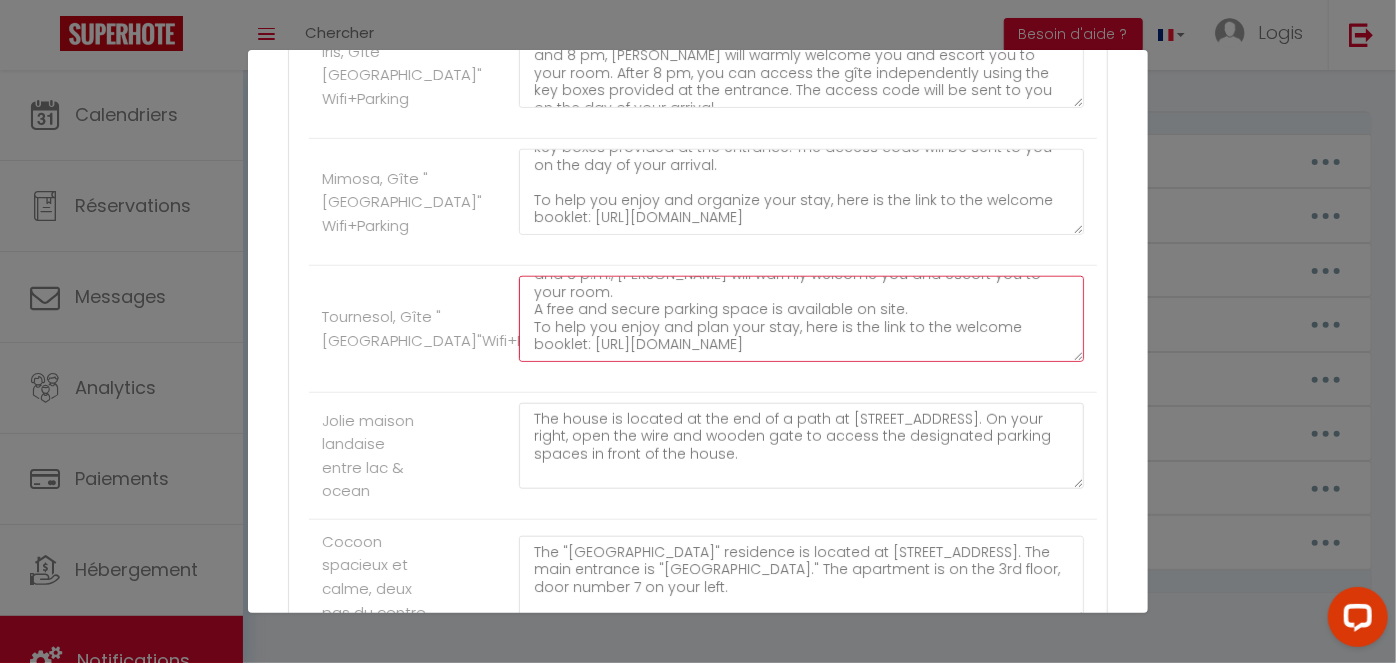 drag, startPoint x: 526, startPoint y: 280, endPoint x: 996, endPoint y: 392, distance: 483.16043 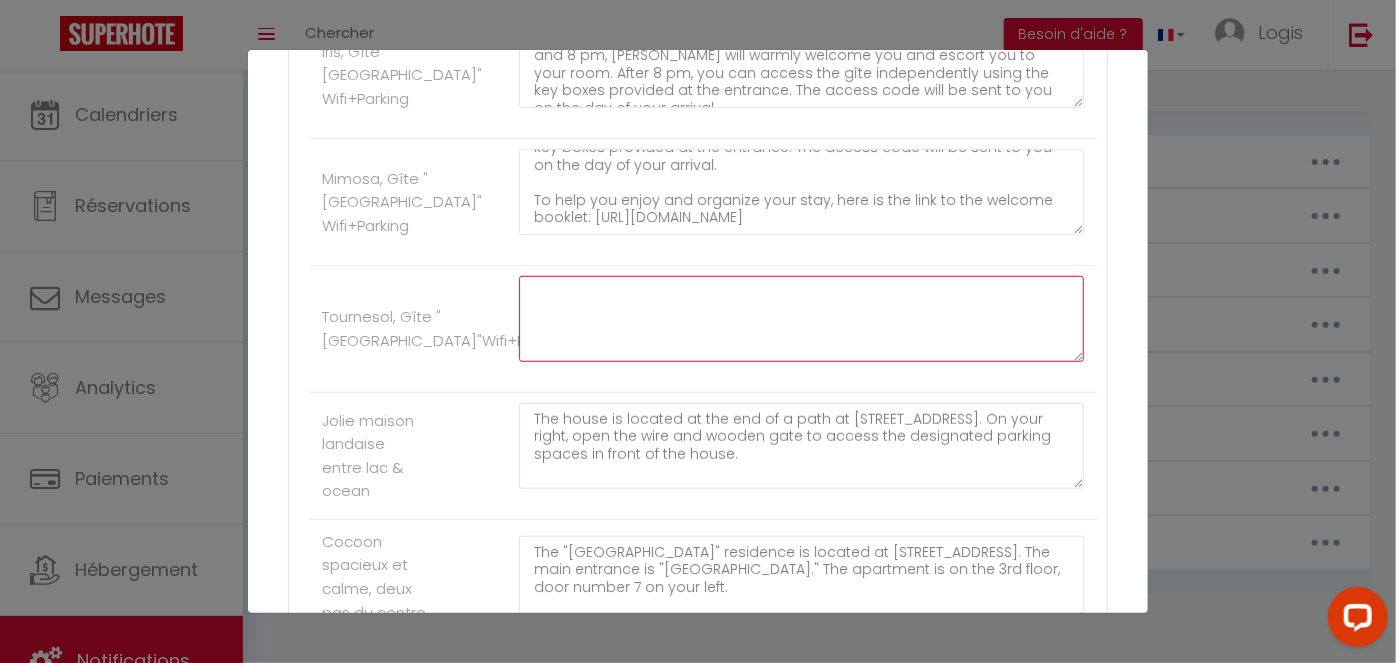 scroll, scrollTop: 0, scrollLeft: 0, axis: both 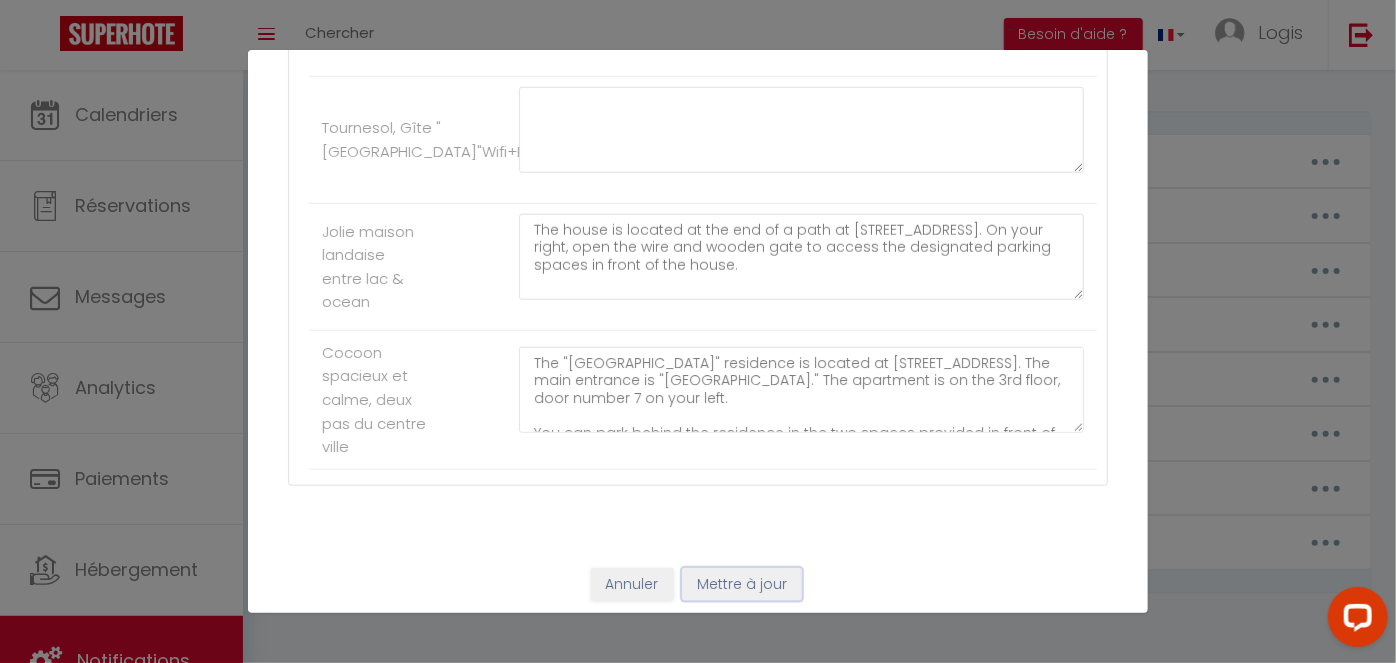 click on "Mettre à jour" at bounding box center (742, 585) 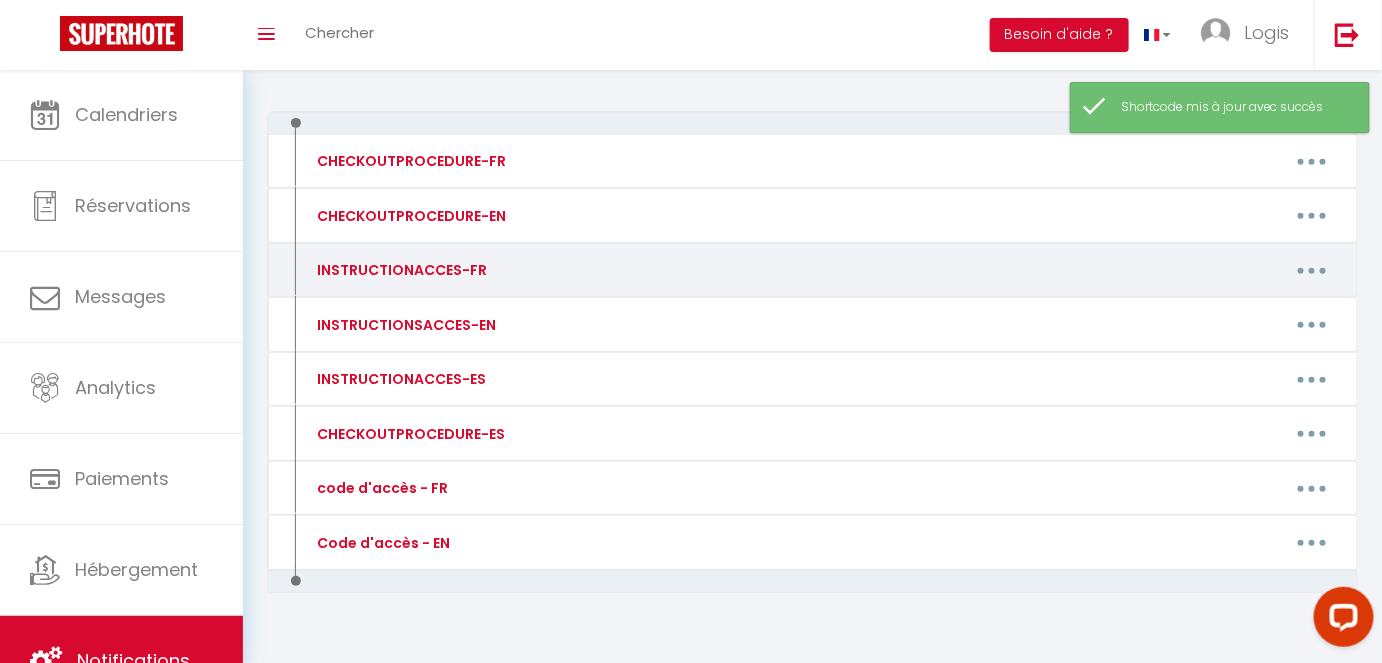 click at bounding box center [1312, 270] 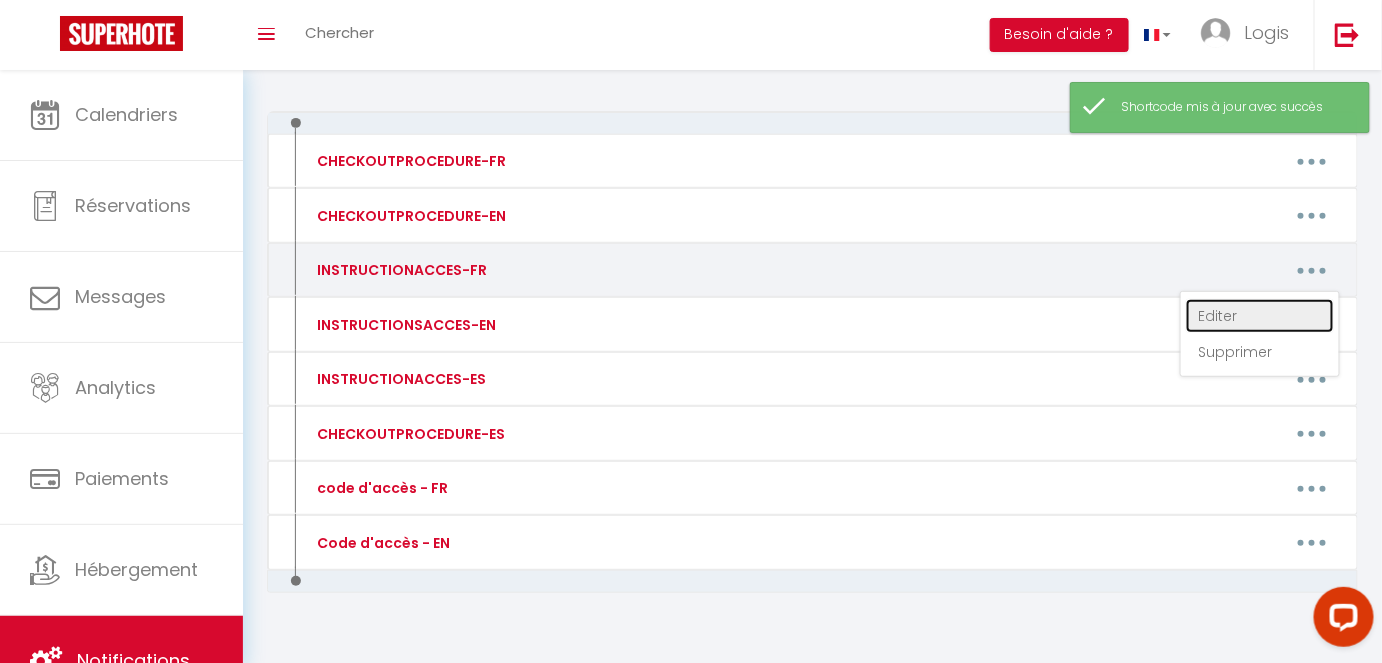 click on "Editer" at bounding box center [1260, 316] 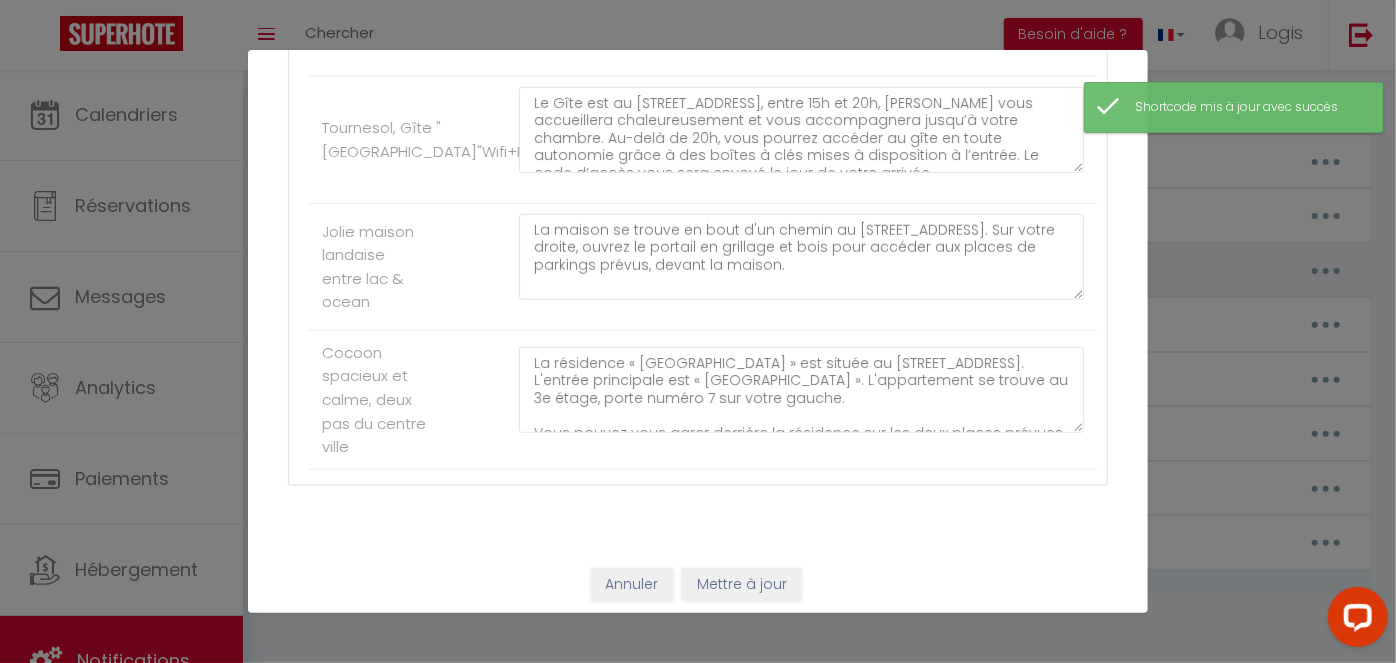 scroll, scrollTop: 0, scrollLeft: 0, axis: both 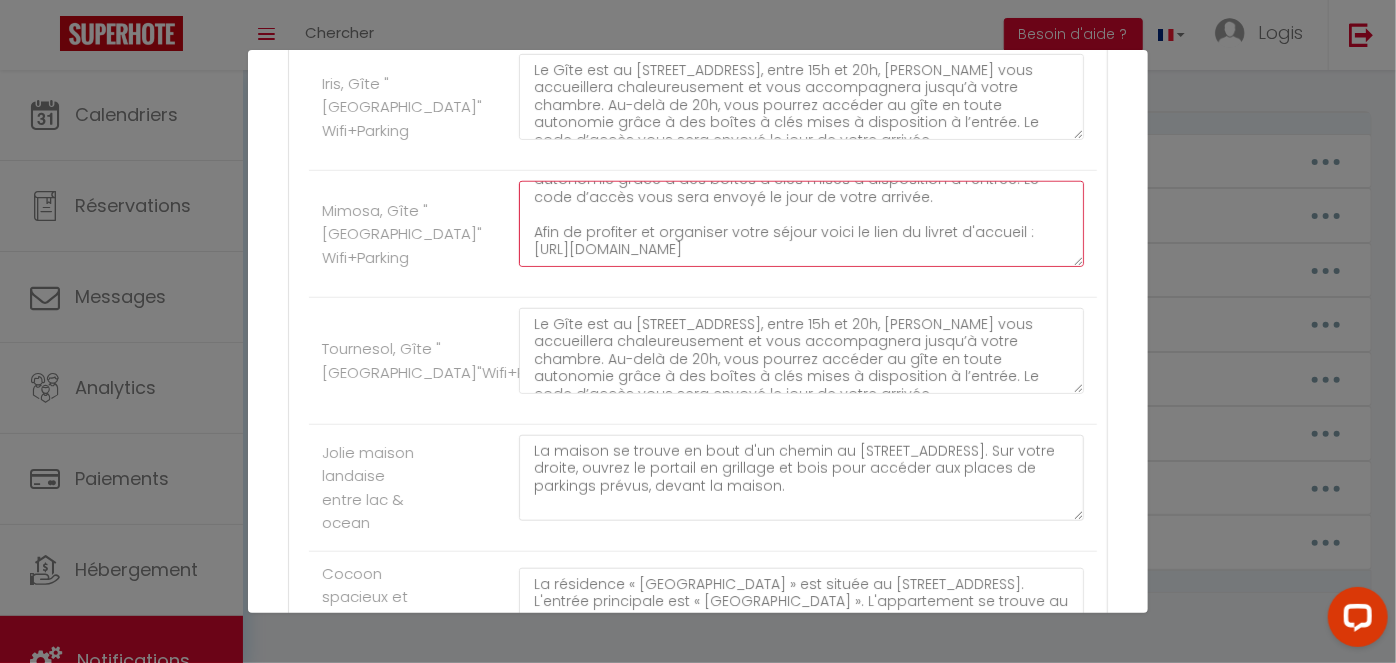 drag, startPoint x: 526, startPoint y: 186, endPoint x: 1000, endPoint y: 284, distance: 484.02478 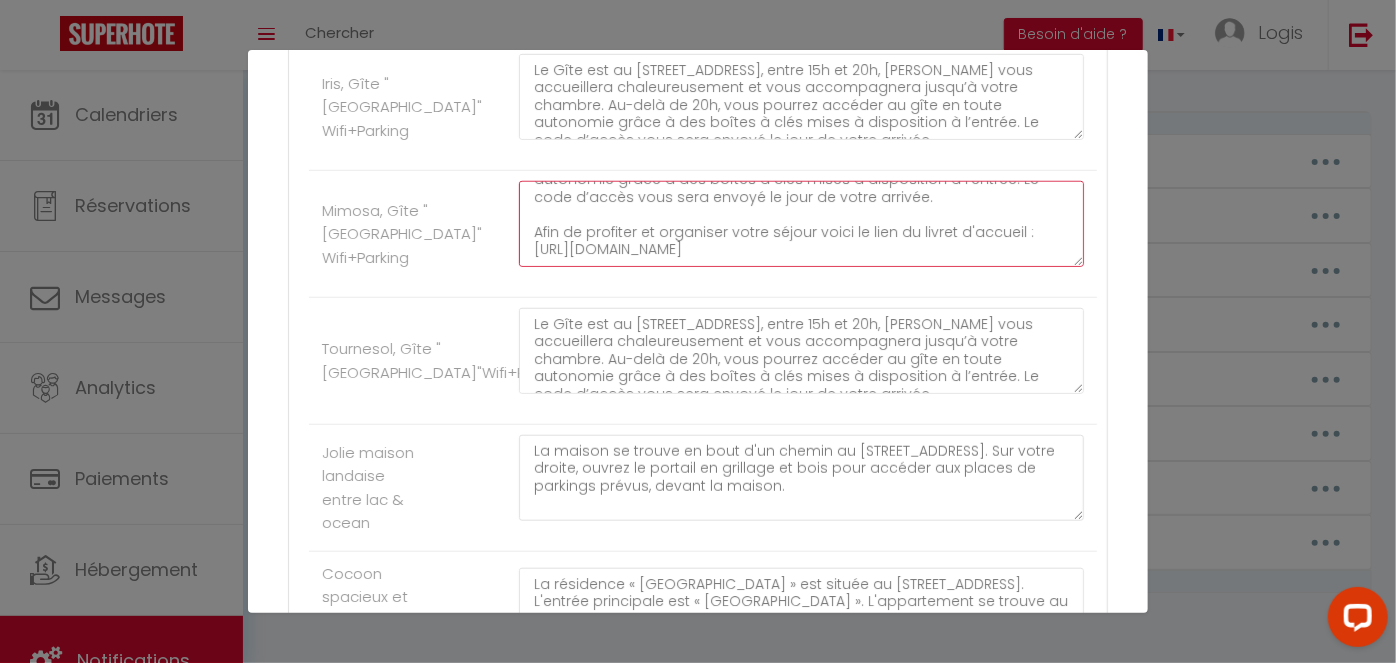 scroll, scrollTop: 122, scrollLeft: 0, axis: vertical 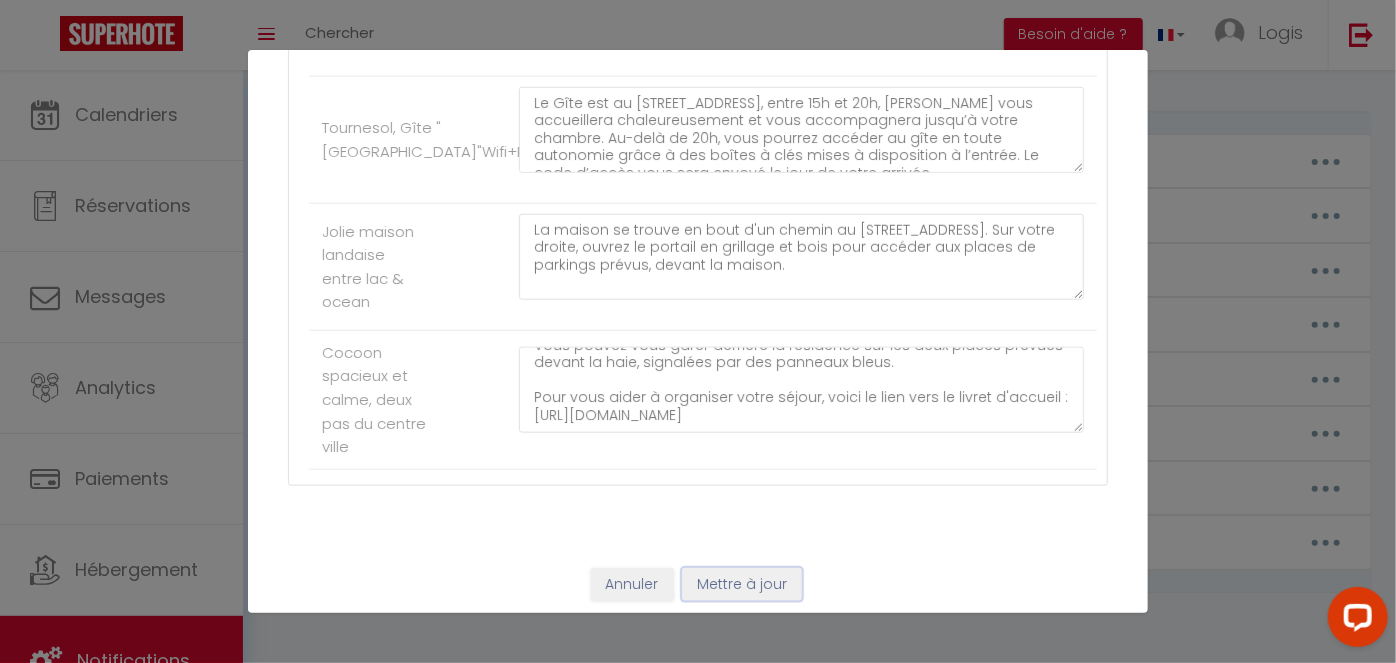 click on "Mettre à jour" at bounding box center (742, 585) 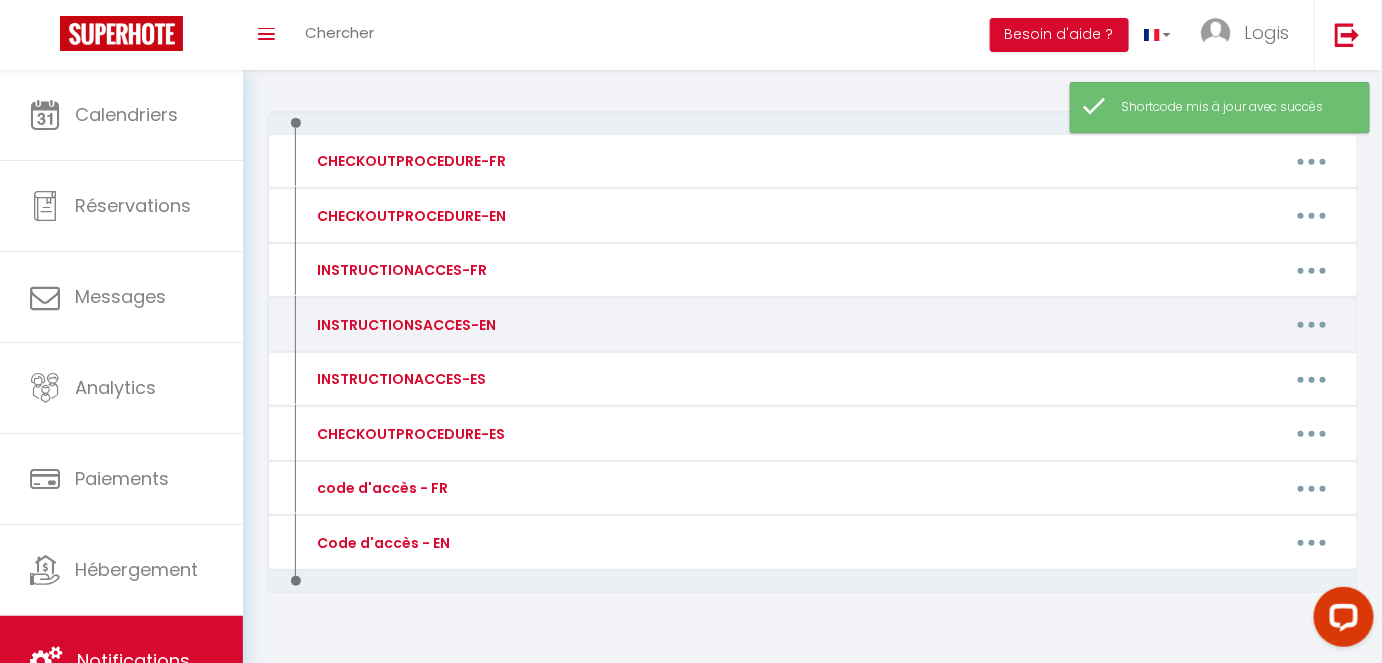 click at bounding box center [1312, 325] 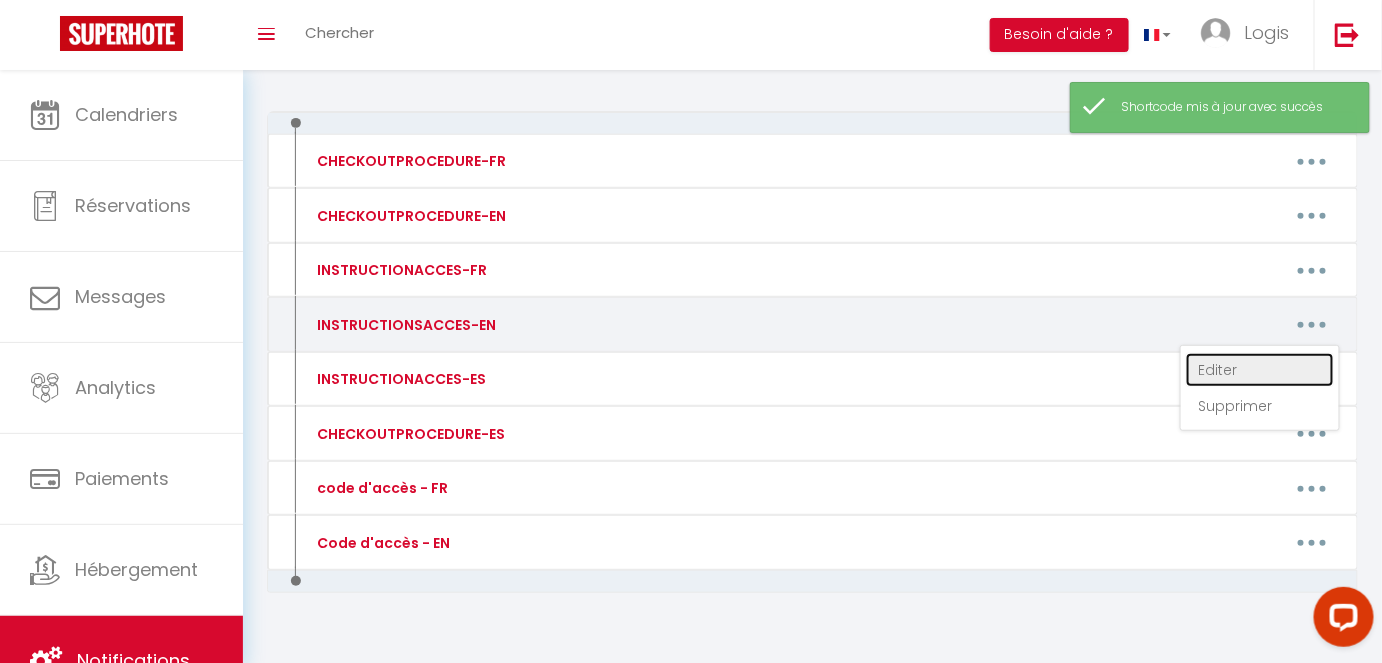 click on "Editer" at bounding box center (1260, 370) 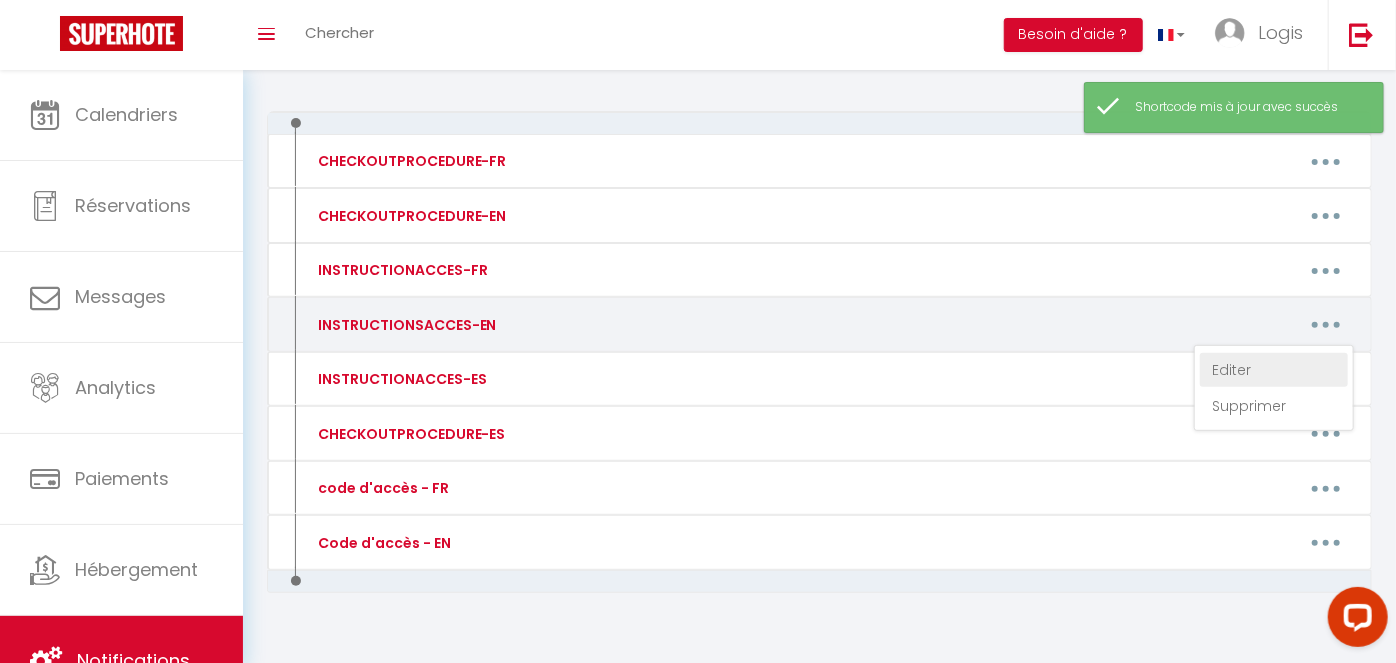 scroll, scrollTop: 0, scrollLeft: 0, axis: both 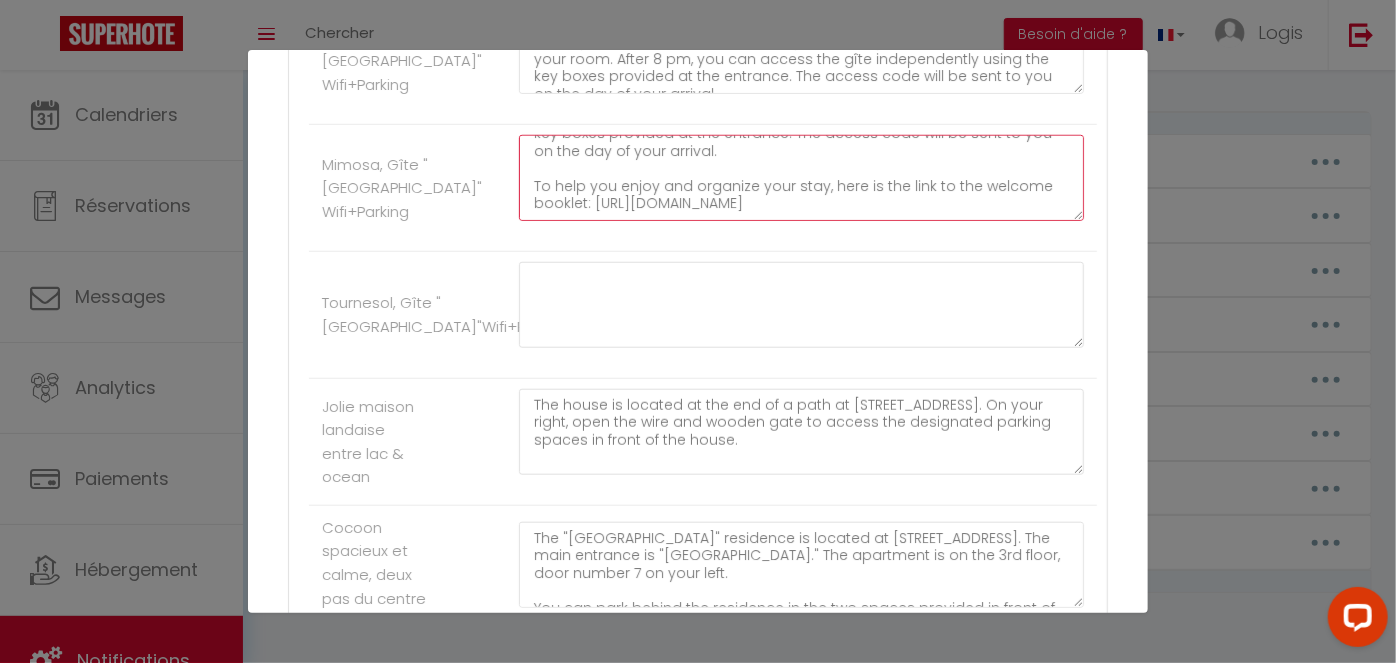 drag, startPoint x: 527, startPoint y: 142, endPoint x: 856, endPoint y: 259, distance: 349.18475 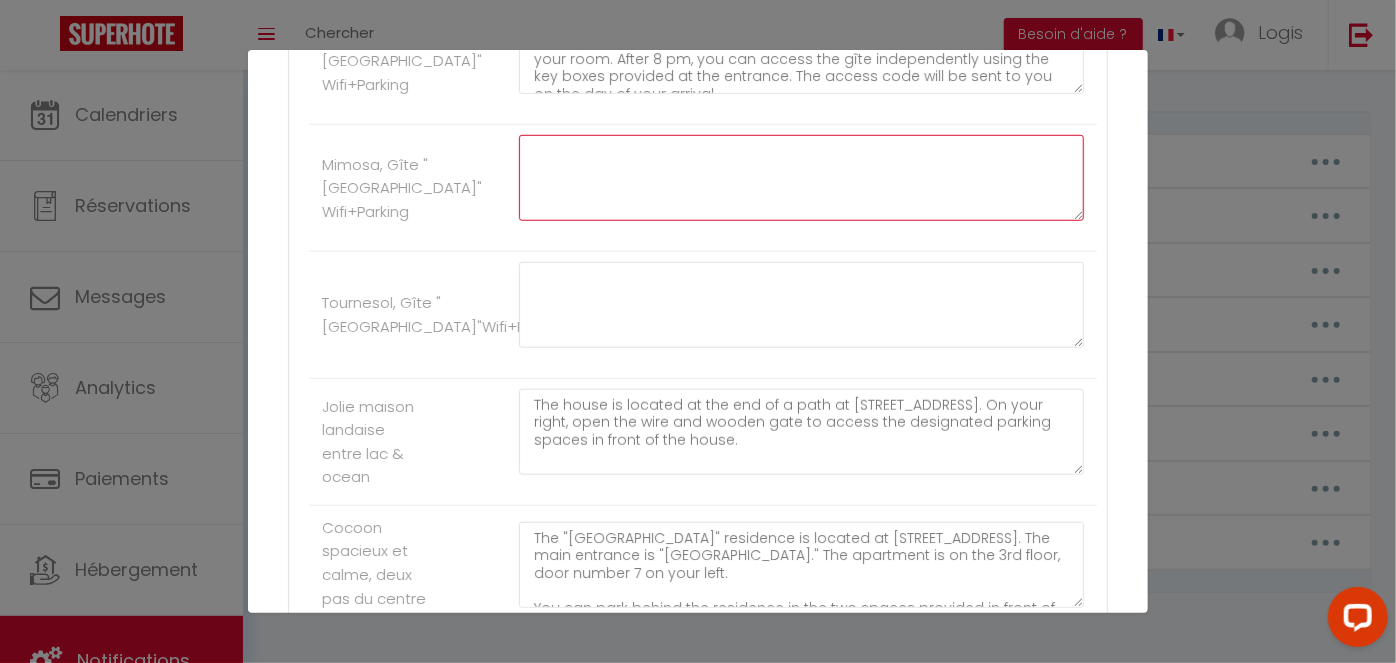 scroll, scrollTop: 0, scrollLeft: 0, axis: both 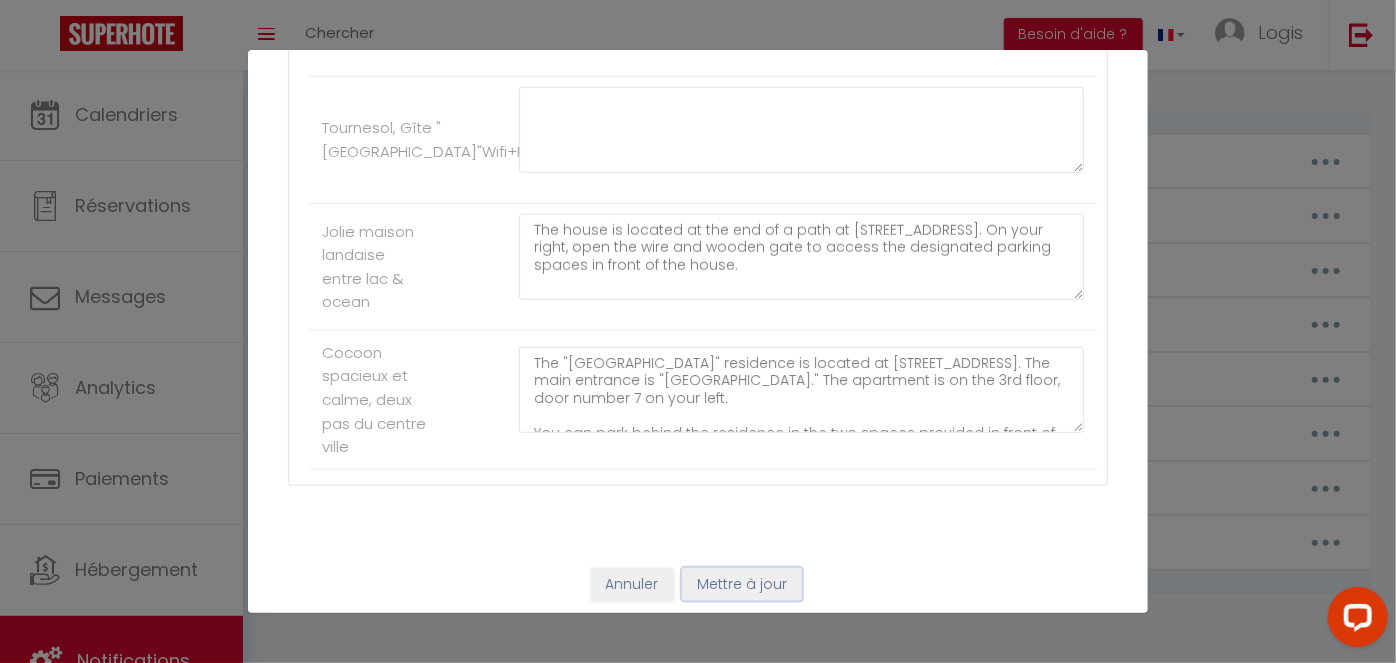 click on "Mettre à jour" at bounding box center (742, 585) 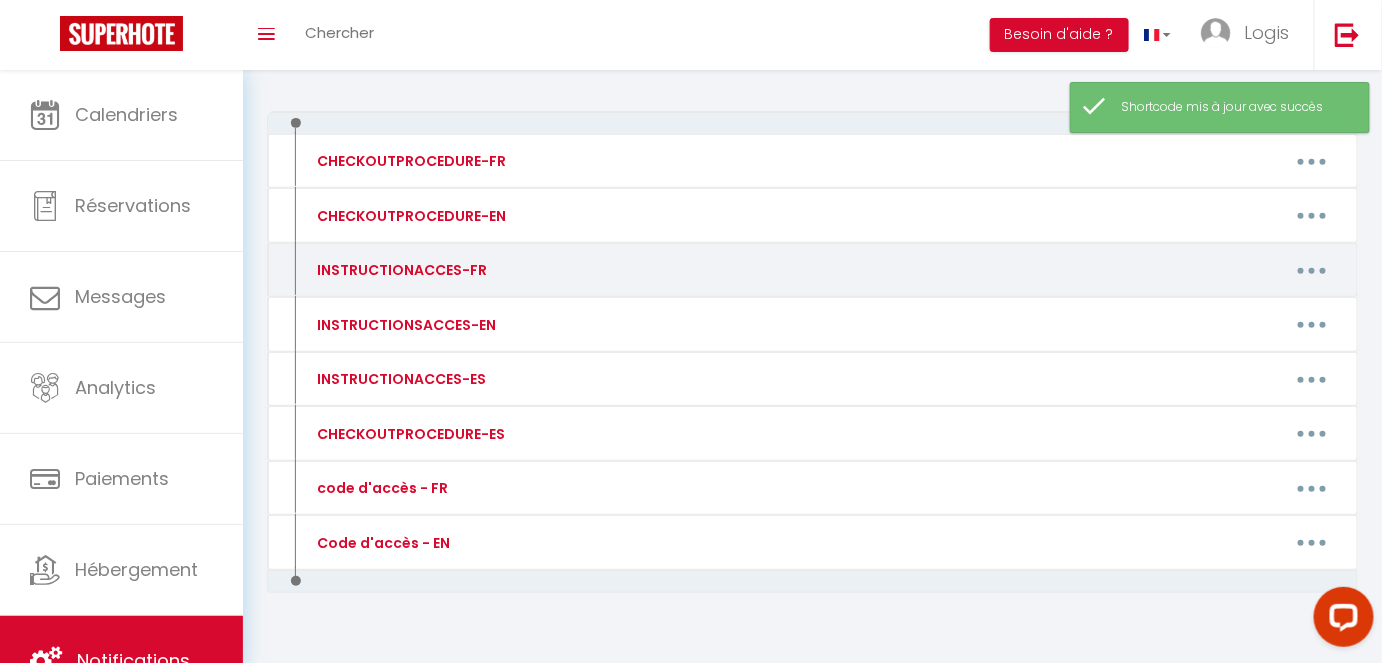 click at bounding box center [1312, 270] 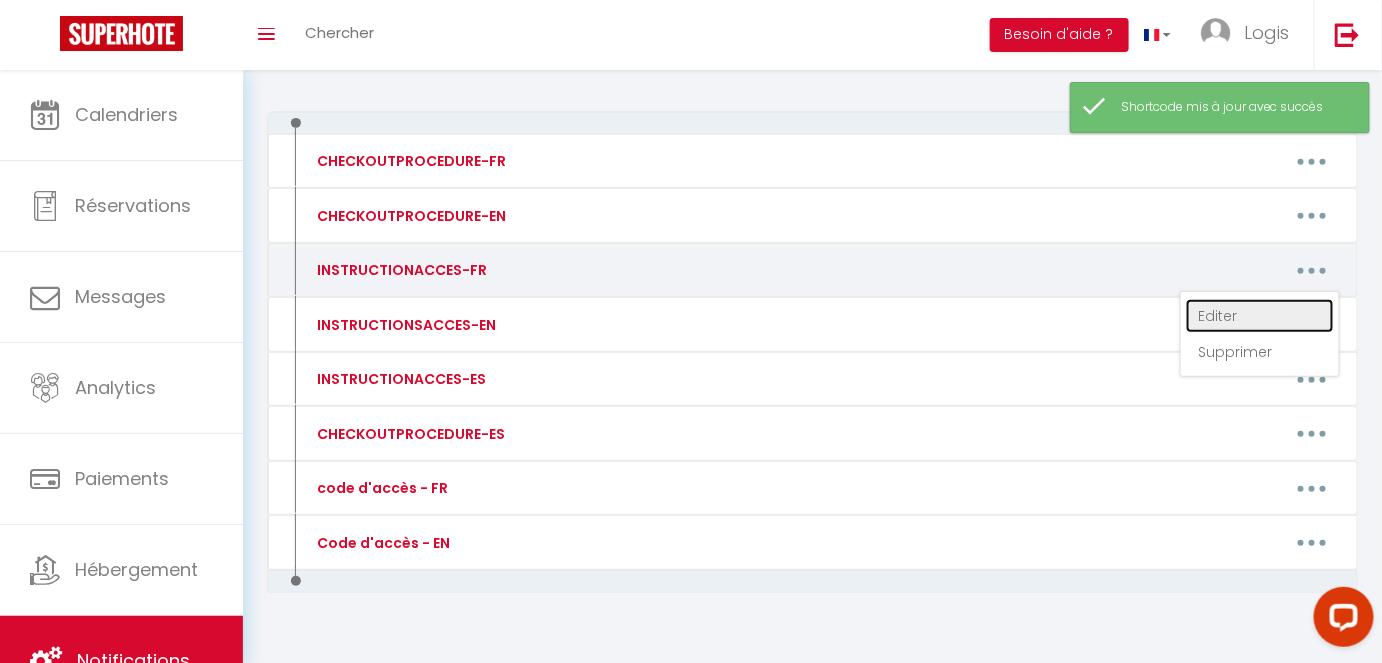 click on "Editer" at bounding box center (1260, 316) 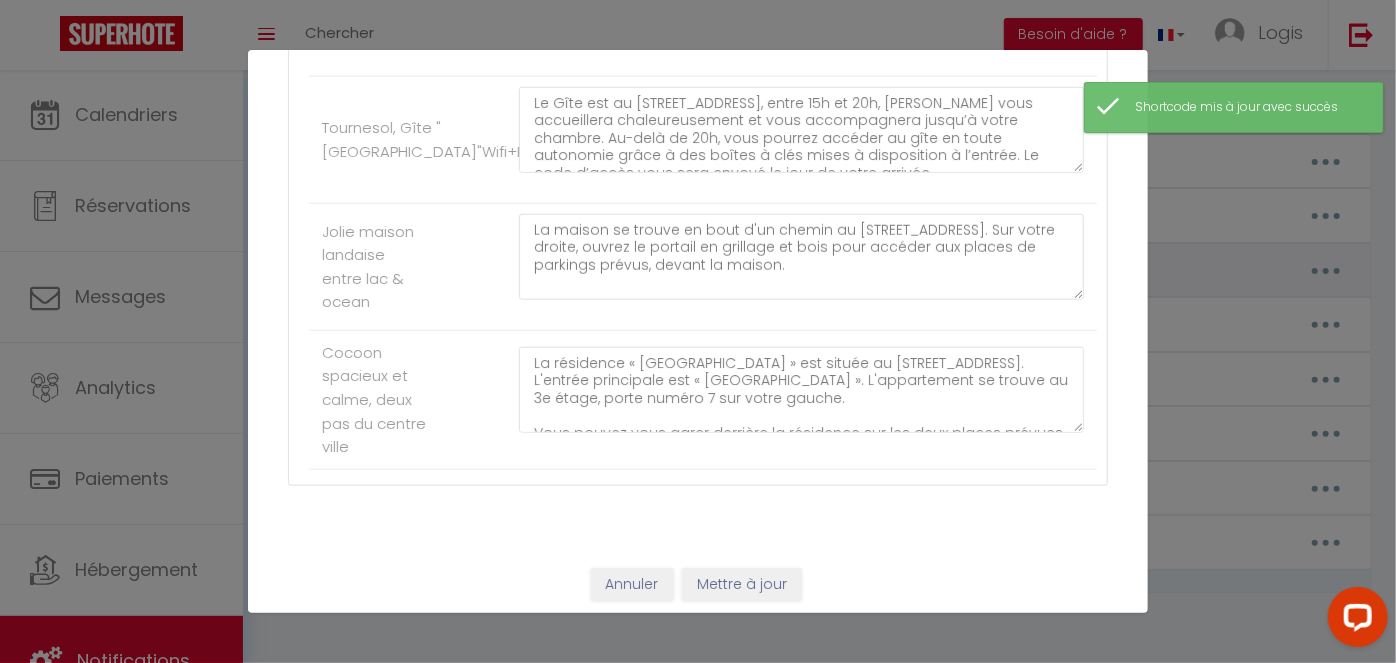 scroll, scrollTop: 0, scrollLeft: 0, axis: both 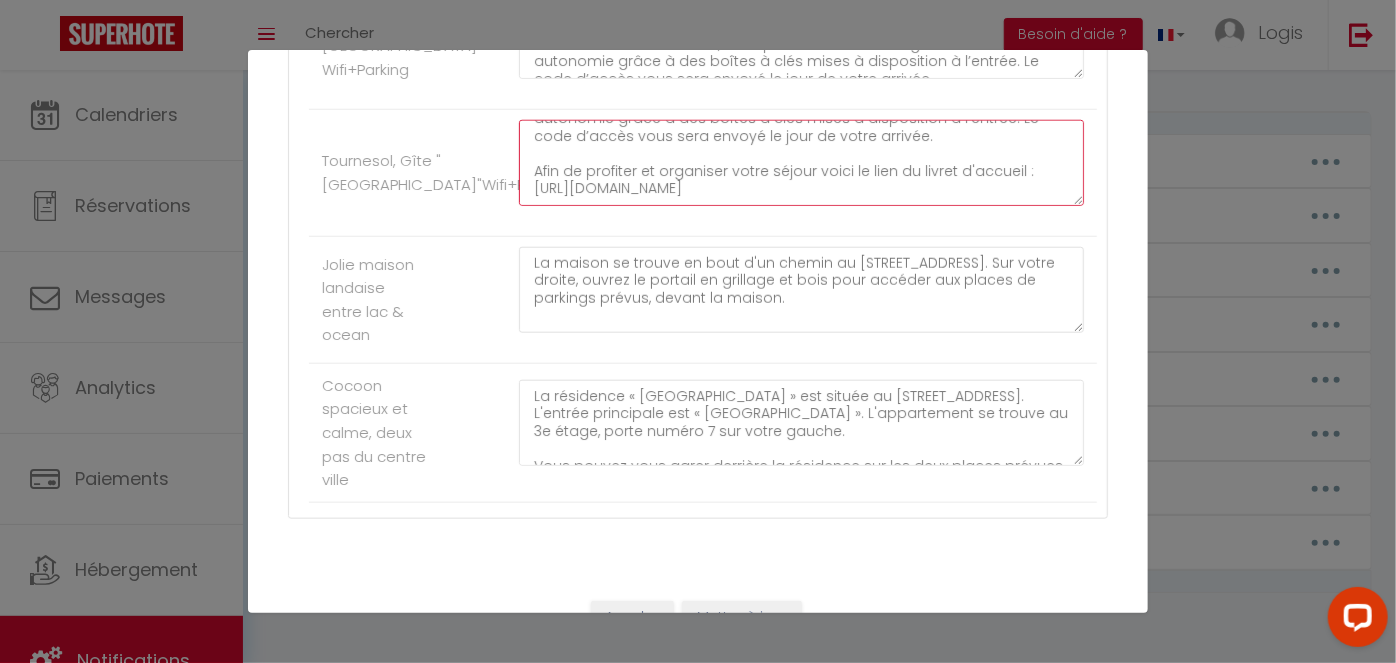 drag, startPoint x: 530, startPoint y: 128, endPoint x: 912, endPoint y: 259, distance: 403.83783 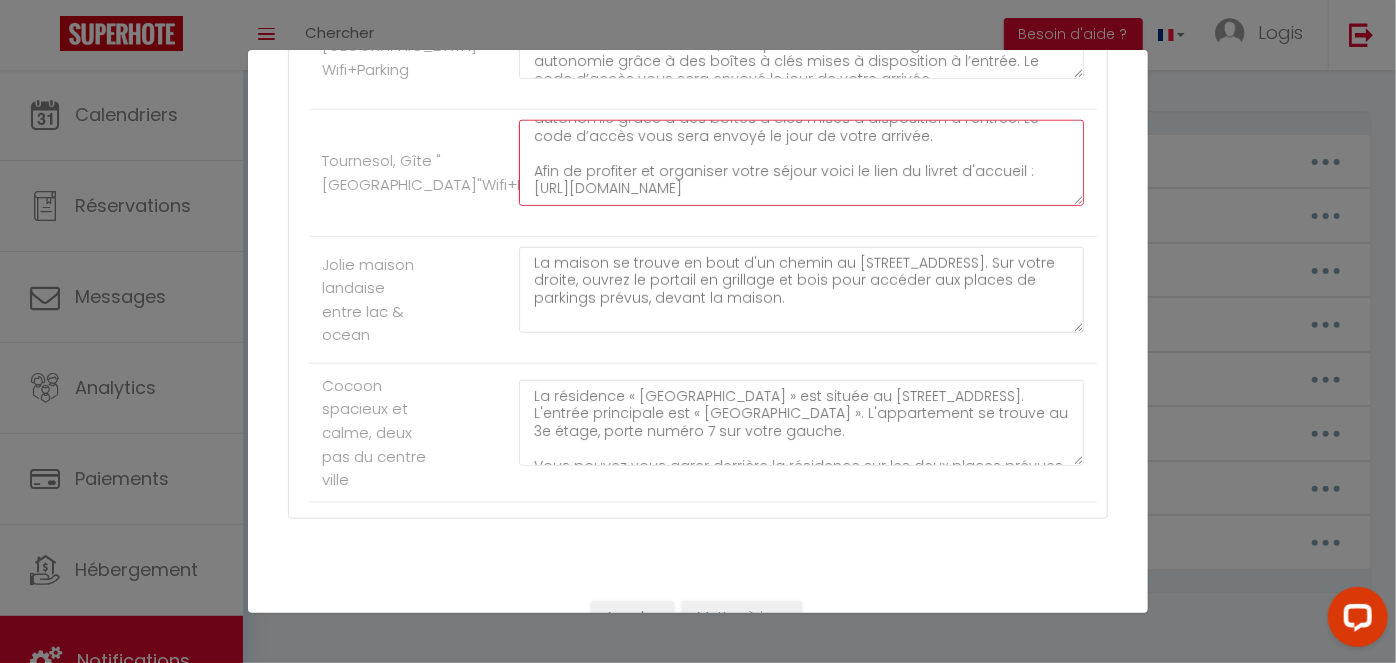 scroll, scrollTop: 922, scrollLeft: 0, axis: vertical 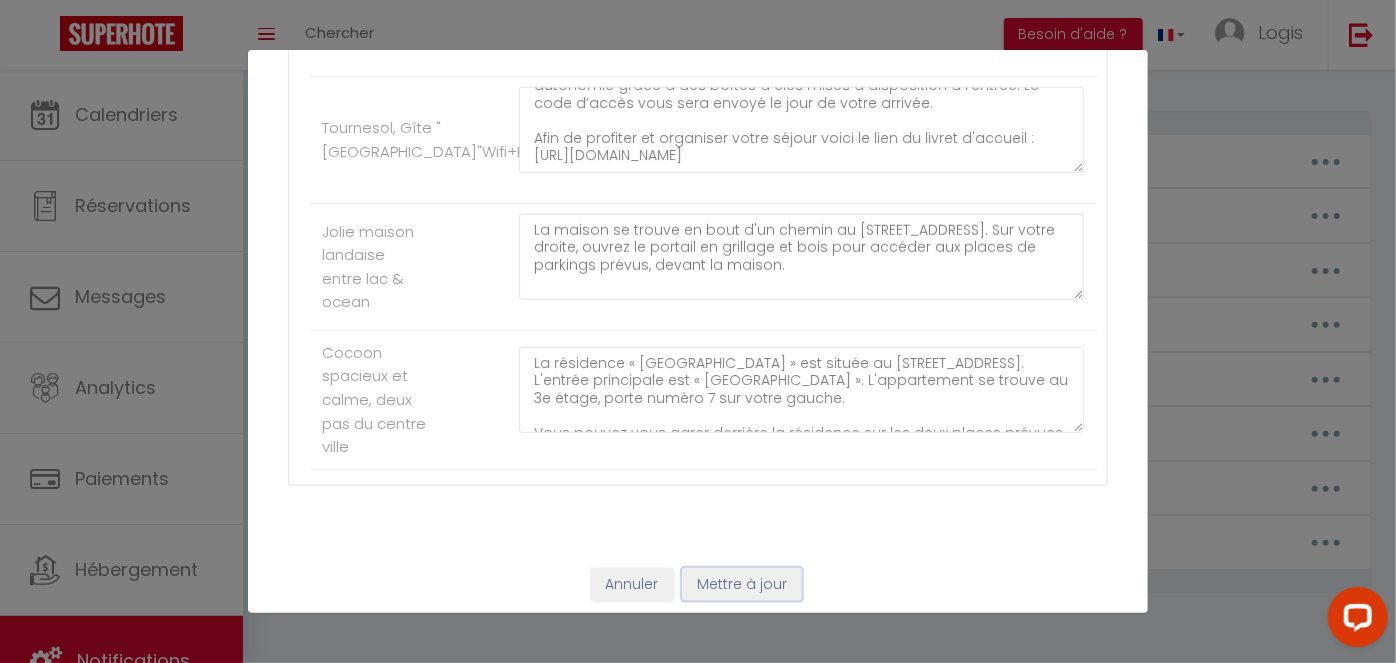 click on "Mettre à jour" at bounding box center [742, 585] 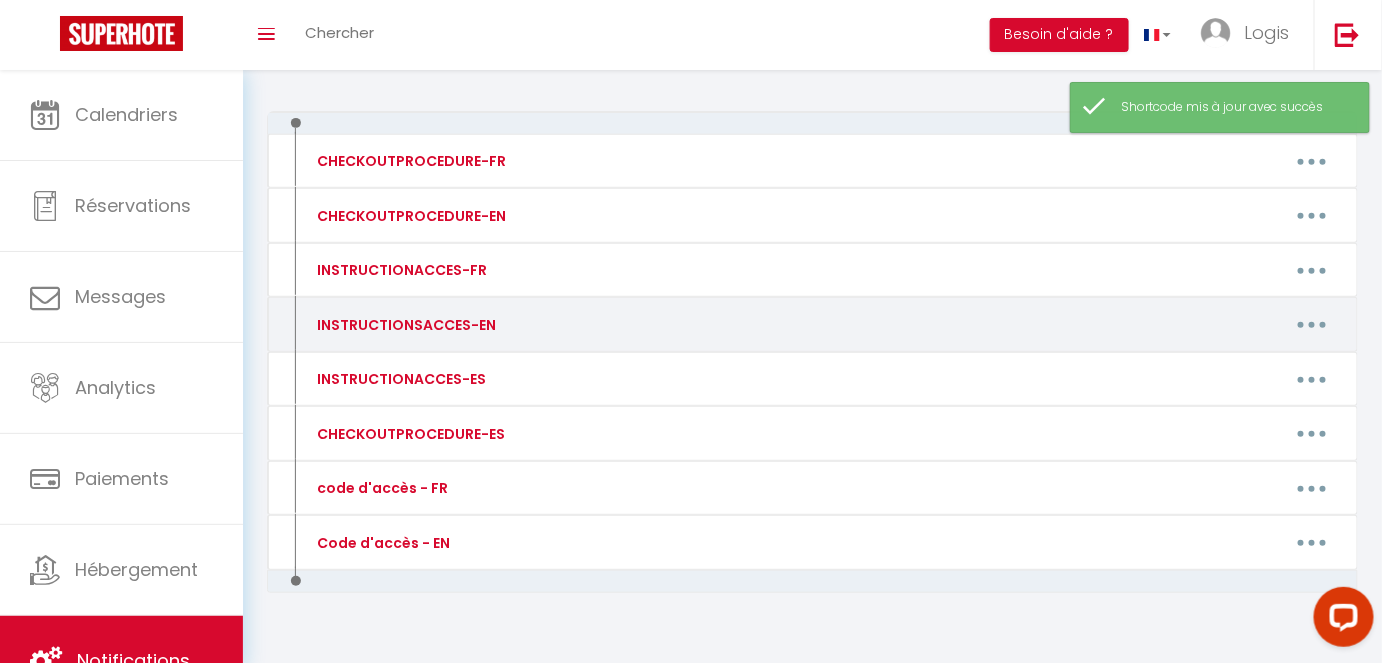 click at bounding box center (1312, 325) 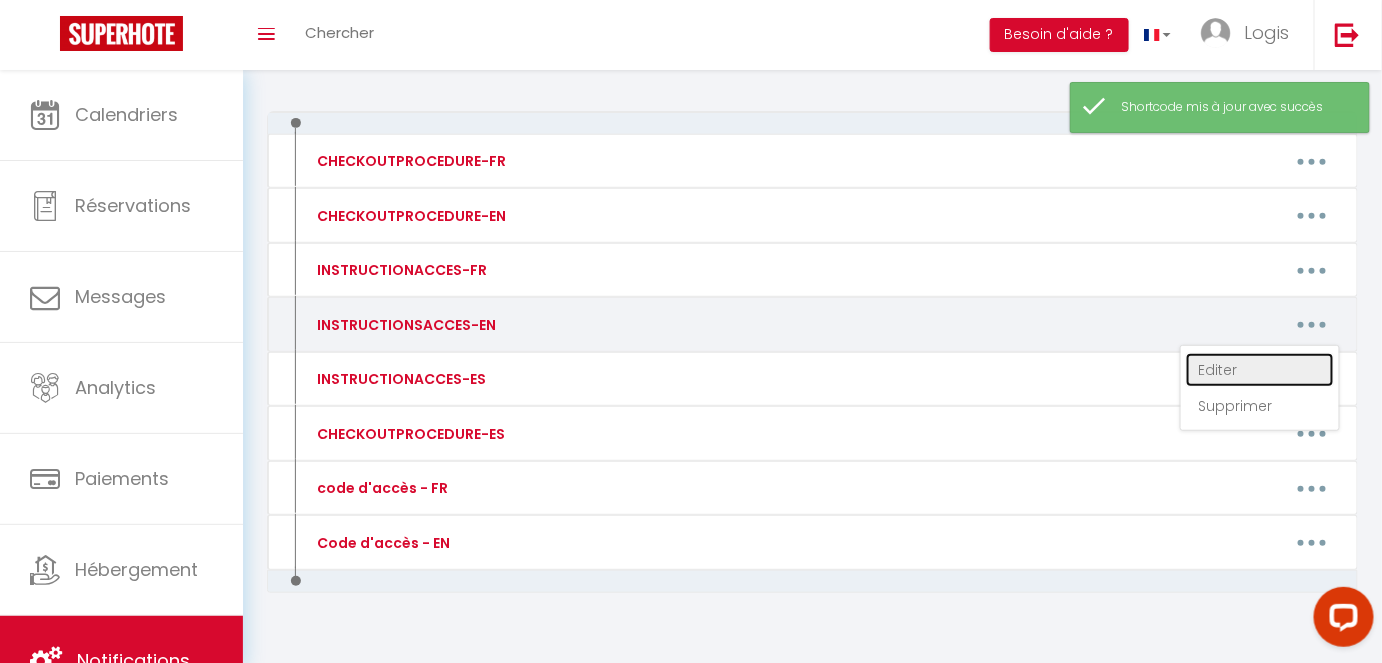 click on "Editer" at bounding box center [1260, 370] 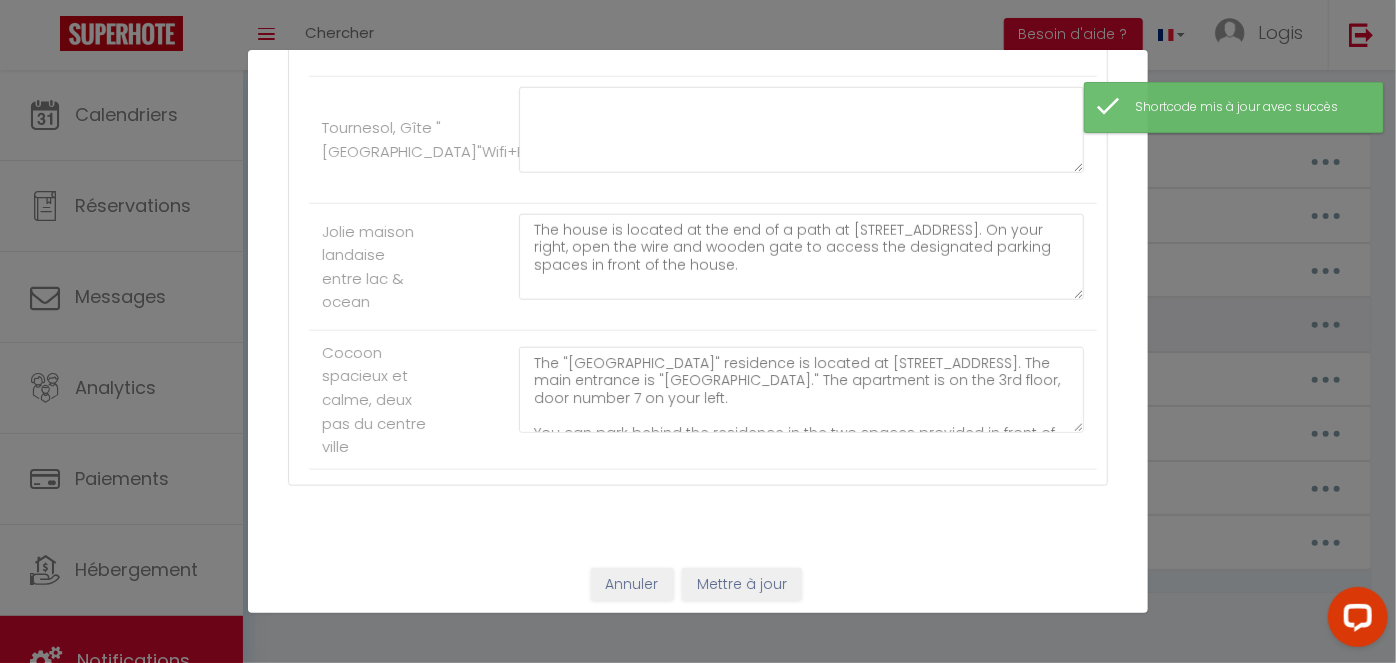 scroll, scrollTop: 0, scrollLeft: 0, axis: both 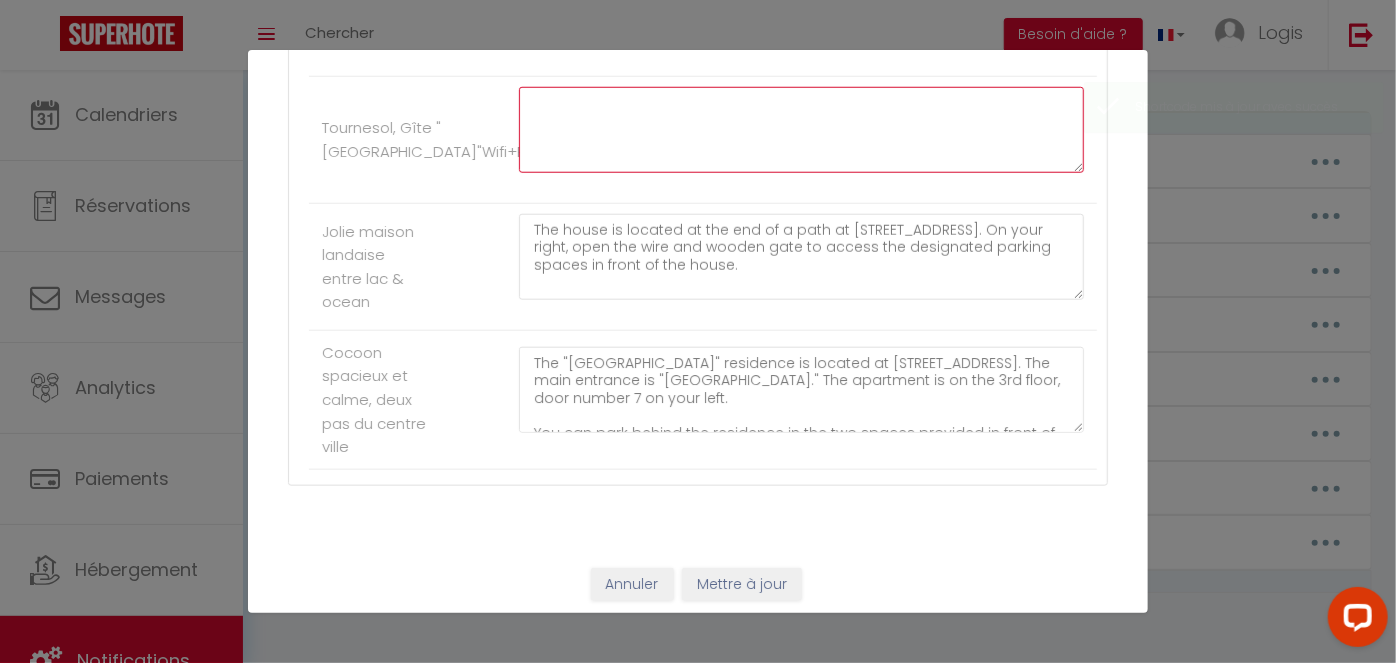 click at bounding box center [801, 130] 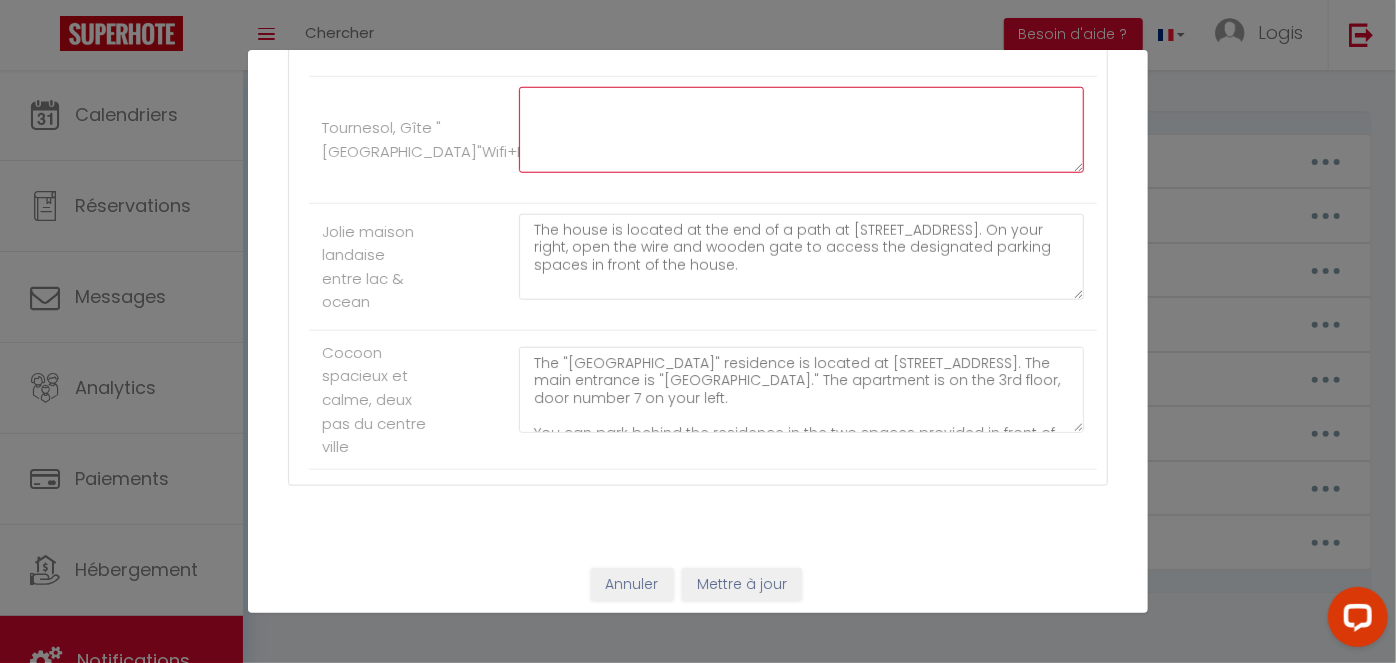 paste on "The Gîte is located at [STREET_ADDRESS]. Upon your arrival, between 3 p.m. and 8 p.m., [PERSON_NAME] will warmly welcome you and escort you to your room. After 8 p.m., you can access the gîte independently using the key boxes provided at the entrance. The access code will be sent to you on the day of your arrival.
To help you enjoy and organize your stay, here is the link to the welcome booklet: [URL][DOMAIN_NAME]" 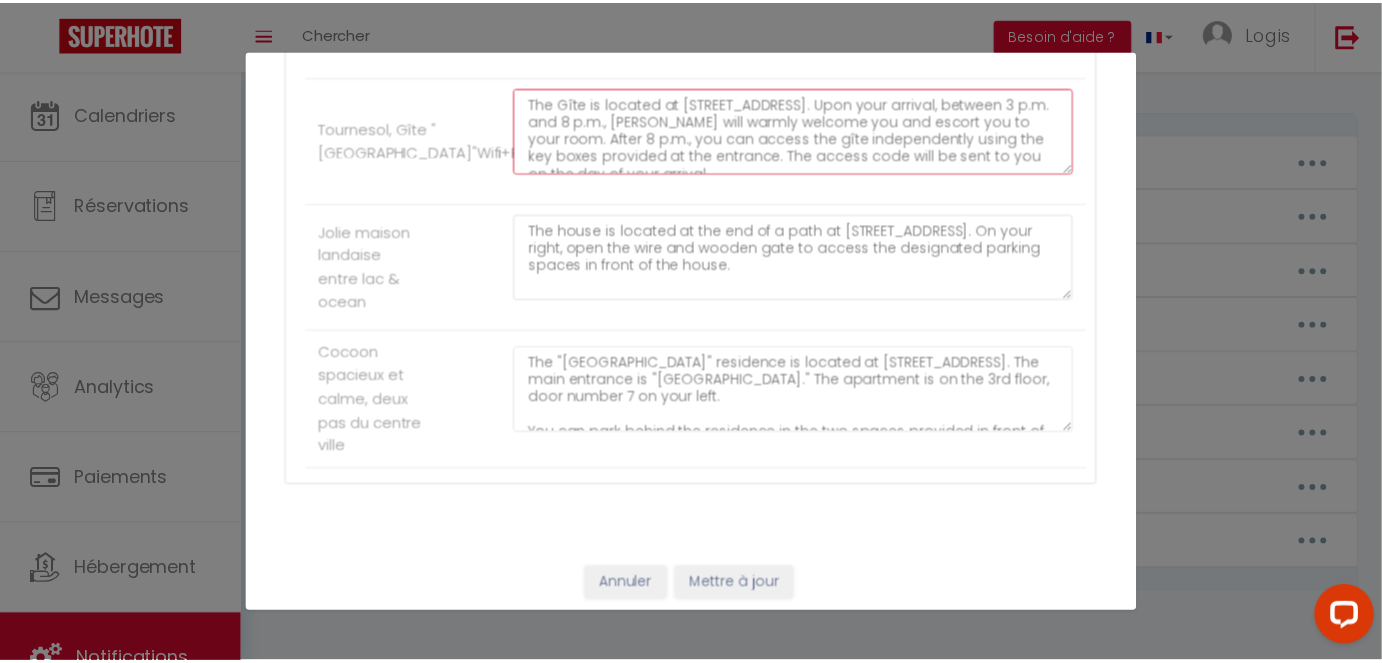 scroll, scrollTop: 98, scrollLeft: 0, axis: vertical 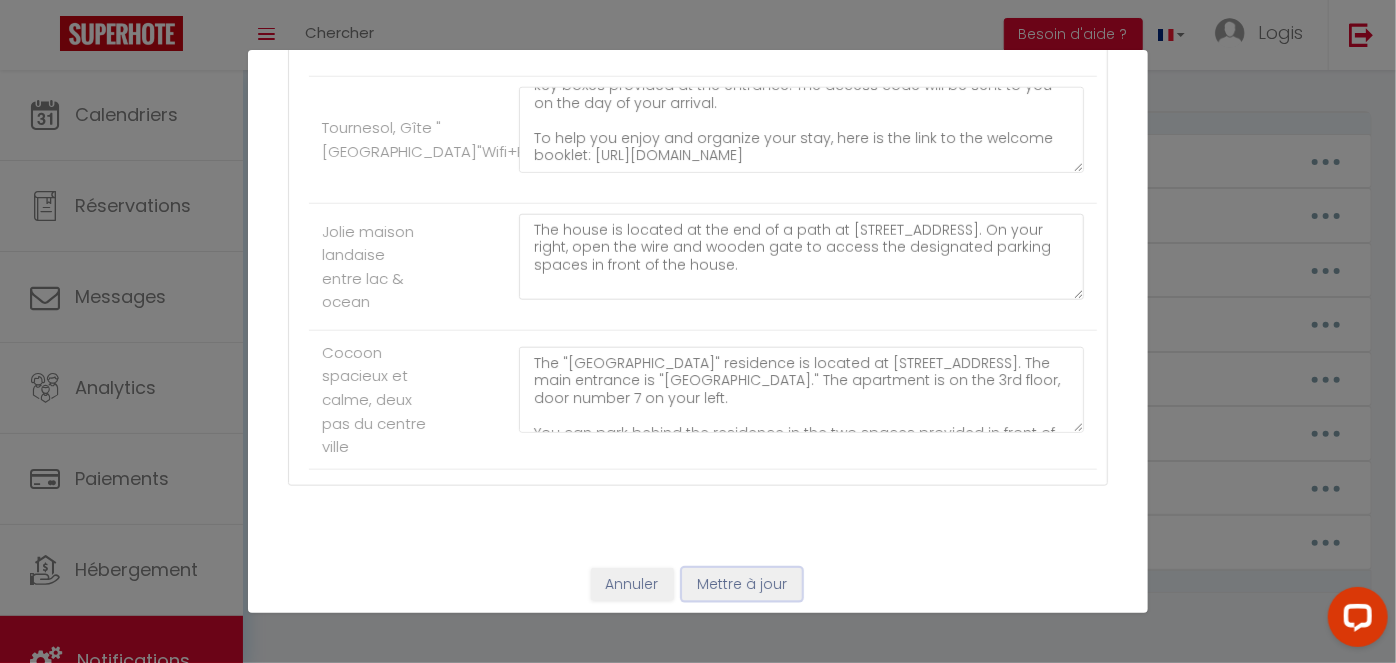 click on "Mettre à jour" at bounding box center (742, 585) 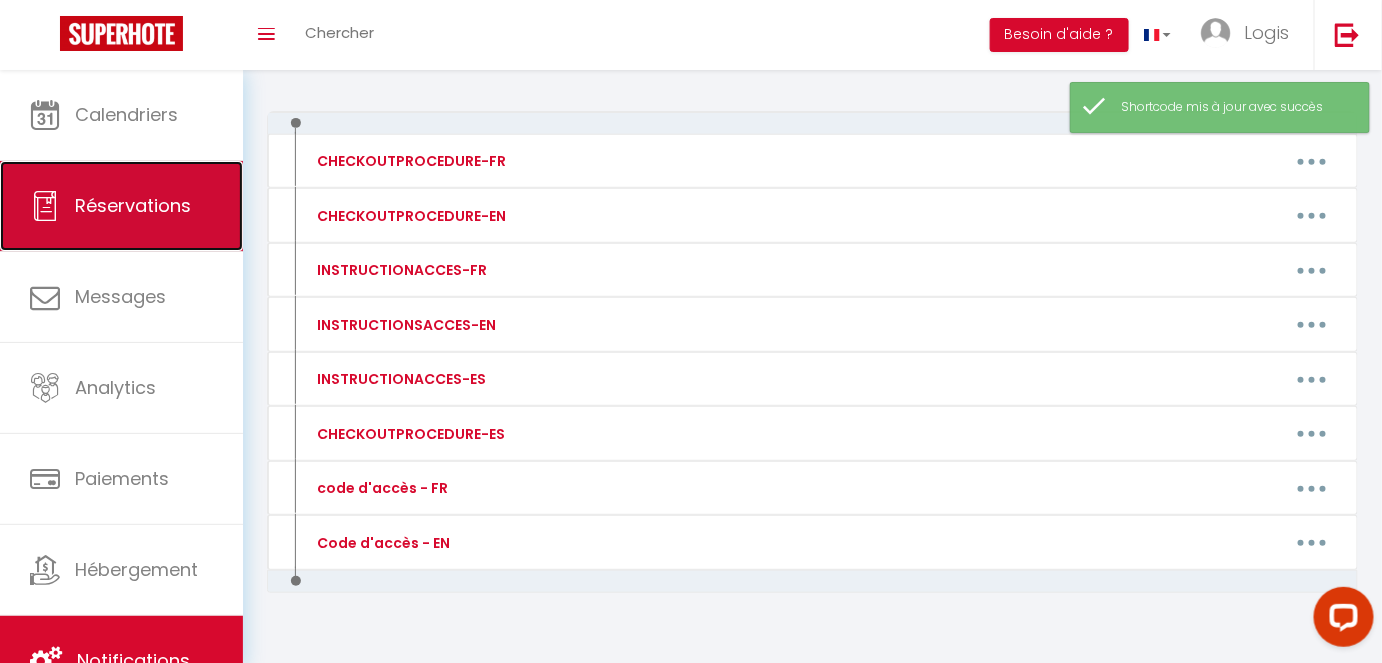 click on "Réservations" at bounding box center [133, 205] 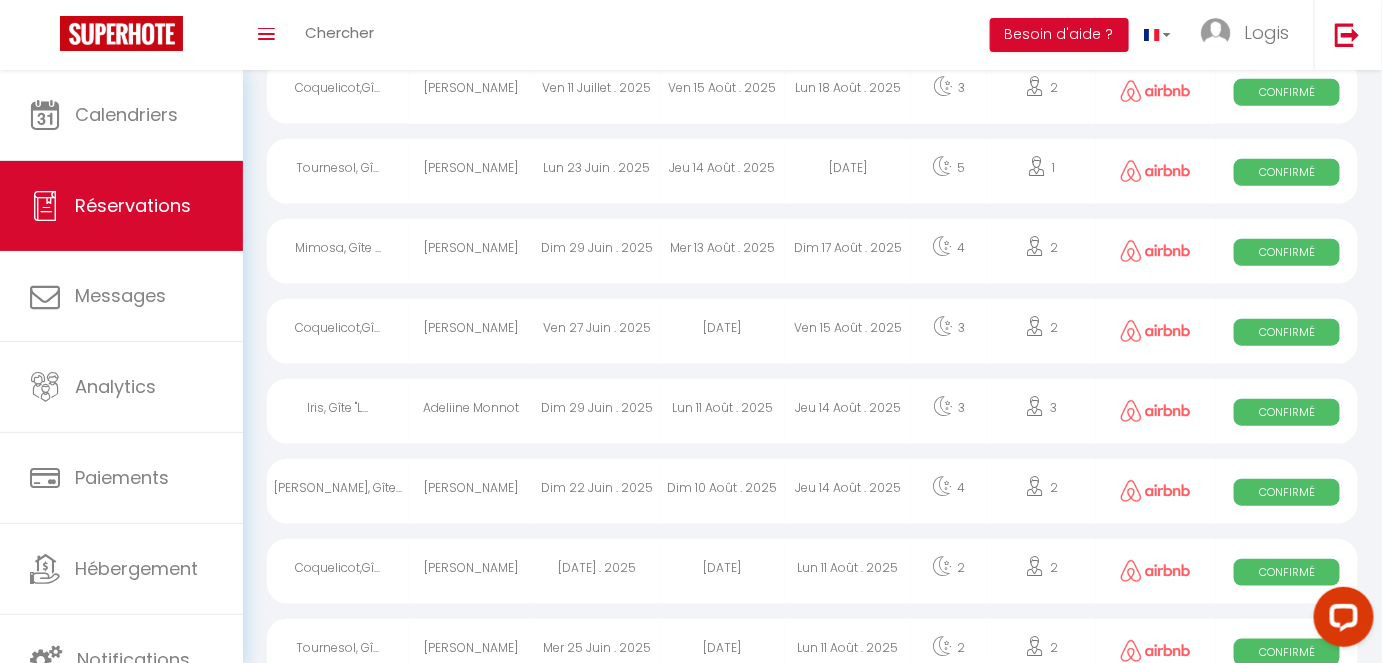 scroll, scrollTop: 1247, scrollLeft: 0, axis: vertical 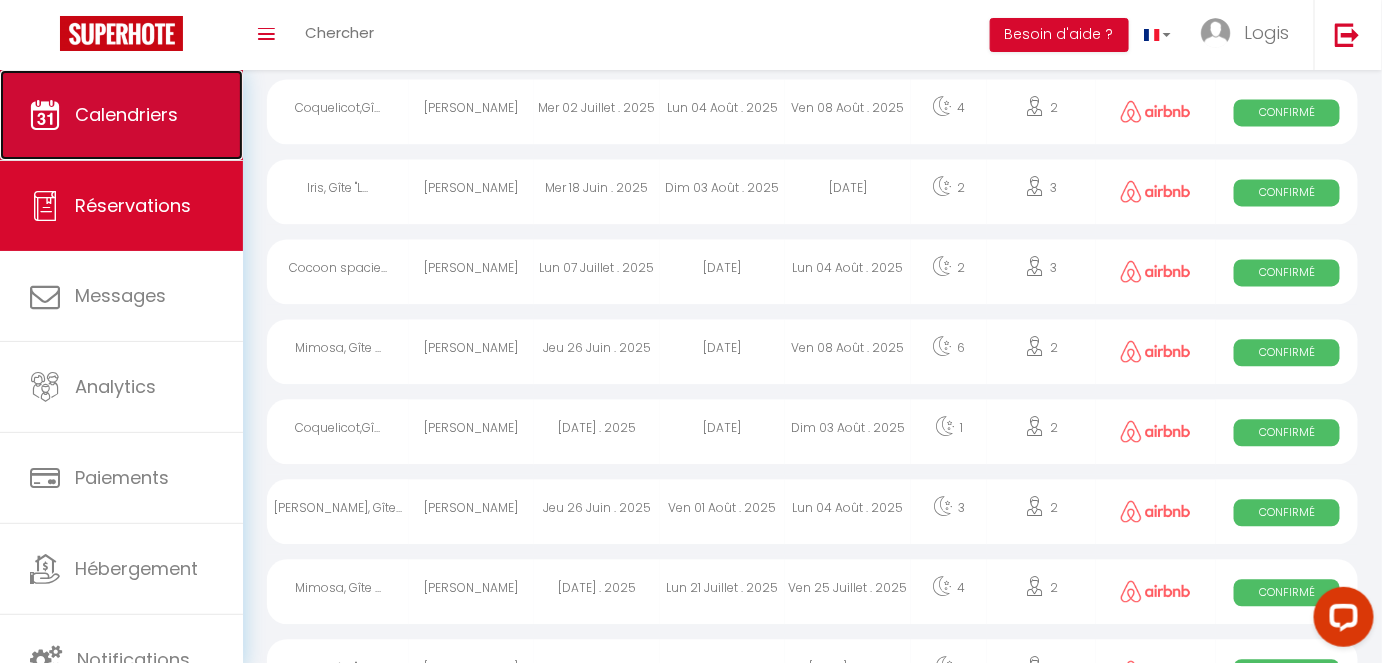 click on "Calendriers" at bounding box center [121, 115] 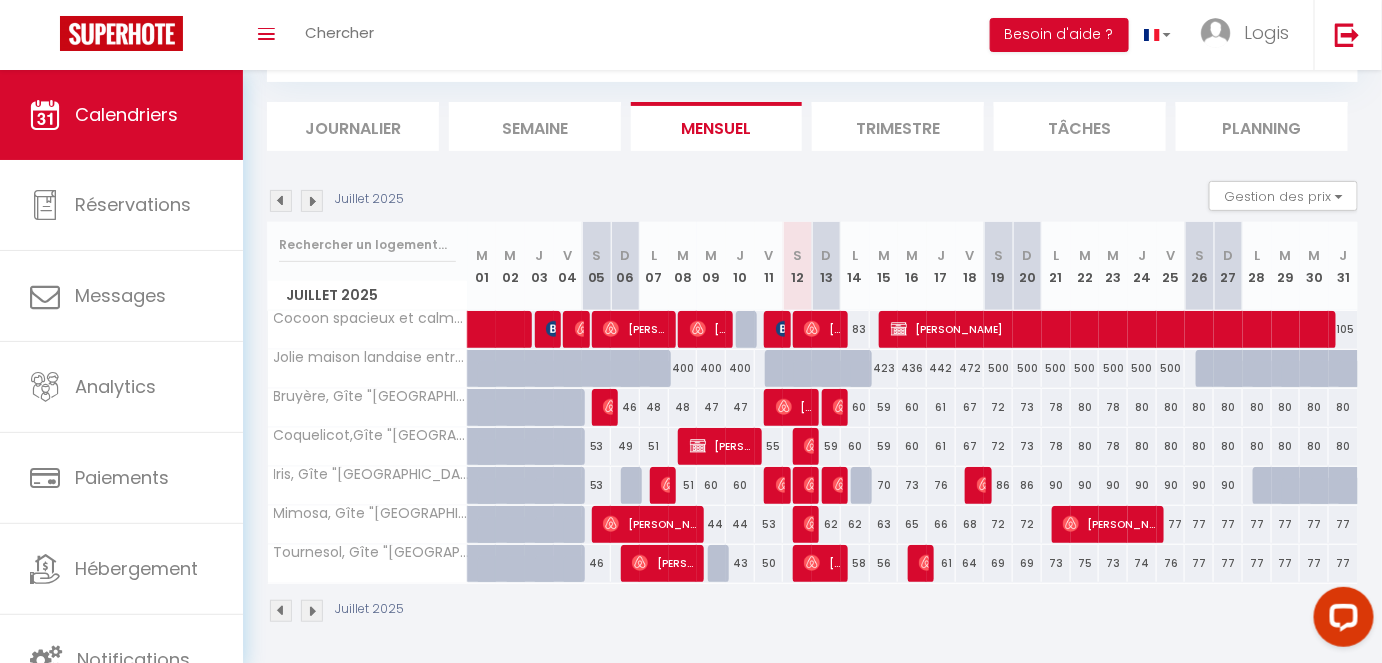 scroll, scrollTop: 105, scrollLeft: 0, axis: vertical 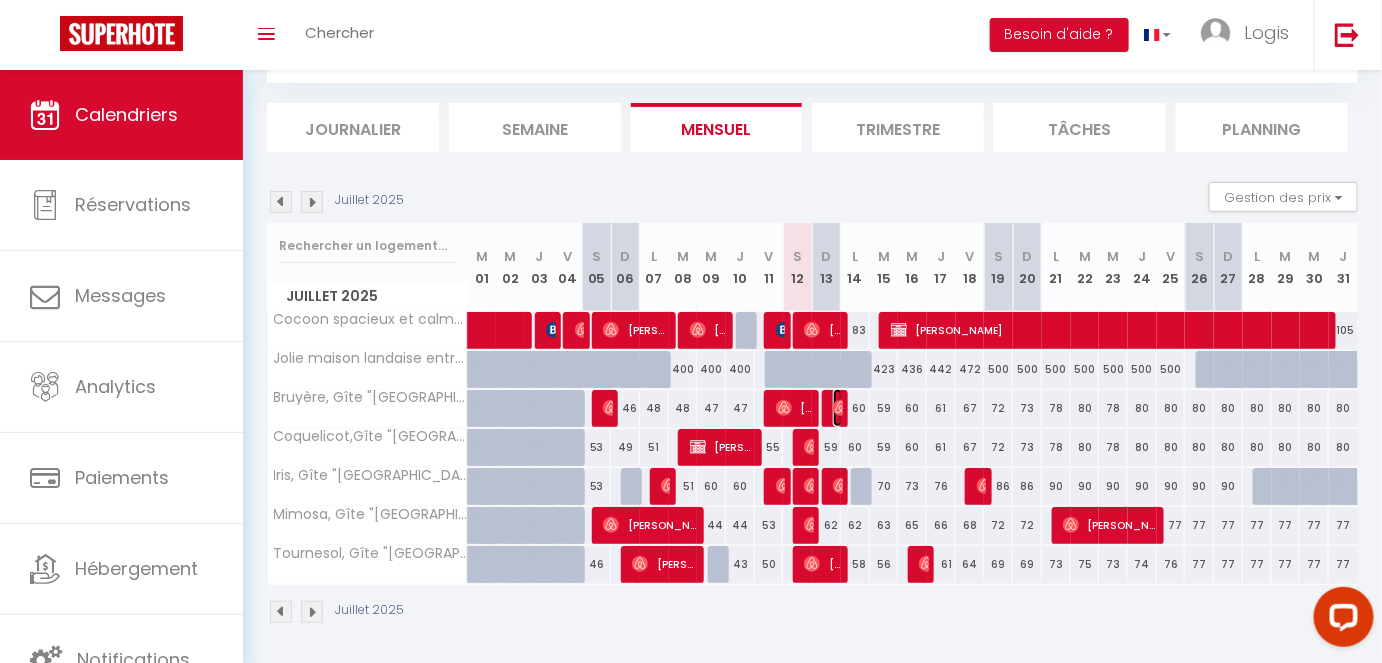 click at bounding box center (841, 408) 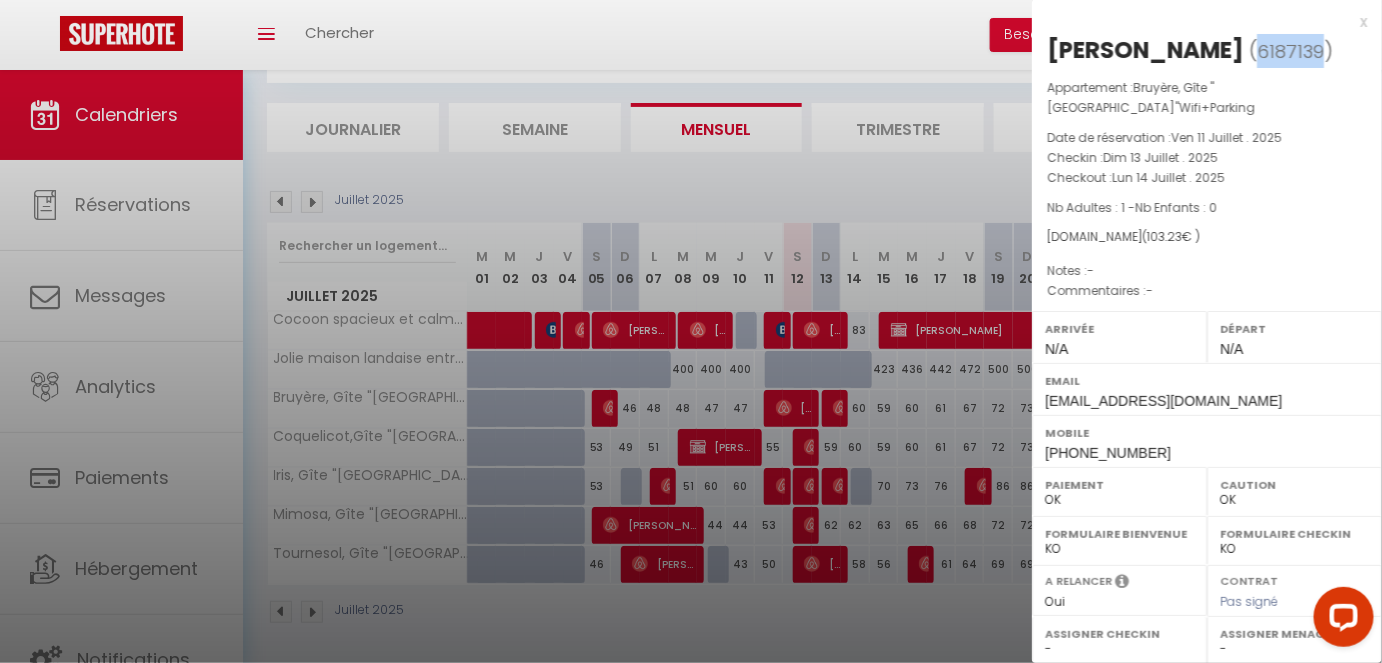 drag, startPoint x: 1224, startPoint y: 47, endPoint x: 1291, endPoint y: 51, distance: 67.11929 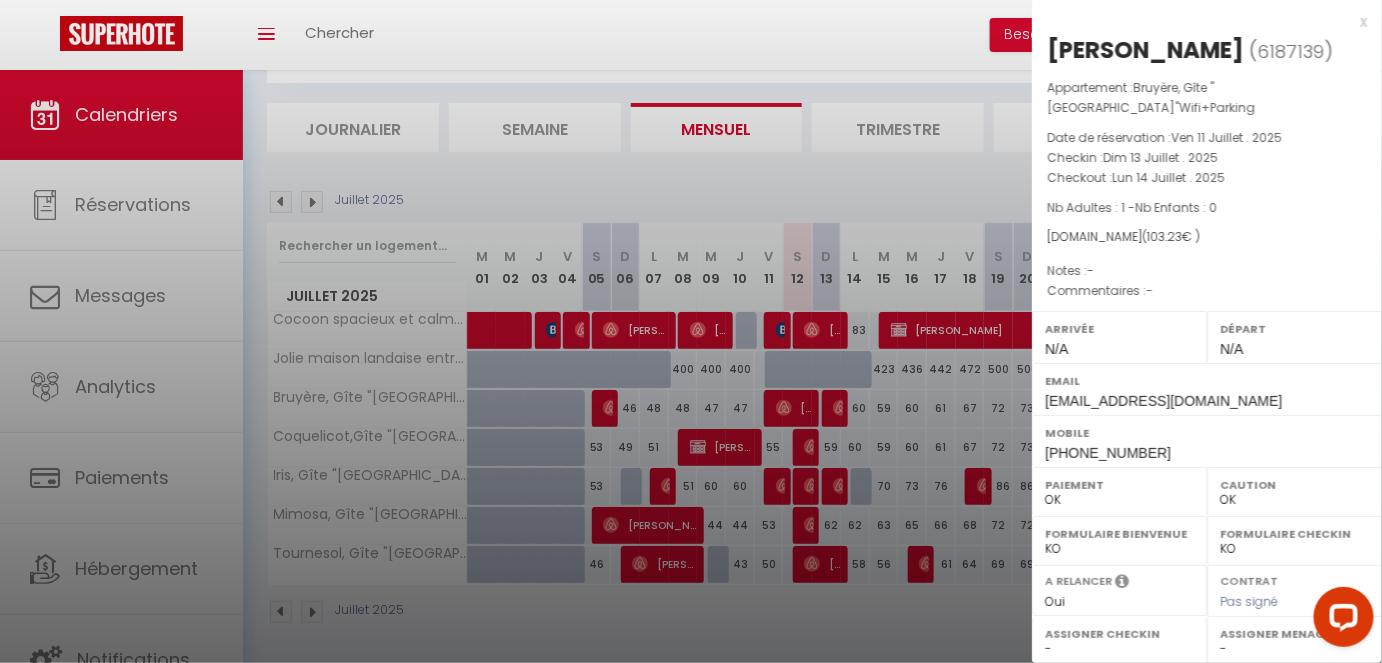 click at bounding box center (691, 331) 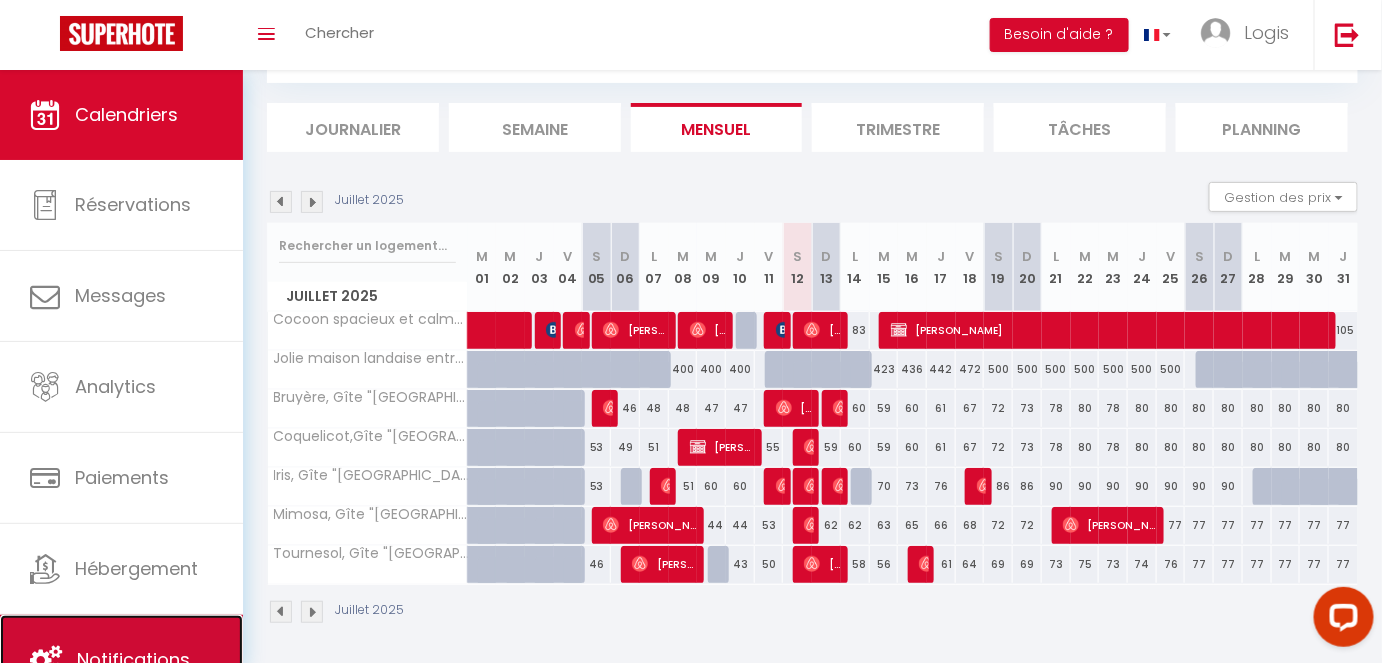 click on "Notifications" at bounding box center (121, 660) 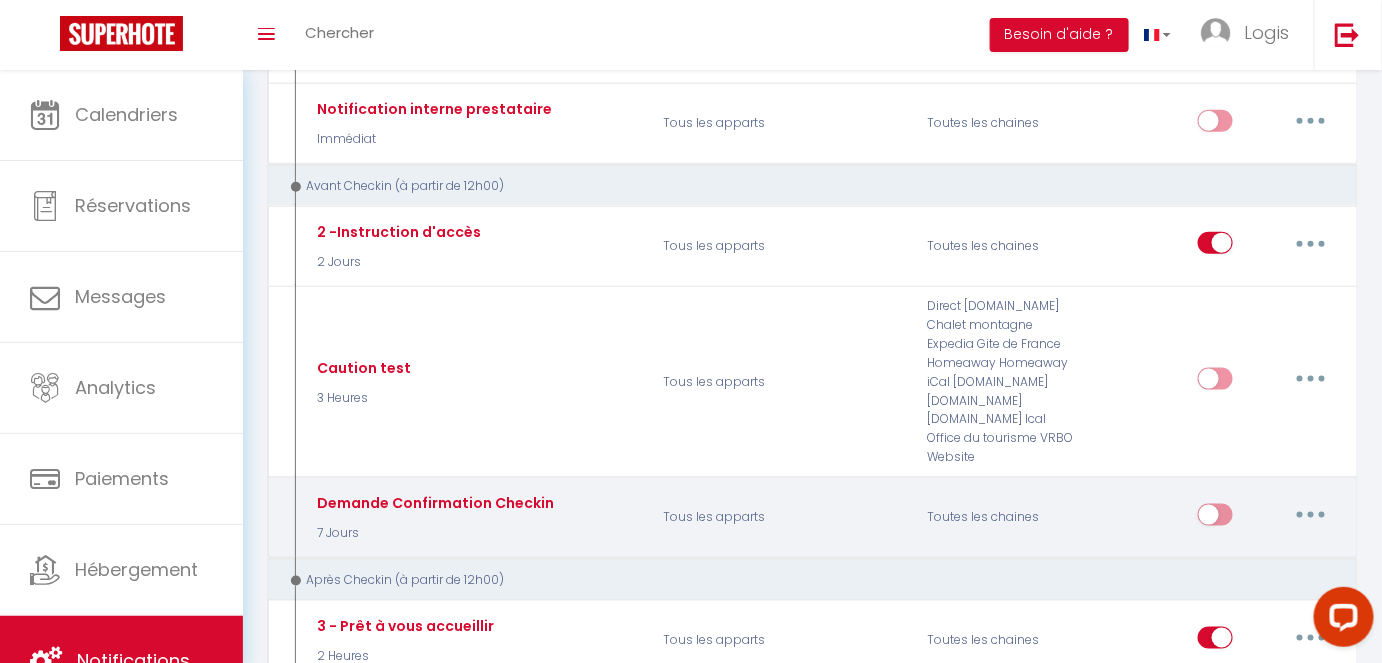scroll, scrollTop: 765, scrollLeft: 0, axis: vertical 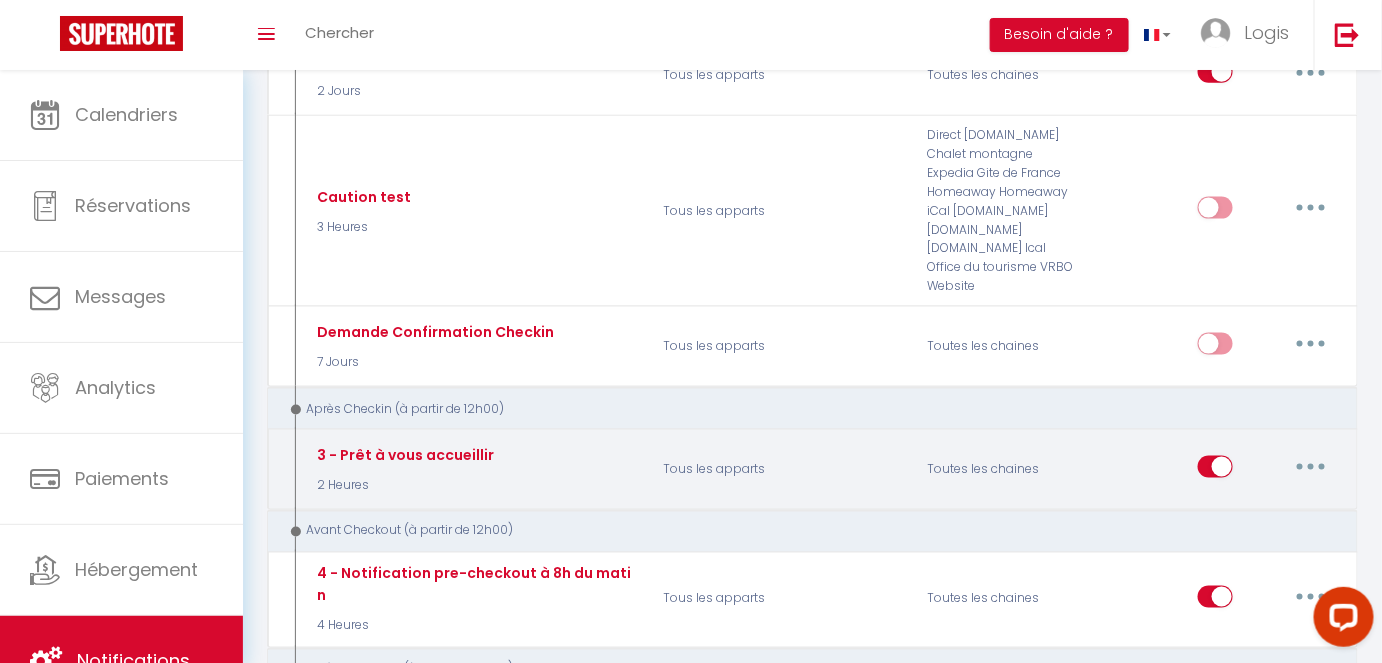 click at bounding box center [1311, 467] 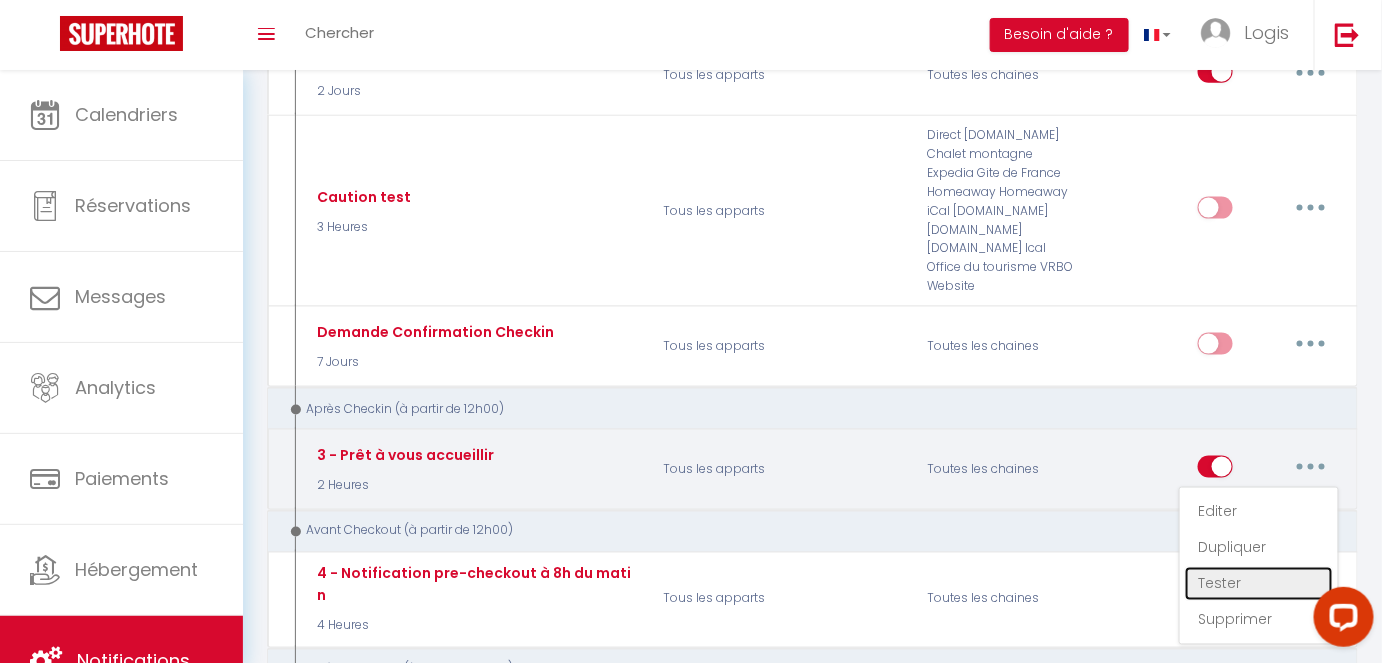 click on "Tester" at bounding box center (1259, 584) 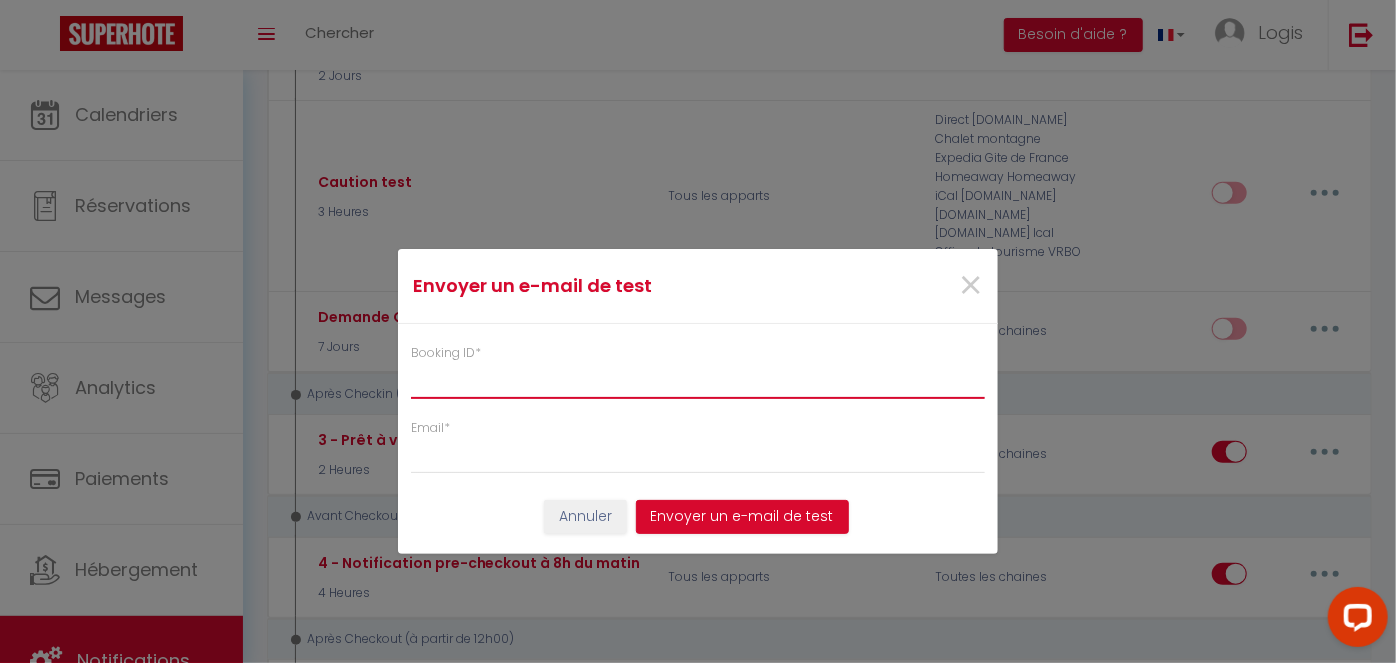 click on "Booking ID
*" at bounding box center [698, 381] 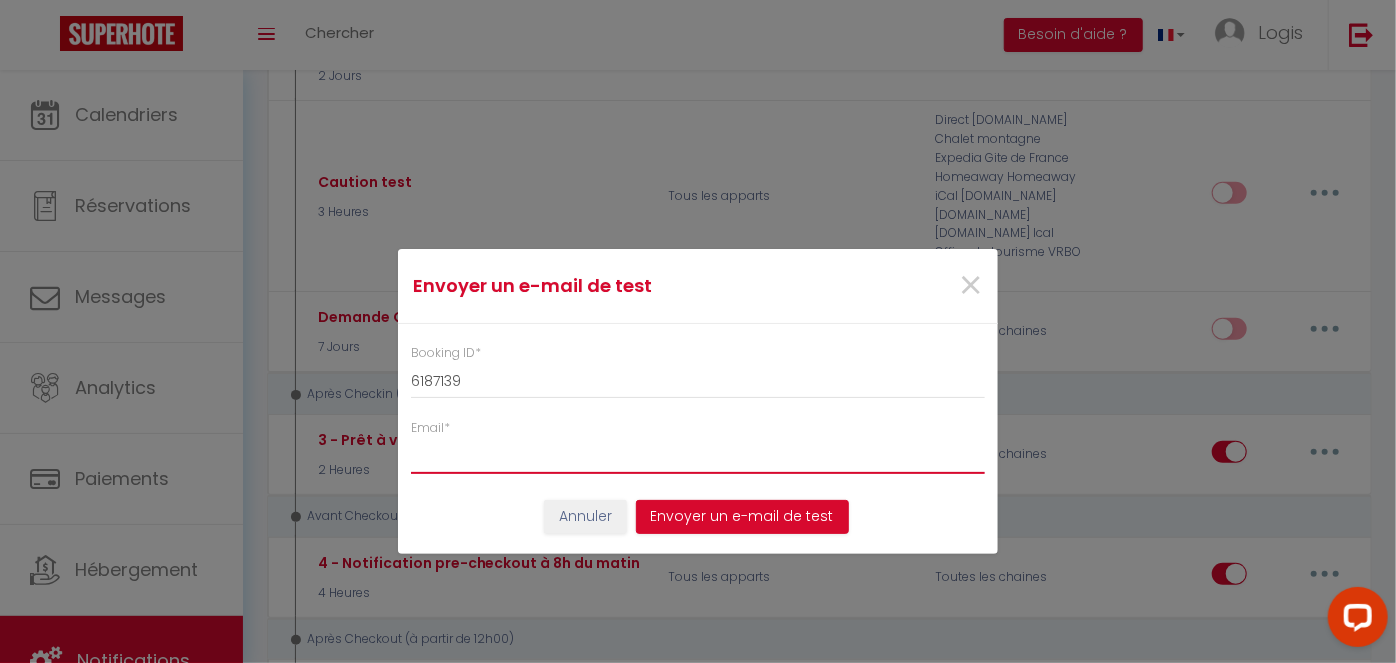 click on "Email
*" at bounding box center [698, 456] 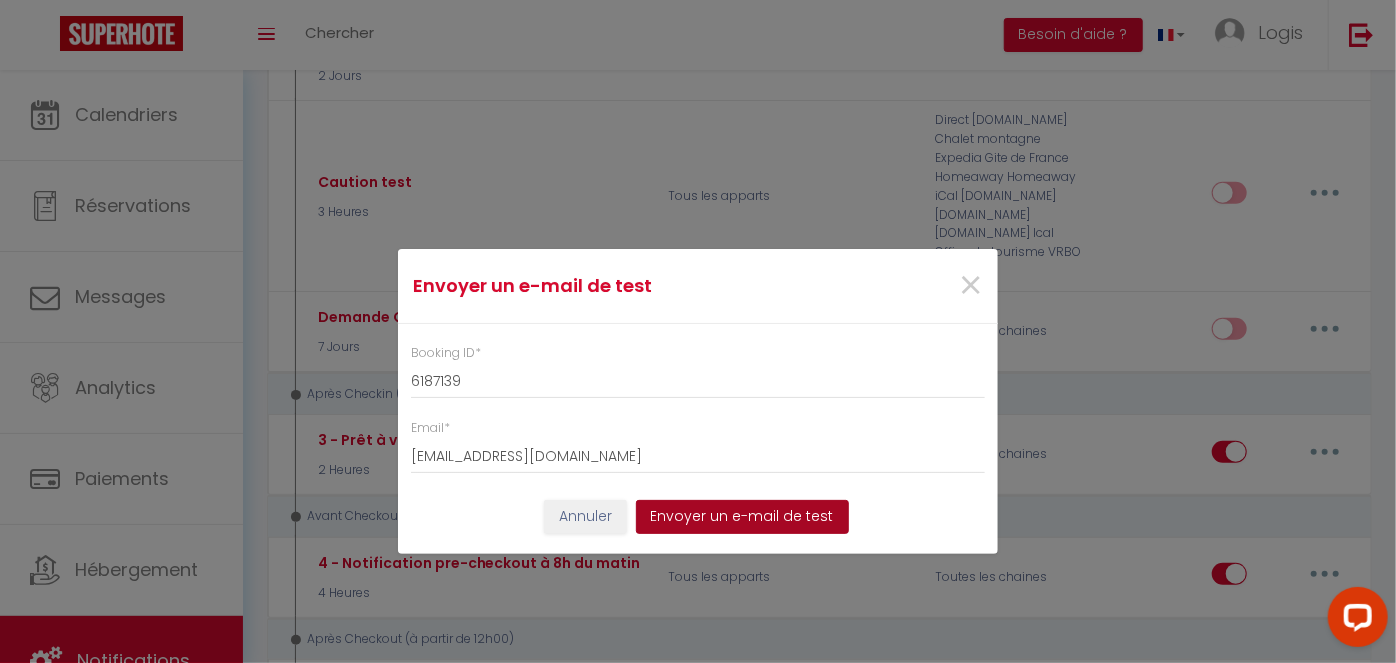 click on "Envoyer un e-mail de test" at bounding box center [742, 517] 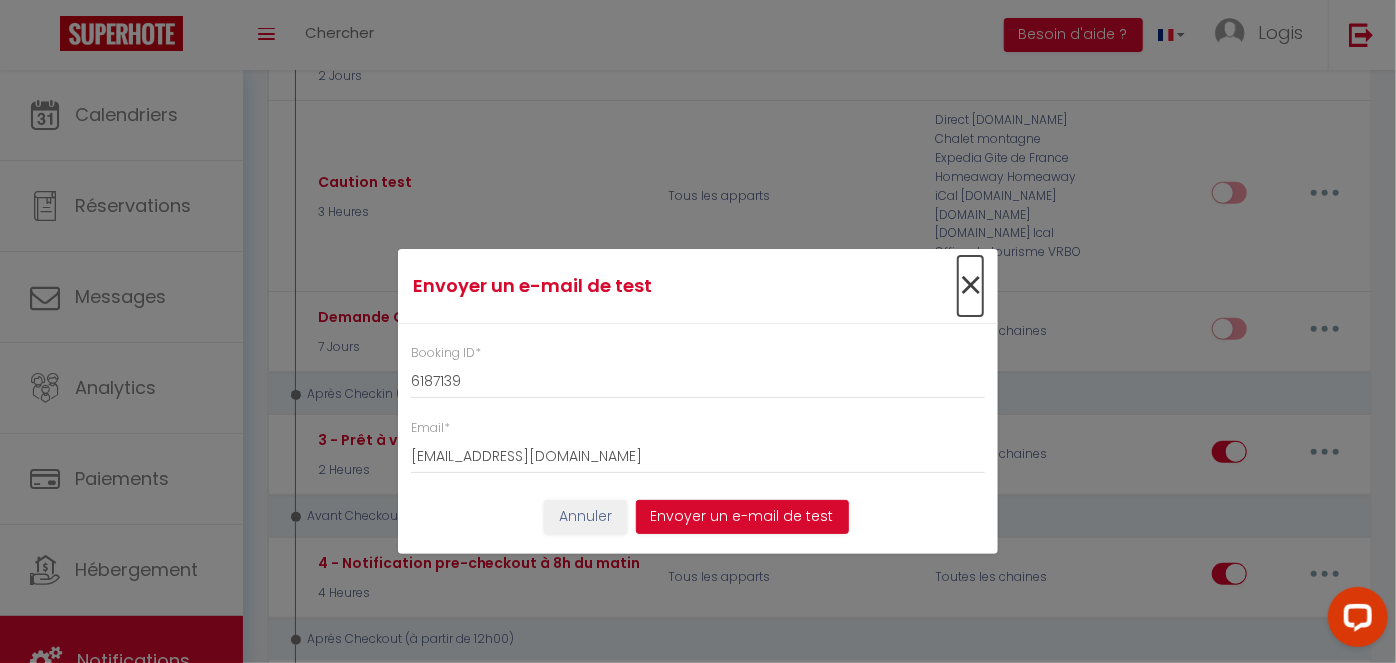 click on "×" at bounding box center [970, 286] 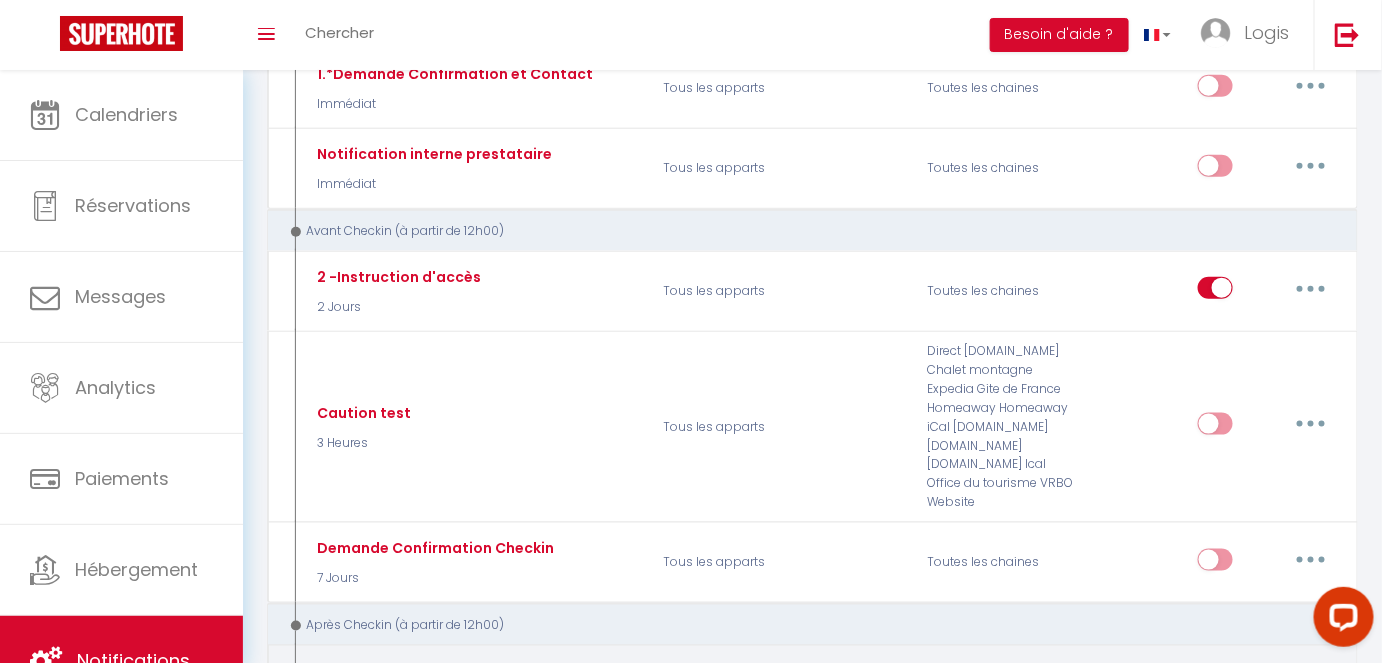 scroll, scrollTop: 546, scrollLeft: 0, axis: vertical 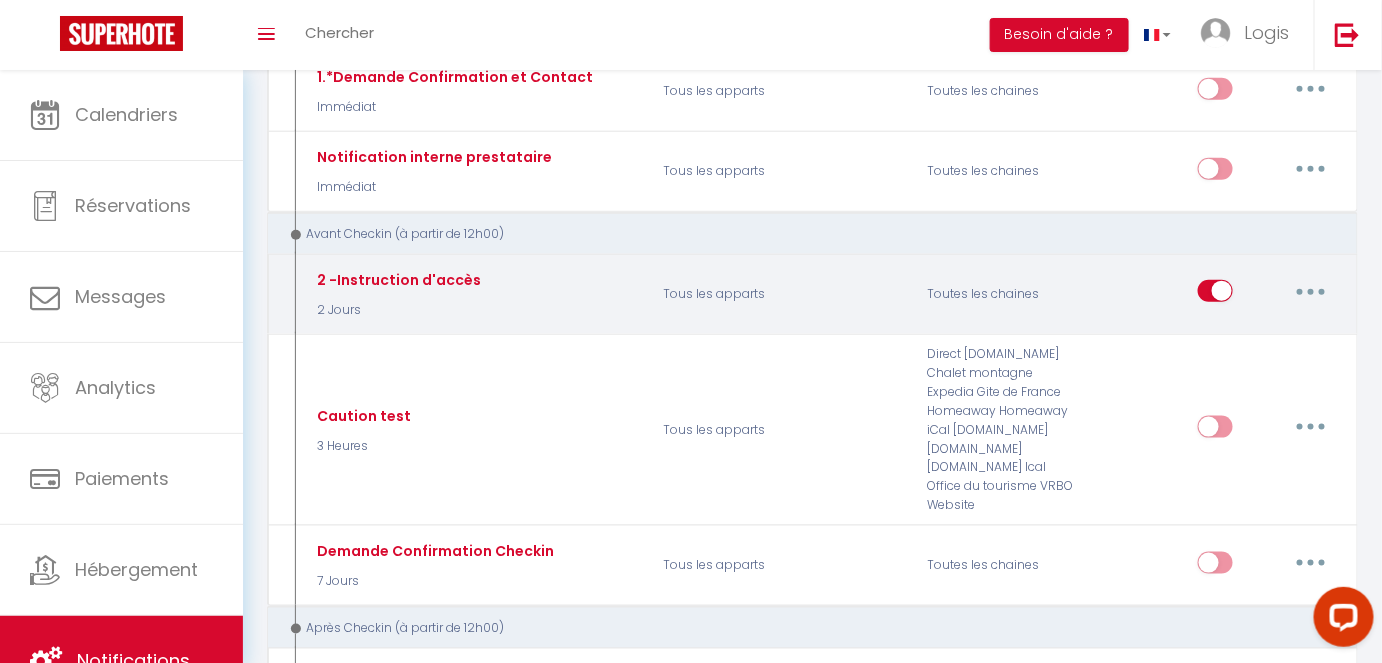 click at bounding box center [1311, 291] 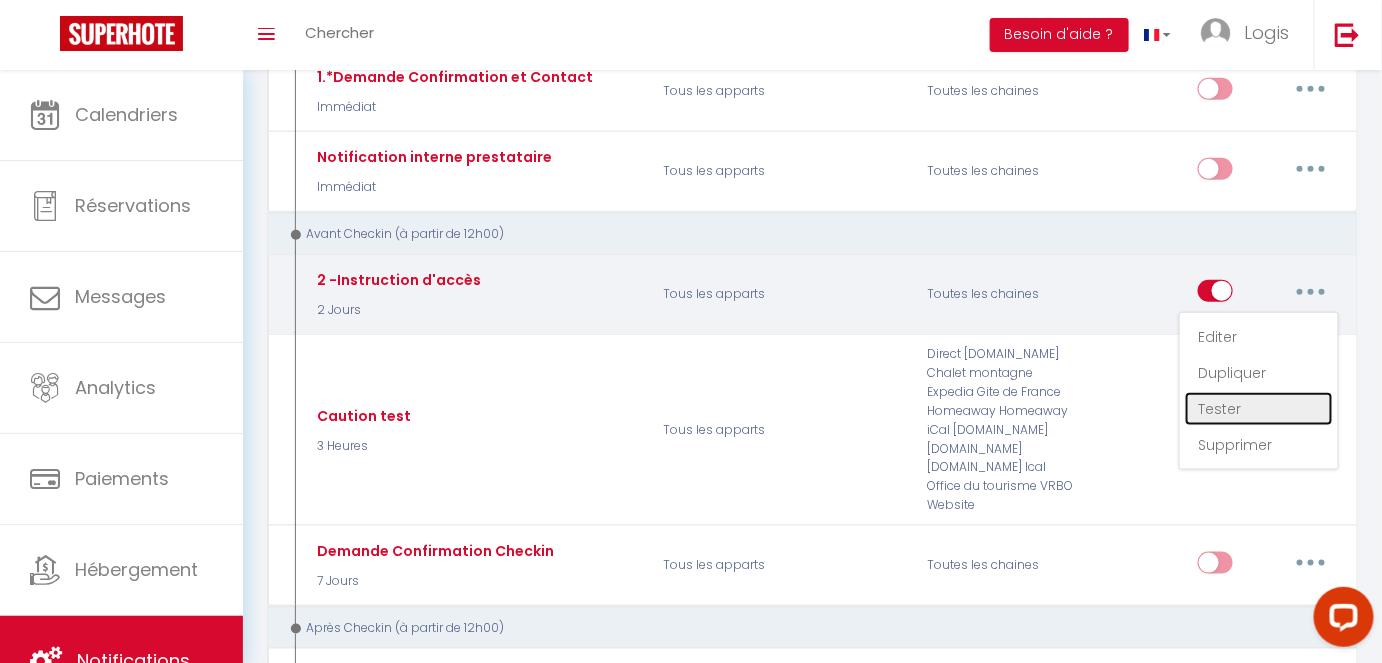 click on "Tester" at bounding box center [1259, 409] 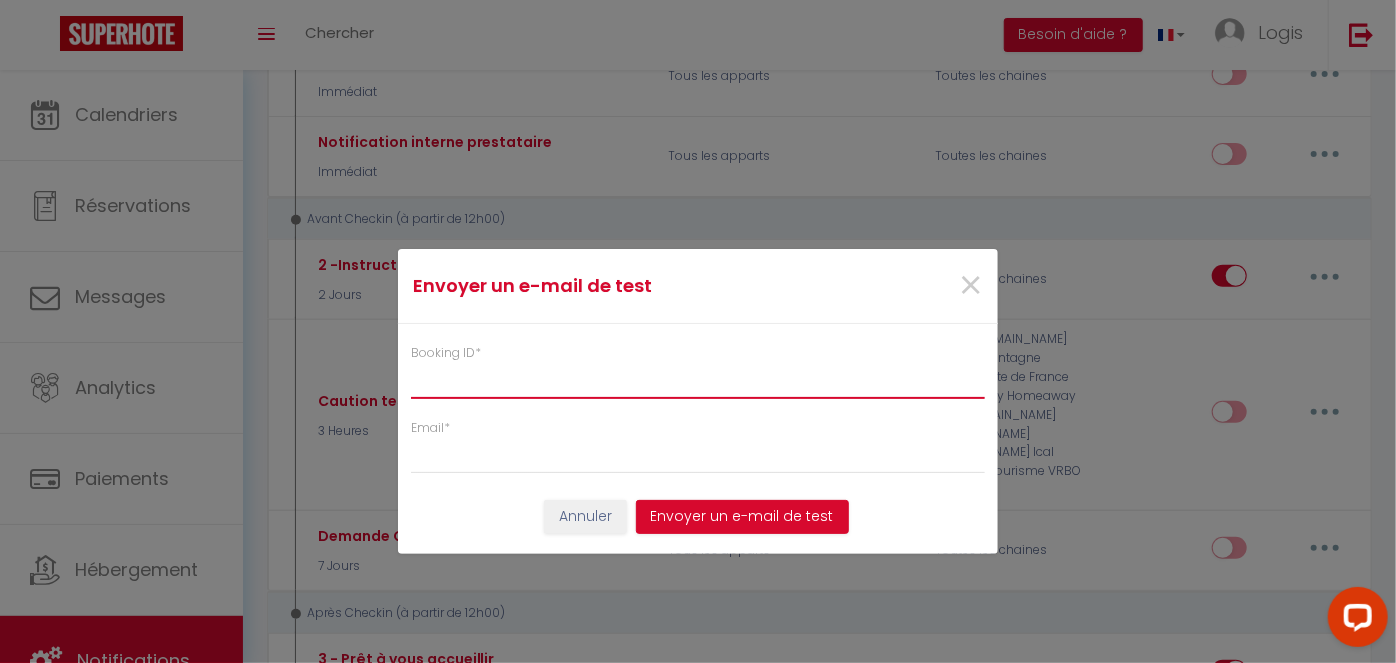 click on "Booking ID
*" at bounding box center [698, 381] 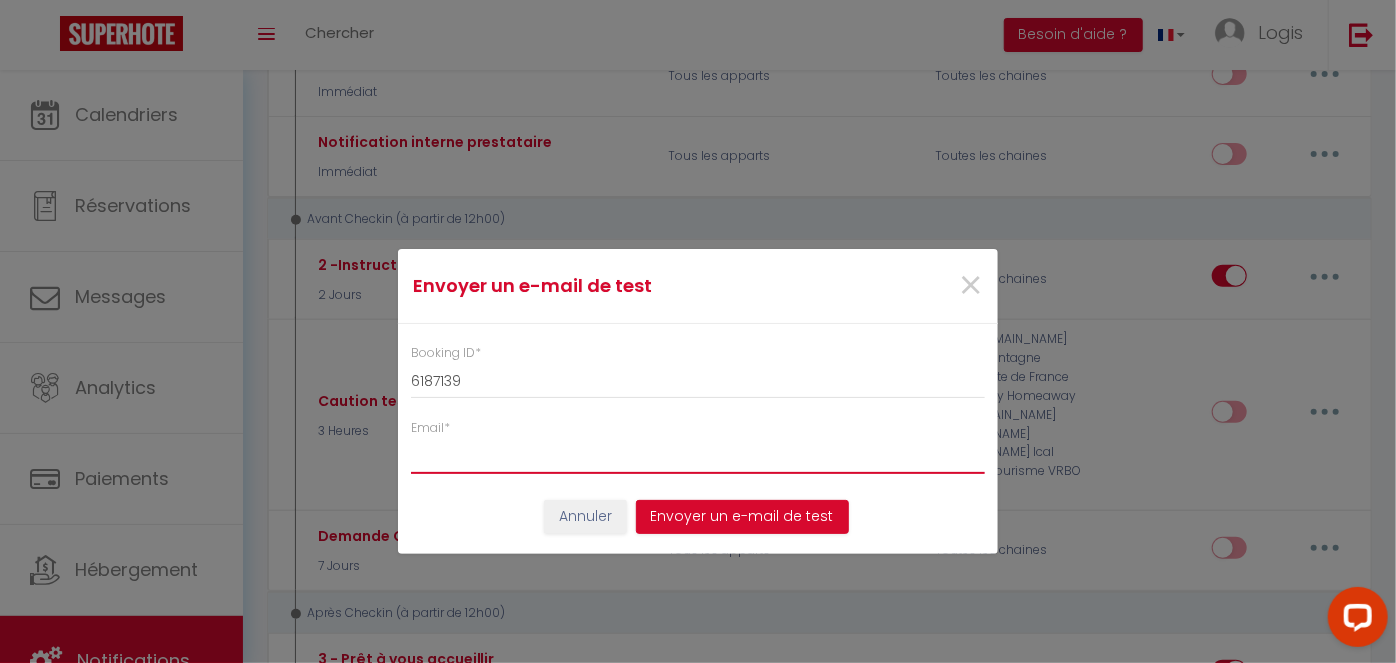 click on "Email
*" at bounding box center (698, 456) 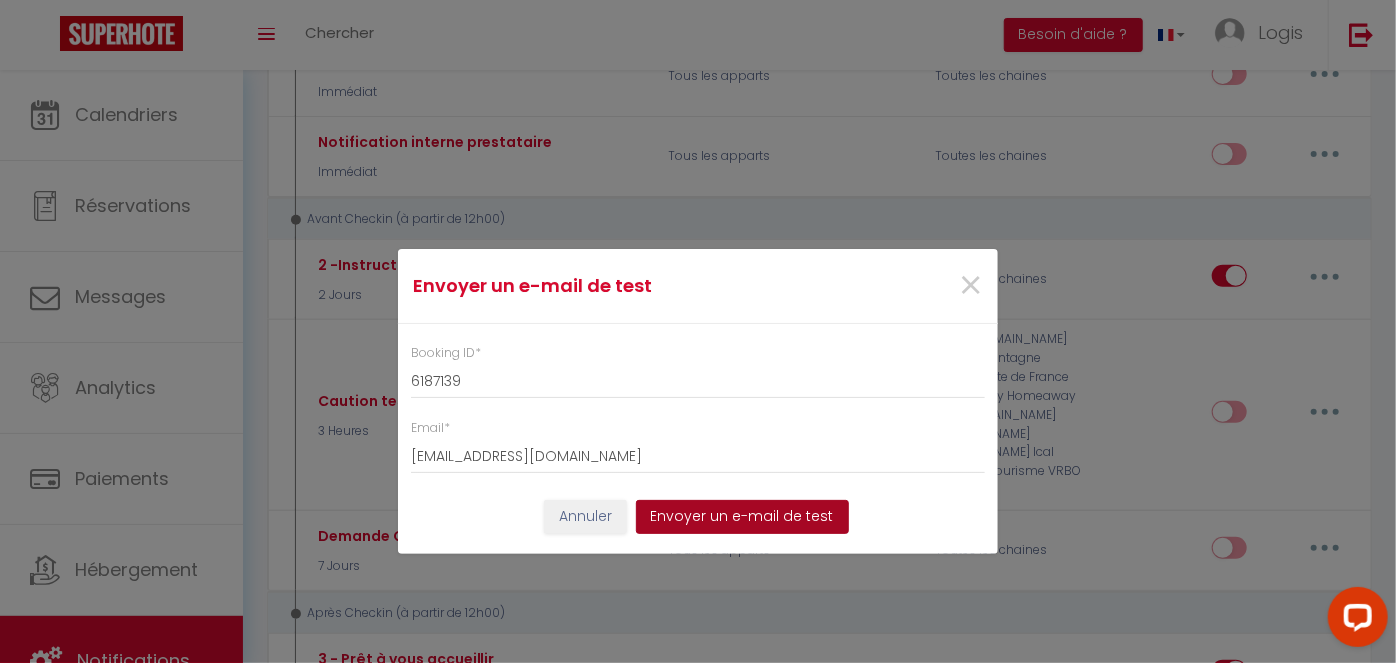 click on "Envoyer un e-mail de test" at bounding box center (742, 517) 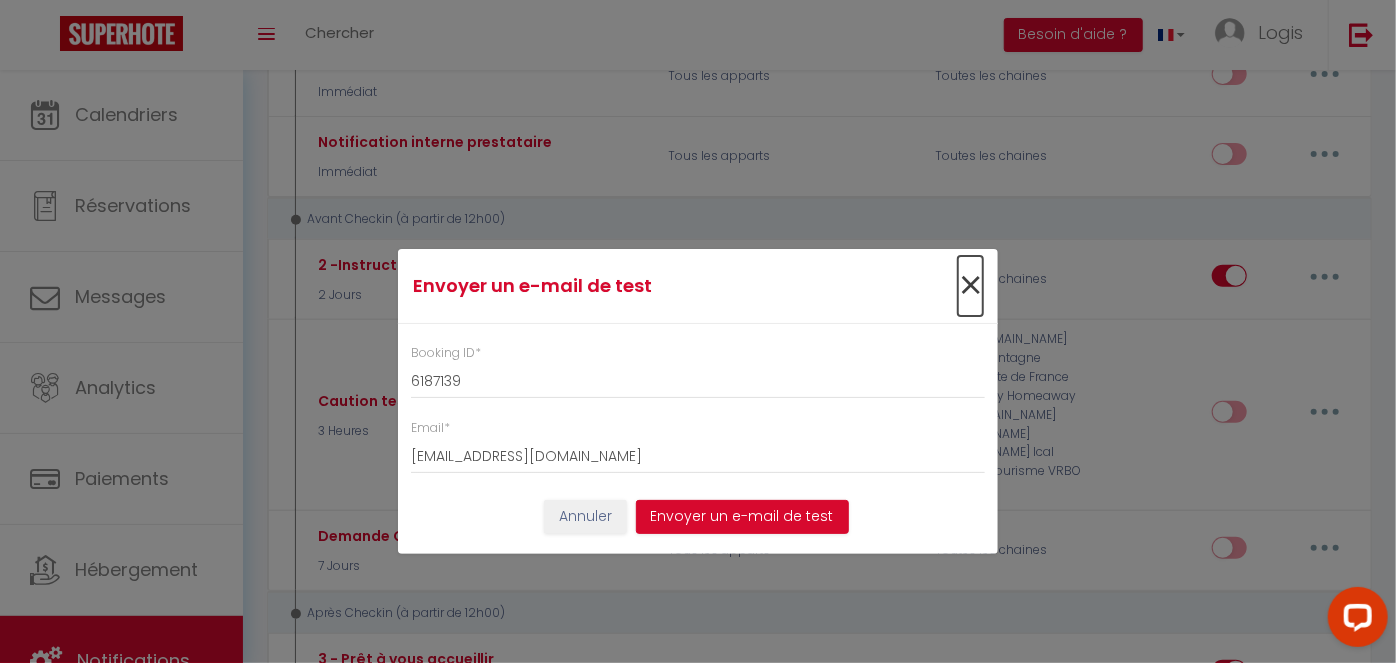 click on "×" at bounding box center [970, 286] 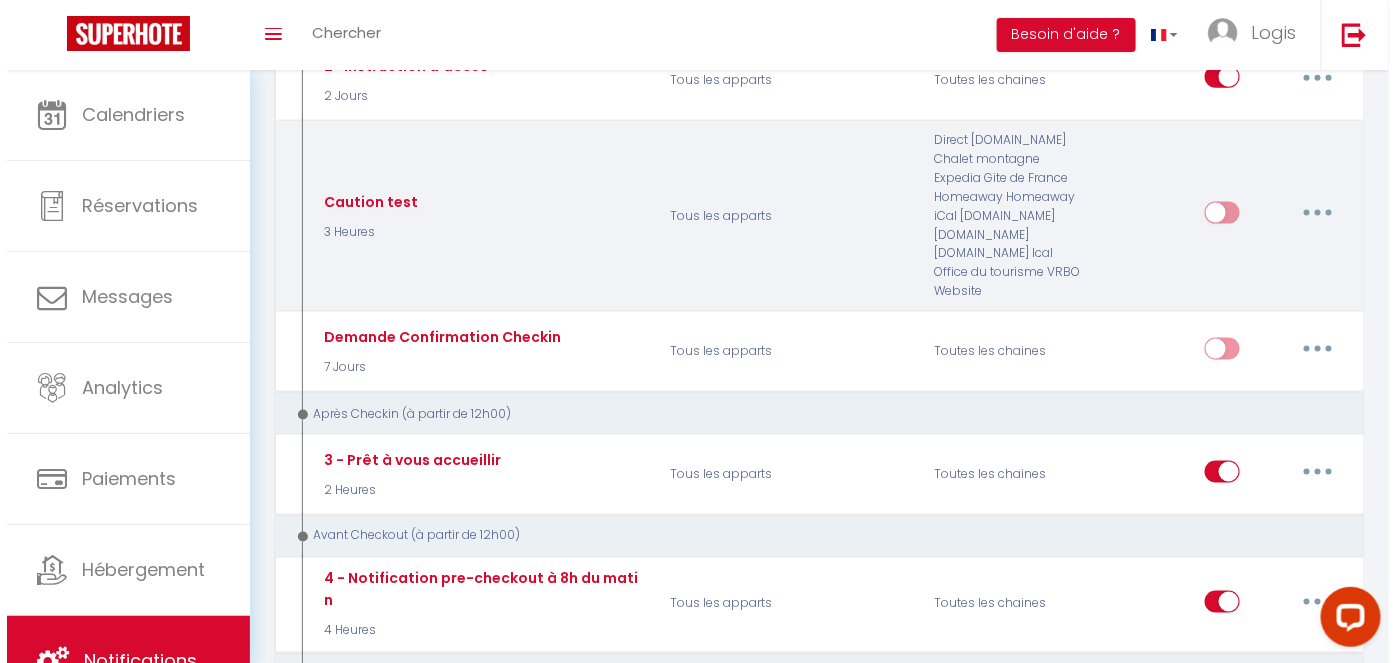 scroll, scrollTop: 762, scrollLeft: 0, axis: vertical 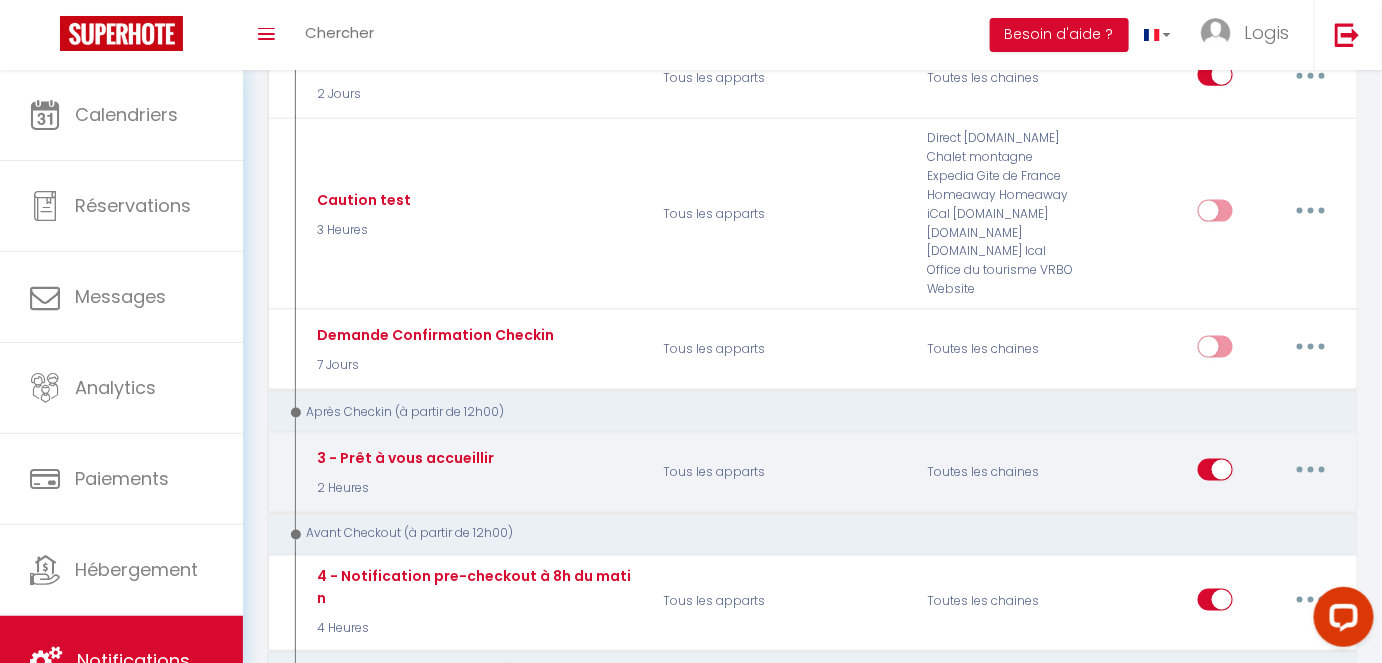 click at bounding box center [1311, 470] 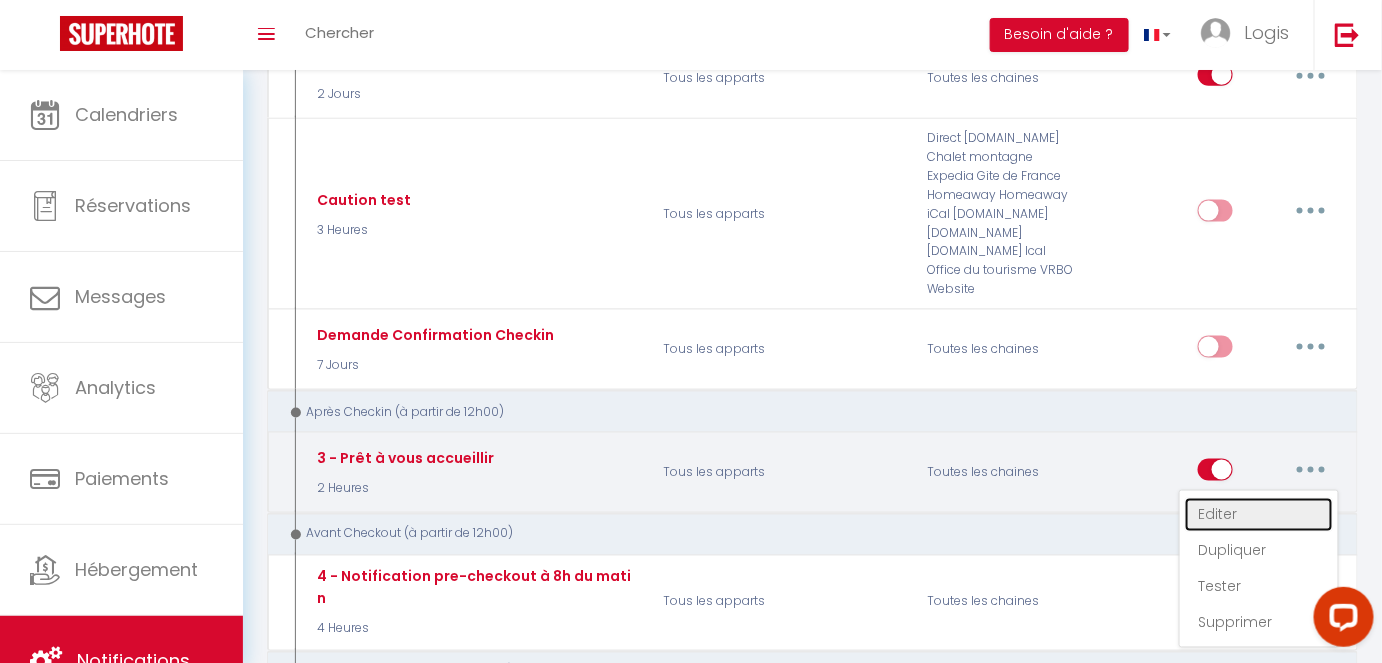 click on "Editer" at bounding box center (1259, 515) 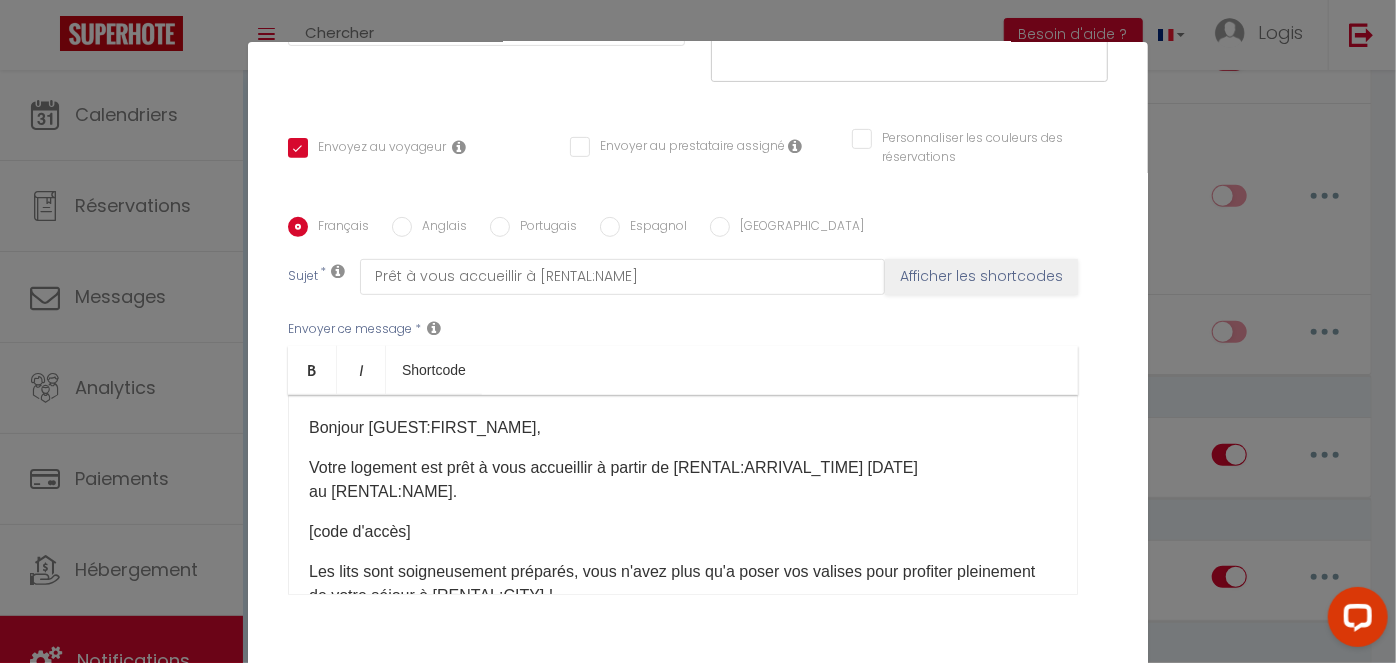 scroll, scrollTop: 0, scrollLeft: 0, axis: both 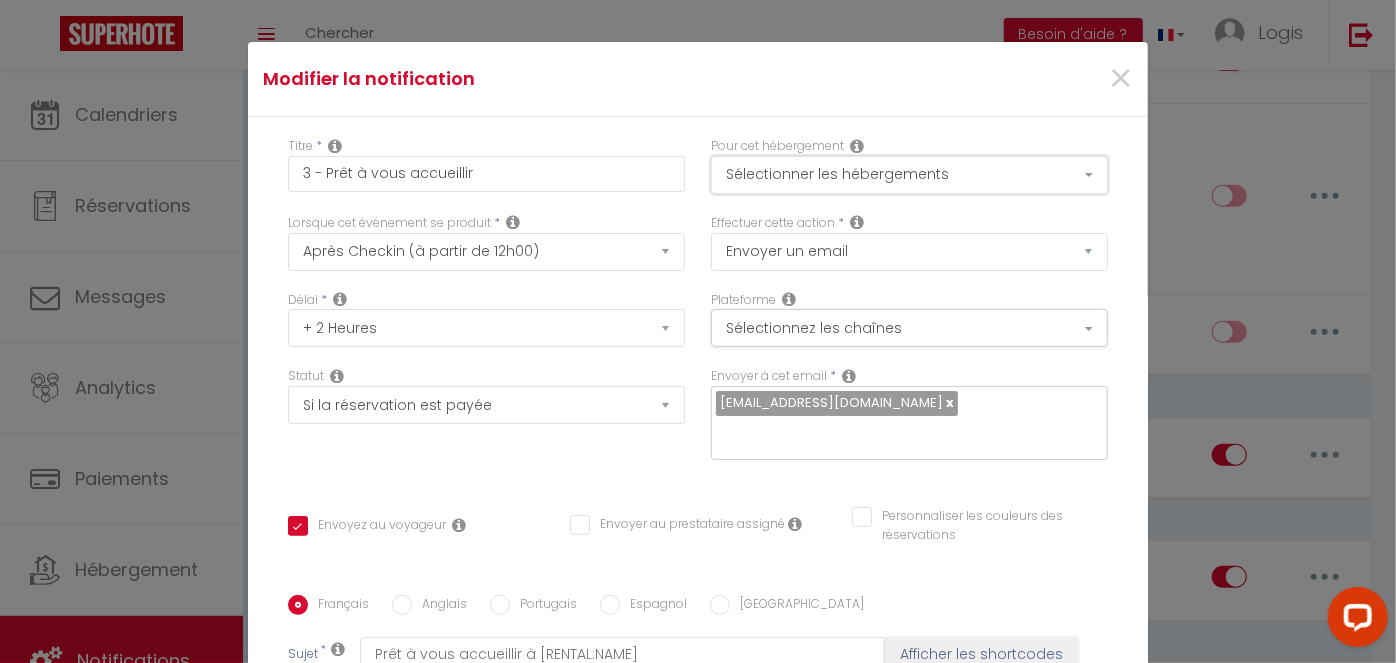 click on "Sélectionner les hébergements" at bounding box center (909, 175) 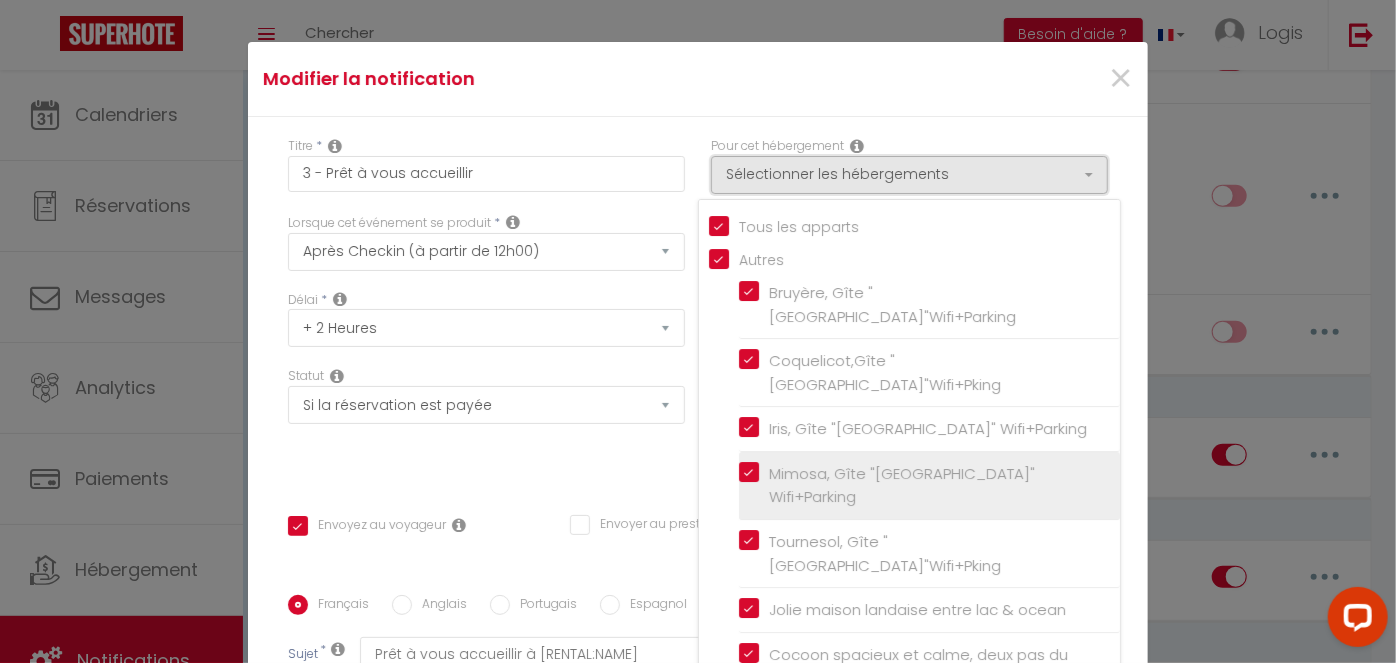 scroll, scrollTop: 37, scrollLeft: 0, axis: vertical 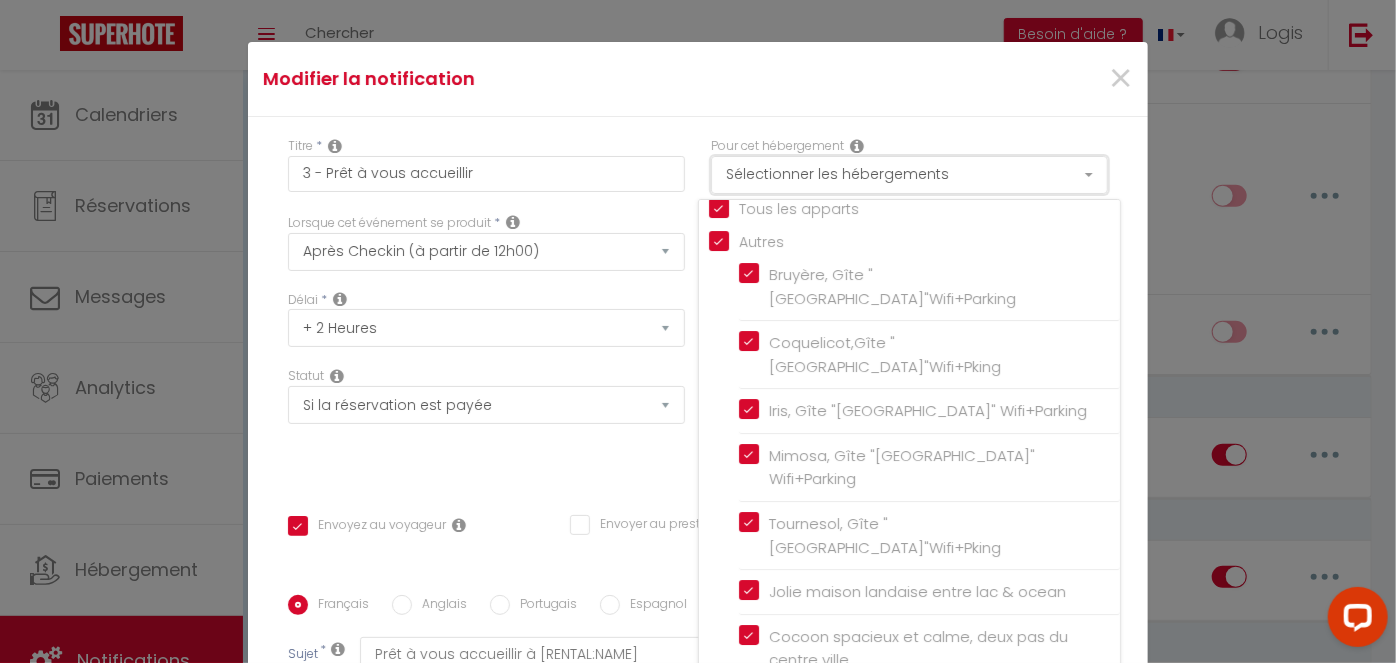 click on "Sélectionner les hébergements" at bounding box center [909, 175] 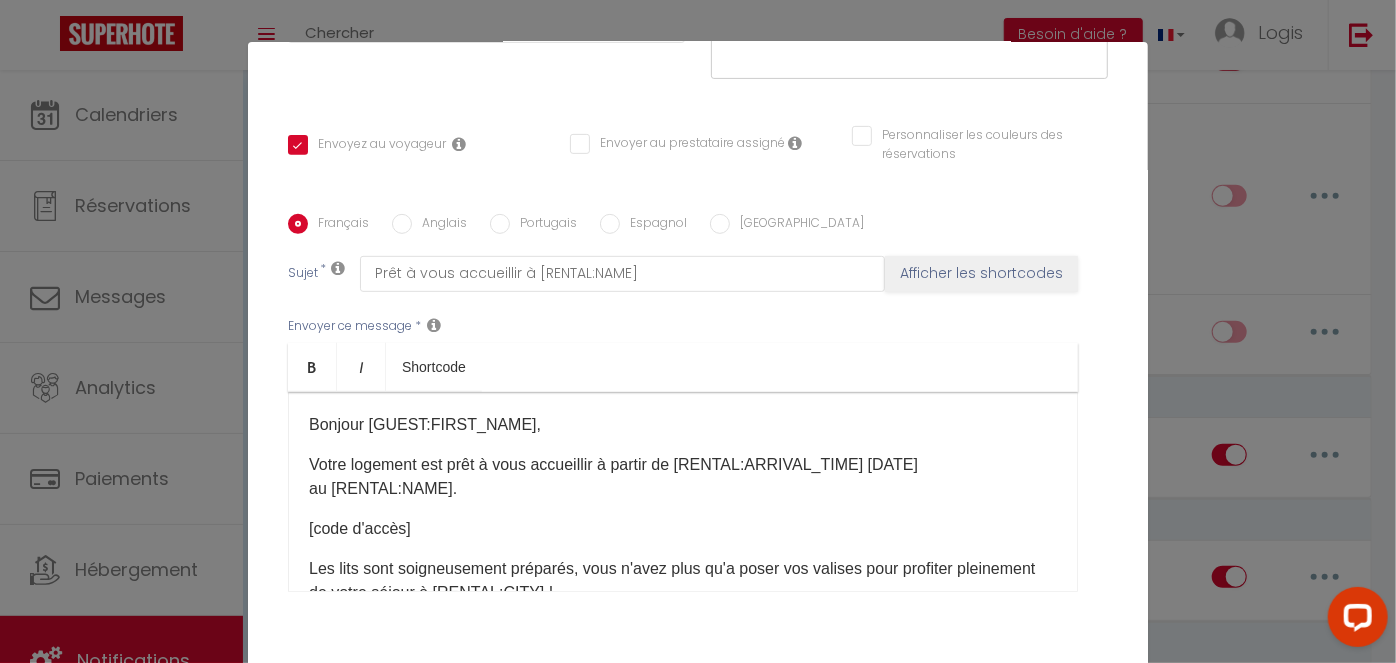 scroll, scrollTop: 394, scrollLeft: 0, axis: vertical 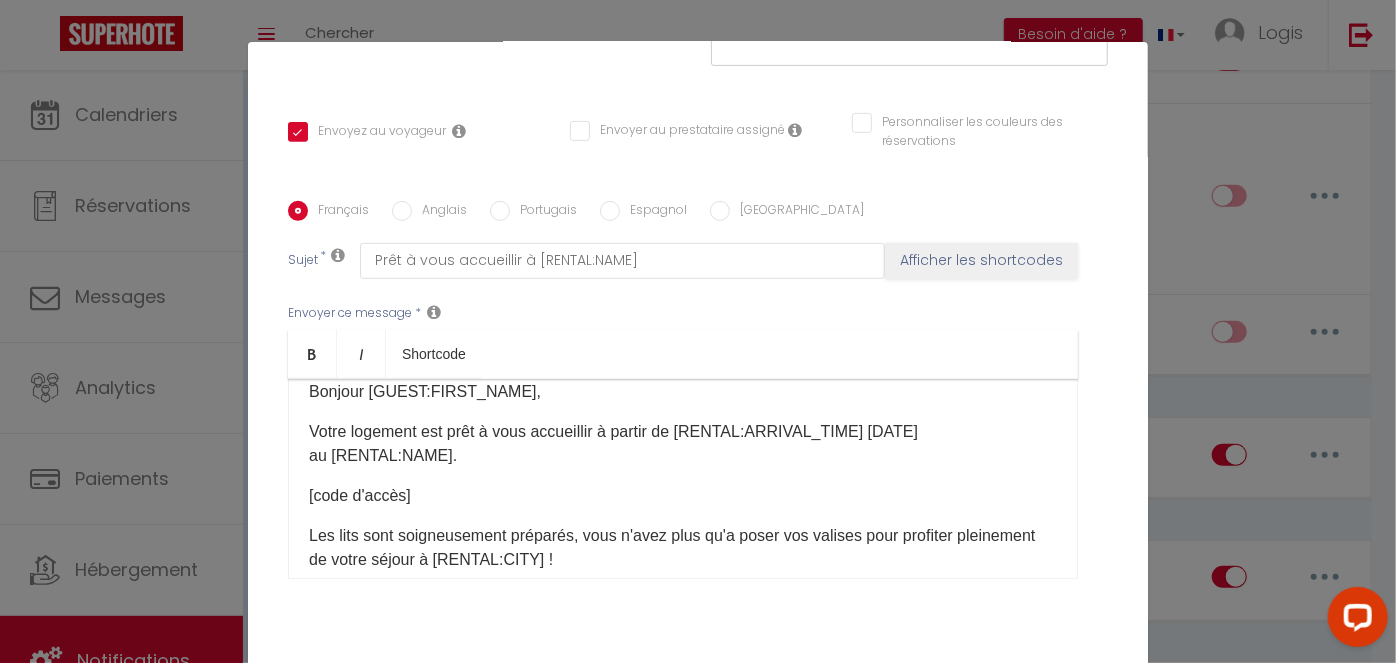 click on "[code d'accès]​" at bounding box center [683, 496] 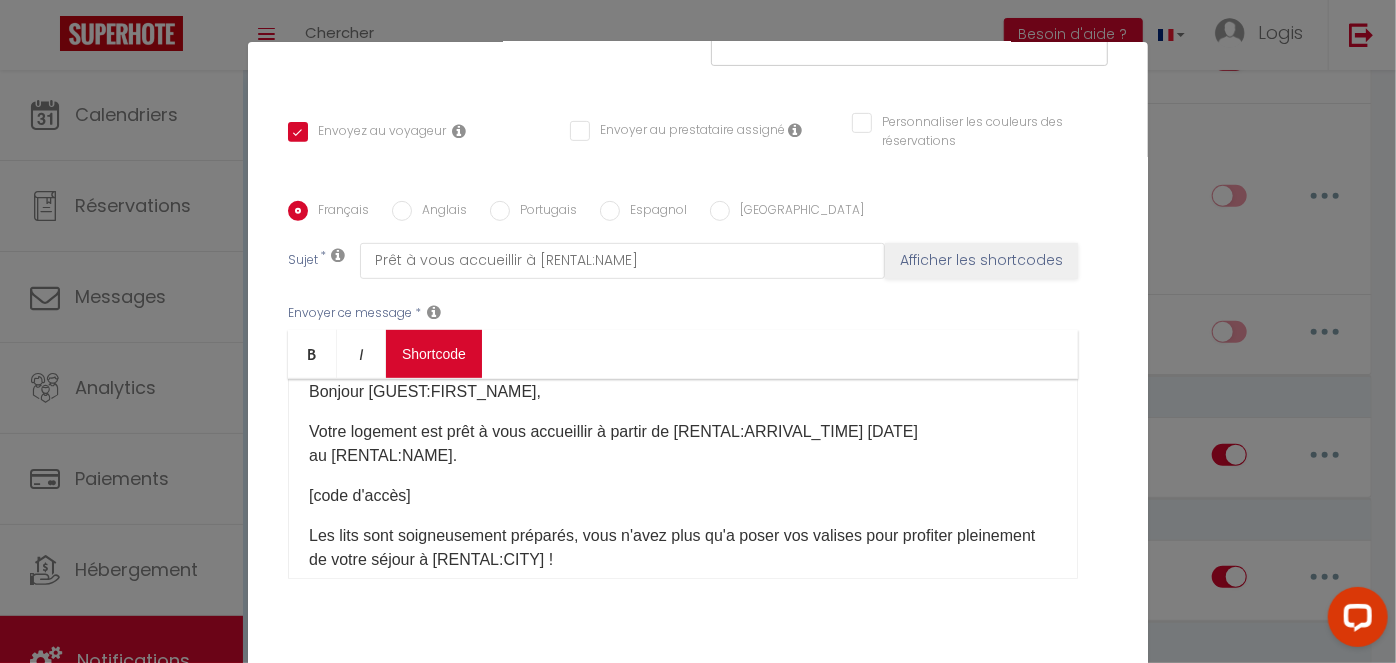 click on "Coaching SuperHote ce soir à 18h00, pour participer:  [URL][DOMAIN_NAME][SECURITY_DATA]   ×     Toggle navigation       Toggle Search     Toggle menubar     Chercher   BUTTON
Besoin d'aide ?
Logis   Paramètres        Équipe     Résultat de la recherche   Aucun résultat     Calendriers     Réservations     Messages     Analytics      Paiements     Hébergement     Notifications                 Résultat de la recherche   Id   Appart   Voyageur    Checkin   Checkout   Nuits   Pers.   Plateforme   Statut     Résultat de la recherche   Aucun résultat          Notifications
Actions
Nouvelle Notification    Exporter    Importer    Tous les apparts    Bruyère, Gîte "[GEOGRAPHIC_DATA]"Wifi+Parking Coquelicot,Gîte "[GEOGRAPHIC_DATA]"Wifi+[GEOGRAPHIC_DATA], Gîte "[GEOGRAPHIC_DATA]" [GEOGRAPHIC_DATA] Jolie [GEOGRAPHIC_DATA] entre [GEOGRAPHIC_DATA]" at bounding box center (698, 1276) 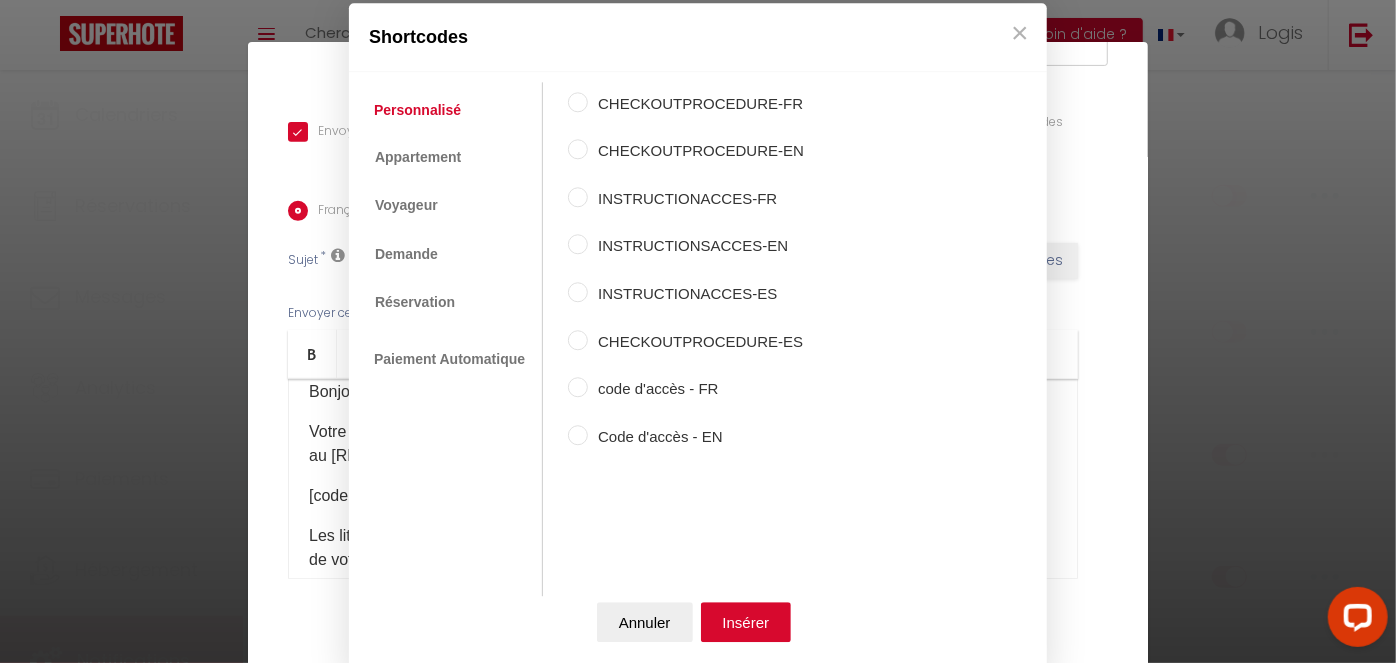 click on "code d'accès - FR" at bounding box center [696, 390] 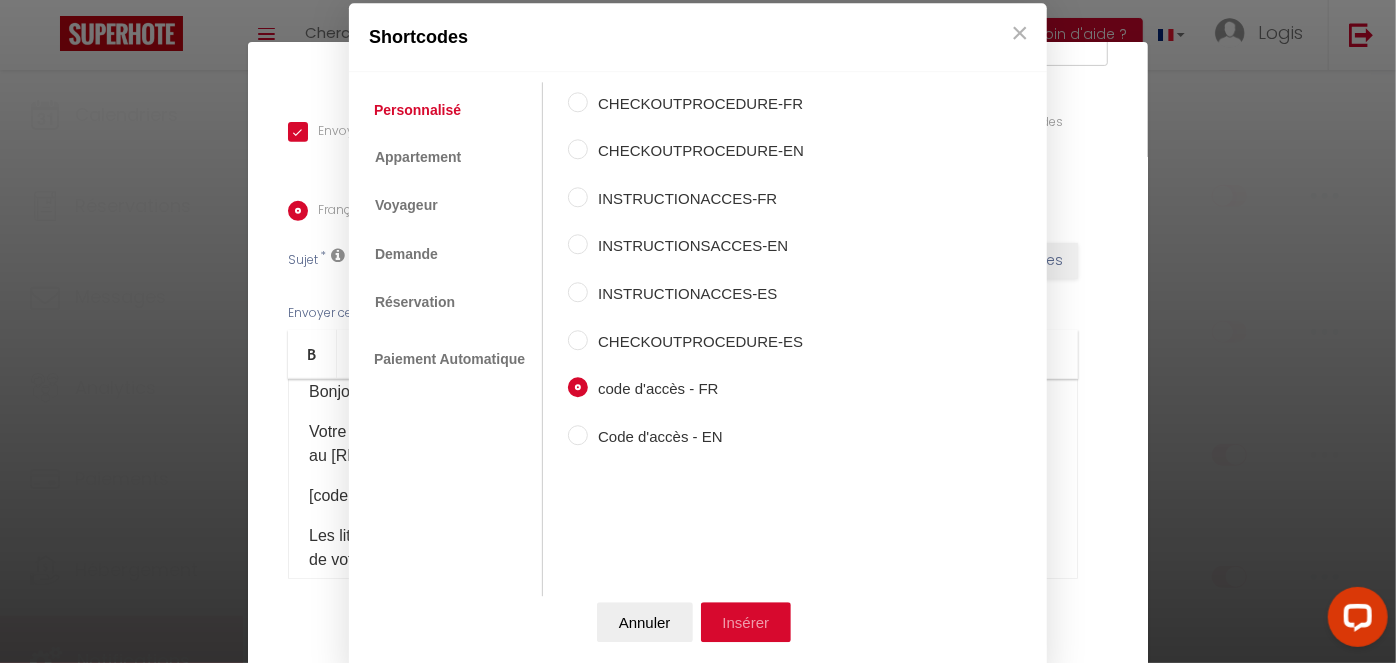 click on "Insérer" at bounding box center (746, 622) 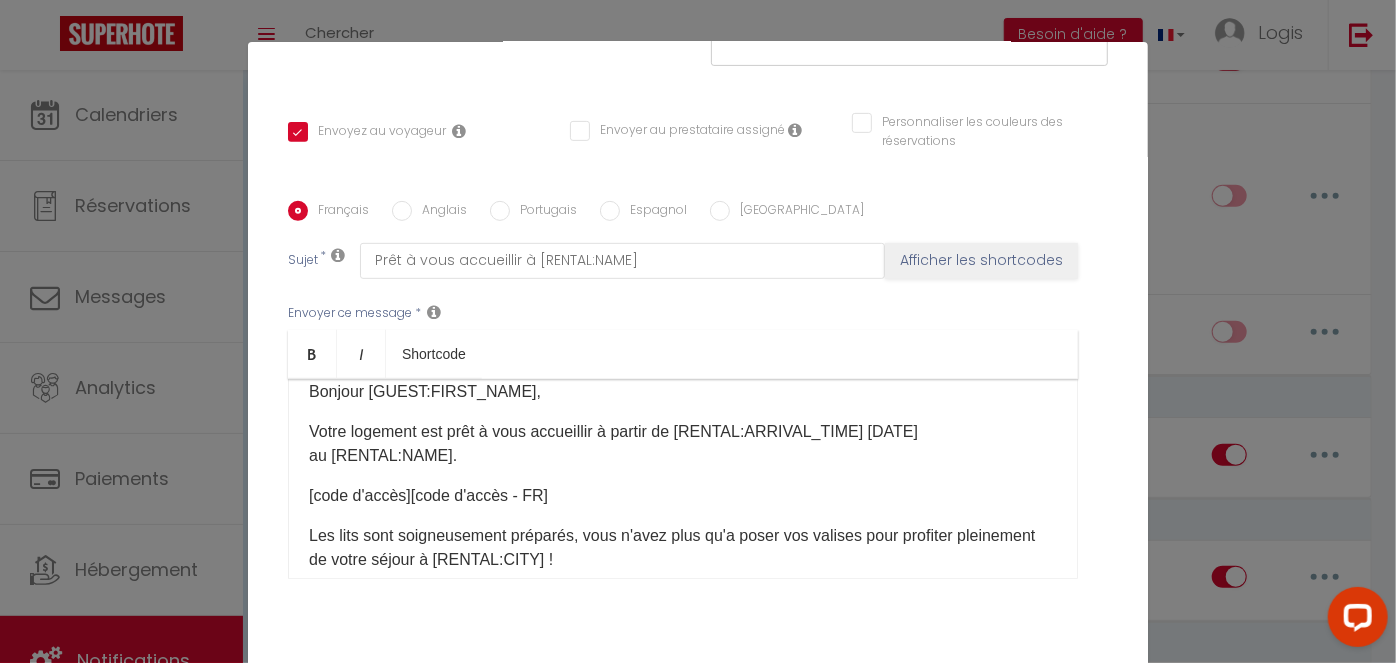 click on "[code d'accès]​ [code d'accès - FR] ​" at bounding box center (683, 496) 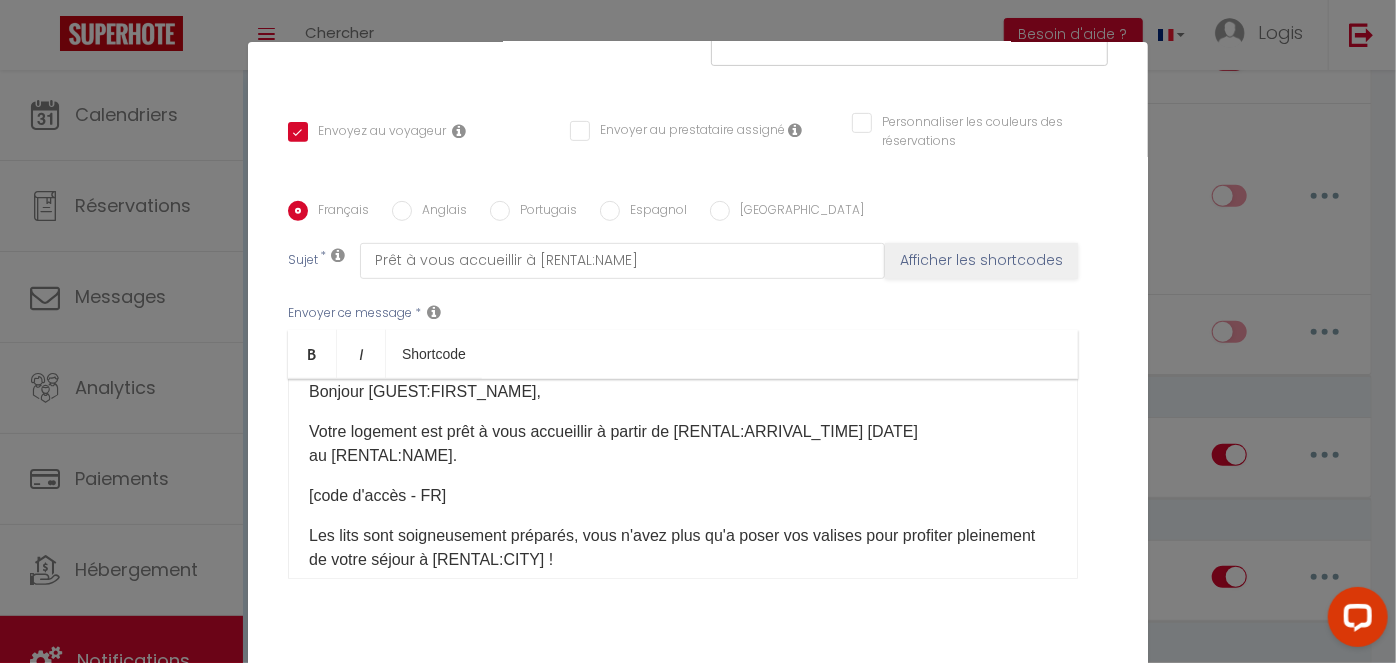 scroll, scrollTop: 173, scrollLeft: 0, axis: vertical 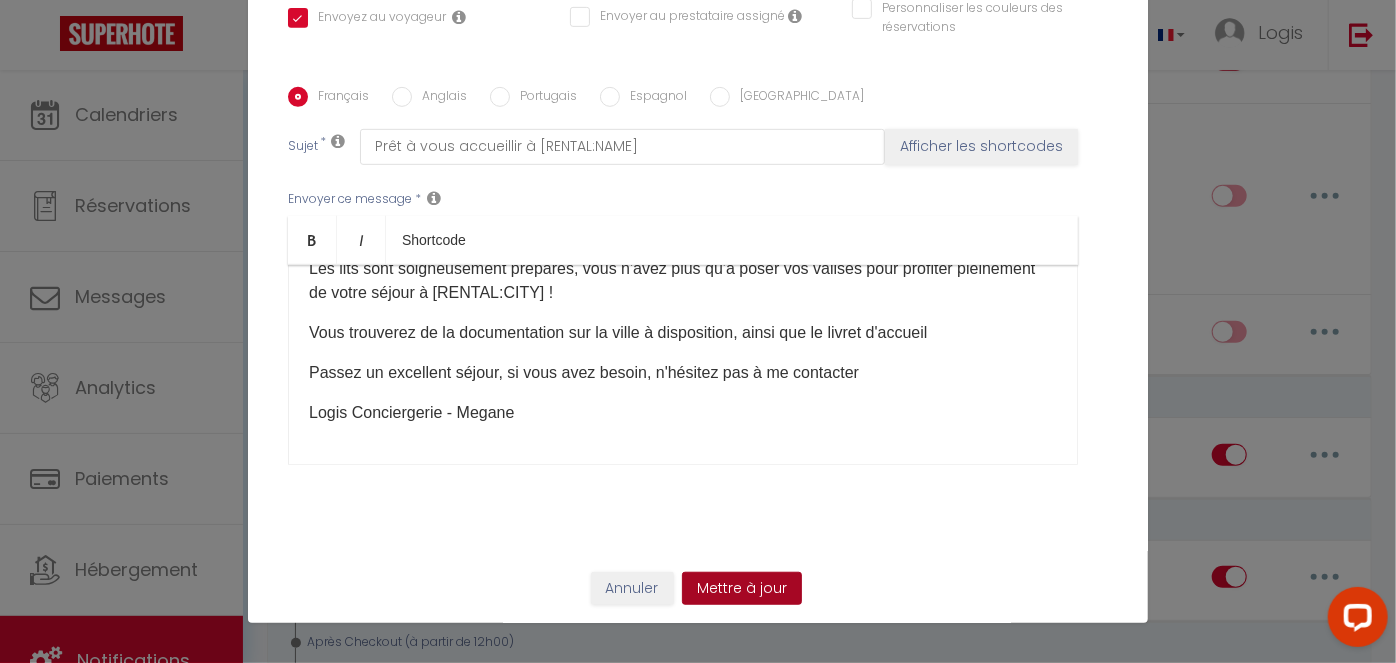 click on "Mettre à jour" at bounding box center (742, 589) 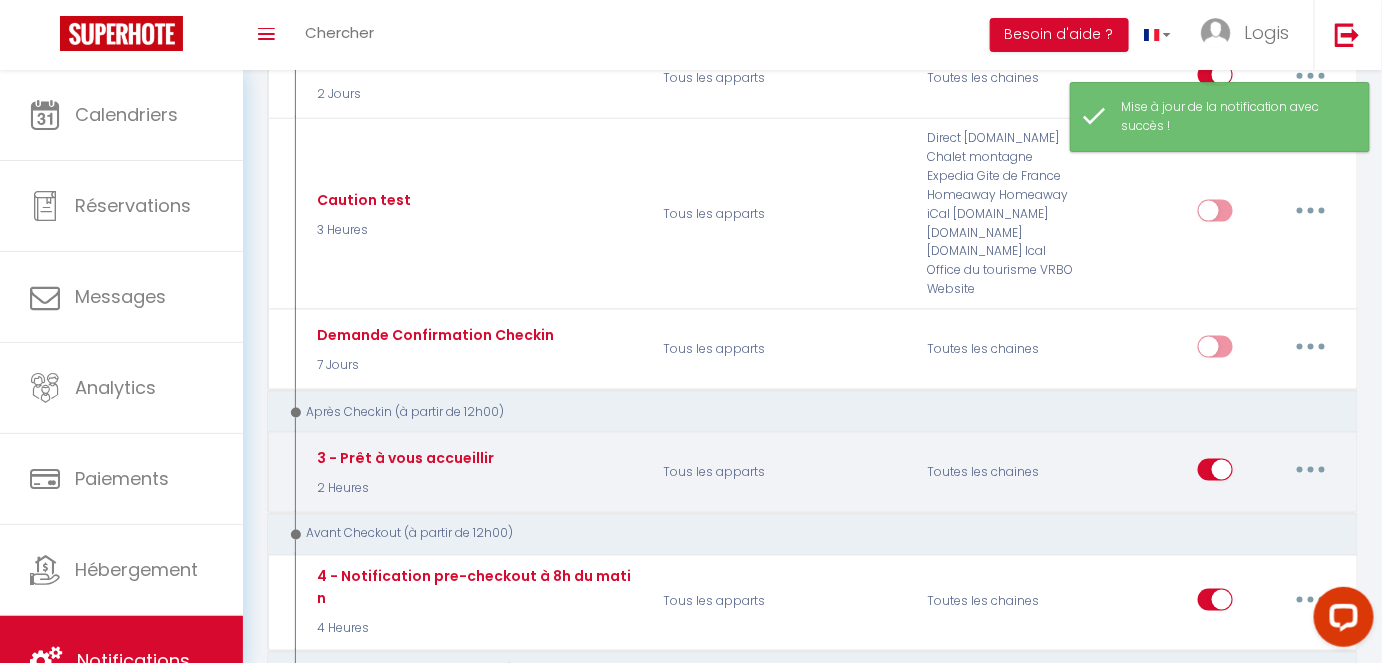 click at bounding box center [1311, 470] 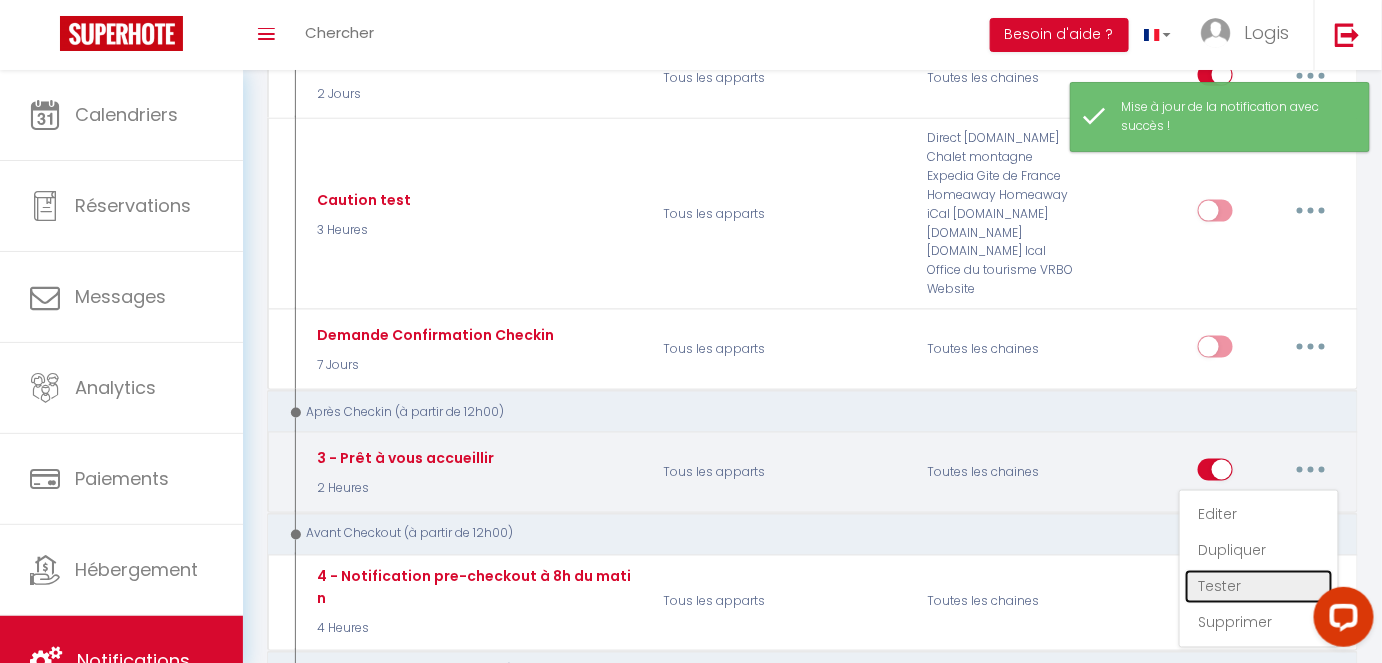 click on "Tester" at bounding box center (1259, 587) 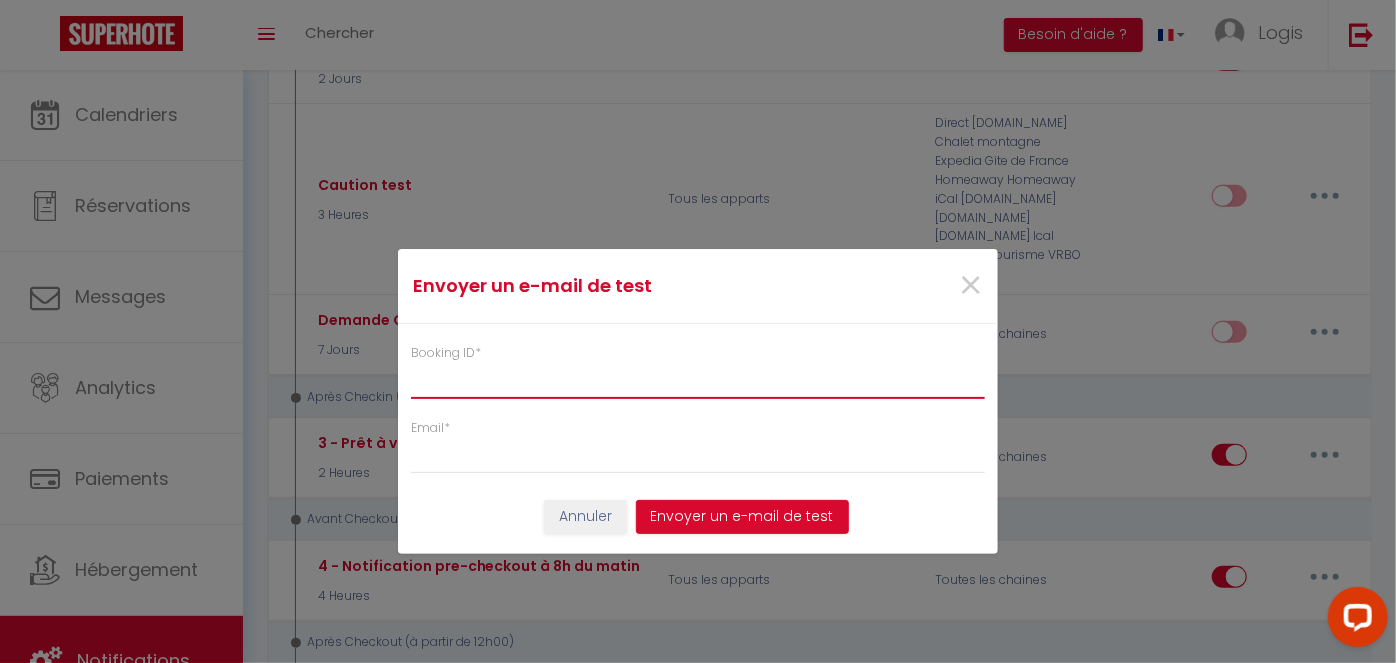 click on "Booking ID
*" at bounding box center (698, 381) 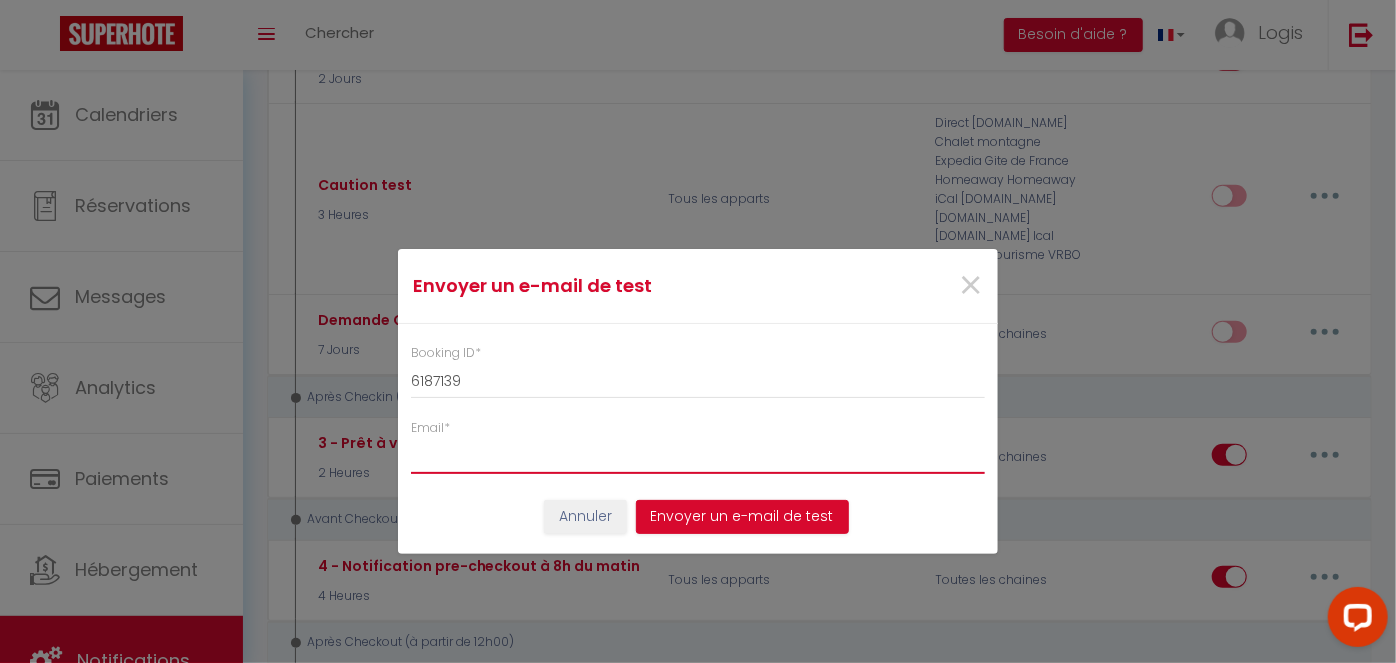 click on "Email
*" at bounding box center [698, 456] 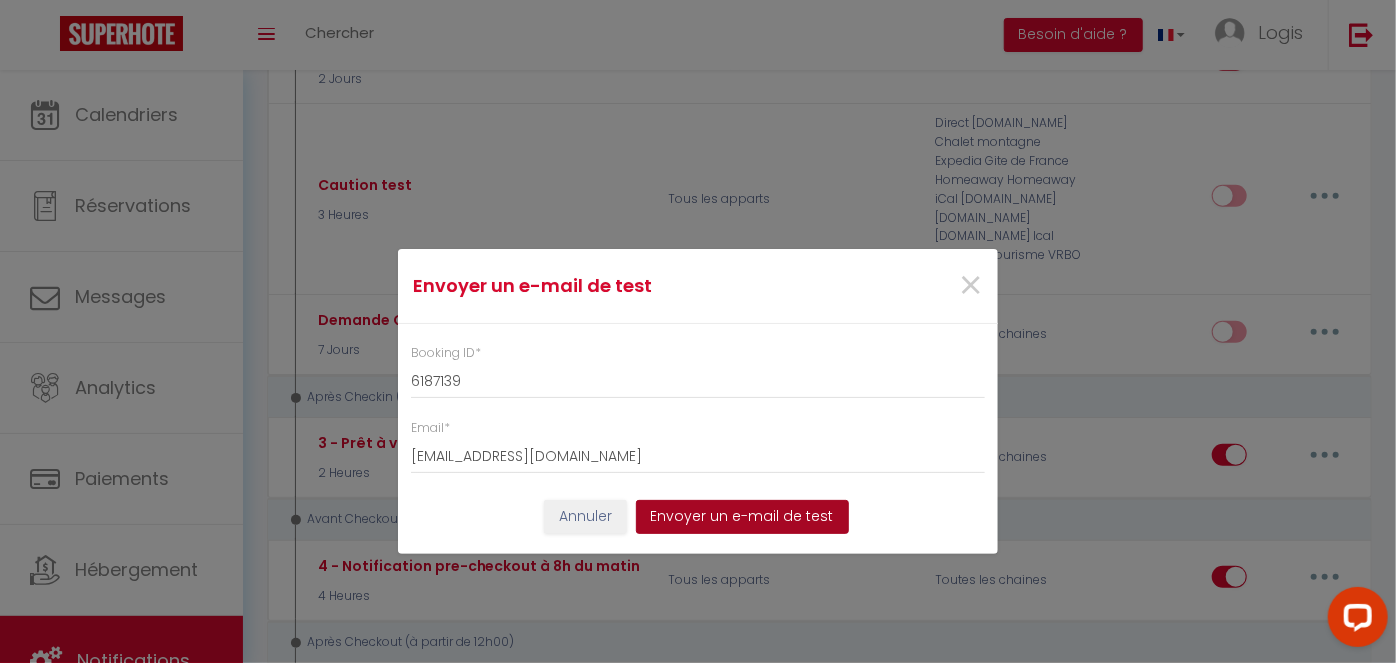 click on "Envoyer un e-mail de test" at bounding box center [742, 517] 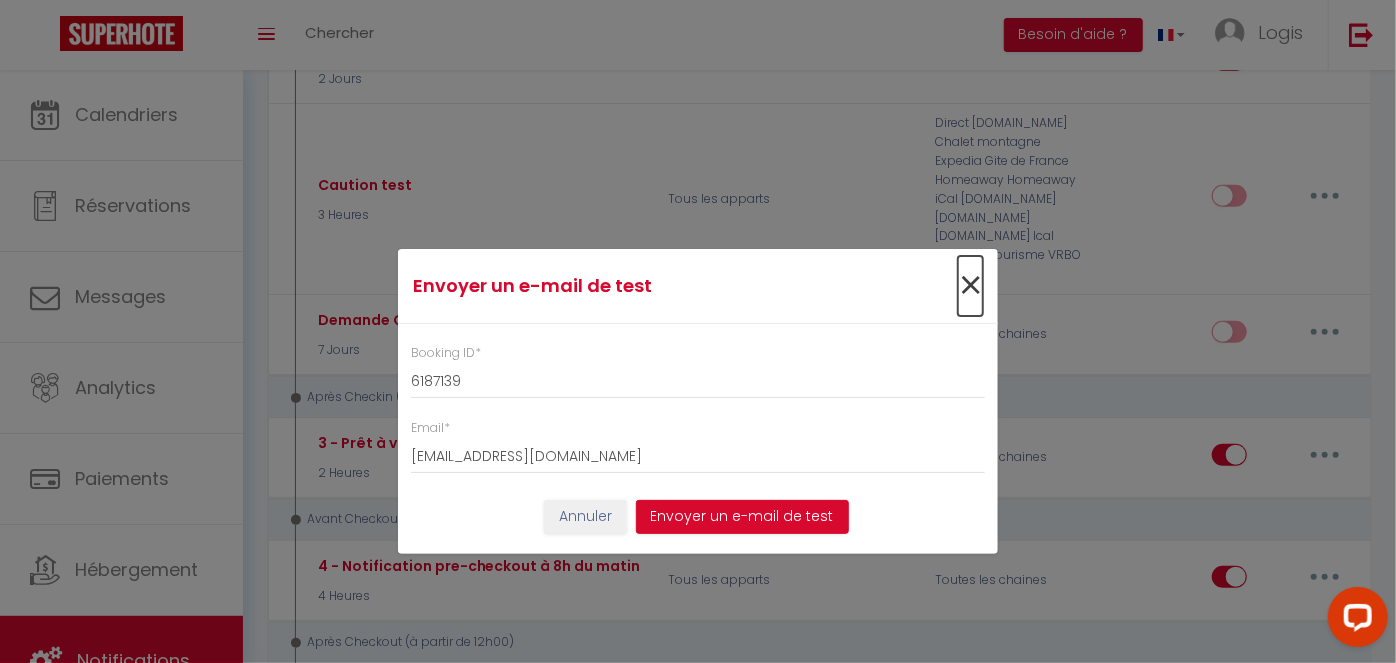 click on "×" at bounding box center (970, 286) 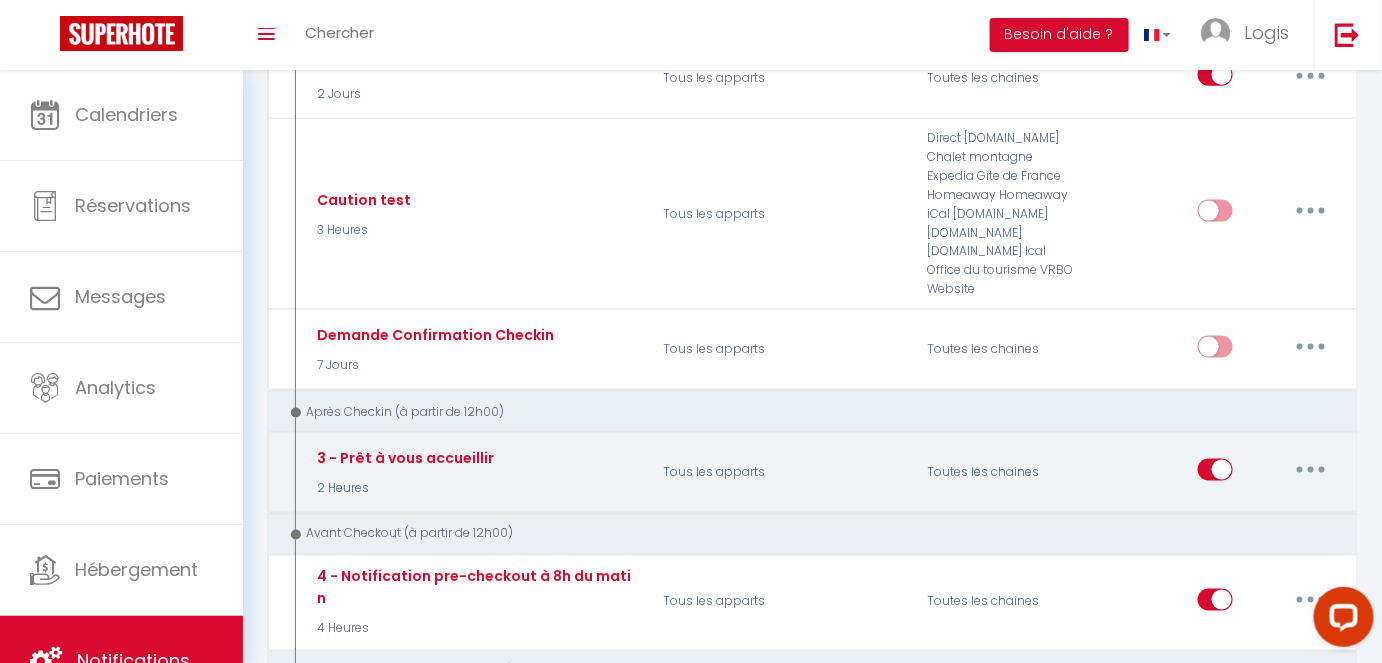 click at bounding box center (1311, 470) 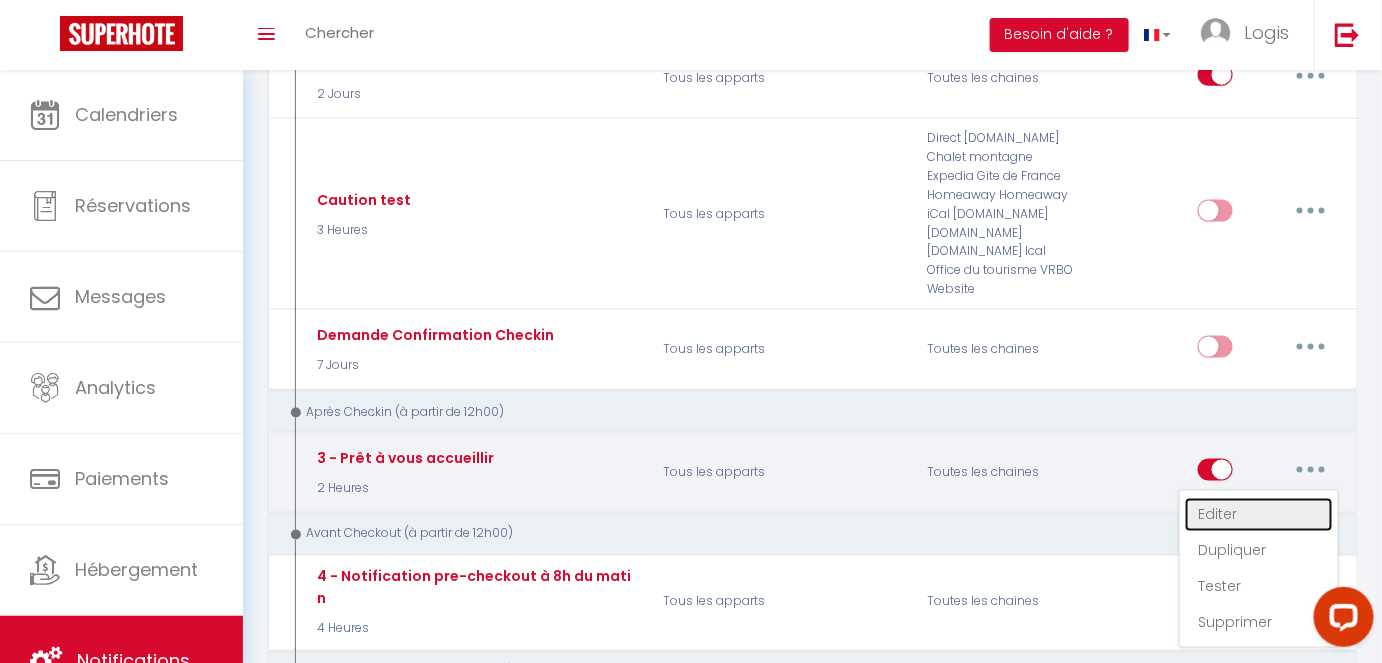 click on "Editer" at bounding box center [1259, 515] 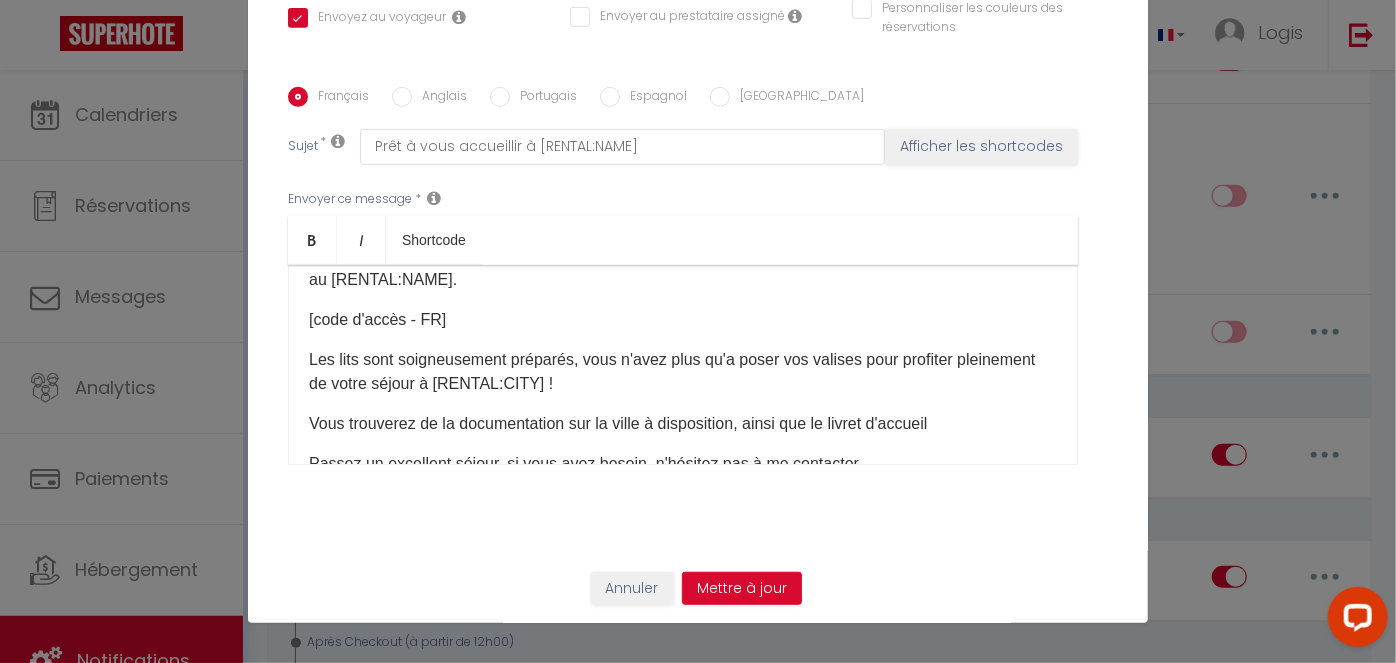 scroll, scrollTop: 80, scrollLeft: 0, axis: vertical 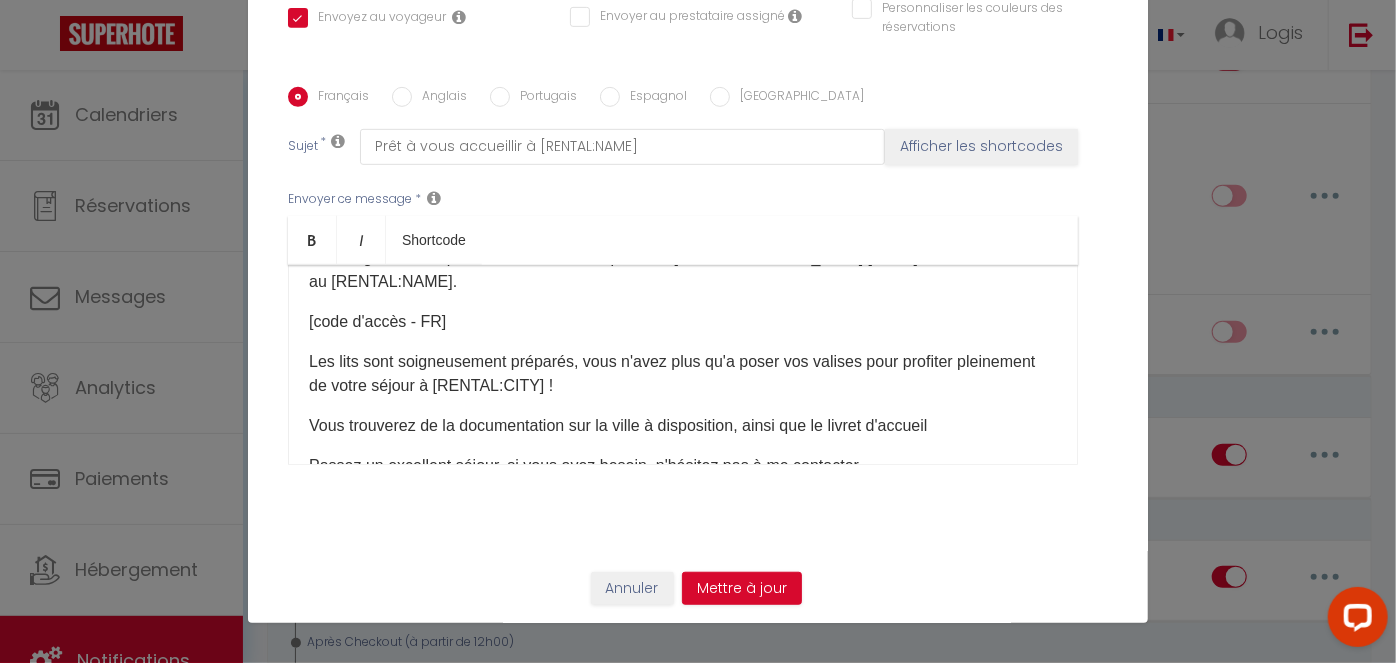 click on "Les lits sont soigneusement préparés, vous n'avez plus qu'a poser vos valises pour profiter pleinement de votre séjour à [RENTAL:CITY]​ ! ​​" at bounding box center [683, 374] 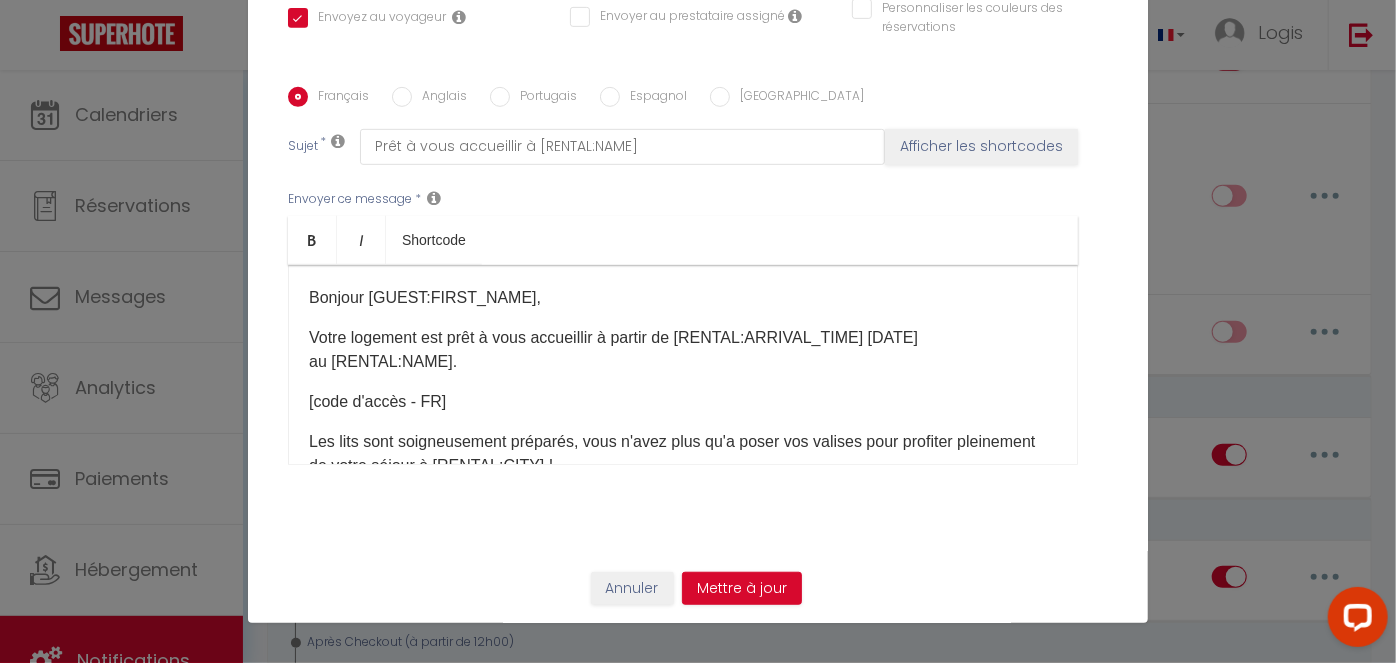 scroll, scrollTop: 173, scrollLeft: 0, axis: vertical 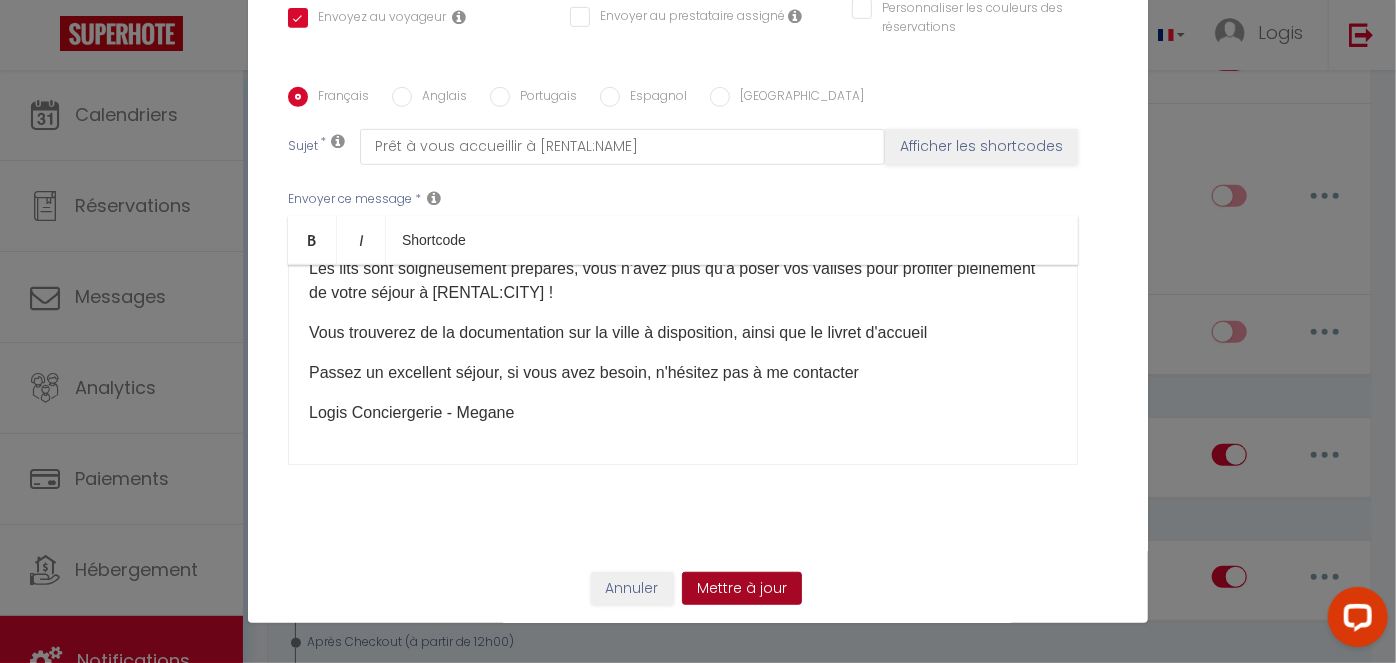 click on "Mettre à jour" at bounding box center [742, 589] 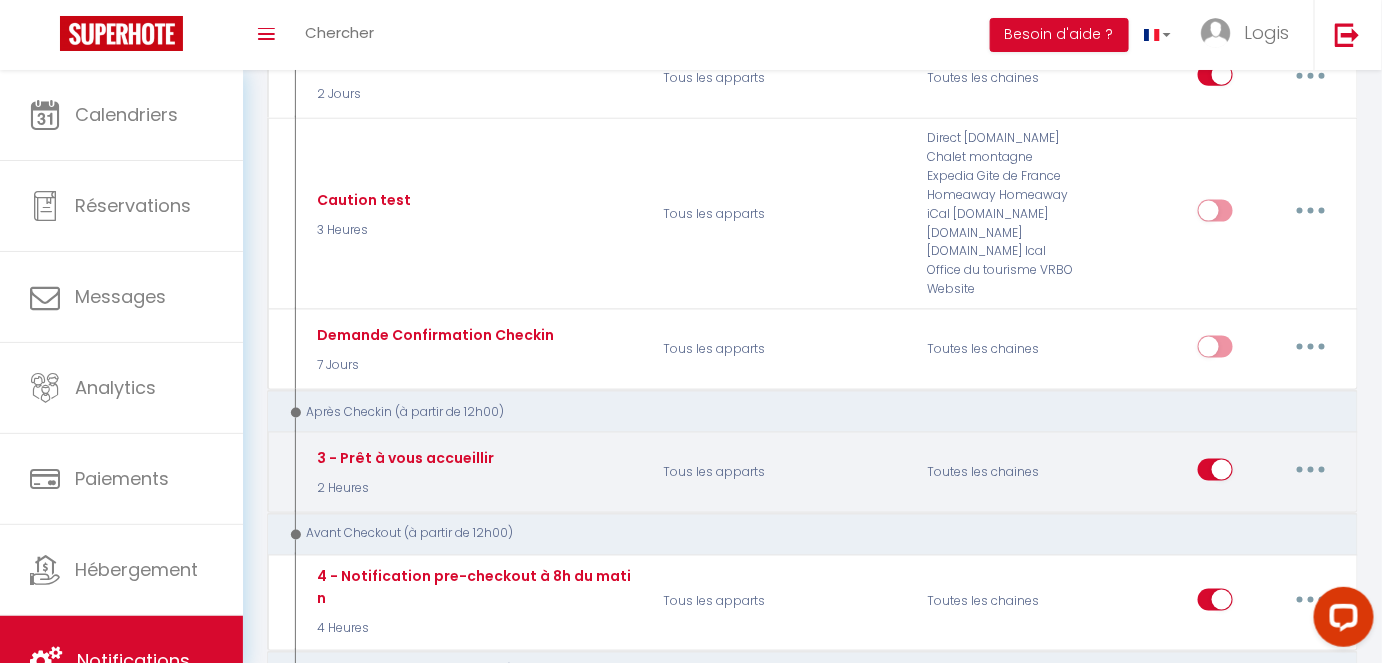 click at bounding box center (1311, 470) 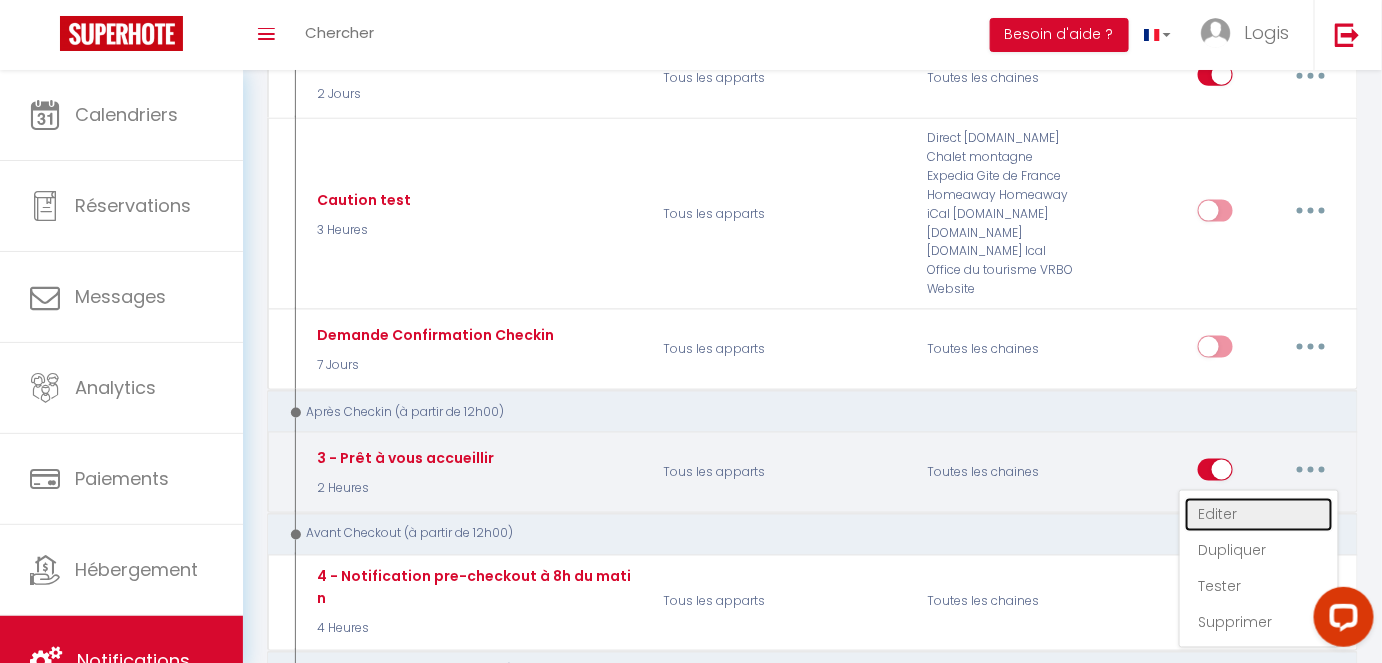 click on "Editer" at bounding box center [1259, 515] 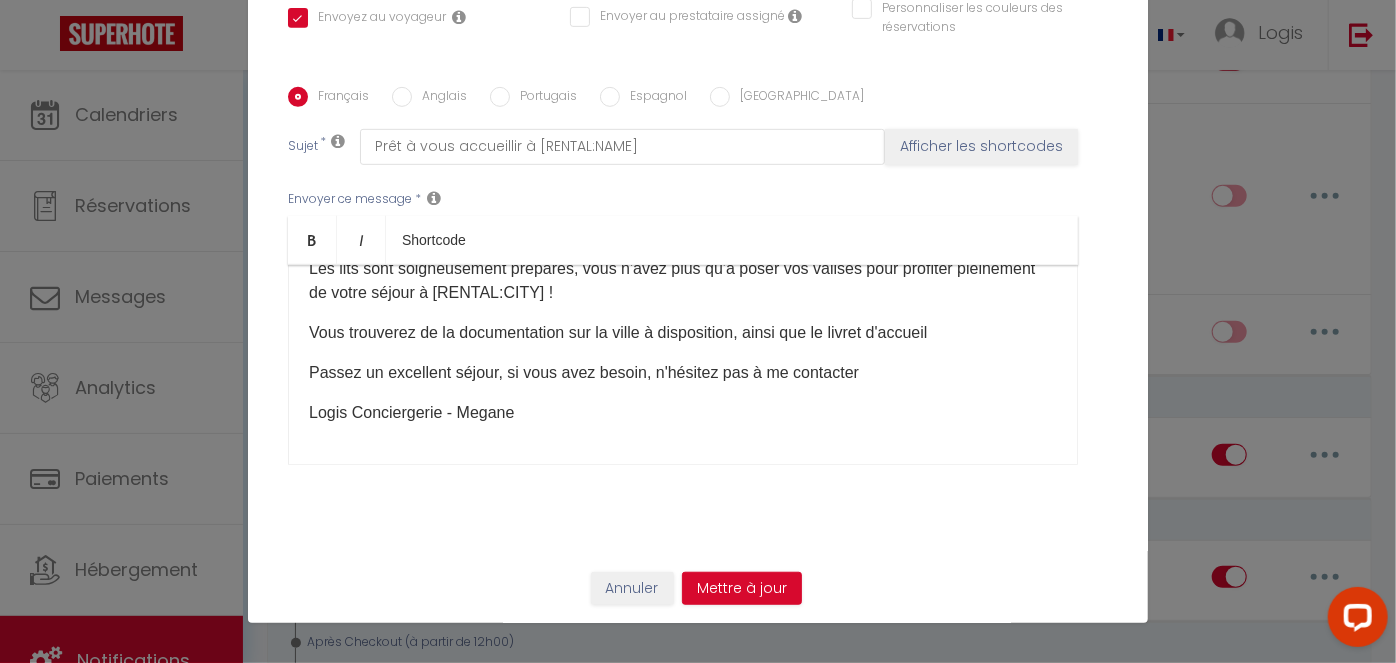 click on "Anglais" at bounding box center (402, 97) 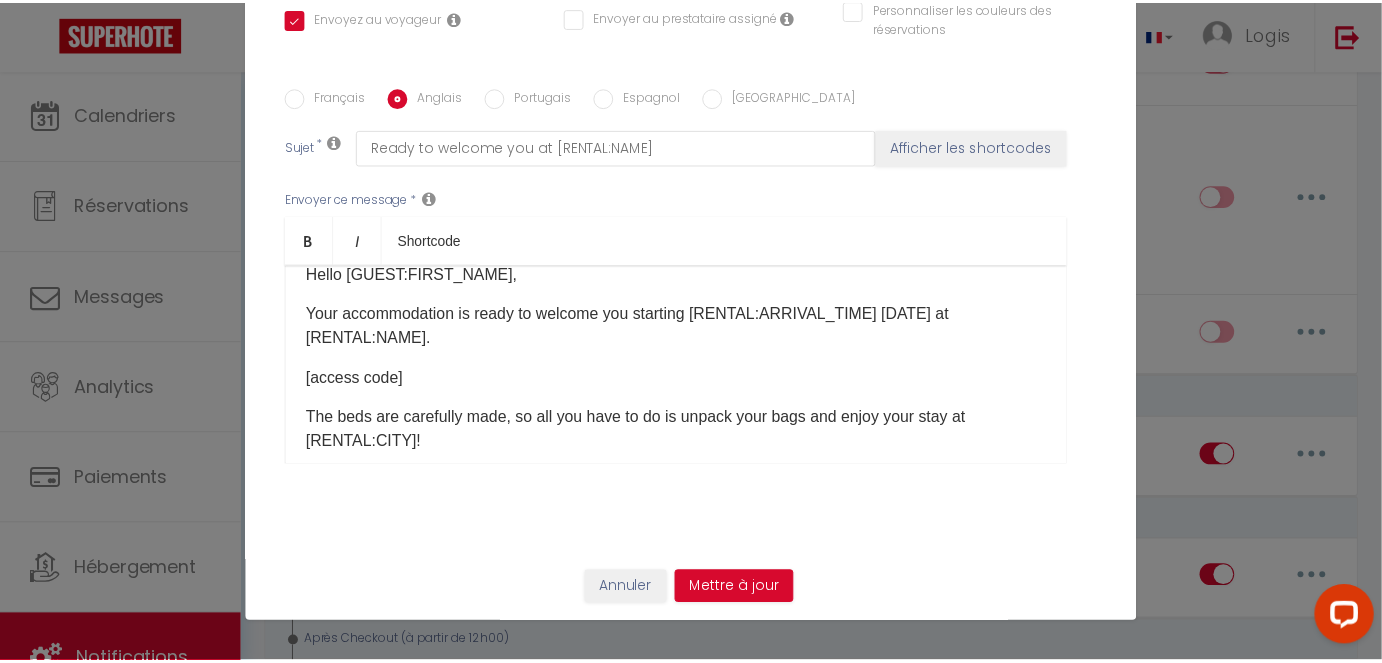 scroll, scrollTop: 24, scrollLeft: 0, axis: vertical 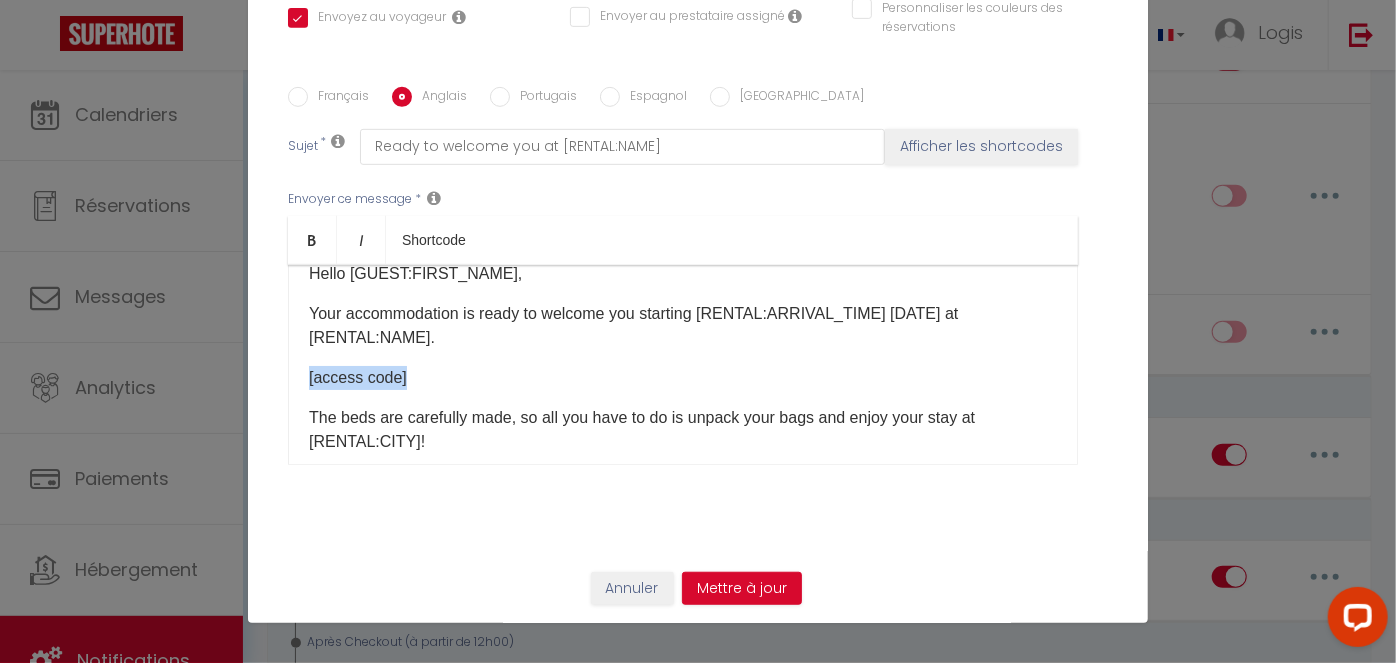 drag, startPoint x: 422, startPoint y: 372, endPoint x: 251, endPoint y: 371, distance: 171.00293 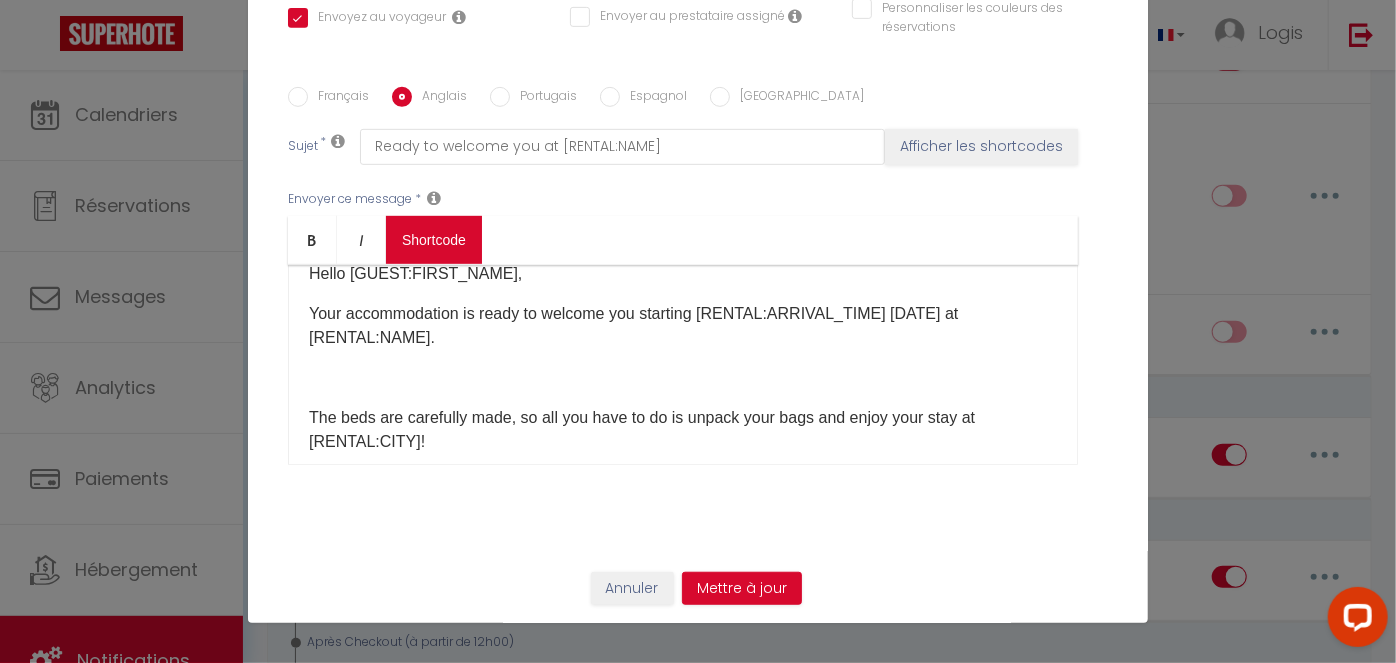 click on "Coaching SuperHote ce soir à 18h00, pour participer:  [URL][DOMAIN_NAME][SECURITY_DATA]   ×     Toggle navigation       Toggle Search     Toggle menubar     Chercher   BUTTON
Besoin d'aide ?
Logis   Paramètres        Équipe     Résultat de la recherche   Aucun résultat     Calendriers     Réservations     Messages     Analytics      Paiements     Hébergement     Notifications                 Résultat de la recherche   Id   Appart   Voyageur    Checkin   Checkout   Nuits   Pers.   Plateforme   Statut     Résultat de la recherche   Aucun résultat          Notifications
Actions
Nouvelle Notification    Exporter    Importer    Tous les apparts    Bruyère, Gîte "[GEOGRAPHIC_DATA]"Wifi+Parking Coquelicot,Gîte "[GEOGRAPHIC_DATA]"Wifi+[GEOGRAPHIC_DATA], Gîte "[GEOGRAPHIC_DATA]" [GEOGRAPHIC_DATA] Jolie [GEOGRAPHIC_DATA] entre [GEOGRAPHIC_DATA]" at bounding box center (698, 1276) 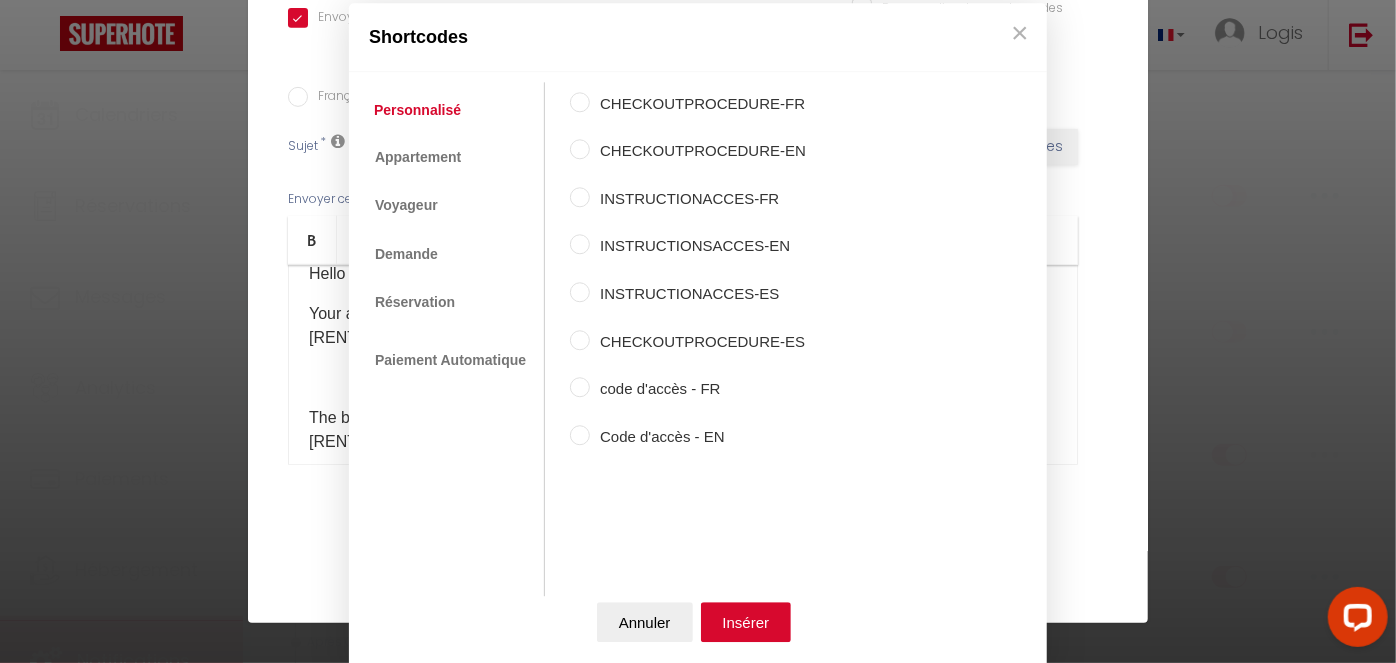 click on "Code d'accès - EN" at bounding box center [698, 437] 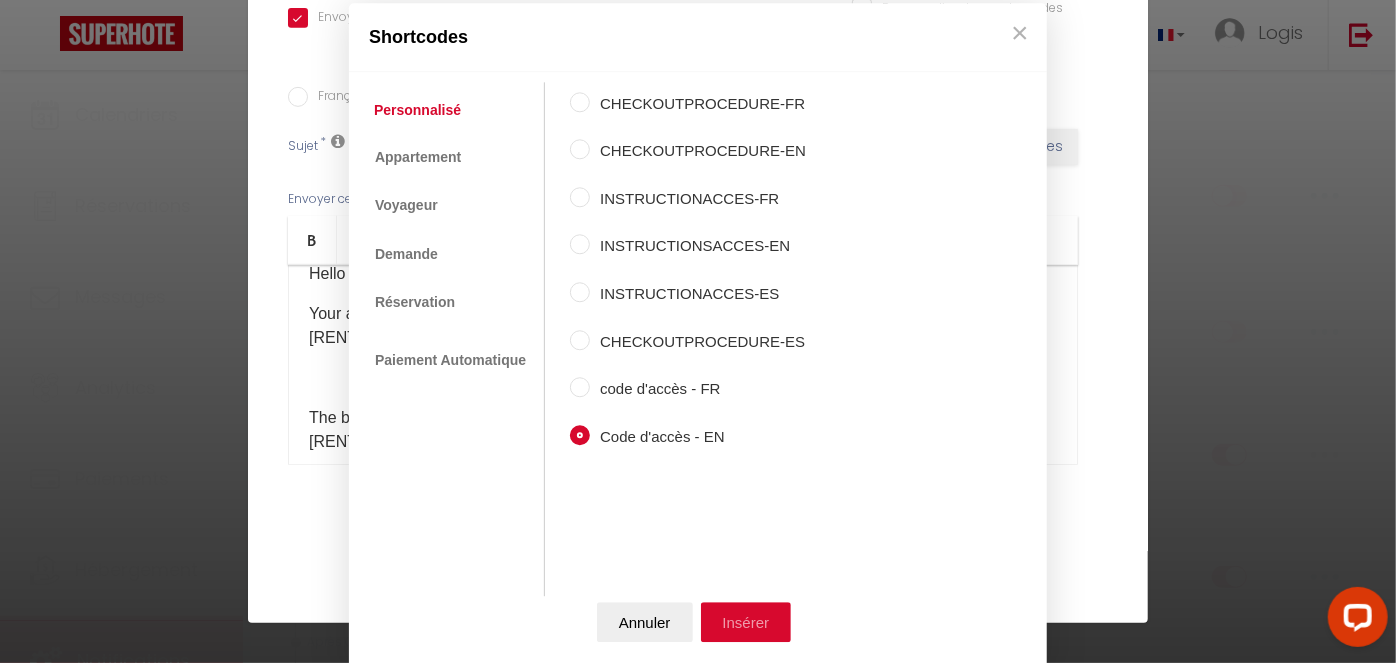 click on "Insérer" at bounding box center (746, 622) 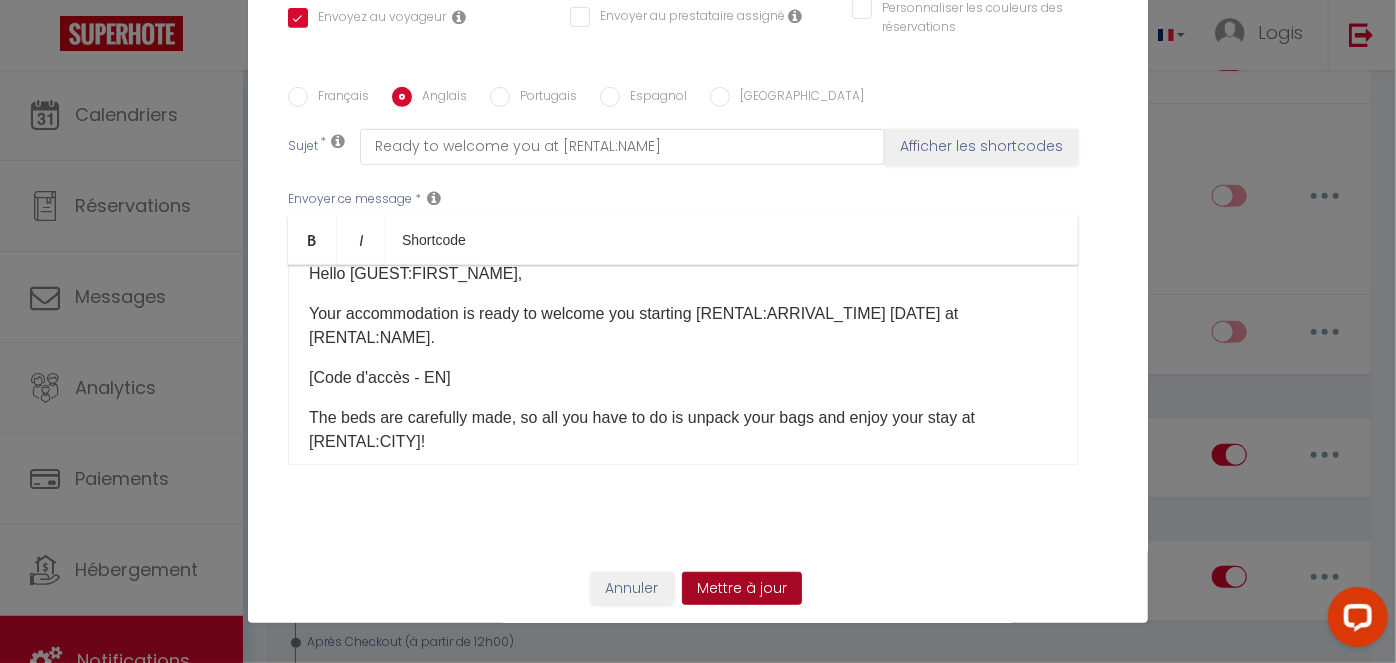 click on "Mettre à jour" at bounding box center (742, 589) 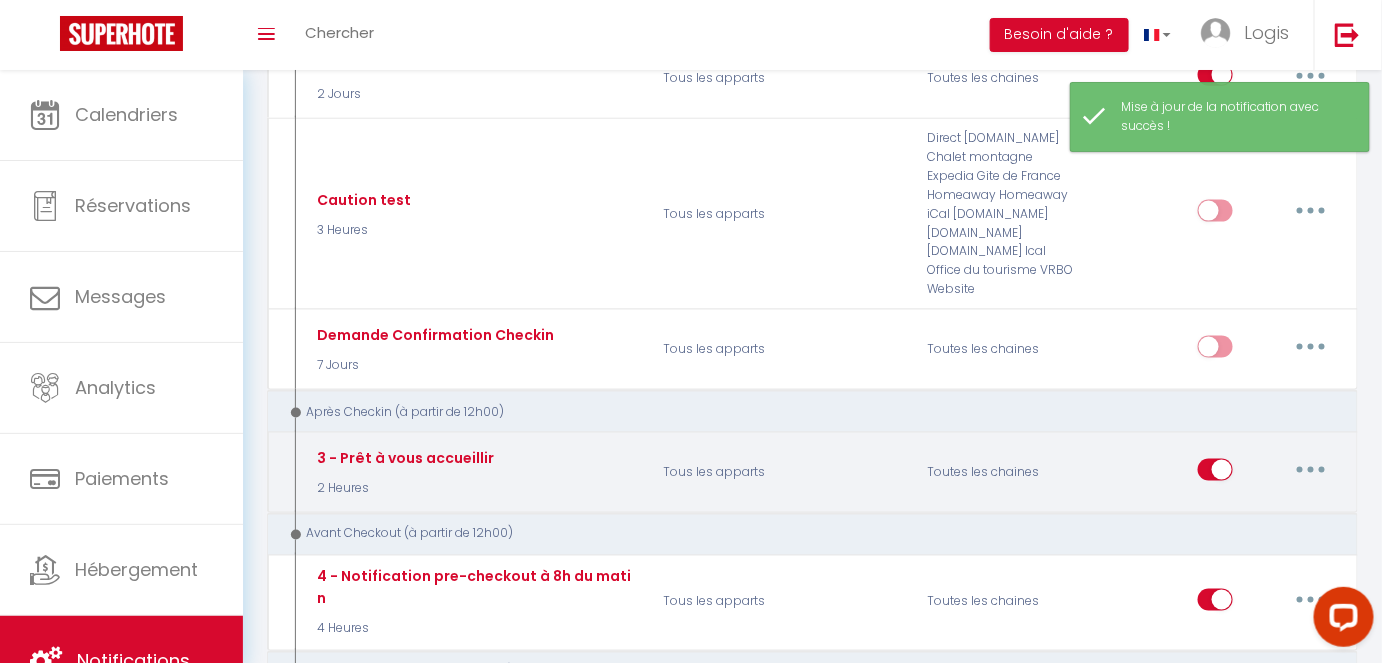 click at bounding box center (1311, 470) 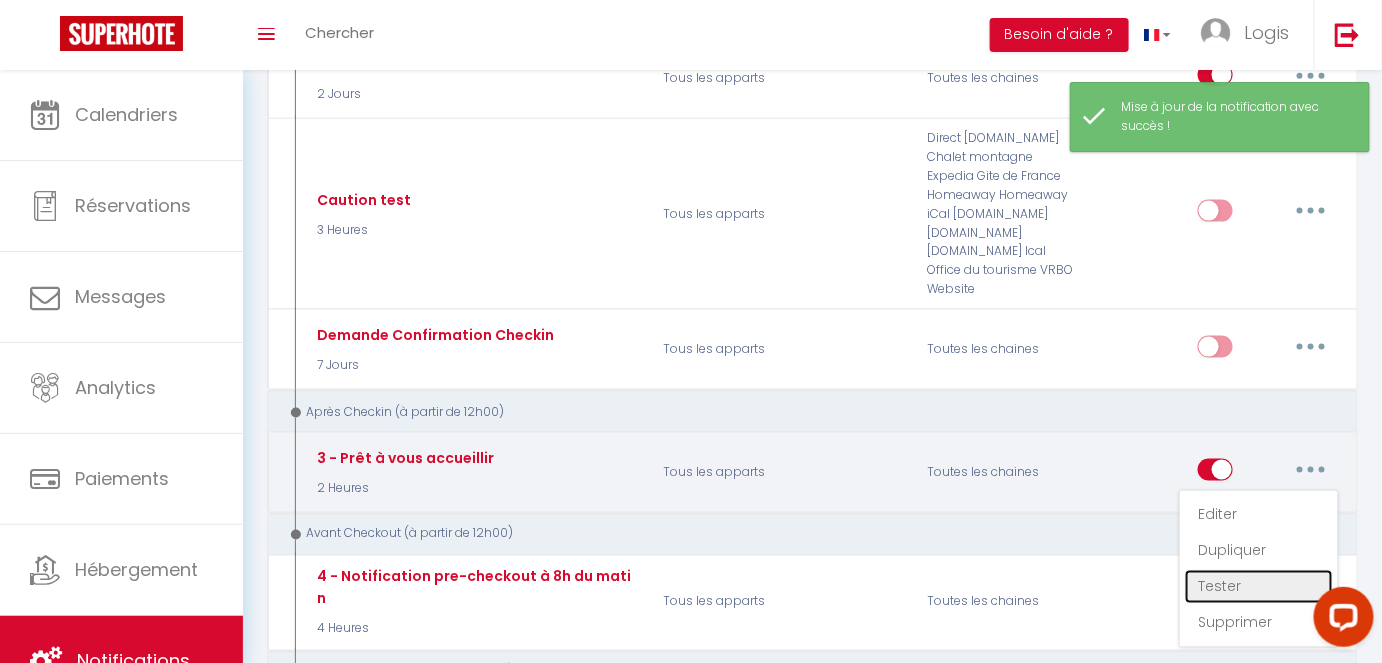 click on "Tester" at bounding box center [1259, 587] 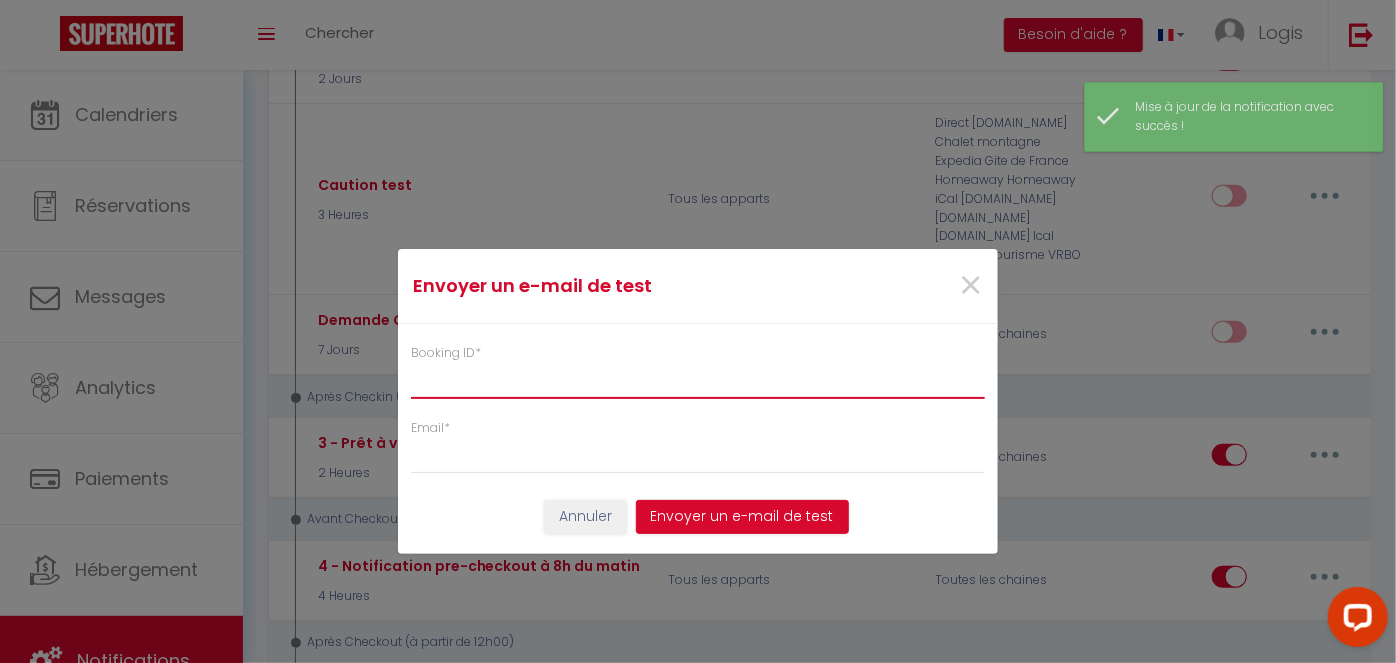 click on "Booking ID
*" at bounding box center [698, 381] 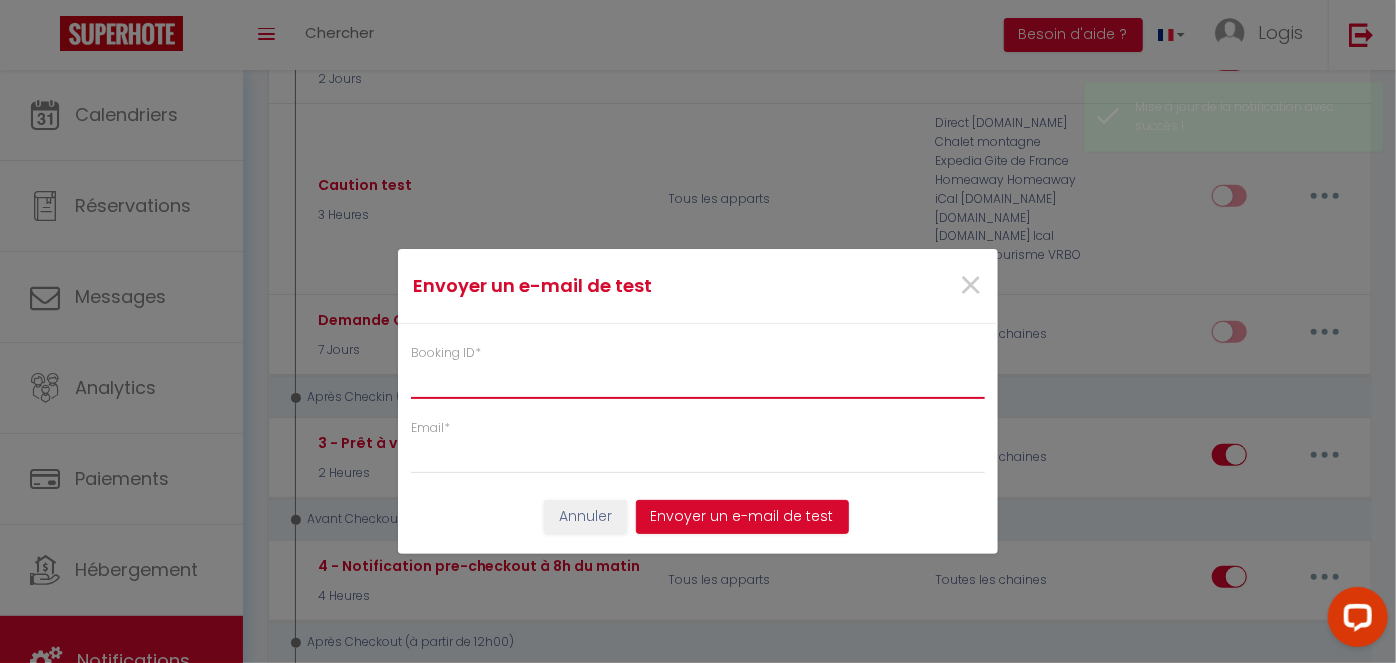 paste on "6187139" 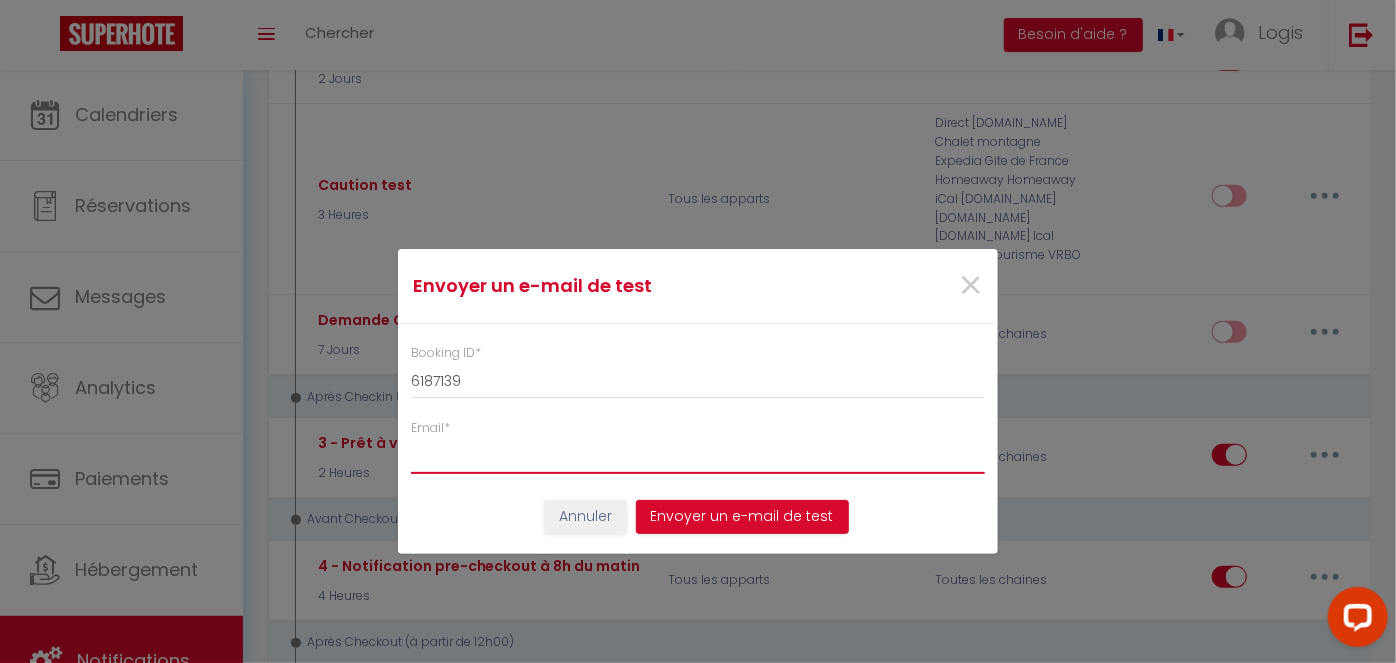 click on "Email
*" at bounding box center [698, 456] 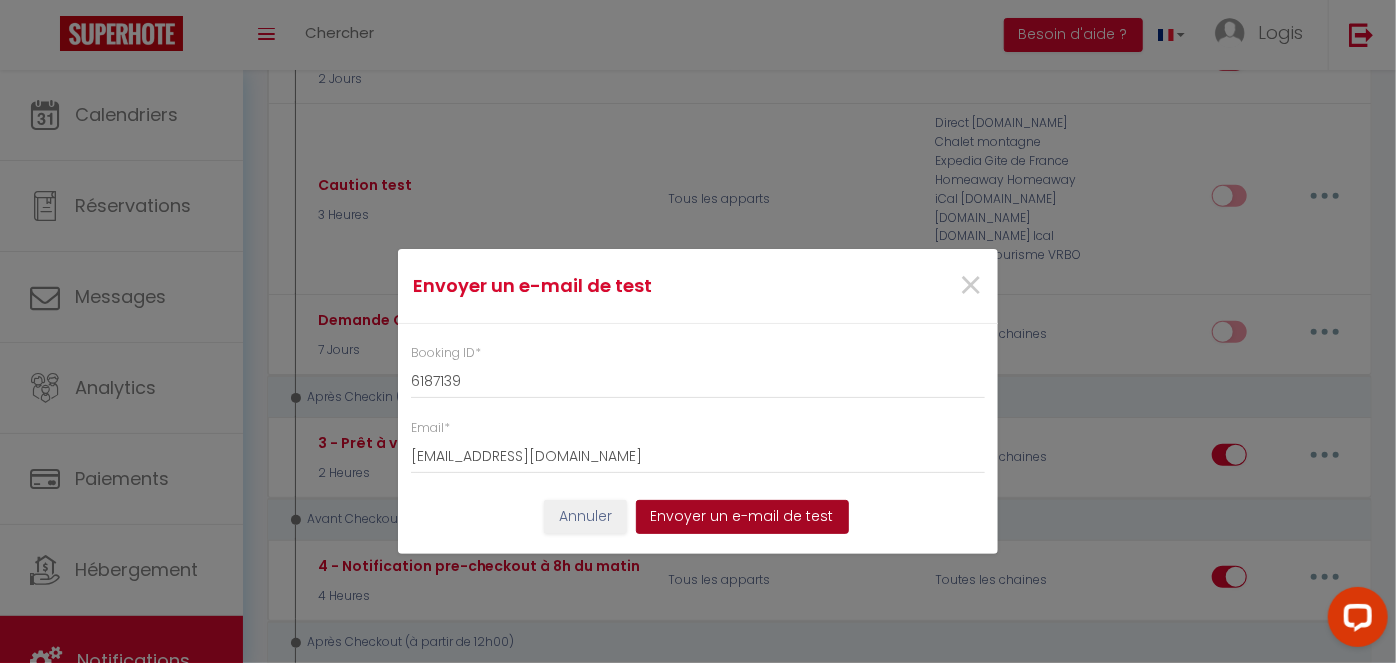 click on "Envoyer un e-mail de test" at bounding box center (742, 517) 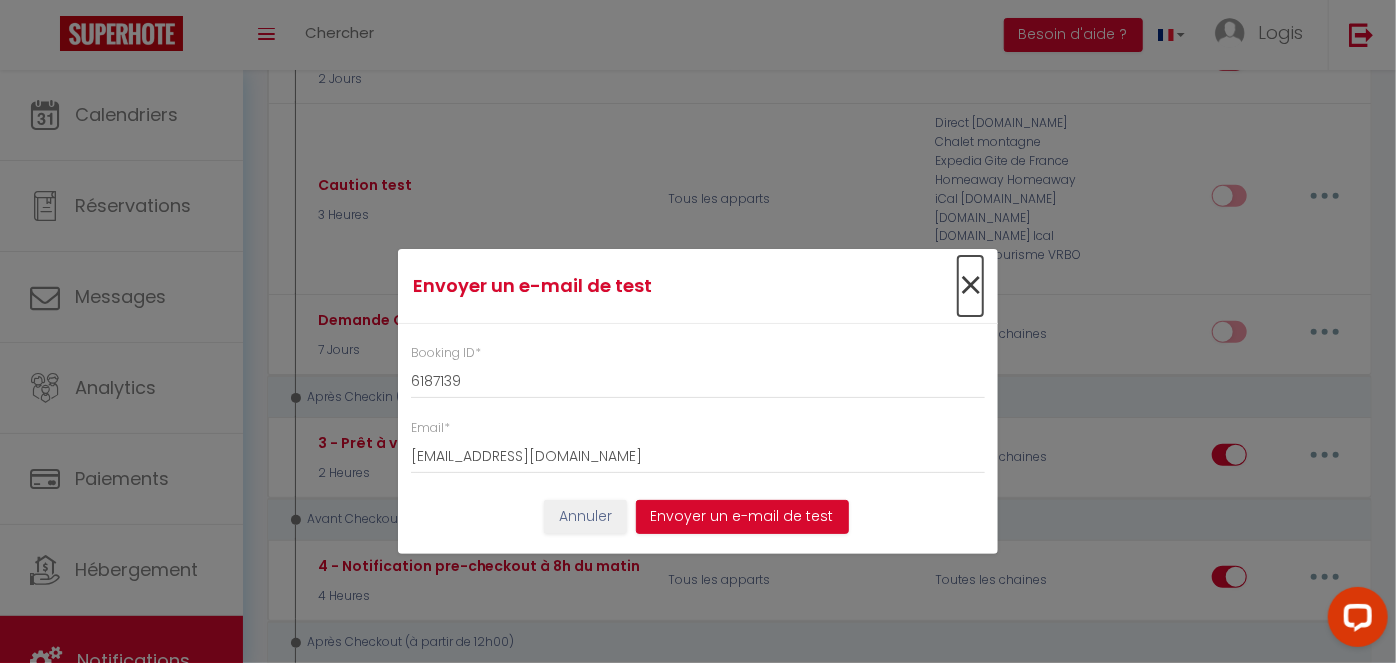 click on "×" at bounding box center [970, 286] 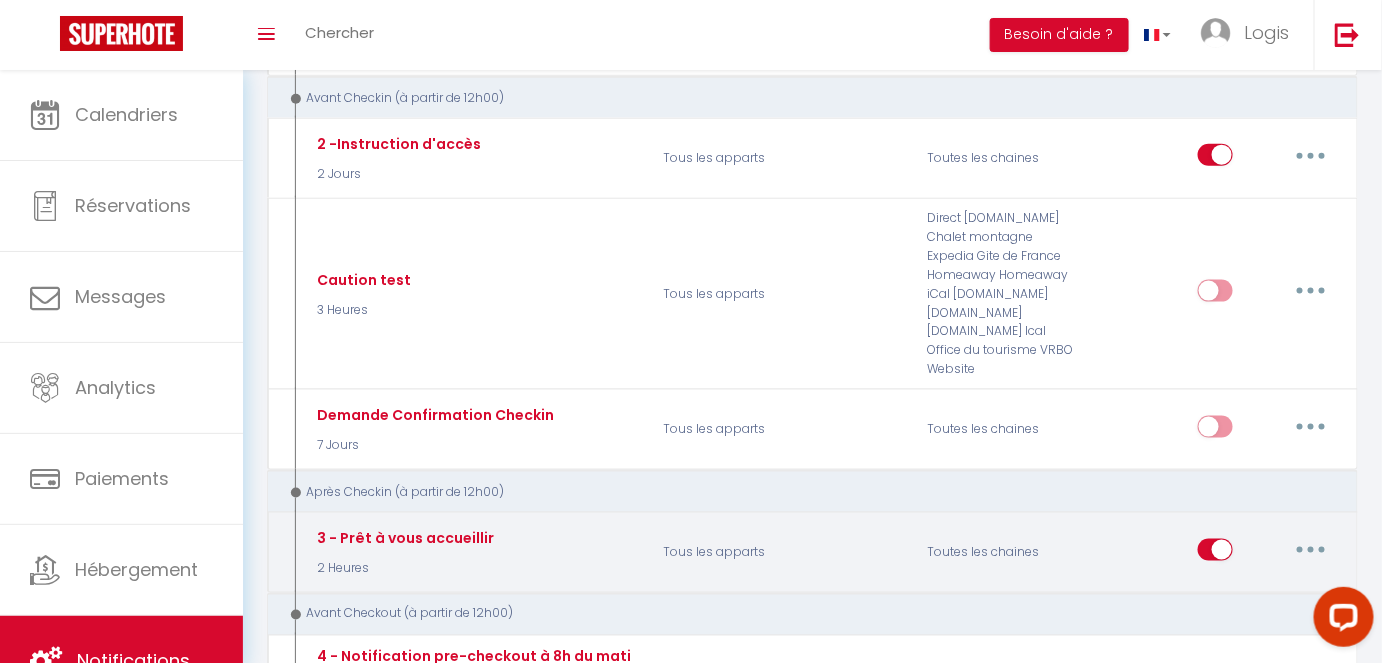 scroll, scrollTop: 682, scrollLeft: 0, axis: vertical 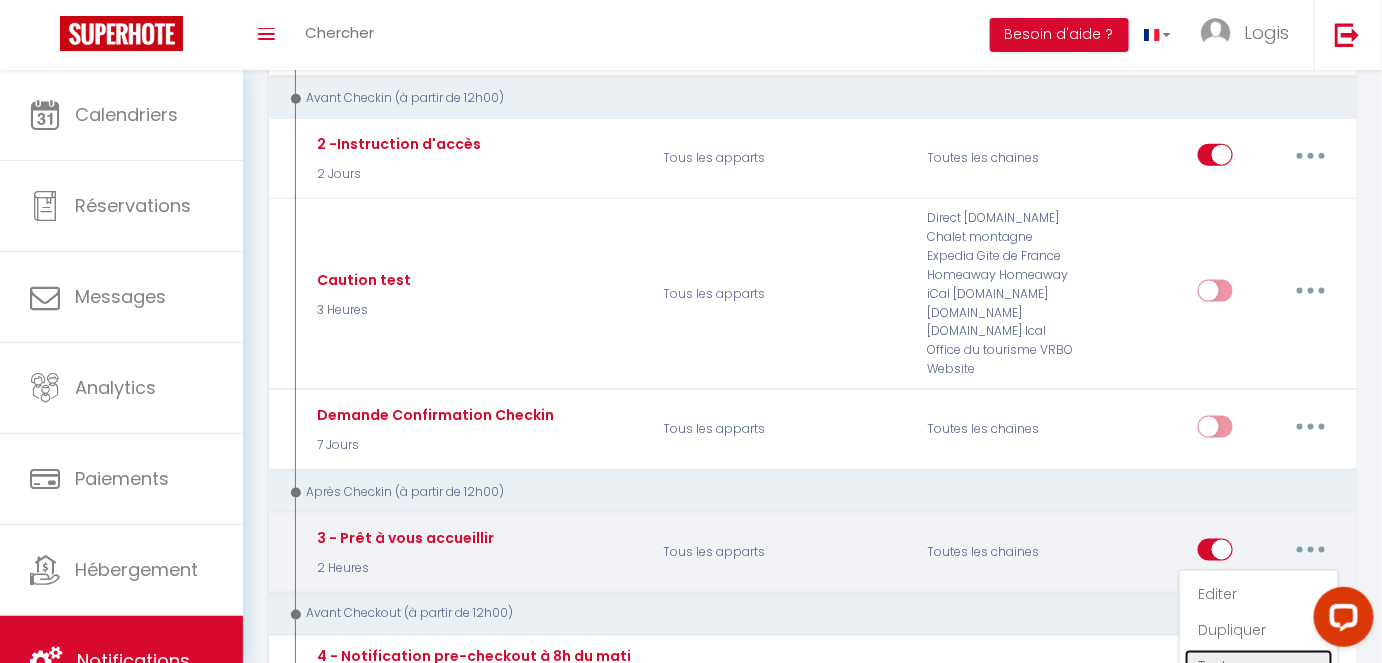 click on "Tester" at bounding box center [1259, 667] 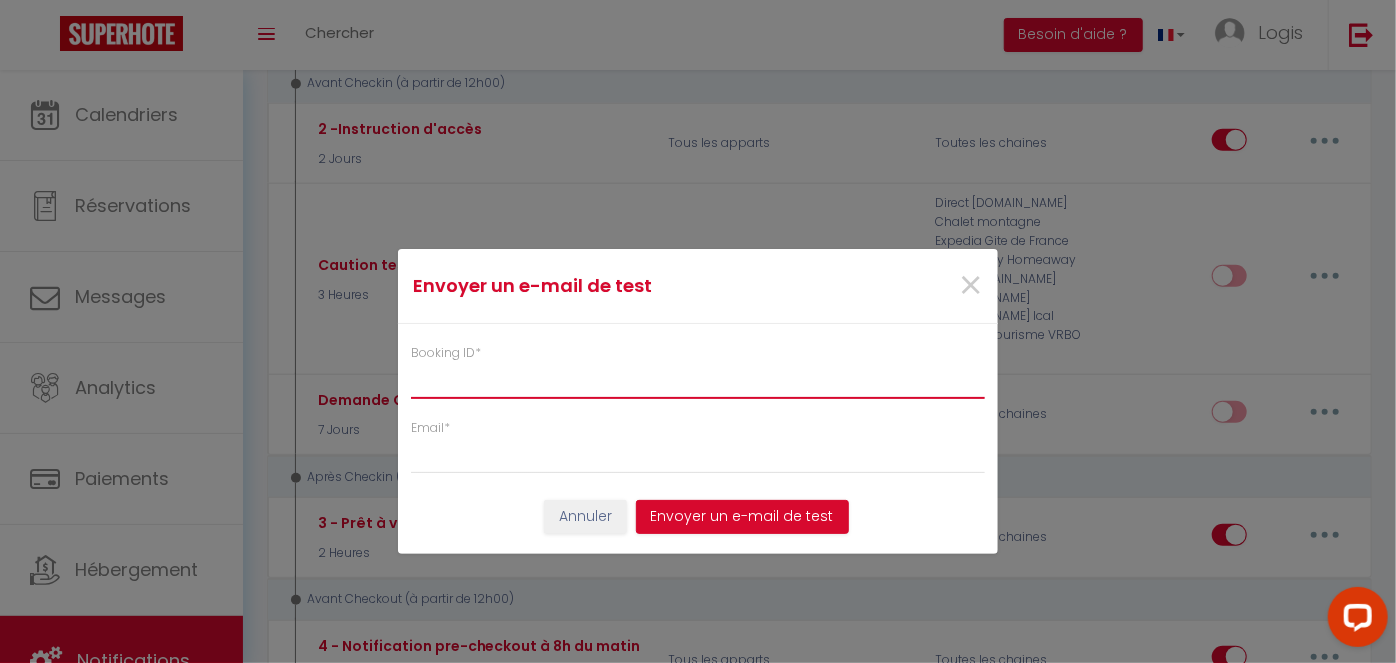 click on "Booking ID
*" at bounding box center (698, 381) 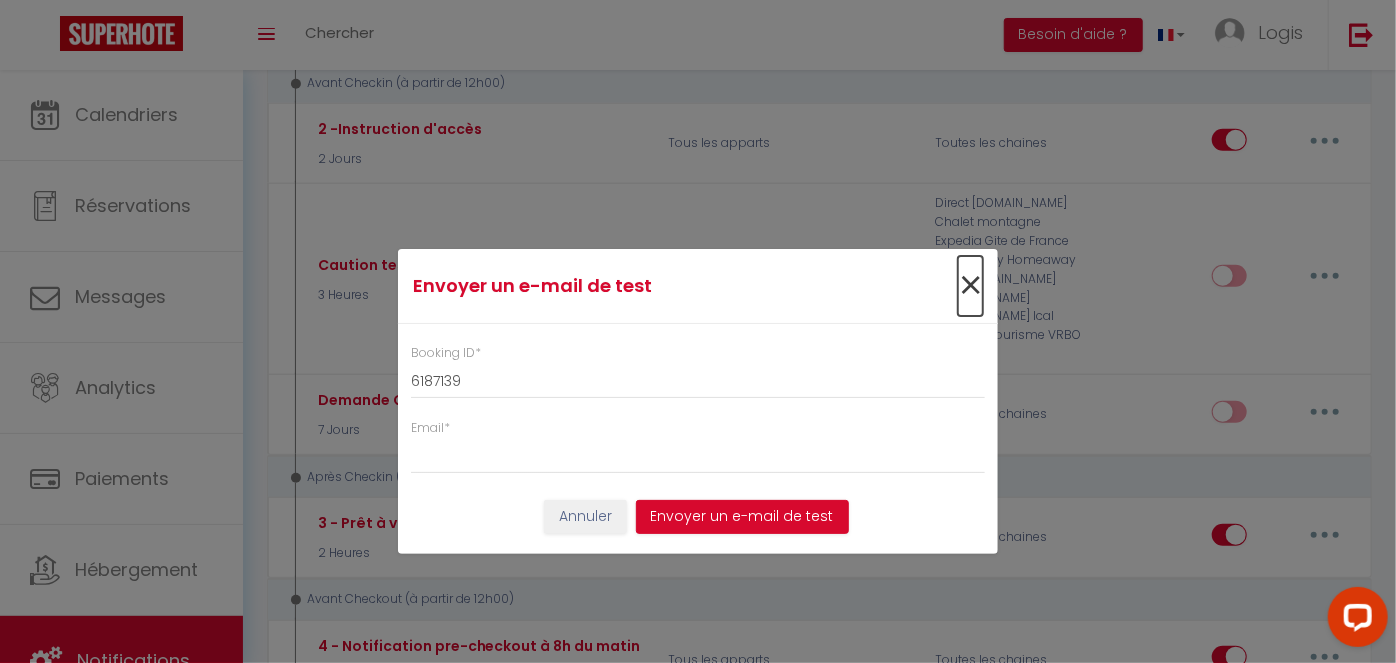 click on "×" at bounding box center [970, 286] 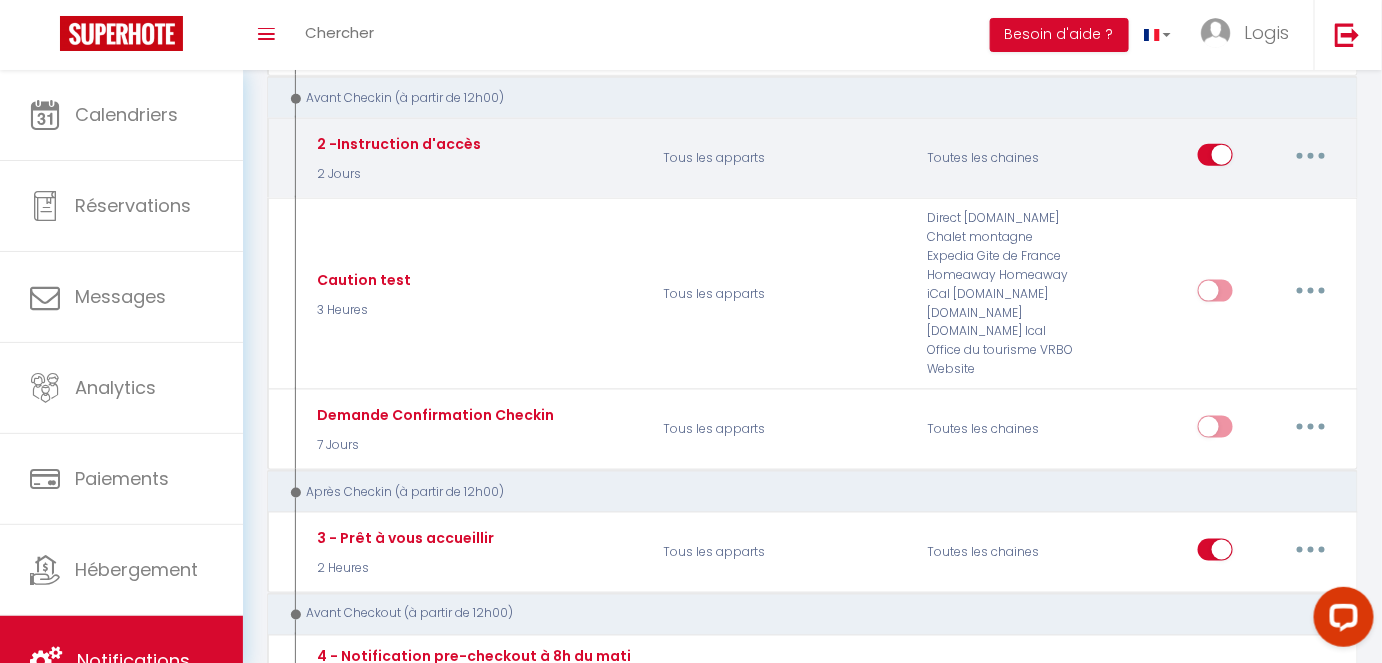 click at bounding box center (1311, 155) 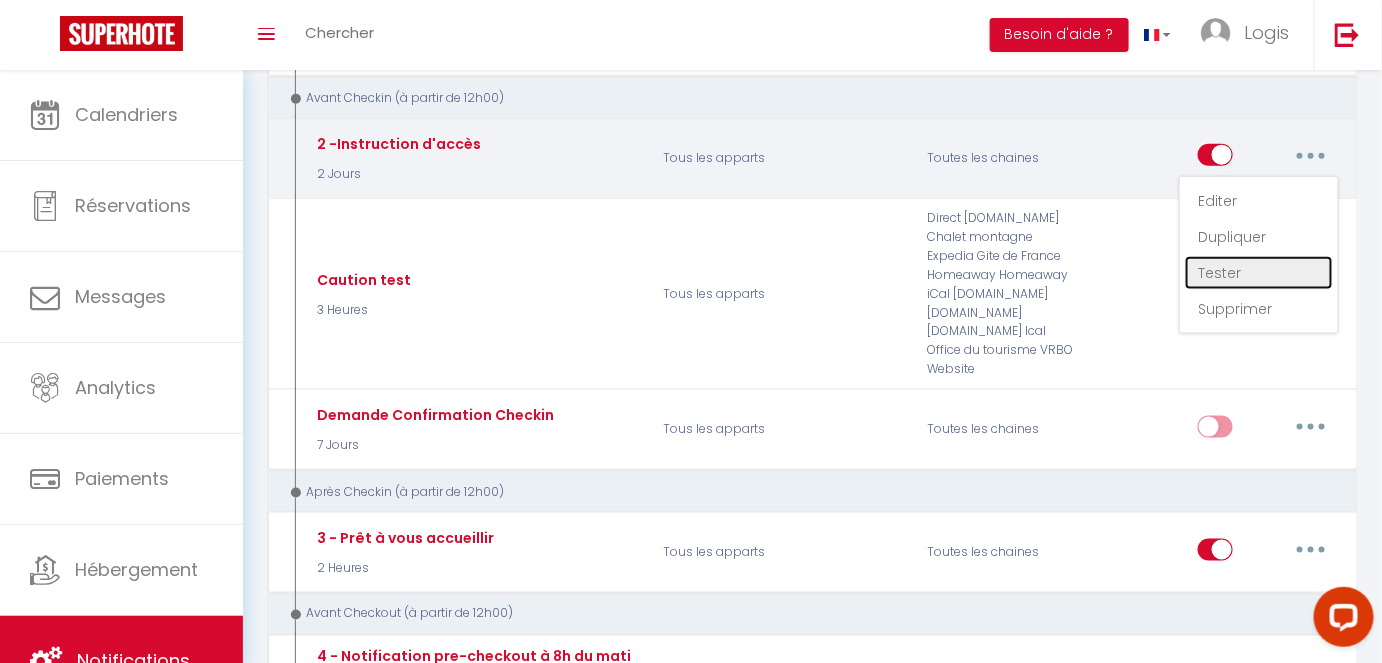 click on "Tester" at bounding box center [1259, 273] 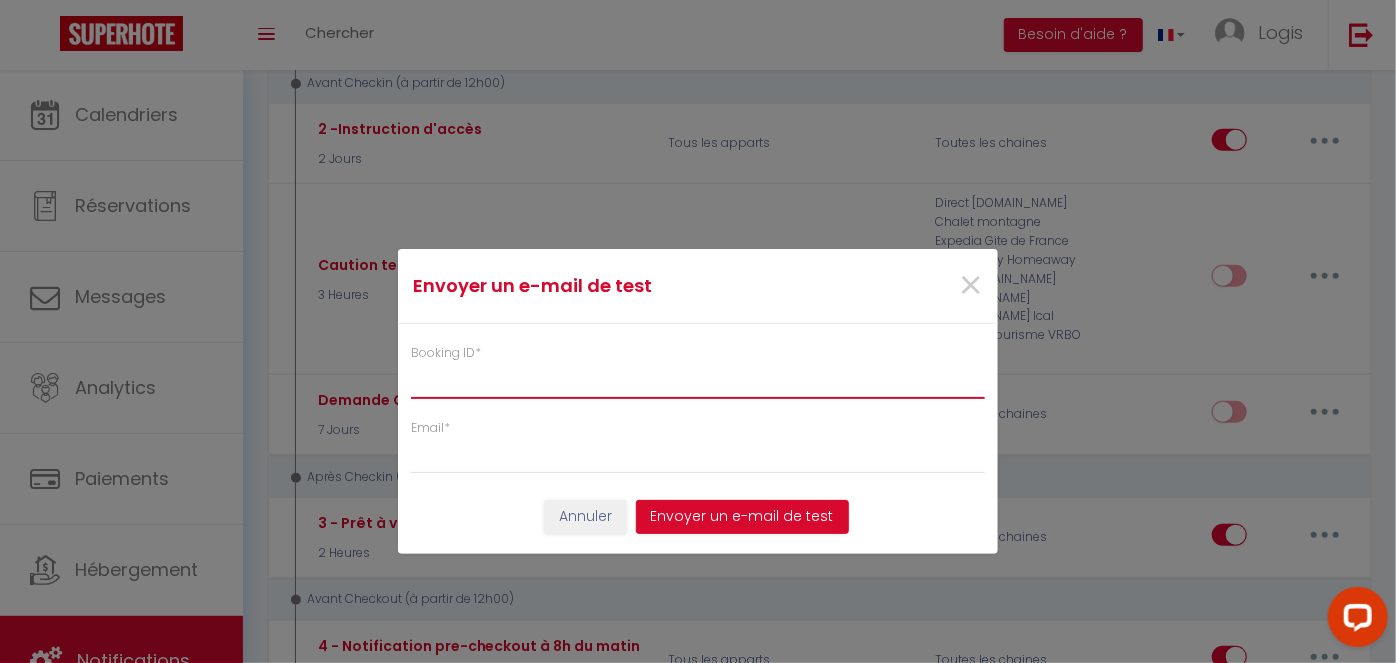 click on "Booking ID
*" at bounding box center (698, 381) 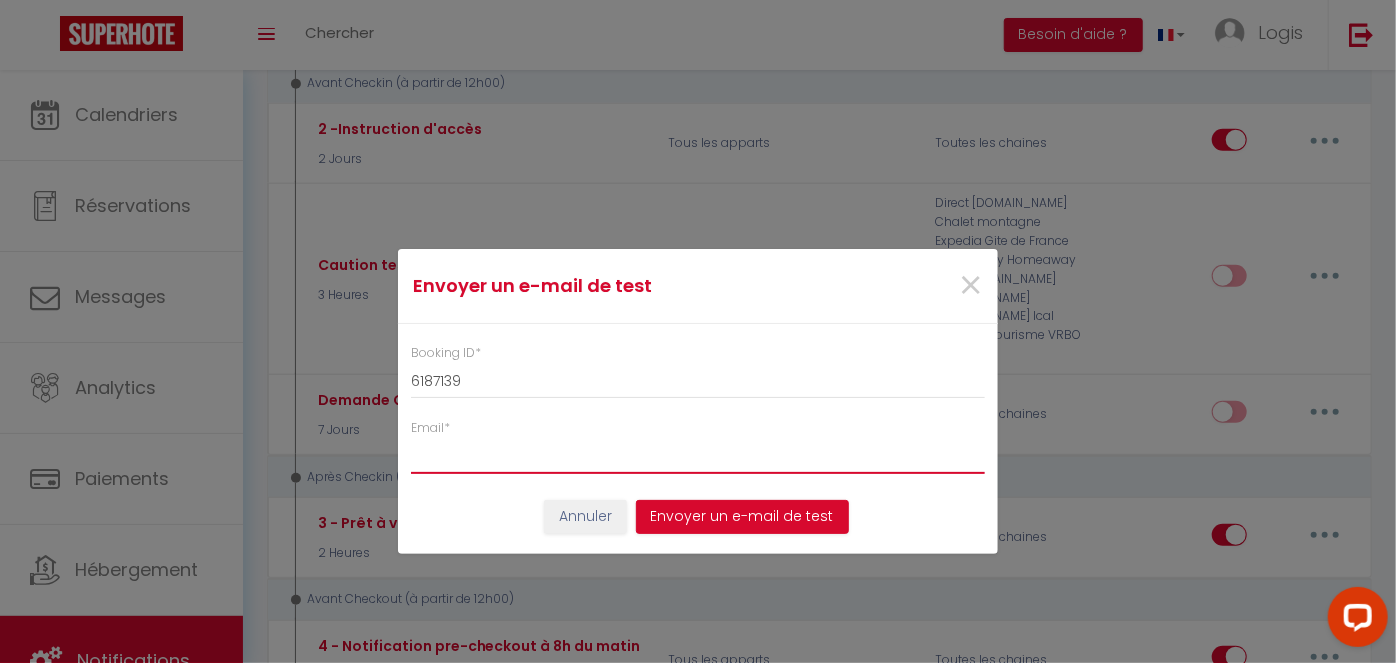 click on "Email
*" at bounding box center (698, 456) 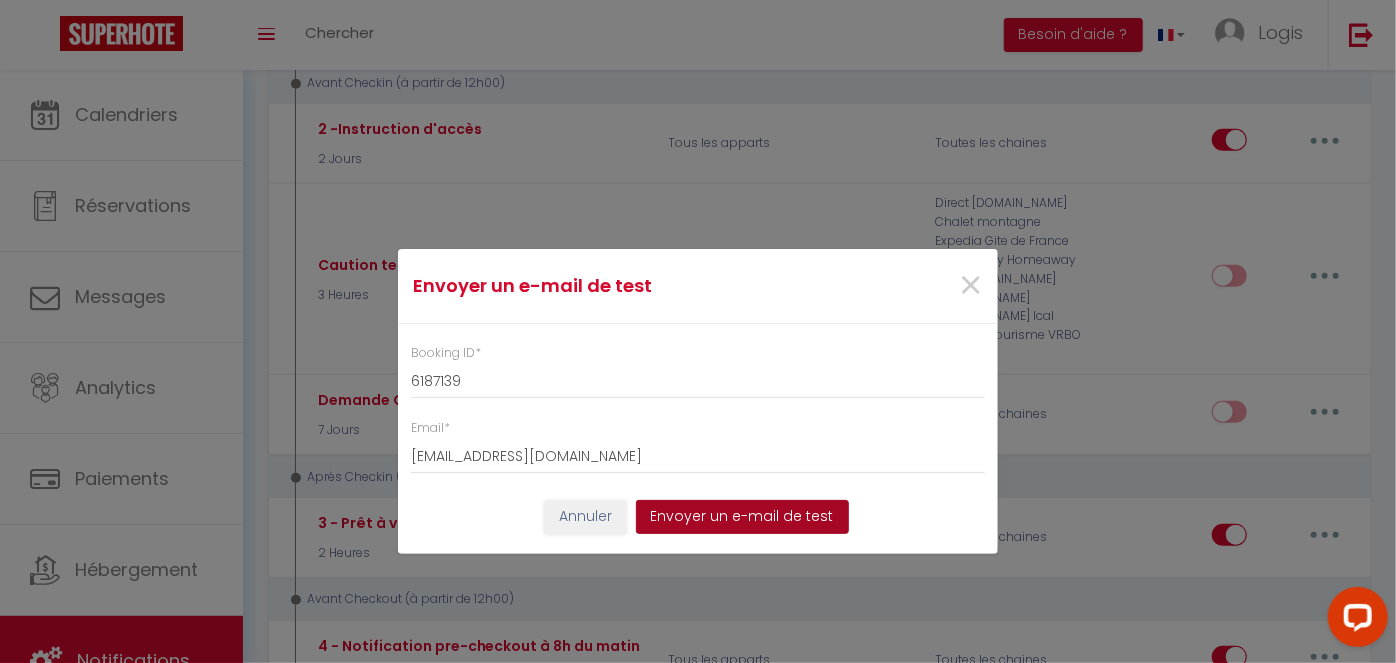 click on "Envoyer un e-mail de test" at bounding box center (742, 517) 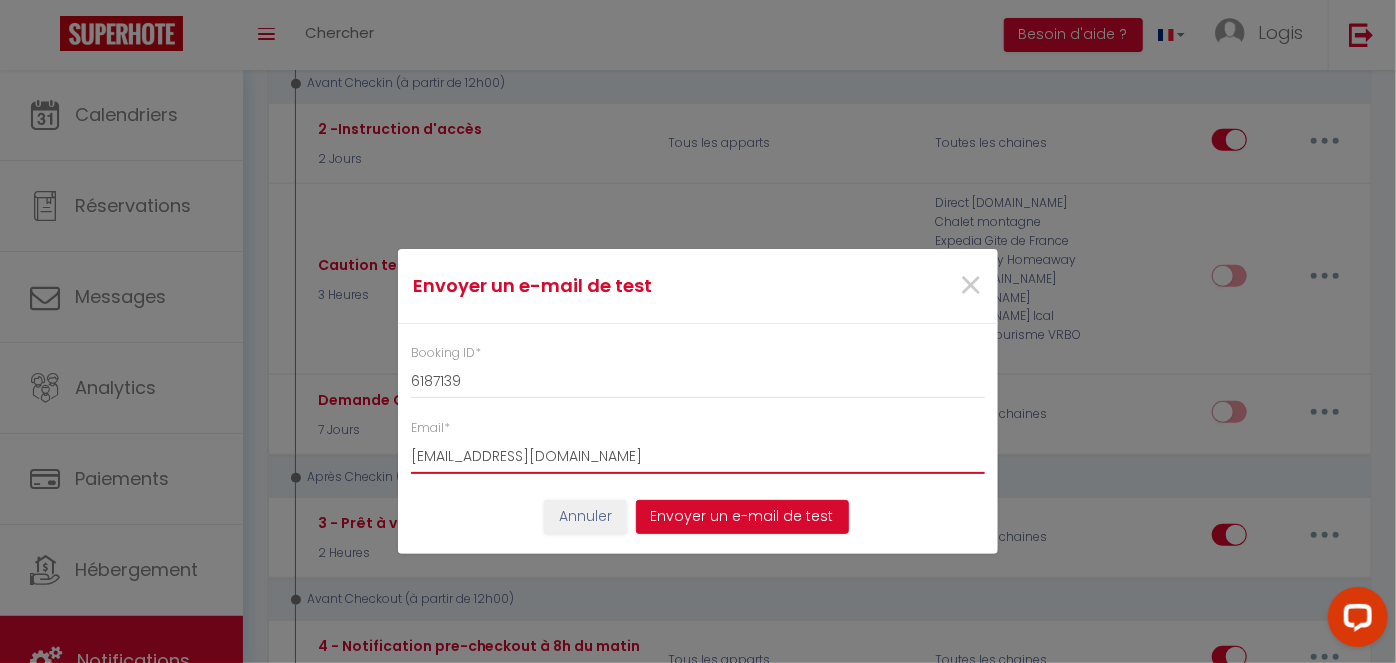 drag, startPoint x: 618, startPoint y: 469, endPoint x: 257, endPoint y: 491, distance: 361.66974 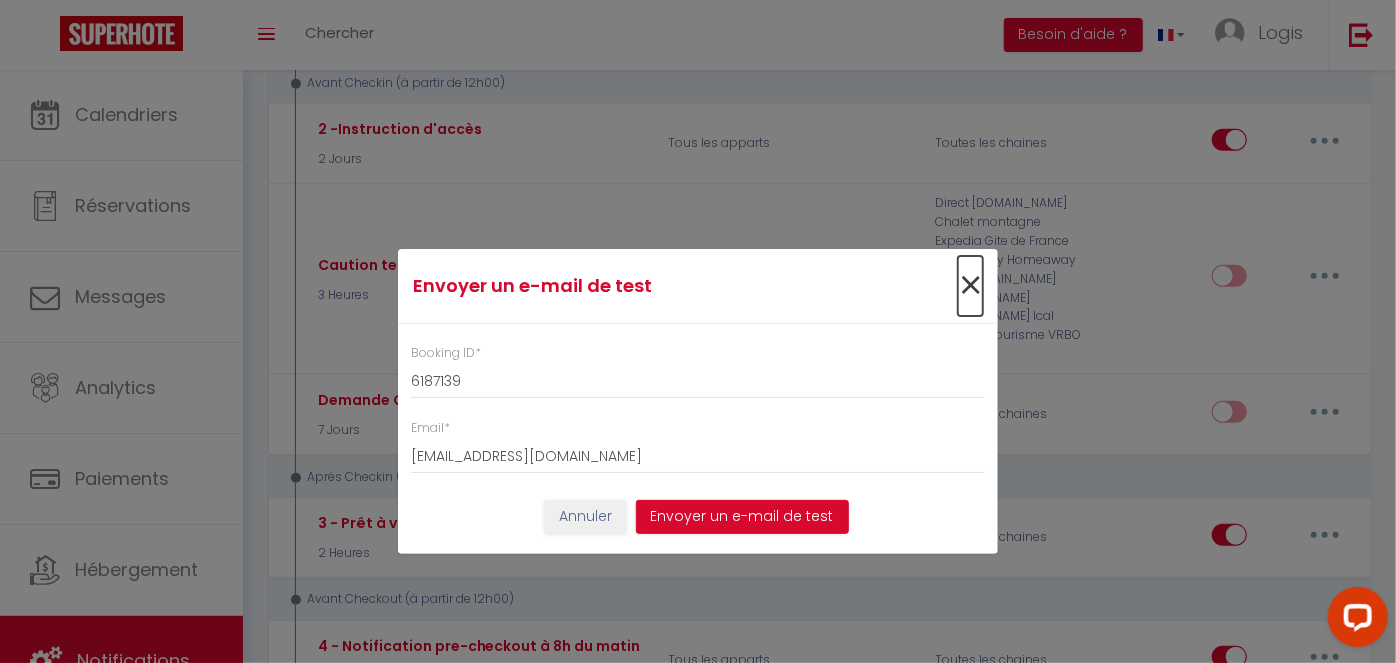 click on "×" at bounding box center (970, 286) 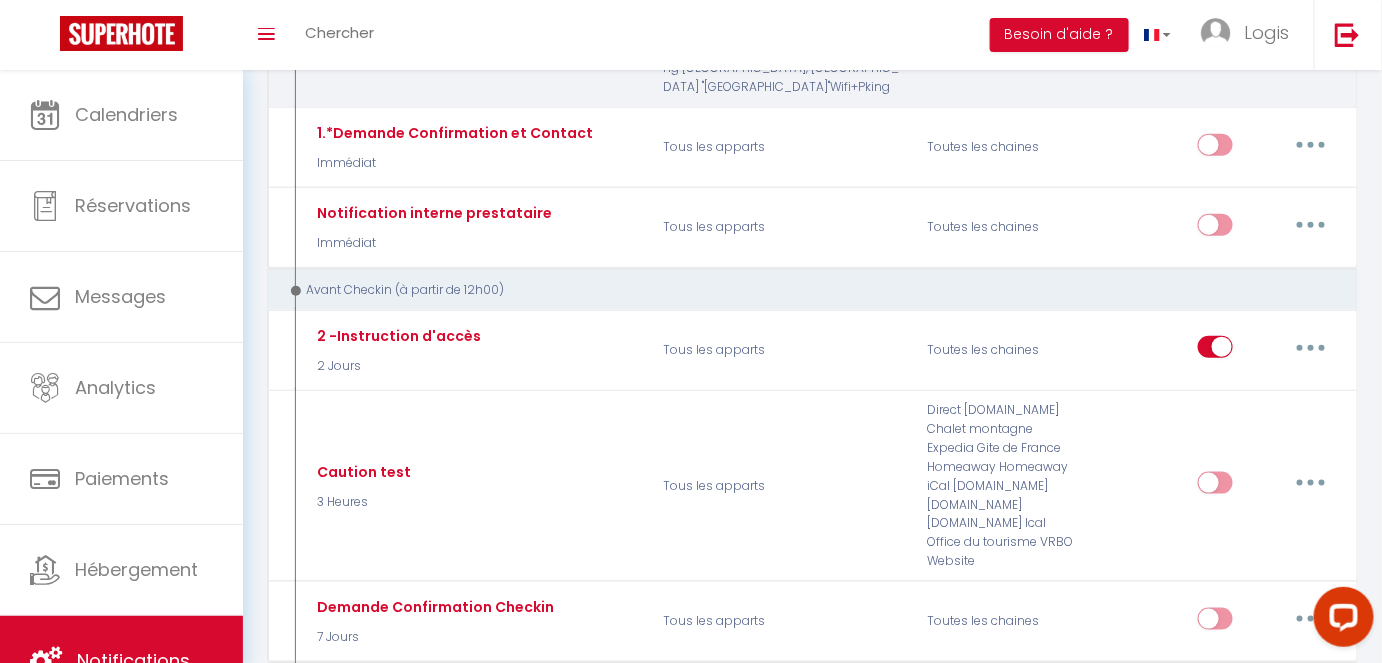 scroll, scrollTop: 490, scrollLeft: 0, axis: vertical 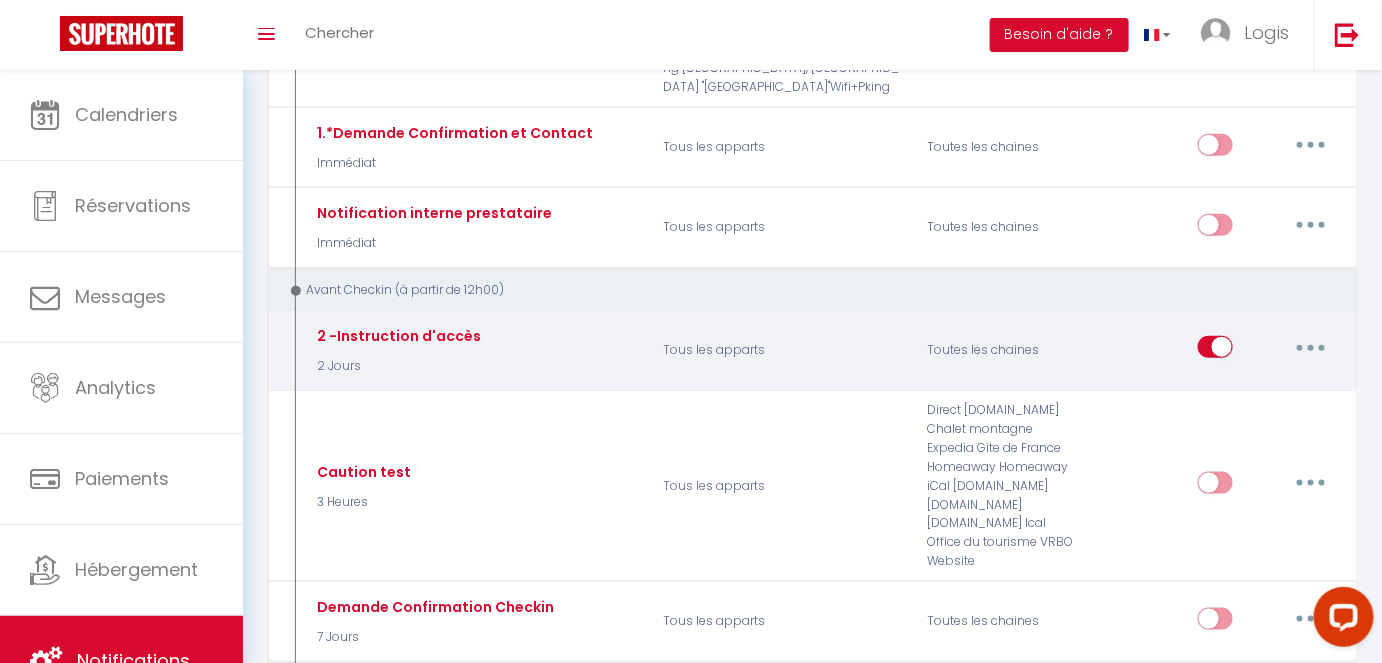 click at bounding box center (1311, 347) 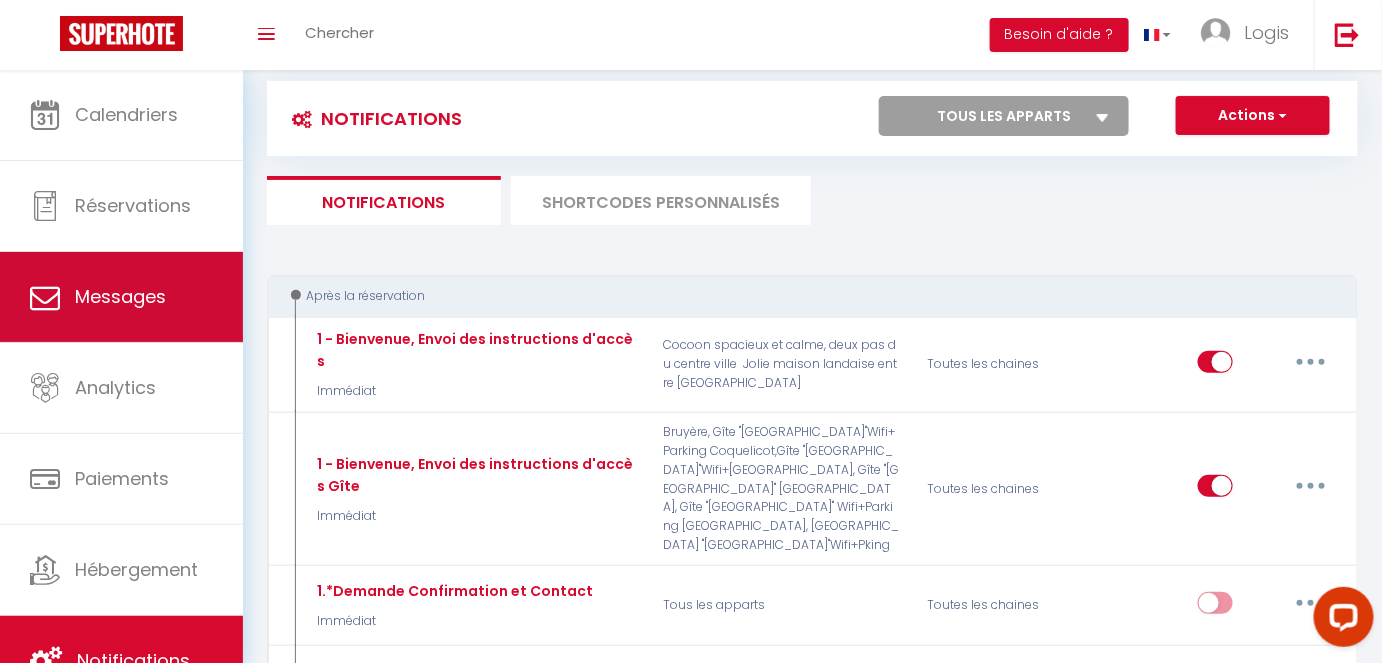 scroll, scrollTop: 9, scrollLeft: 0, axis: vertical 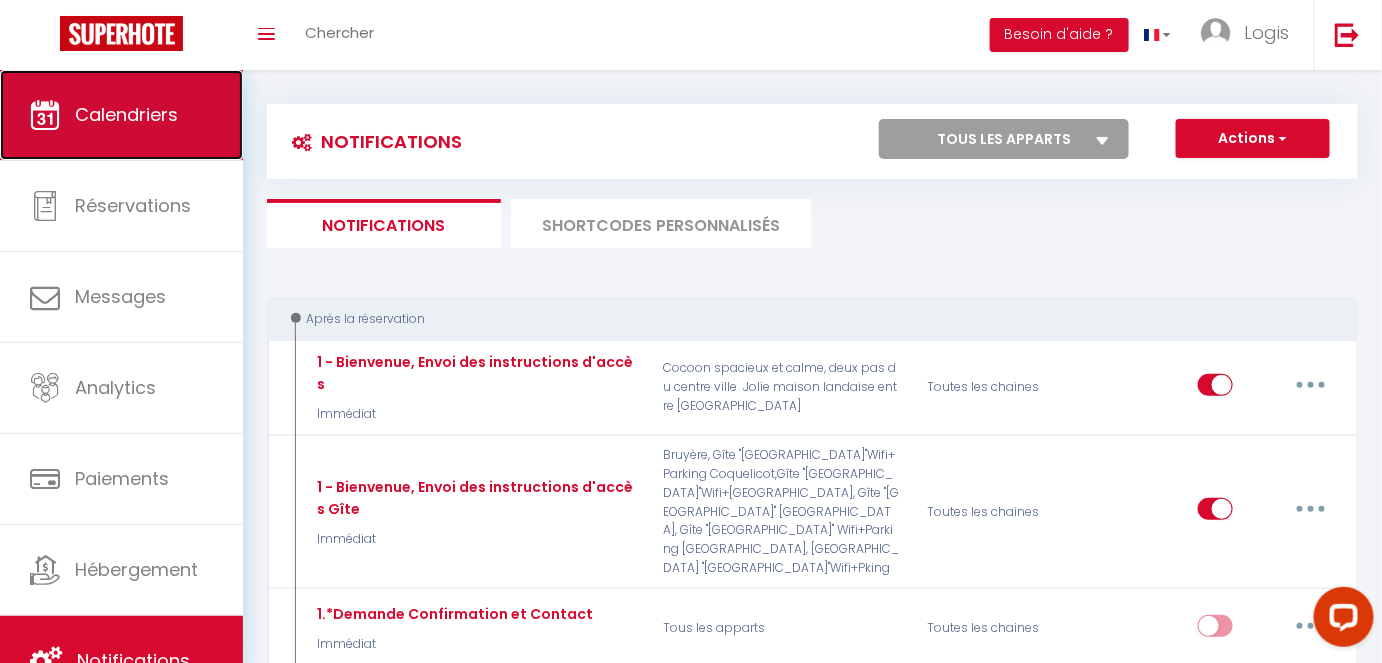 click on "Calendriers" at bounding box center (121, 115) 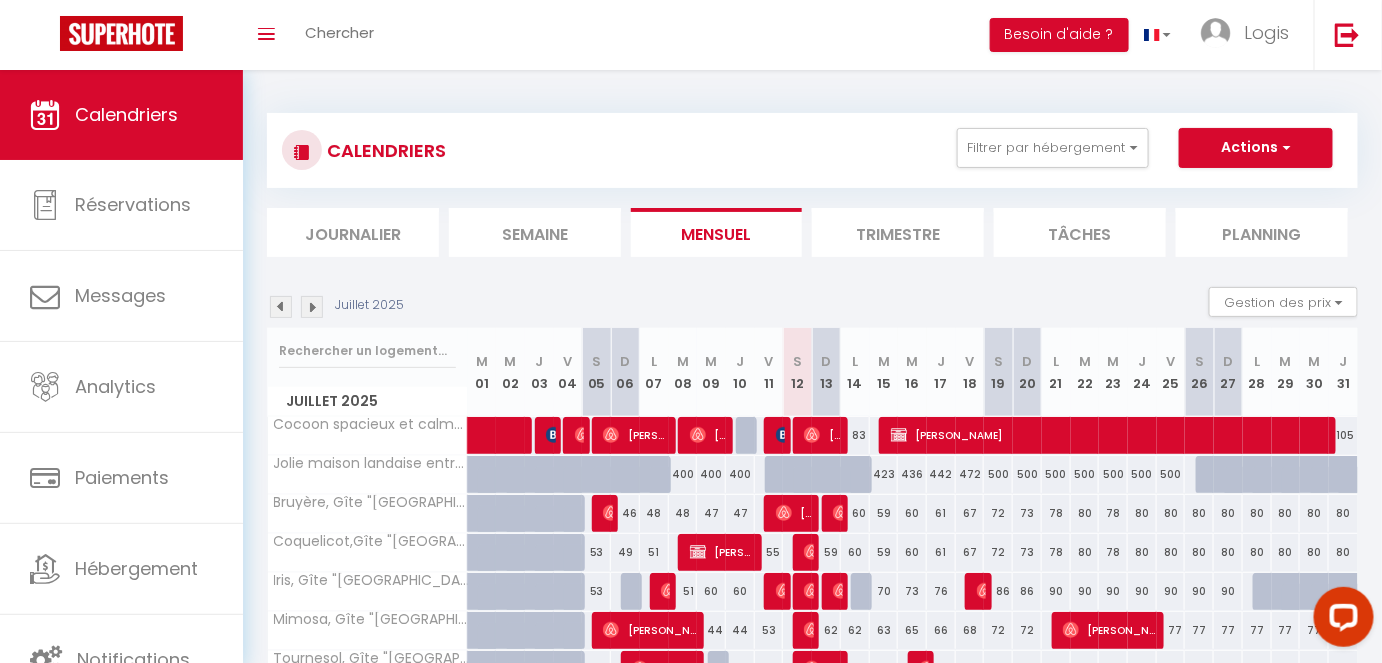 scroll, scrollTop: 106, scrollLeft: 0, axis: vertical 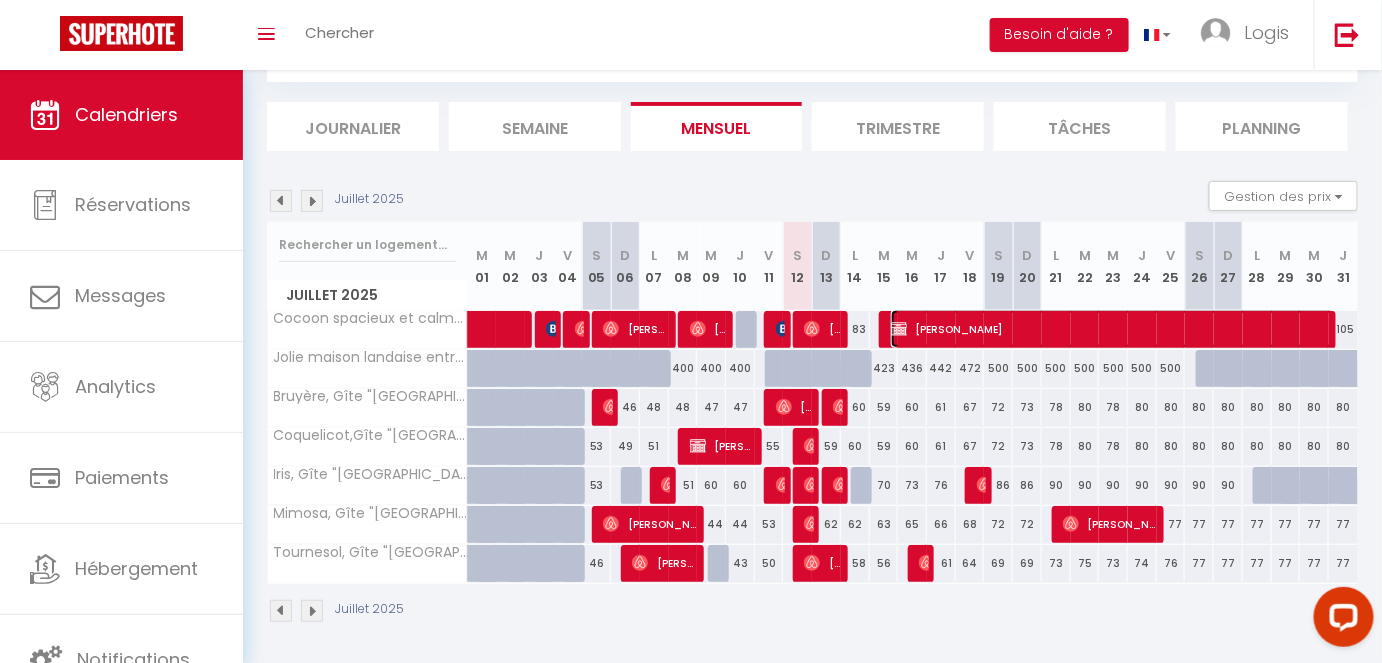 click on "[PERSON_NAME]" at bounding box center (1113, 329) 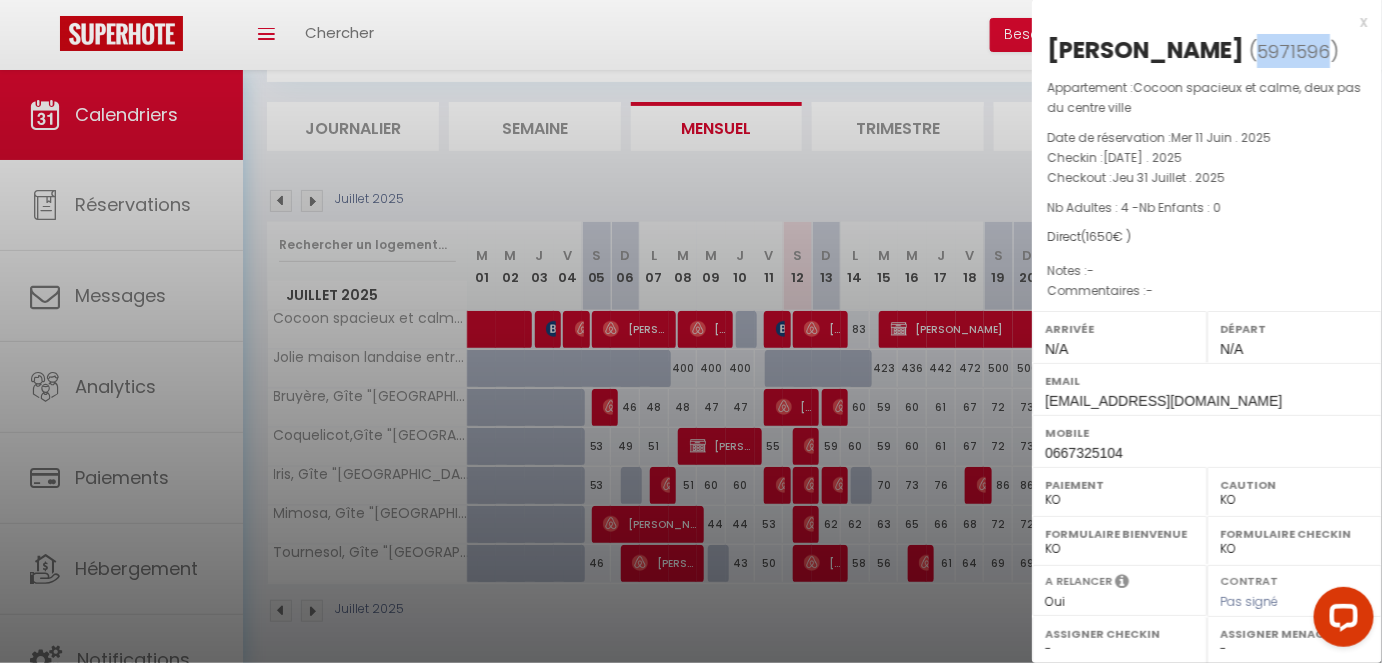 drag, startPoint x: 1213, startPoint y: 56, endPoint x: 1281, endPoint y: 49, distance: 68.359344 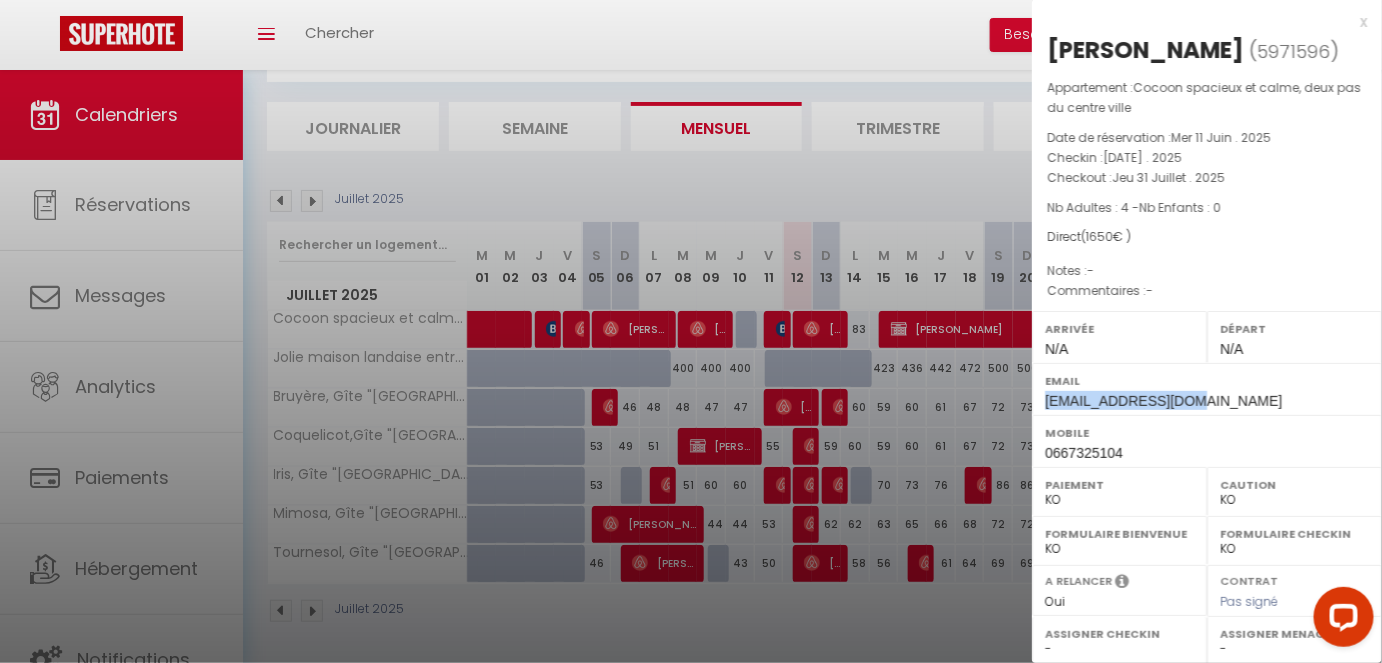 drag, startPoint x: 1207, startPoint y: 400, endPoint x: 1034, endPoint y: 408, distance: 173.18488 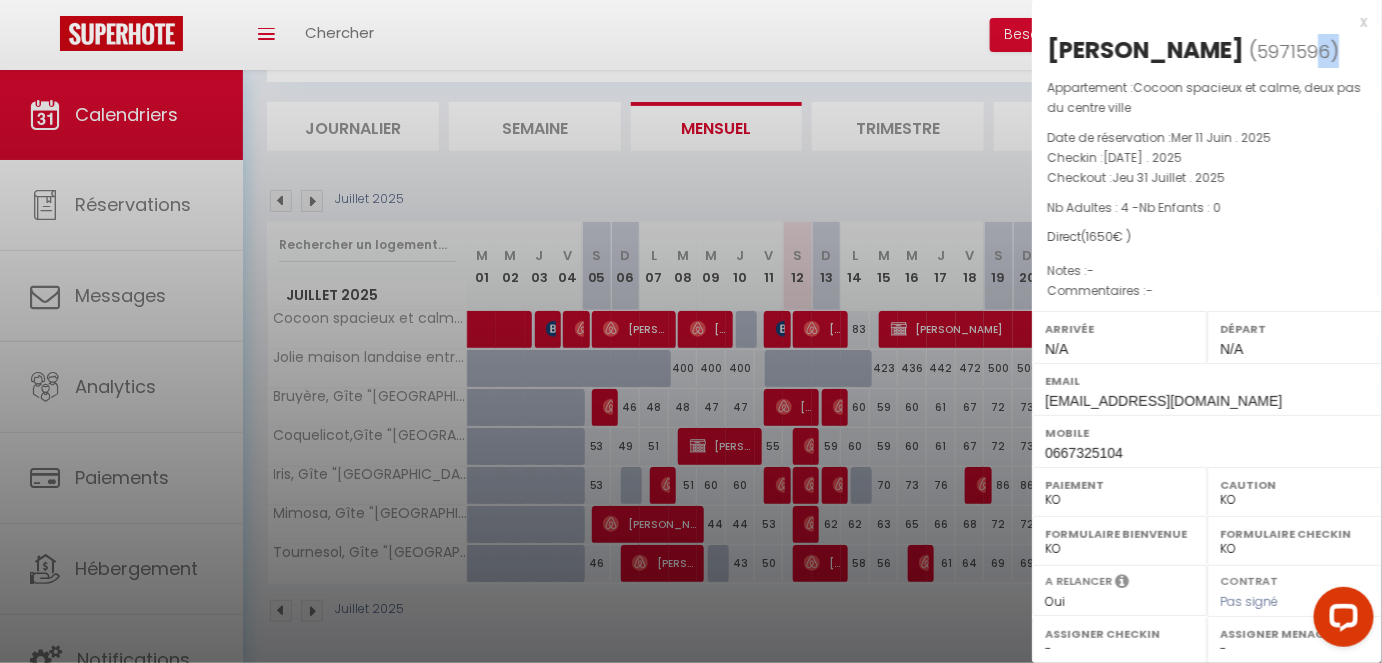 drag, startPoint x: 1289, startPoint y: 54, endPoint x: 1266, endPoint y: 54, distance: 23 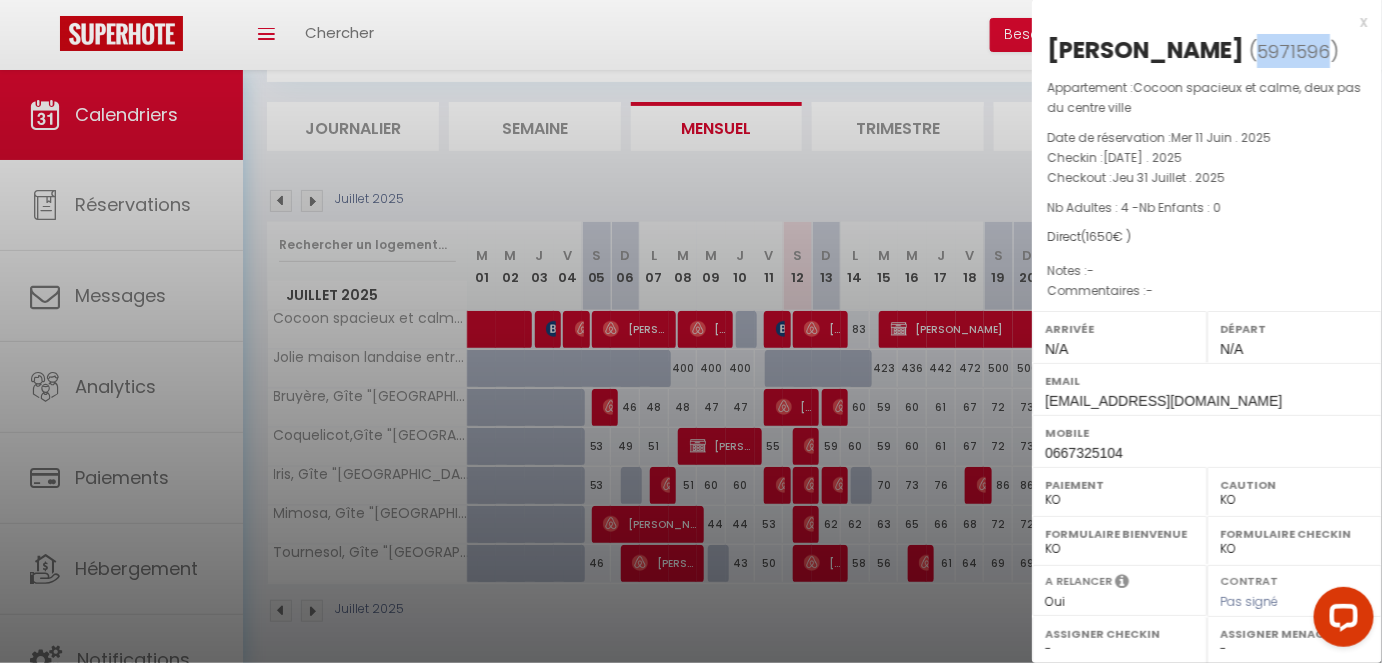 drag, startPoint x: 1284, startPoint y: 49, endPoint x: 1214, endPoint y: 51, distance: 70.028564 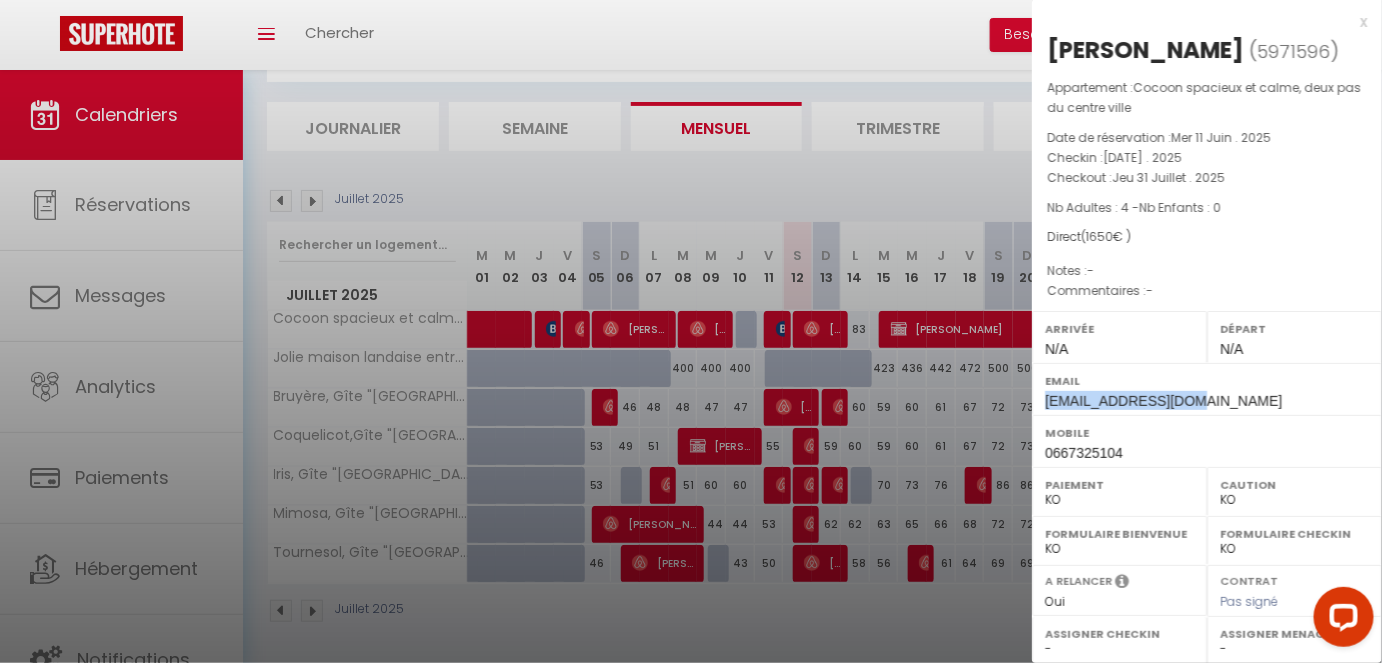 drag, startPoint x: 1200, startPoint y: 403, endPoint x: 1042, endPoint y: 408, distance: 158.0791 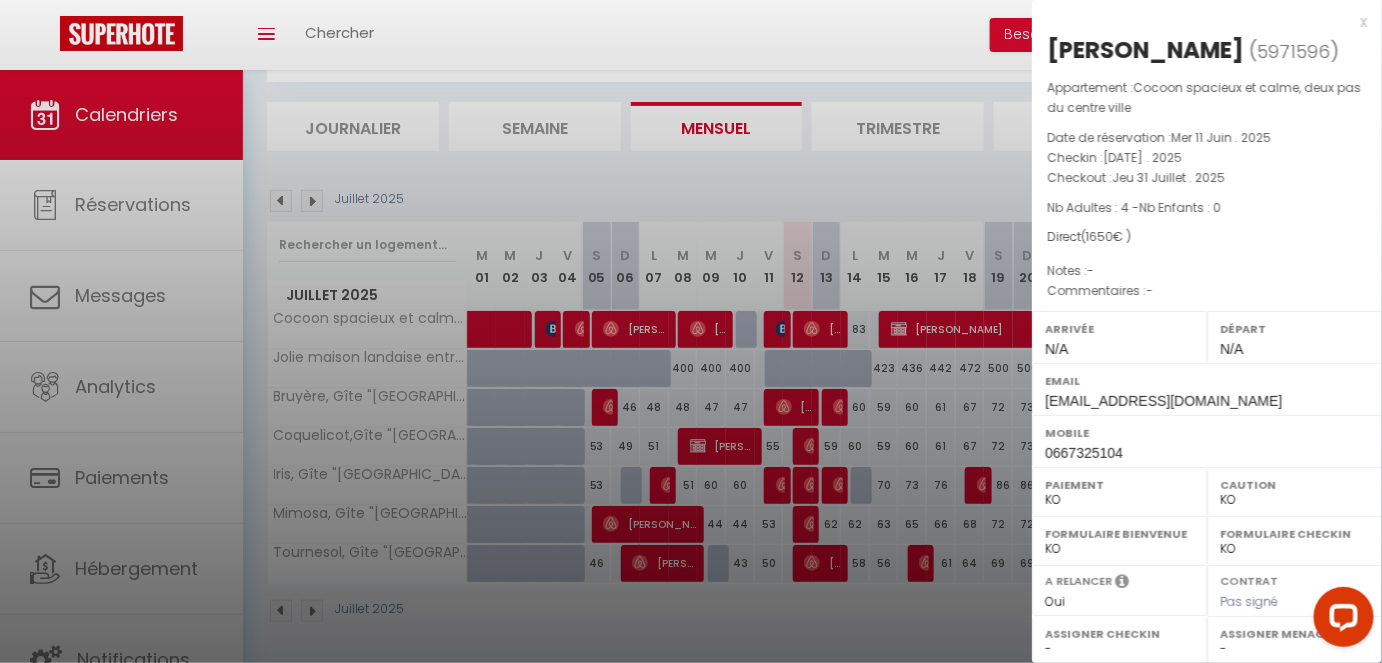 click at bounding box center [691, 331] 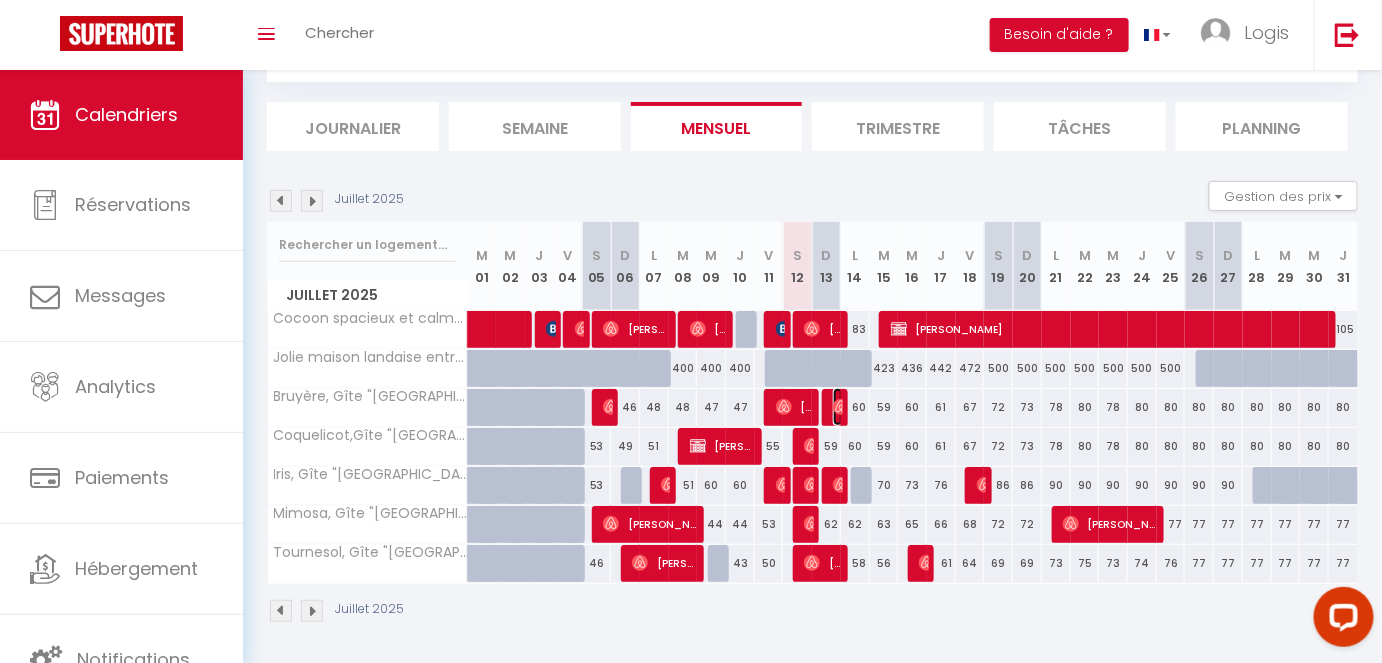 click at bounding box center (841, 407) 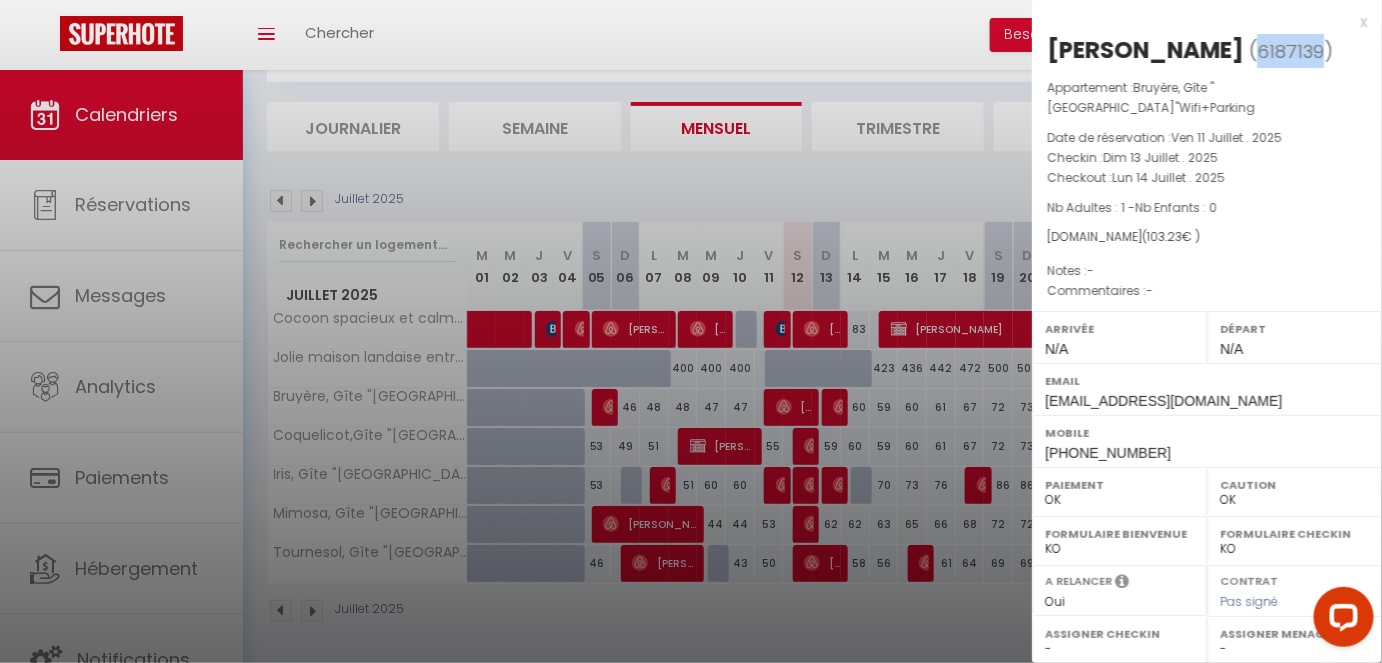 drag, startPoint x: 1225, startPoint y: 58, endPoint x: 1288, endPoint y: 65, distance: 63.387695 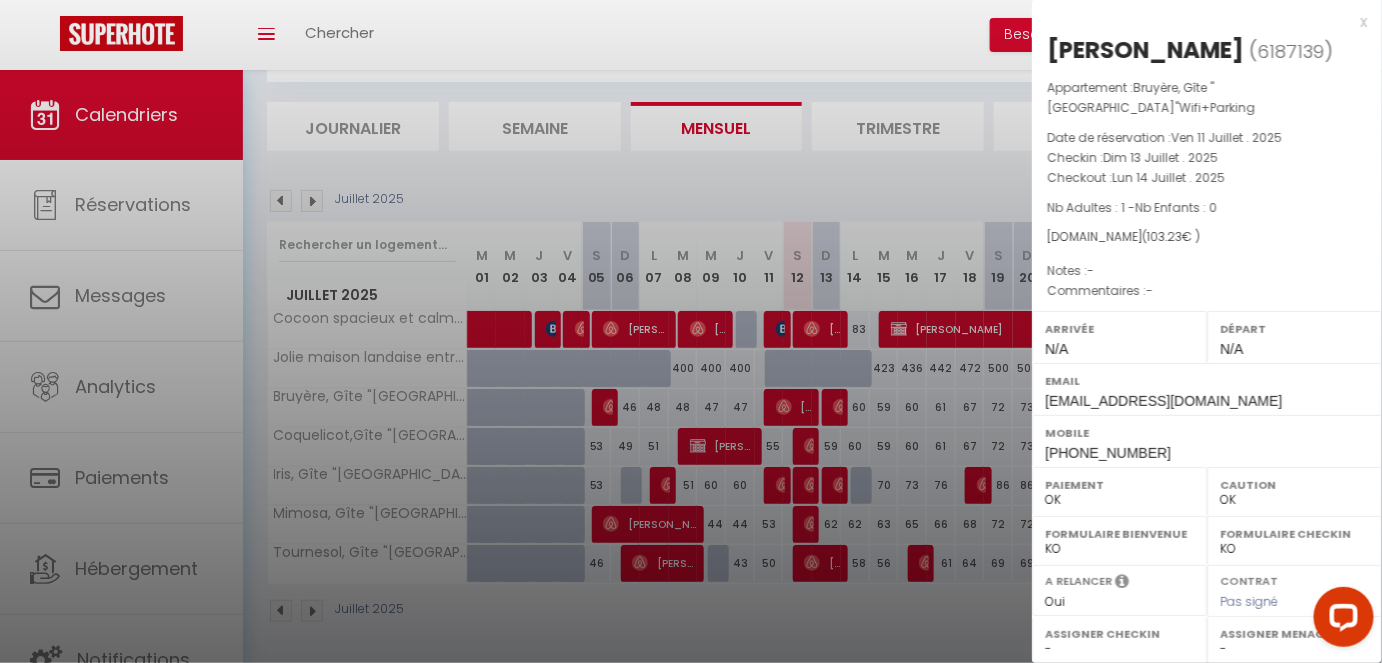 click at bounding box center [691, 331] 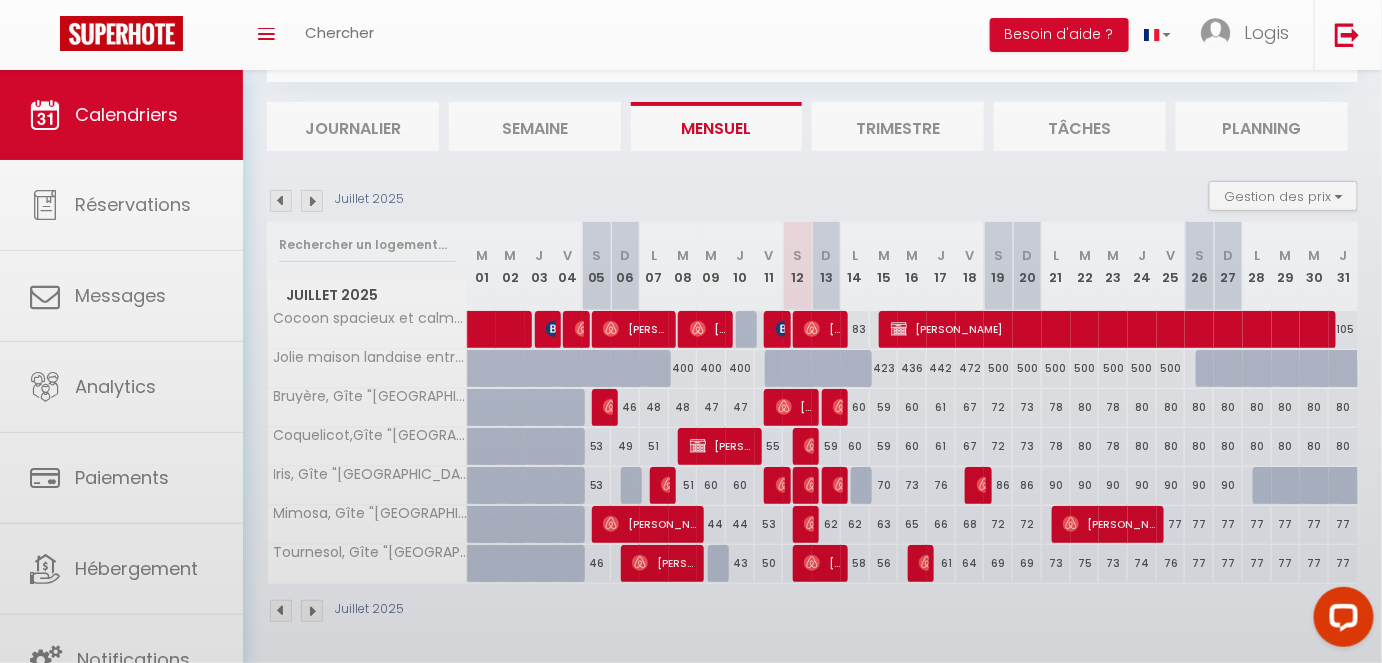 click at bounding box center (691, 331) 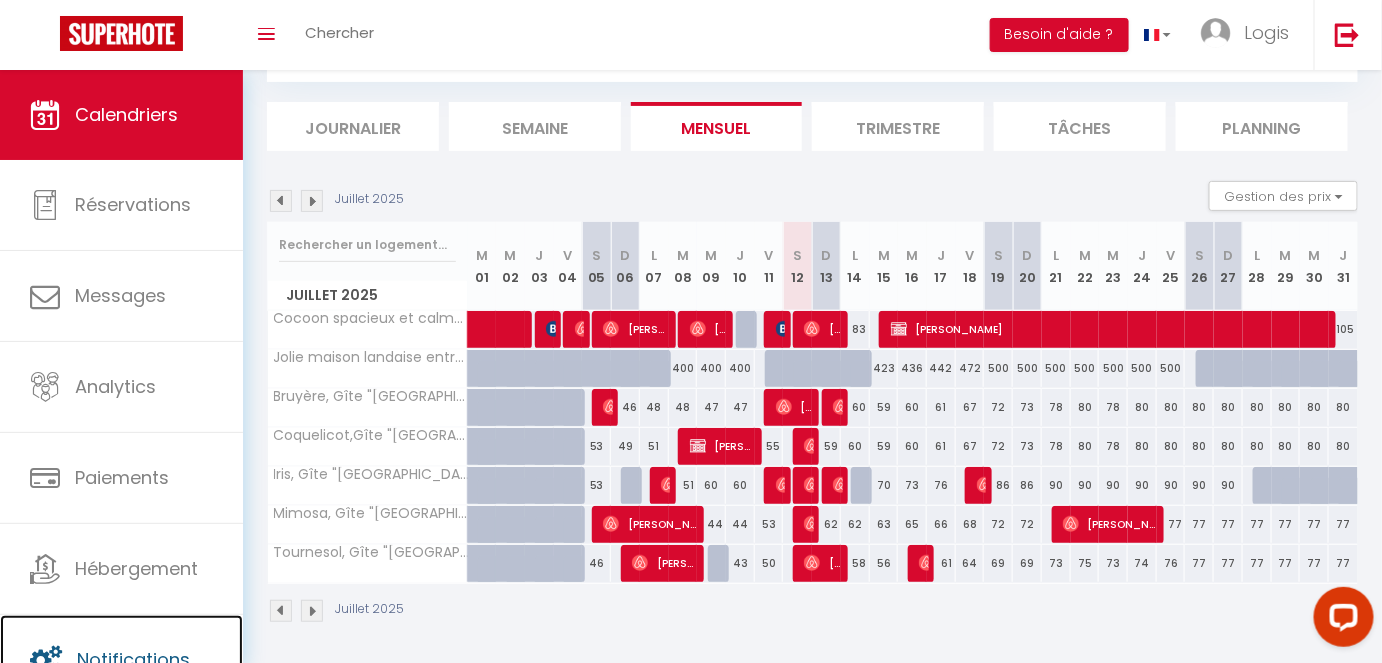 click on "Notifications" at bounding box center (133, 659) 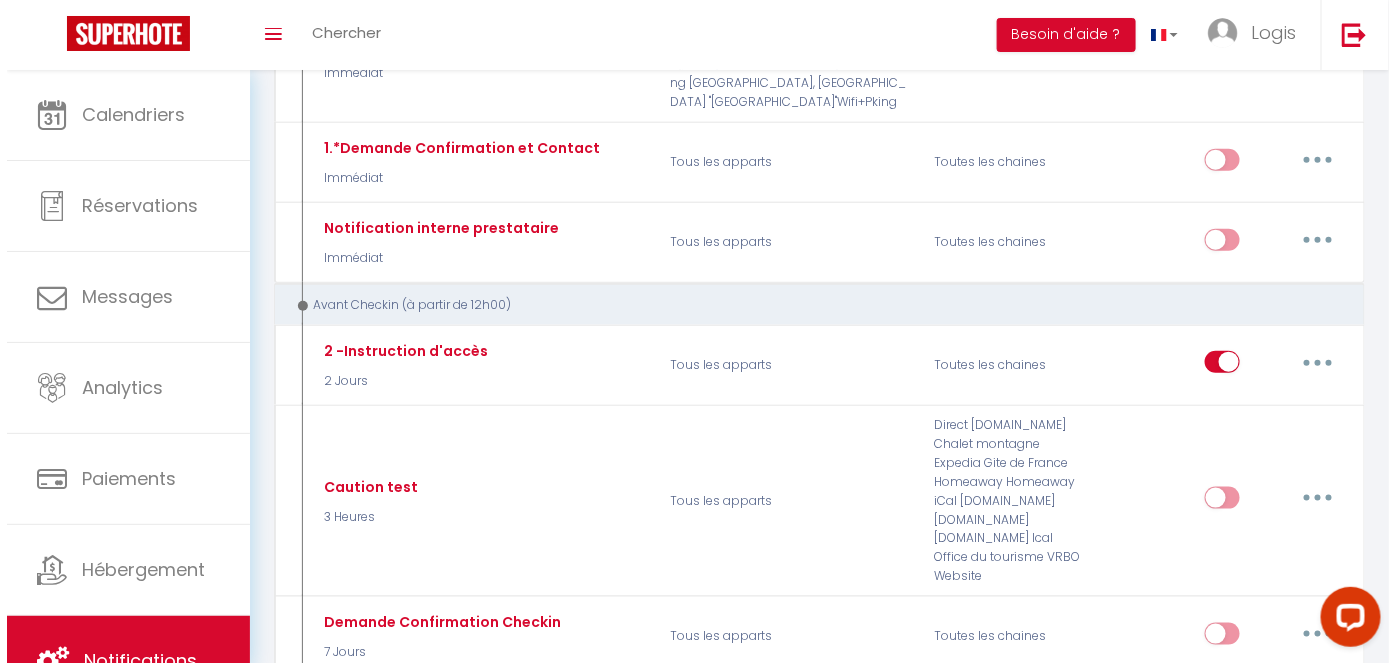 scroll, scrollTop: 483, scrollLeft: 0, axis: vertical 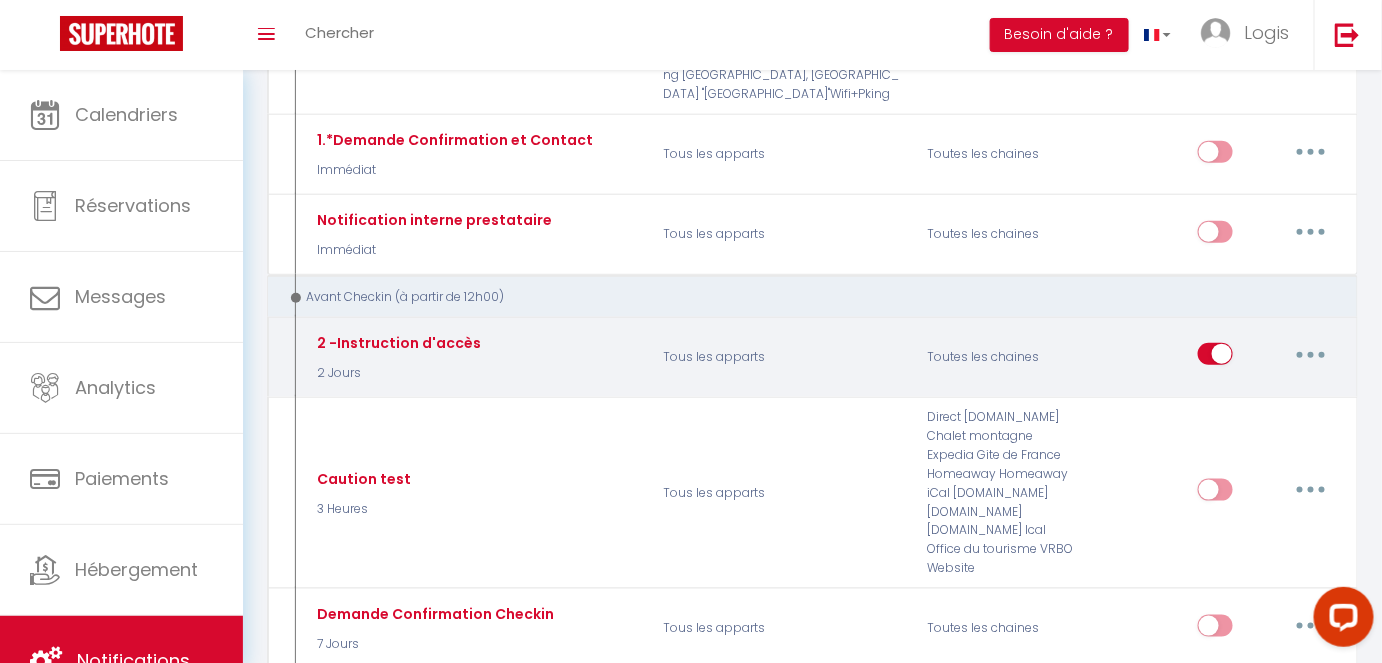 click at bounding box center (1311, 355) 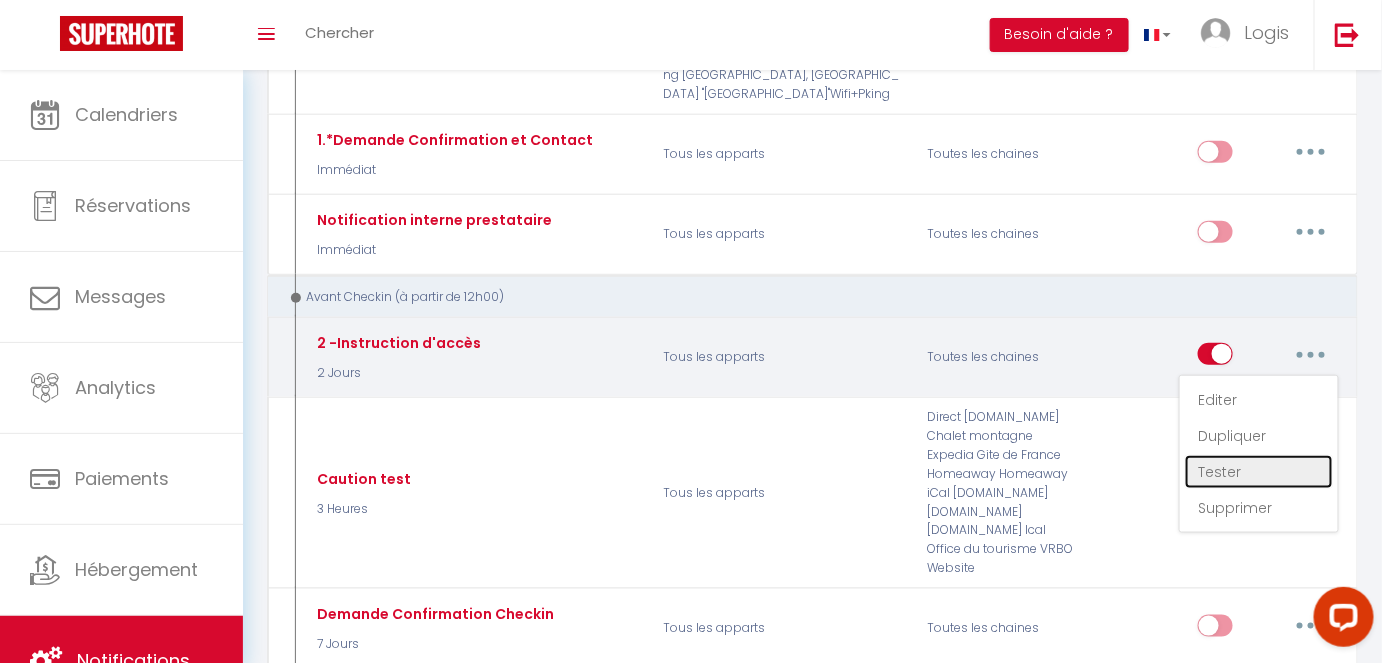 click on "Tester" at bounding box center [1259, 472] 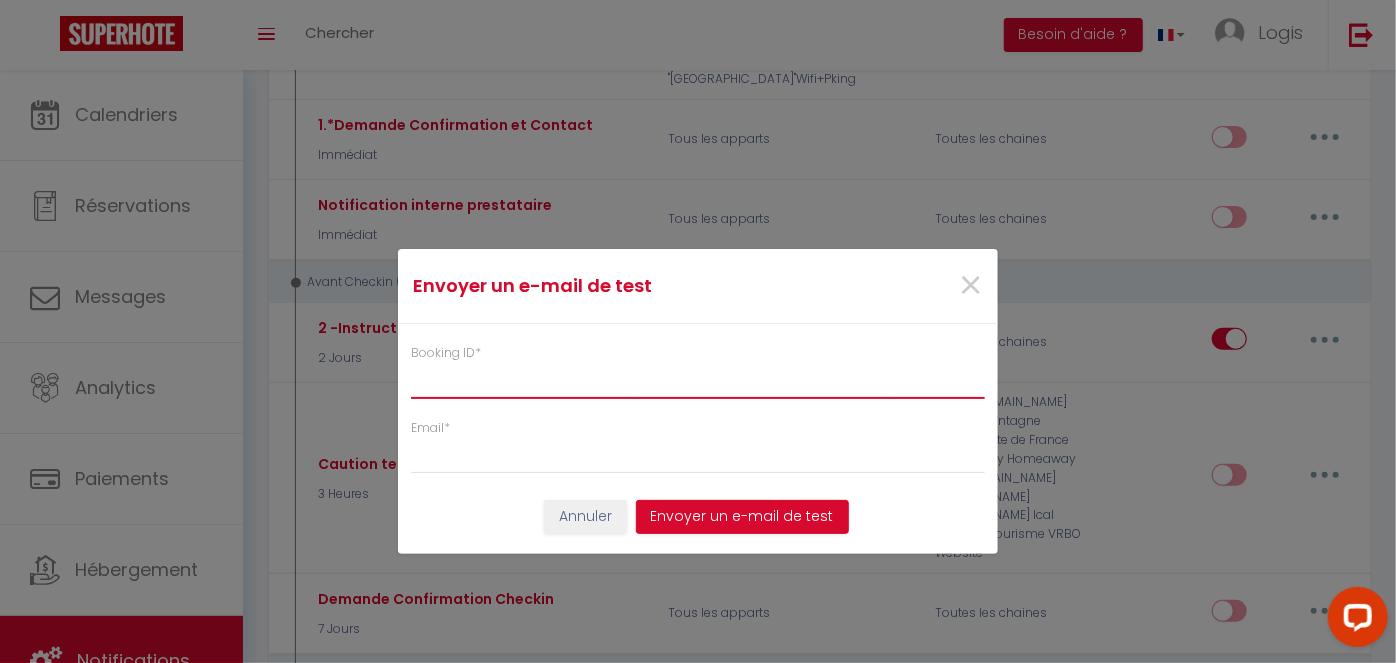 click on "Booking ID
*" at bounding box center [698, 381] 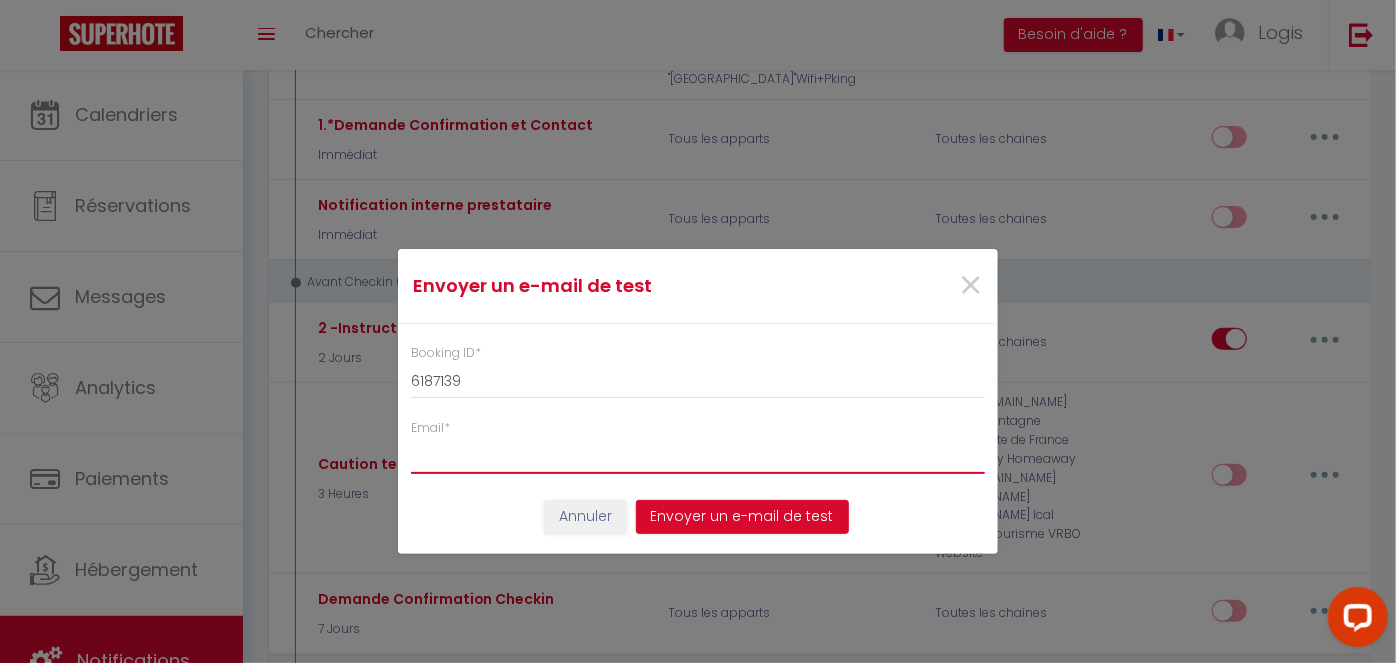 click on "Email
*" at bounding box center (698, 456) 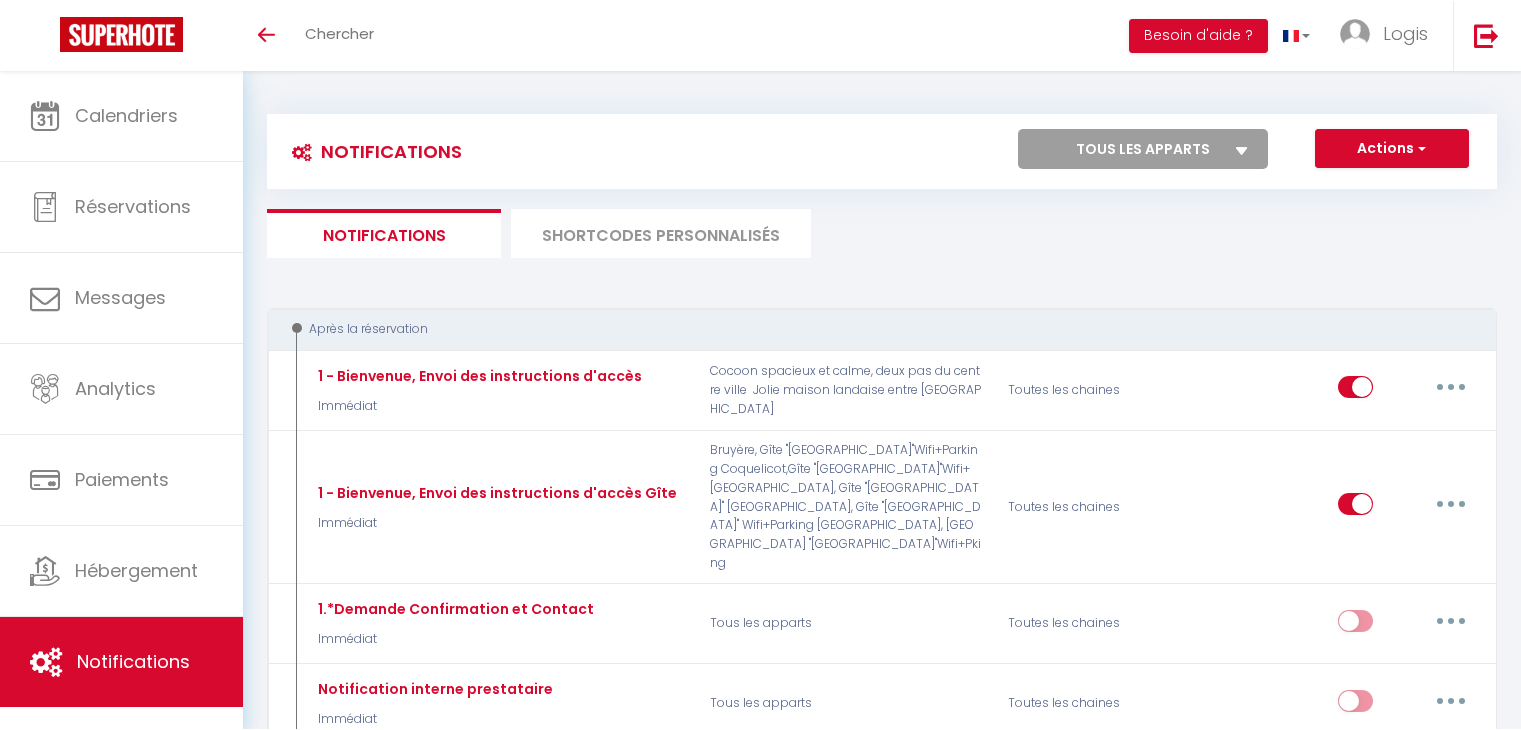 scroll, scrollTop: 532, scrollLeft: 0, axis: vertical 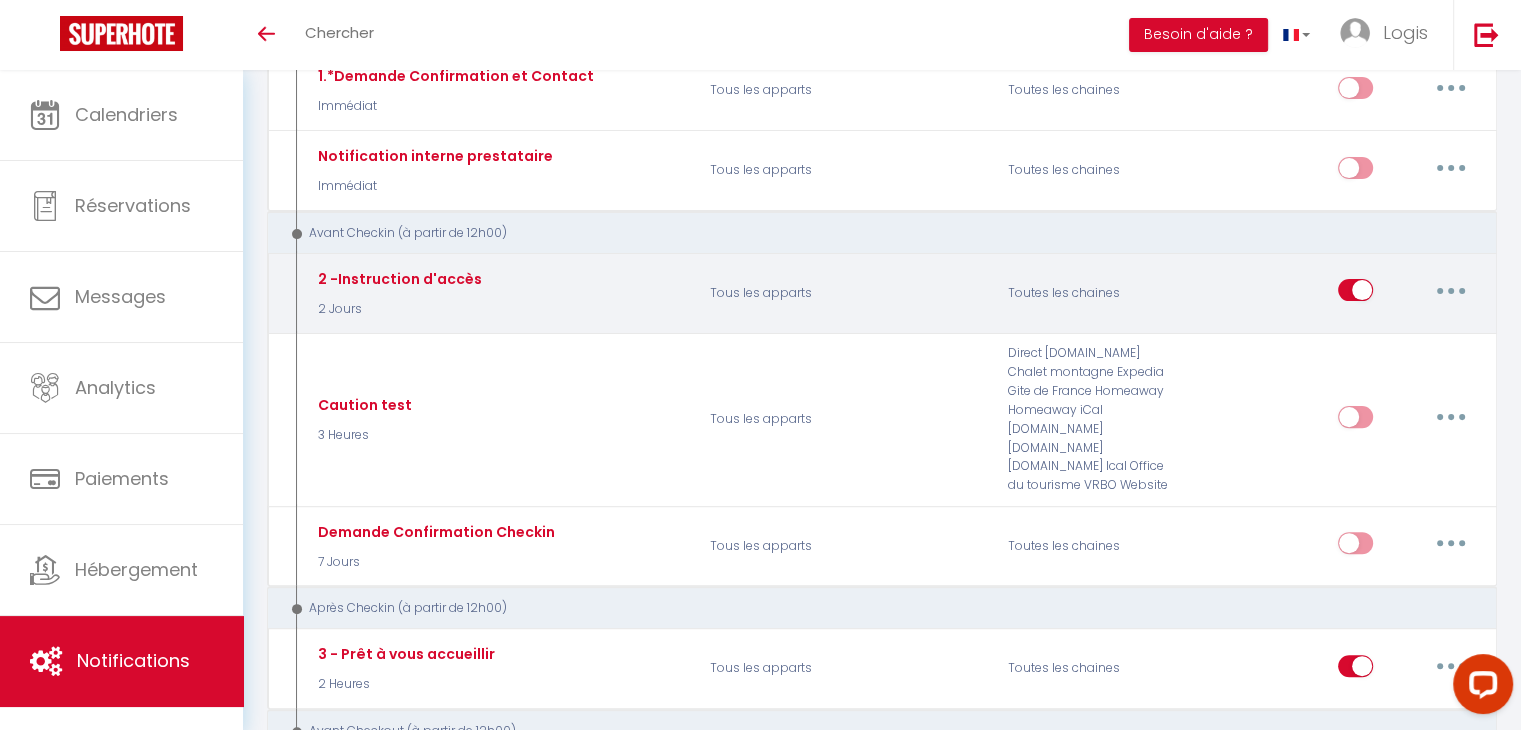 click at bounding box center (1451, 290) 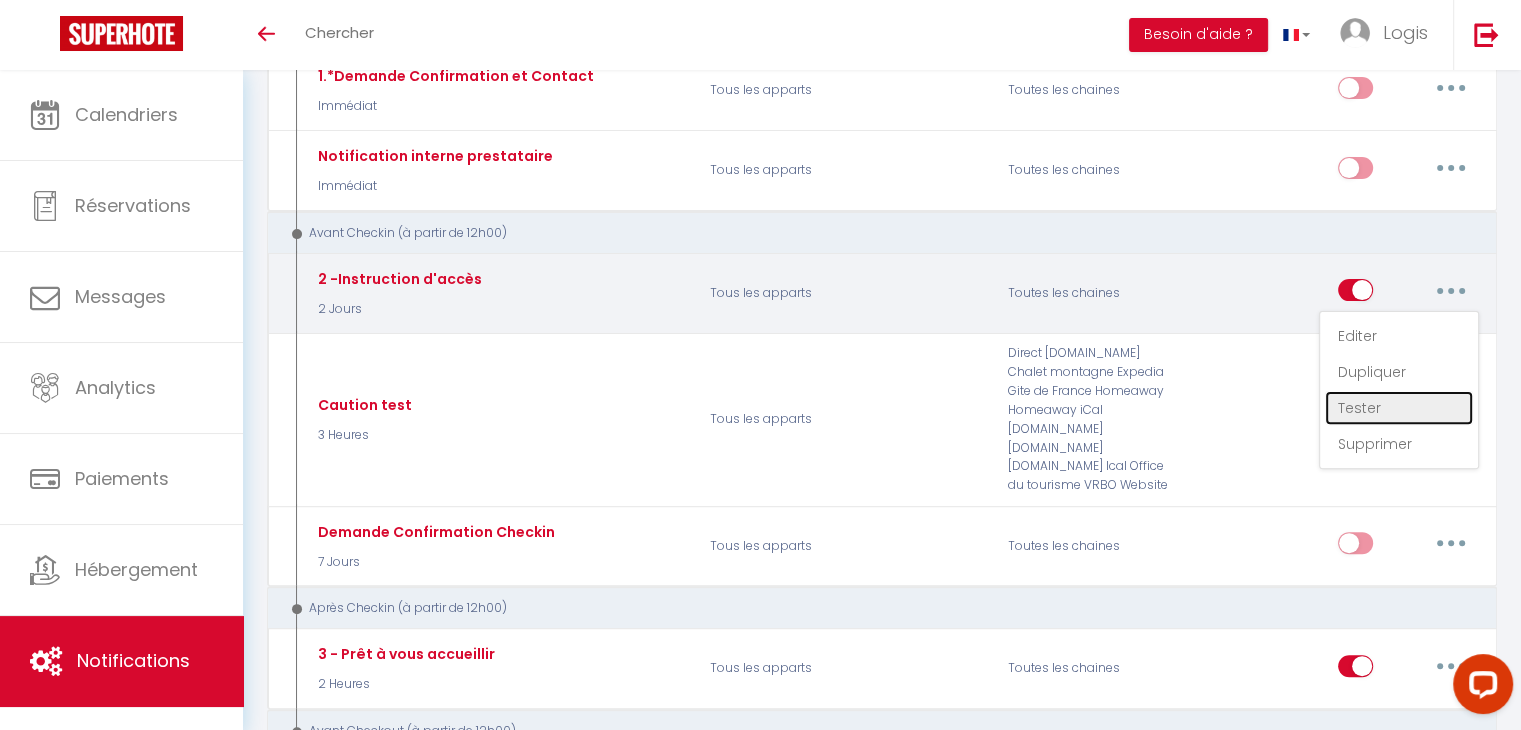 click on "Tester" at bounding box center (1399, 408) 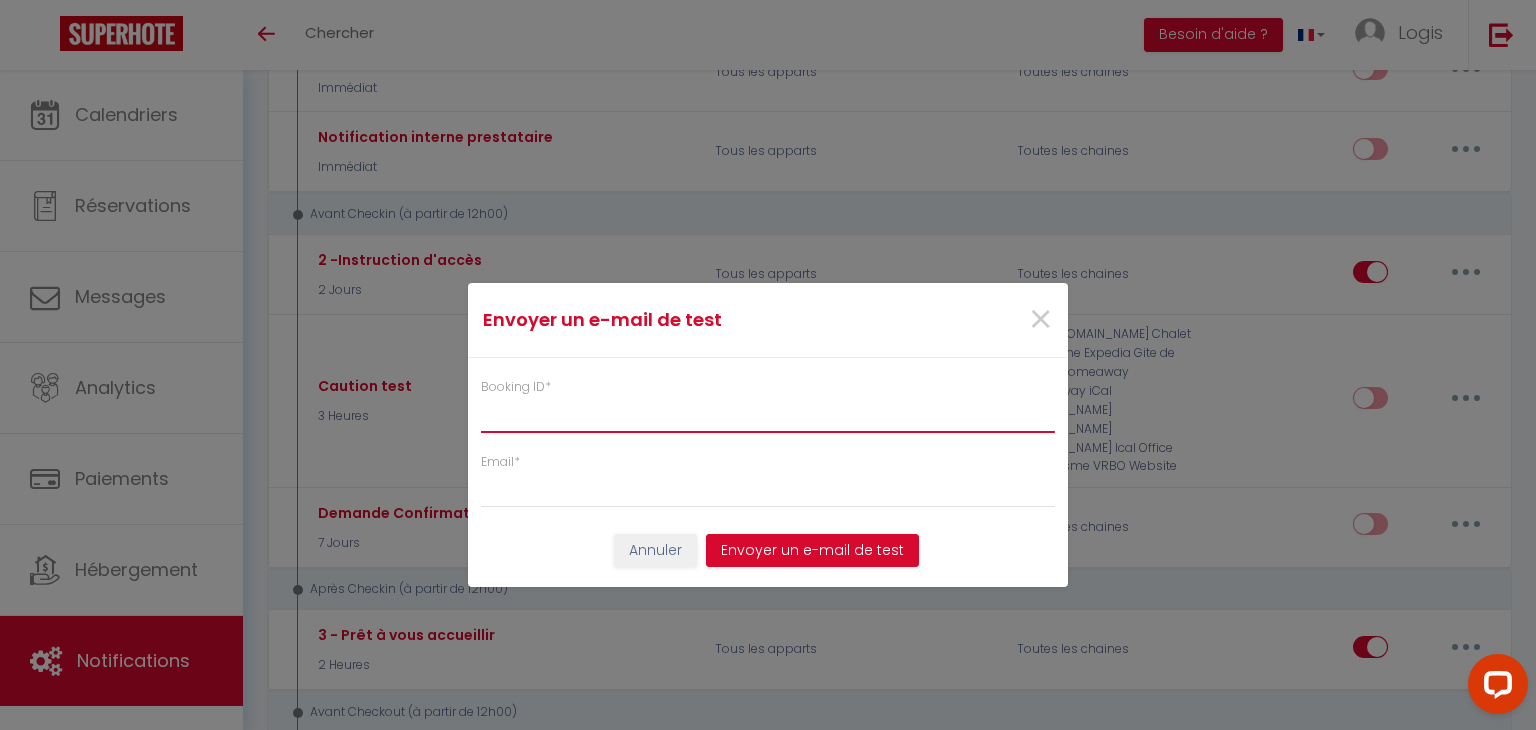 click on "Booking ID
*" at bounding box center [768, 415] 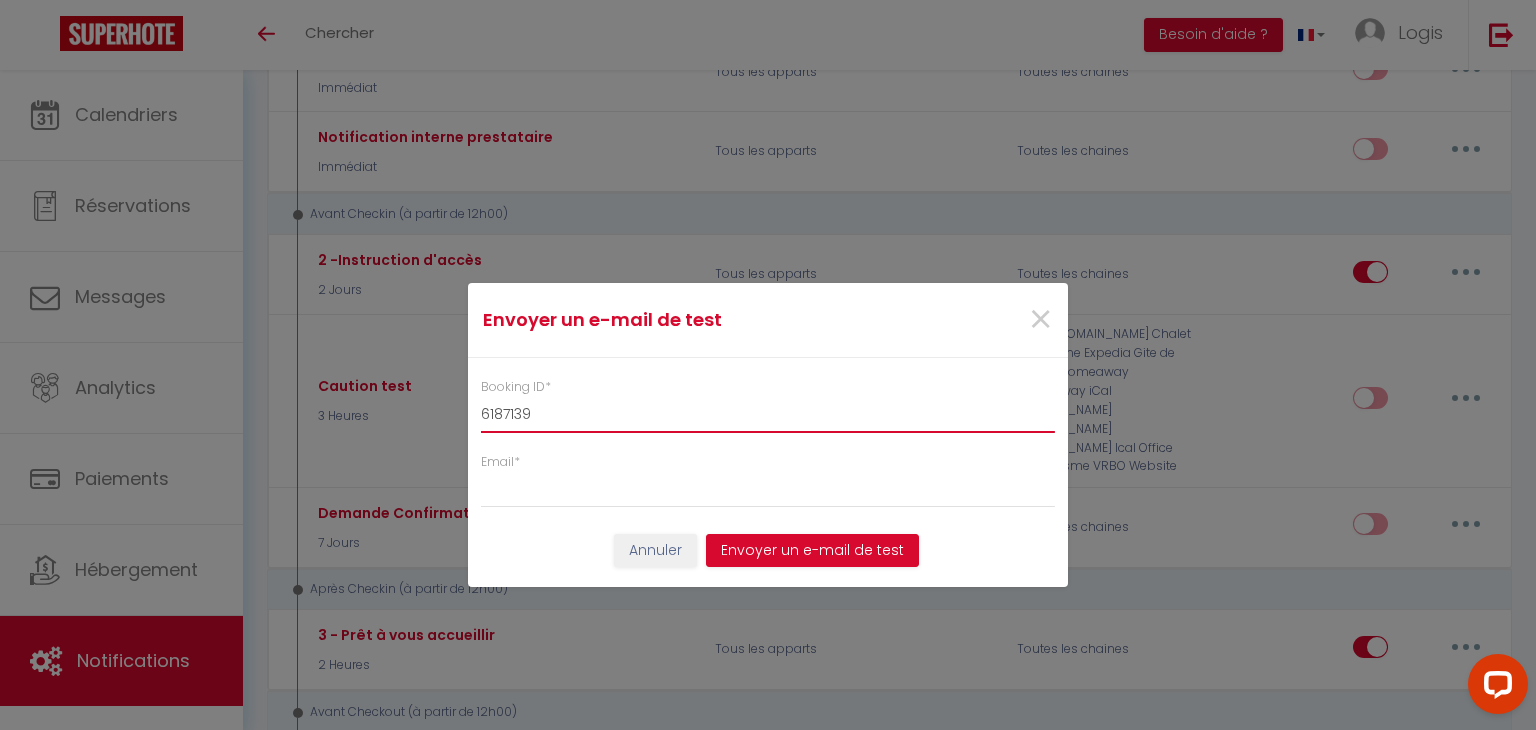 type on "6187139" 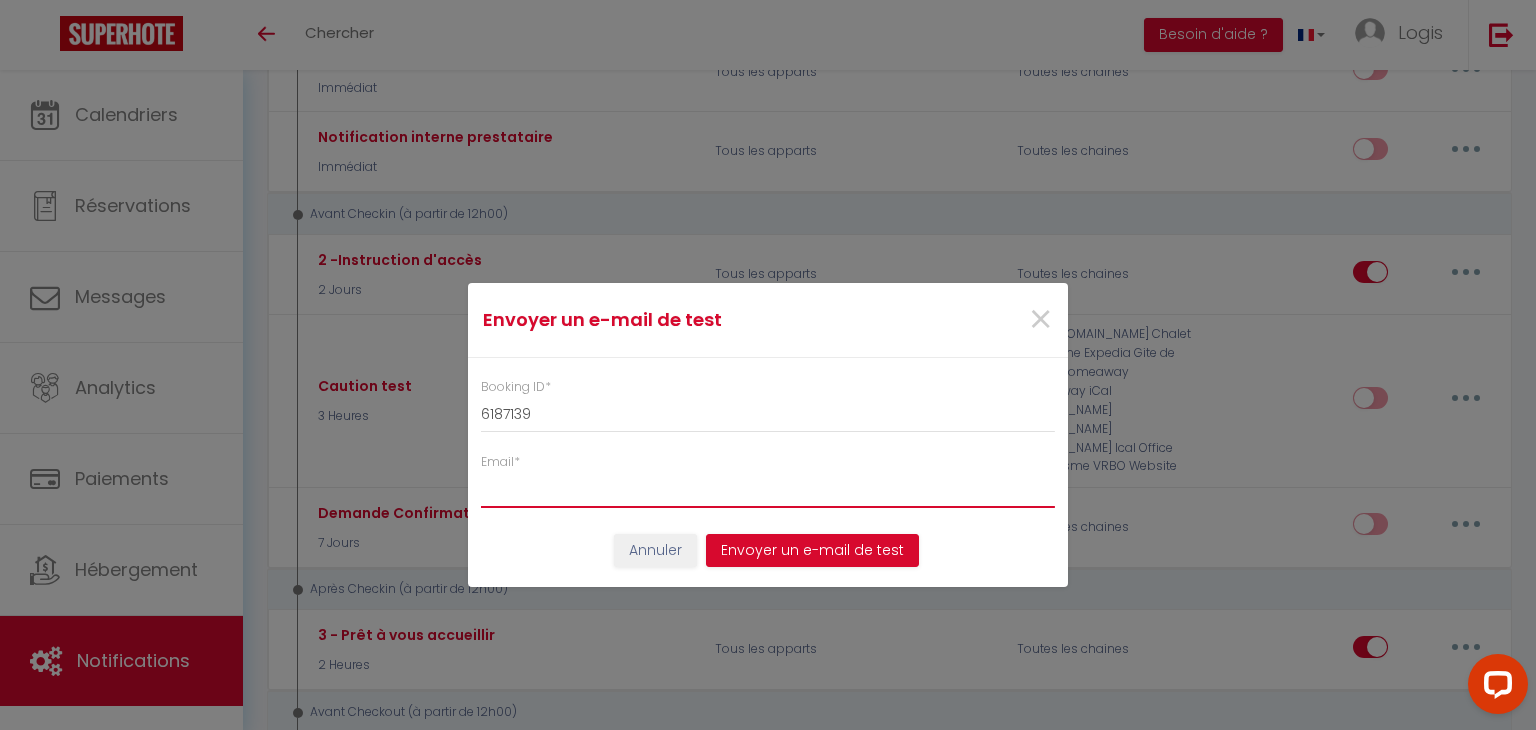 click on "Email
*" at bounding box center [768, 490] 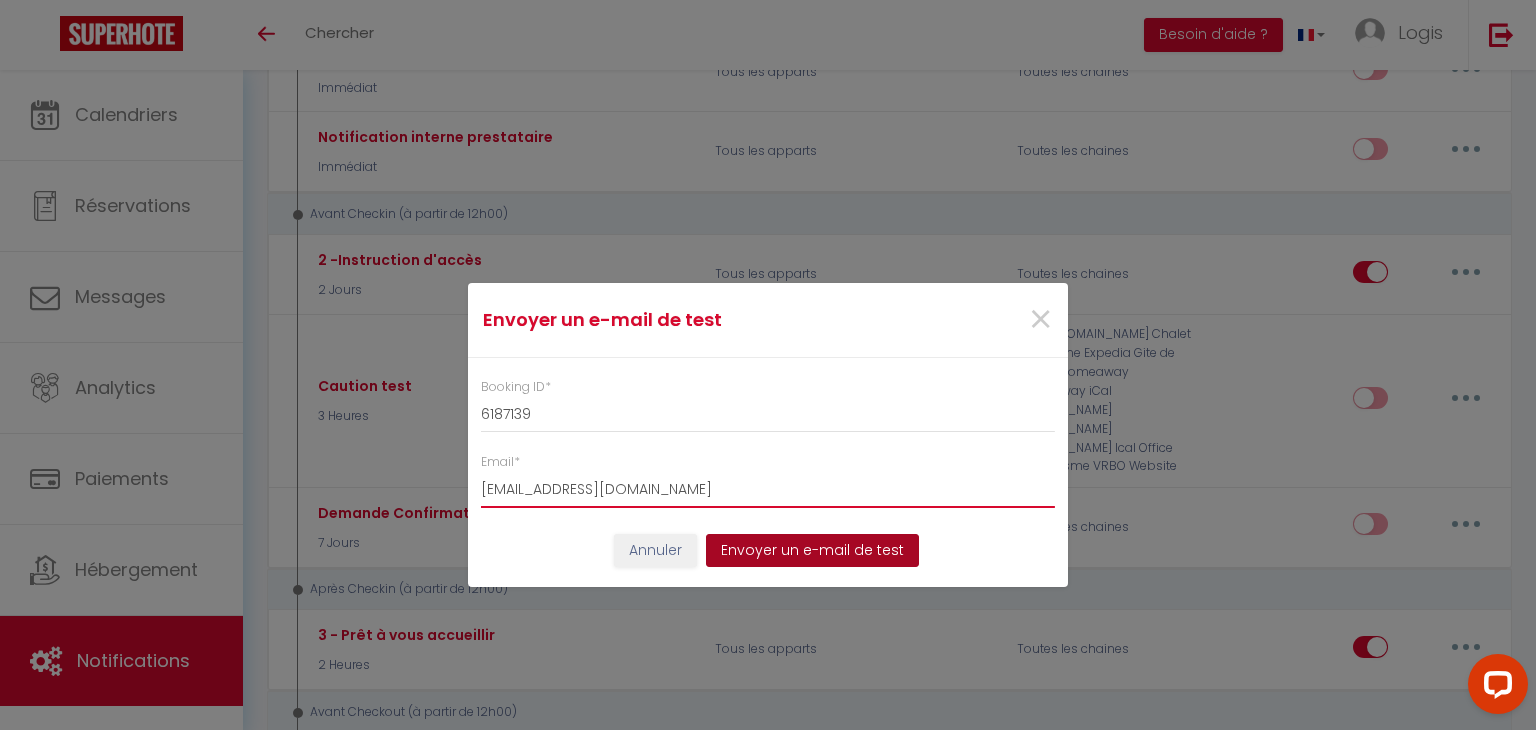 type on "[EMAIL_ADDRESS][DOMAIN_NAME]" 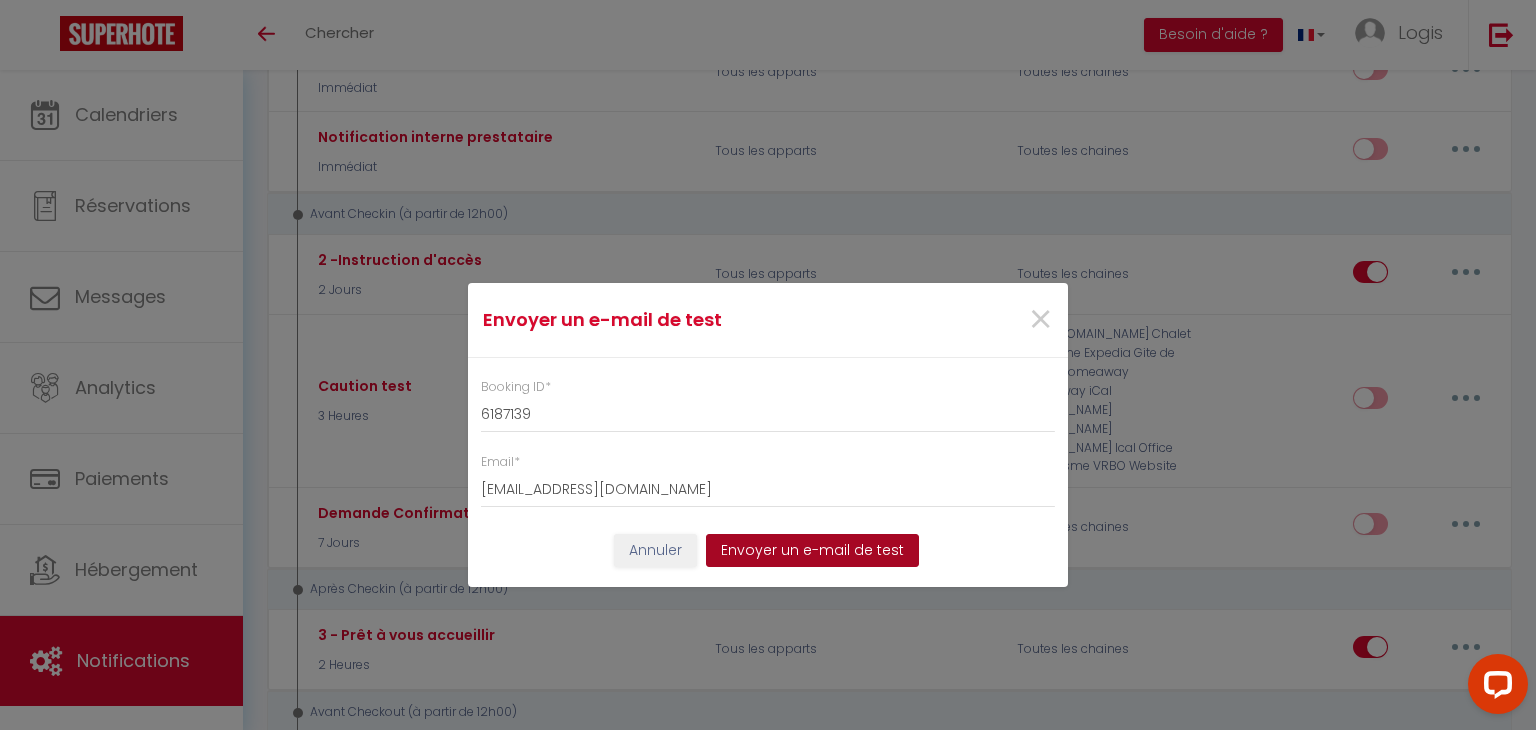 click on "Envoyer un e-mail de test" at bounding box center [812, 551] 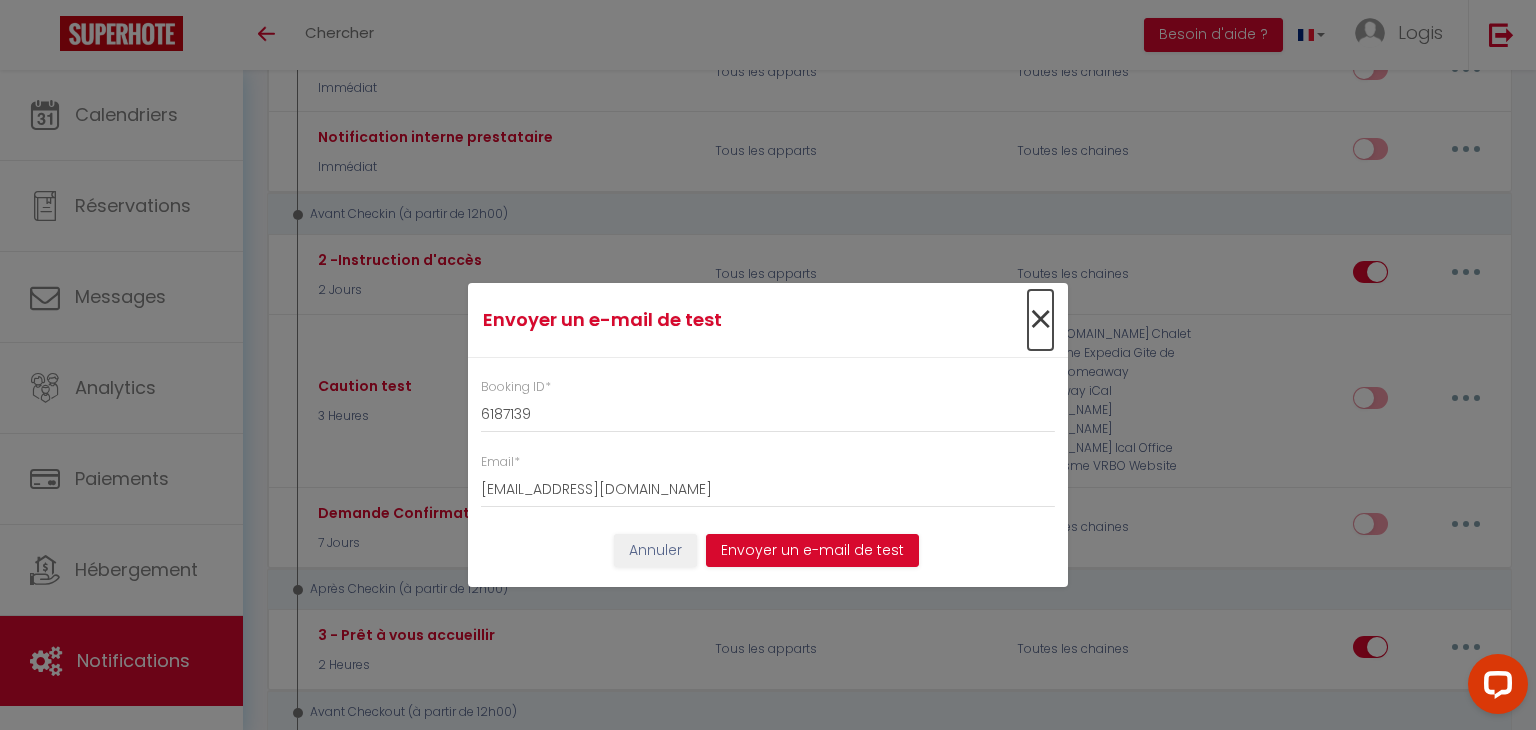 click on "×" at bounding box center (1040, 320) 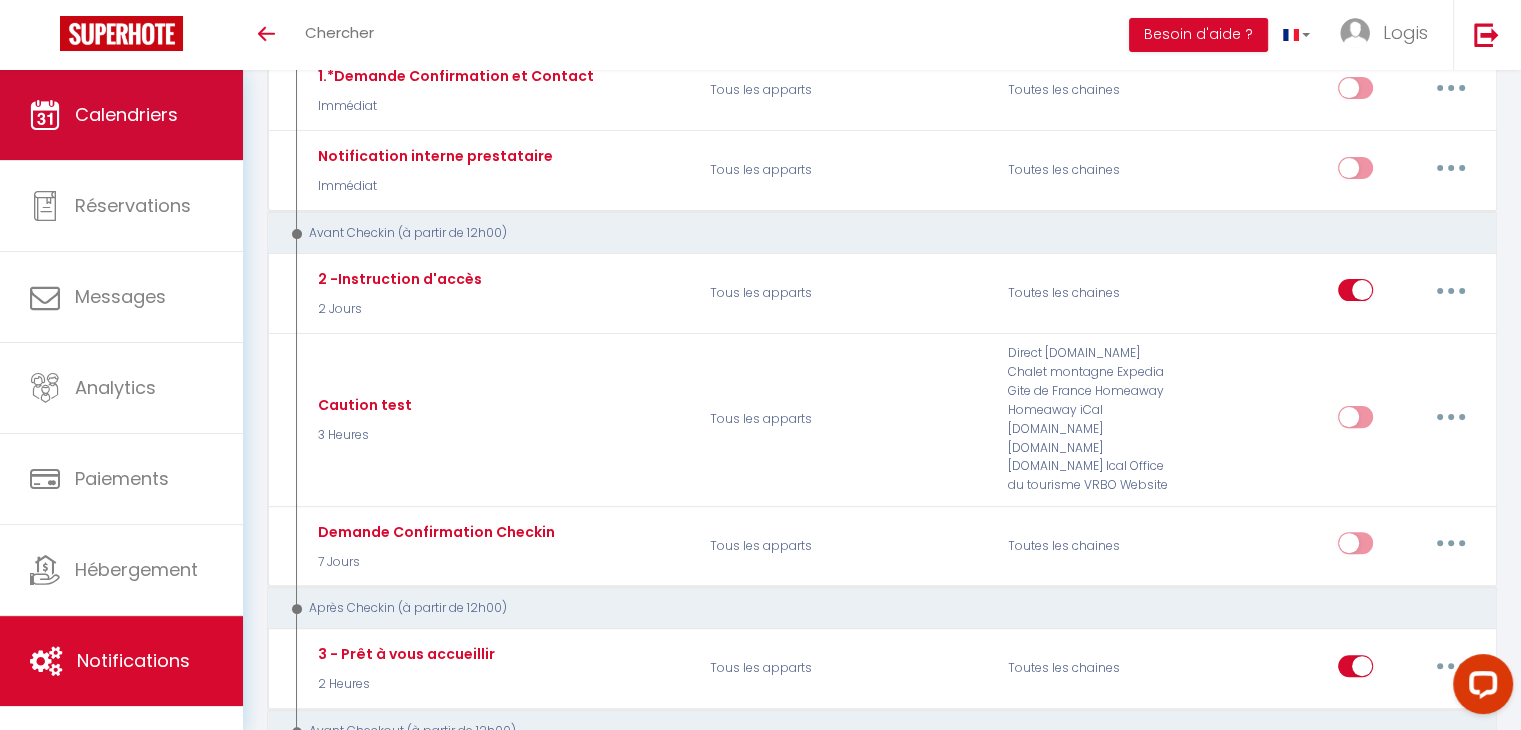 click on "Calendriers" at bounding box center [121, 115] 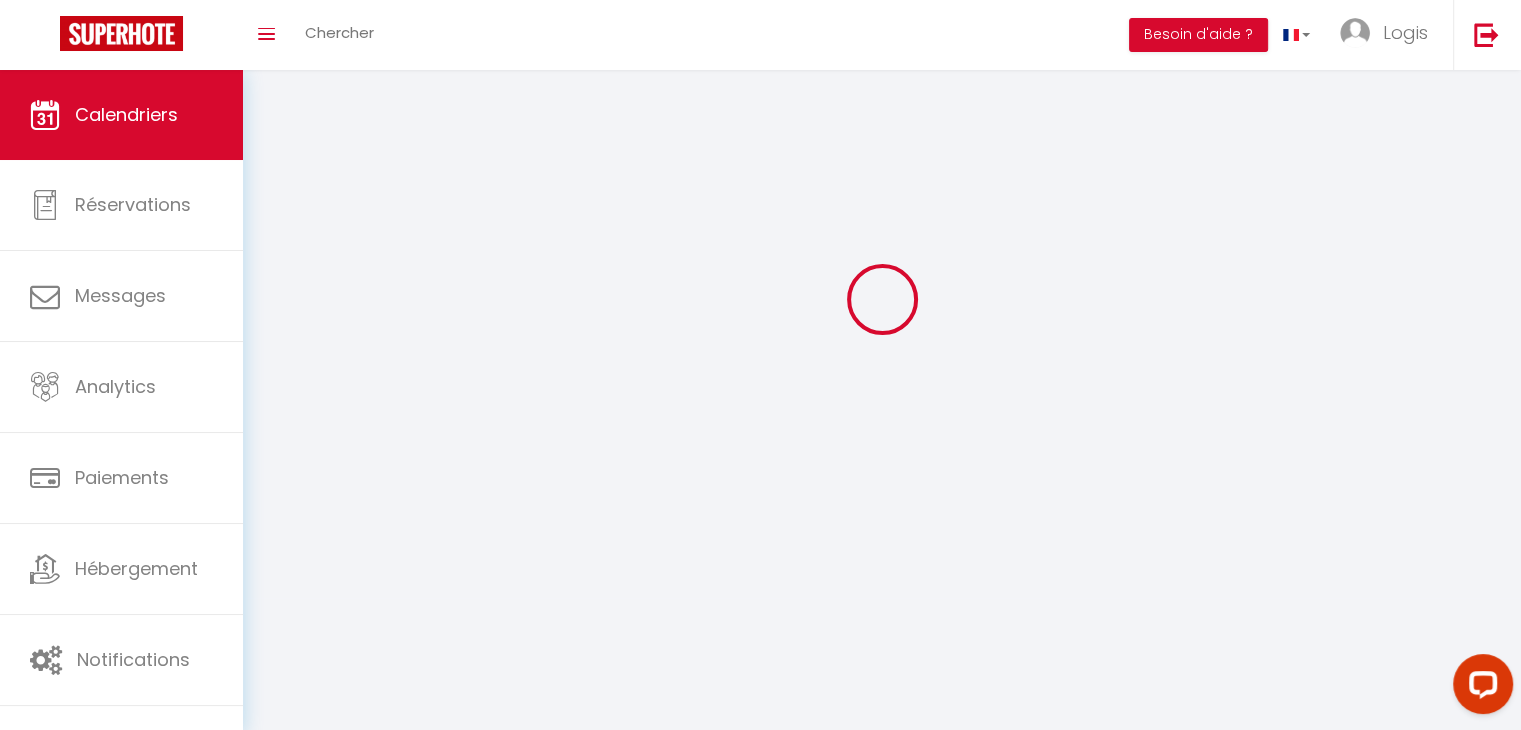 scroll, scrollTop: 0, scrollLeft: 0, axis: both 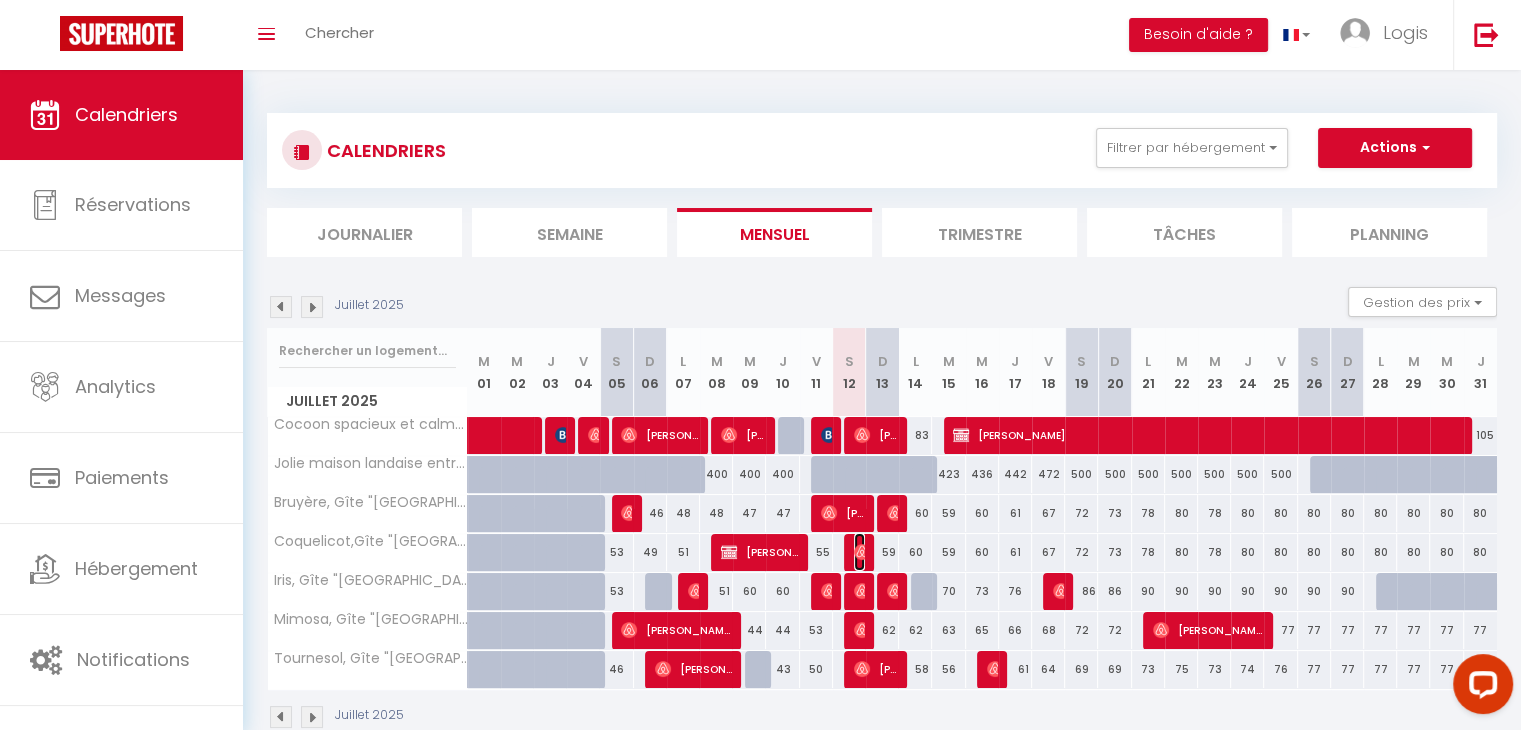 click at bounding box center (862, 552) 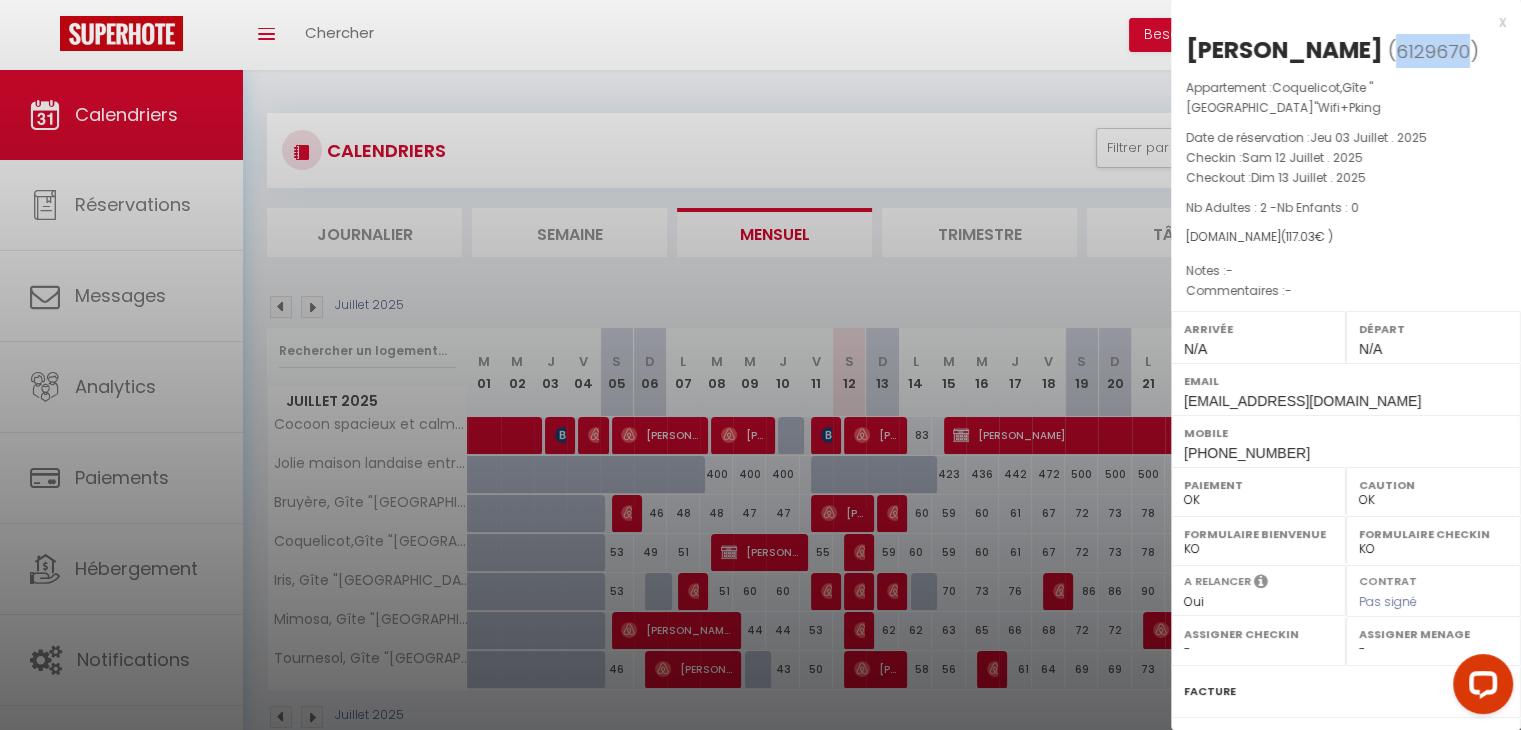 drag, startPoint x: 1368, startPoint y: 43, endPoint x: 1440, endPoint y: 49, distance: 72.249565 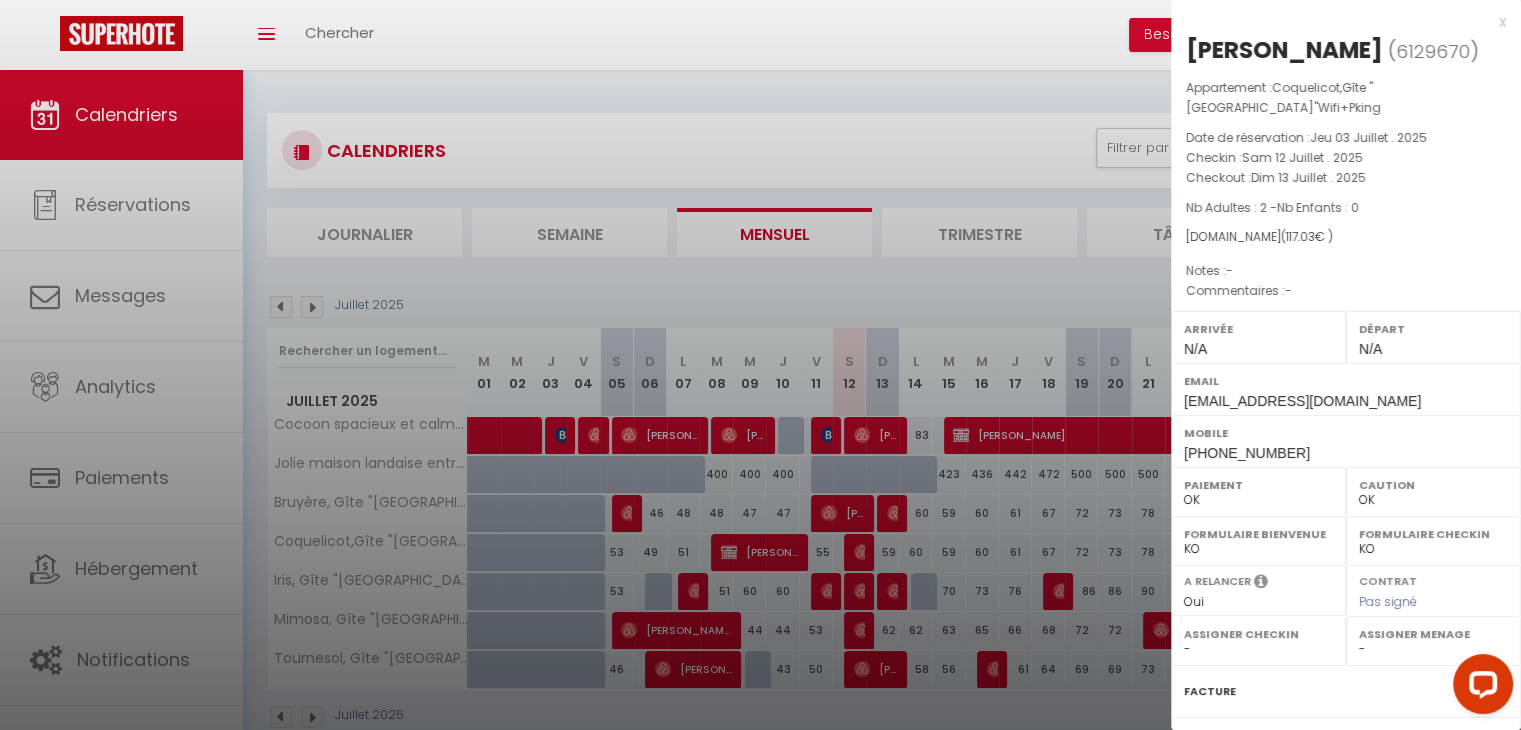 click at bounding box center [760, 365] 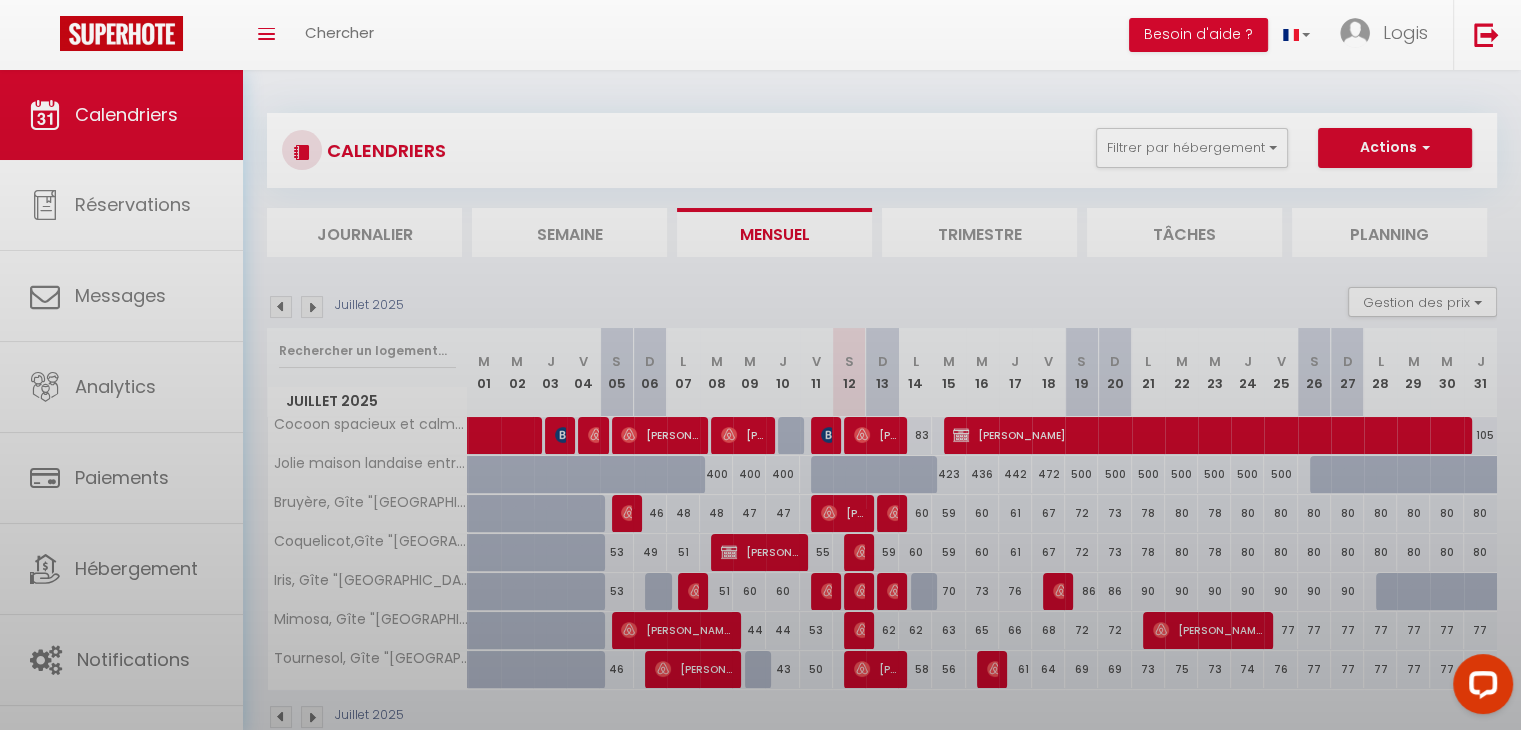 scroll, scrollTop: 70, scrollLeft: 0, axis: vertical 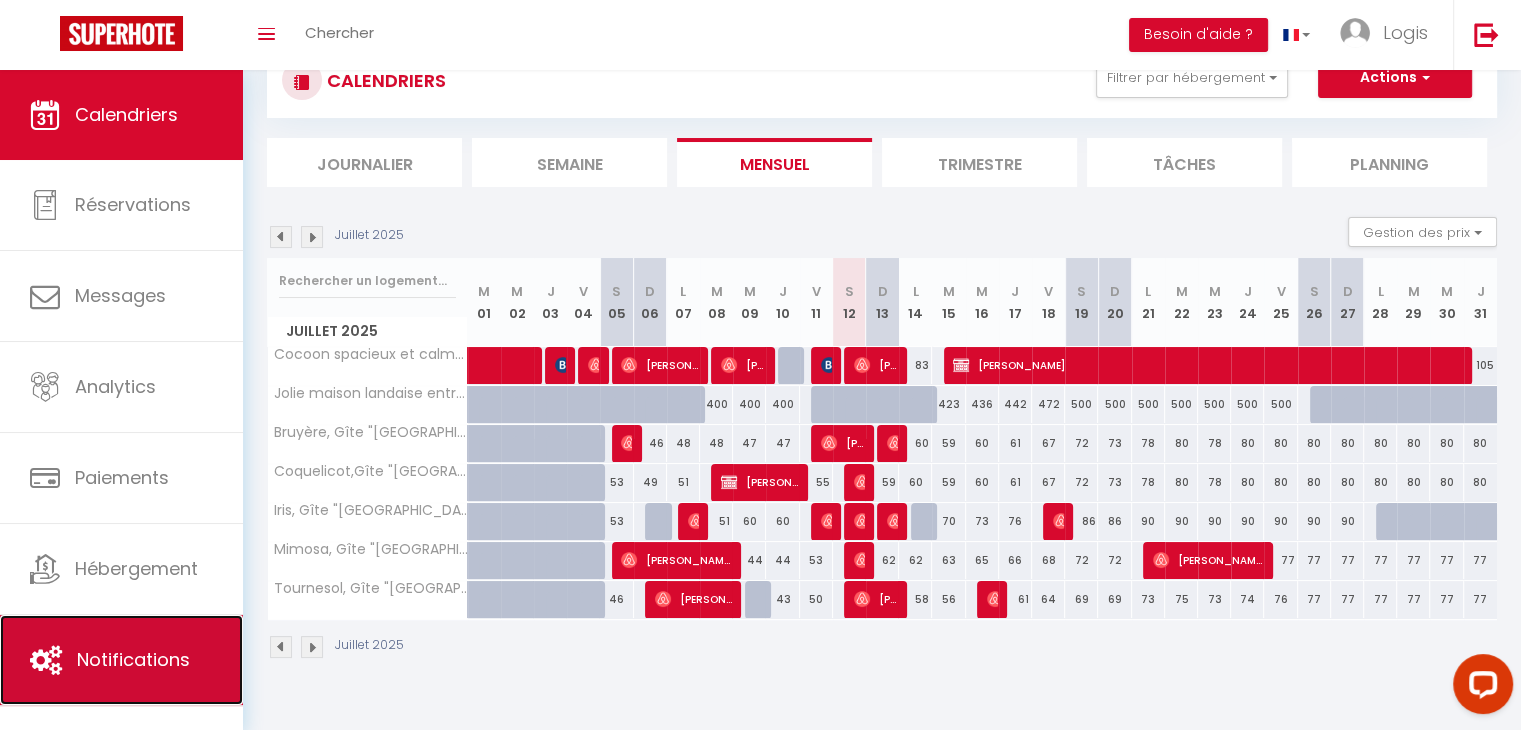 click on "Notifications" at bounding box center [133, 659] 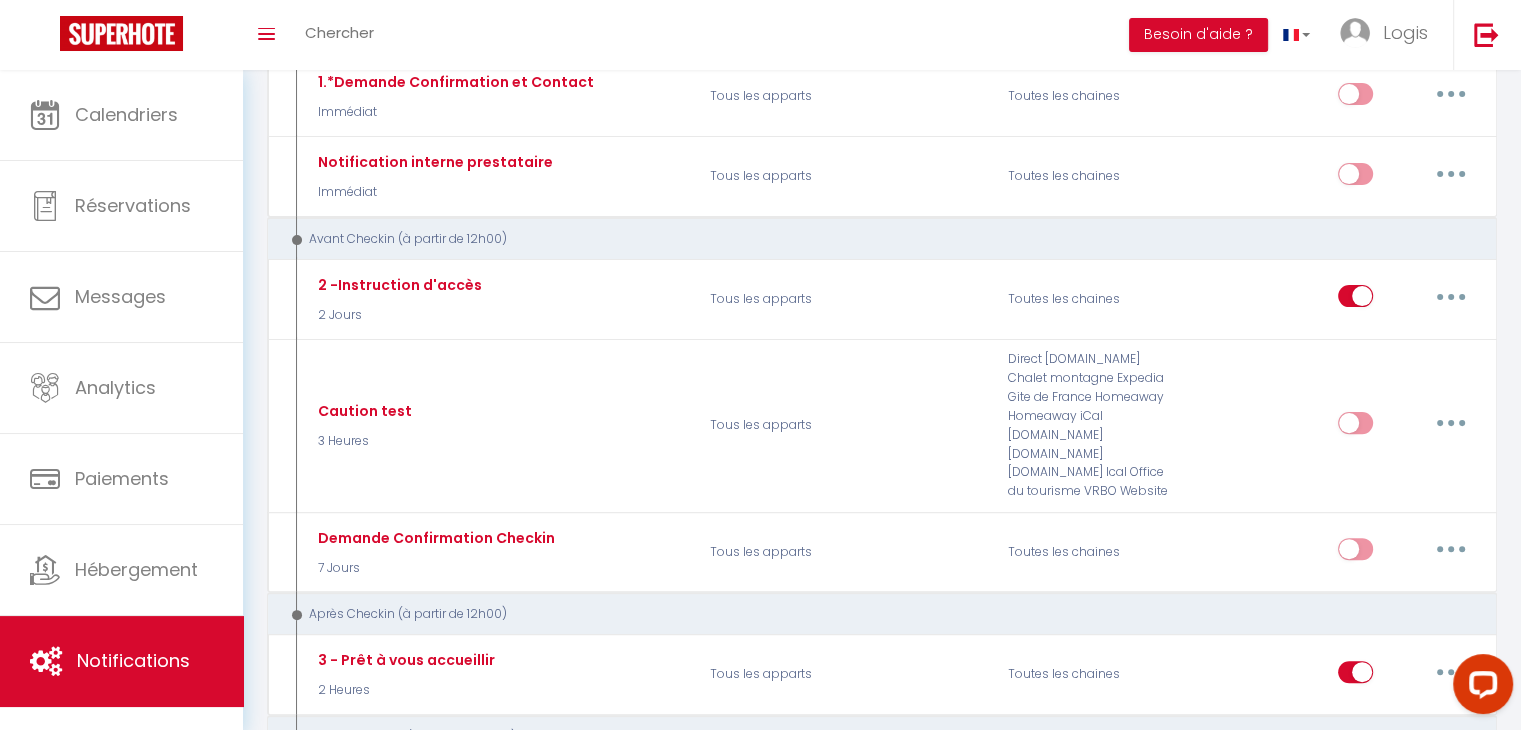 scroll, scrollTop: 528, scrollLeft: 0, axis: vertical 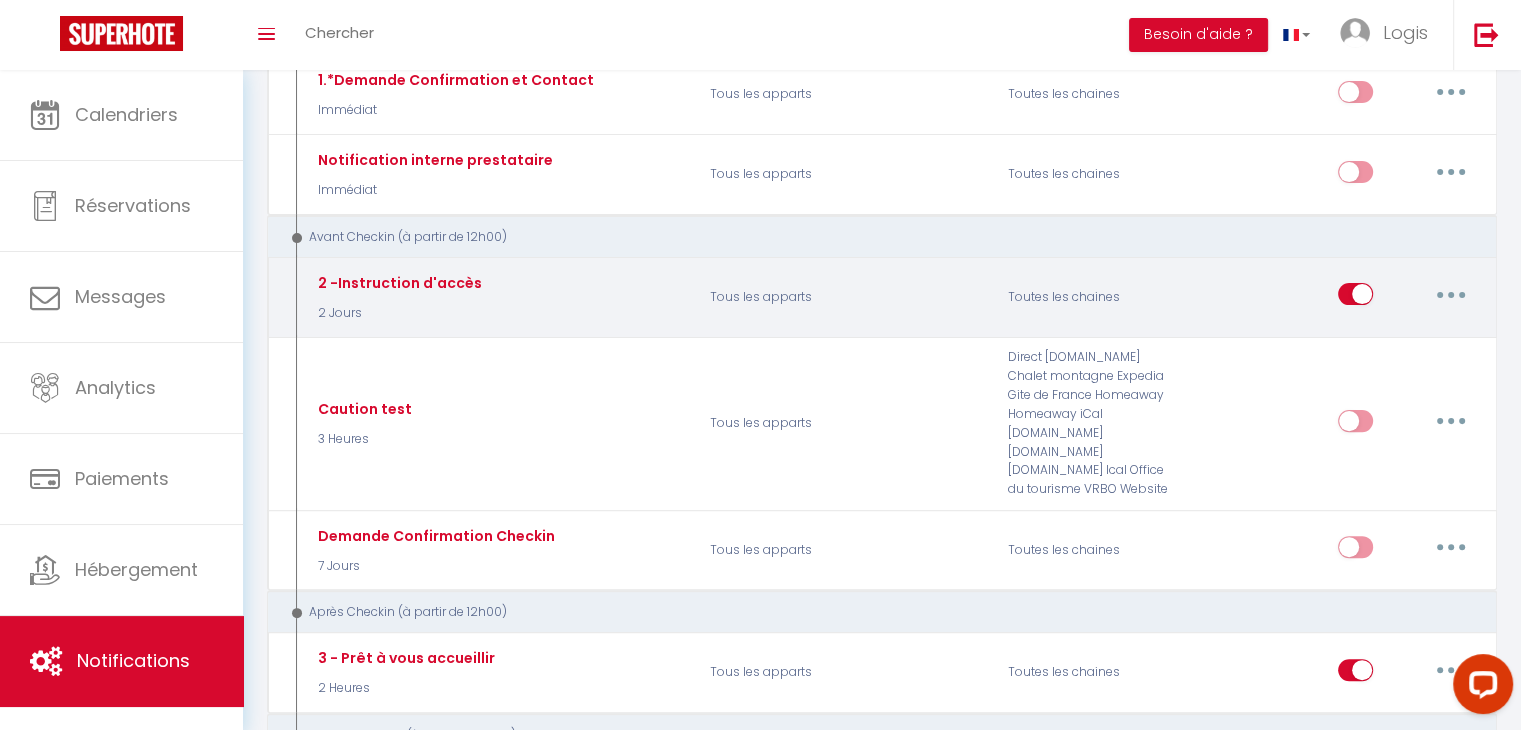 click at bounding box center (1451, 294) 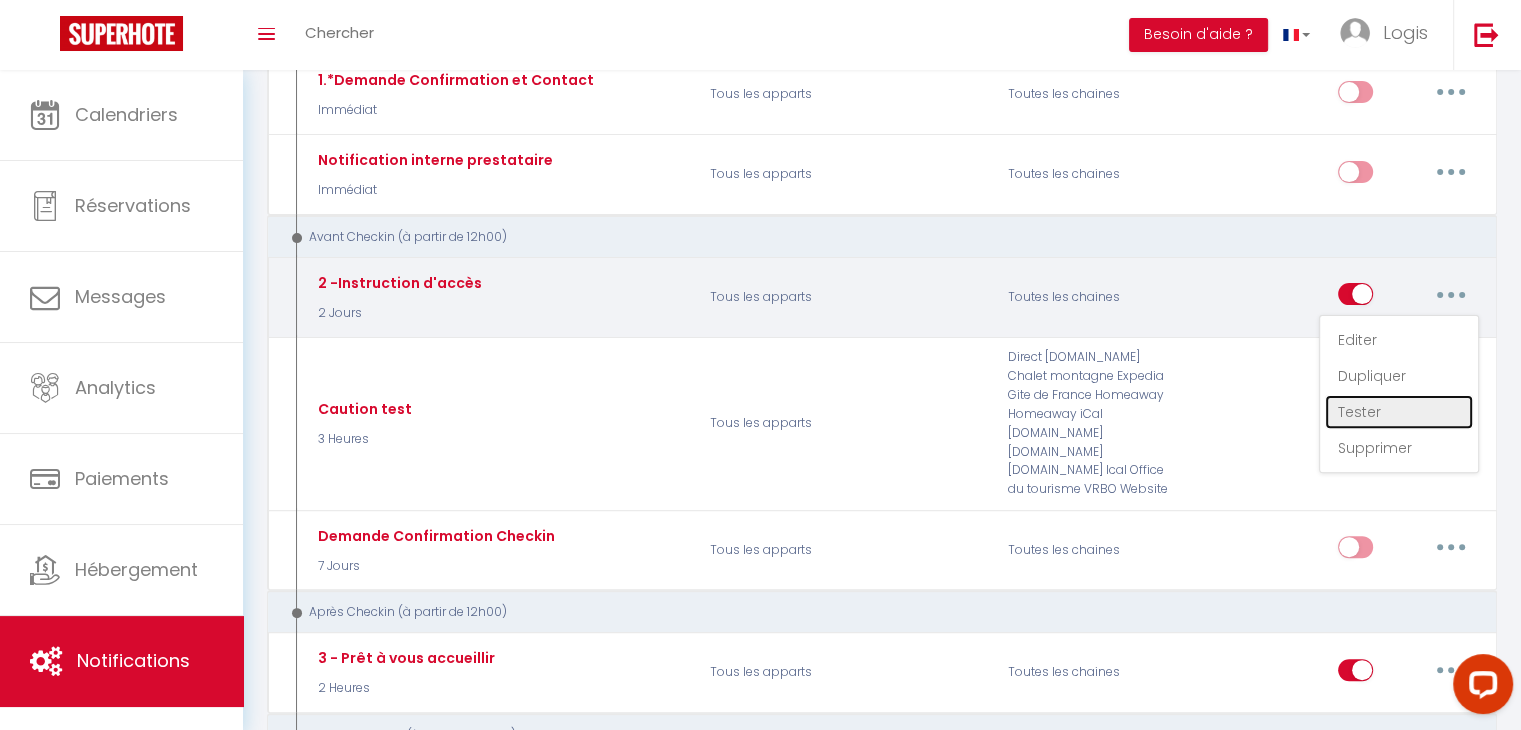 click on "Tester" at bounding box center [1399, 412] 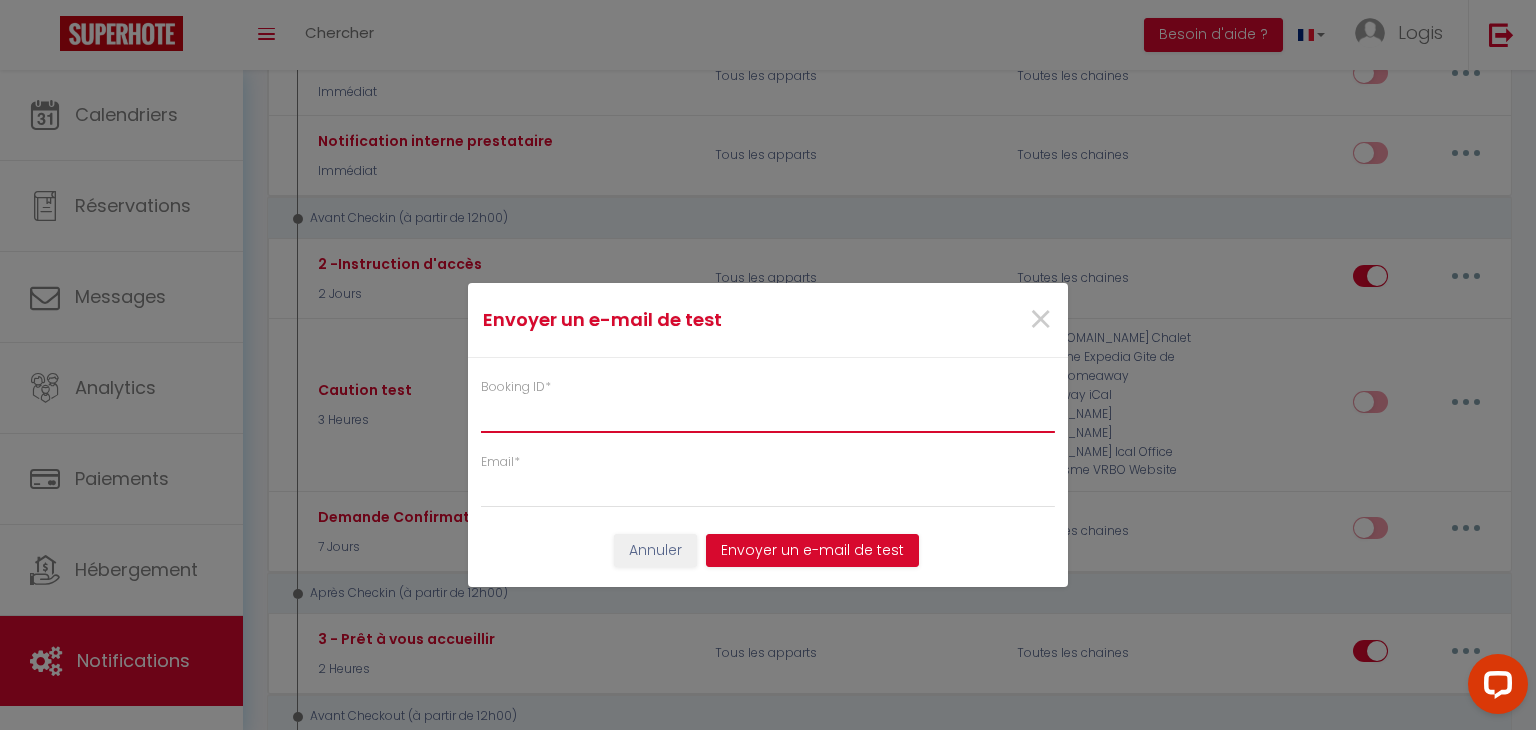 click on "Booking ID
*" at bounding box center [768, 415] 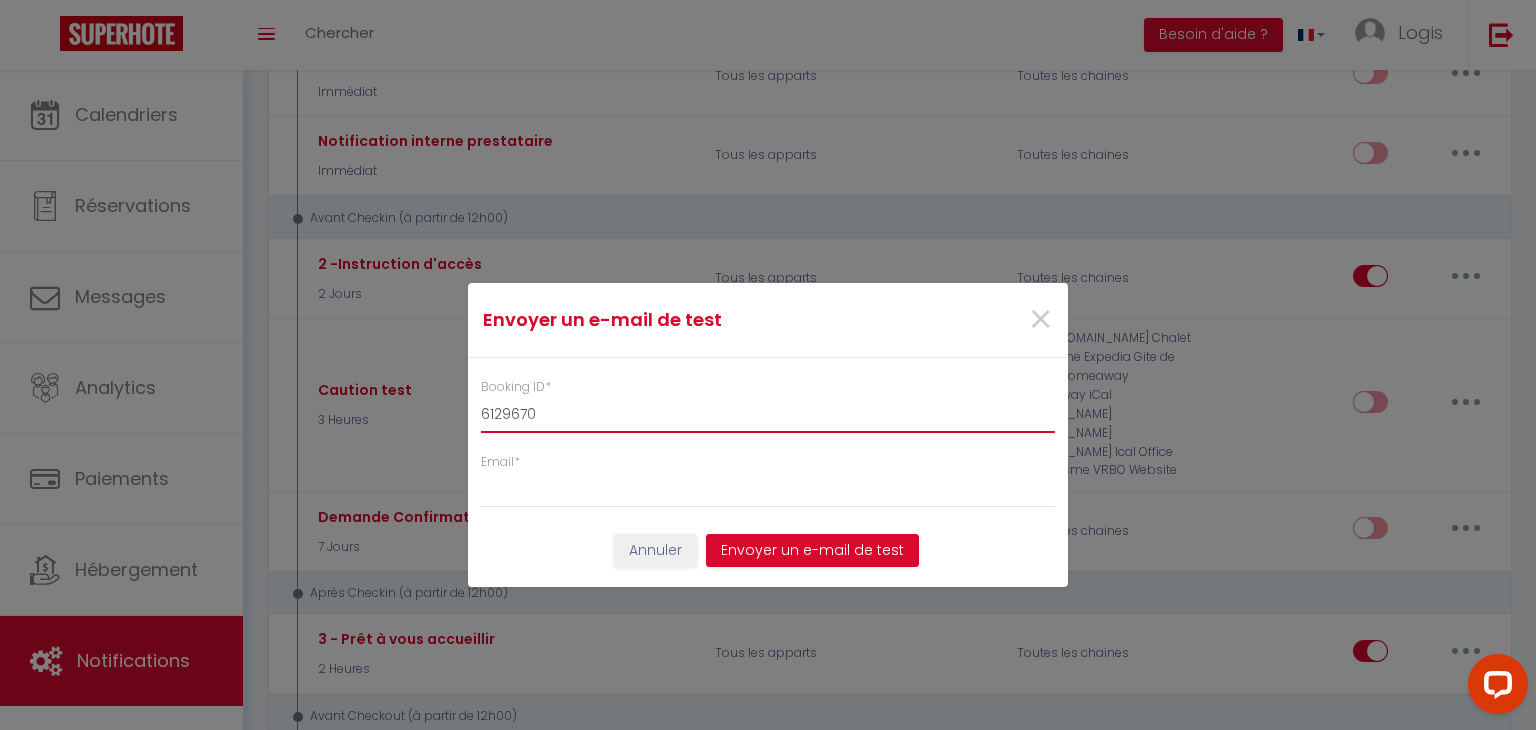type on "6129670" 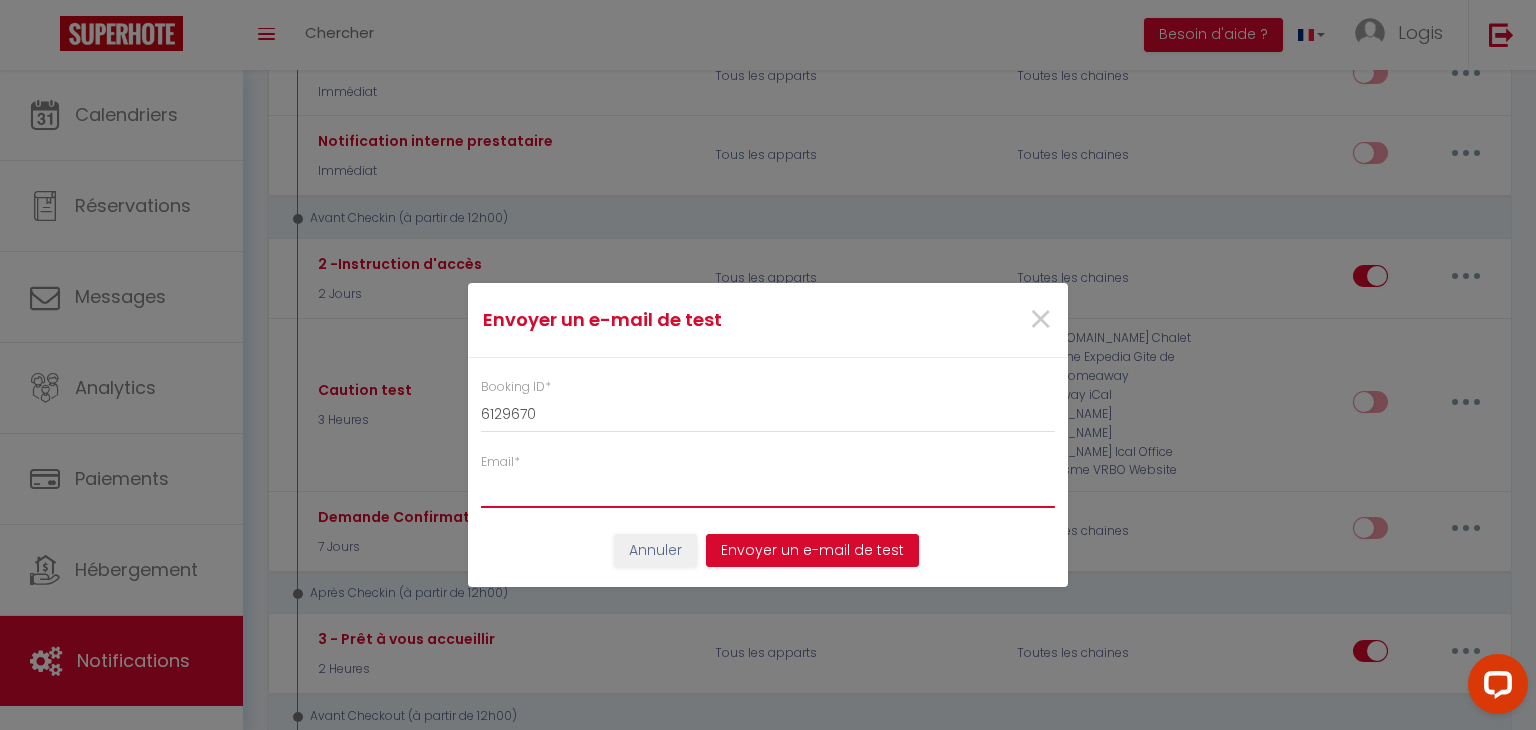 click on "Email
*" at bounding box center [768, 490] 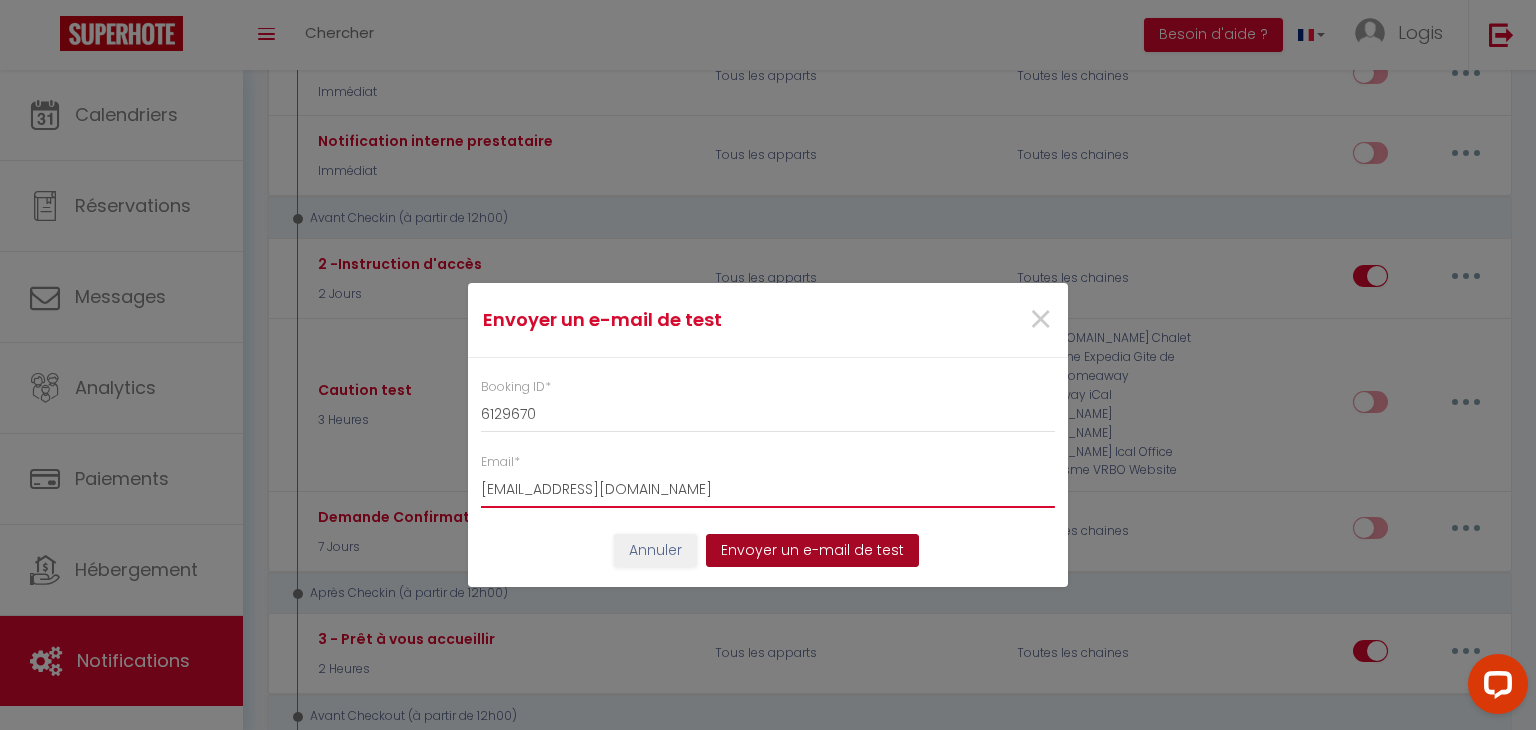 type on "[EMAIL_ADDRESS][DOMAIN_NAME]" 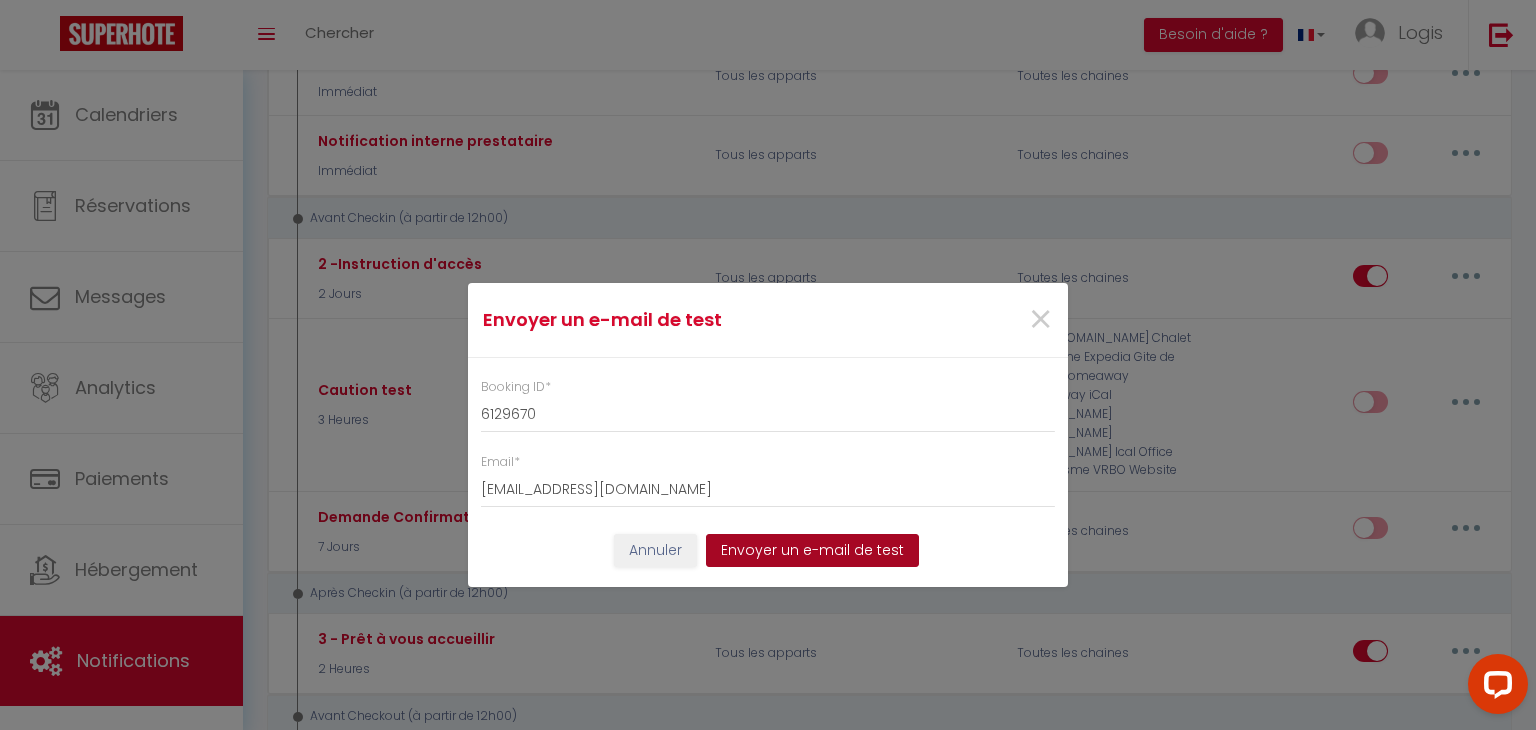 click on "Envoyer un e-mail de test" at bounding box center (812, 551) 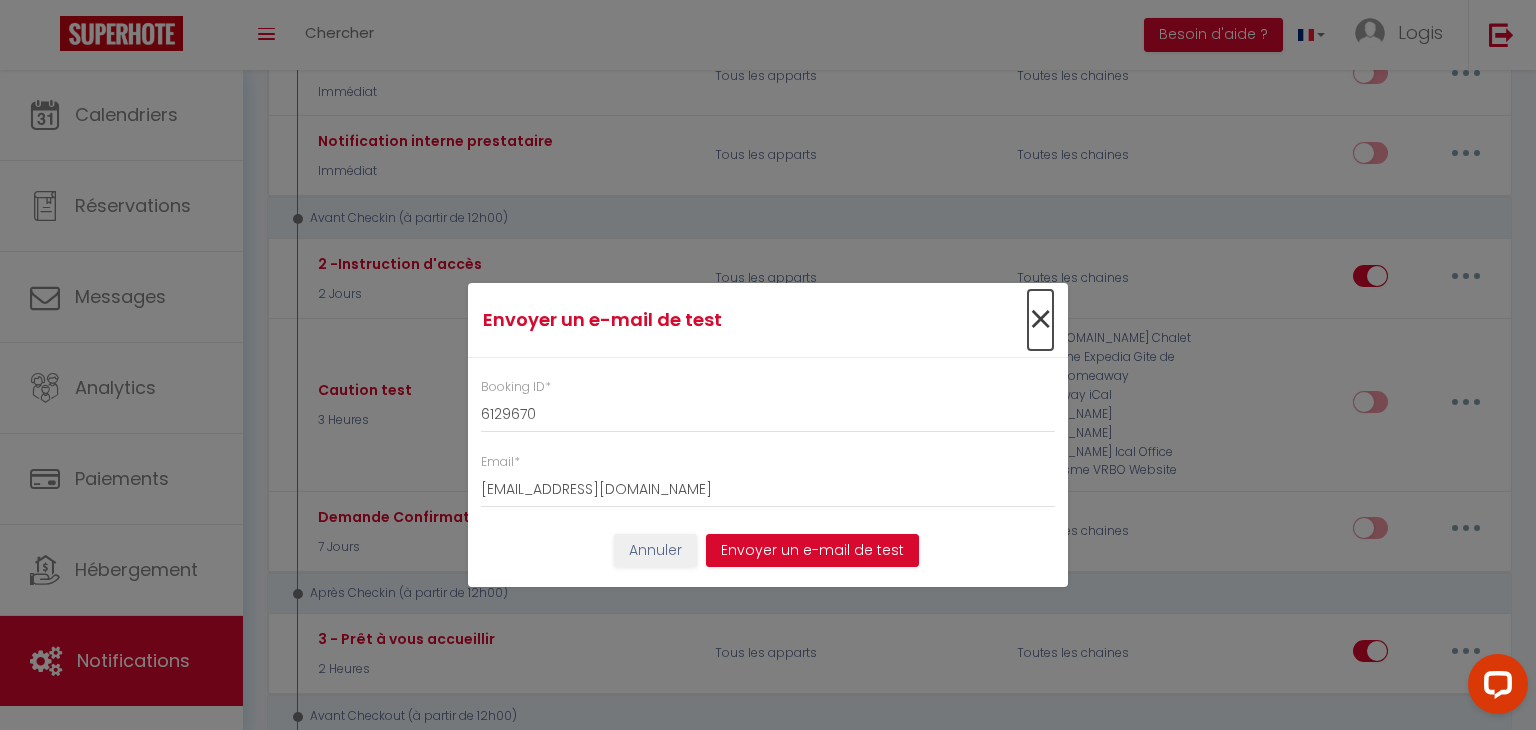 click on "×" at bounding box center (1040, 320) 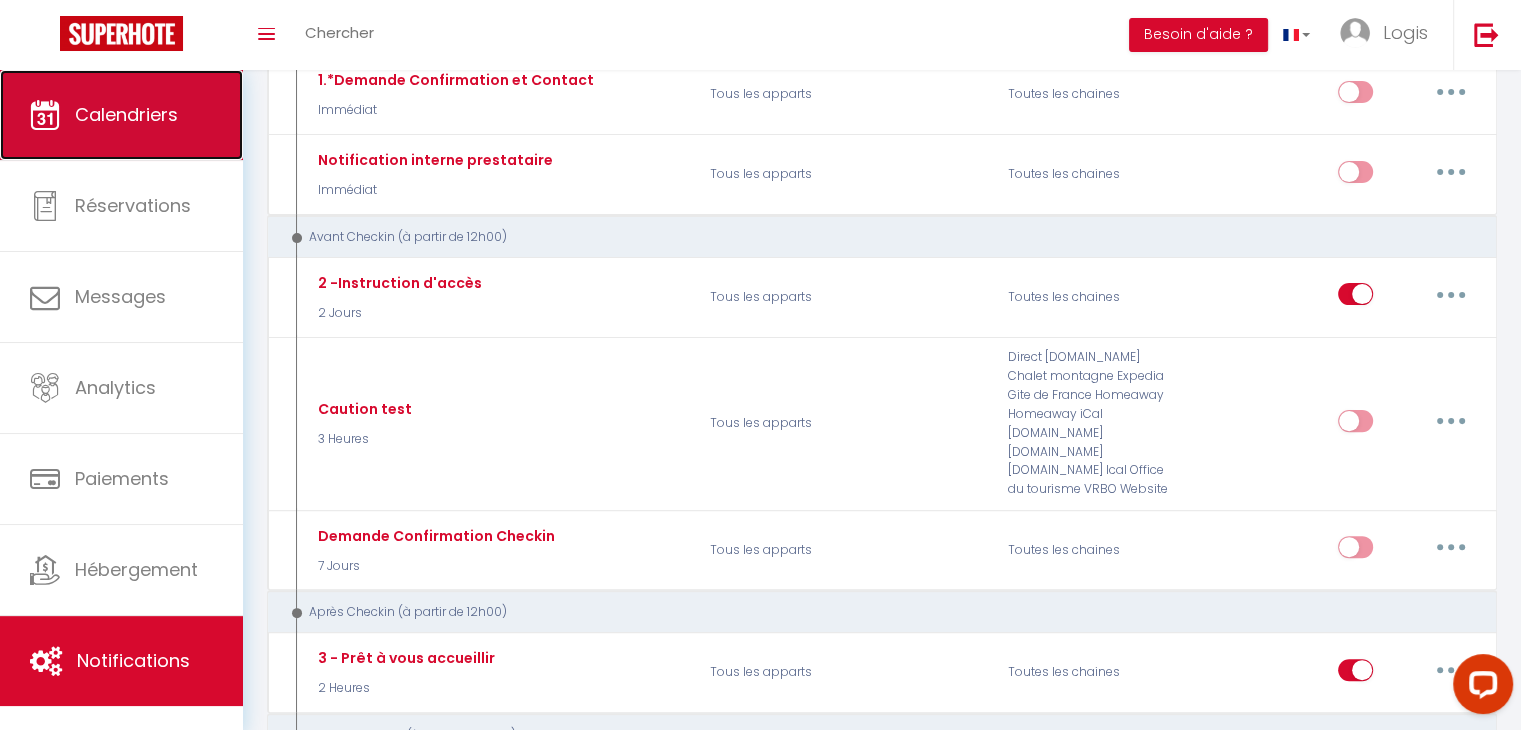 click on "Calendriers" at bounding box center [121, 115] 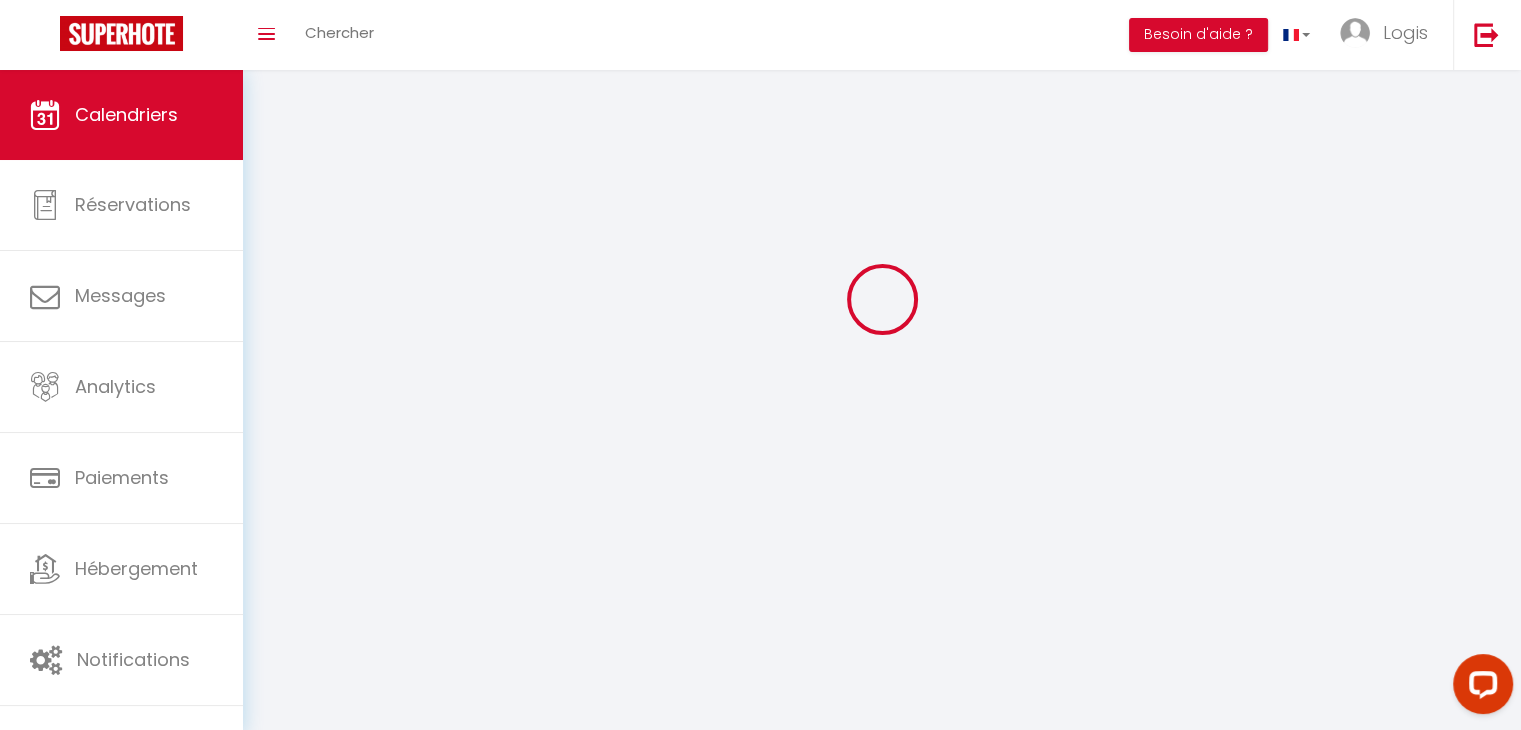 scroll, scrollTop: 0, scrollLeft: 0, axis: both 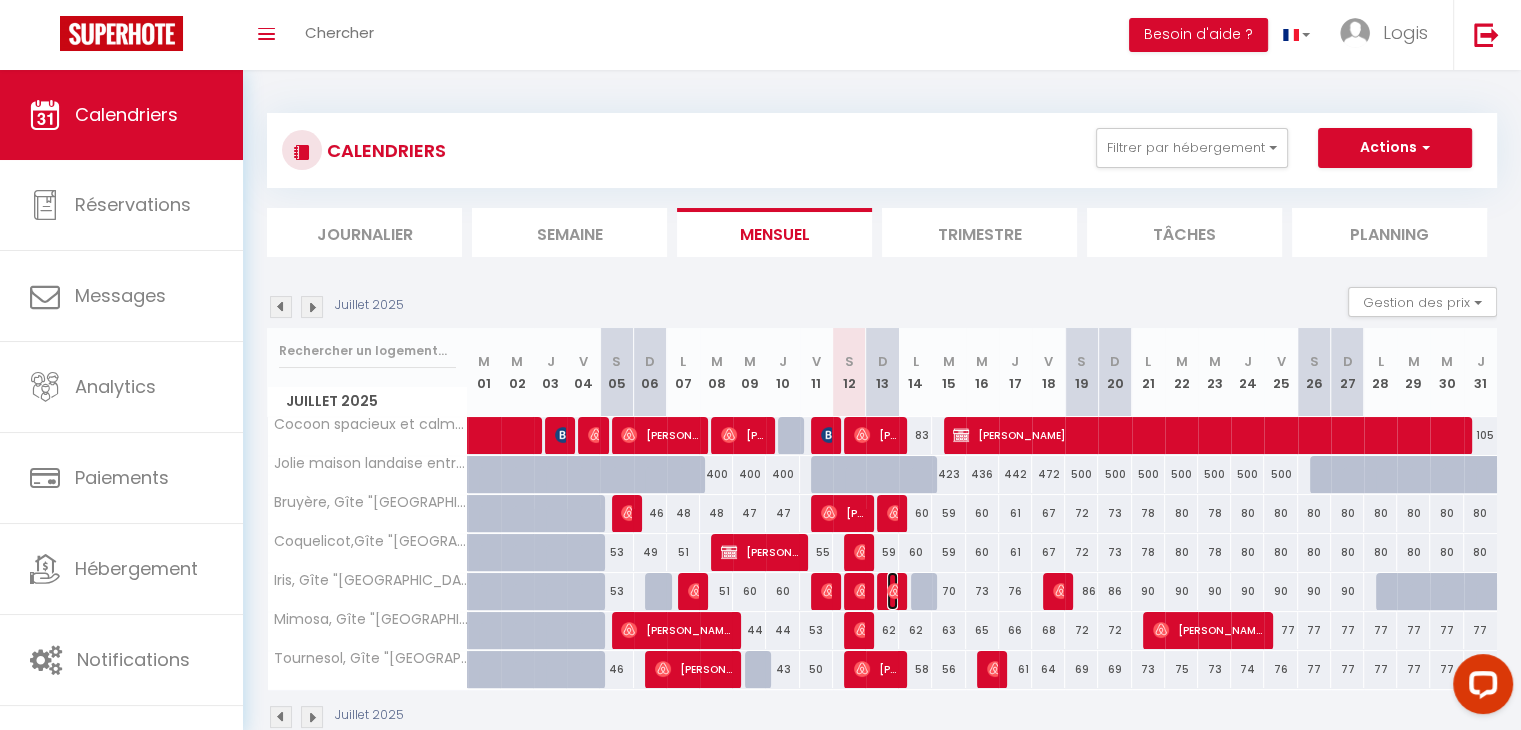 click at bounding box center [895, 591] 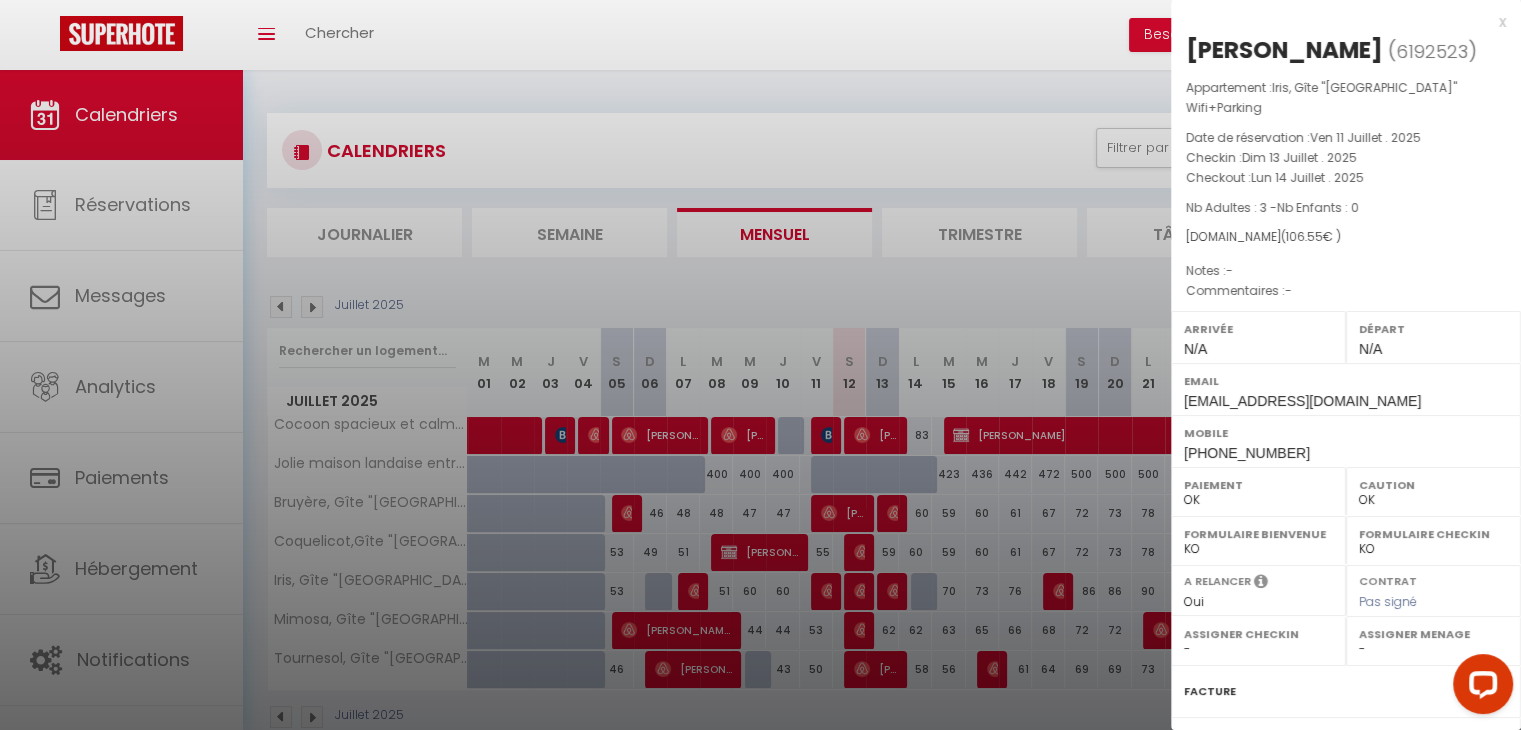 click on "x" at bounding box center (1338, 22) 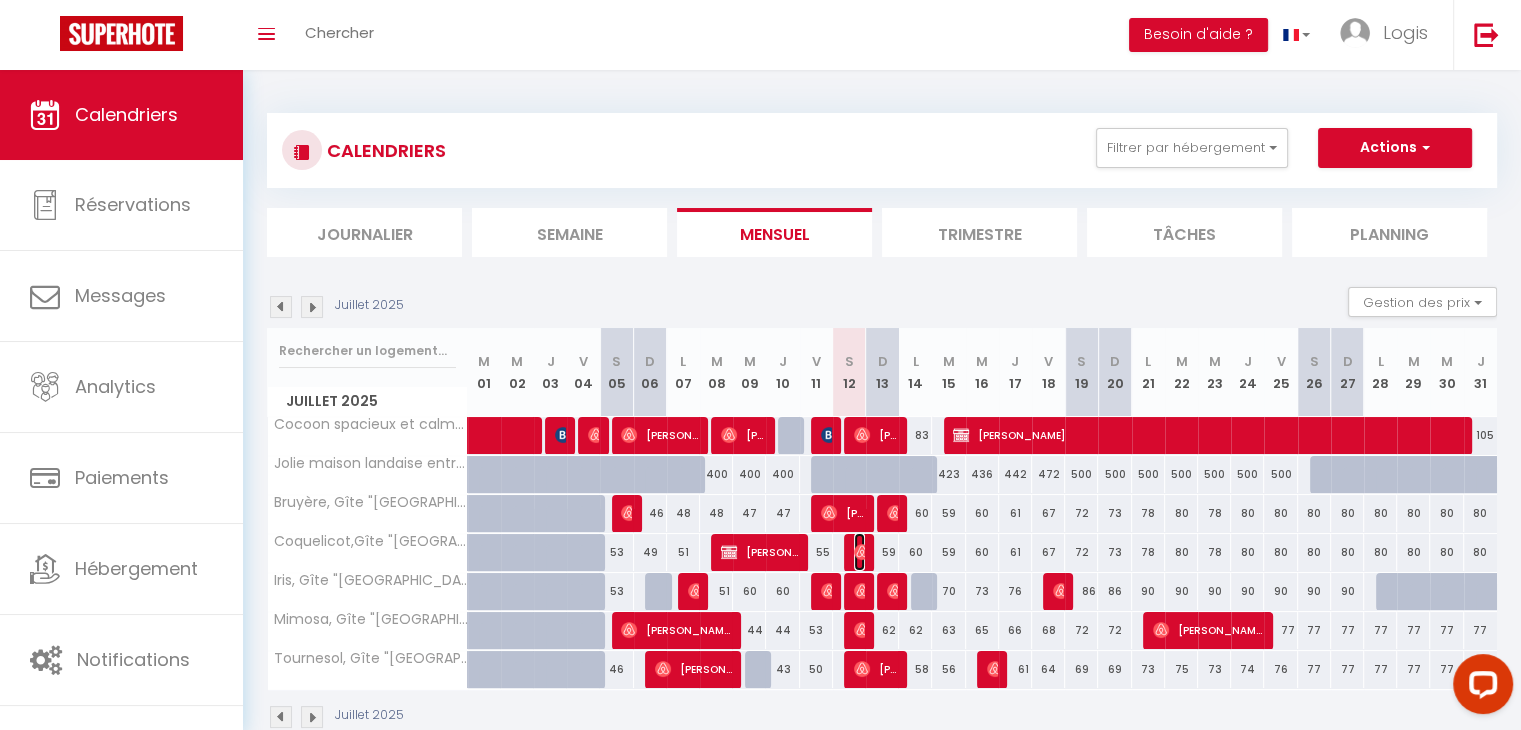 click at bounding box center [862, 552] 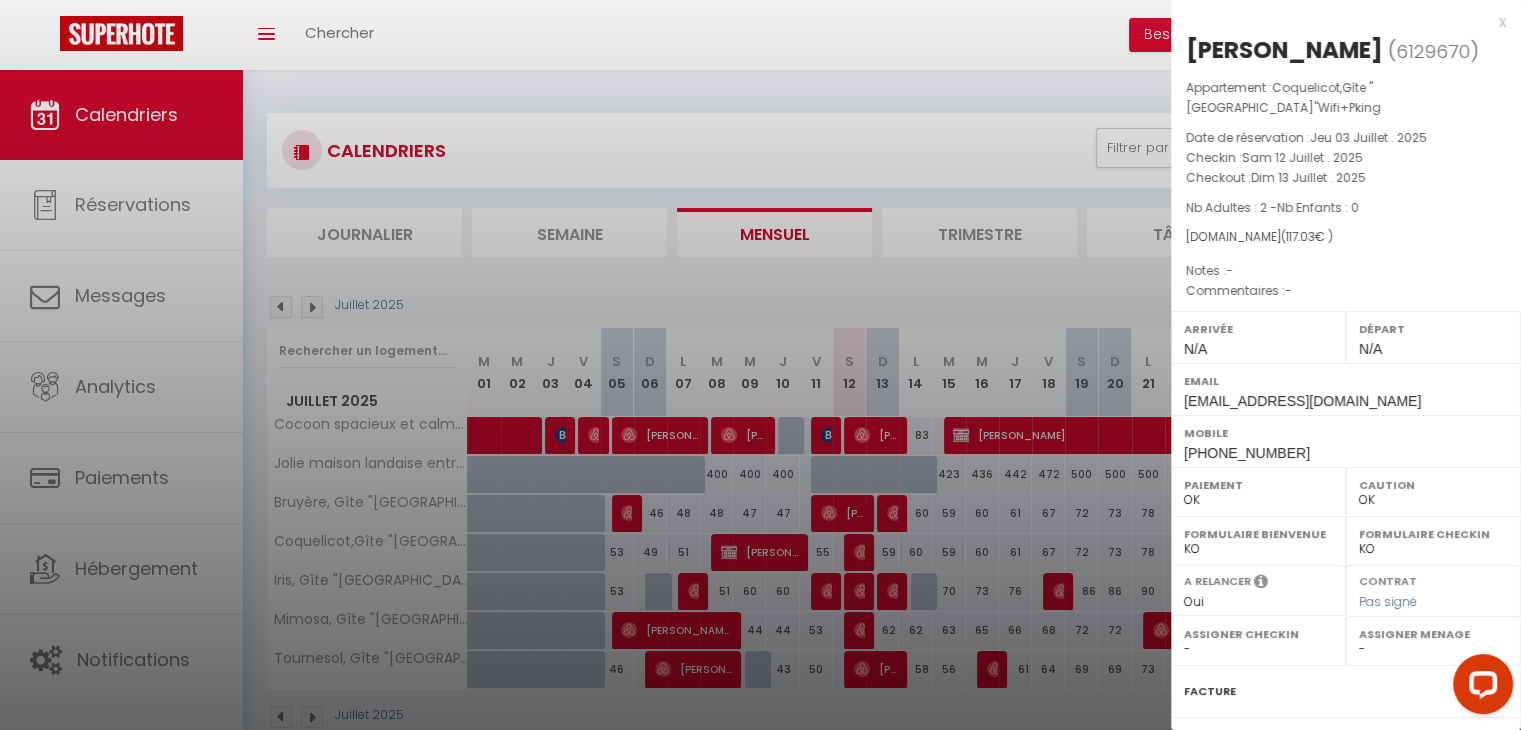 click on "x" at bounding box center (1338, 22) 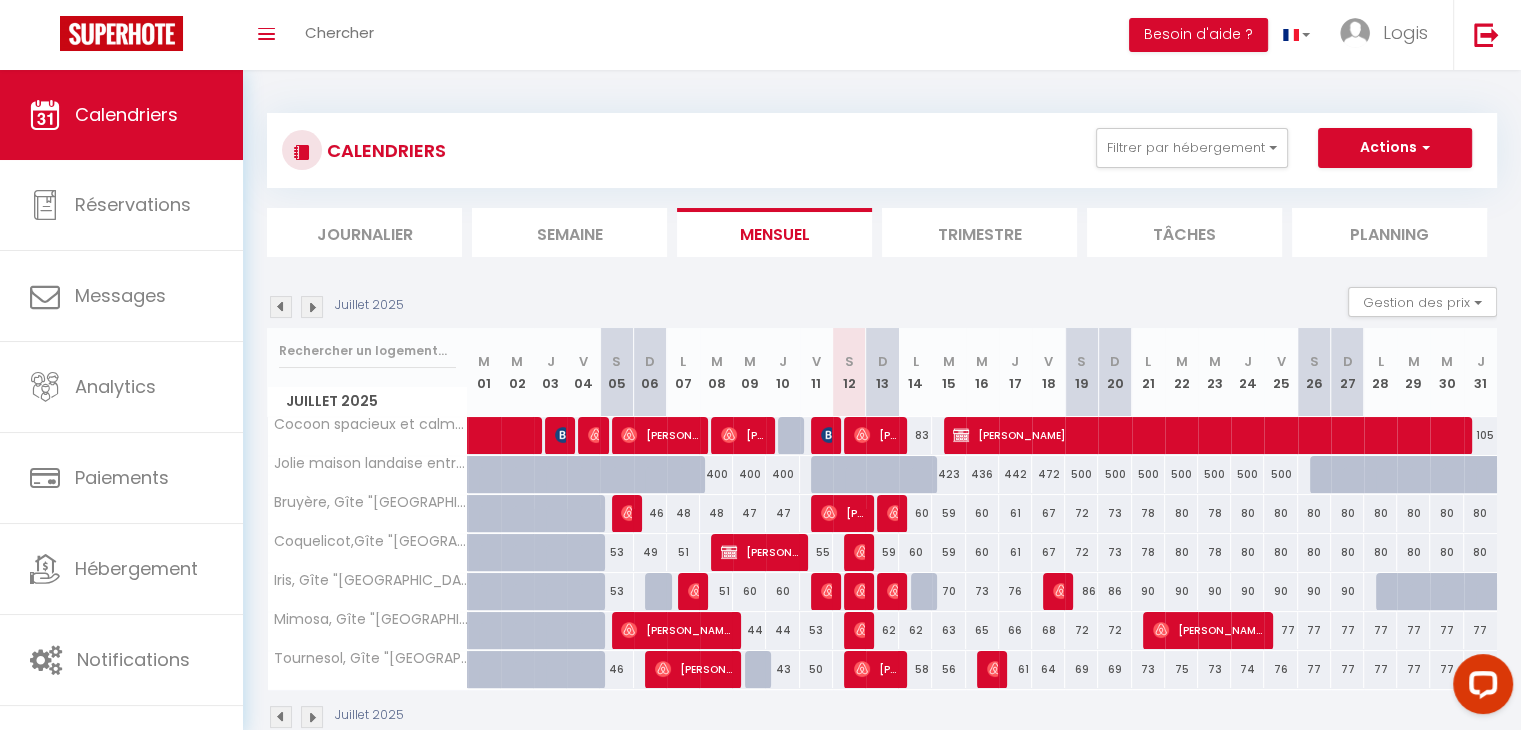 click at bounding box center (890, 592) 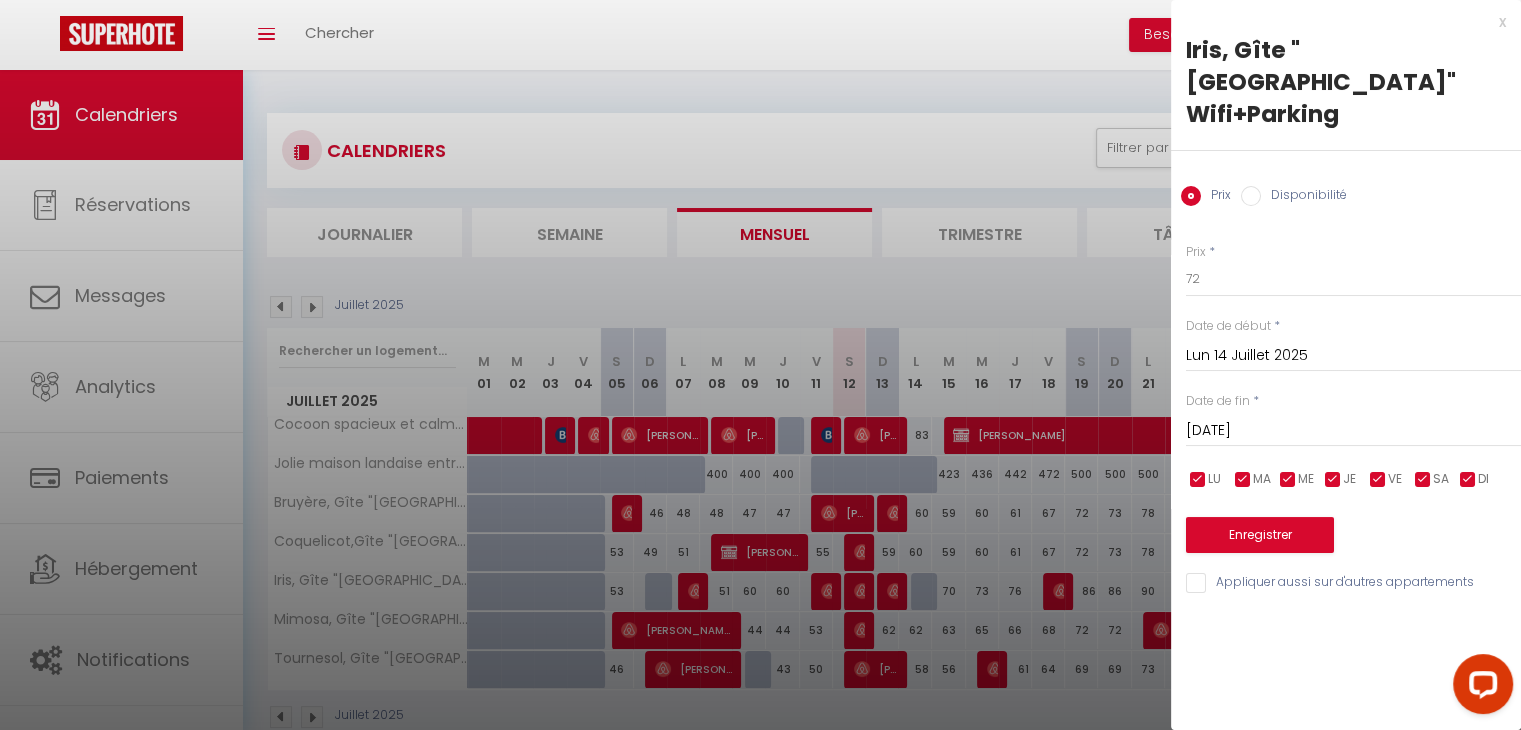 click at bounding box center [760, 365] 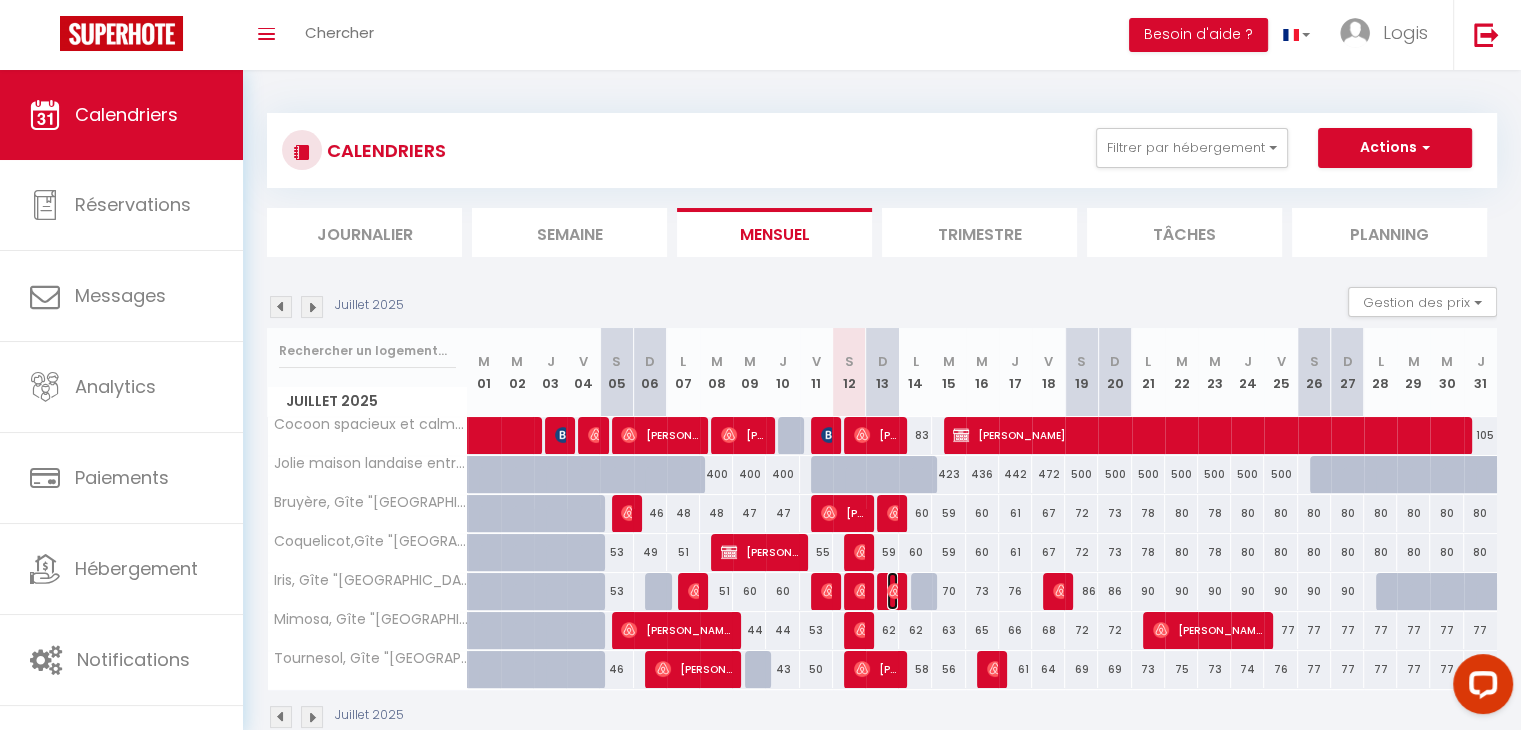 click on "[PERSON_NAME]" at bounding box center (892, 591) 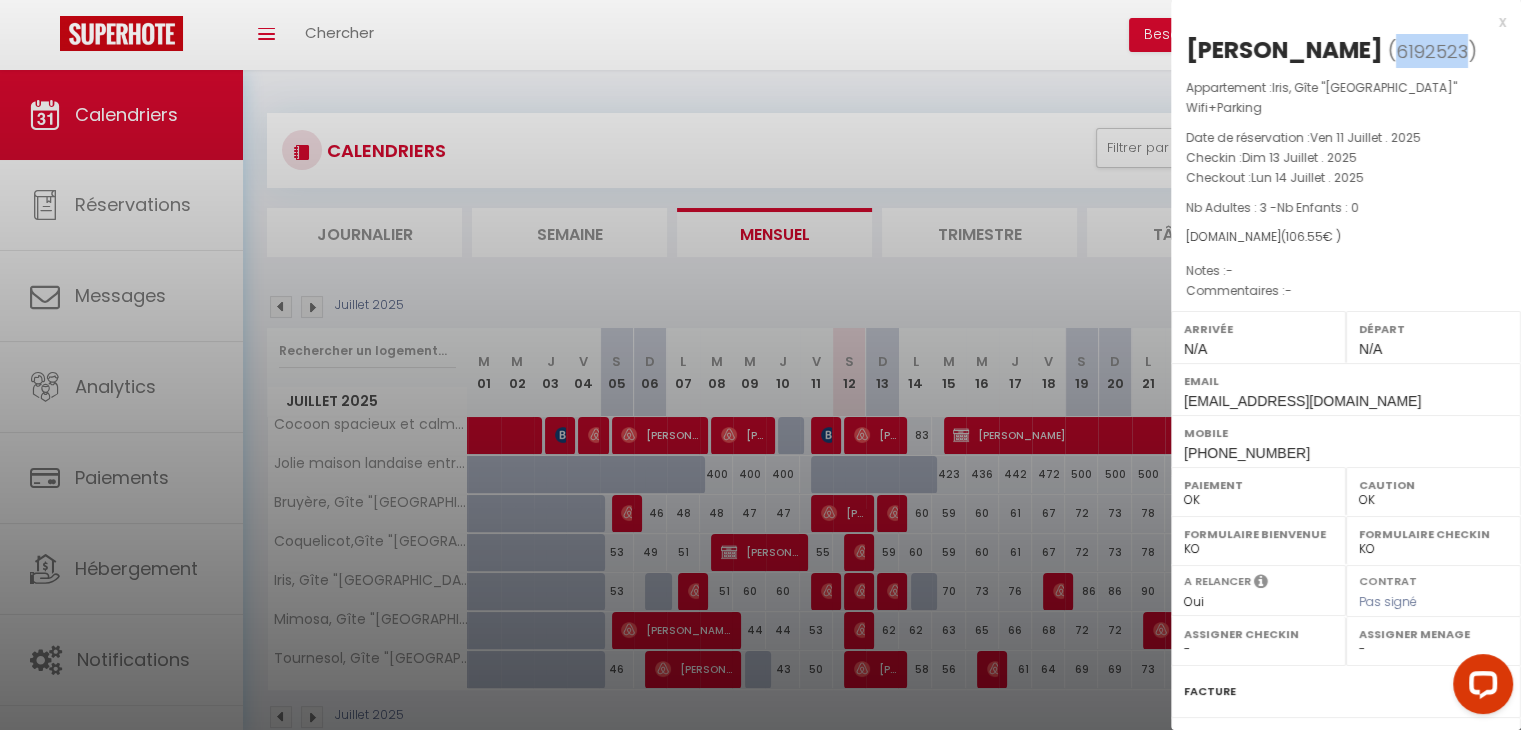 drag, startPoint x: 1379, startPoint y: 45, endPoint x: 1448, endPoint y: 59, distance: 70.40597 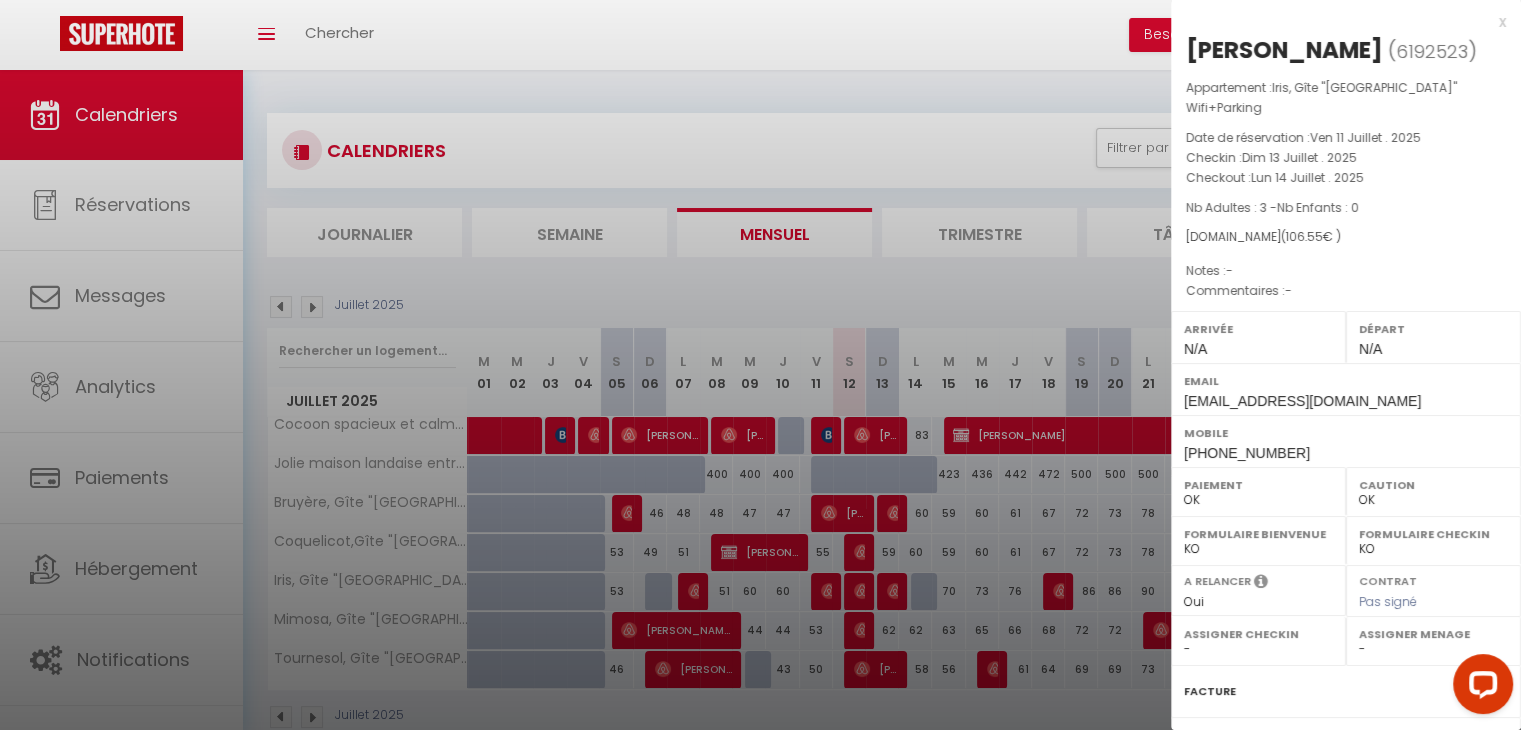 click at bounding box center [760, 365] 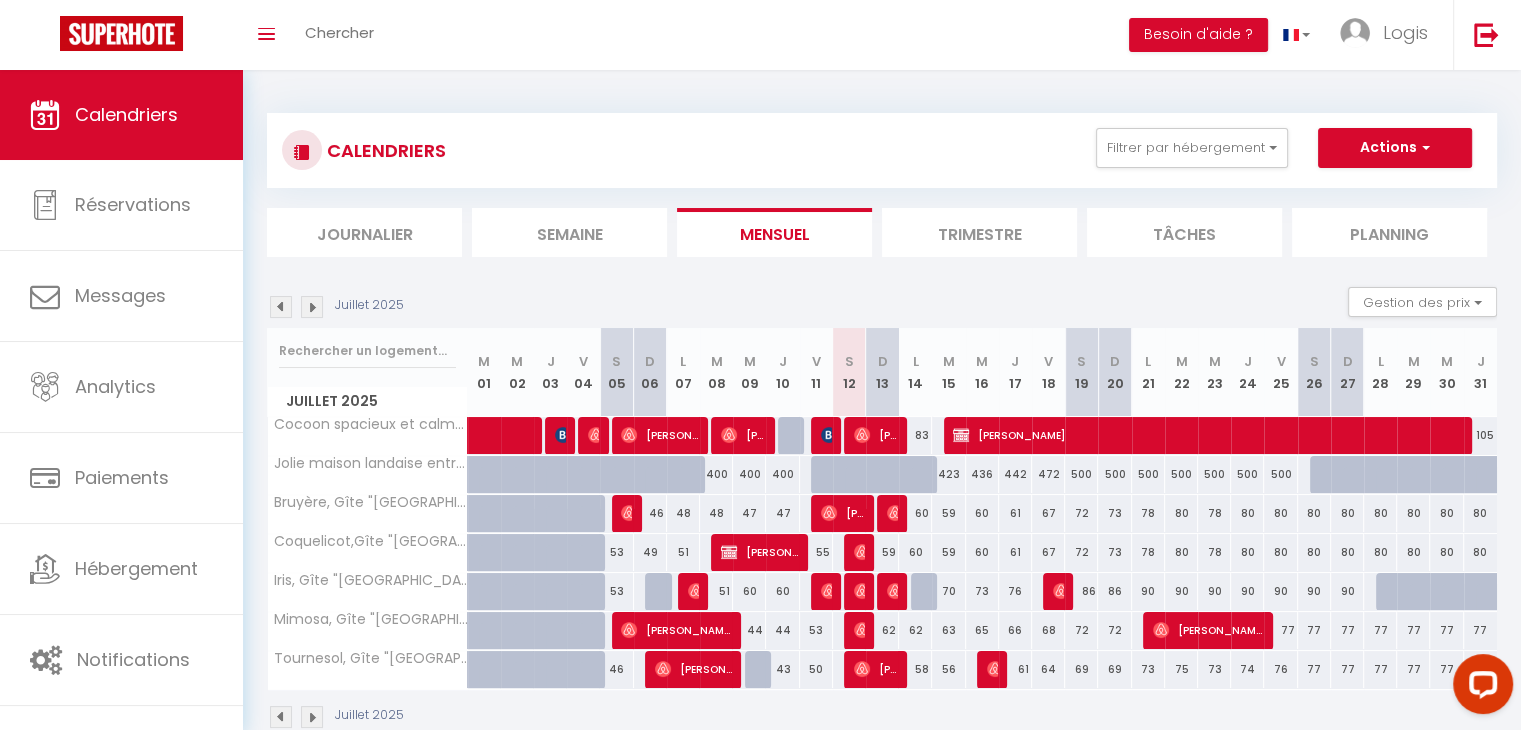 scroll, scrollTop: 70, scrollLeft: 0, axis: vertical 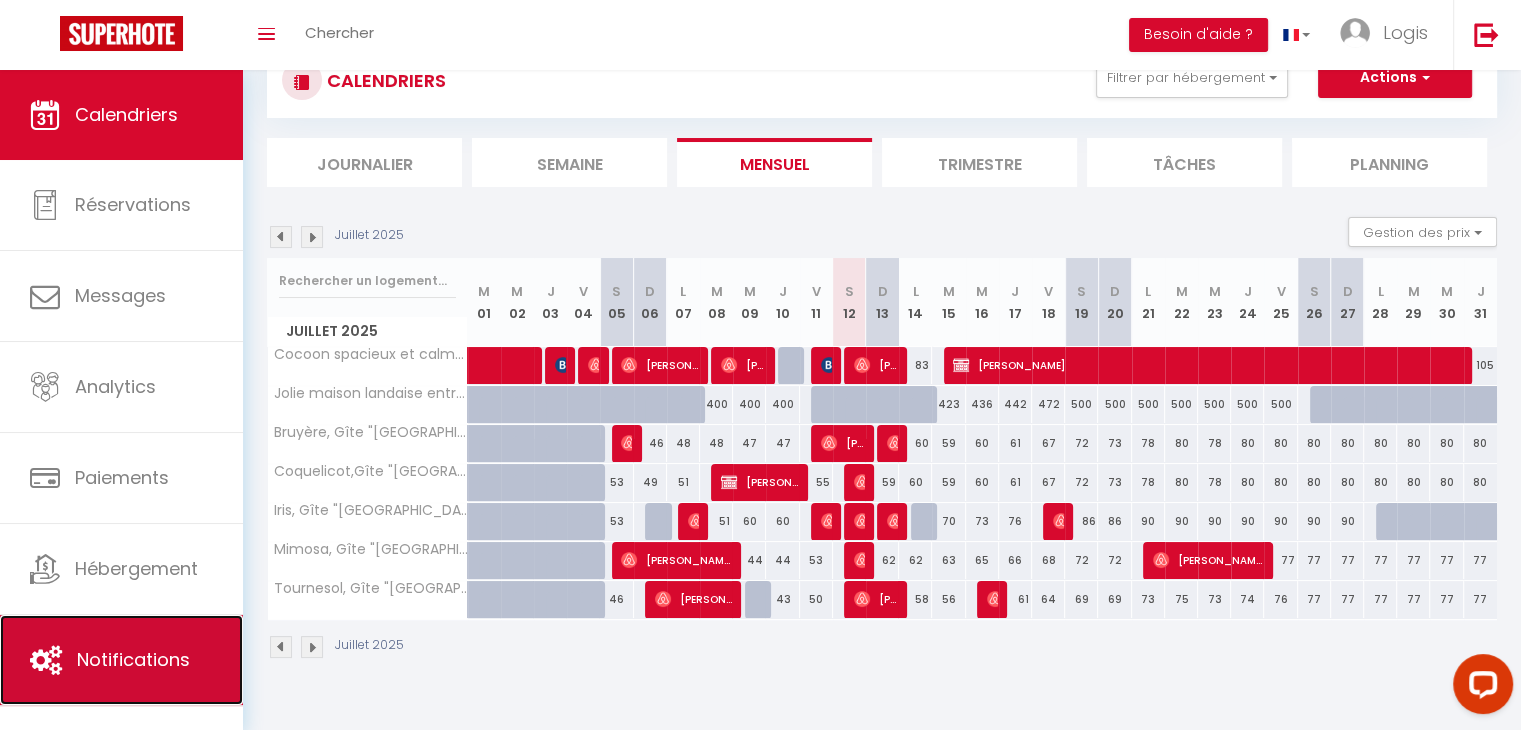 click on "Notifications" at bounding box center [121, 660] 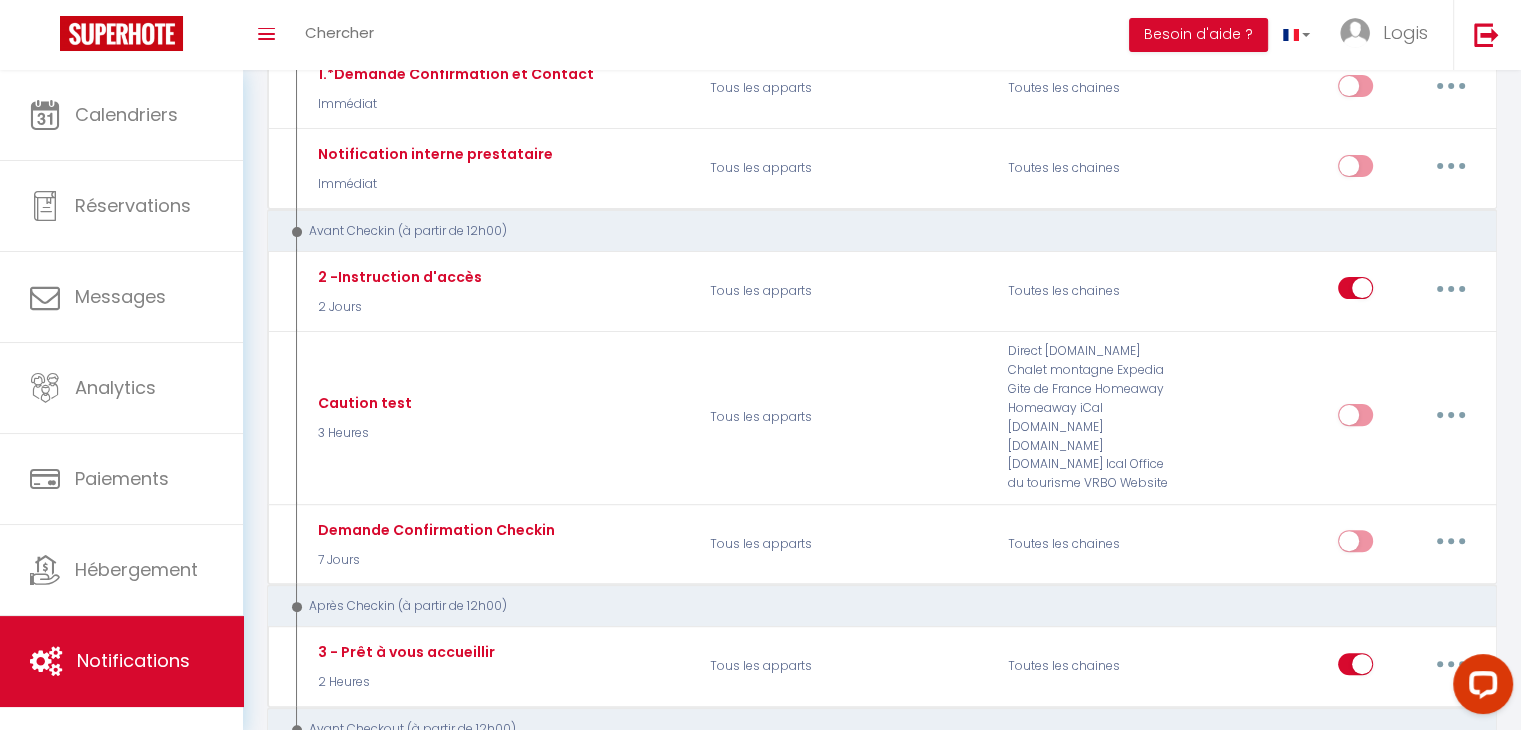 scroll, scrollTop: 538, scrollLeft: 0, axis: vertical 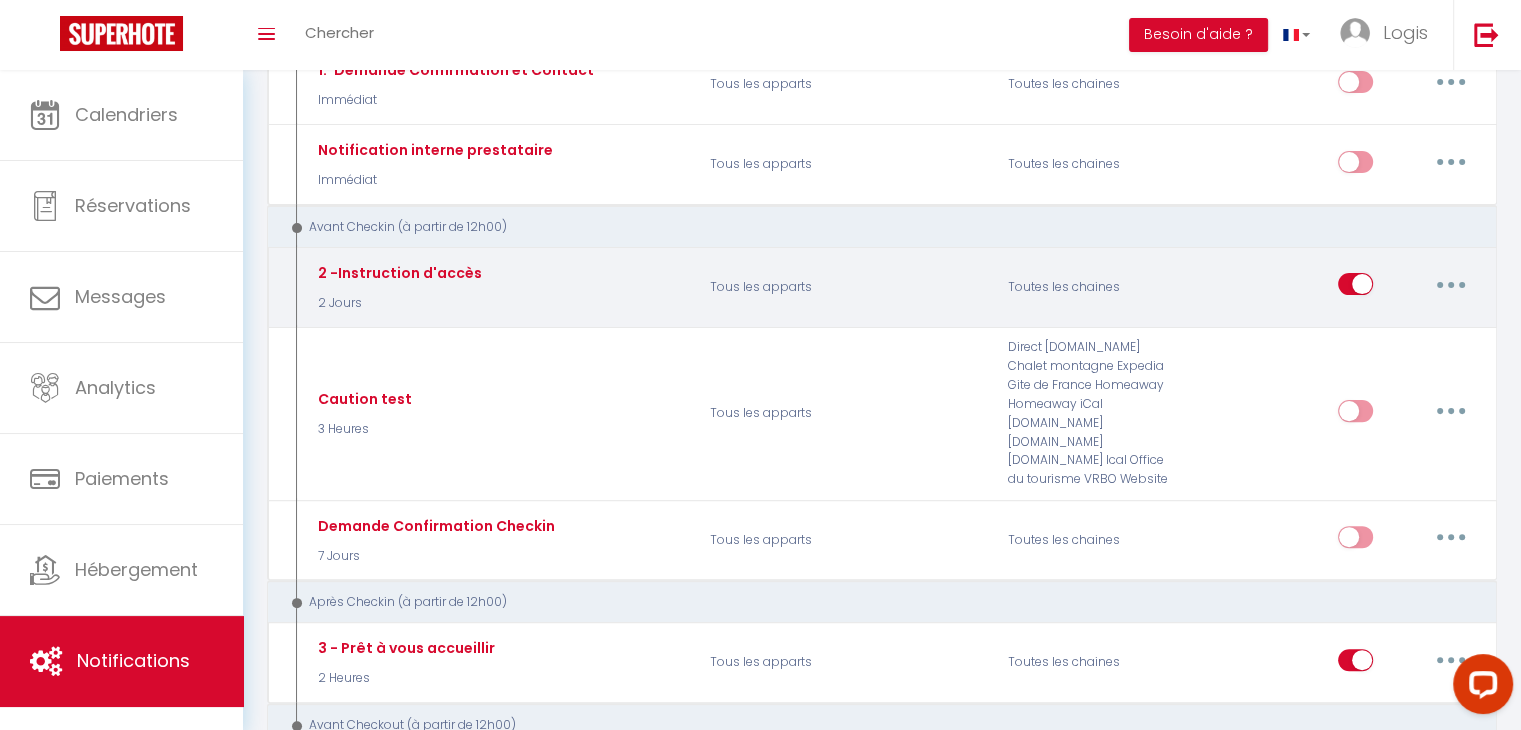 click at bounding box center (1451, 284) 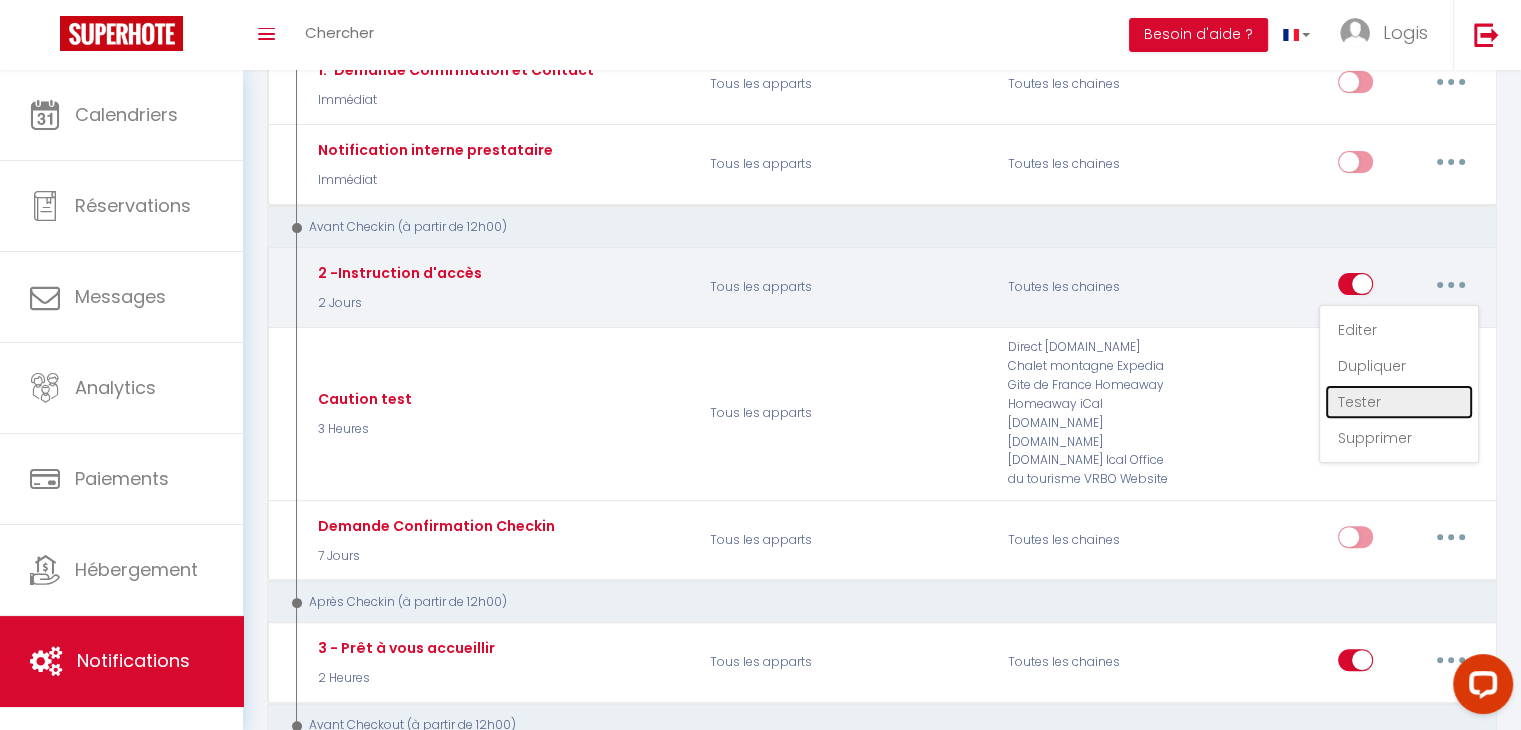 click on "Tester" at bounding box center (1399, 402) 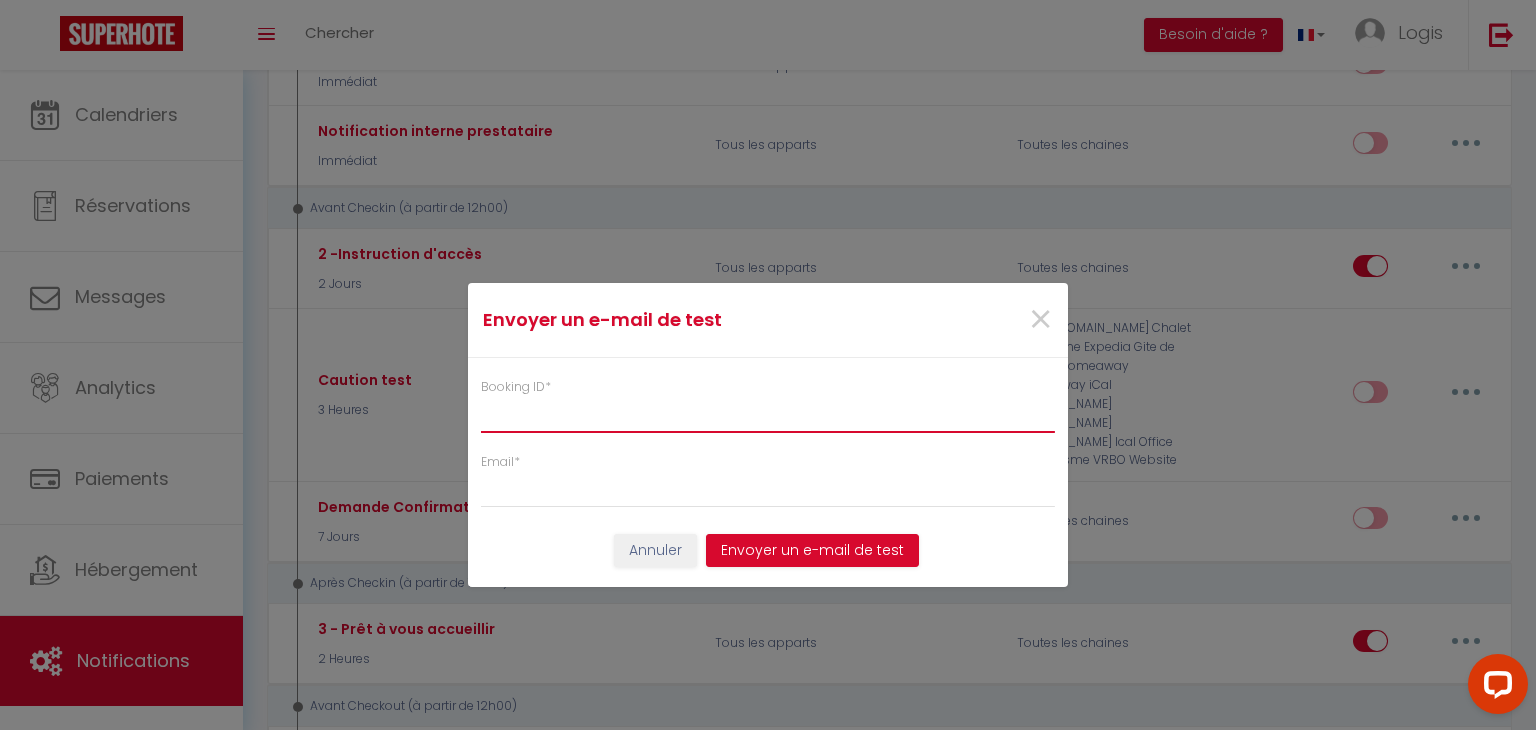 click on "Booking ID
*" at bounding box center [768, 415] 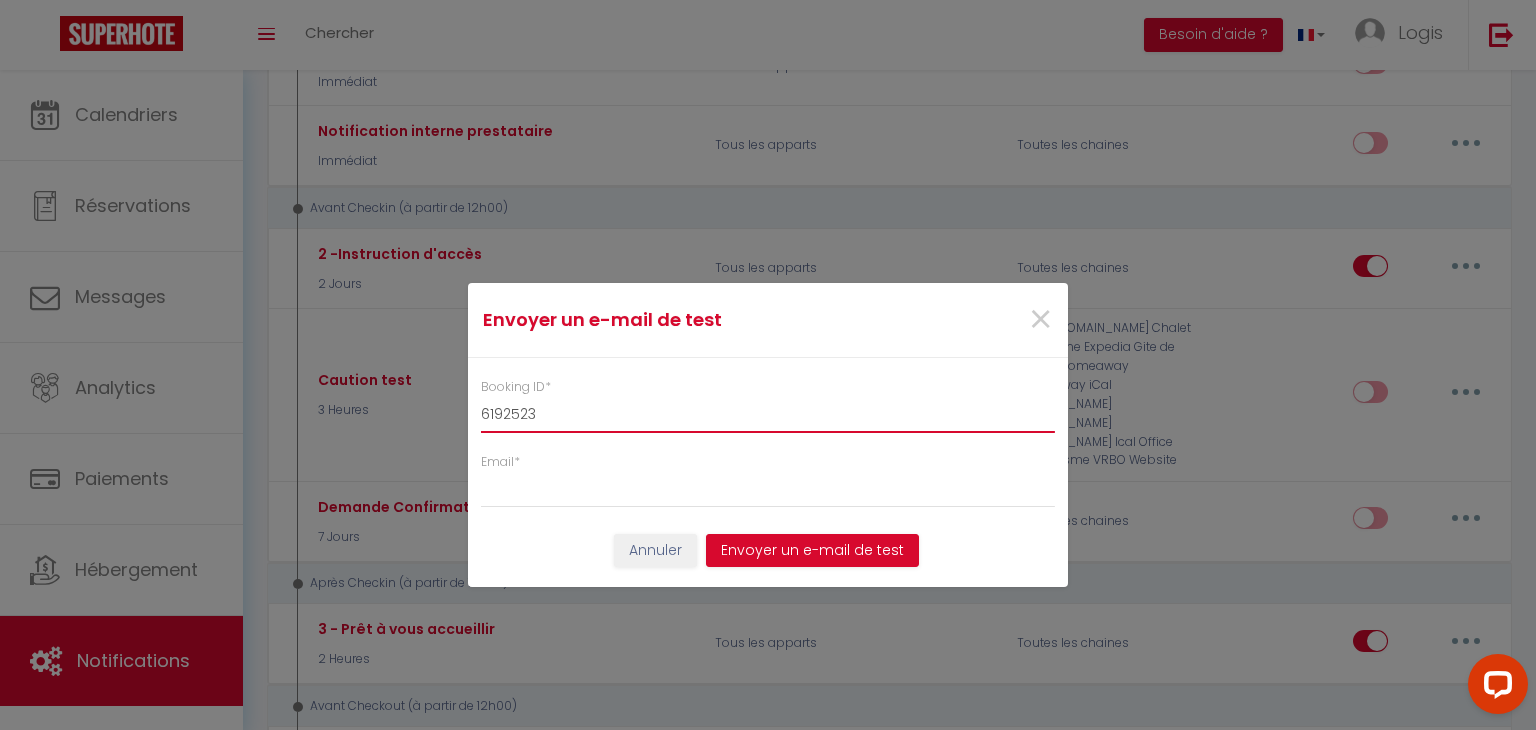type on "6192523" 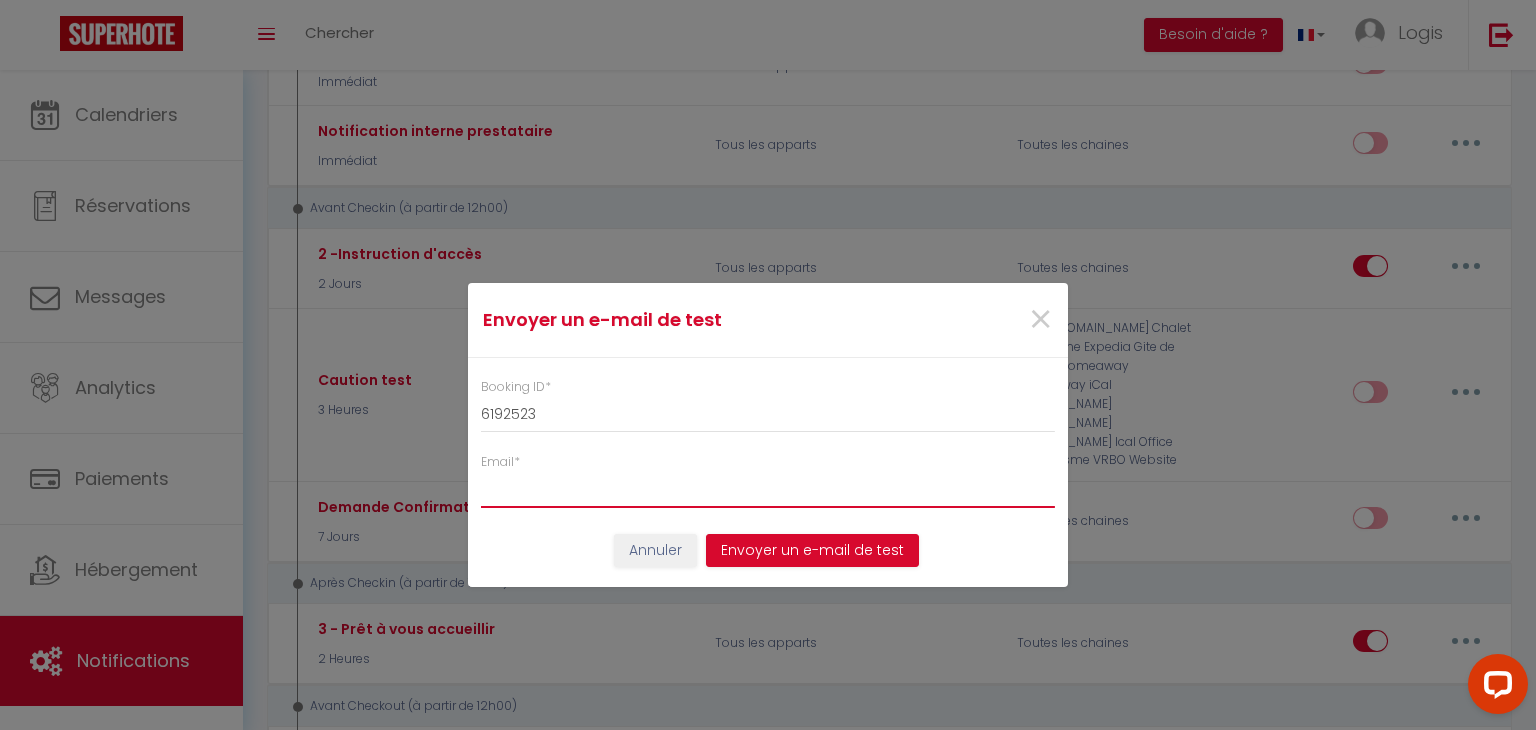 click on "Email
*" at bounding box center (768, 490) 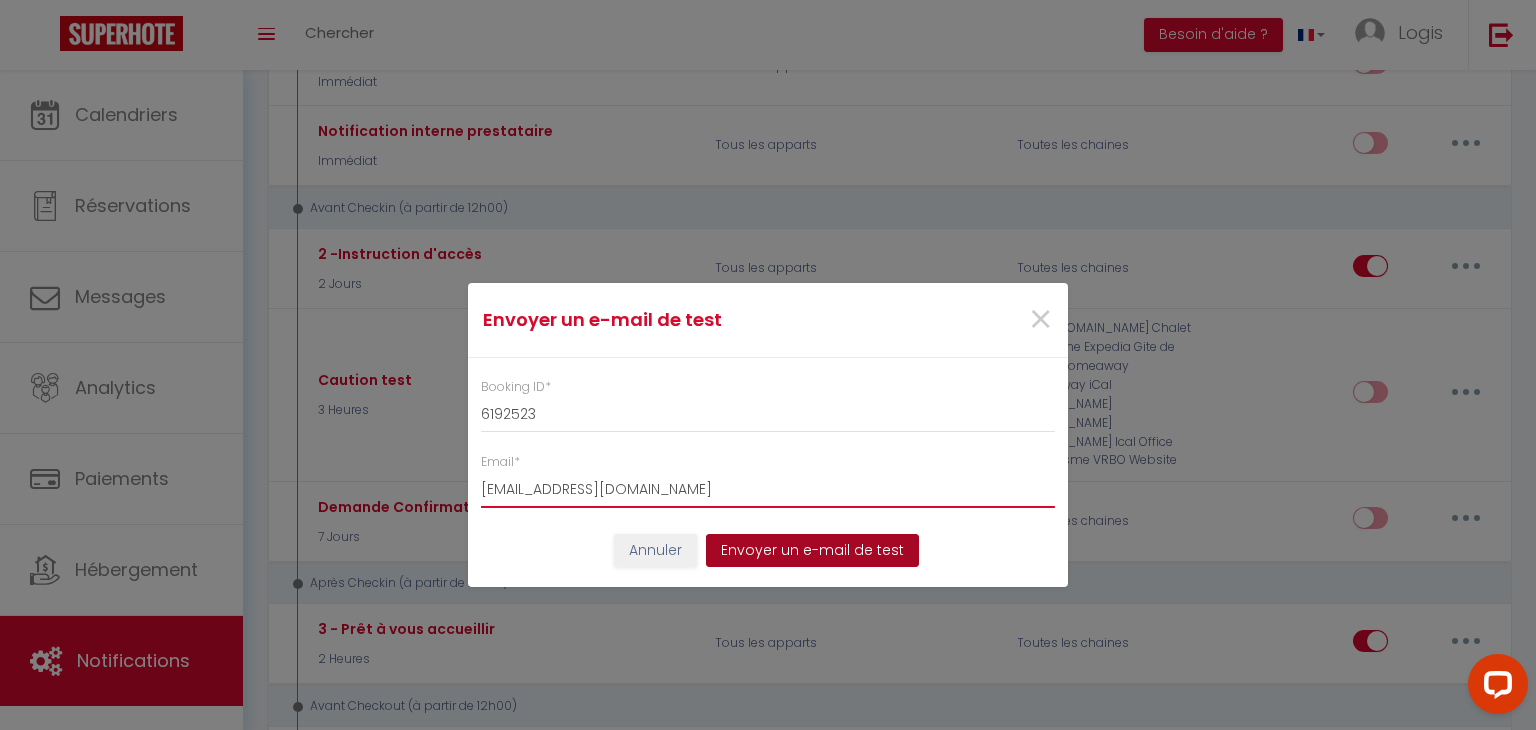 type on "[EMAIL_ADDRESS][DOMAIN_NAME]" 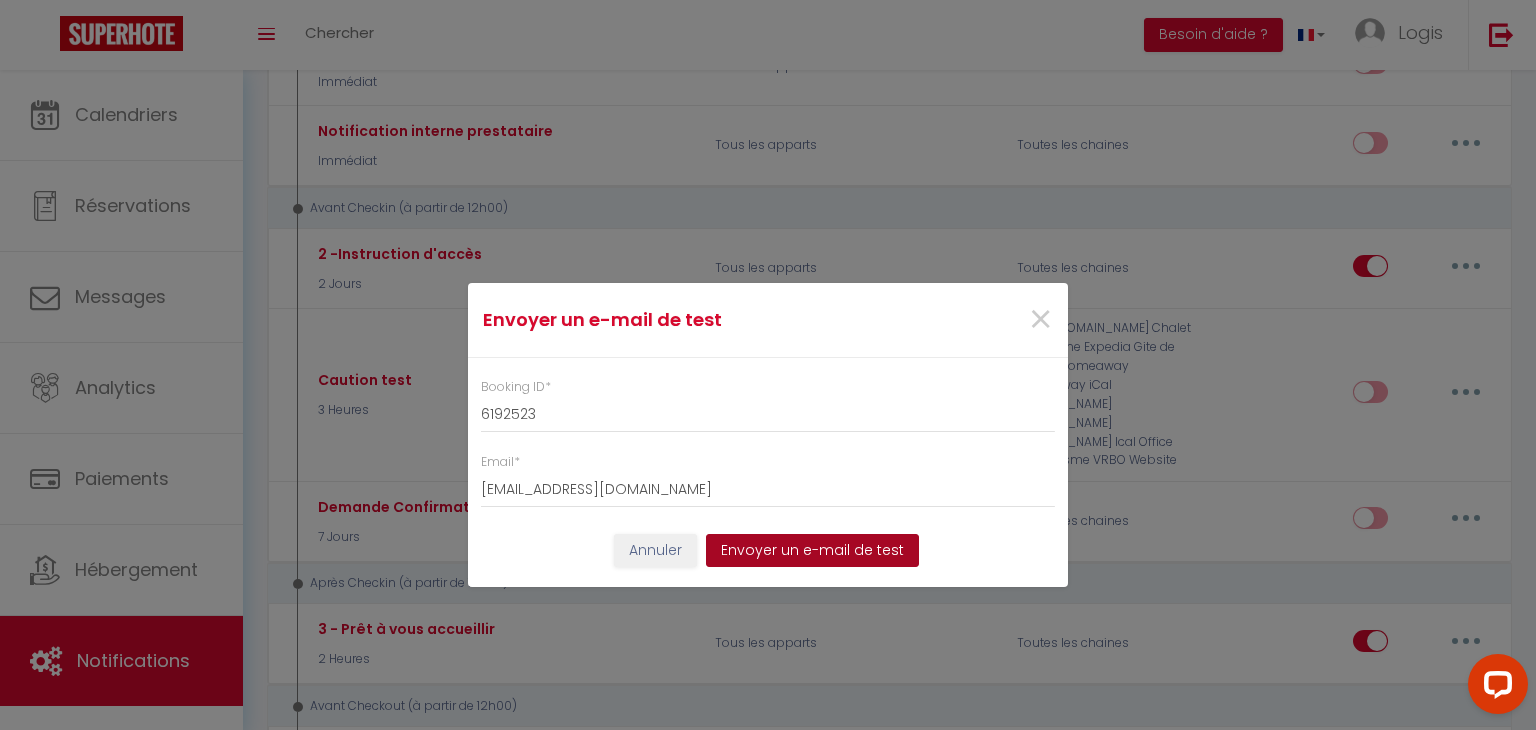 click on "Envoyer un e-mail de test" at bounding box center (812, 551) 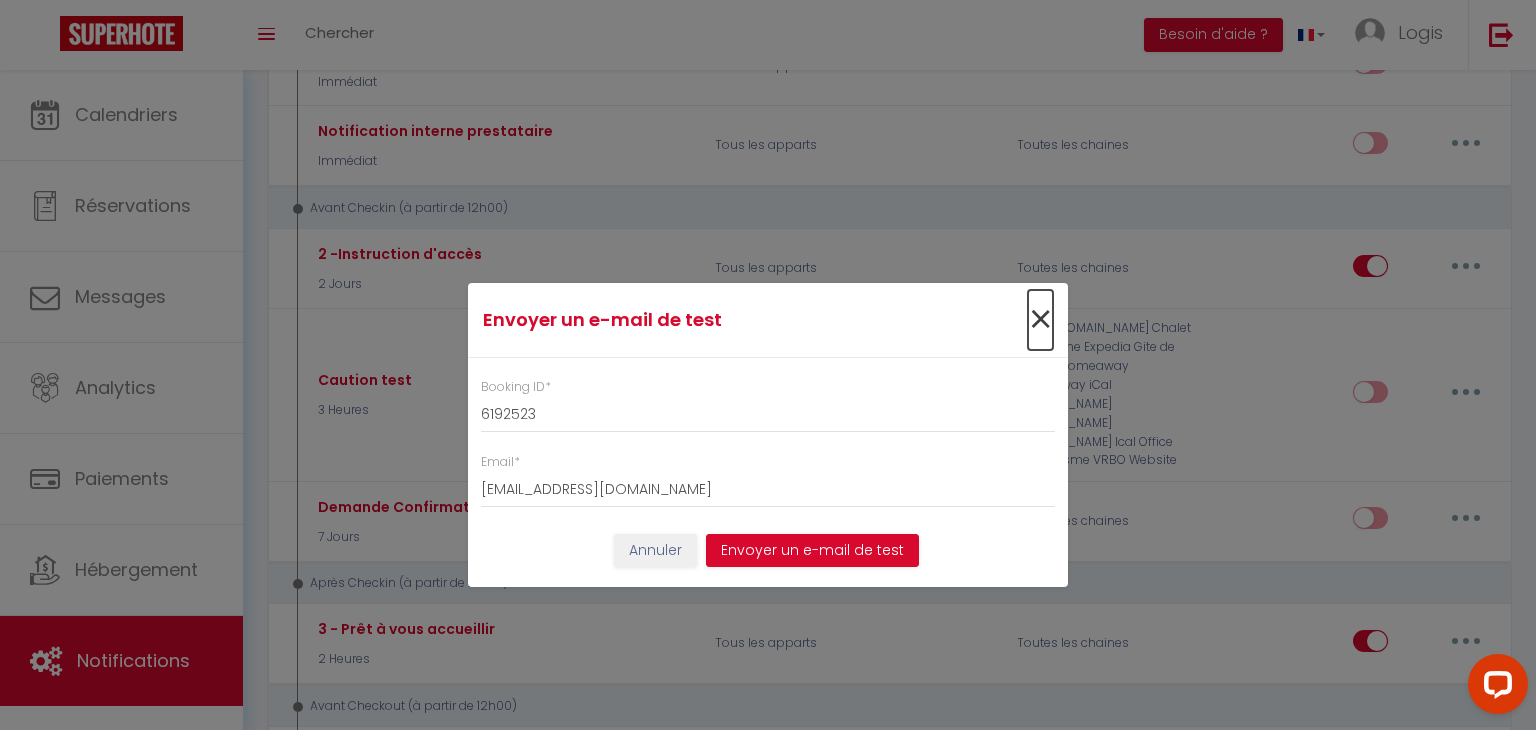 click on "×" at bounding box center (1040, 320) 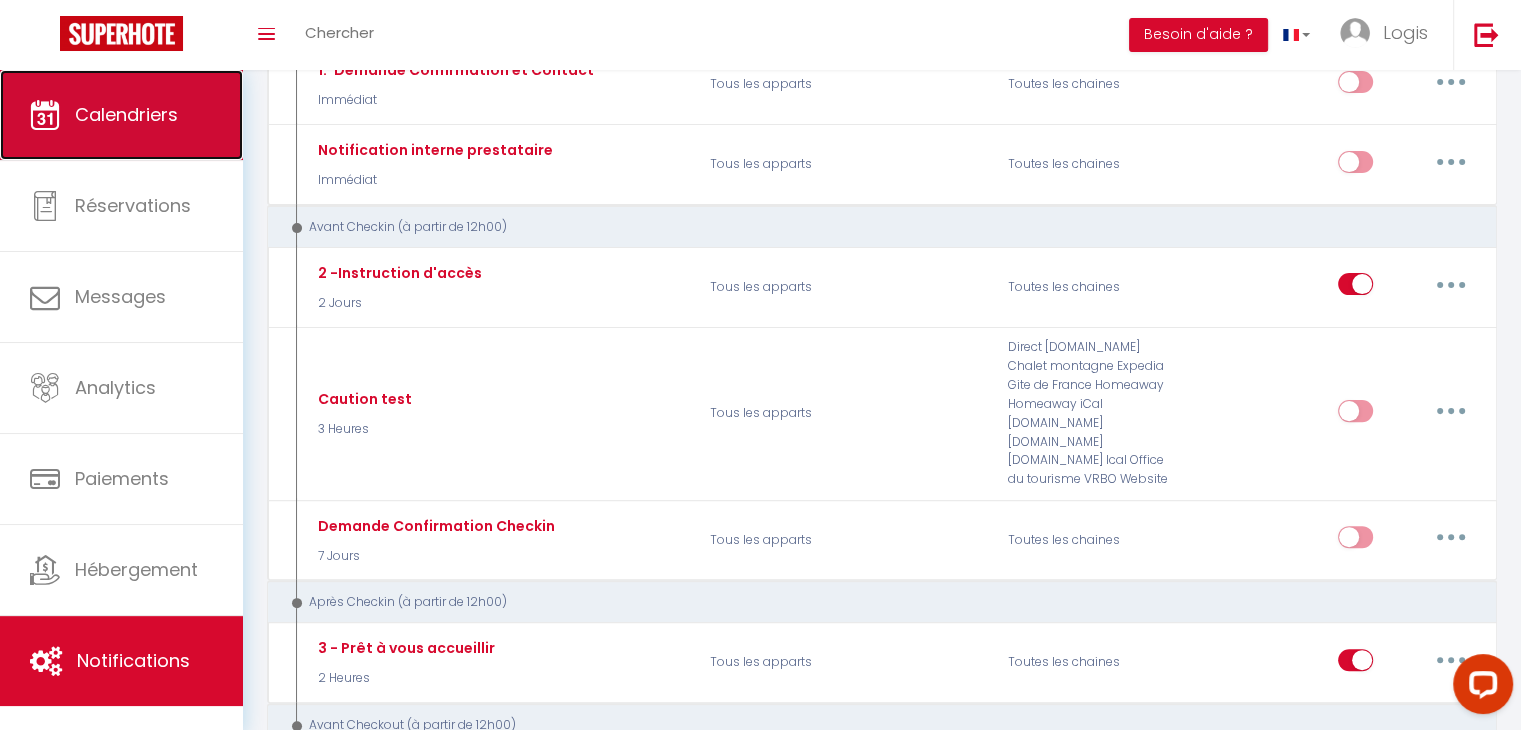 click on "Calendriers" at bounding box center [121, 115] 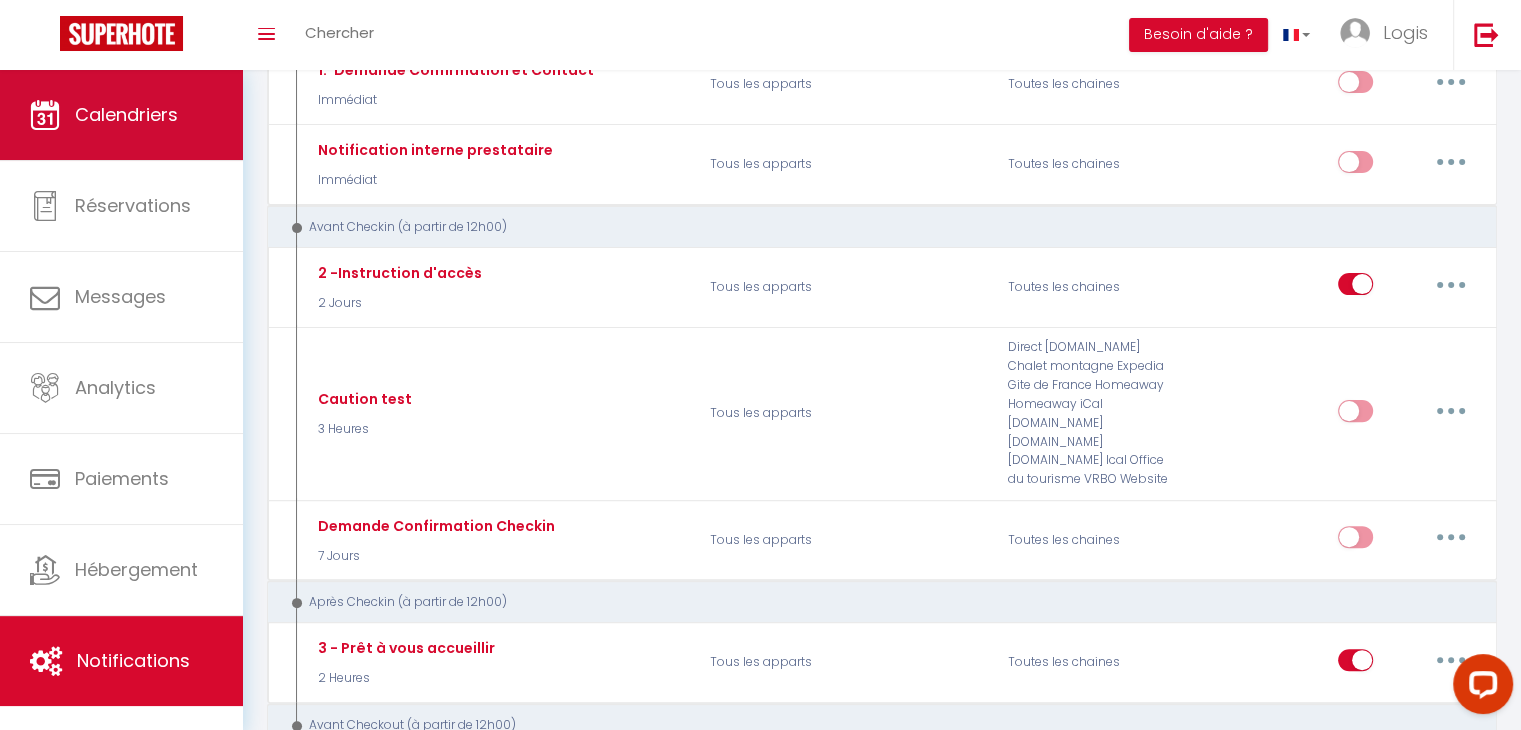 scroll, scrollTop: 0, scrollLeft: 0, axis: both 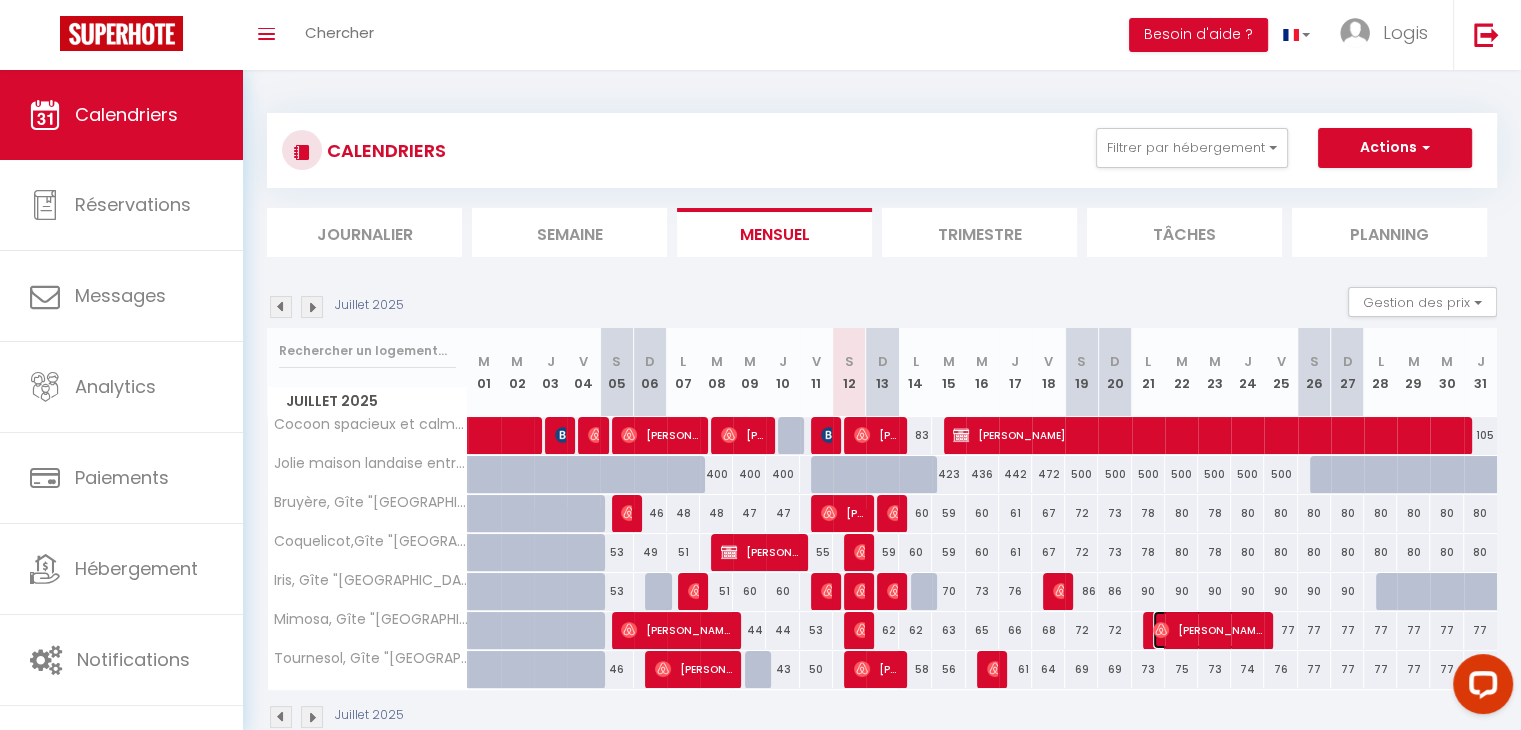 click on "[PERSON_NAME]" at bounding box center (1208, 630) 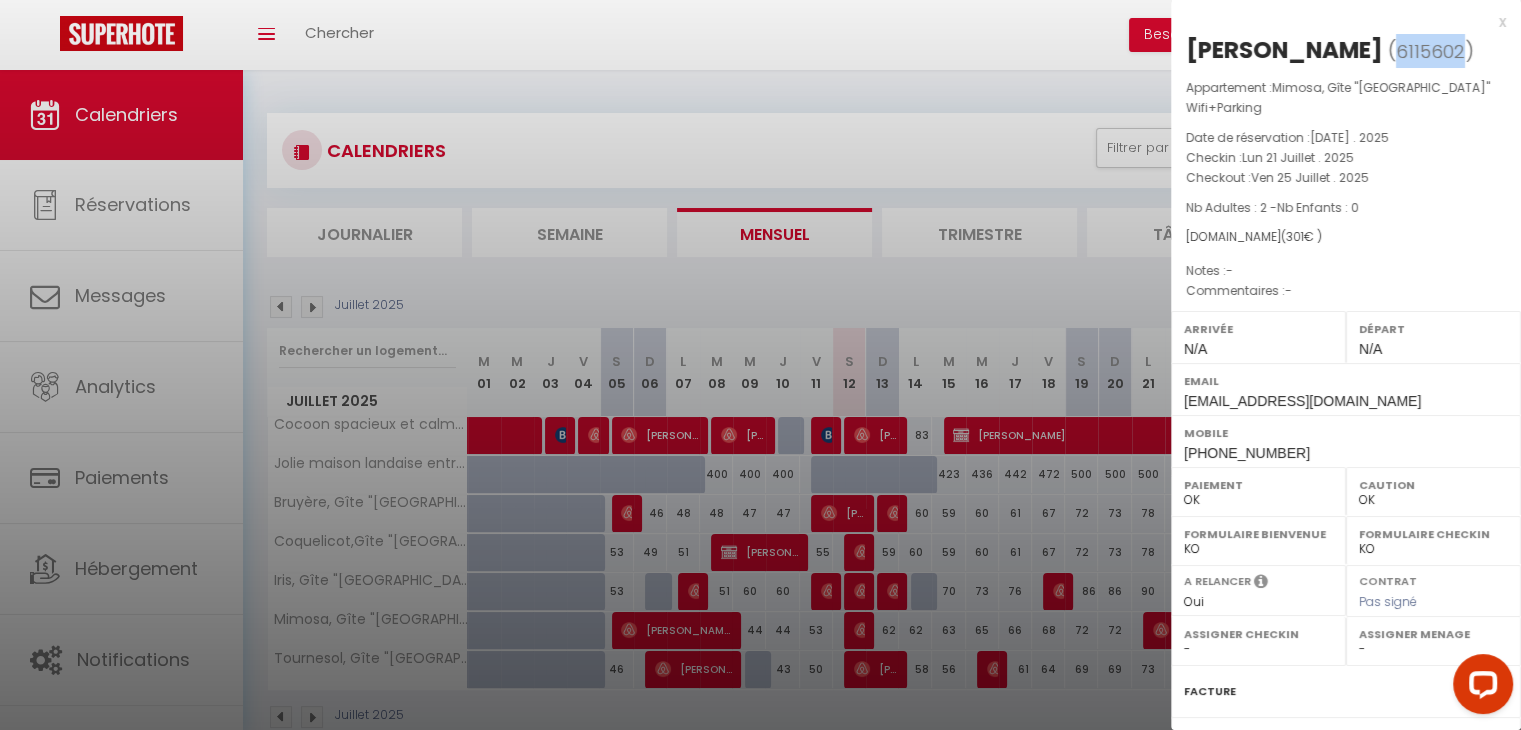 drag, startPoint x: 1385, startPoint y: 47, endPoint x: 1452, endPoint y: 57, distance: 67.74216 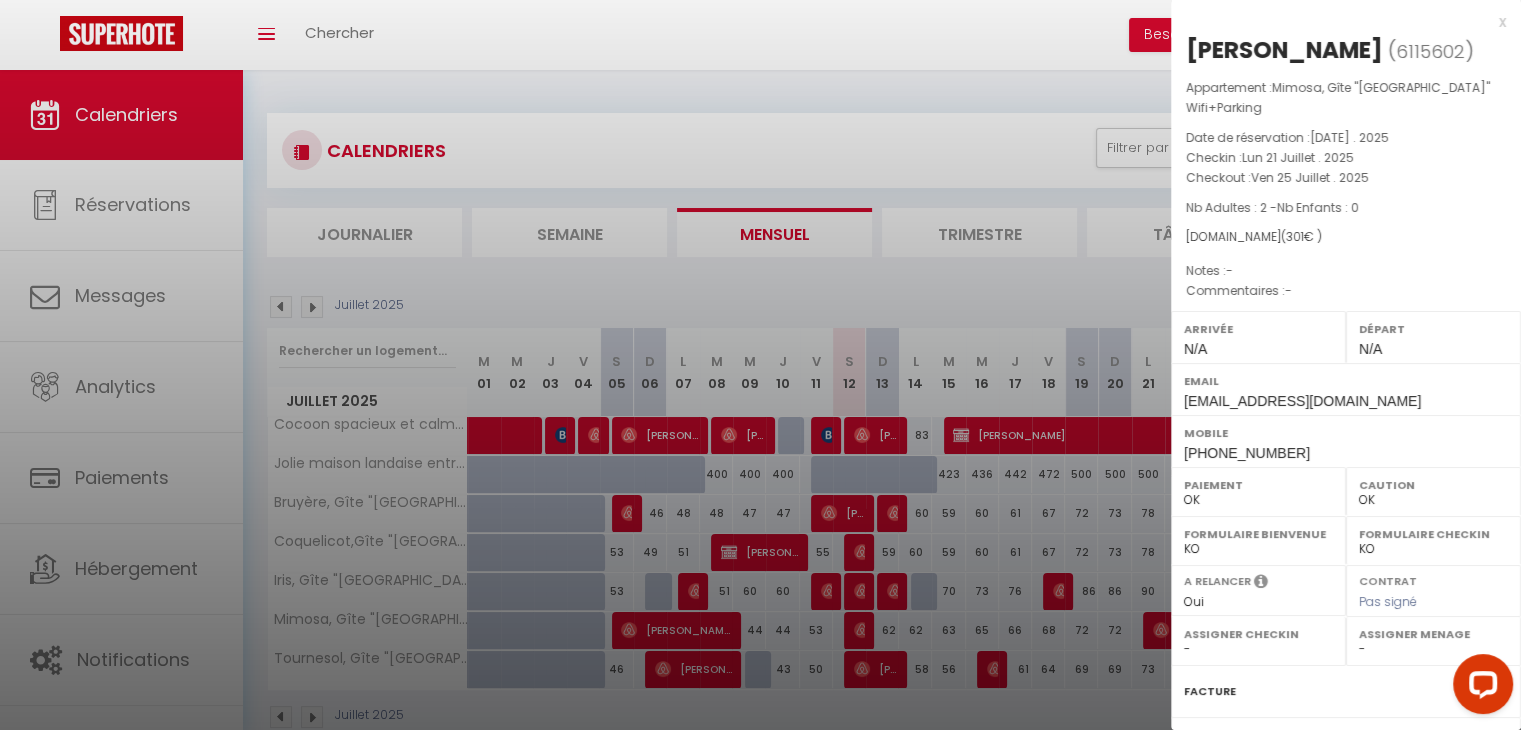 click at bounding box center (760, 365) 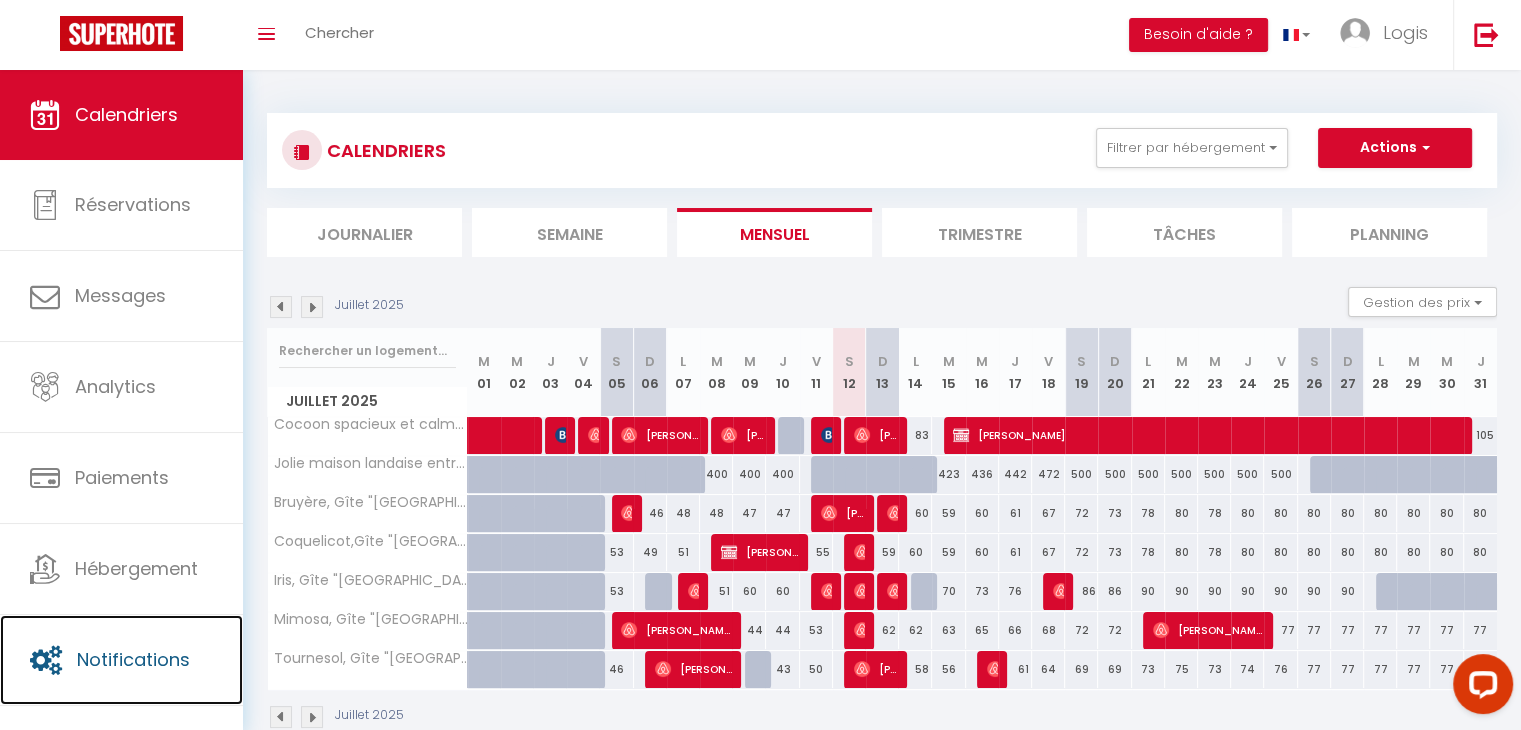 click on "Notifications" at bounding box center (133, 659) 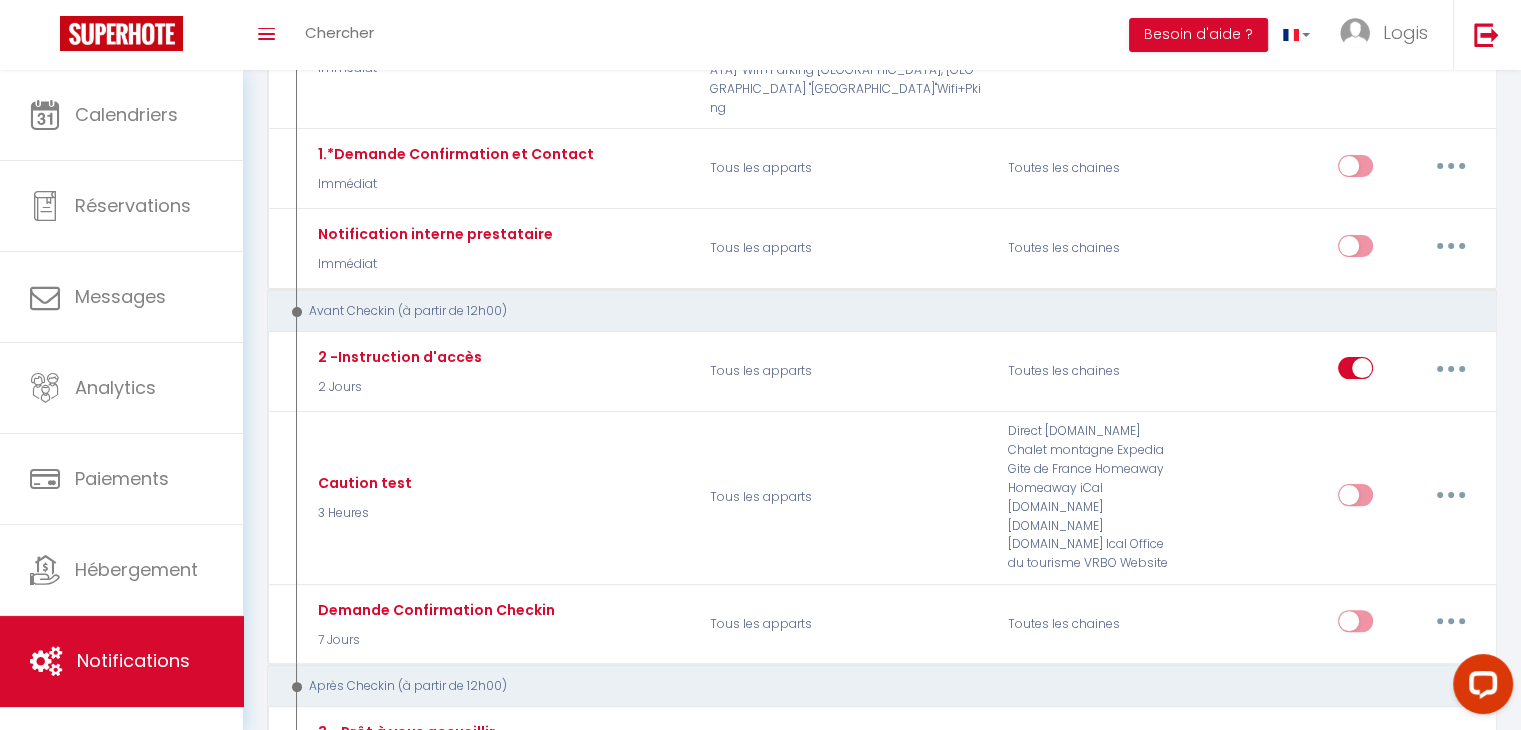 scroll, scrollTop: 486, scrollLeft: 0, axis: vertical 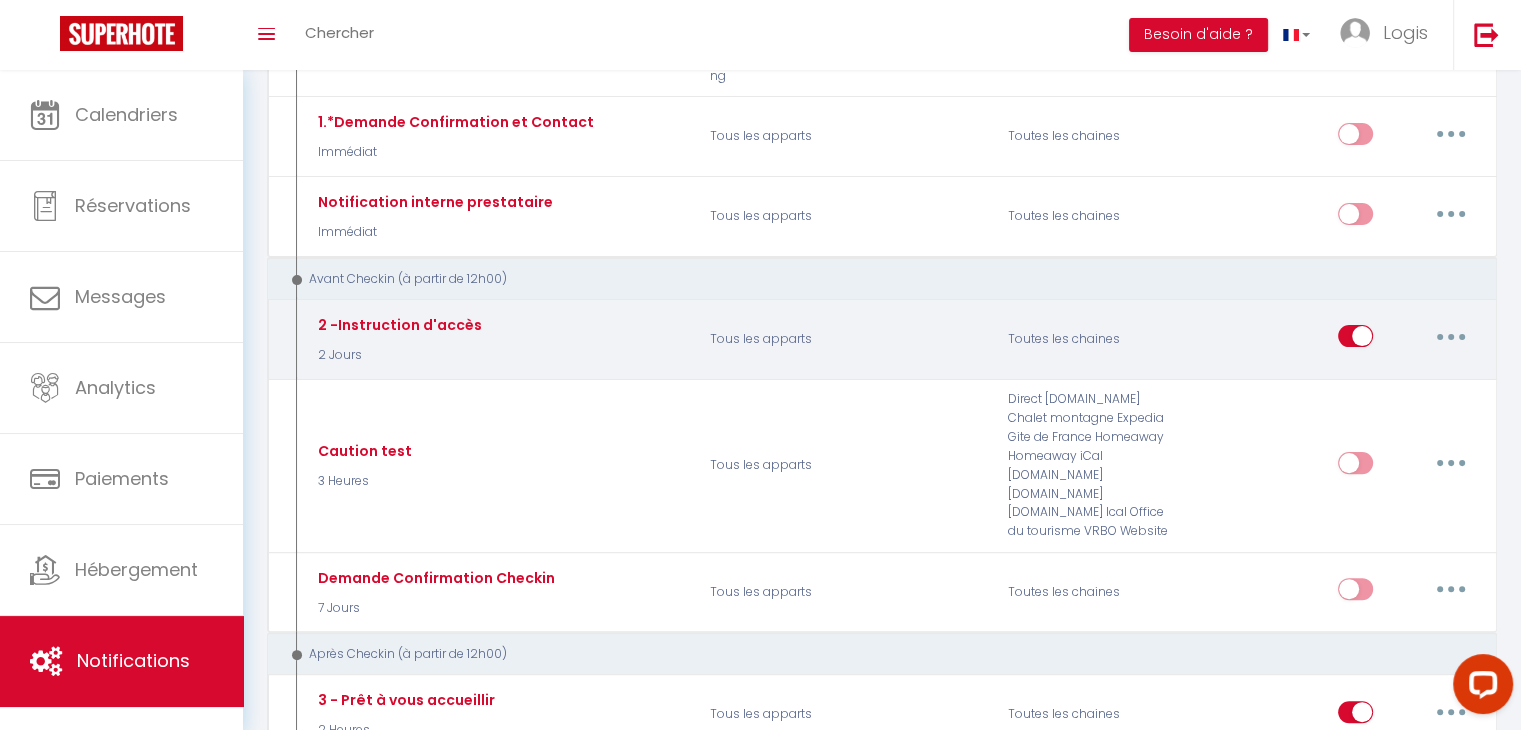 click on "Editer   Dupliquer   Tester   Supprimer" at bounding box center [1343, 339] 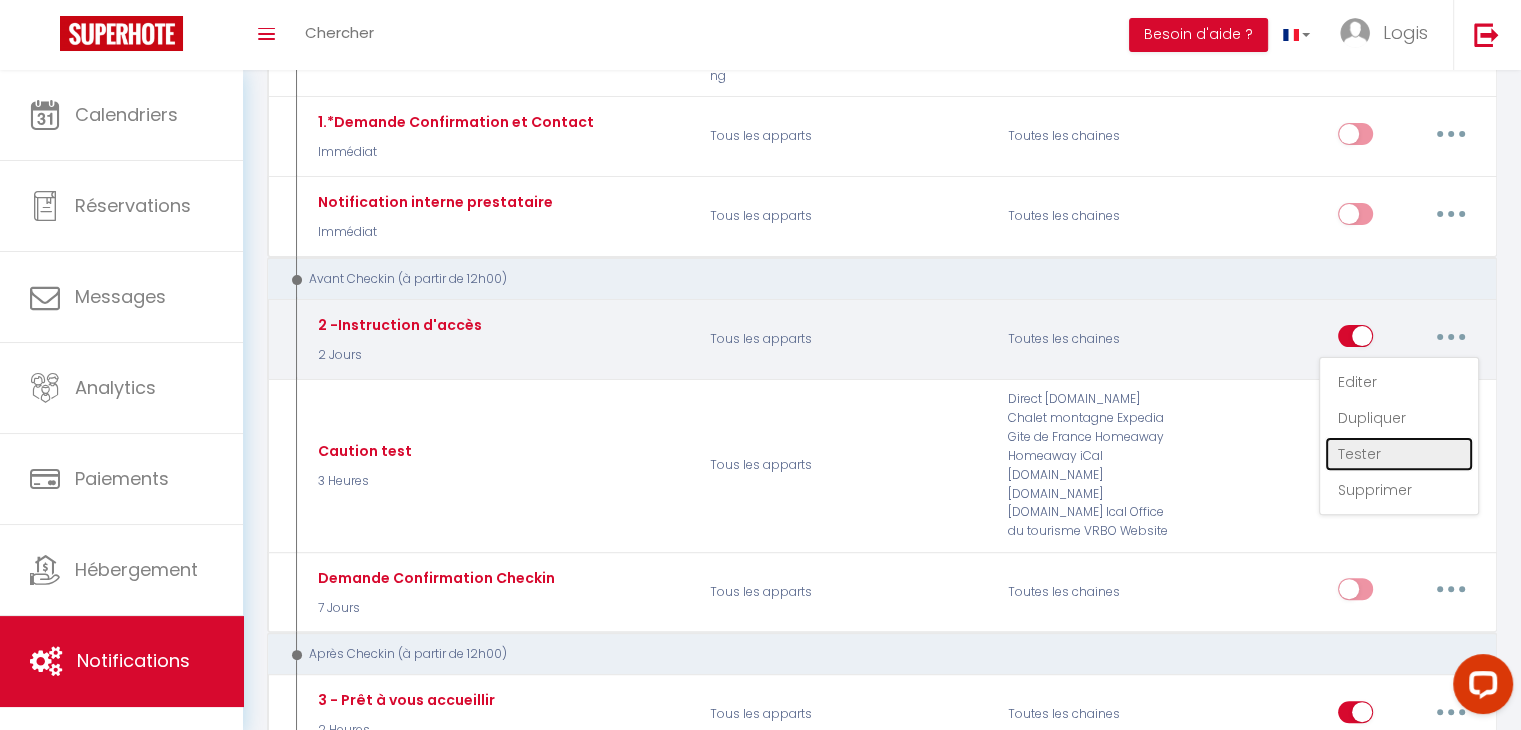 click on "Tester" at bounding box center (1399, 454) 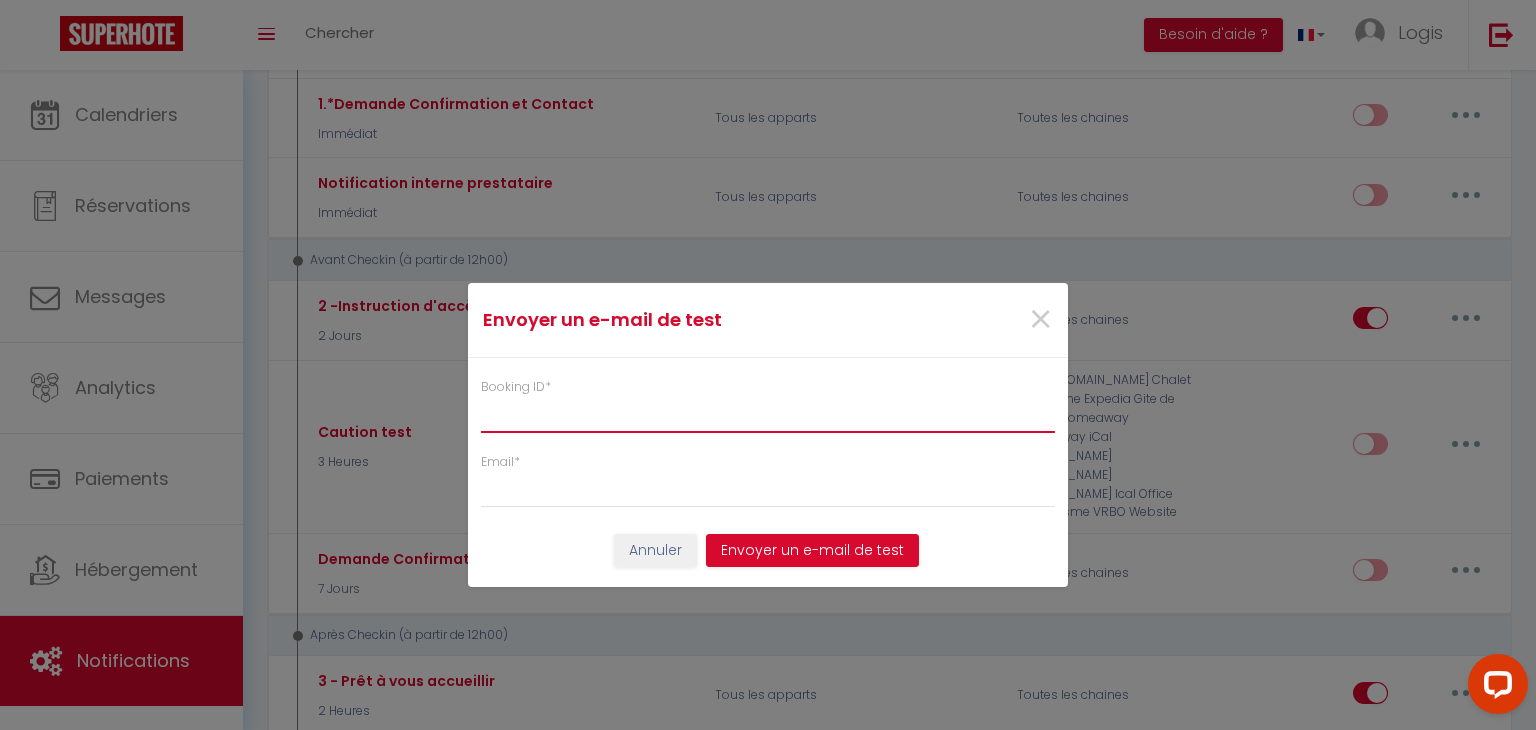 click on "Booking ID
*" at bounding box center [768, 415] 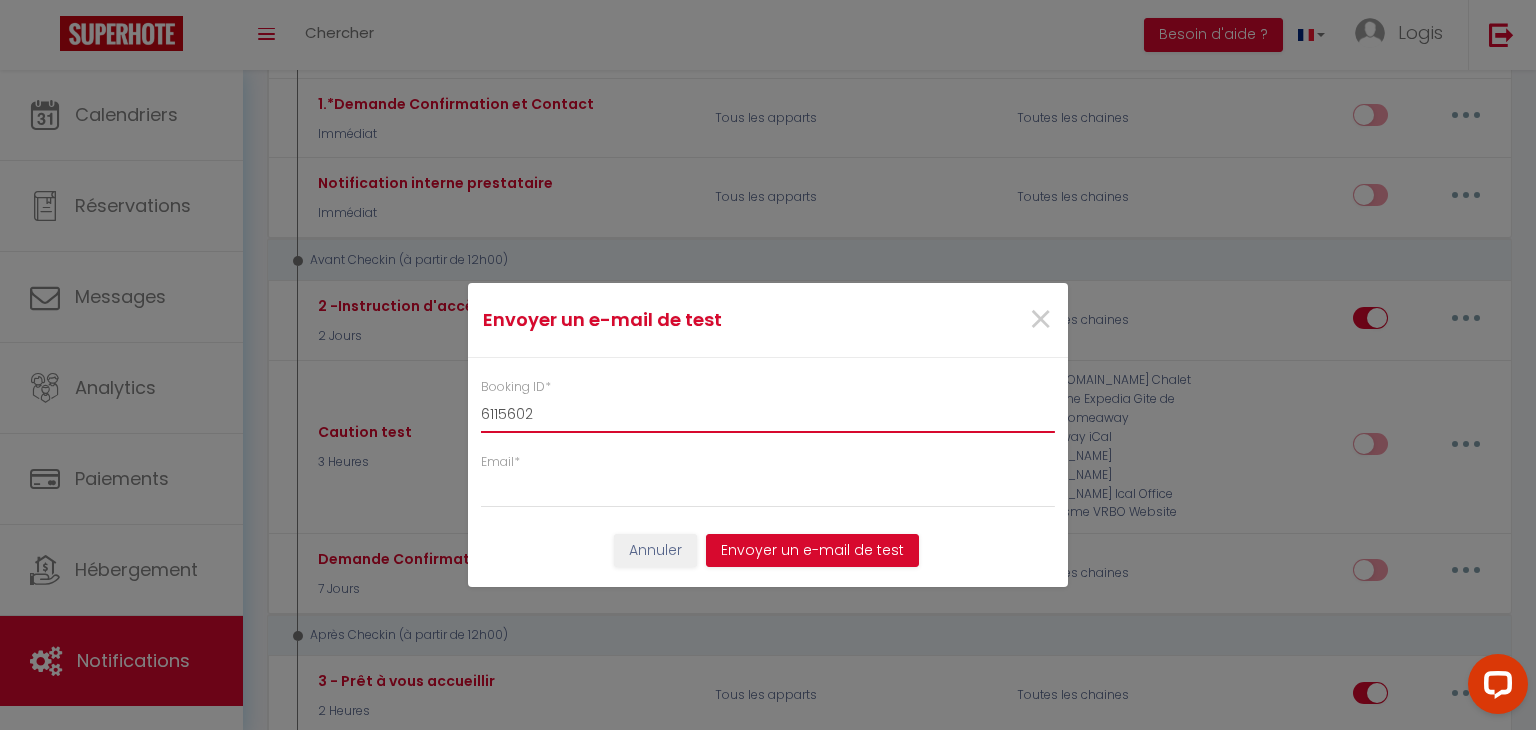 type on "6115602" 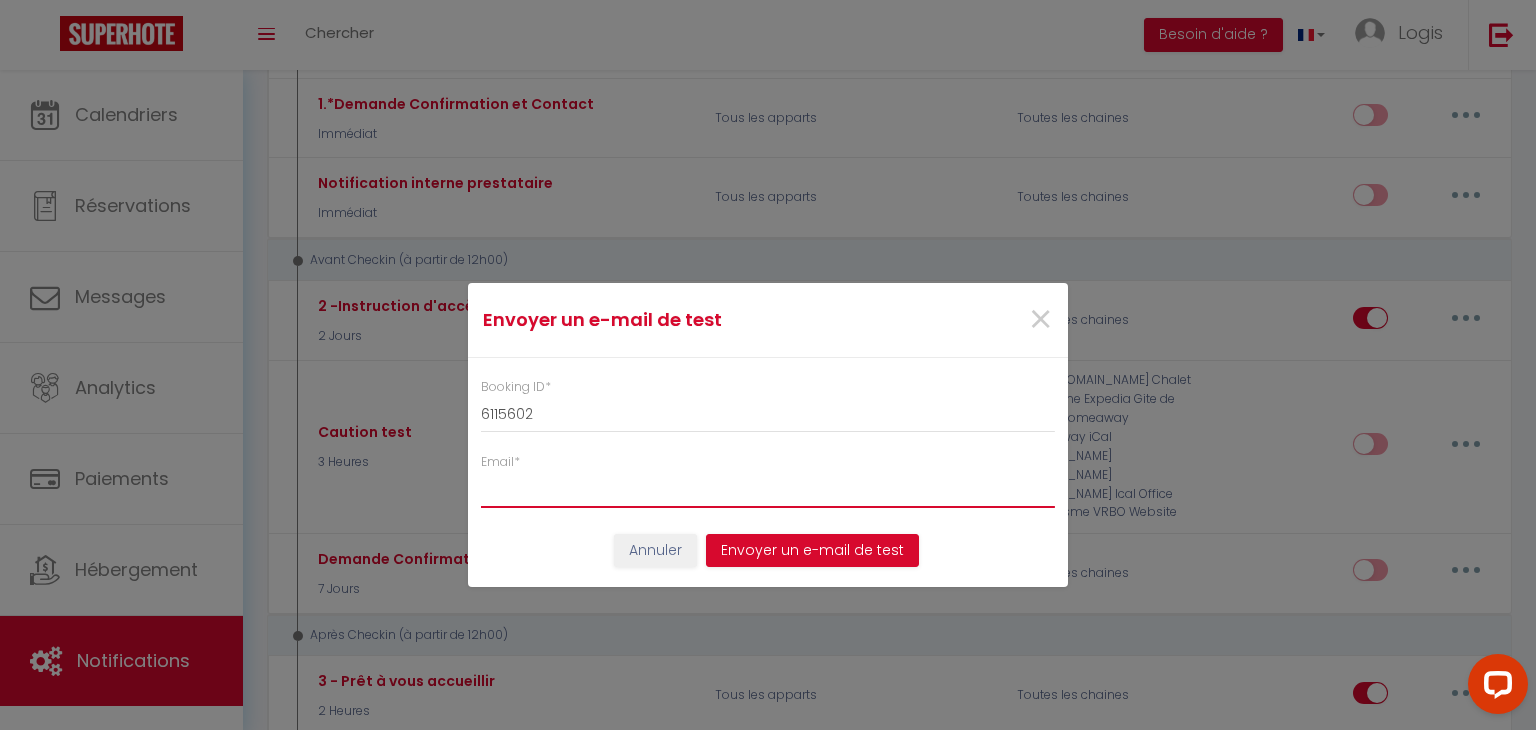 click on "Email
*" at bounding box center (768, 490) 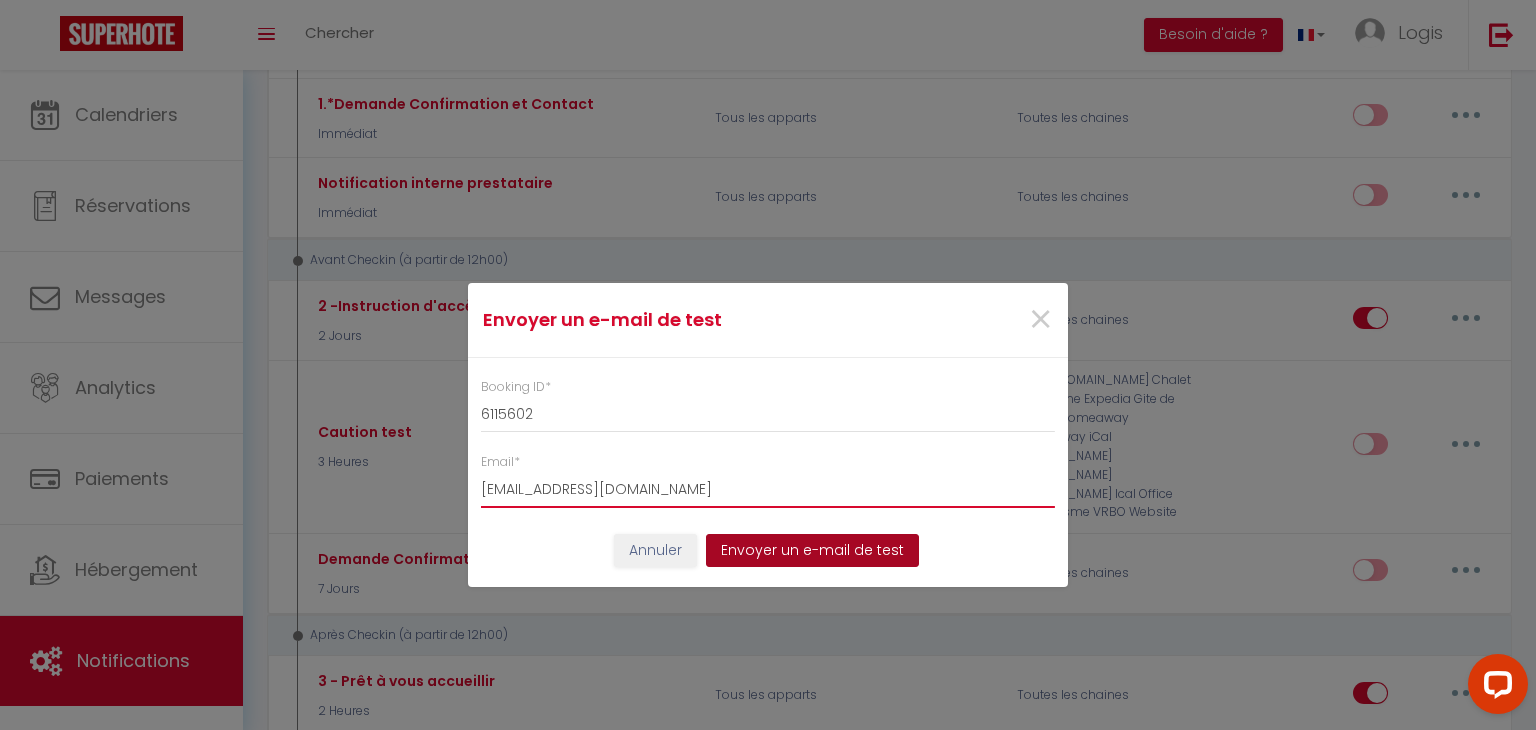 type on "[EMAIL_ADDRESS][DOMAIN_NAME]" 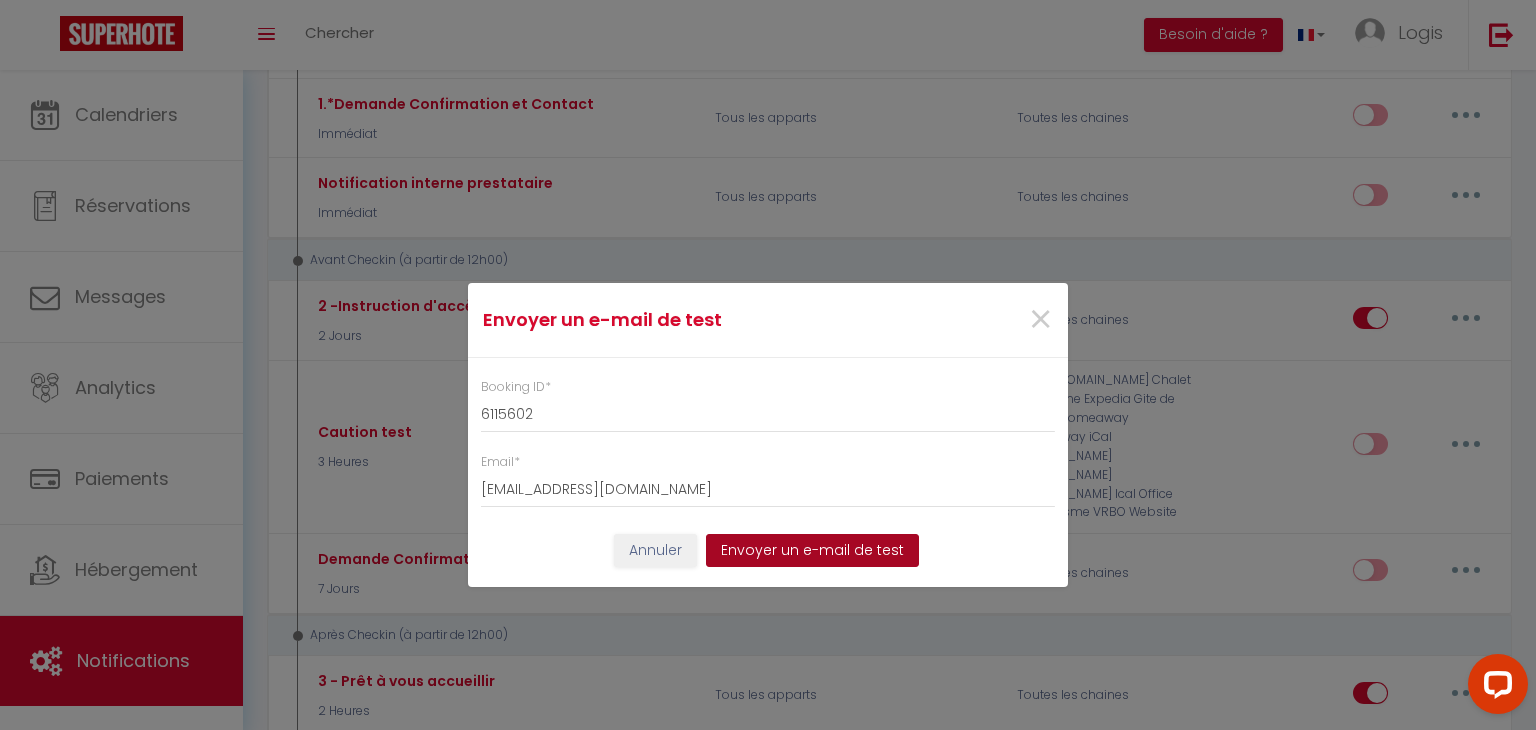 click on "Envoyer un e-mail de test" at bounding box center [812, 551] 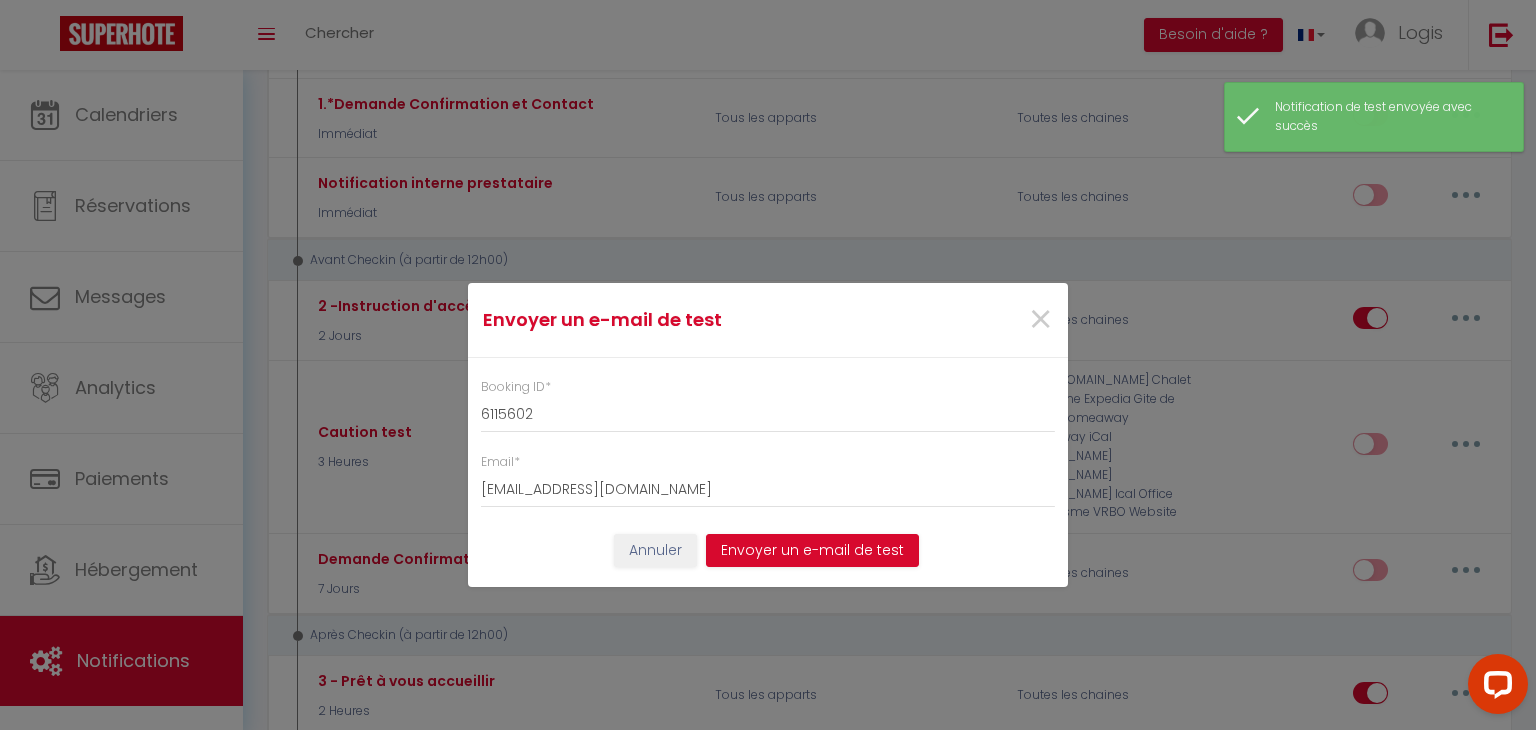 click on "Envoyer un e-mail de test   ×
Booking ID
*   6115602
Email
*   neyraud.emmanuelle@gmail.com   Annuler
Envoyer un e-mail de test" at bounding box center (768, 365) 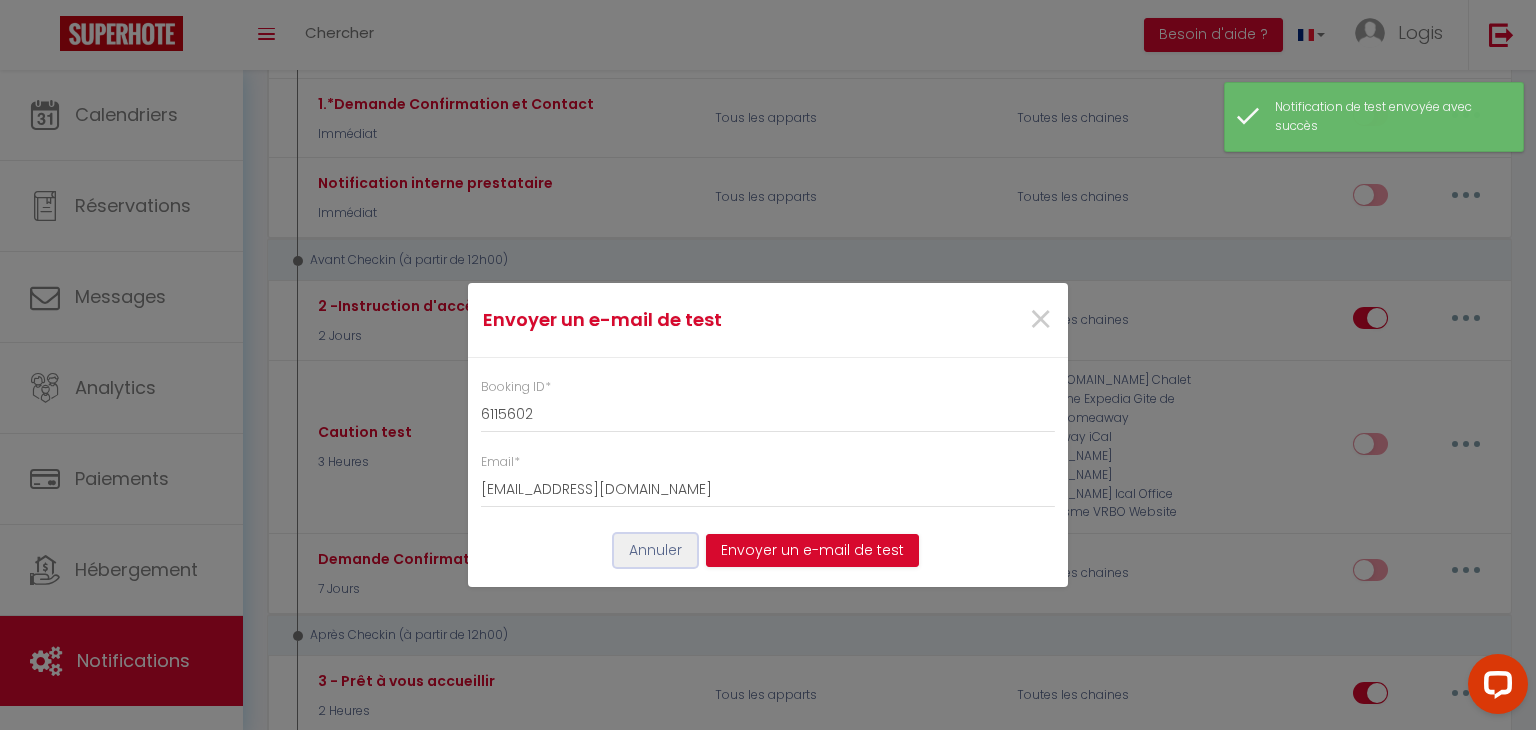 click on "Annuler" at bounding box center [655, 551] 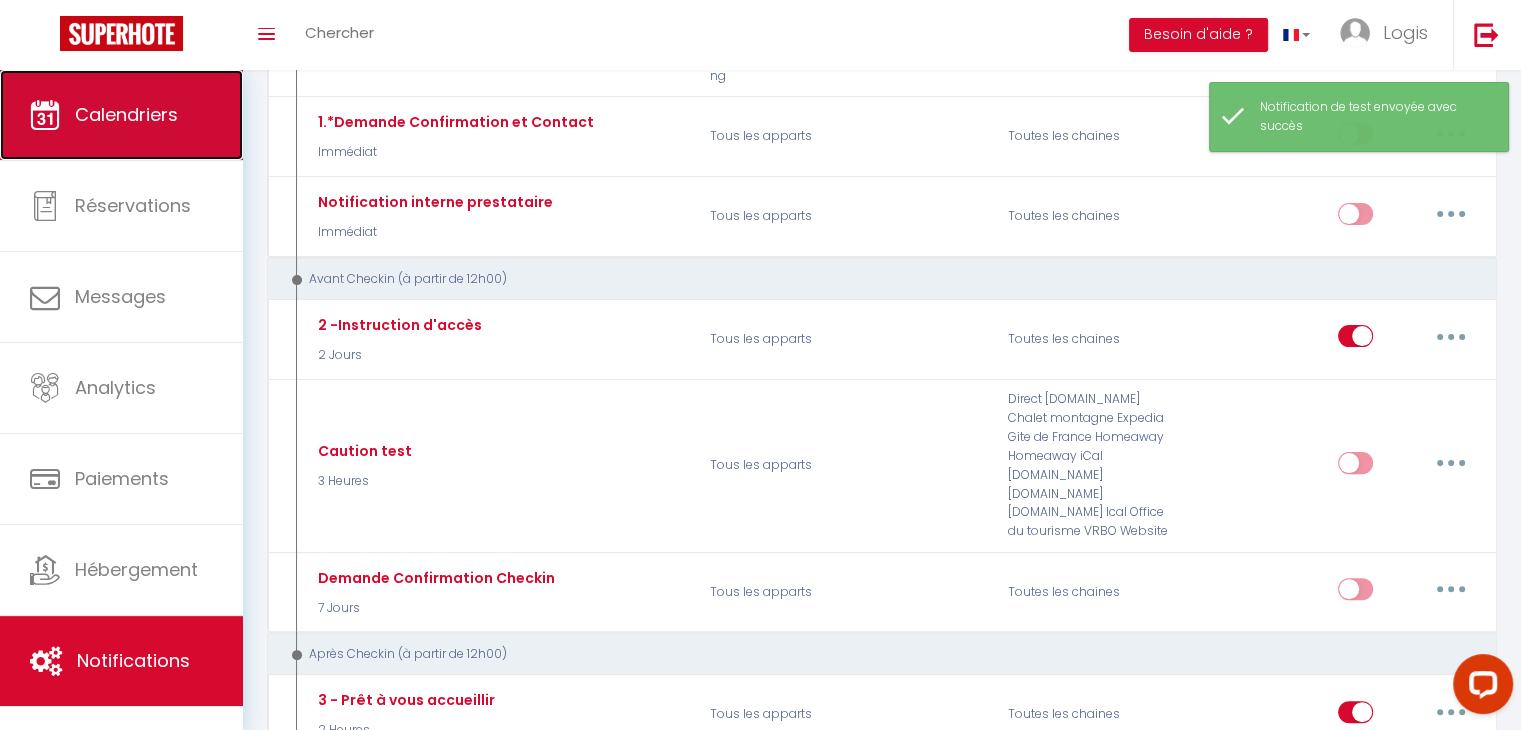 click on "Calendriers" at bounding box center [126, 114] 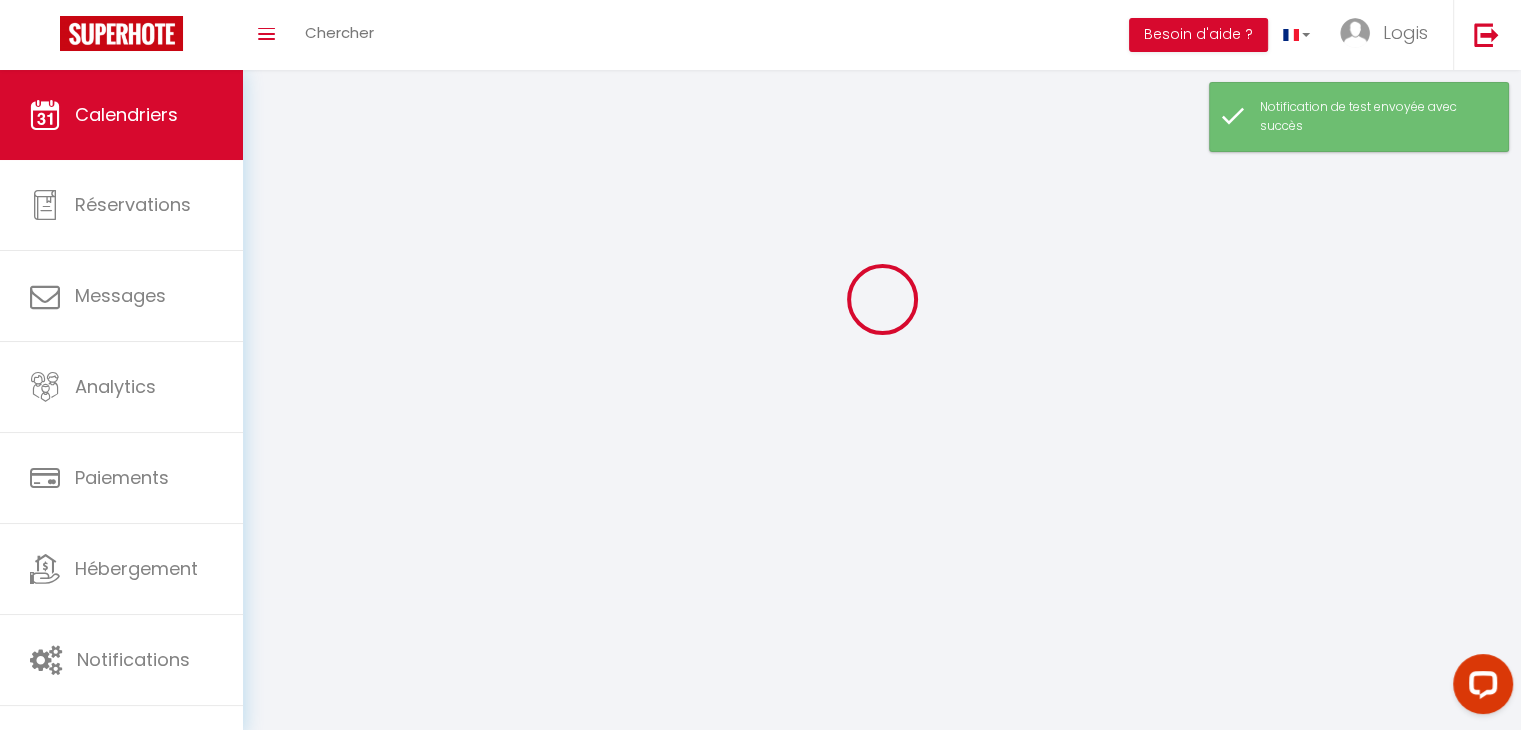 scroll, scrollTop: 0, scrollLeft: 0, axis: both 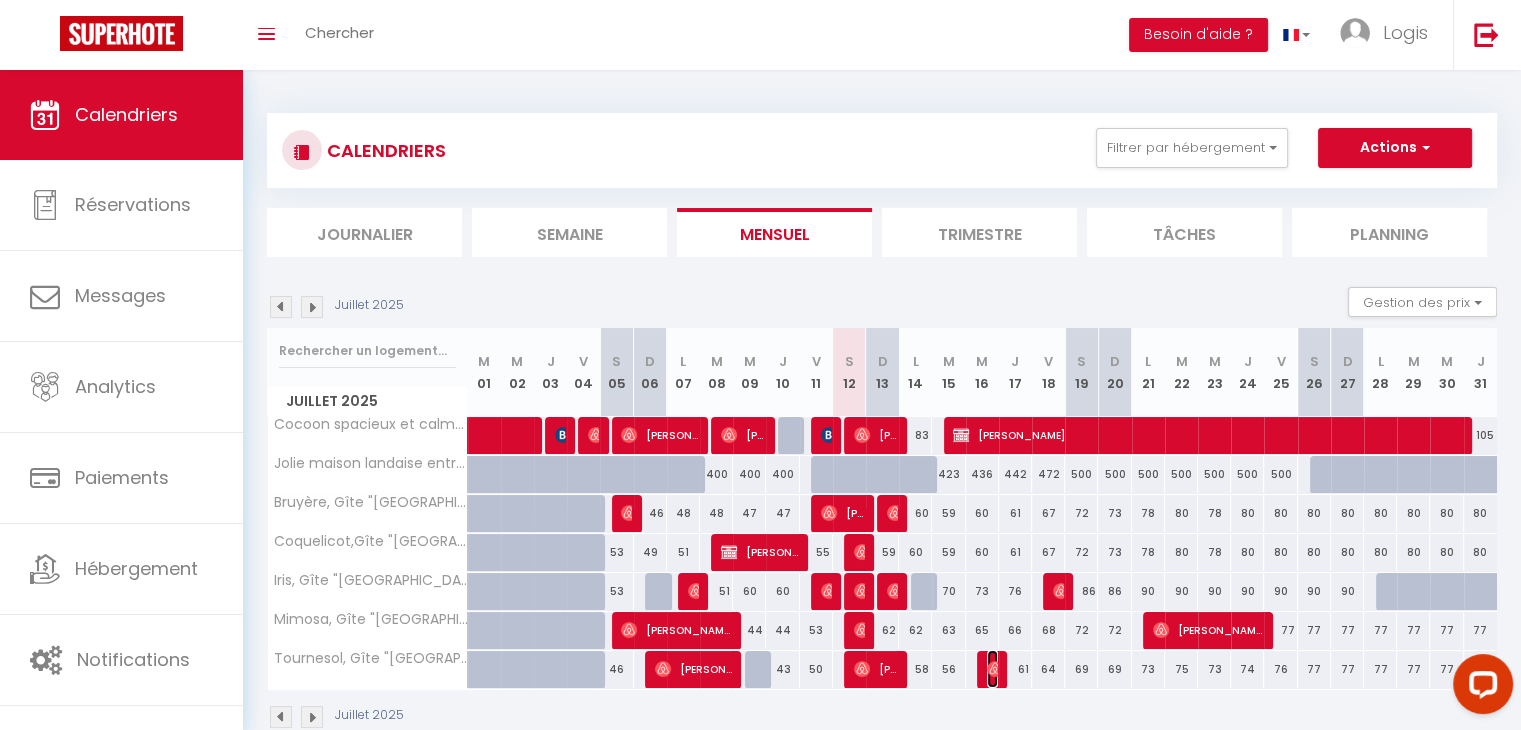 click at bounding box center [995, 669] 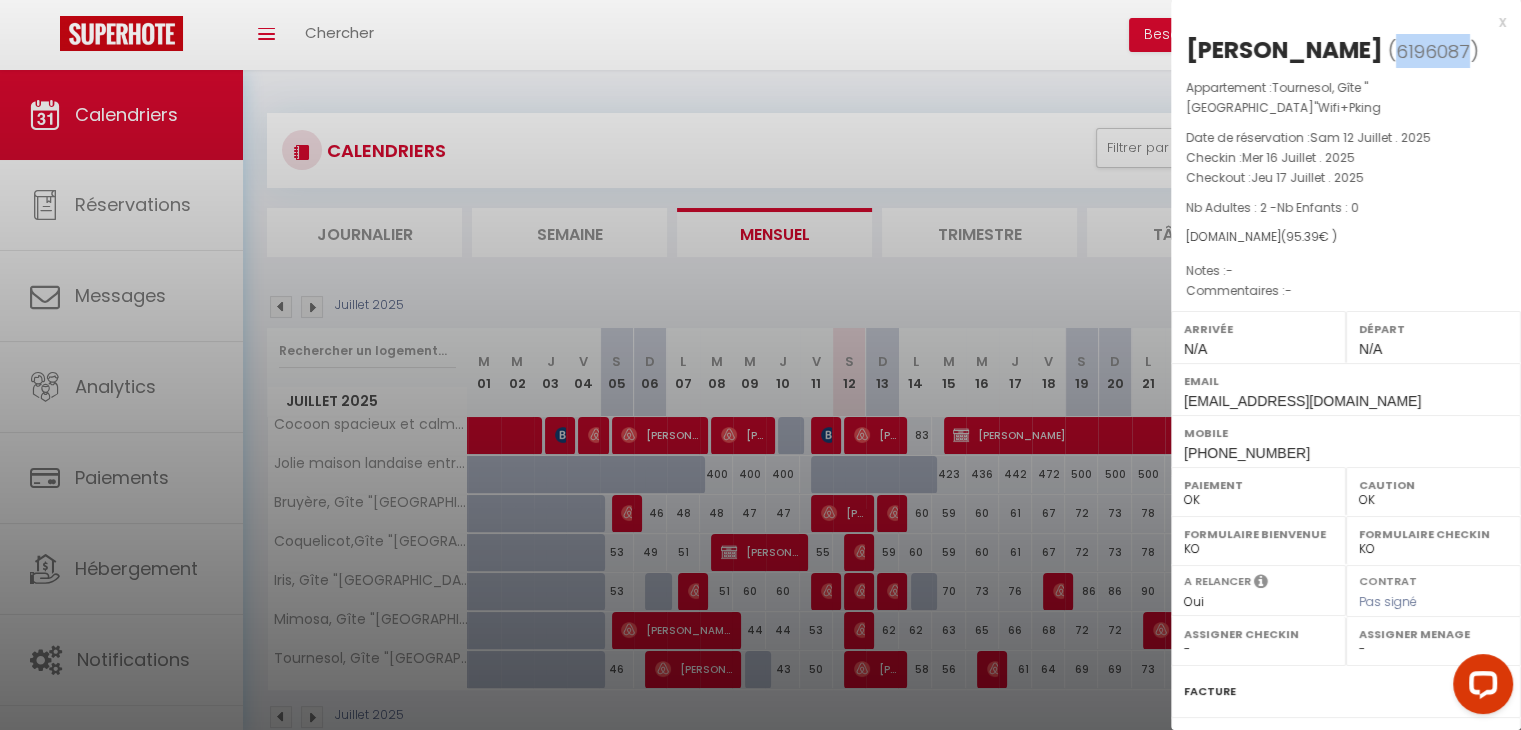 drag, startPoint x: 1379, startPoint y: 45, endPoint x: 1446, endPoint y: 59, distance: 68.44706 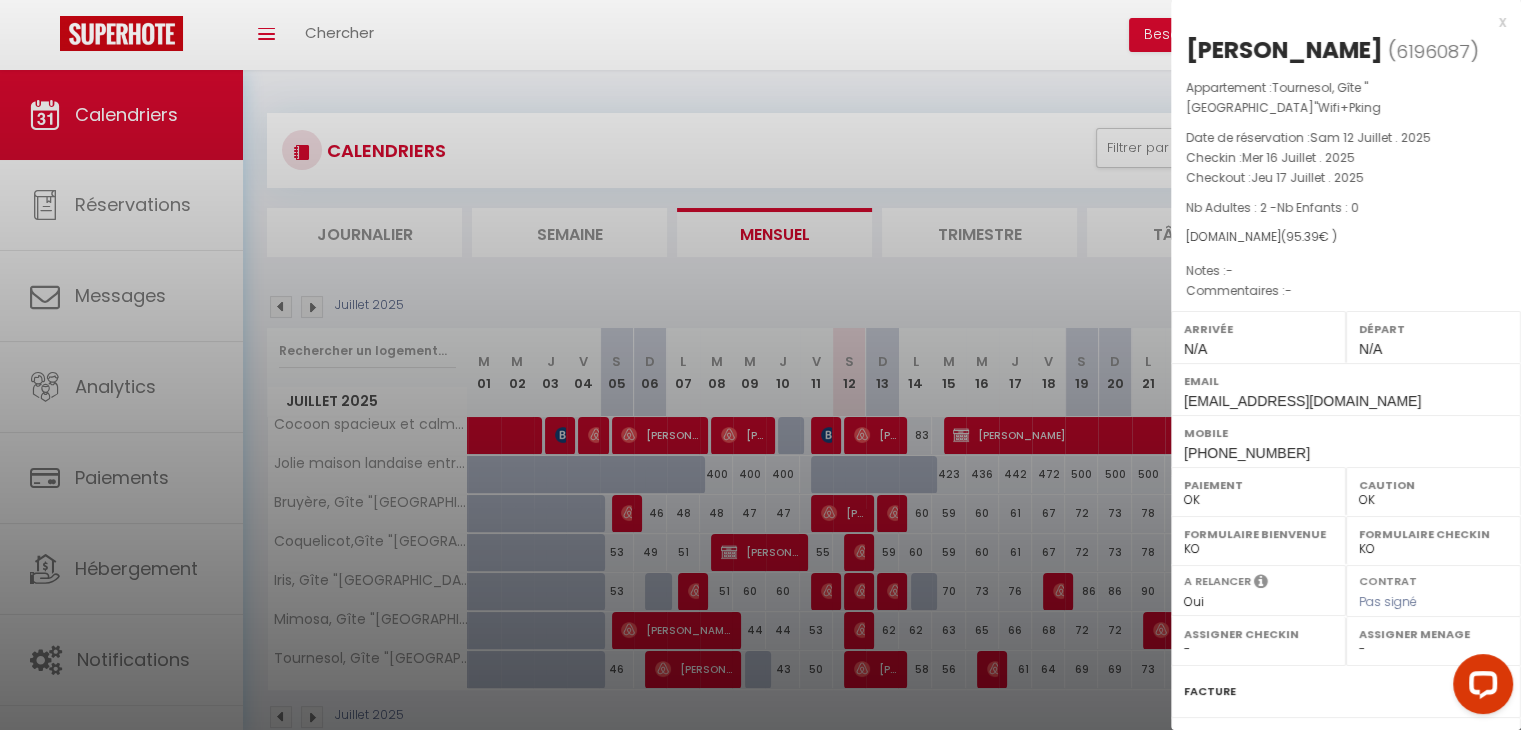 click at bounding box center (760, 365) 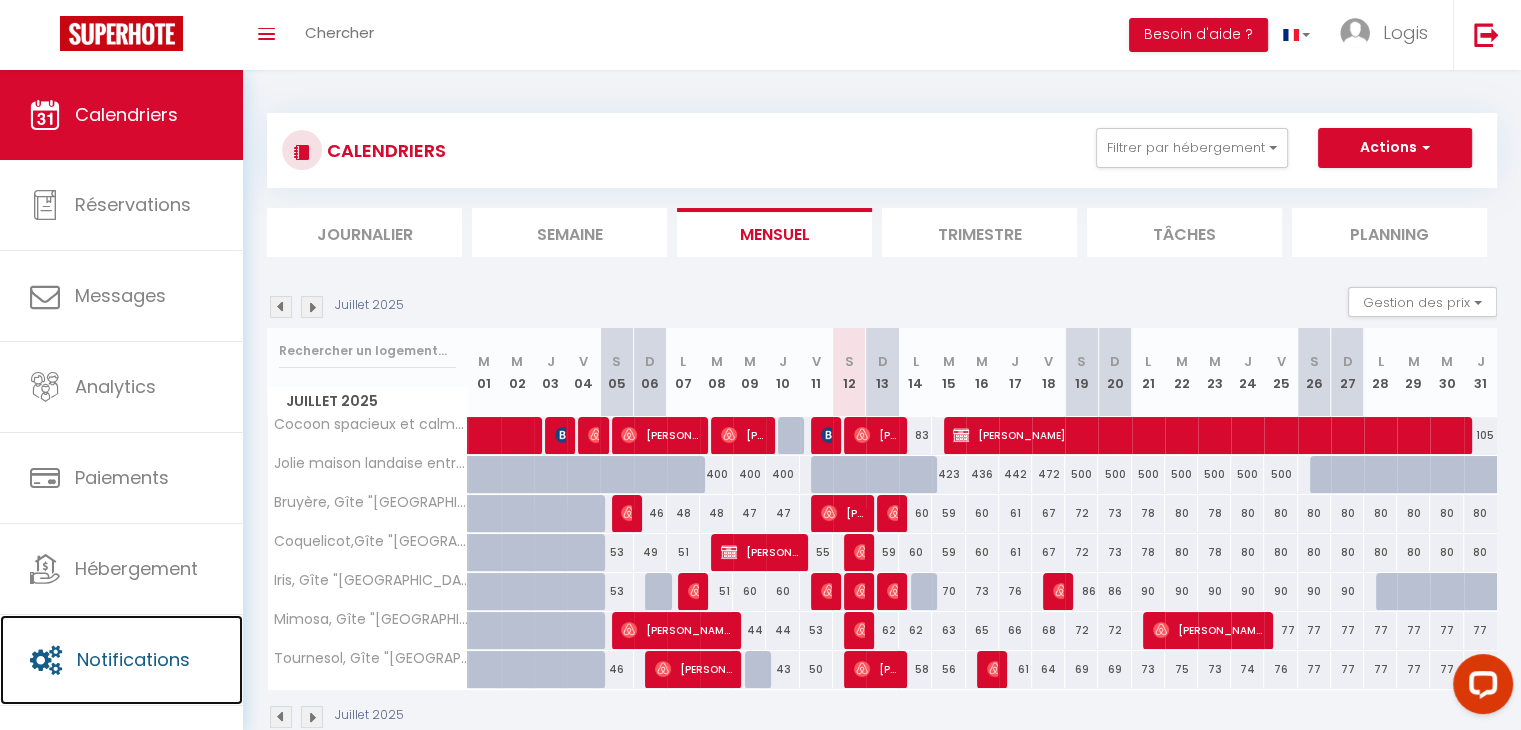 click on "Notifications" at bounding box center [133, 659] 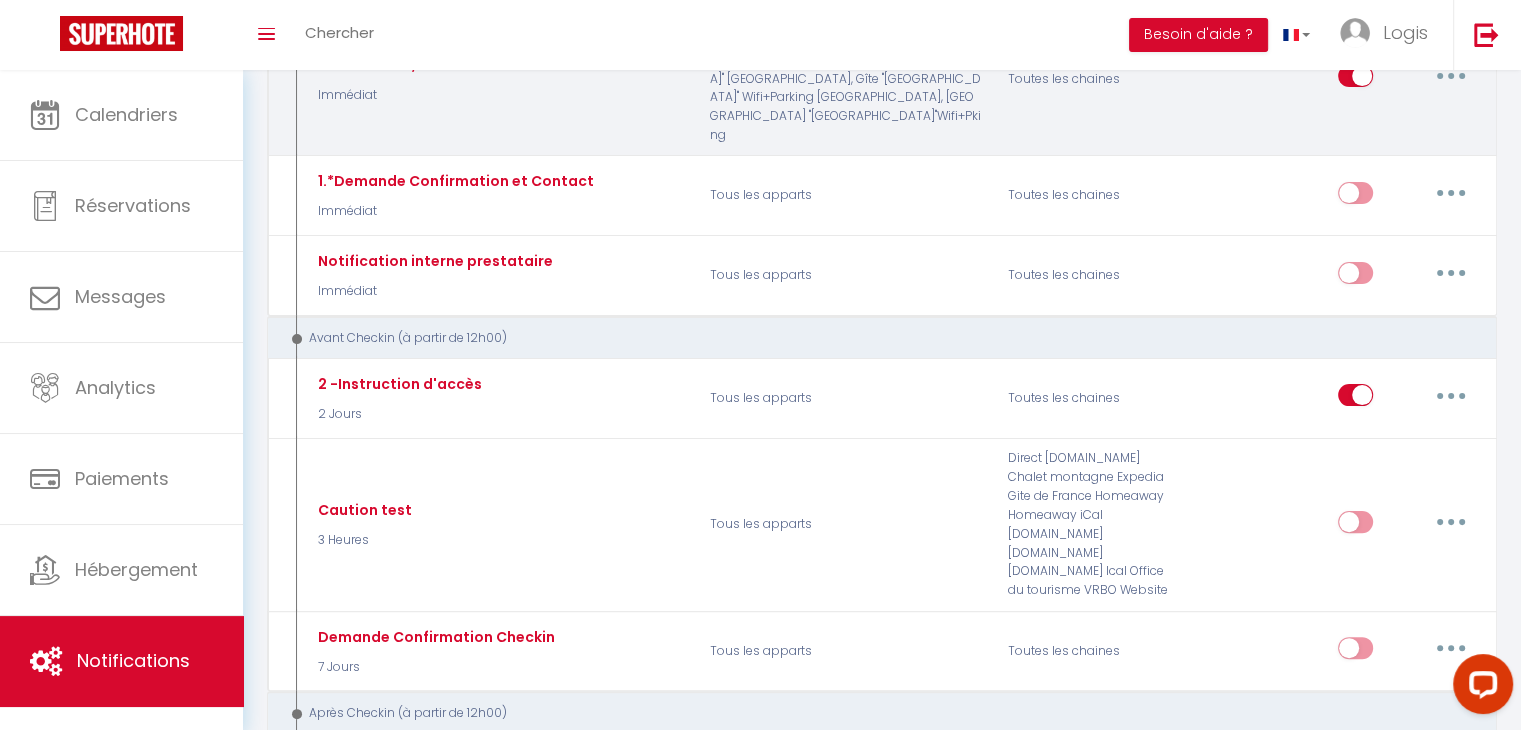 scroll, scrollTop: 428, scrollLeft: 0, axis: vertical 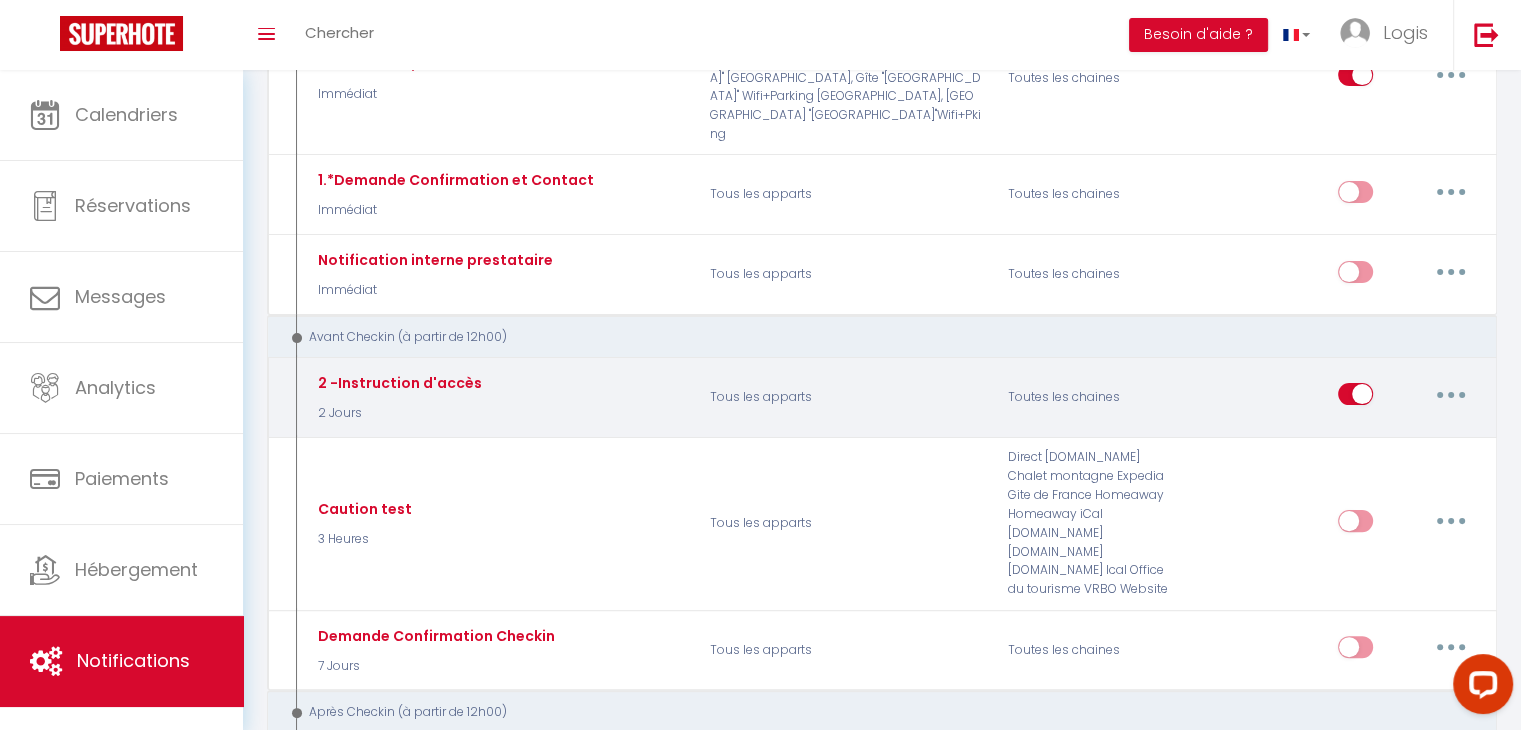 click at bounding box center [1451, 394] 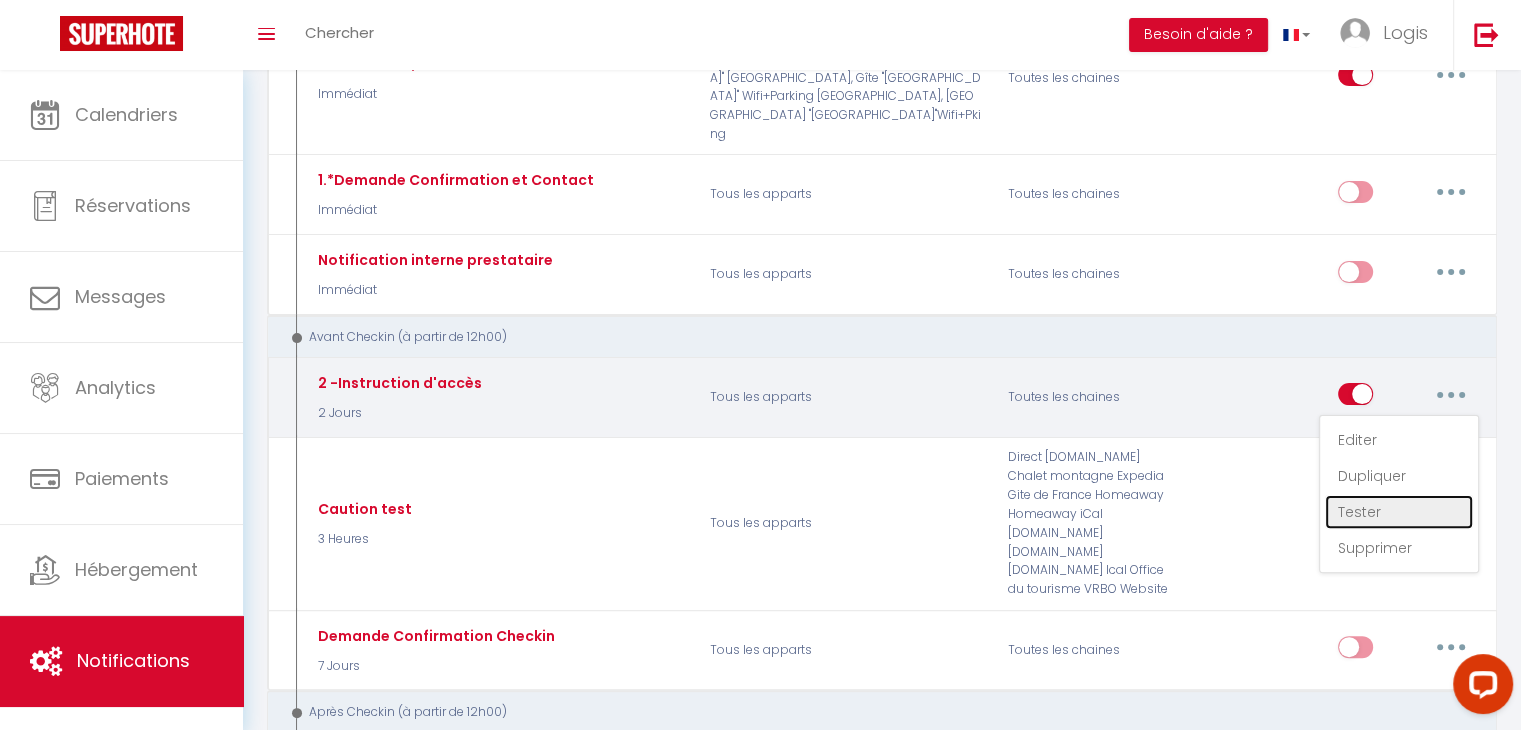 click on "Tester" at bounding box center [1399, 512] 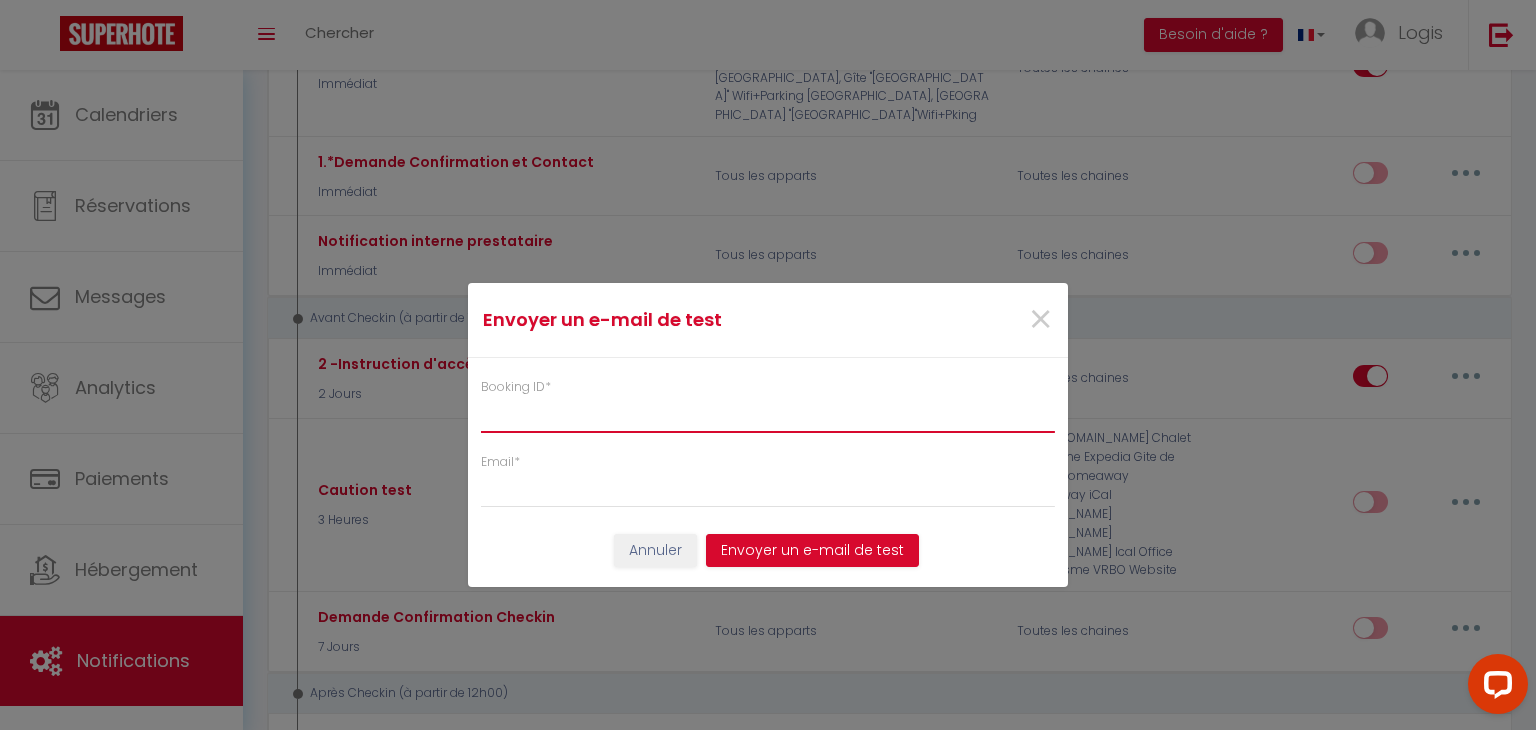 click on "Booking ID
*" at bounding box center [768, 415] 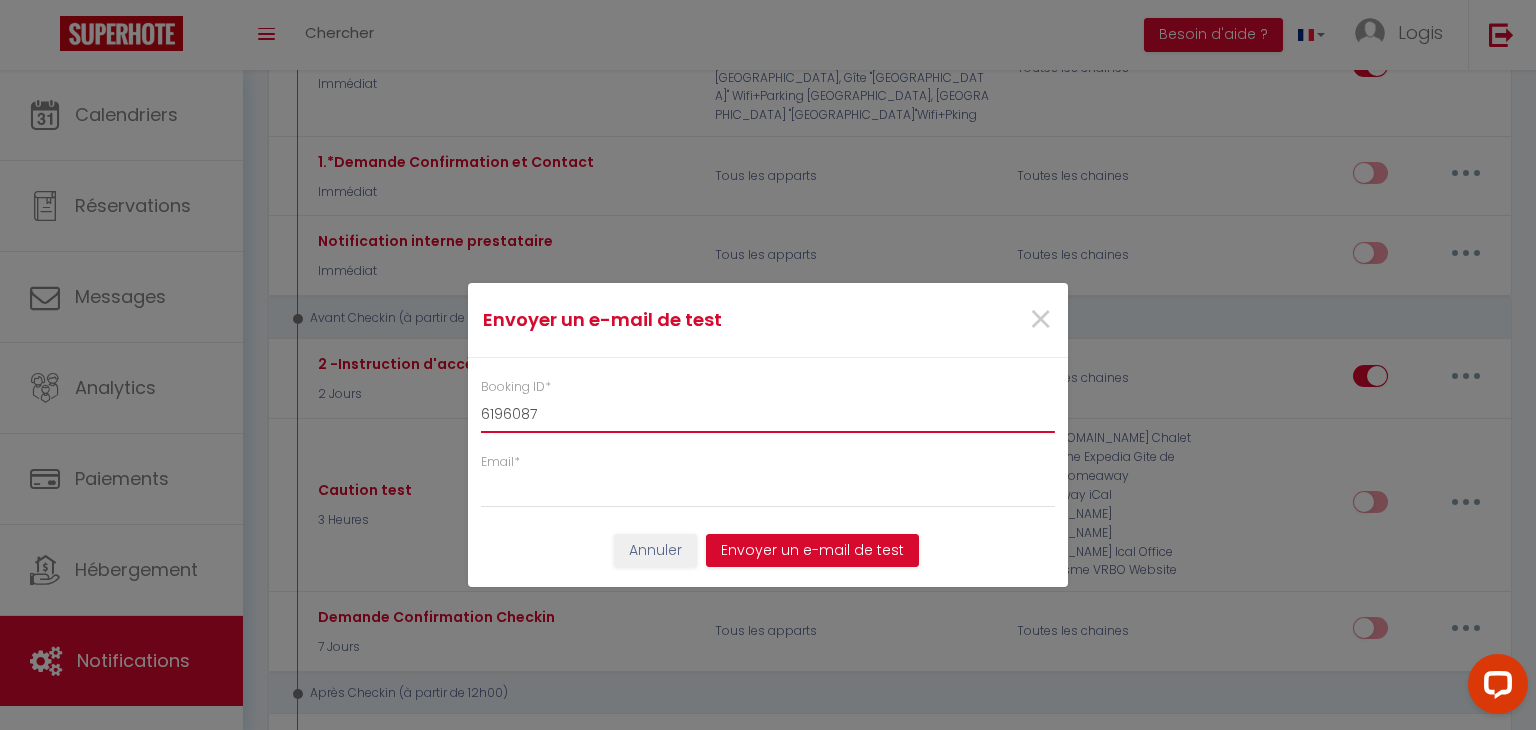 type on "6196087" 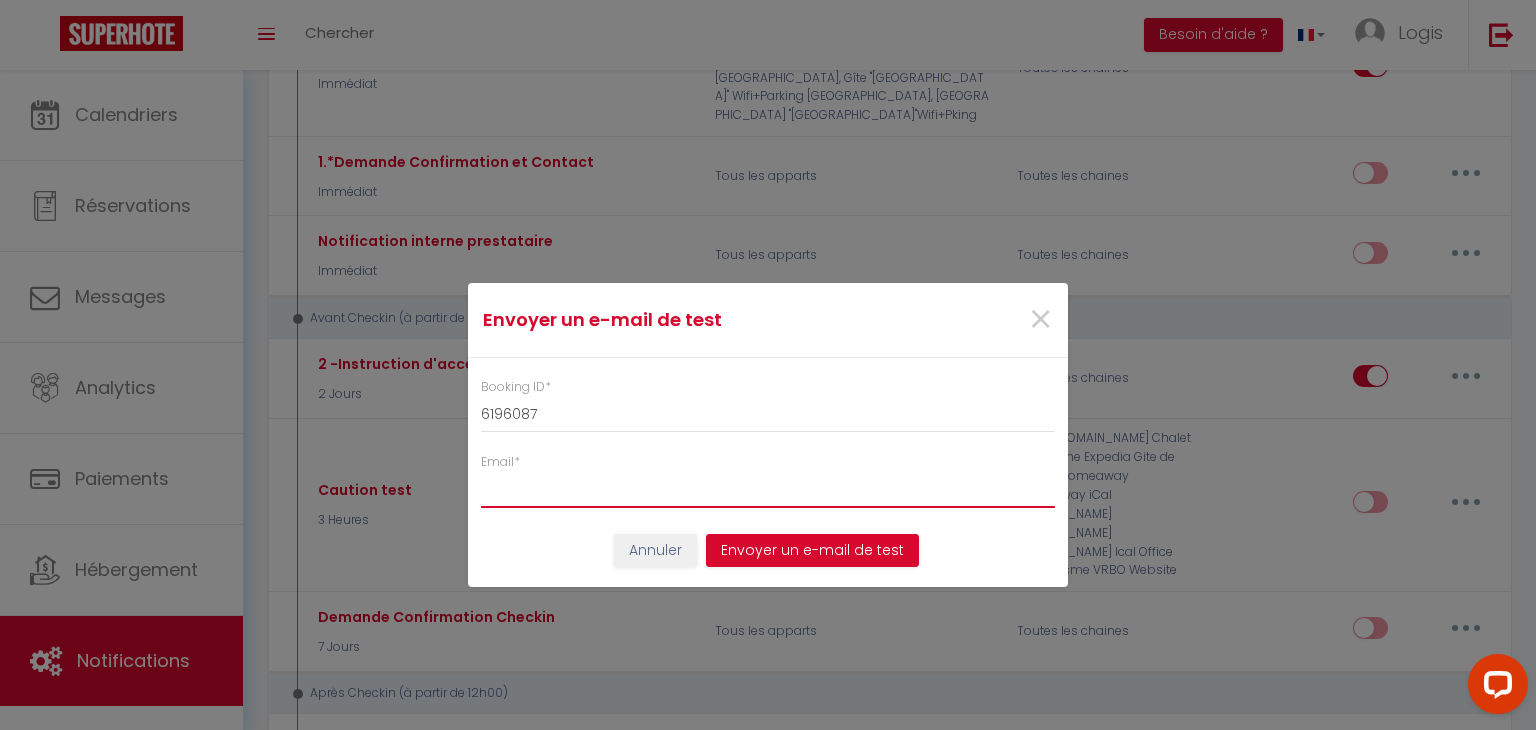 click on "Email
*" at bounding box center [768, 490] 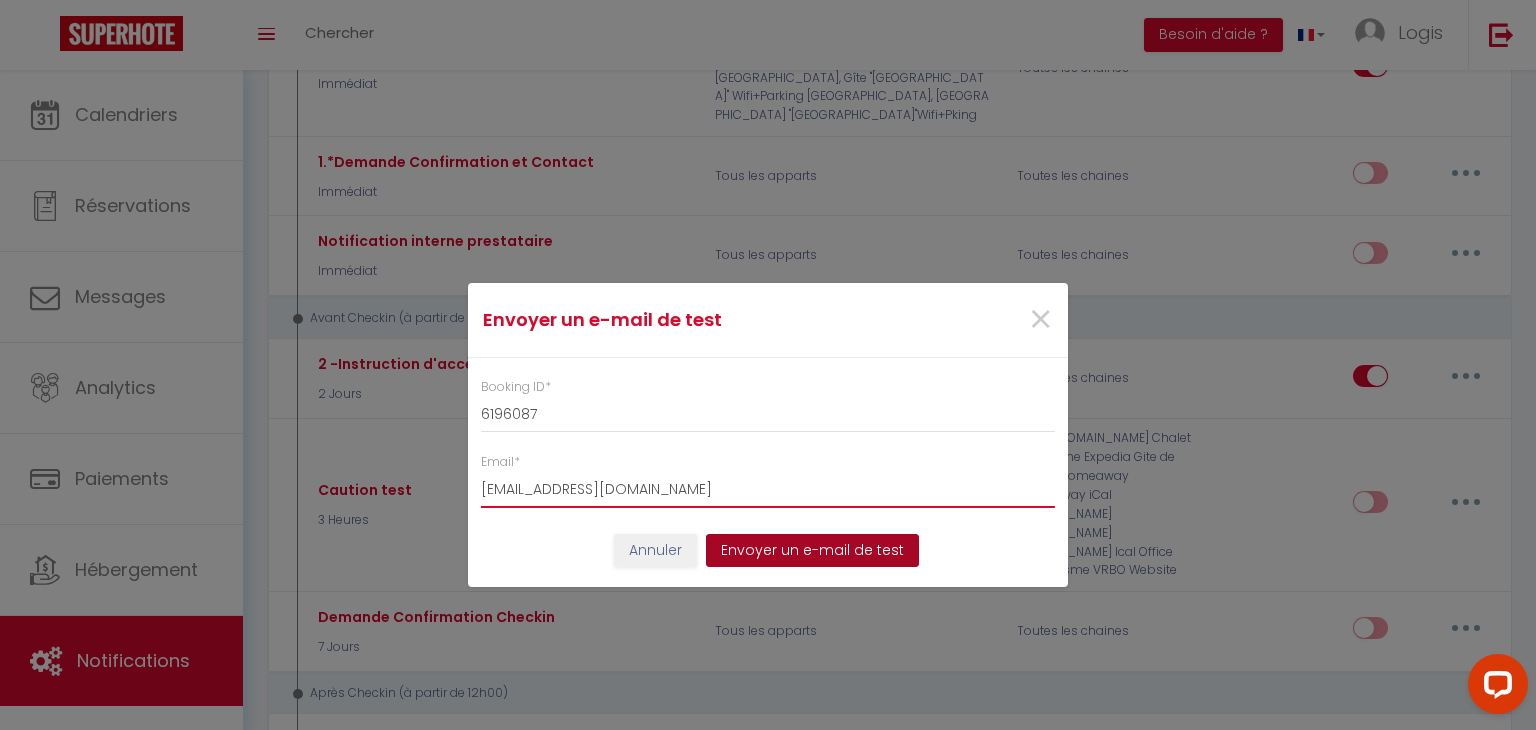 type on "[EMAIL_ADDRESS][DOMAIN_NAME]" 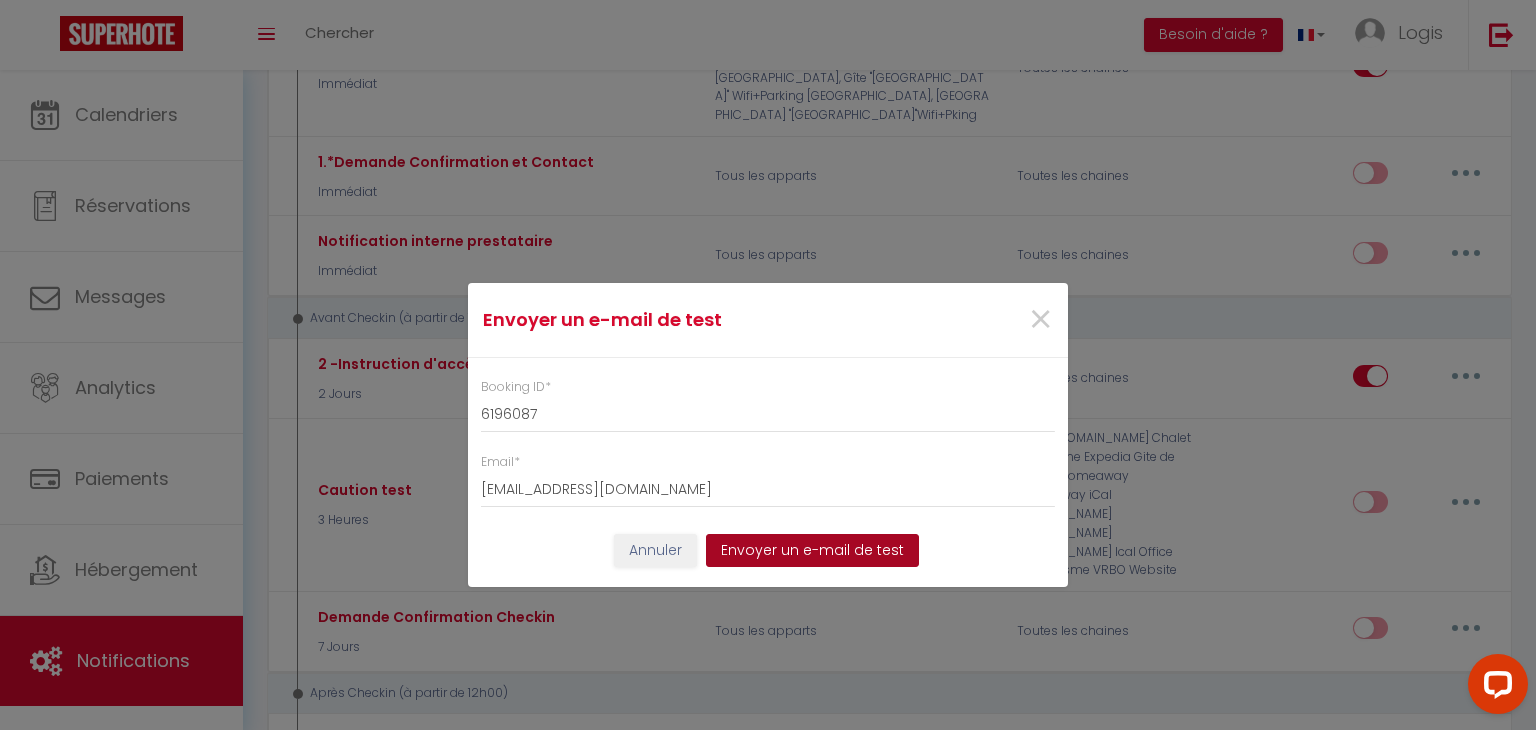 click on "Envoyer un e-mail de test" at bounding box center [812, 551] 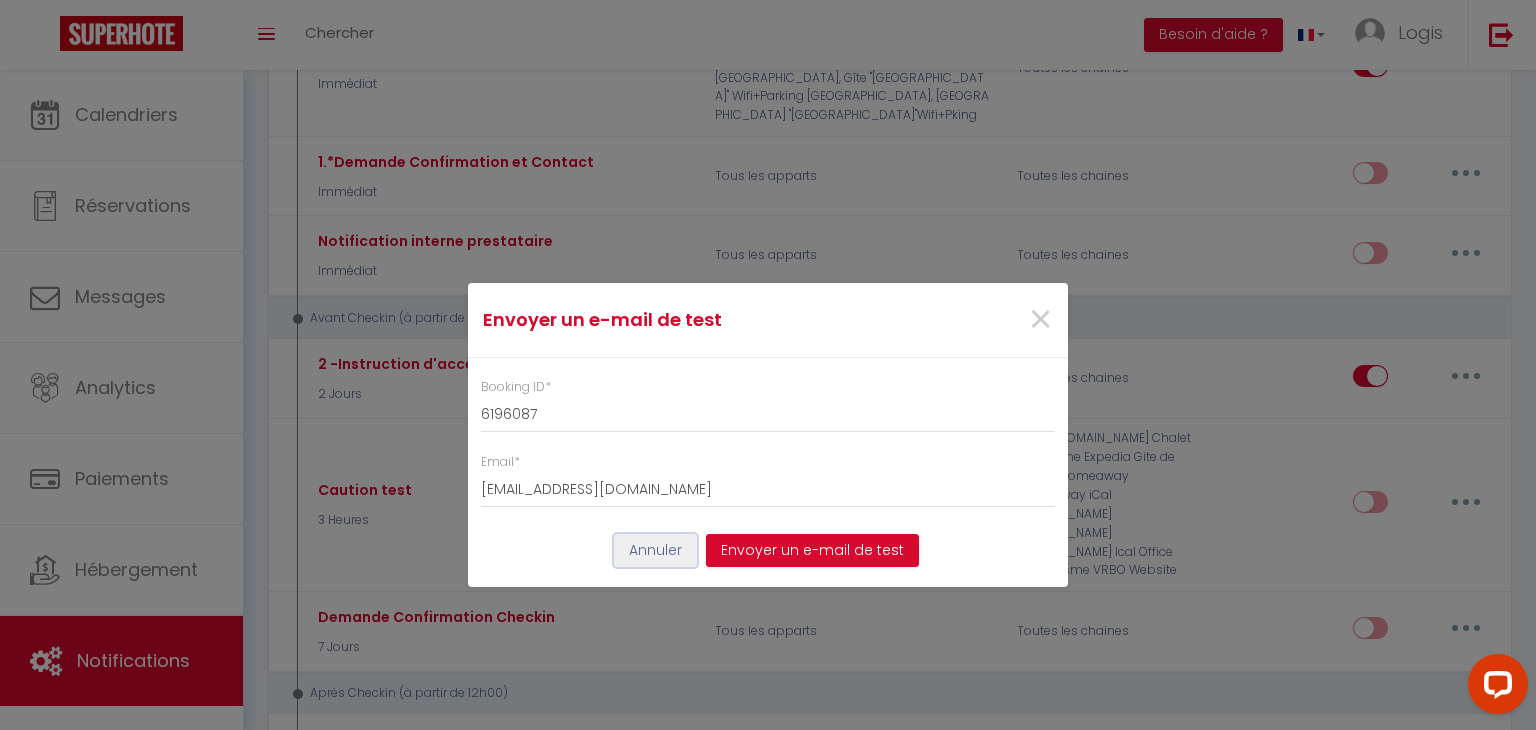 click on "Annuler" at bounding box center (655, 551) 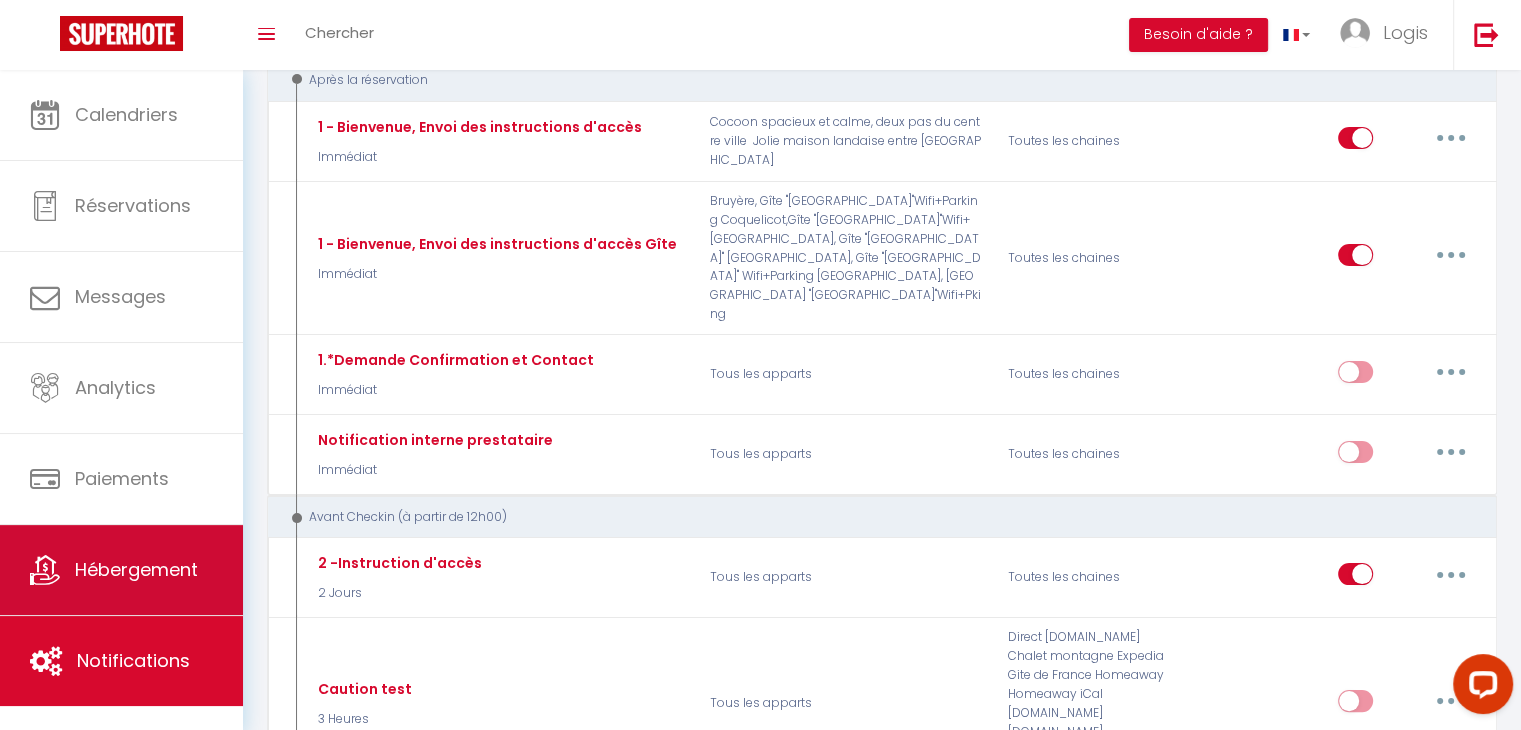 scroll, scrollTop: 0, scrollLeft: 0, axis: both 